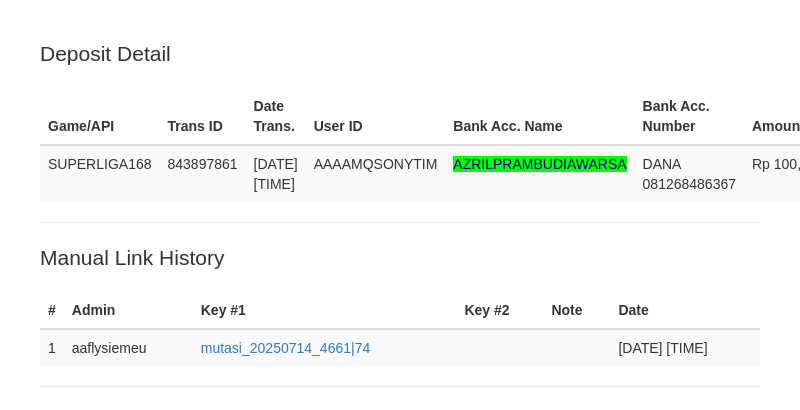 scroll, scrollTop: 0, scrollLeft: 0, axis: both 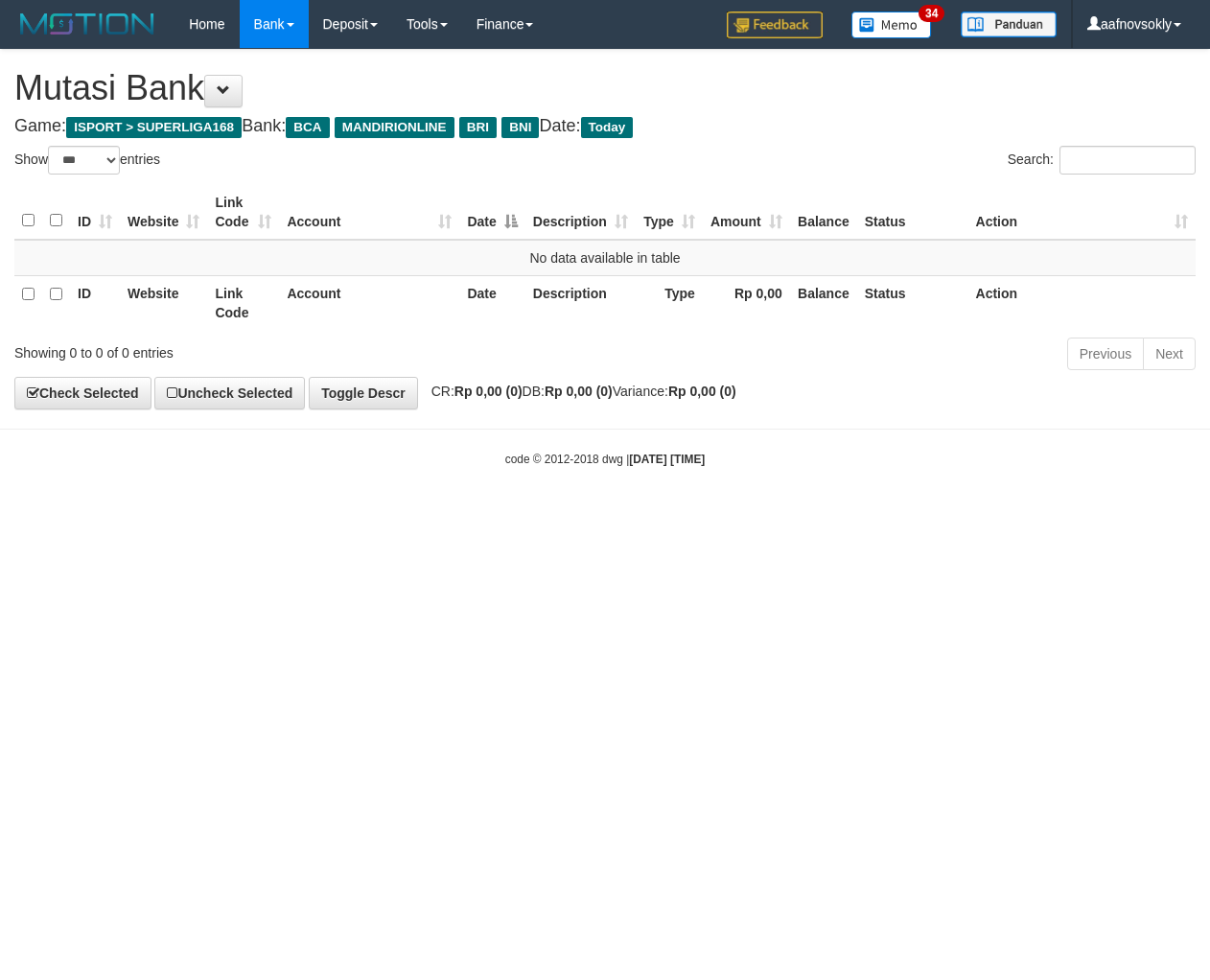 select on "***" 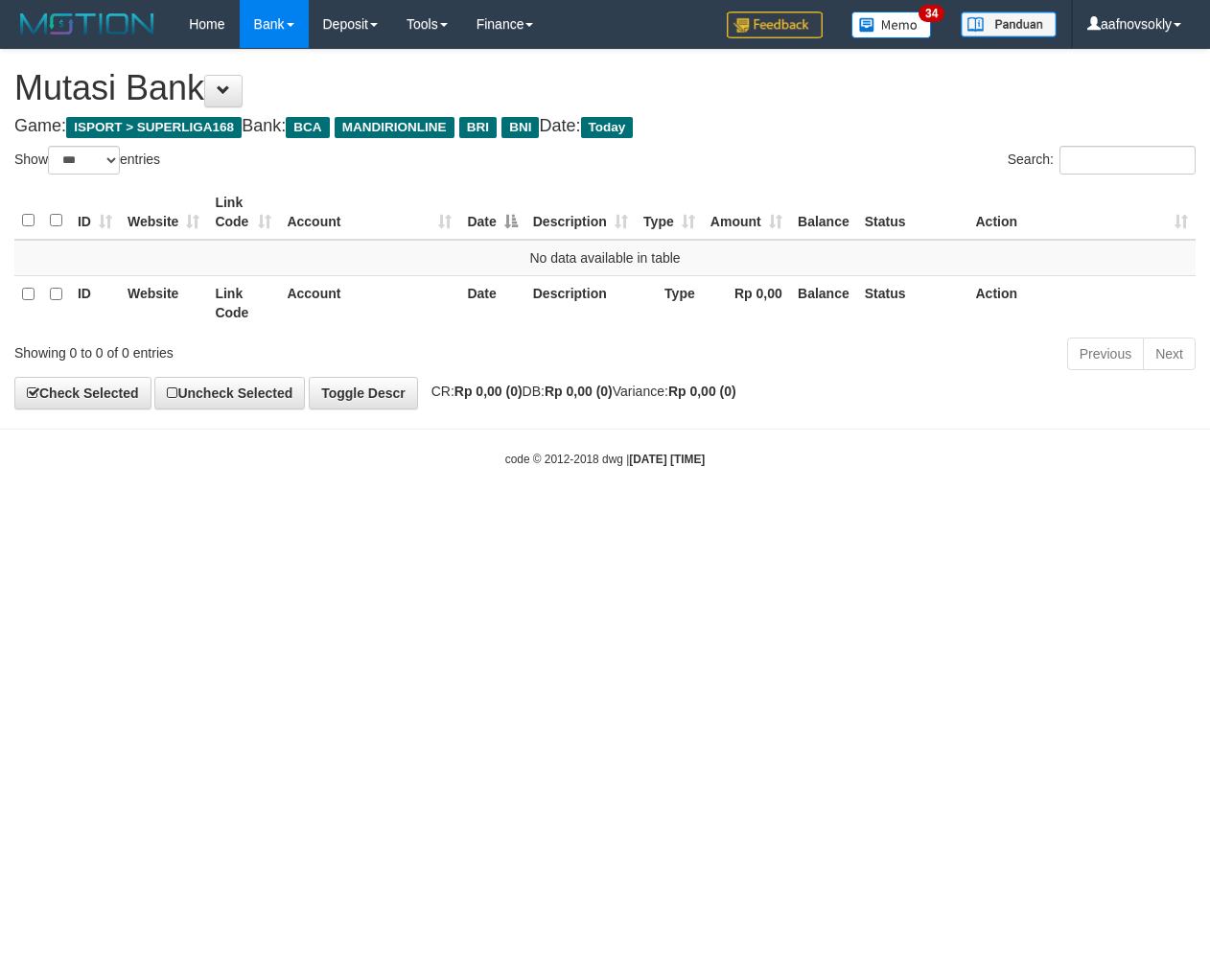 scroll, scrollTop: 0, scrollLeft: 0, axis: both 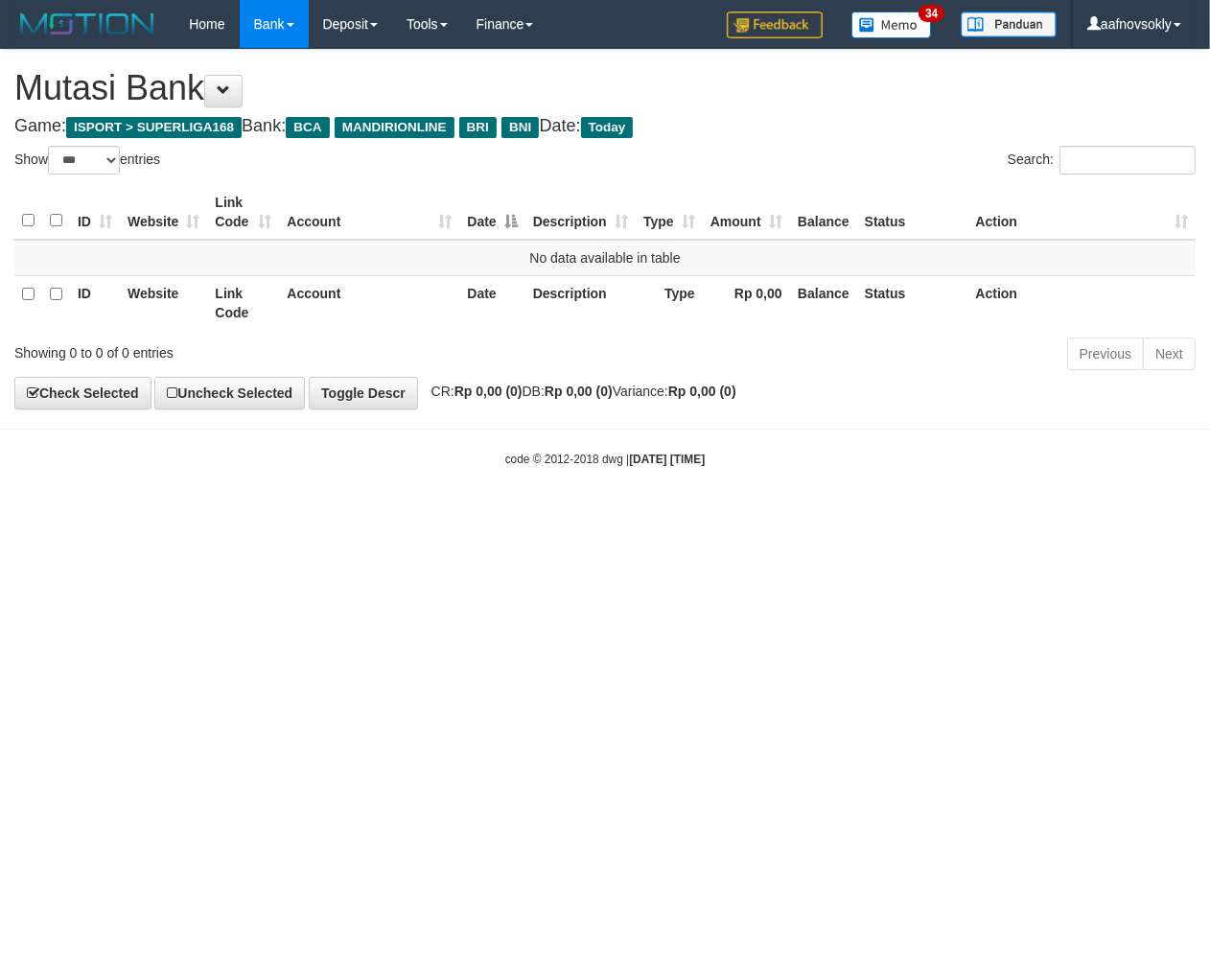 drag, startPoint x: 654, startPoint y: 626, endPoint x: 656, endPoint y: 647, distance: 21.095023 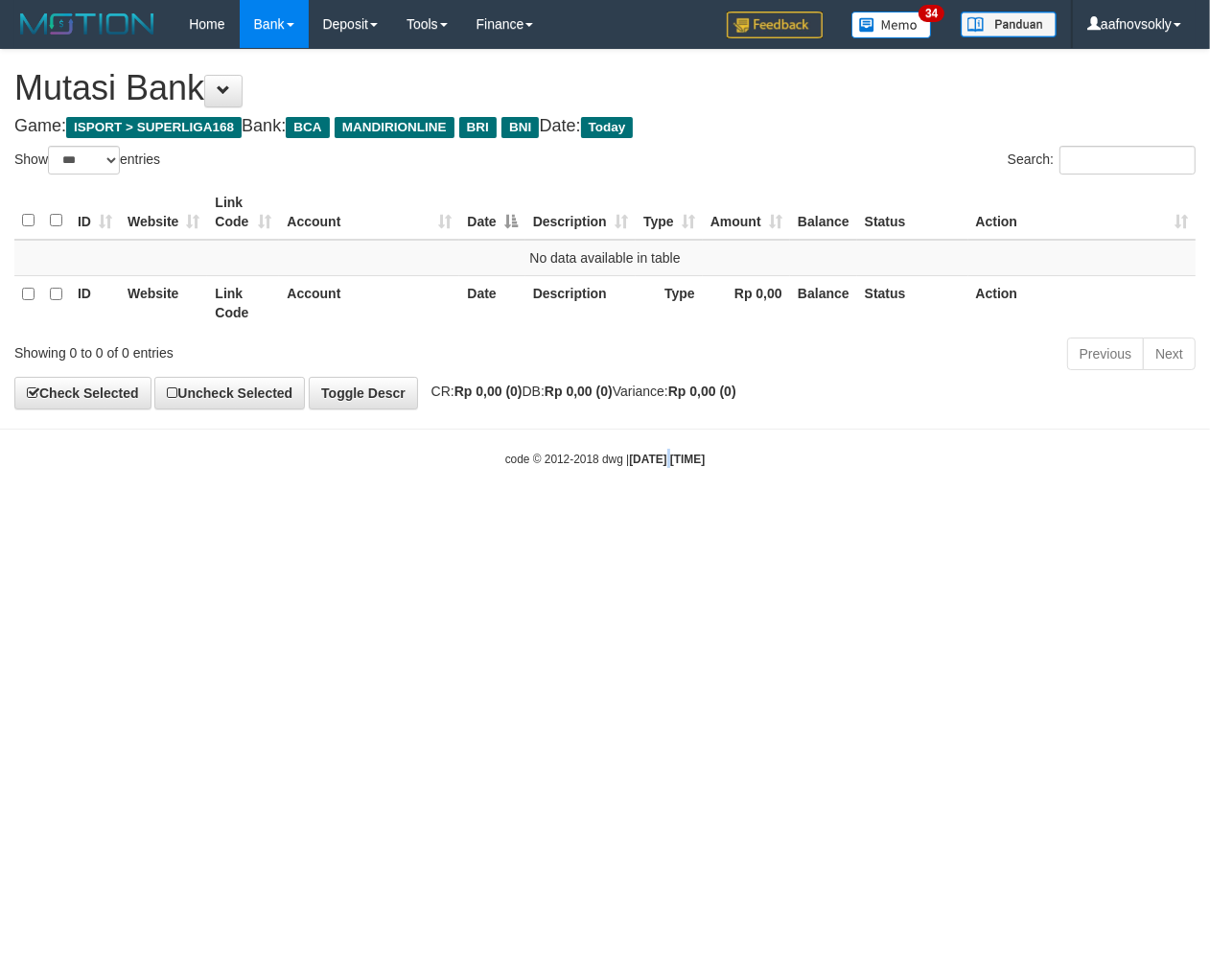 drag, startPoint x: 733, startPoint y: 612, endPoint x: 1204, endPoint y: 638, distance: 471.7171 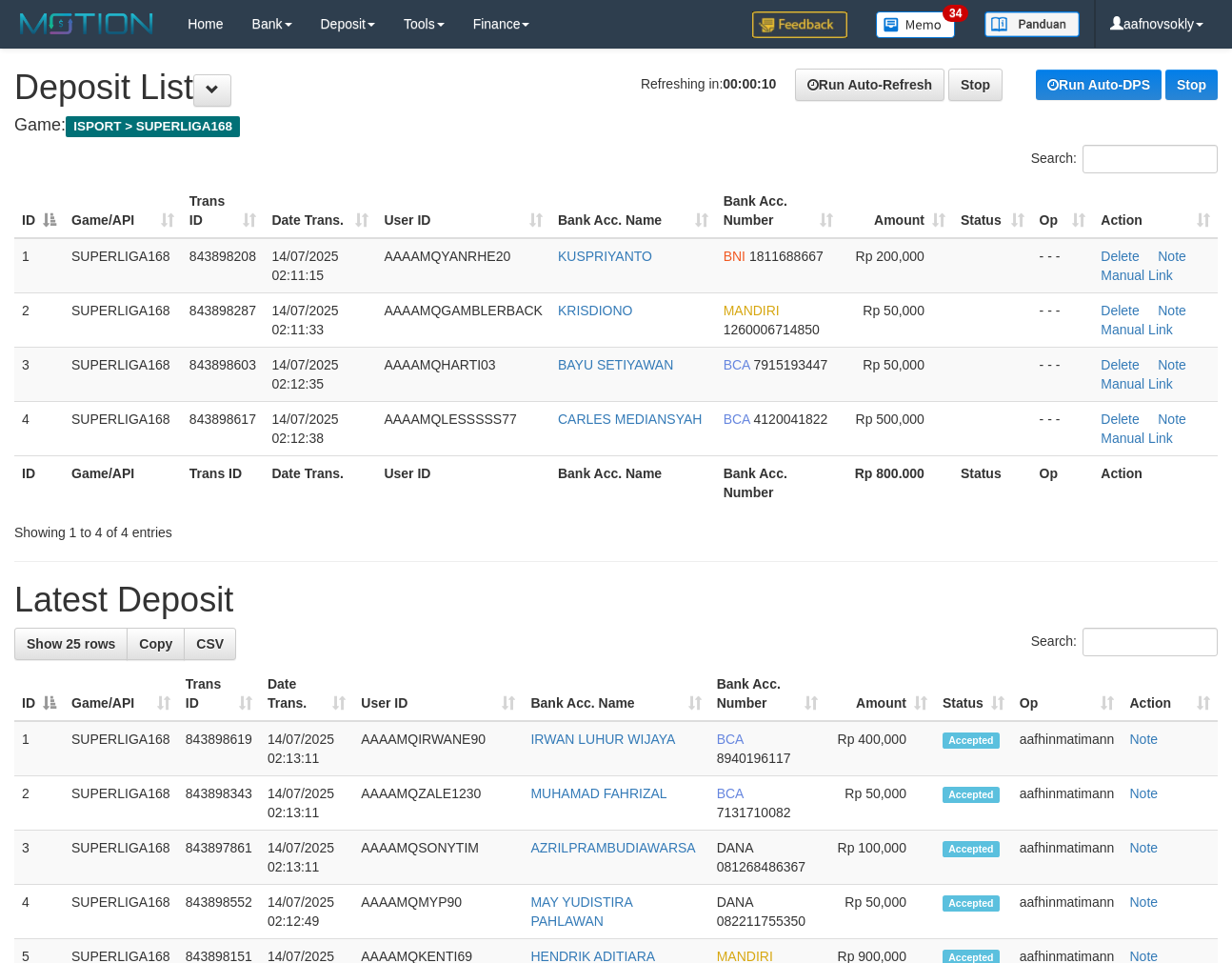 scroll, scrollTop: 0, scrollLeft: 0, axis: both 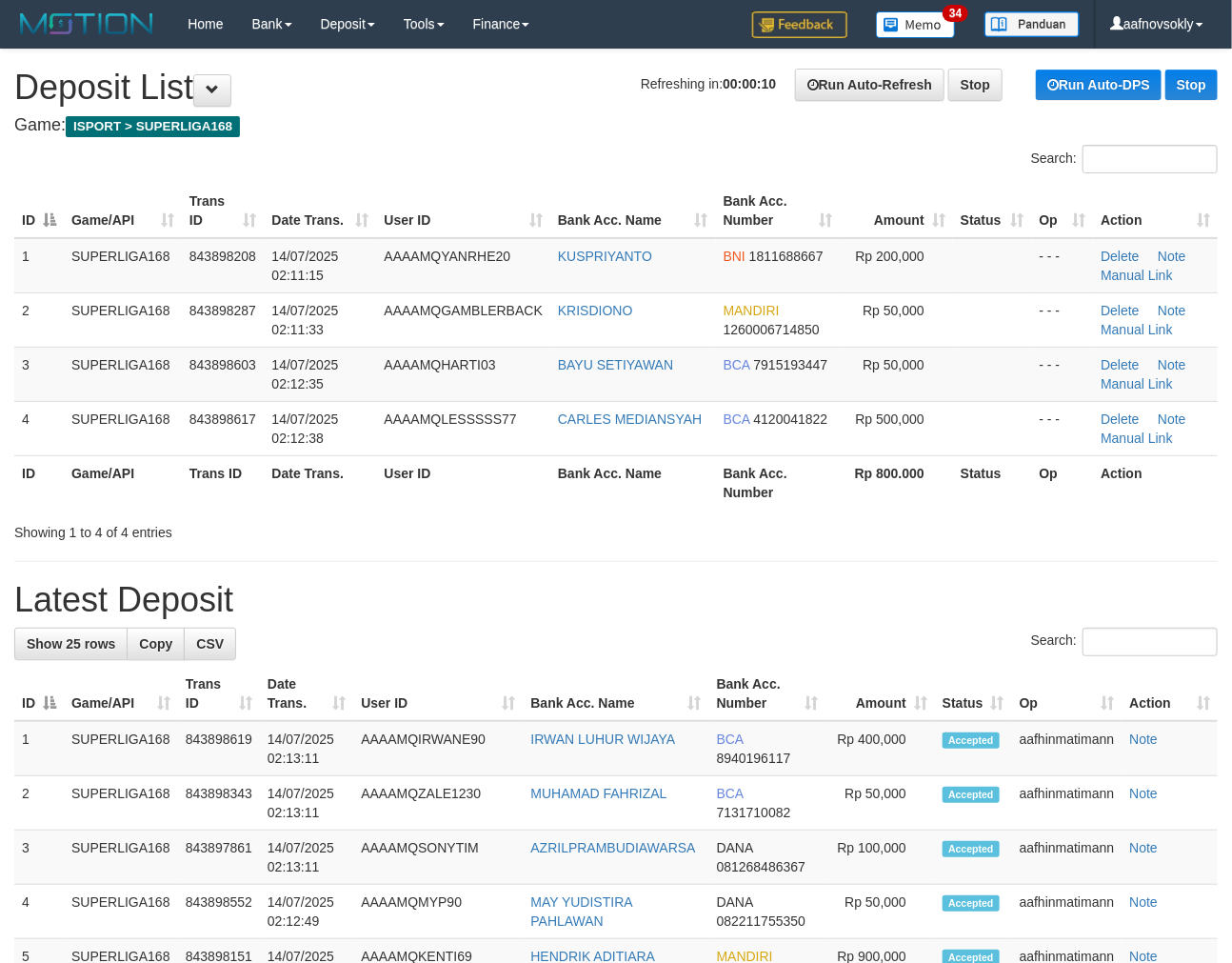 click on "Bank Acc. Name" at bounding box center (633, 482) 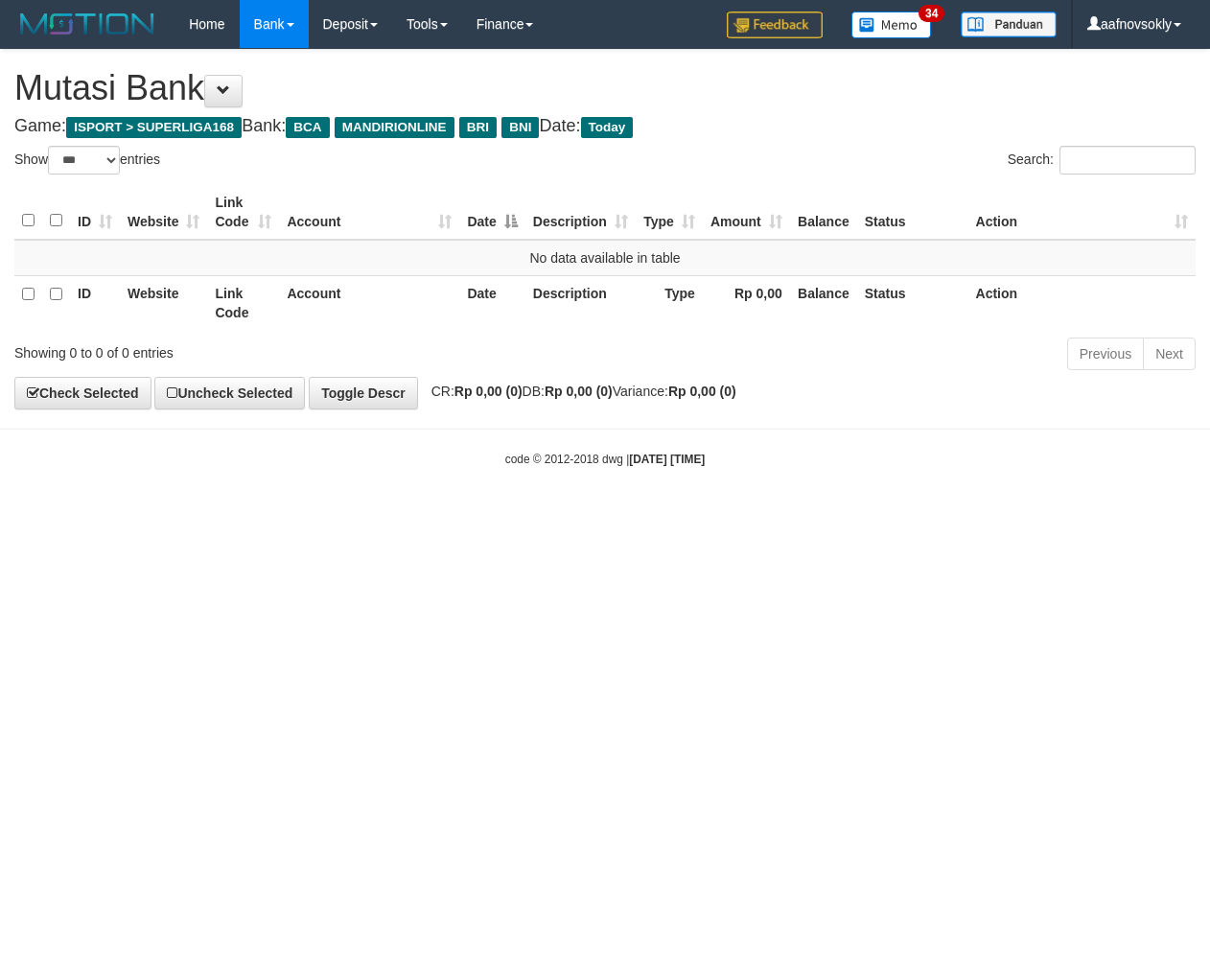 select on "***" 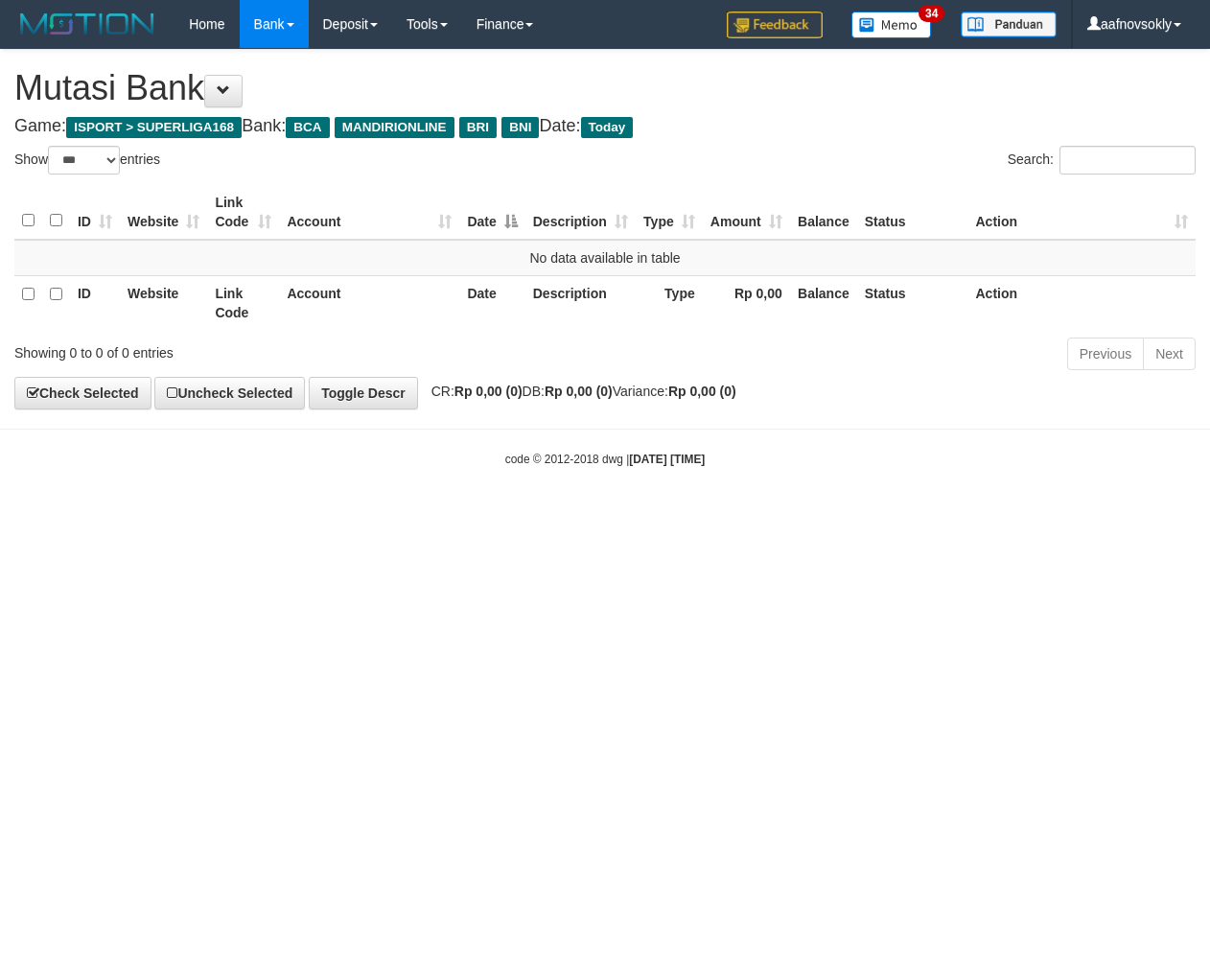 scroll, scrollTop: 0, scrollLeft: 0, axis: both 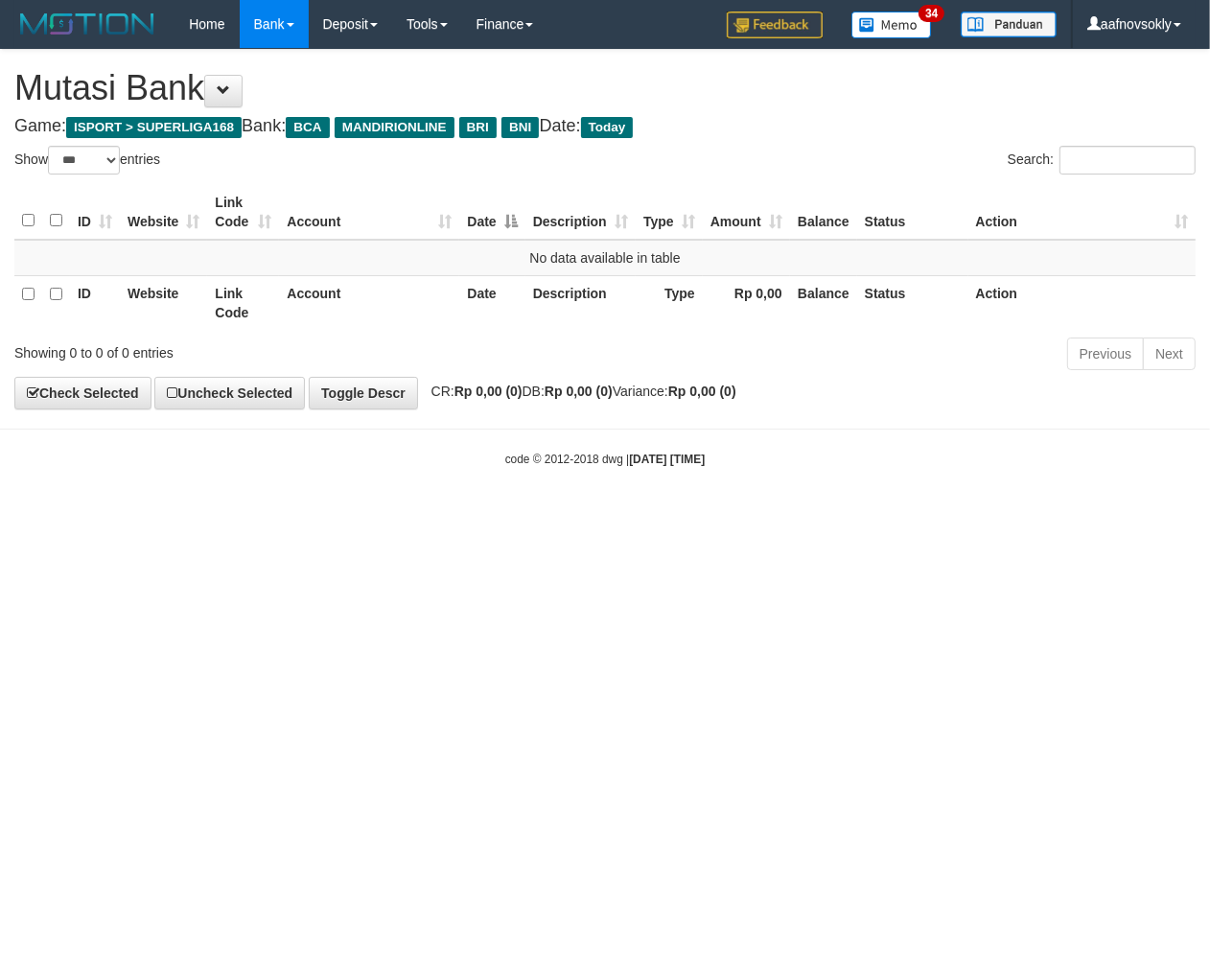 click on "Toggle navigation
Home
Bank
Account List
Load
By Website
Group
[ISPORT]													SUPERLIGA168
By Load Group (DPS)" at bounding box center [605, 258] 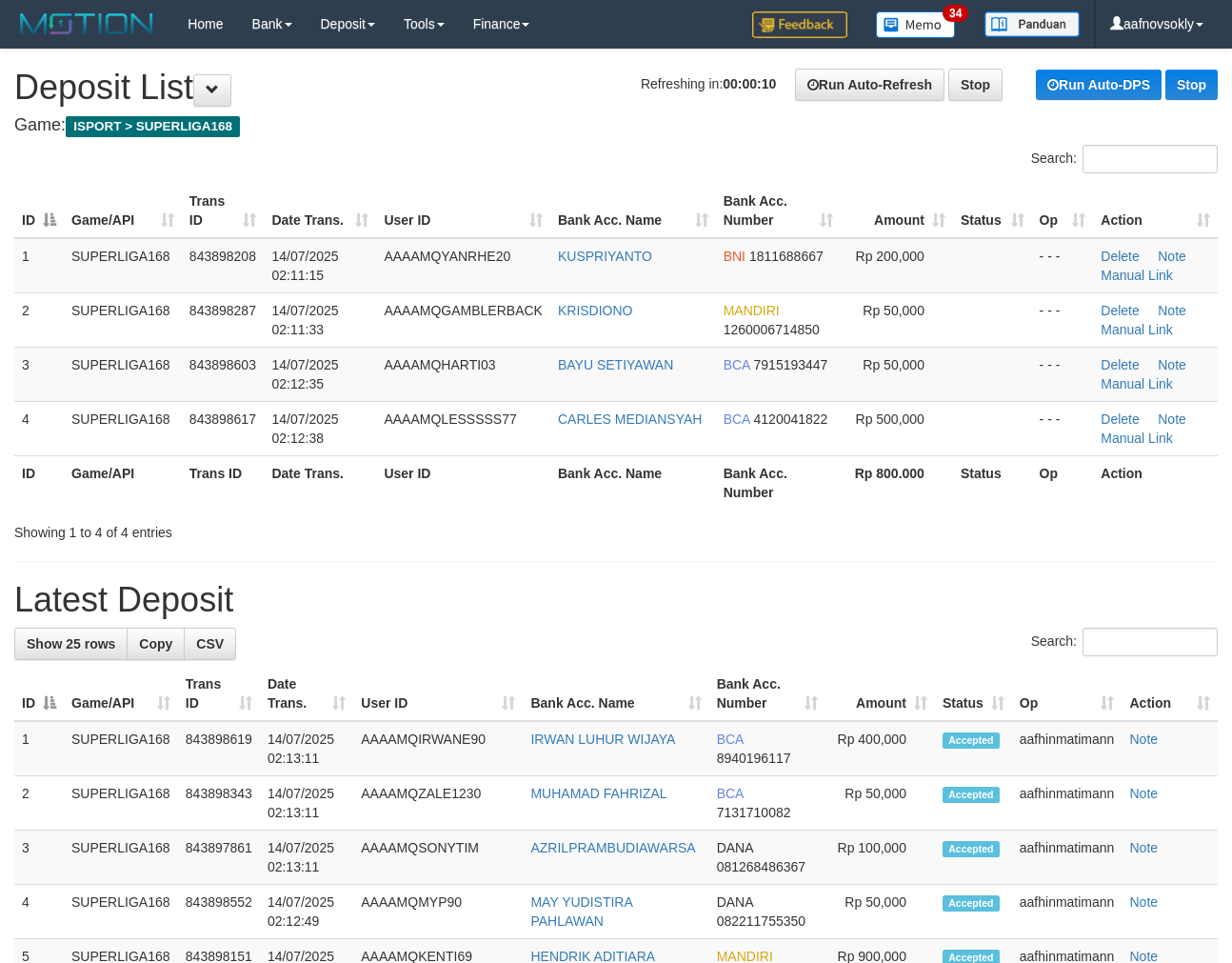scroll, scrollTop: 0, scrollLeft: 0, axis: both 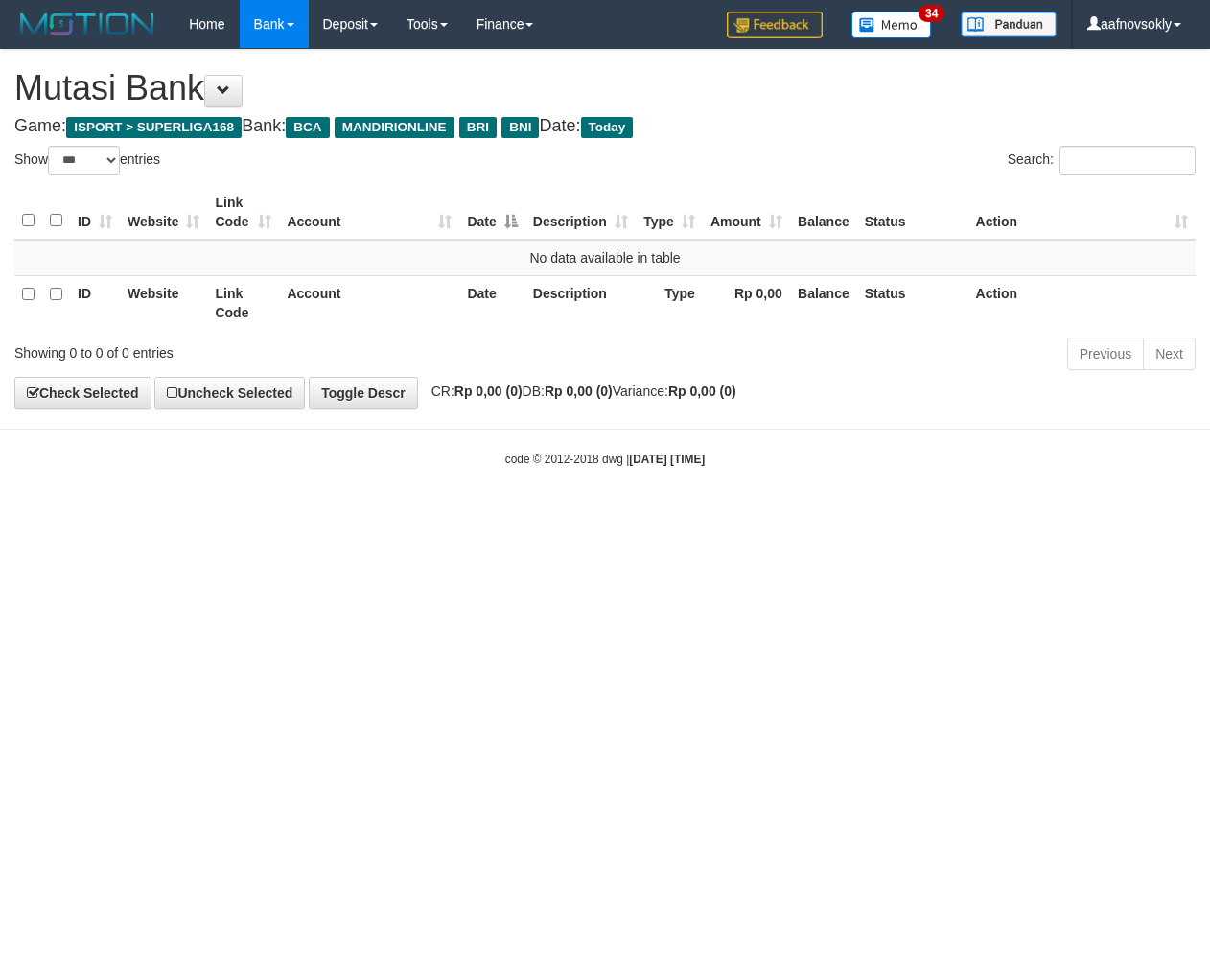 select on "***" 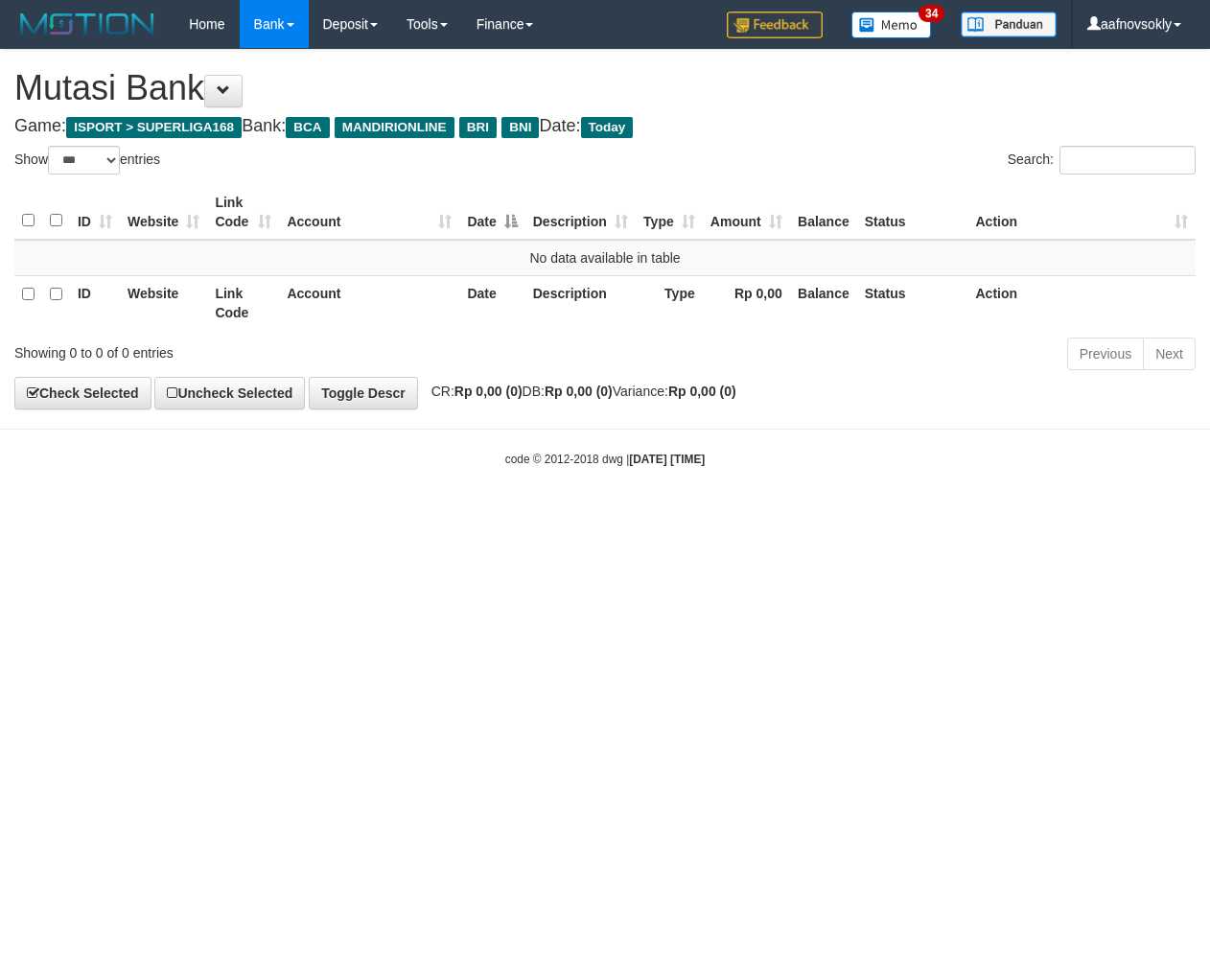 scroll, scrollTop: 0, scrollLeft: 0, axis: both 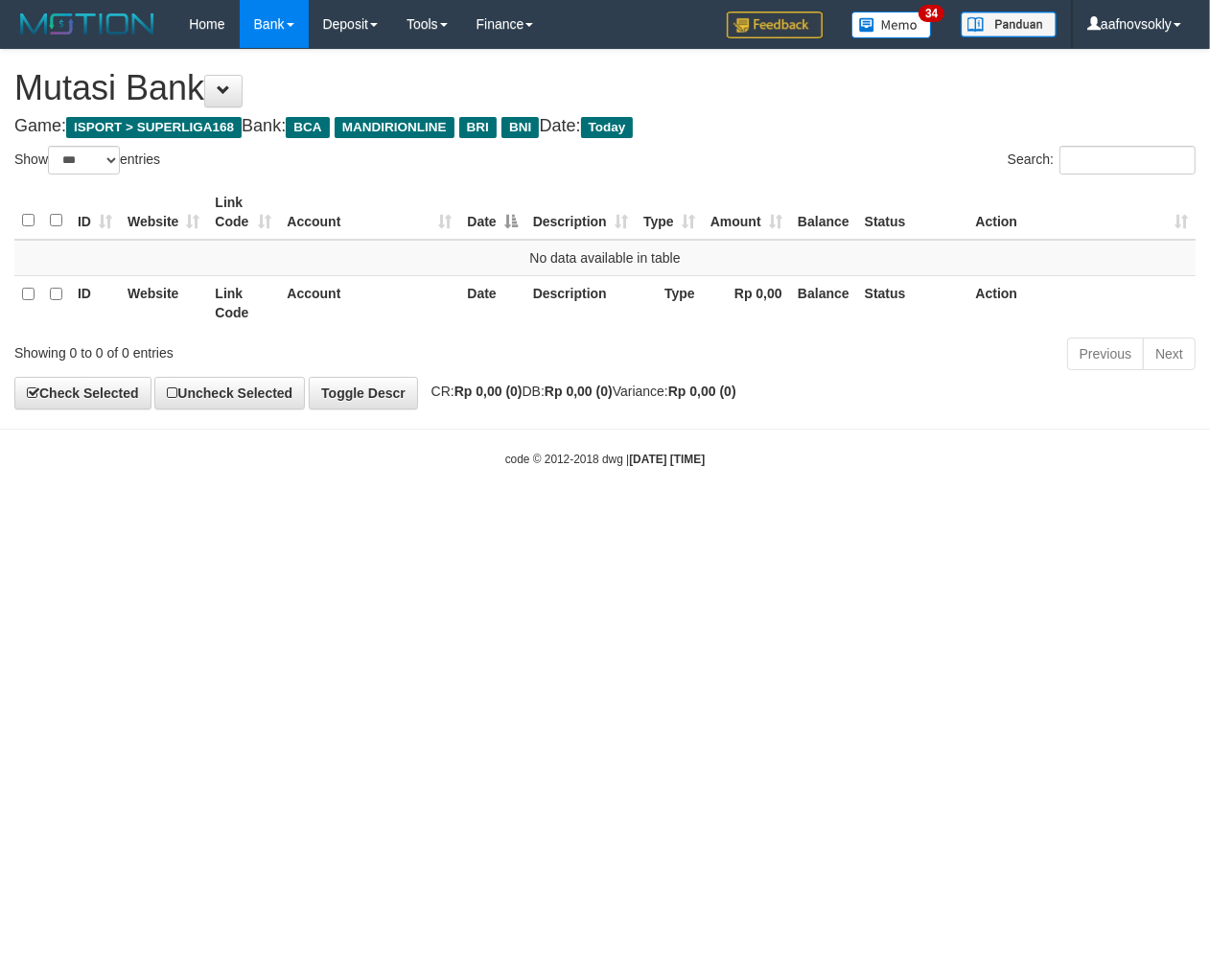click on "Toggle navigation
Home
Bank
Account List
Load
By Website
Group
[ISPORT]													SUPERLIGA168
By Load Group (DPS)" at bounding box center [605, 258] 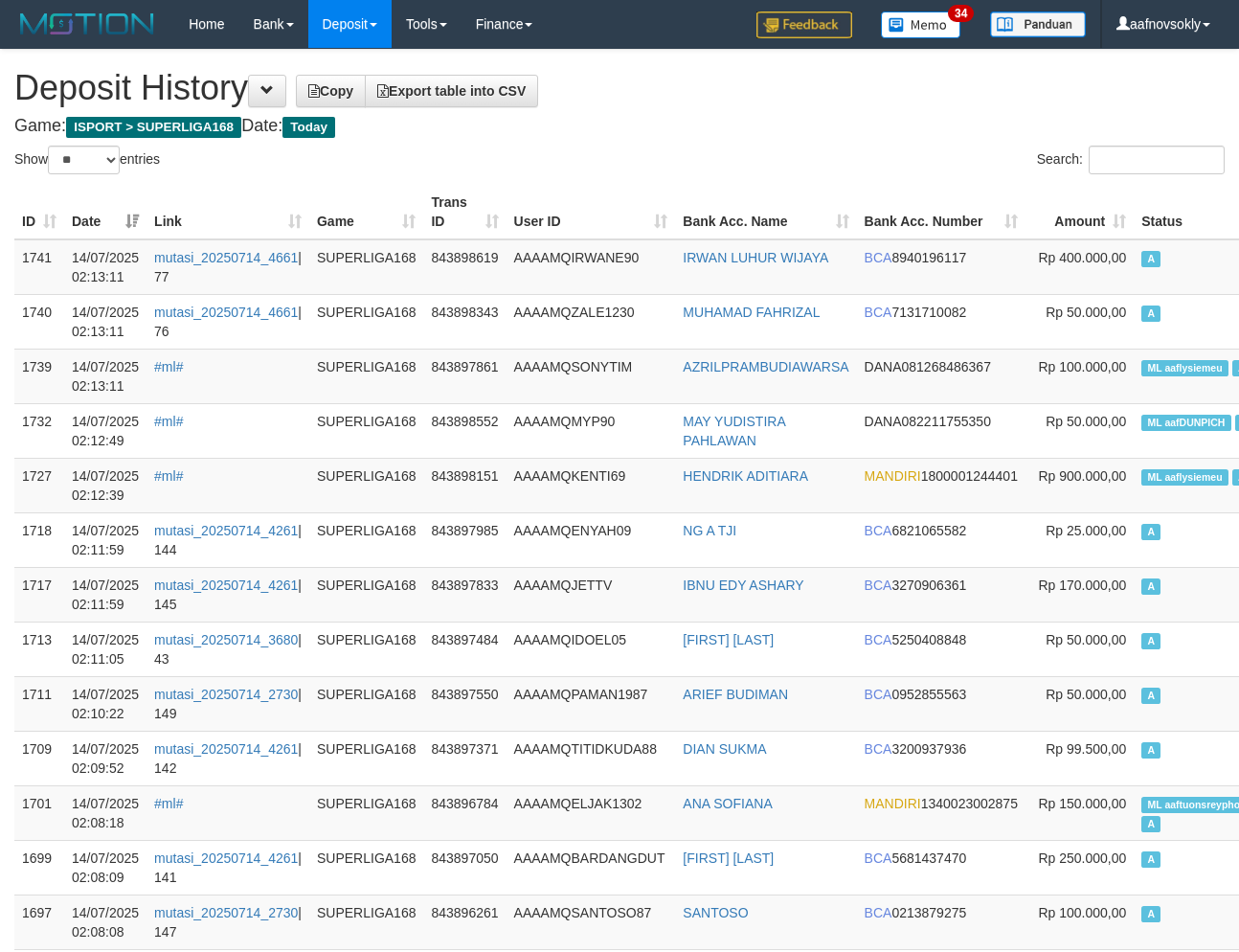 select on "**" 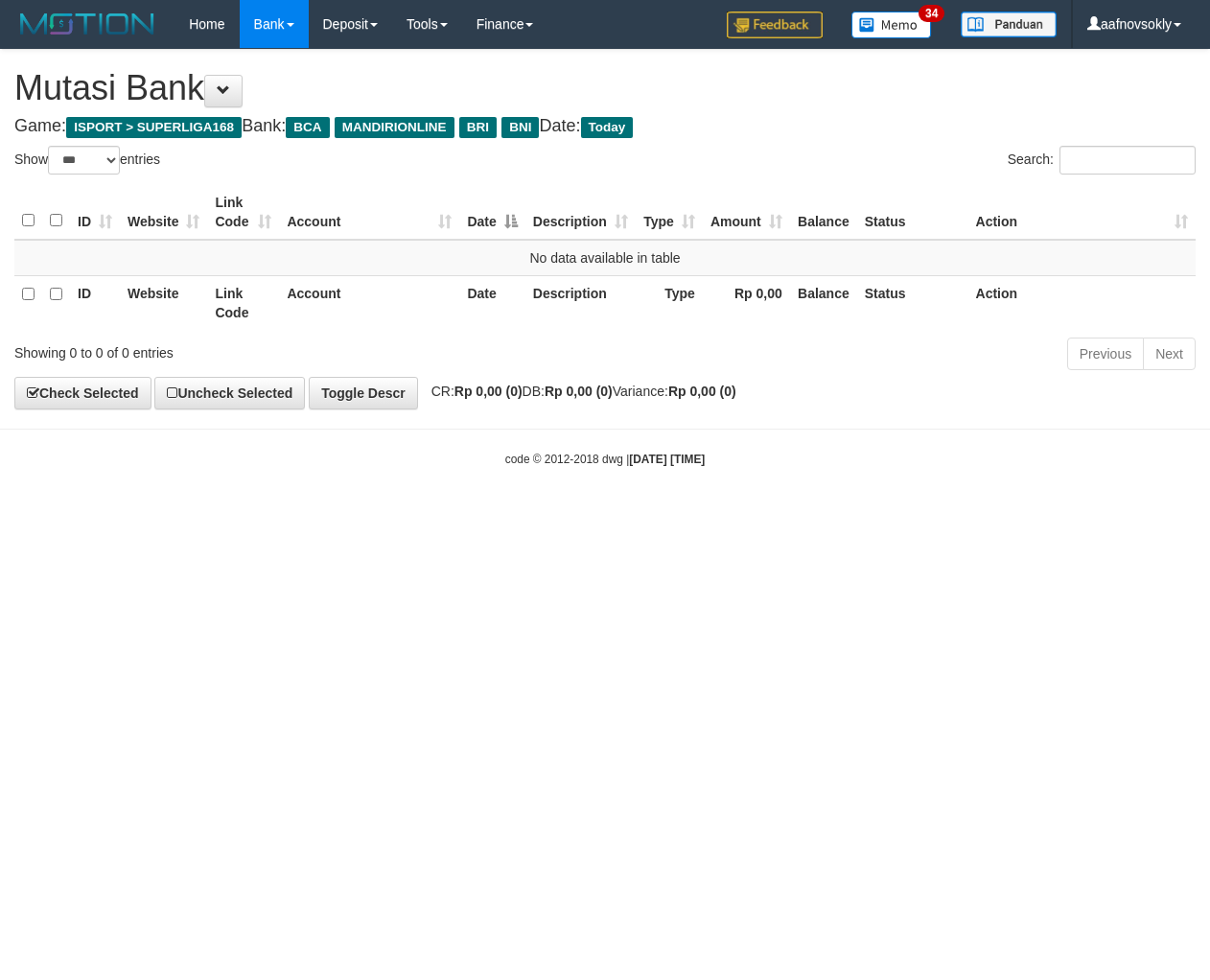 select on "***" 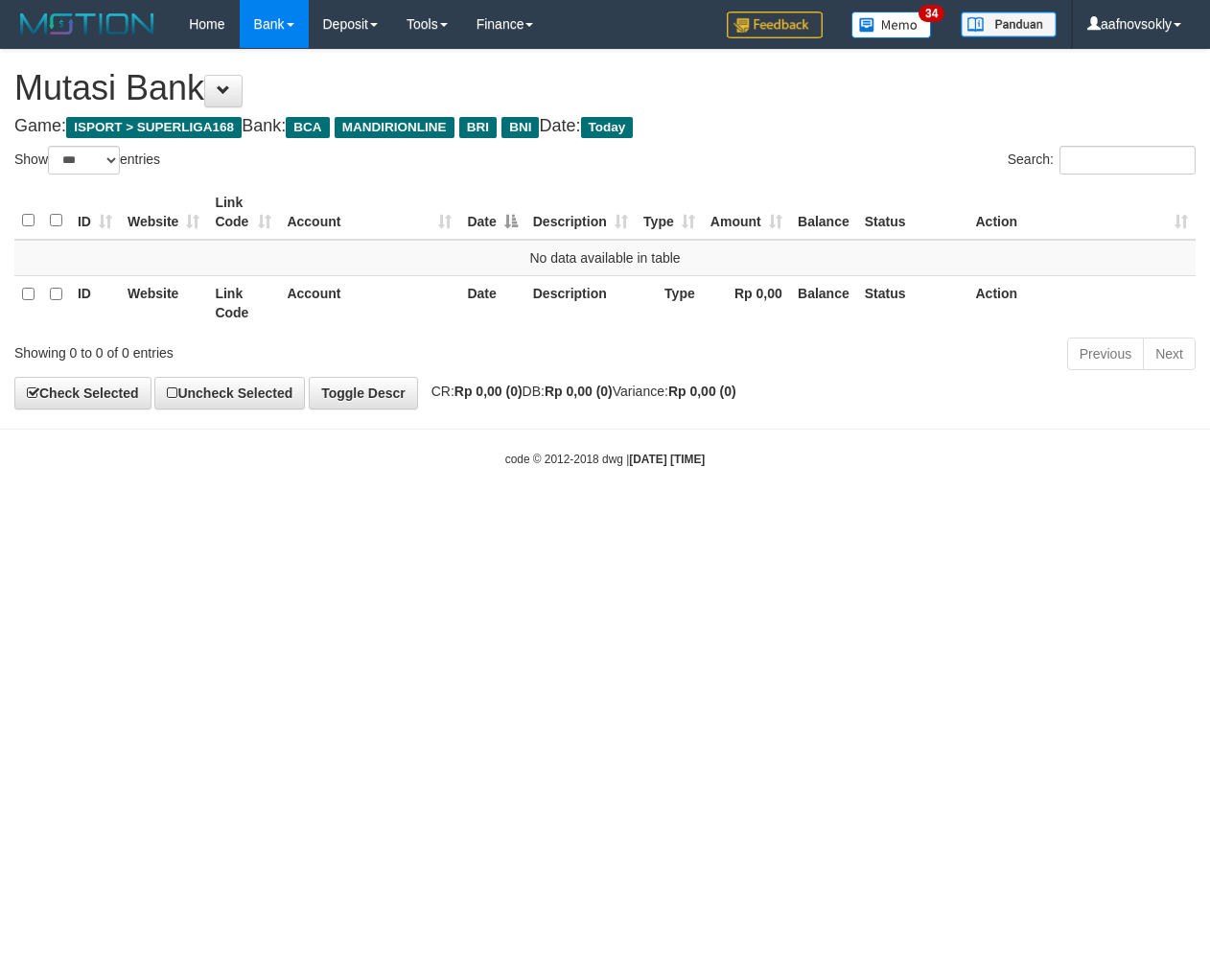 scroll, scrollTop: 0, scrollLeft: 0, axis: both 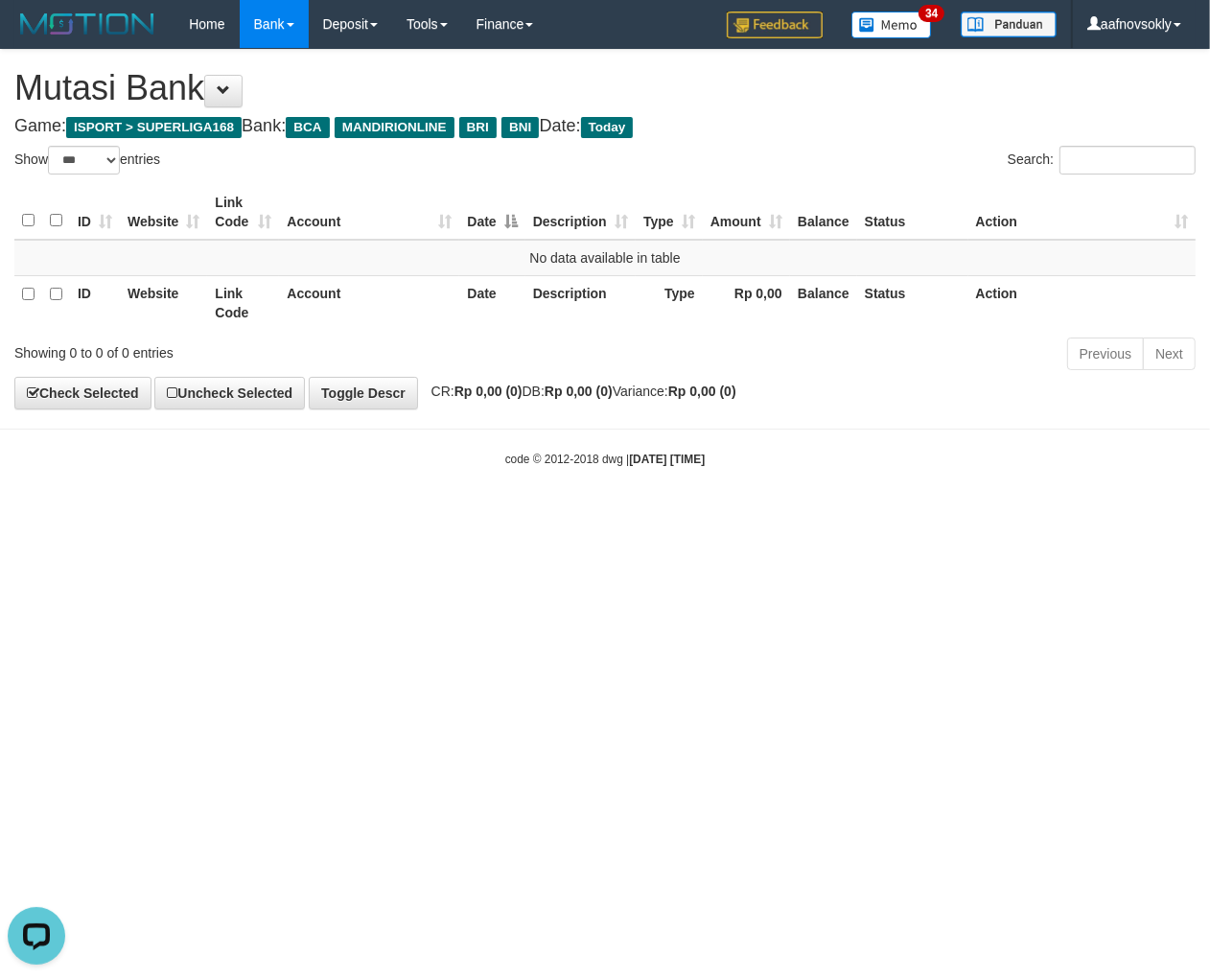 click on "Toggle navigation
Home
Bank
Account List
Load
By Website
Group
[ISPORT]													SUPERLIGA168
By Load Group (DPS)" at bounding box center [605, 258] 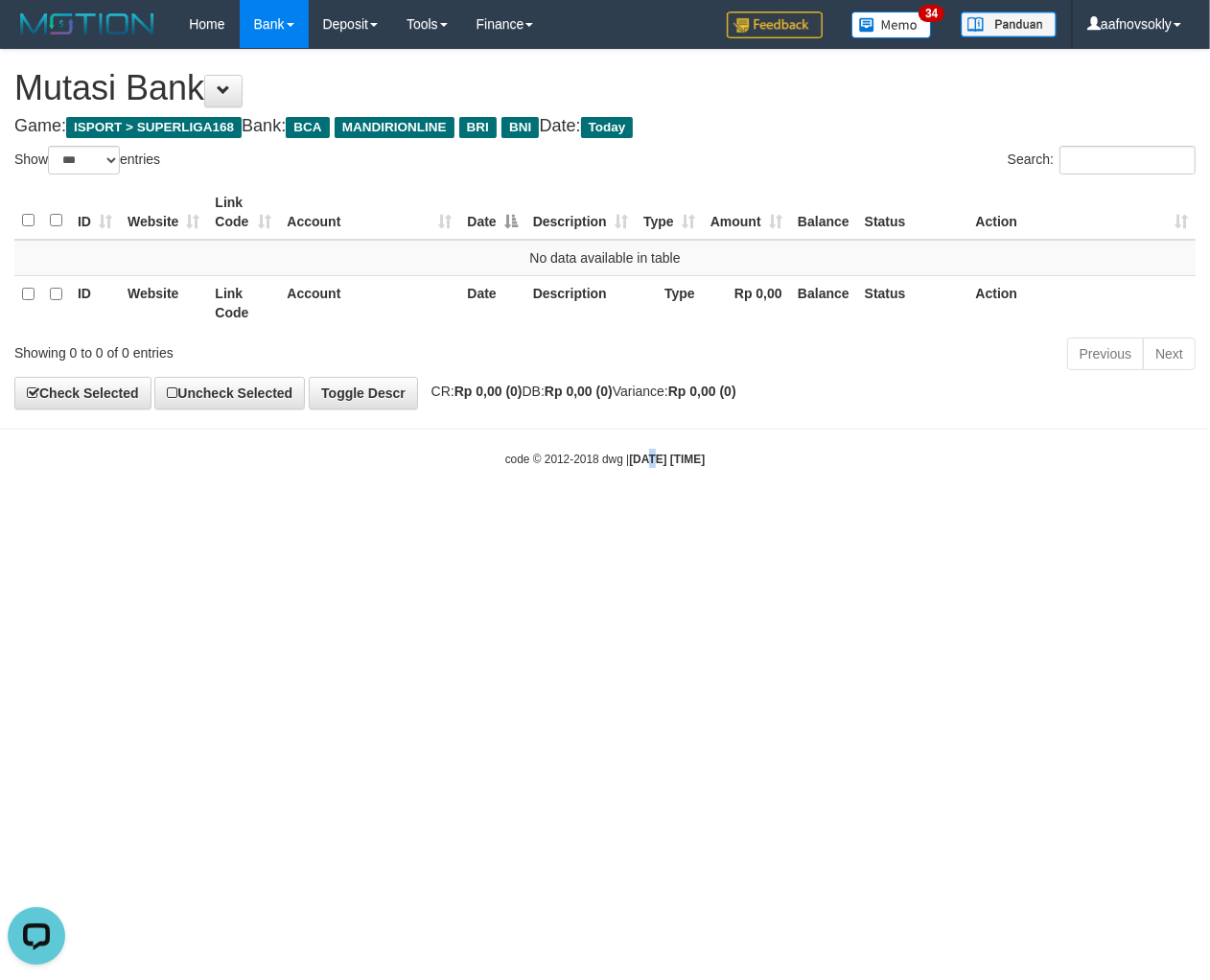 click on "Toggle navigation
Home
Bank
Account List
Load
By Website
Group
[ISPORT]													SUPERLIGA168
By Load Group (DPS)" at bounding box center (605, 258) 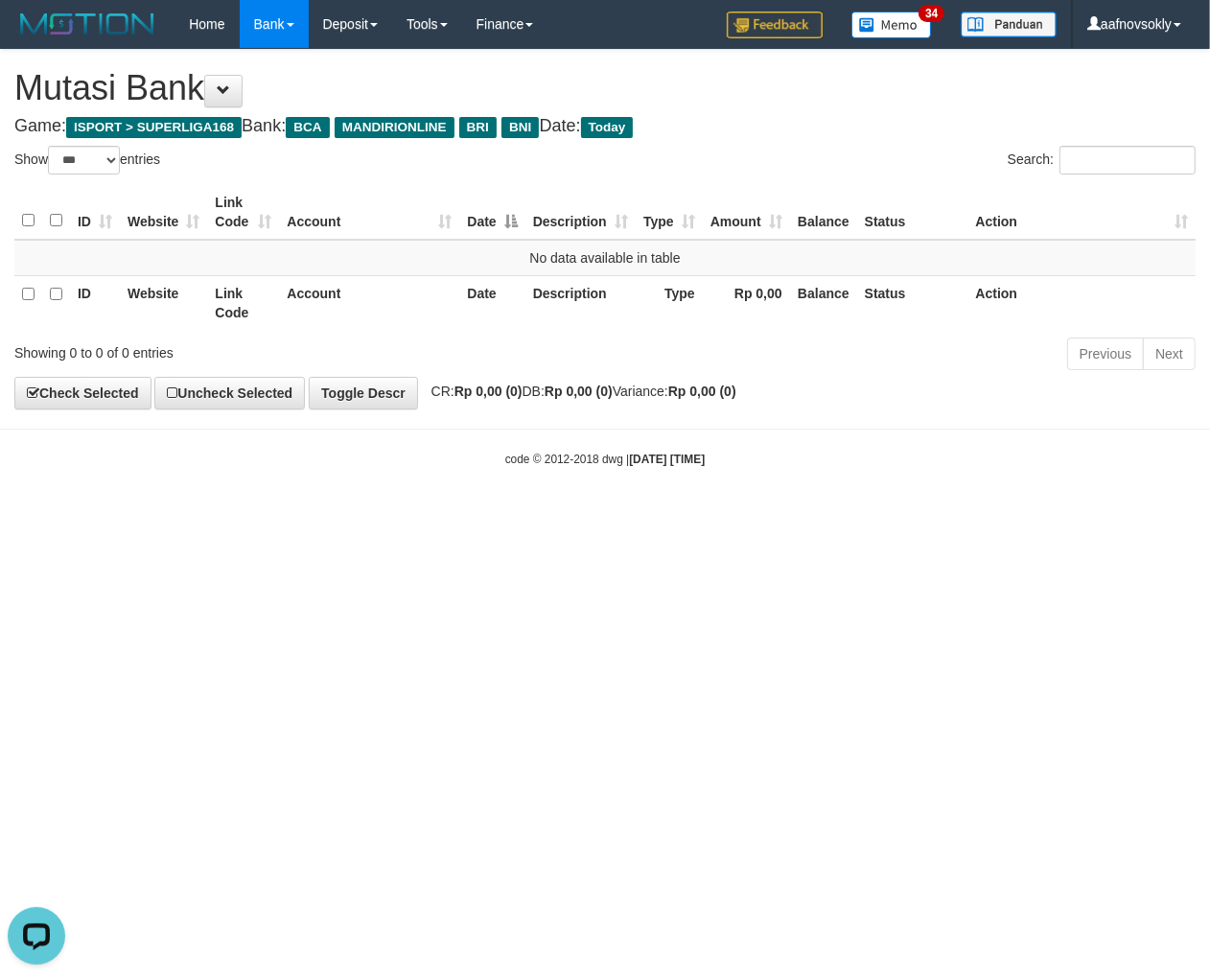 click on "Toggle navigation
Home
Bank
Account List
Load
By Website
Group
[ISPORT]													SUPERLIGA168
By Load Group (DPS)
34" at bounding box center (605, 258) 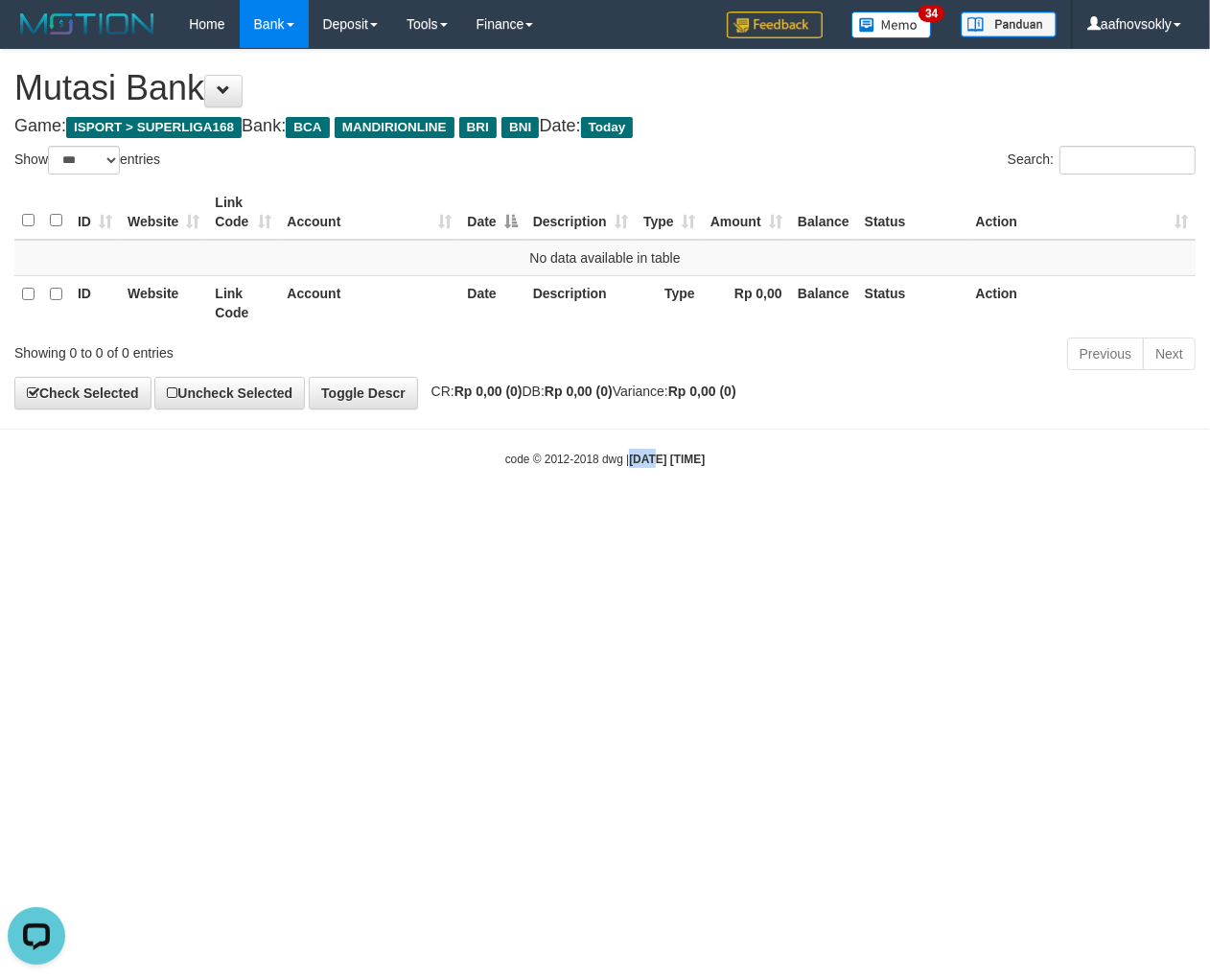 click on "Toggle navigation
Home
Bank
Account List
Load
By Website
Group
[ISPORT]													SUPERLIGA168
By Load Group (DPS)
34" at bounding box center (605, 258) 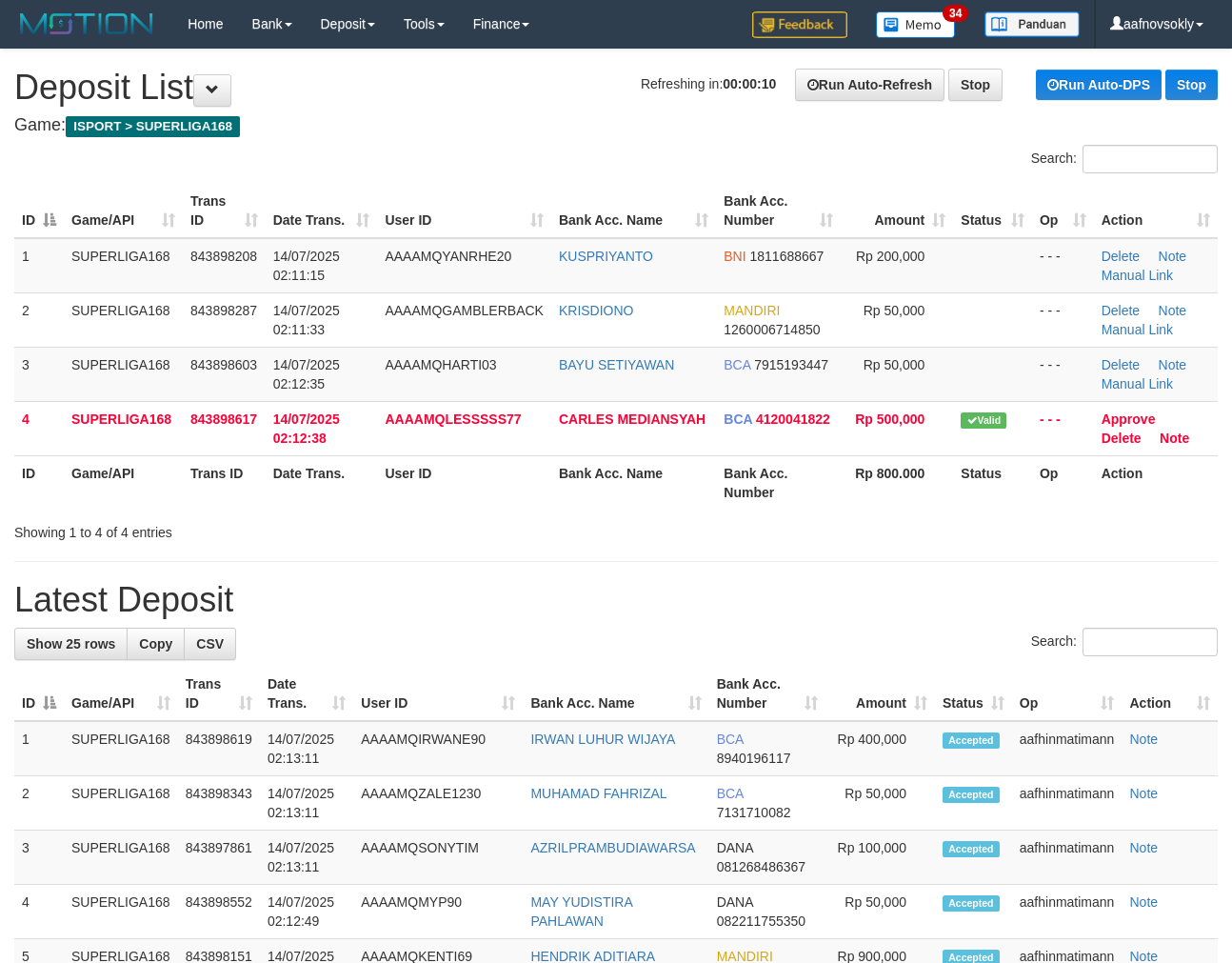 scroll, scrollTop: 0, scrollLeft: 0, axis: both 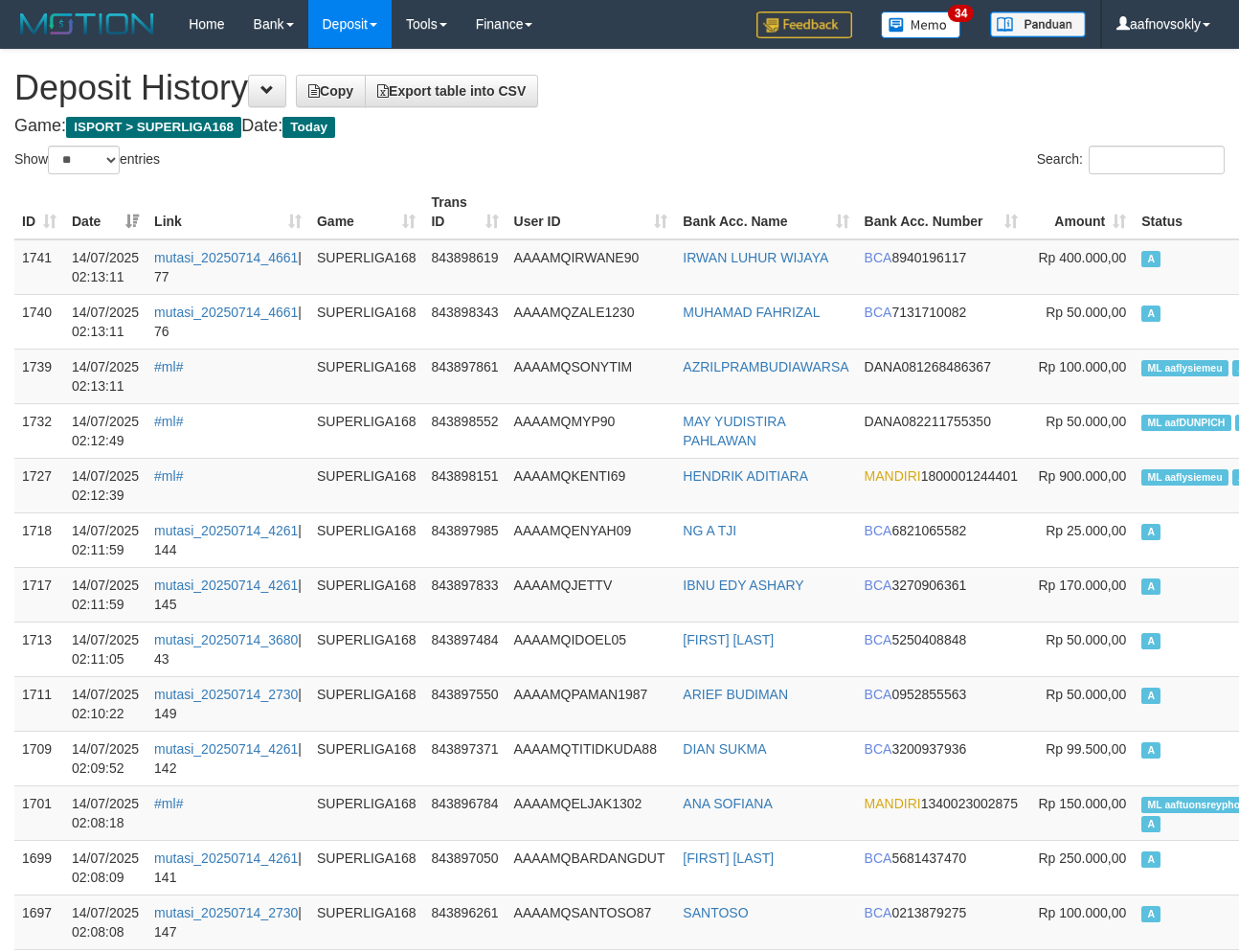 select on "**" 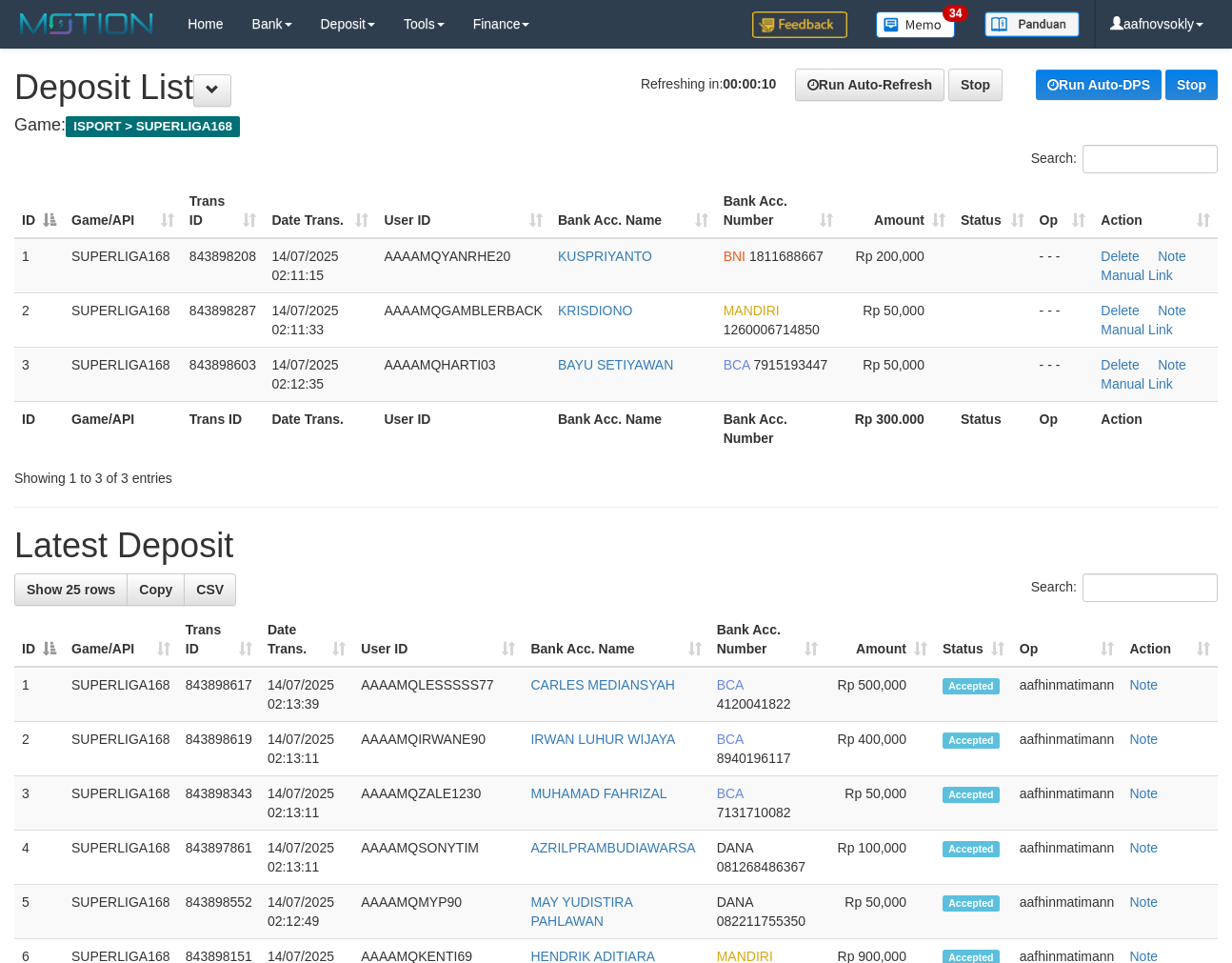 scroll, scrollTop: 0, scrollLeft: 0, axis: both 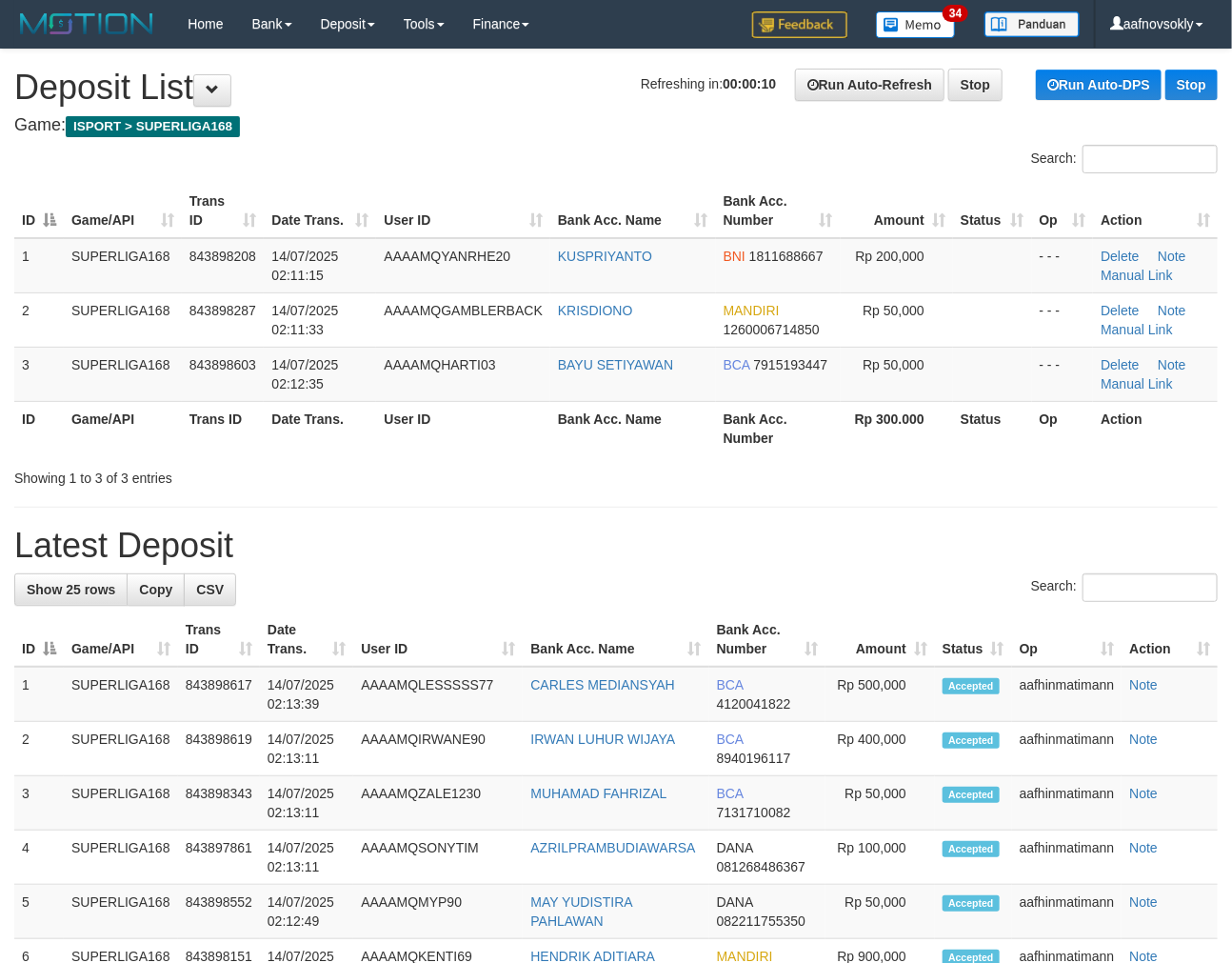 drag, startPoint x: 0, startPoint y: 0, endPoint x: 517, endPoint y: 579, distance: 776.2281 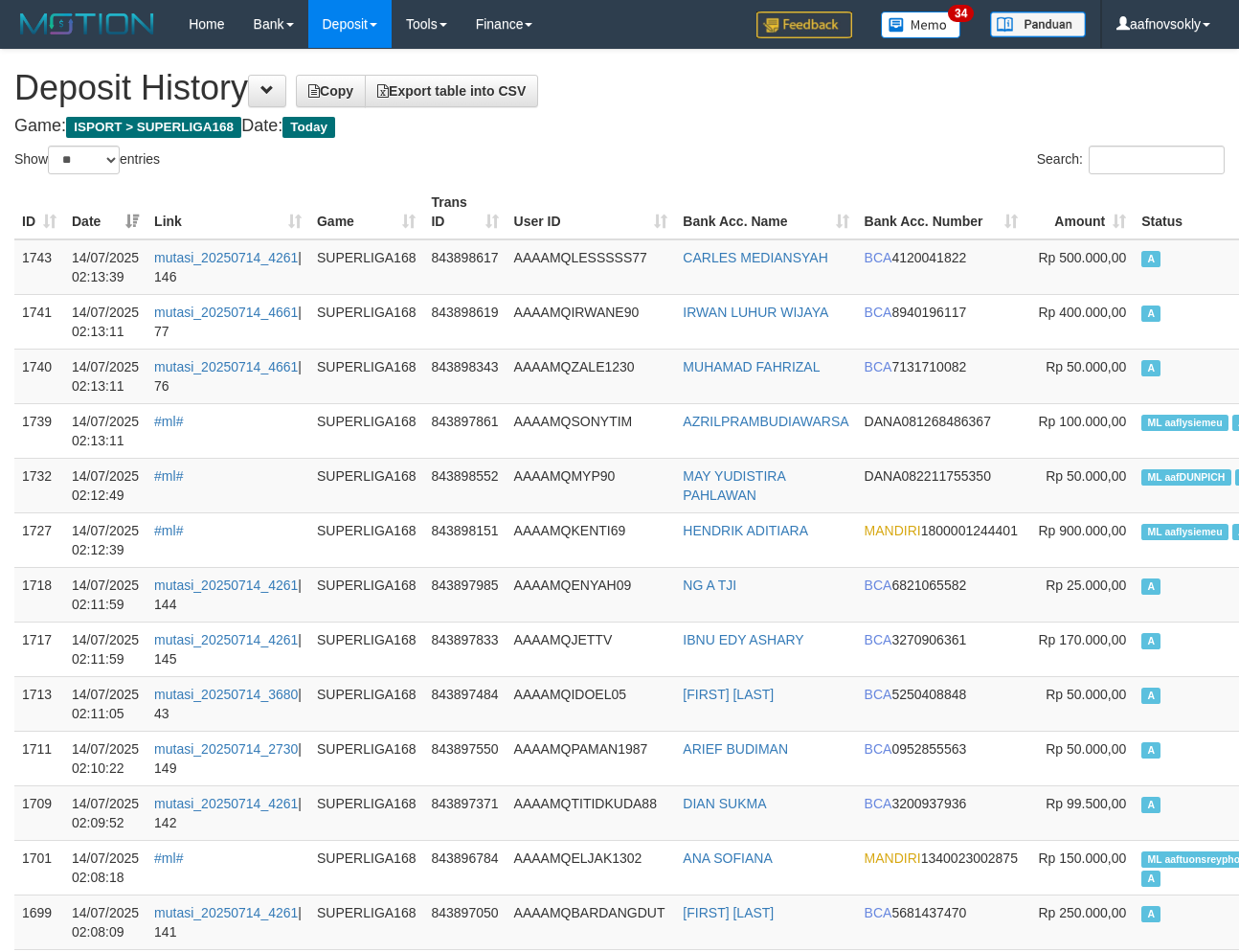 select on "**" 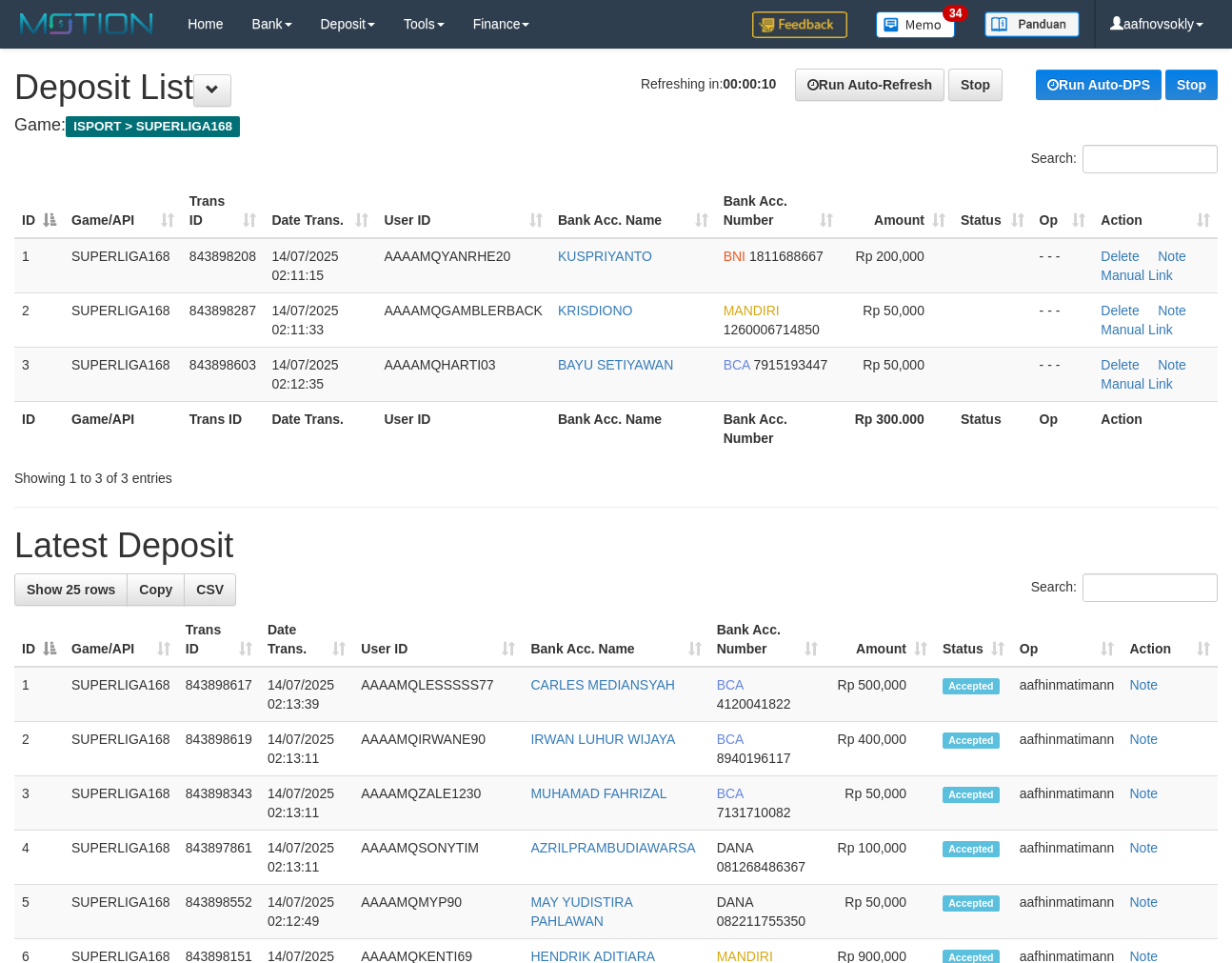 scroll, scrollTop: 0, scrollLeft: 0, axis: both 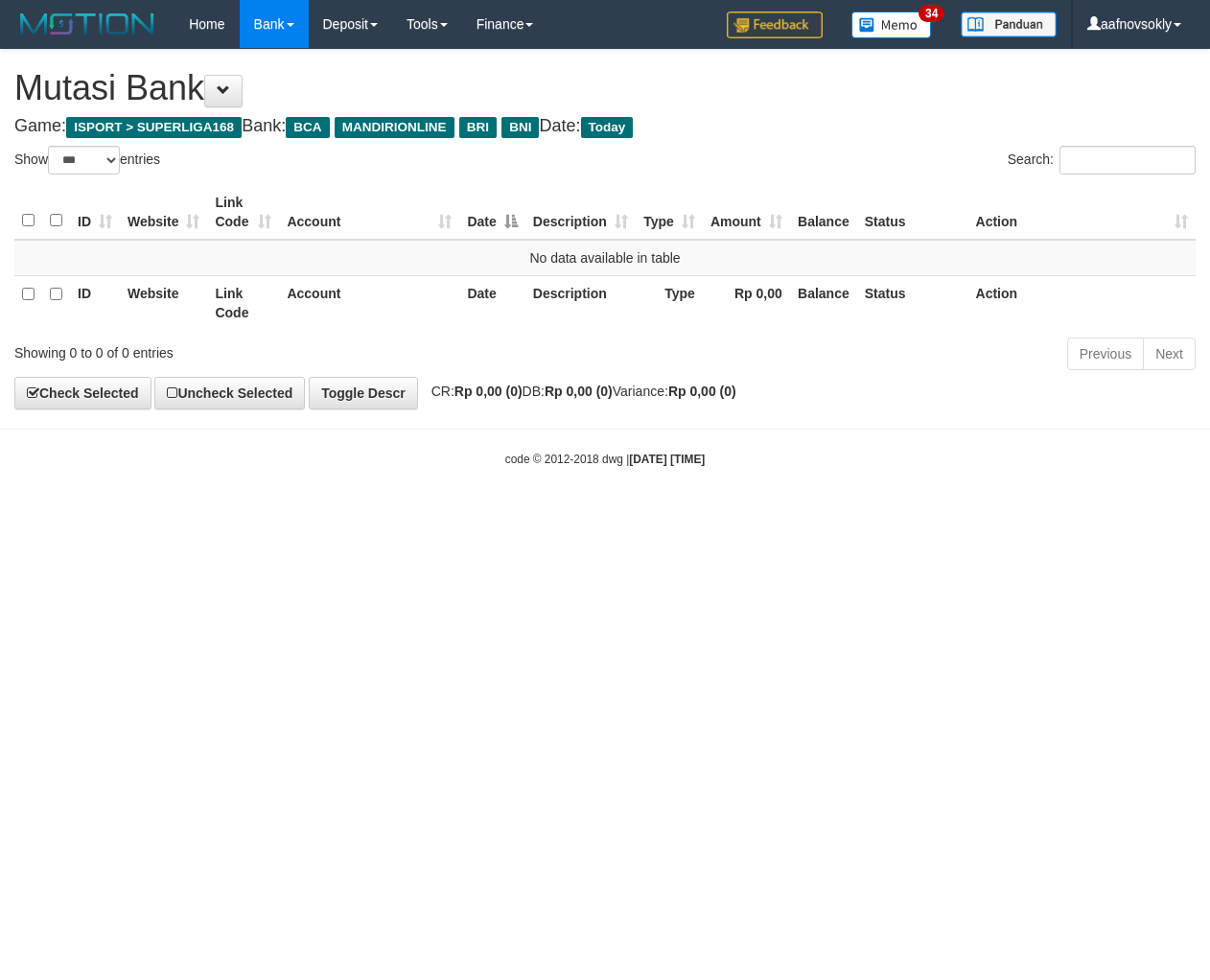 select on "***" 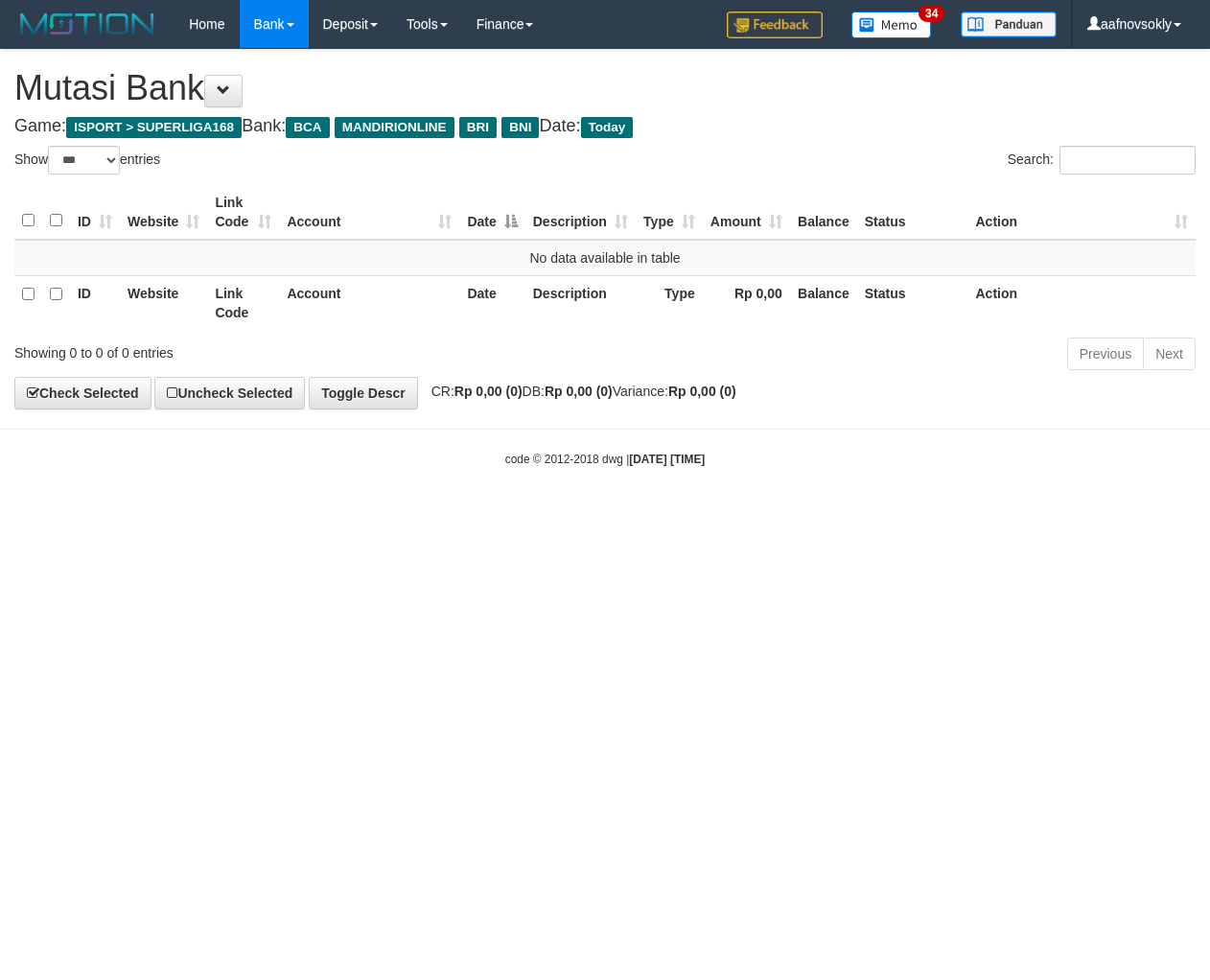 scroll, scrollTop: 0, scrollLeft: 0, axis: both 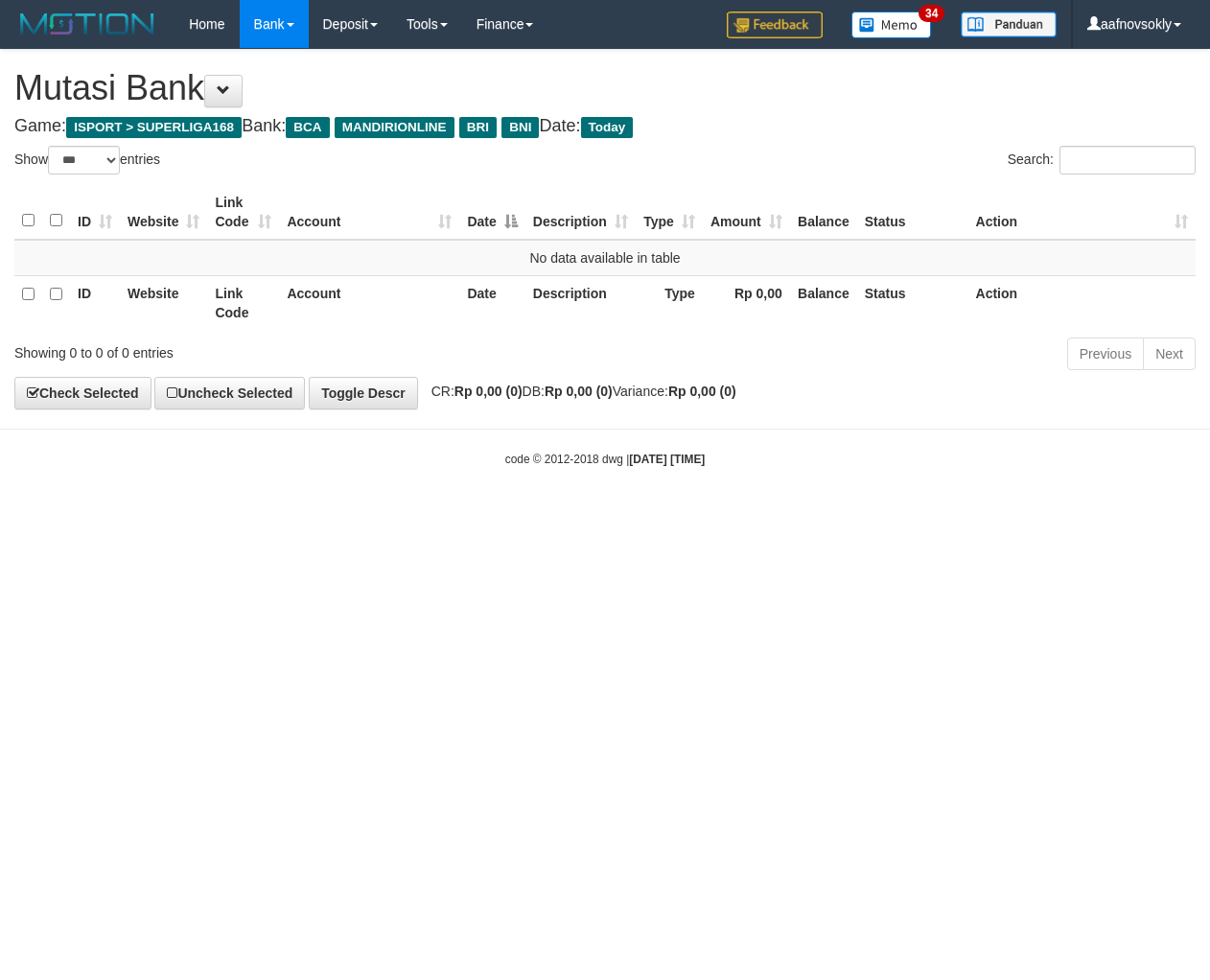 select on "***" 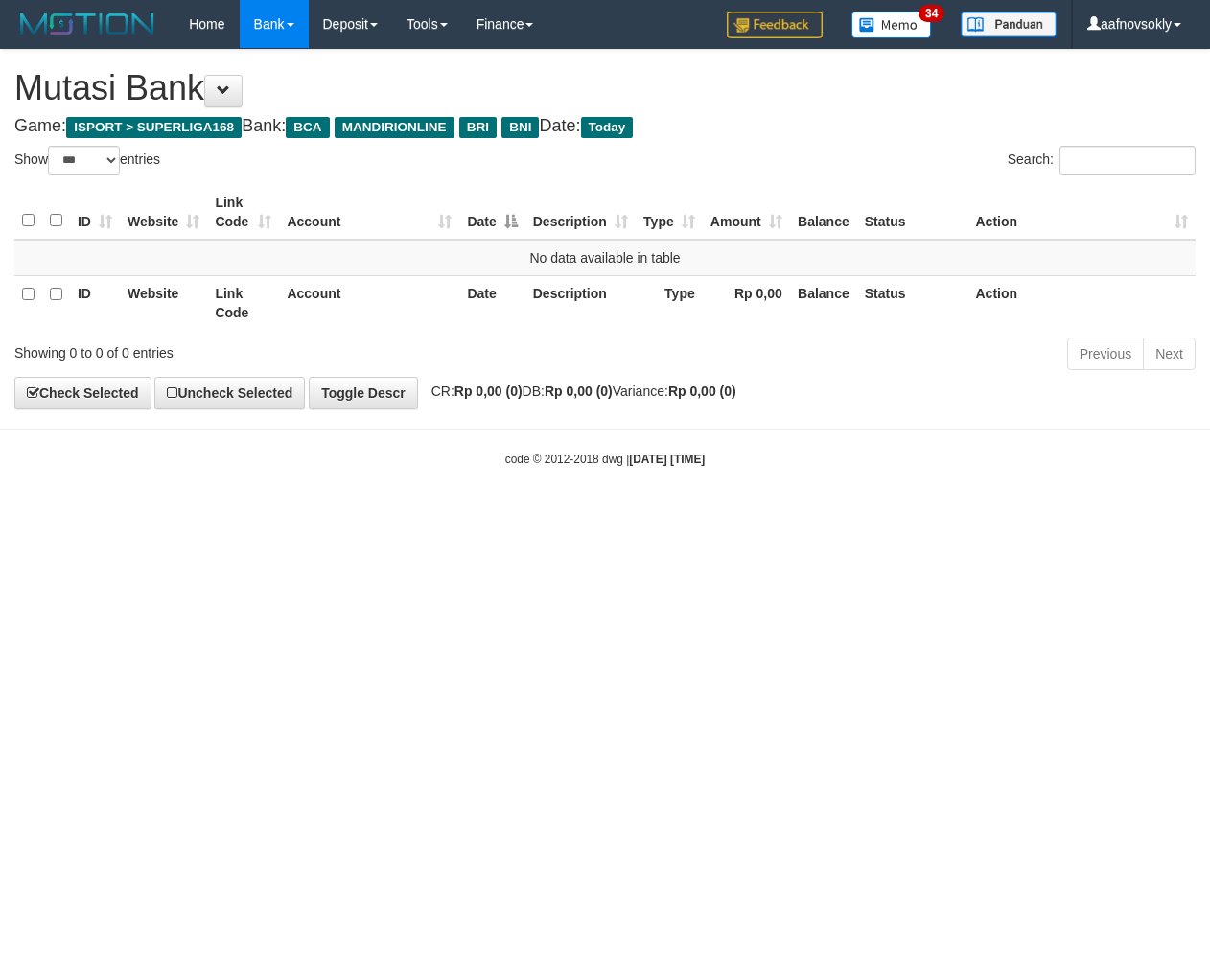 scroll, scrollTop: 0, scrollLeft: 0, axis: both 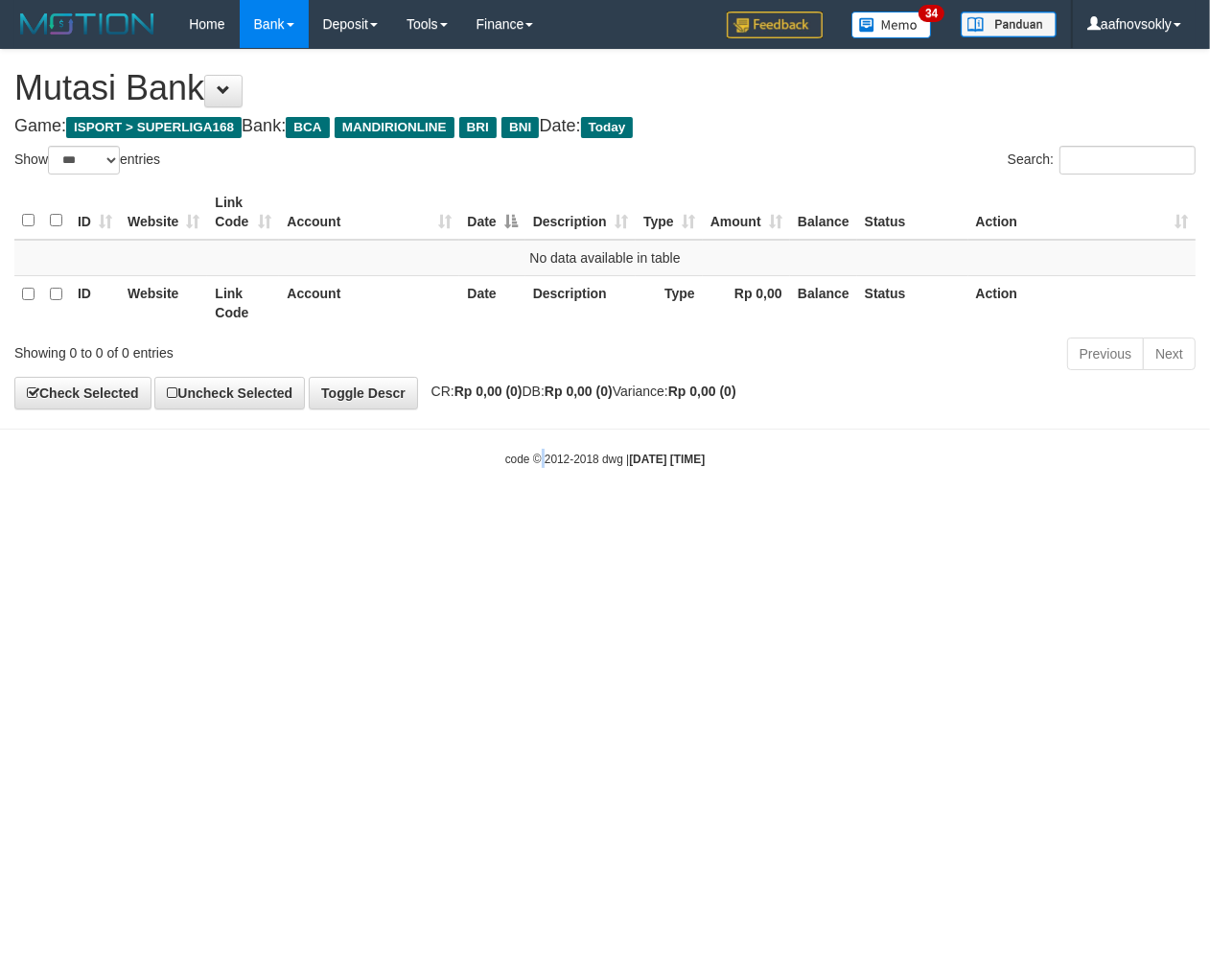 click on "Toggle navigation
Home
Bank
Account List
Load
By Website
Group
[ISPORT]													SUPERLIGA168
By Load Group (DPS)
34" at bounding box center (605, 258) 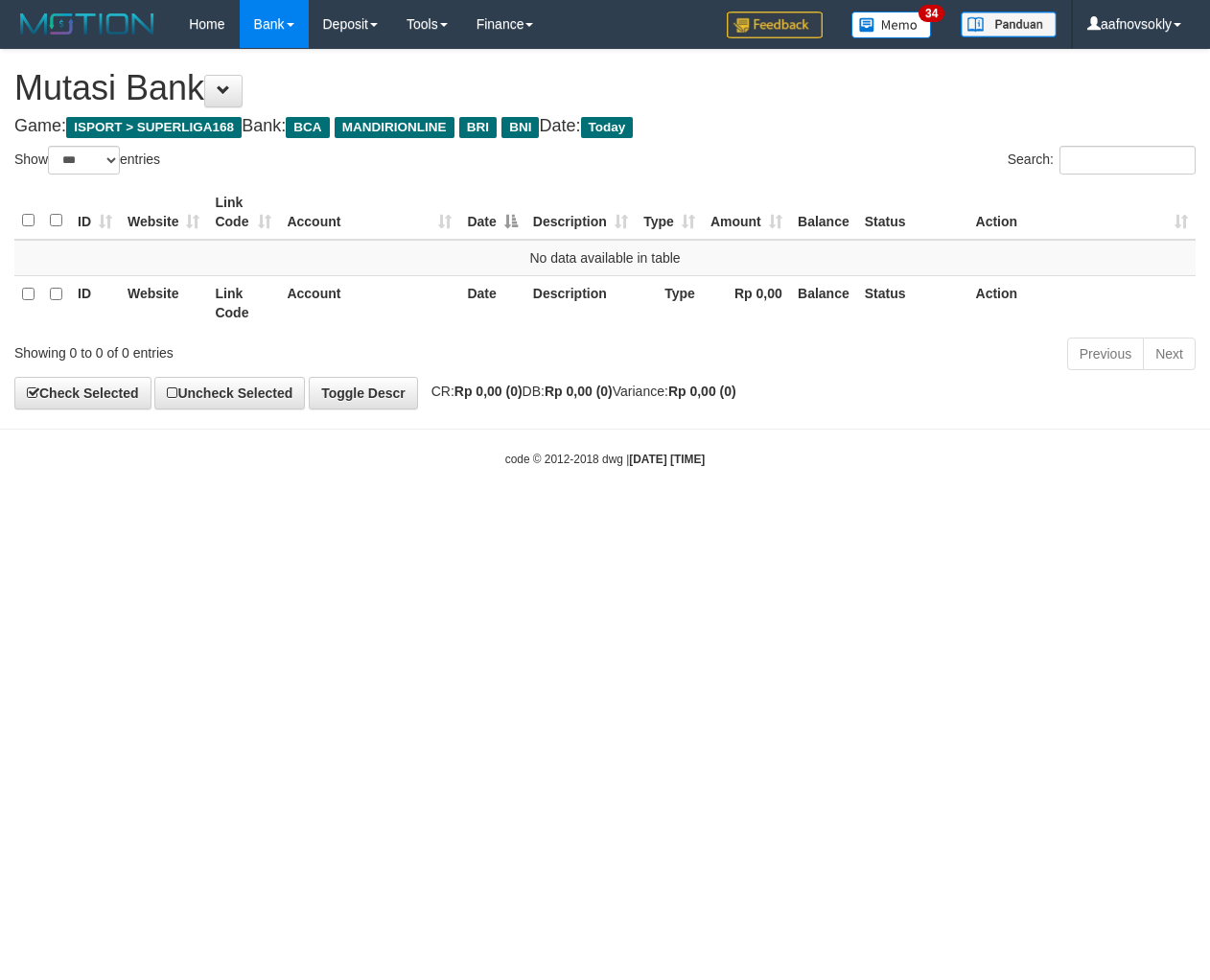 select on "***" 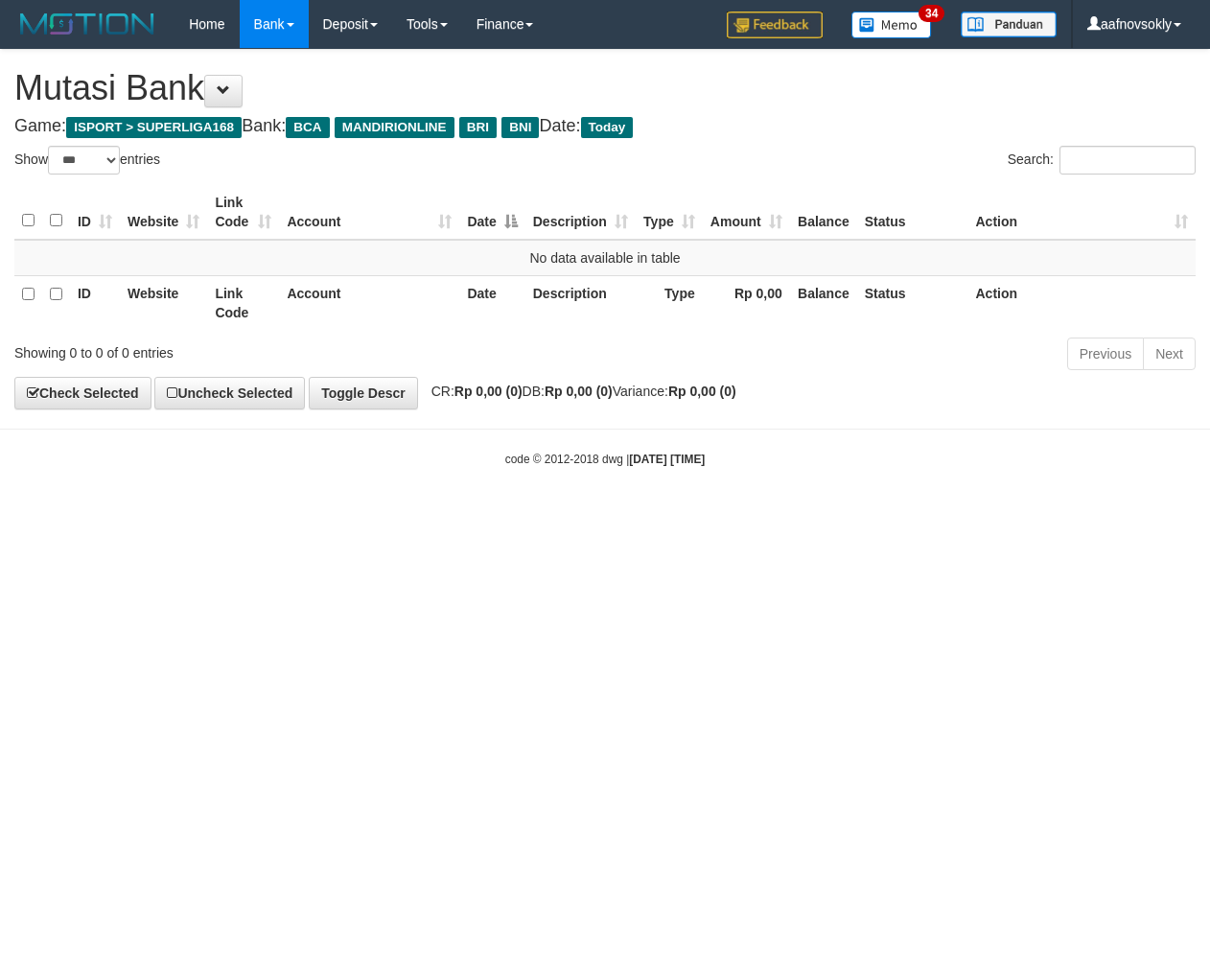 scroll, scrollTop: 0, scrollLeft: 0, axis: both 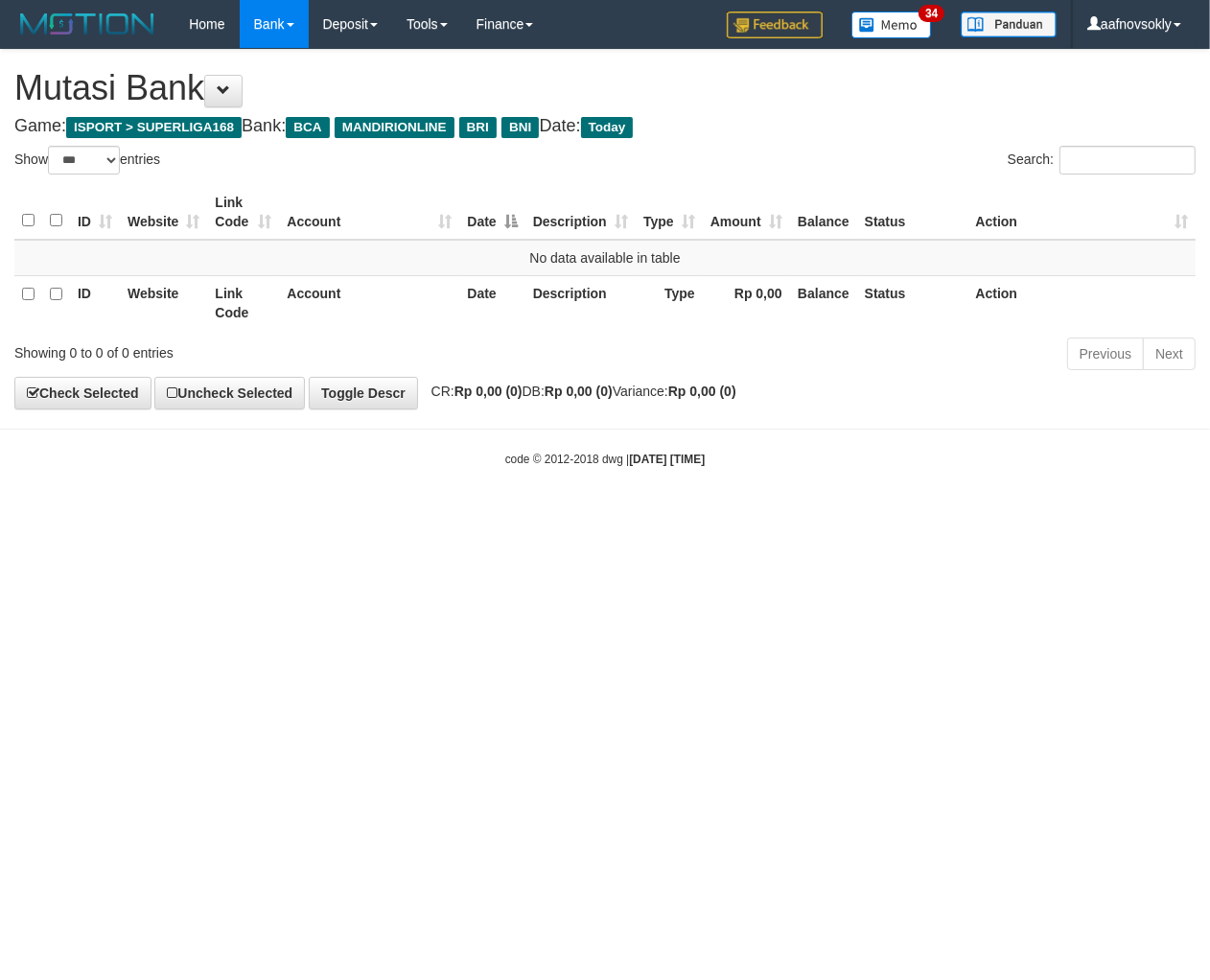 click on "Toggle navigation
Home
Bank
Account List
Load
By Website
Group
[ISPORT]													SUPERLIGA168
By Load Group (DPS)
34" at bounding box center (605, 258) 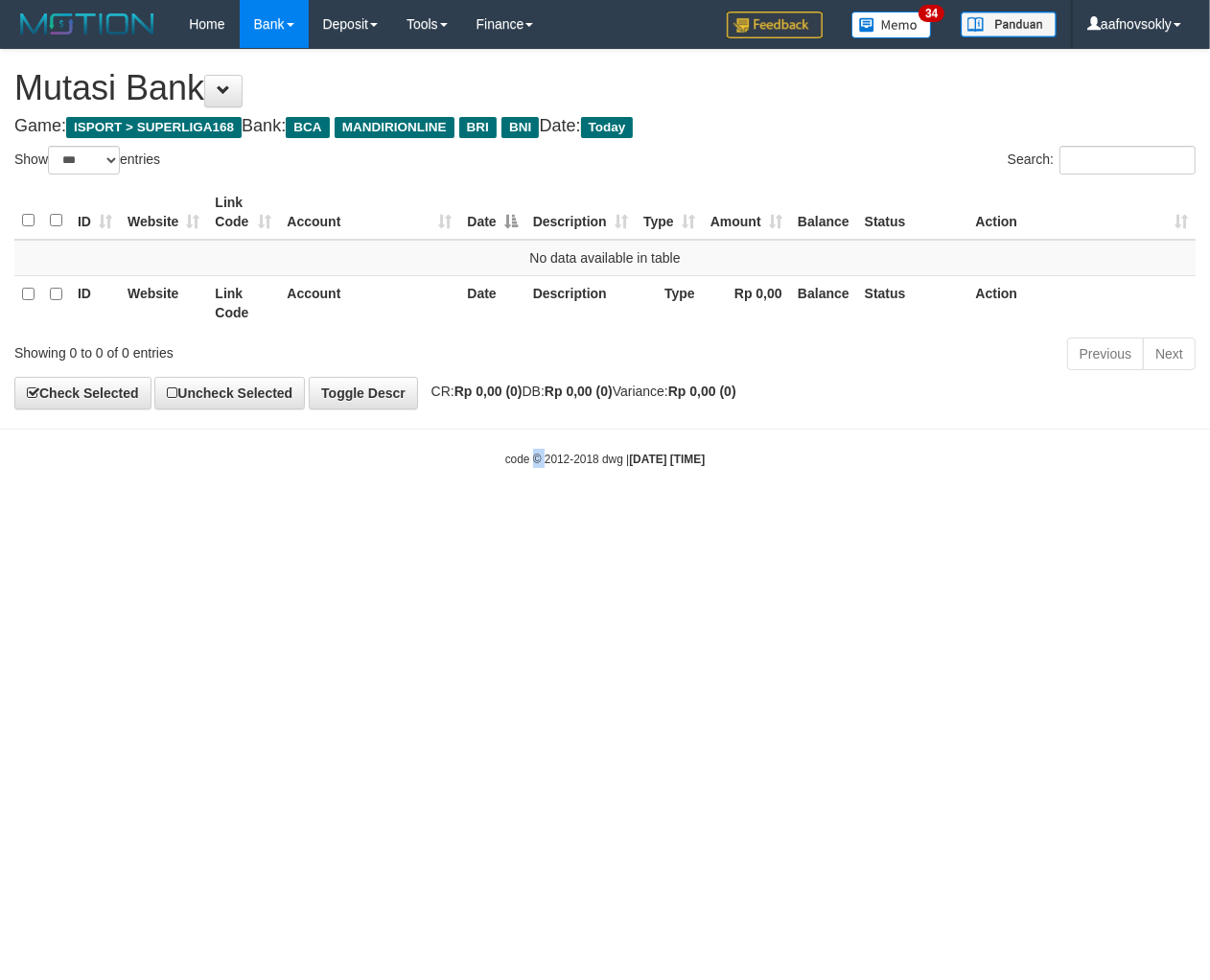 click on "Toggle navigation
Home
Bank
Account List
Load
By Website
Group
[ISPORT]													SUPERLIGA168
By Load Group (DPS)
34" at bounding box center [605, 258] 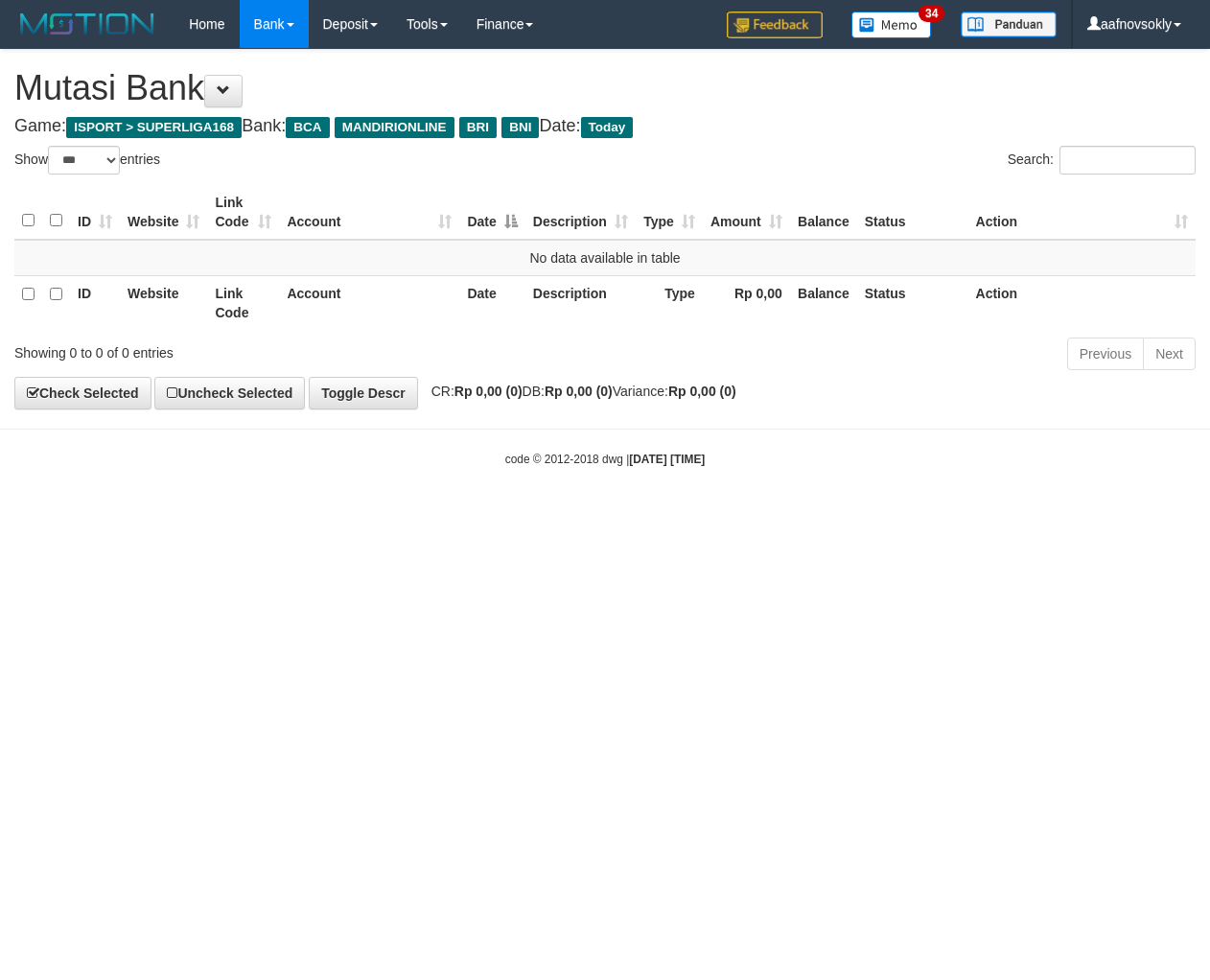 select on "***" 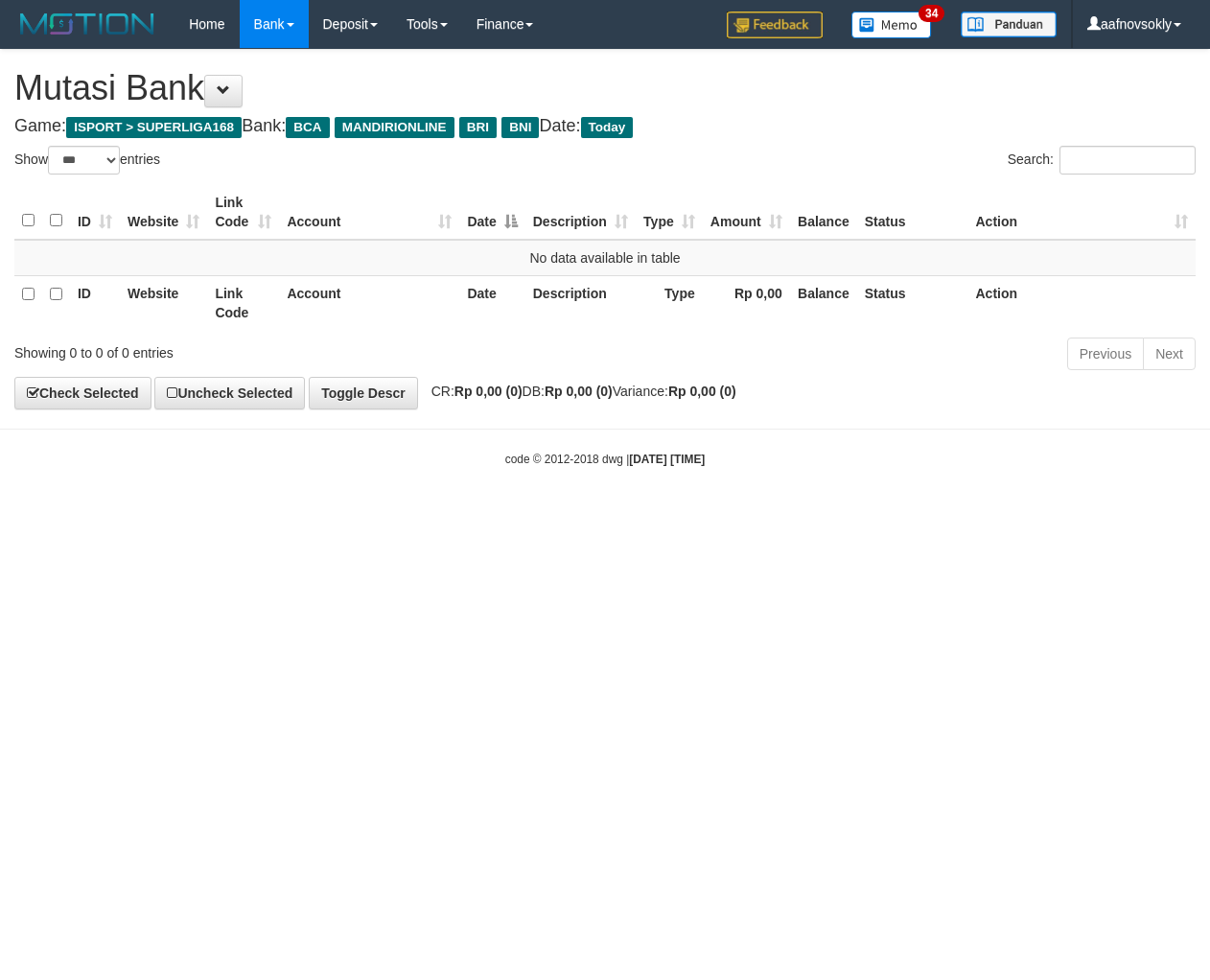 scroll, scrollTop: 0, scrollLeft: 0, axis: both 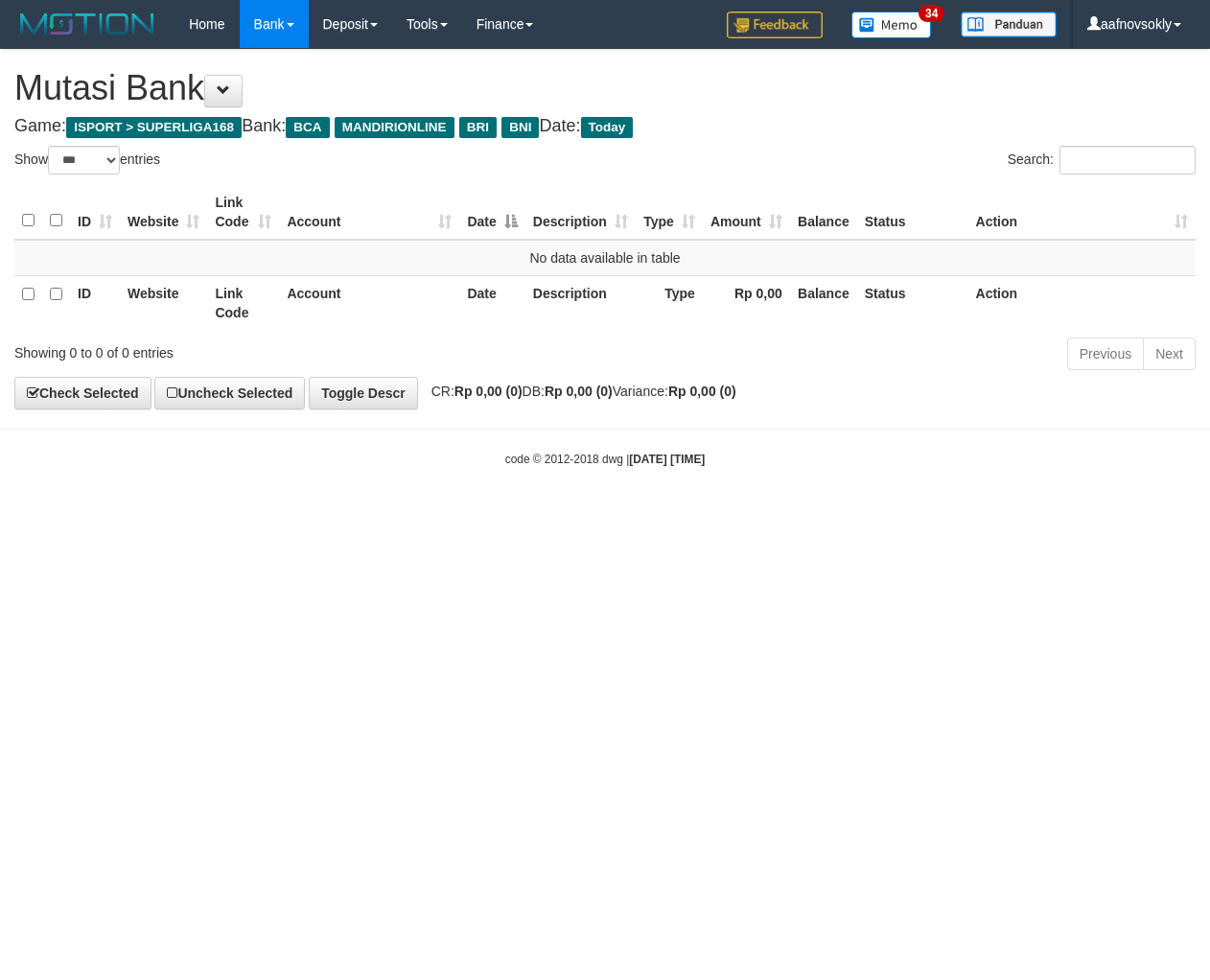 select on "***" 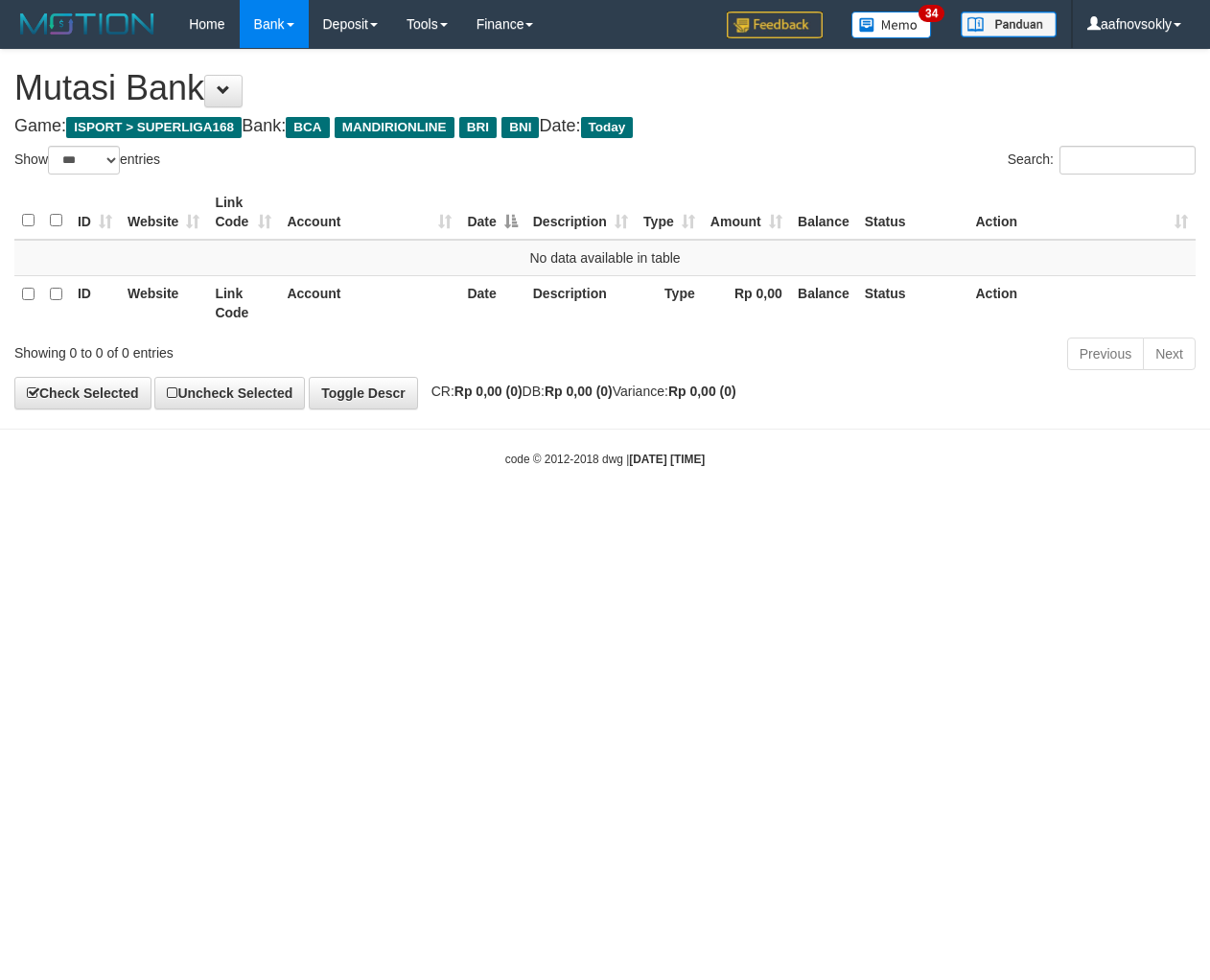 scroll, scrollTop: 0, scrollLeft: 0, axis: both 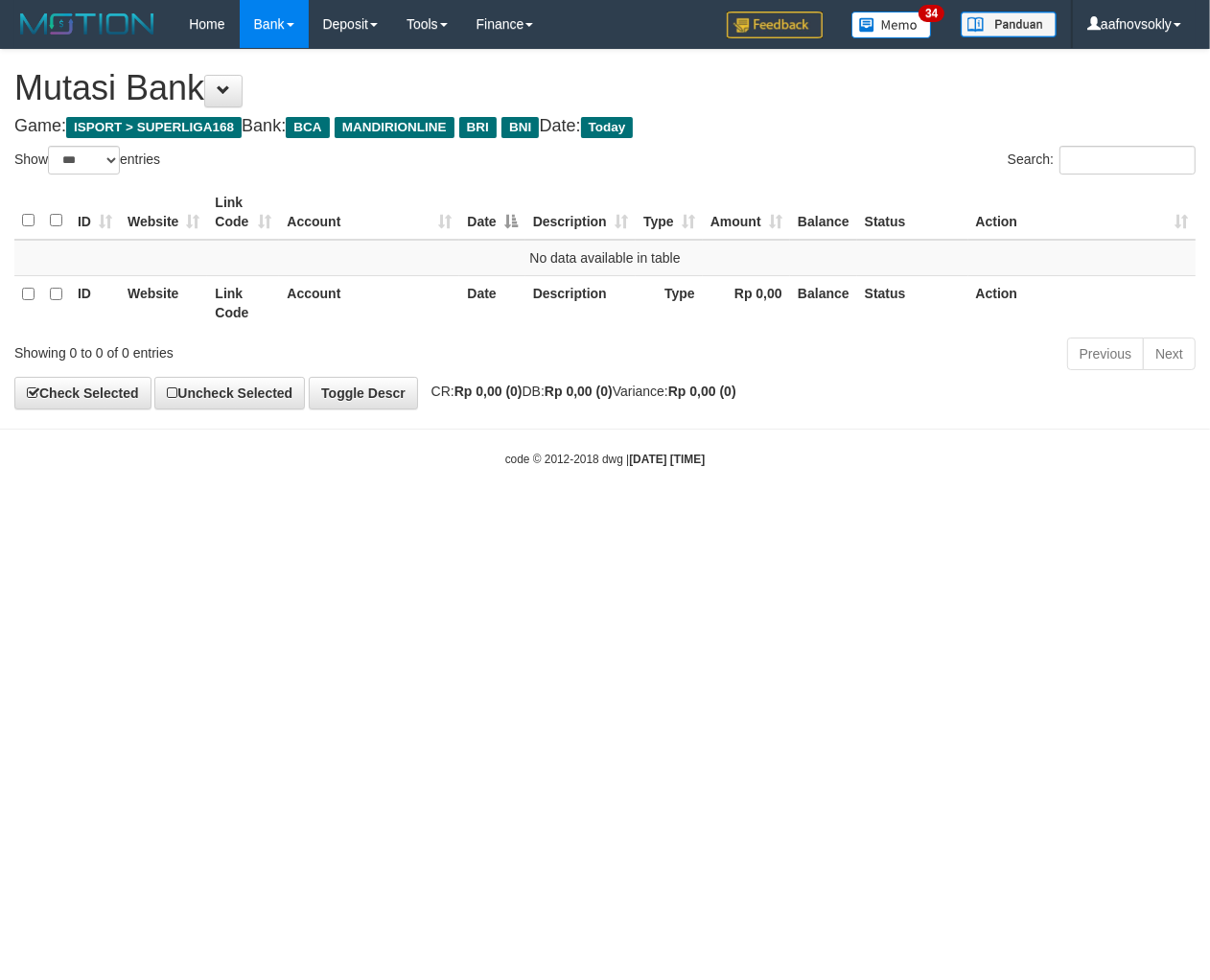 click on "code © 2012-2018 dwg |  [DATE] [TIME]" at bounding box center (605, 459) 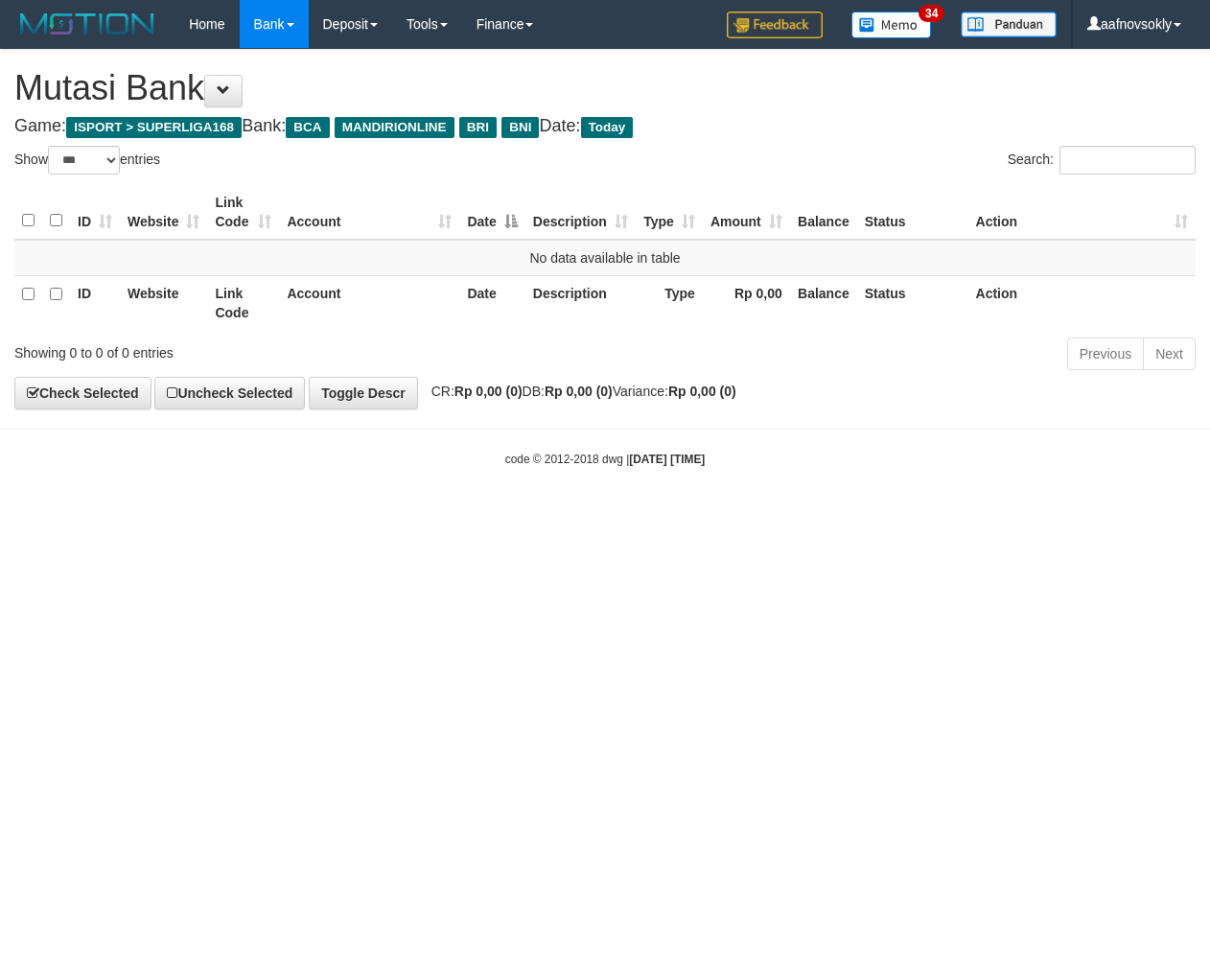select on "***" 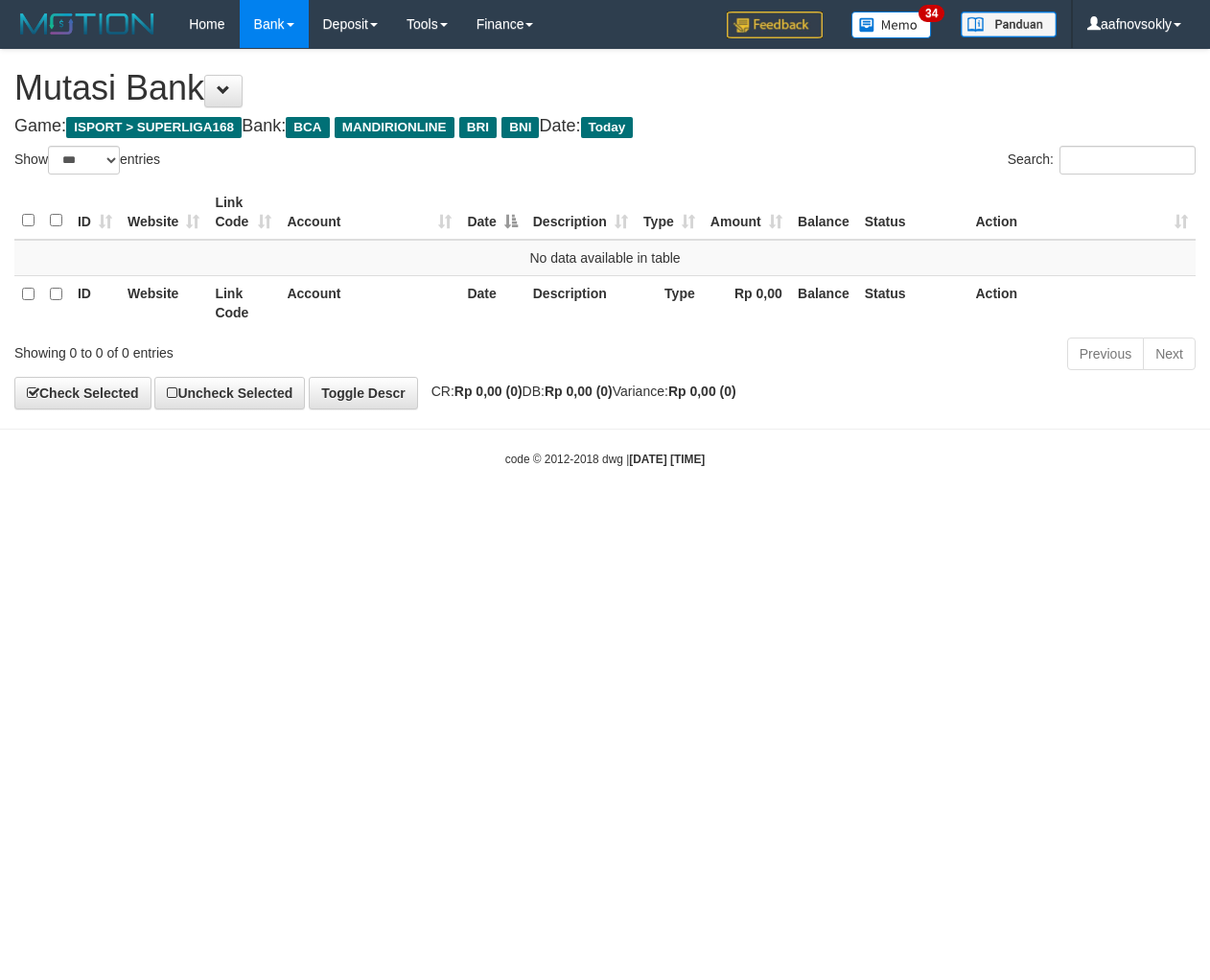 scroll, scrollTop: 0, scrollLeft: 0, axis: both 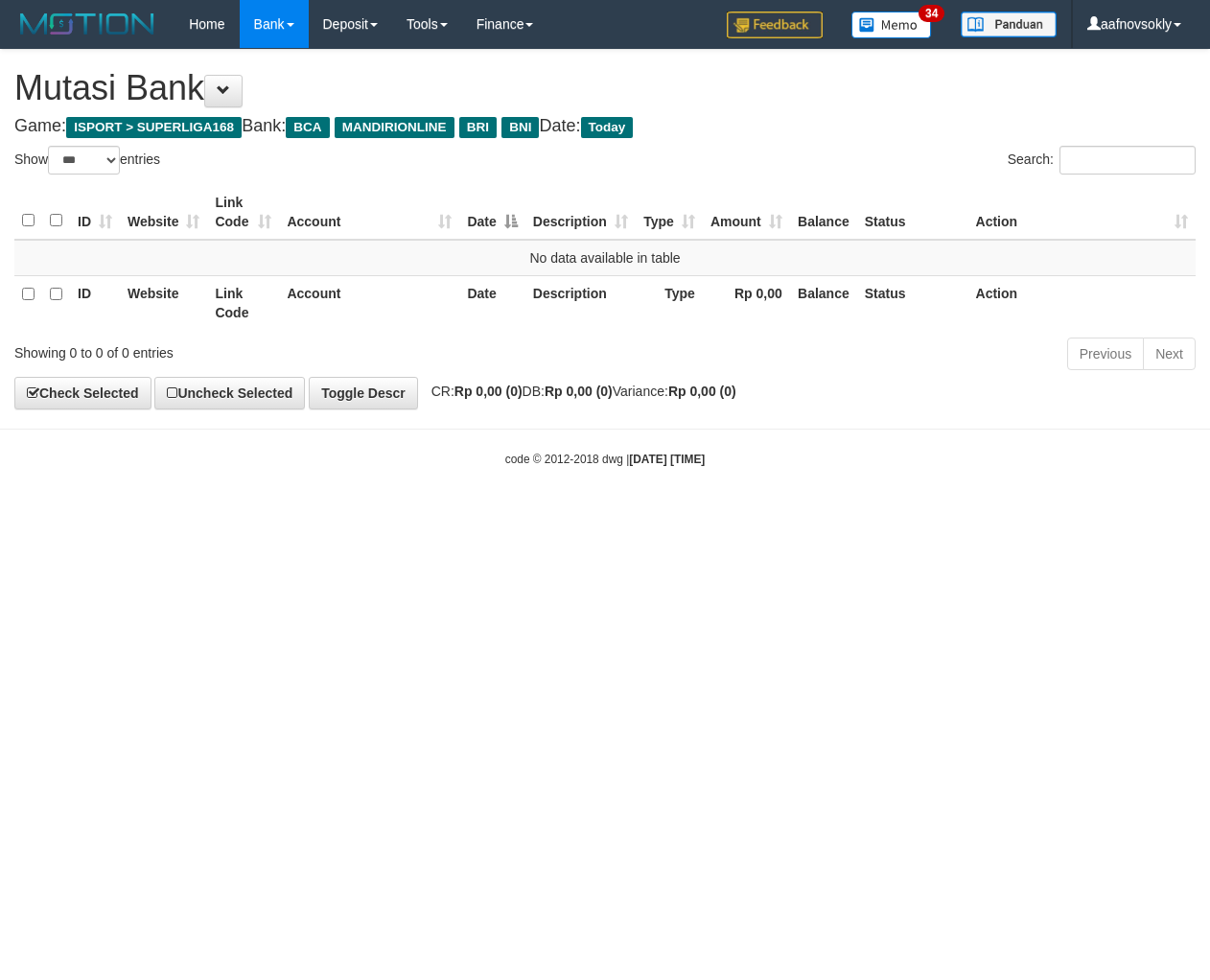 select on "***" 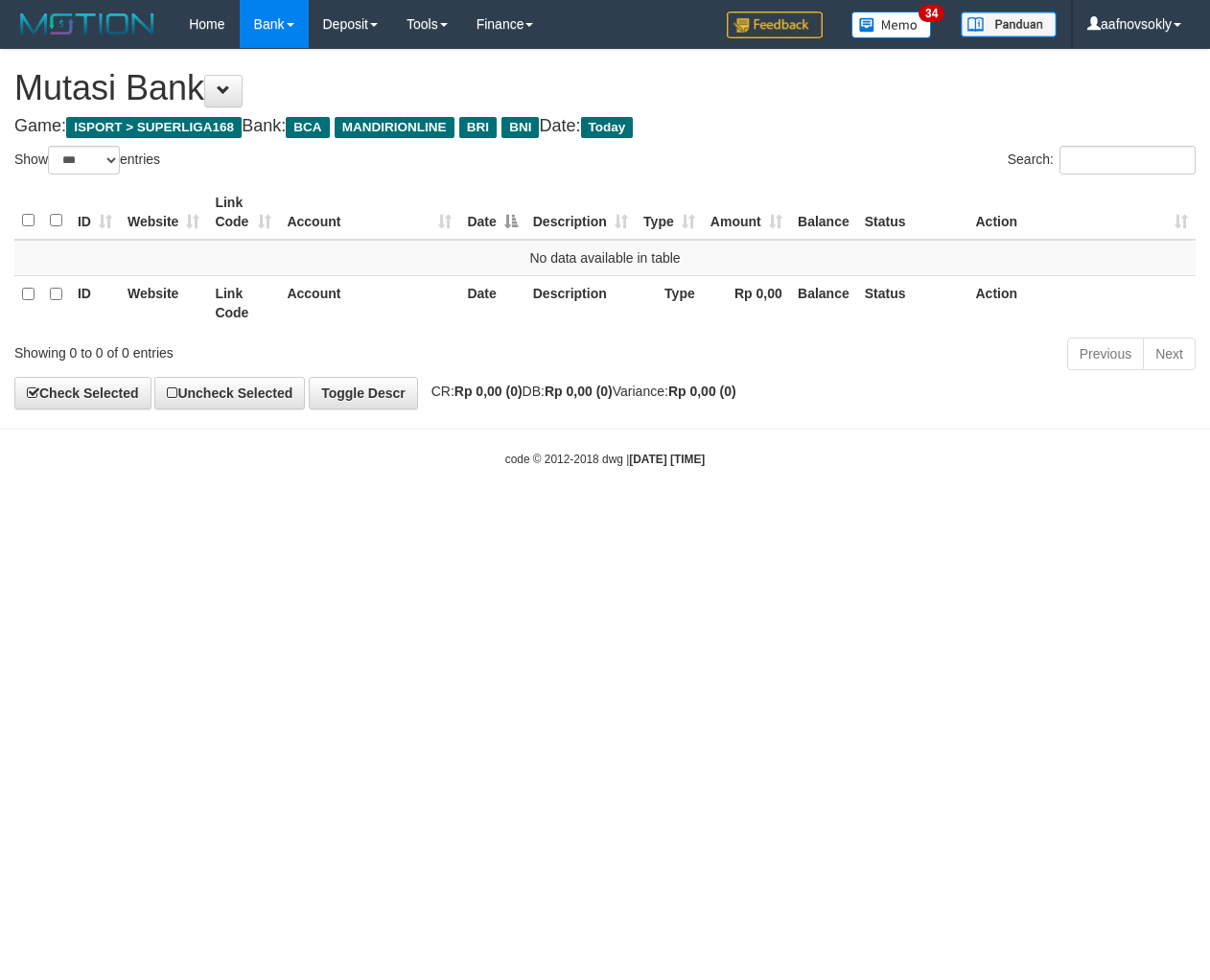 scroll, scrollTop: 0, scrollLeft: 0, axis: both 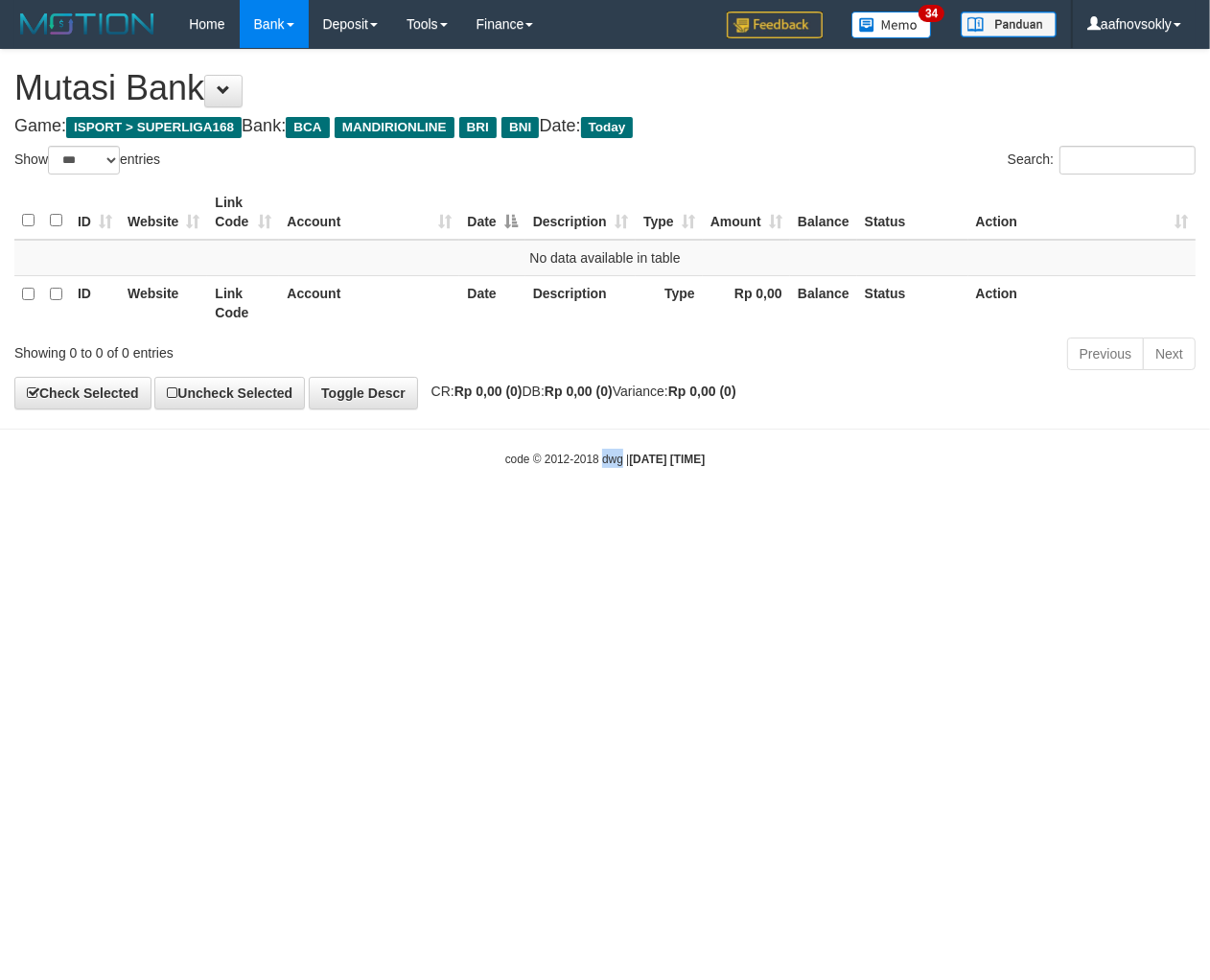 drag, startPoint x: 0, startPoint y: 0, endPoint x: 601, endPoint y: 465, distance: 759.8855 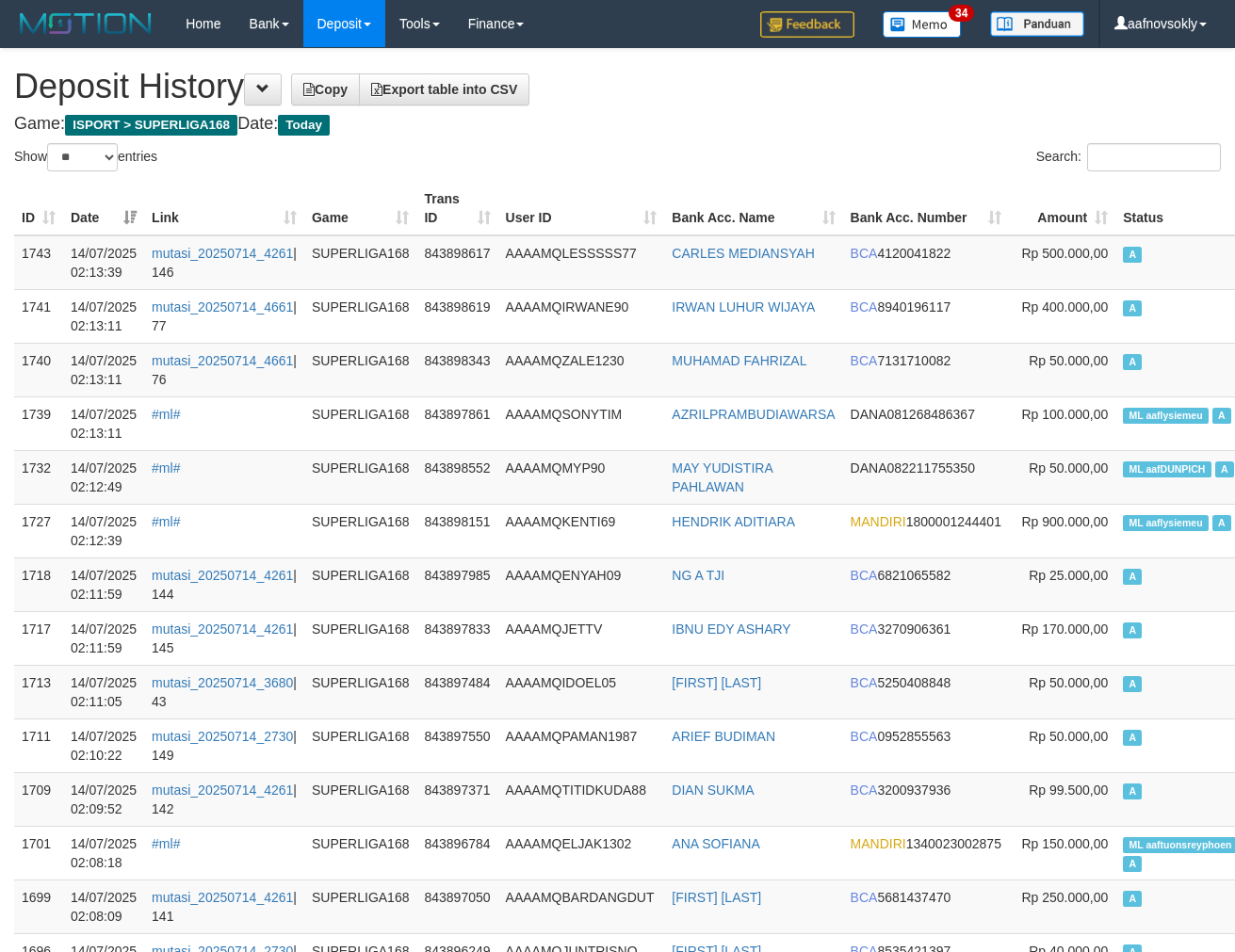 select on "**" 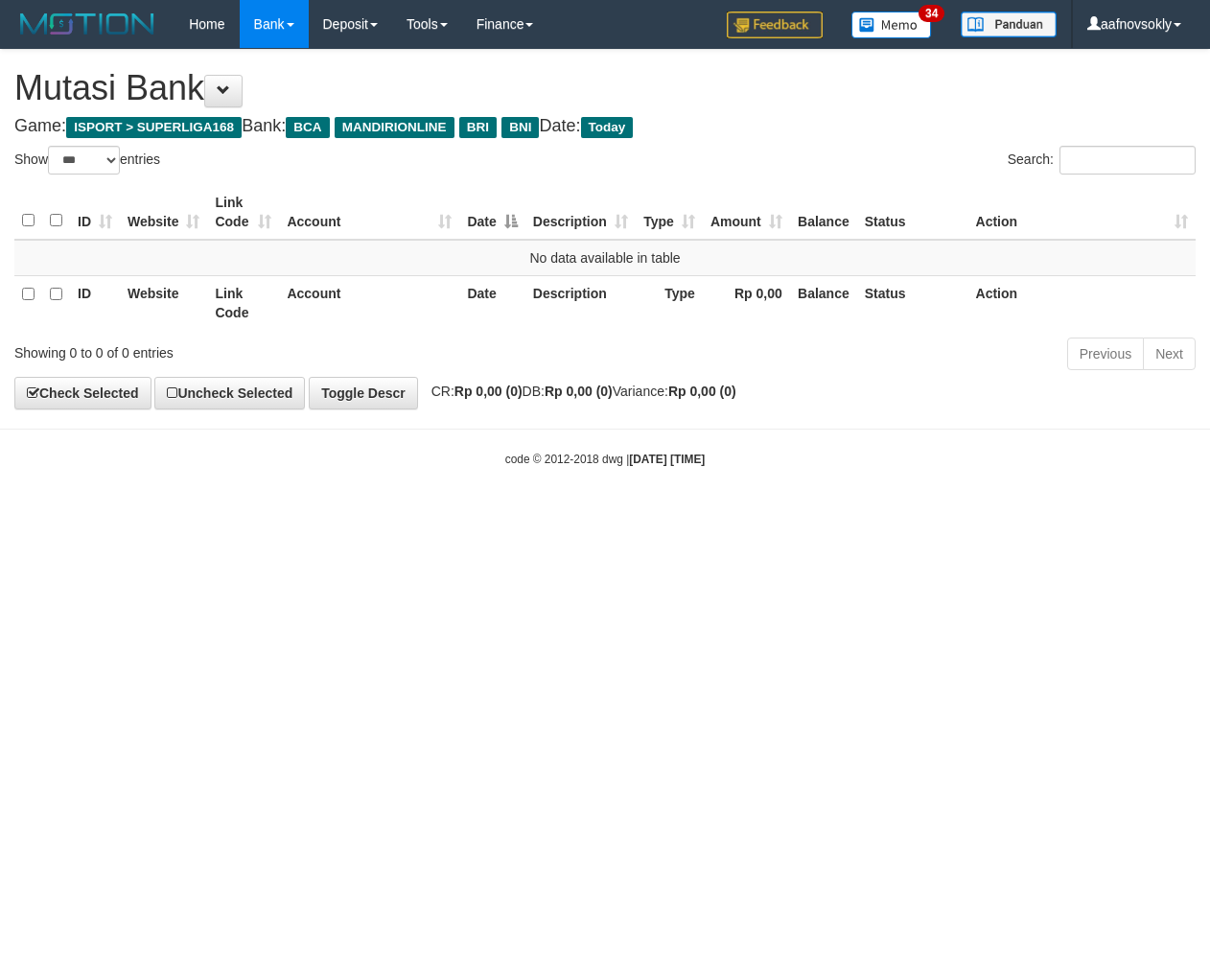 select on "***" 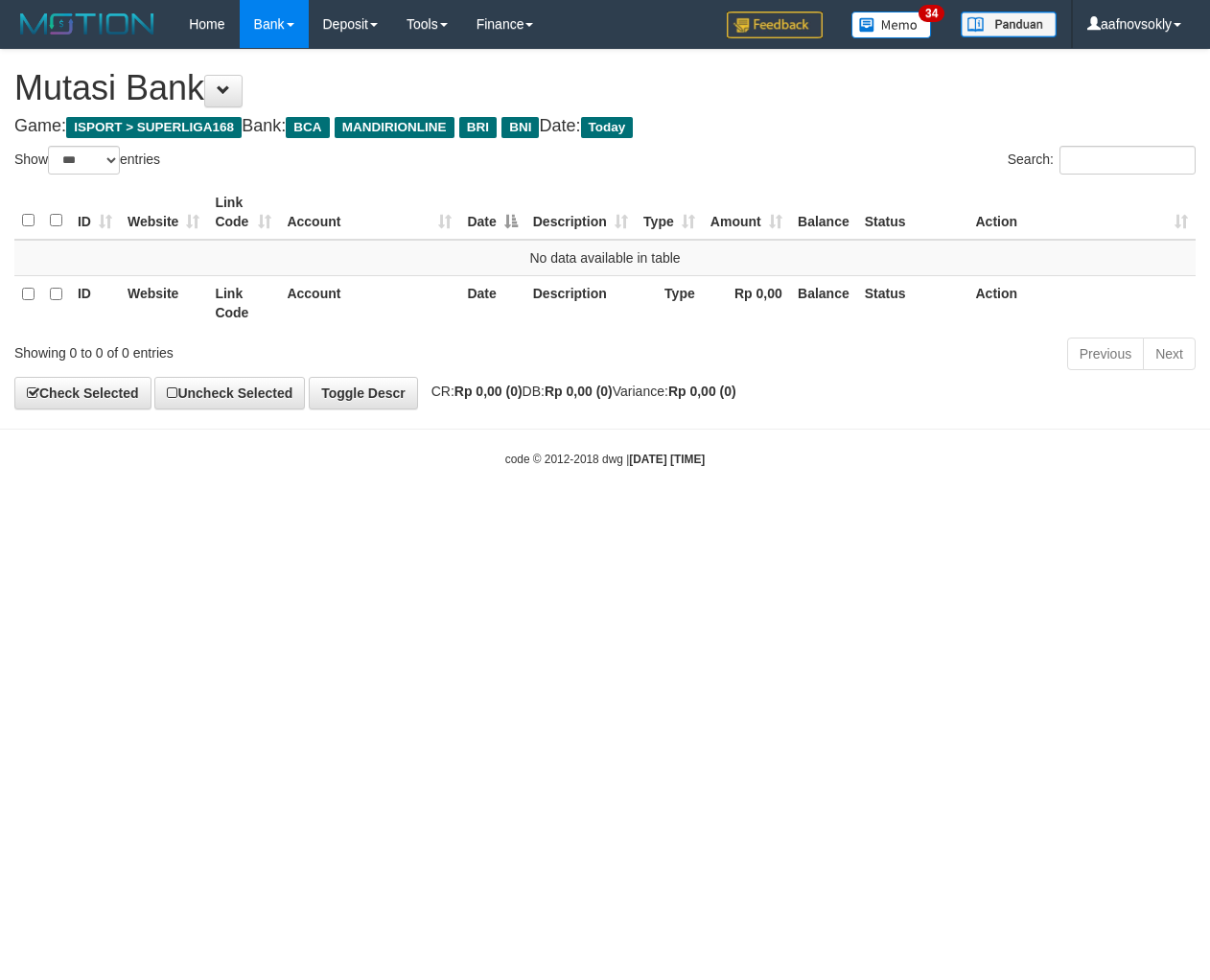 scroll, scrollTop: 0, scrollLeft: 0, axis: both 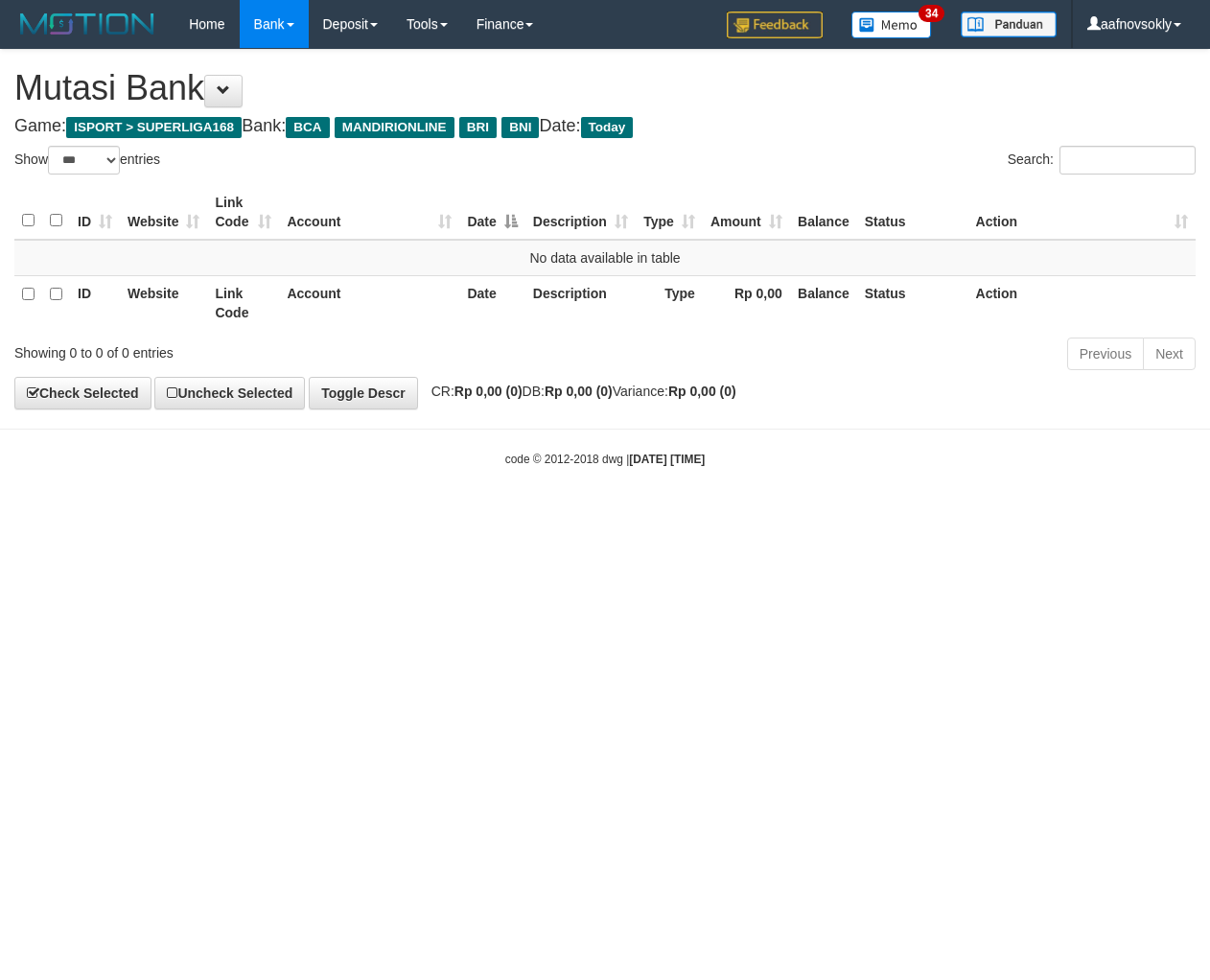 select on "***" 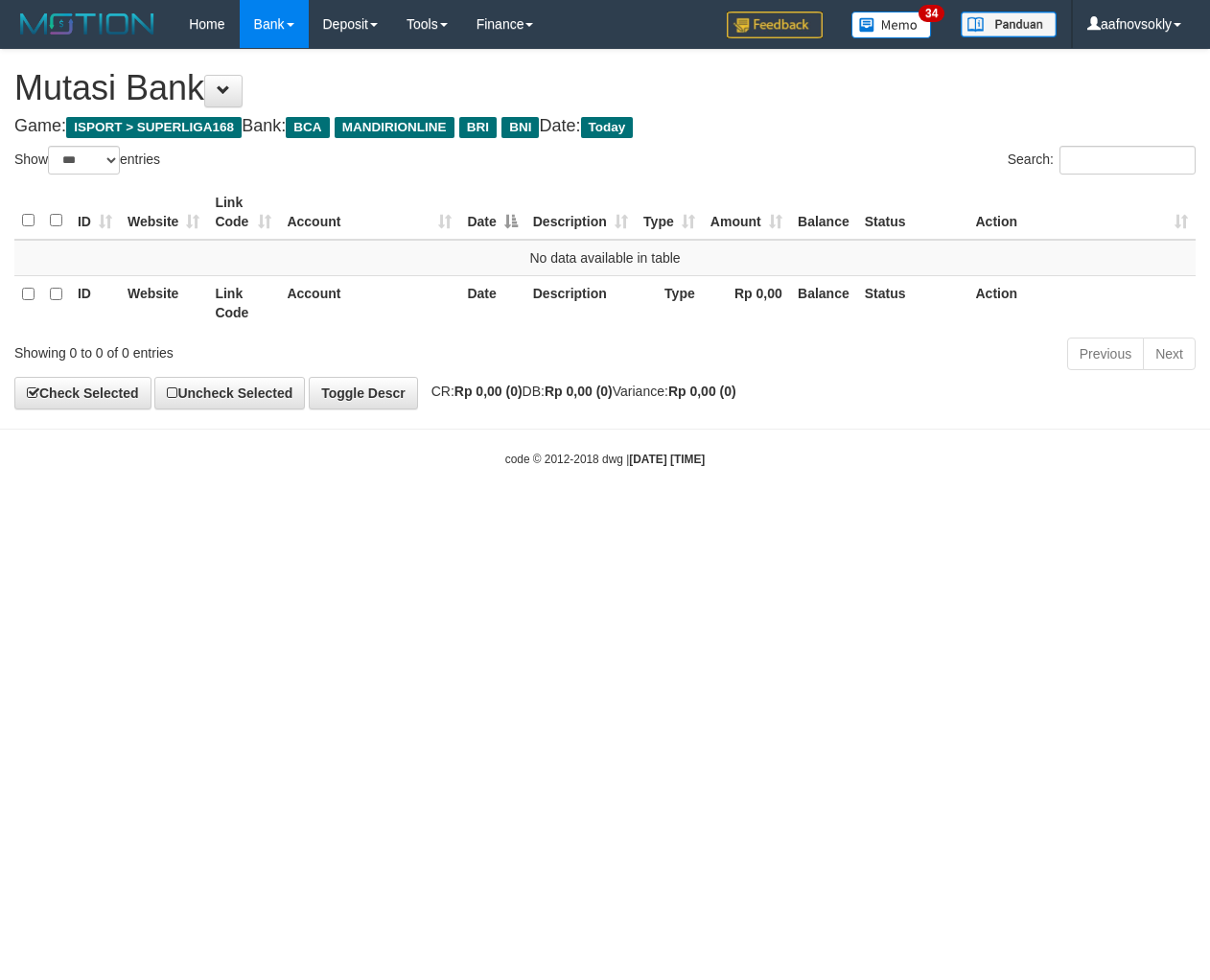 scroll, scrollTop: 0, scrollLeft: 0, axis: both 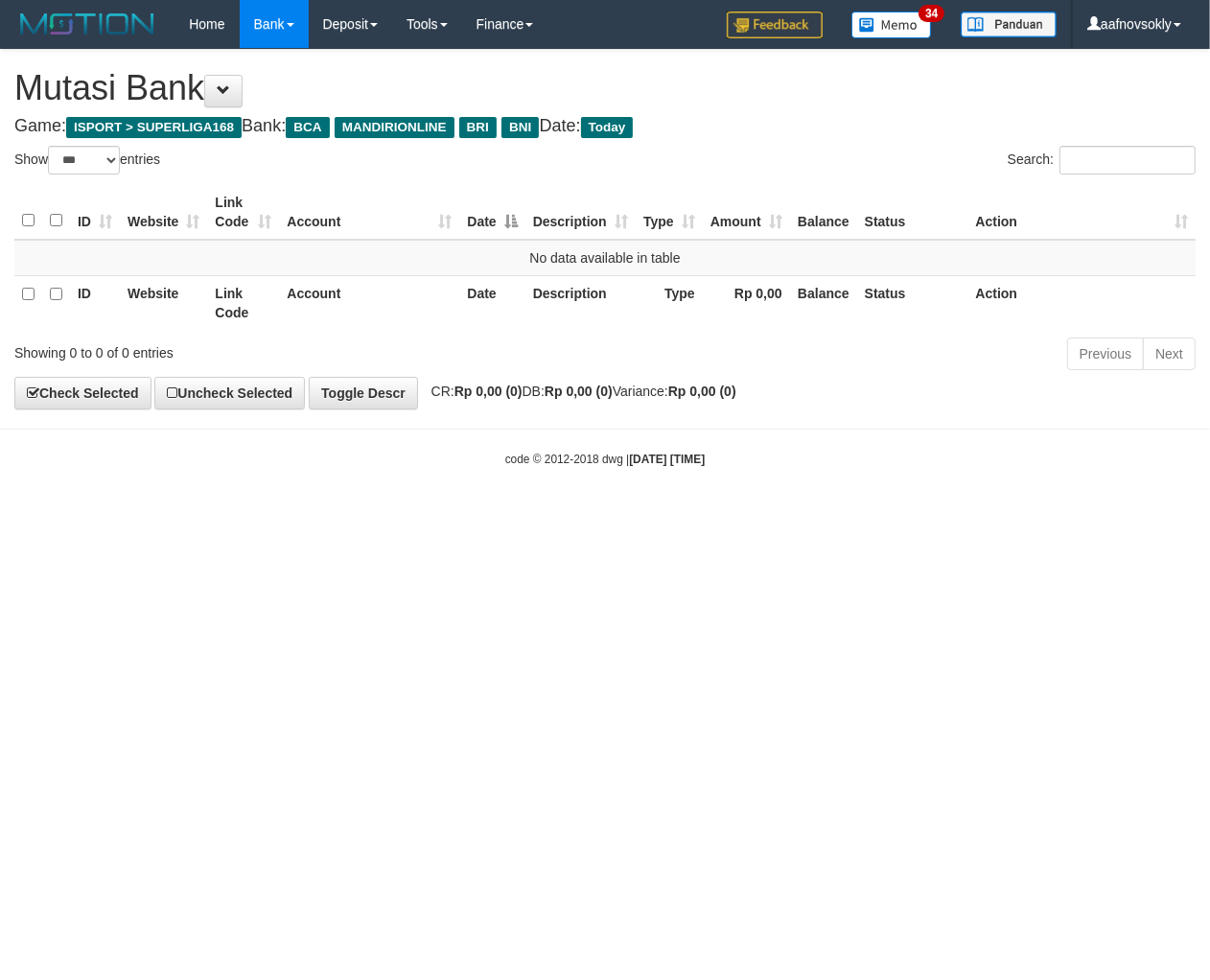 drag, startPoint x: 0, startPoint y: 0, endPoint x: 649, endPoint y: 471, distance: 801.899 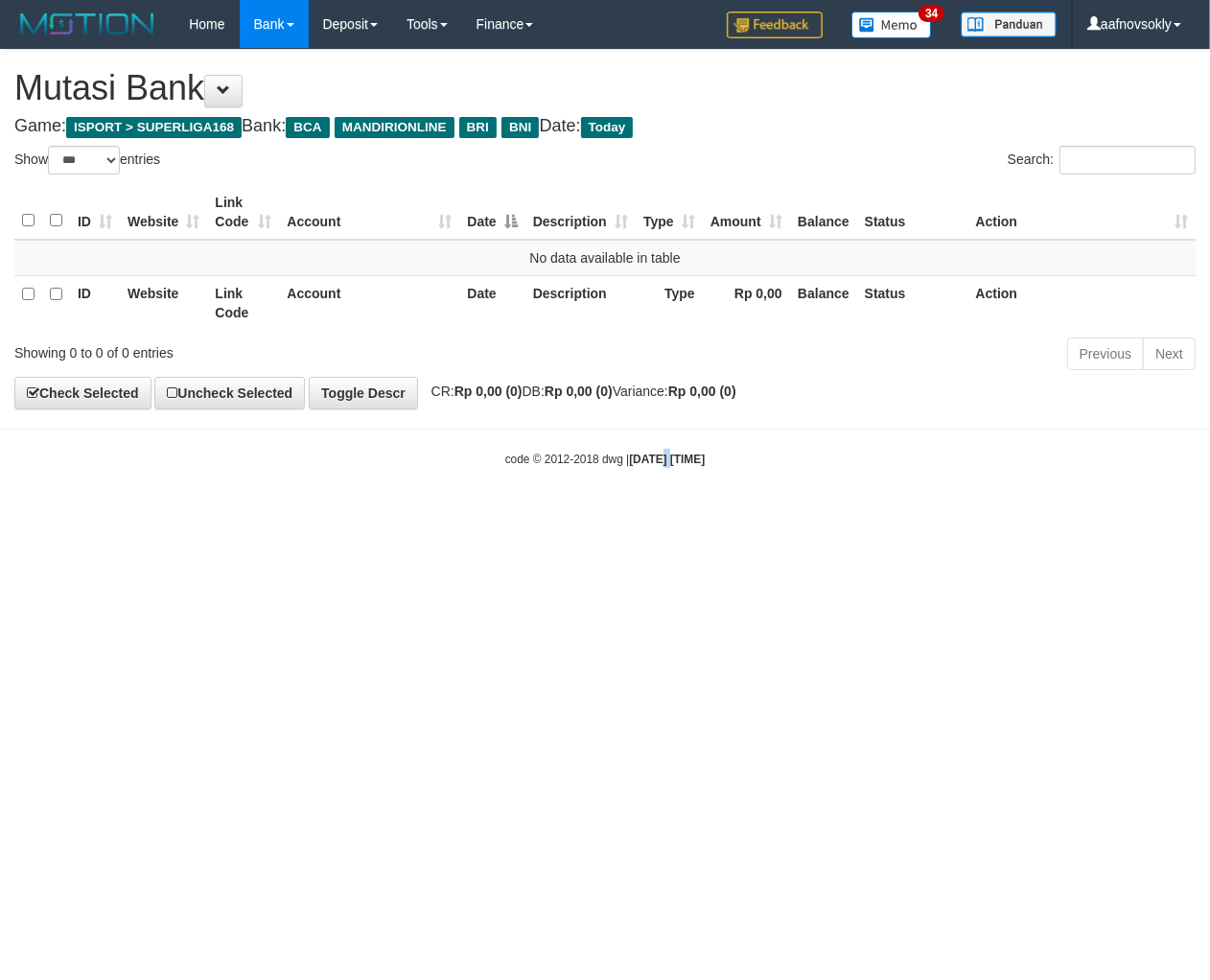 click on "Toggle navigation
Home
Bank
Account List
Load
By Website
Group
[ISPORT]													SUPERLIGA168
By Load Group (DPS)
34" at bounding box center (605, 258) 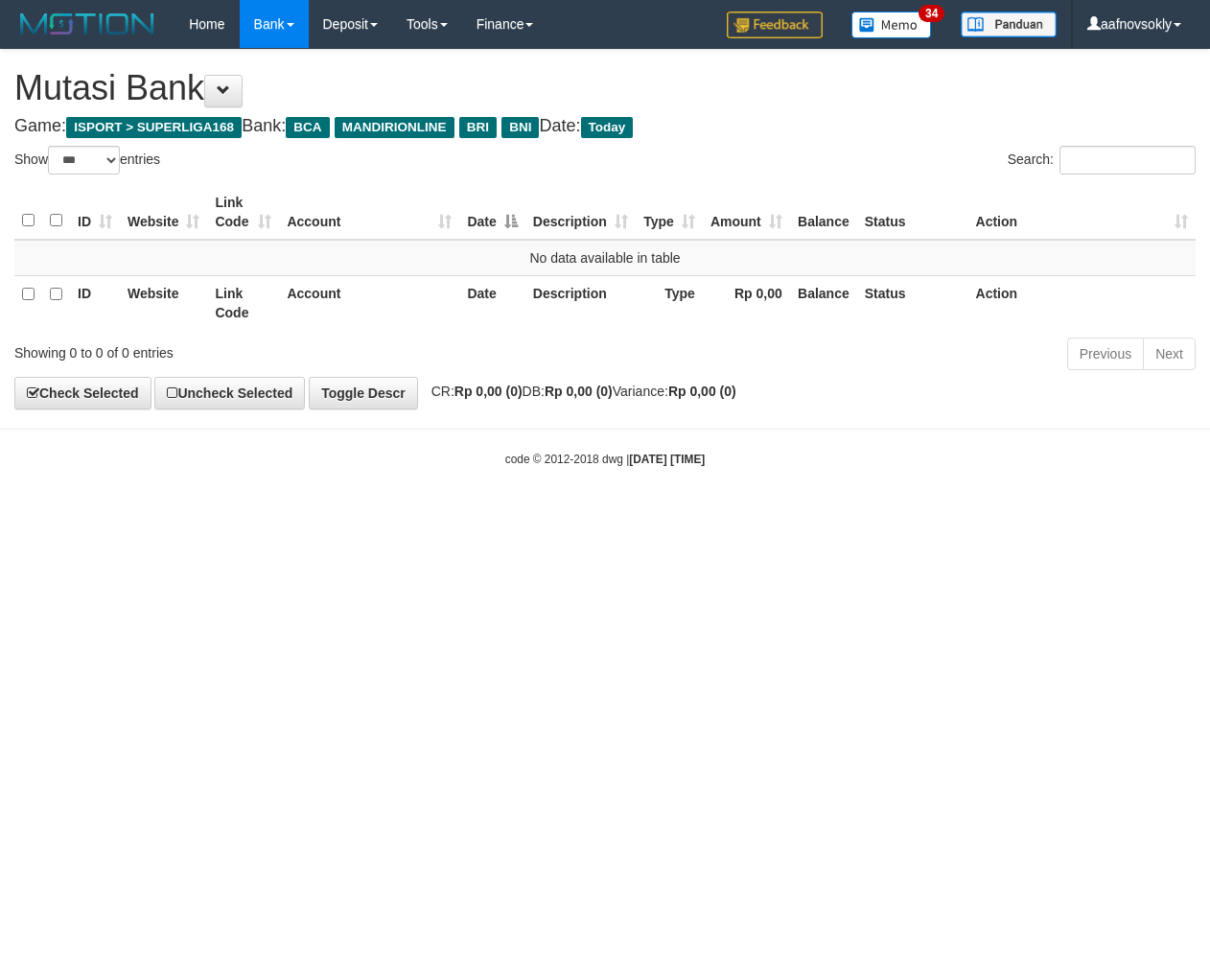 select on "***" 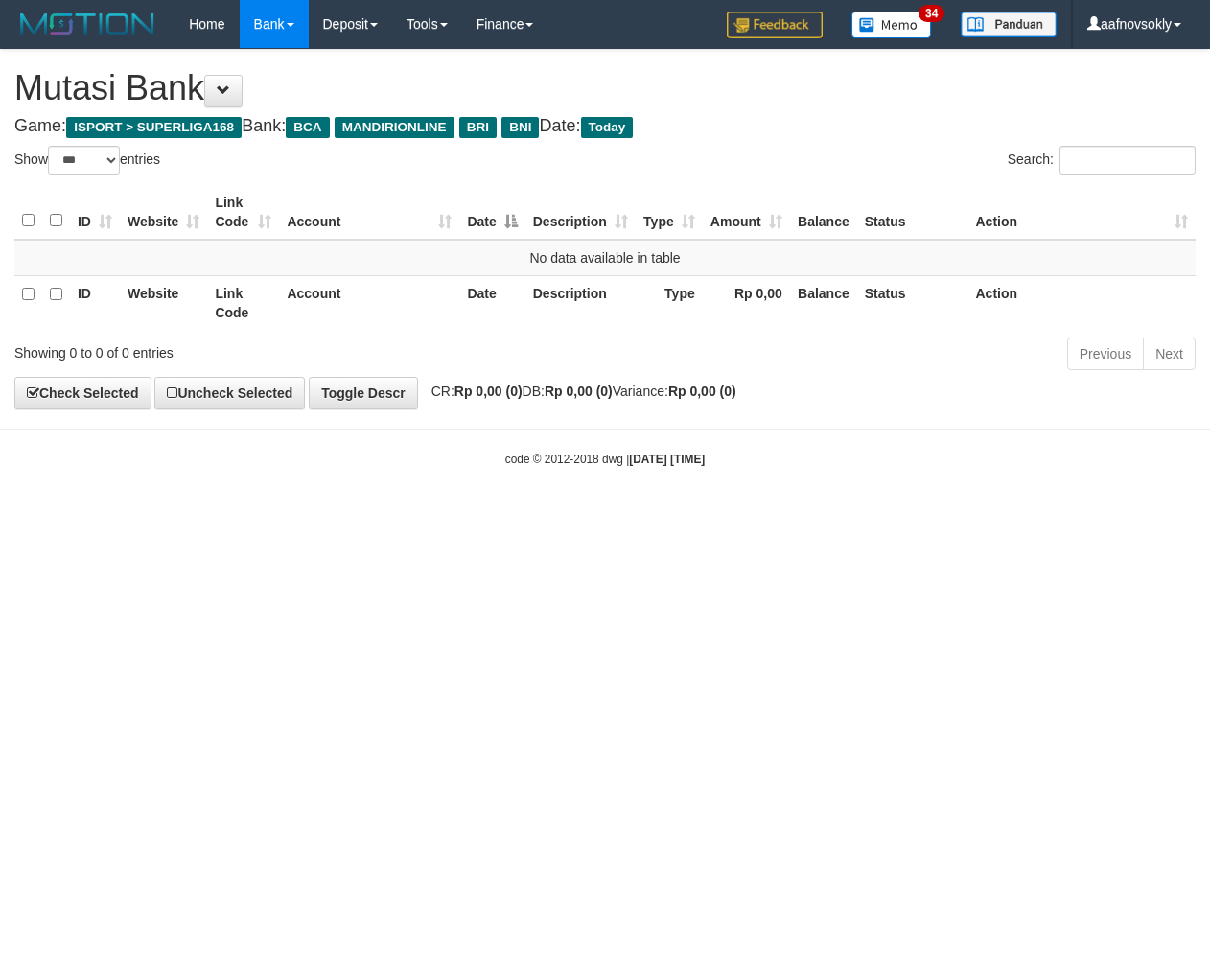 scroll, scrollTop: 0, scrollLeft: 0, axis: both 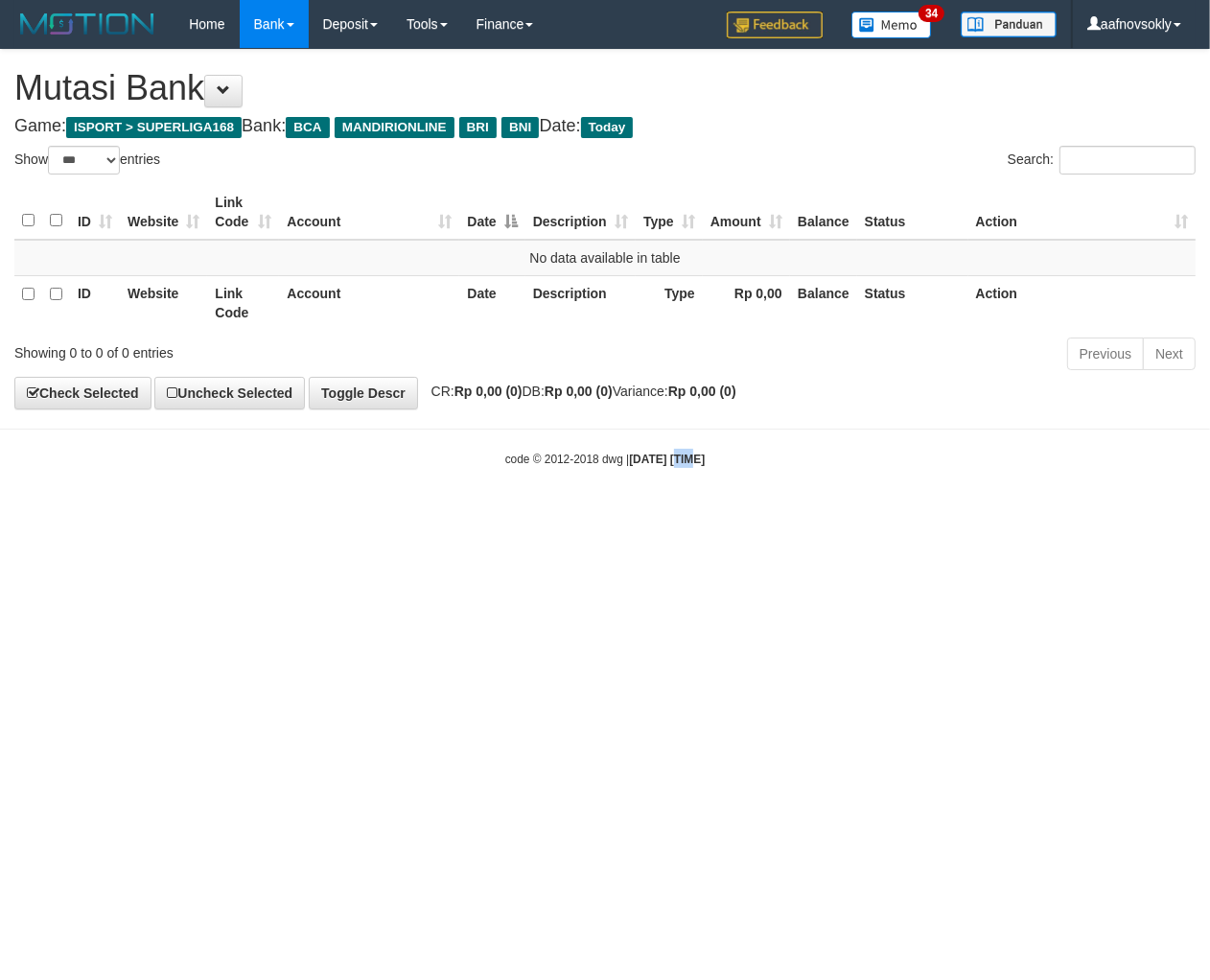 click on "Toggle navigation
Home
Bank
Account List
Load
By Website
Group
[ISPORT]													SUPERLIGA168
By Load Group (DPS)
34" at bounding box center [605, 258] 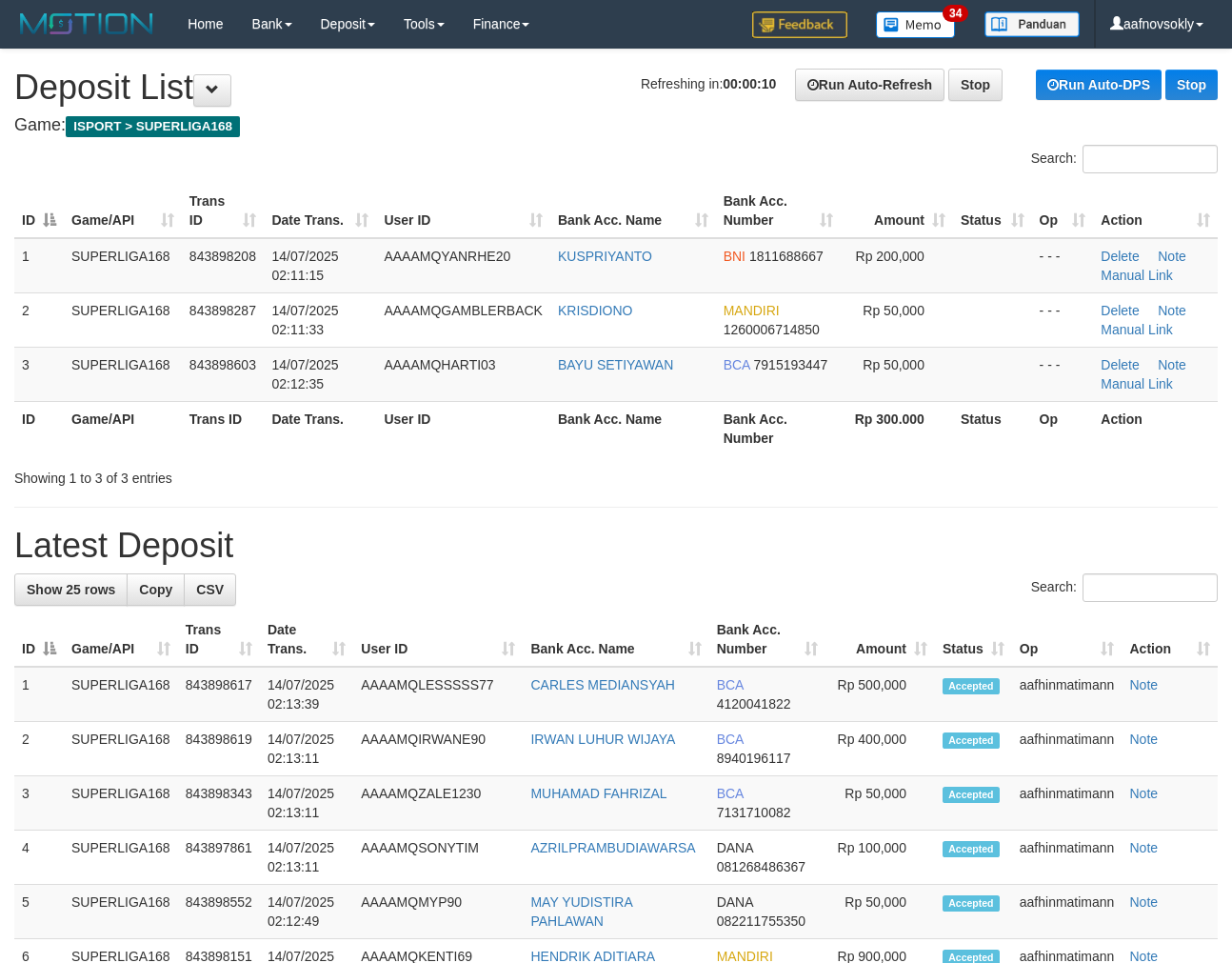 scroll, scrollTop: 0, scrollLeft: 0, axis: both 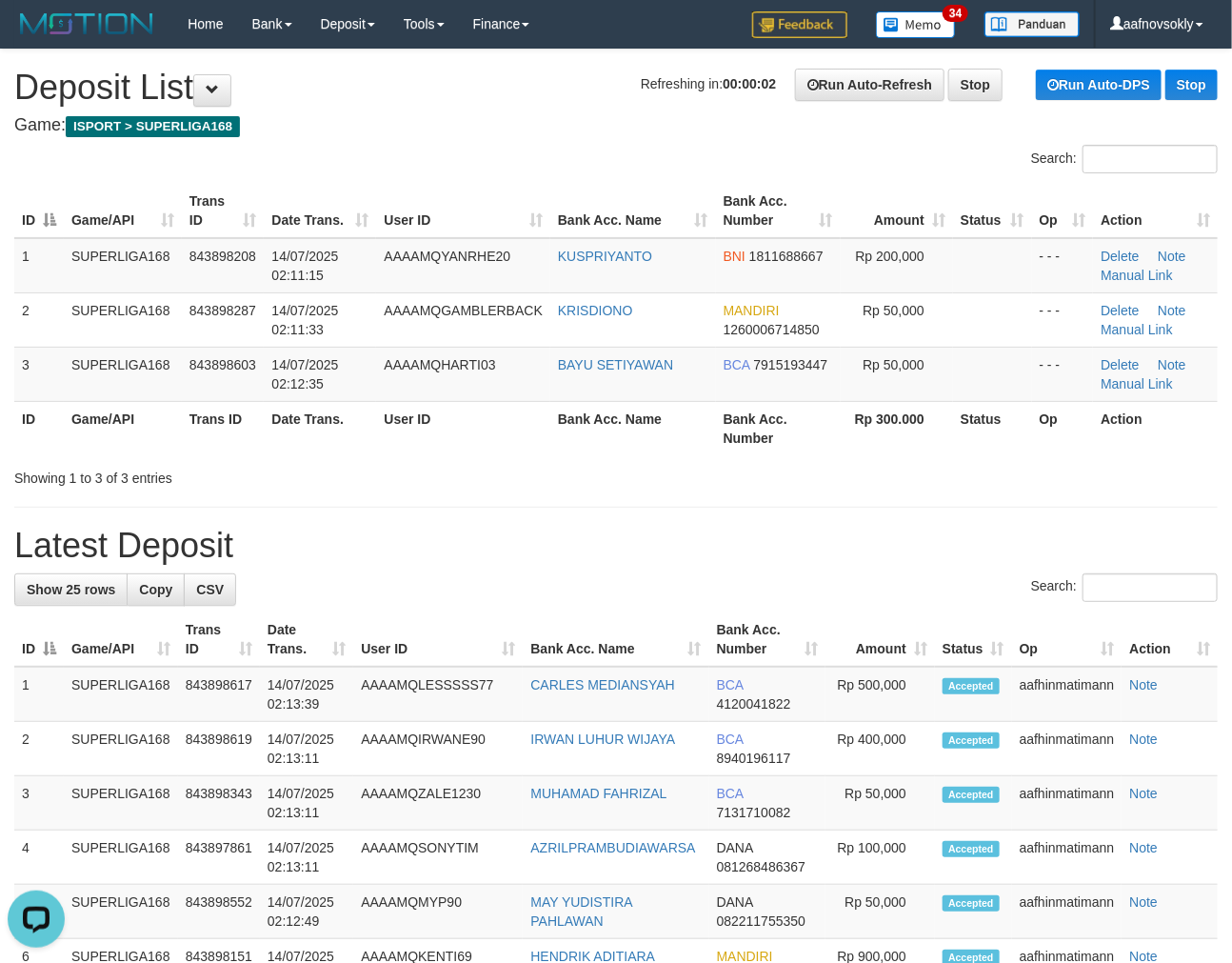 drag, startPoint x: 720, startPoint y: 467, endPoint x: 752, endPoint y: 493, distance: 41.23106 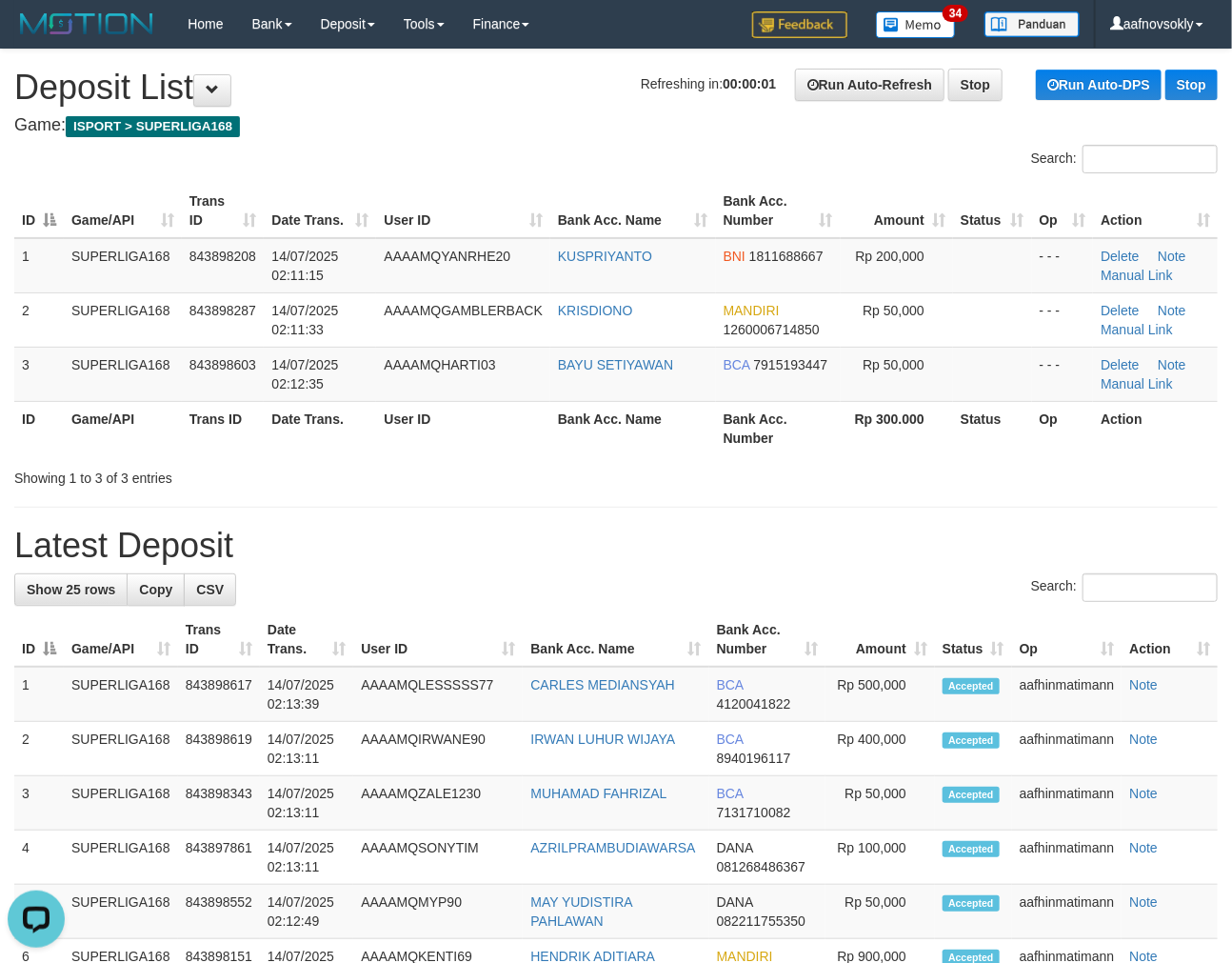 click on "Bank Acc. Name" at bounding box center [633, 428] 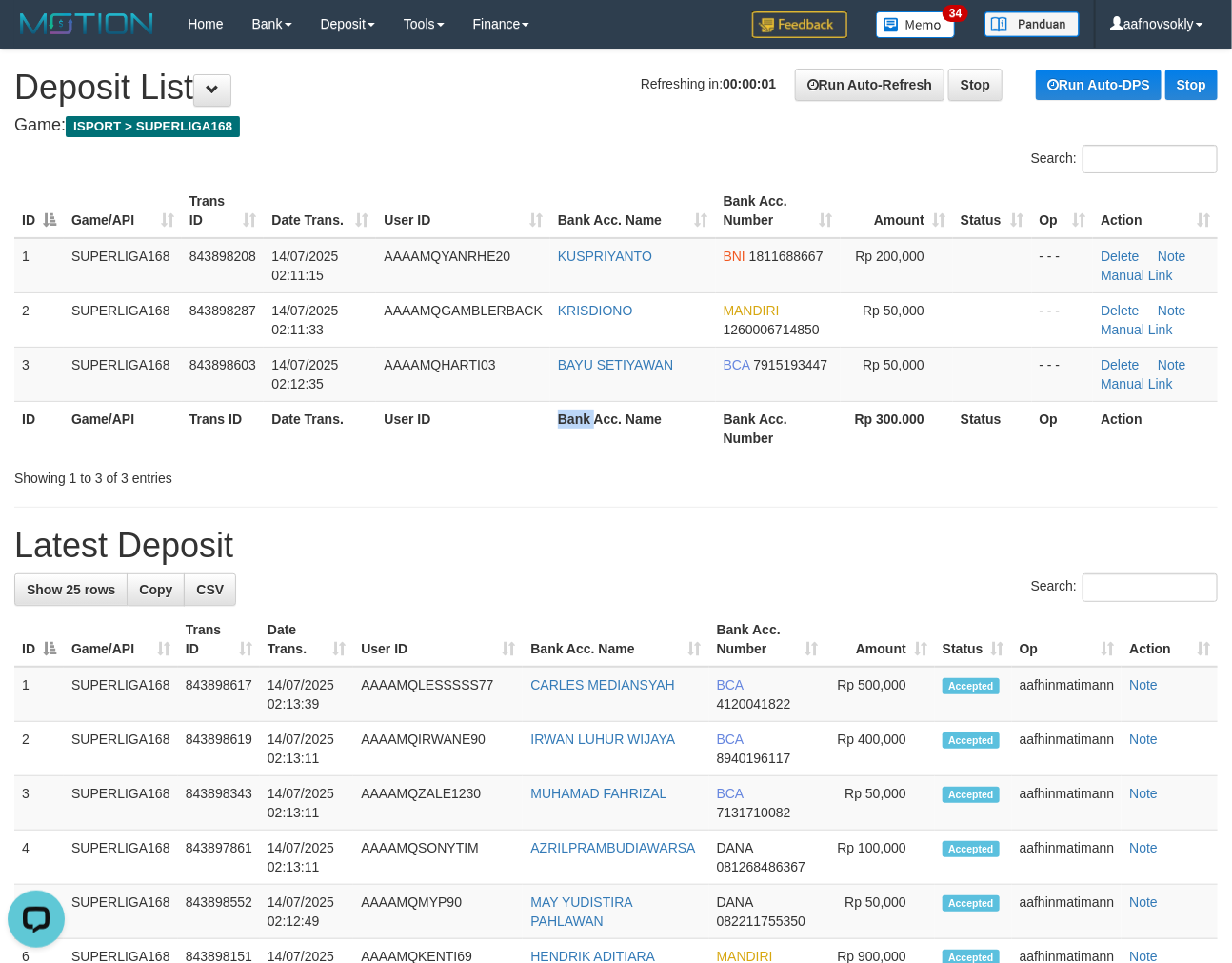 click on "Bank Acc. Name" at bounding box center (633, 428) 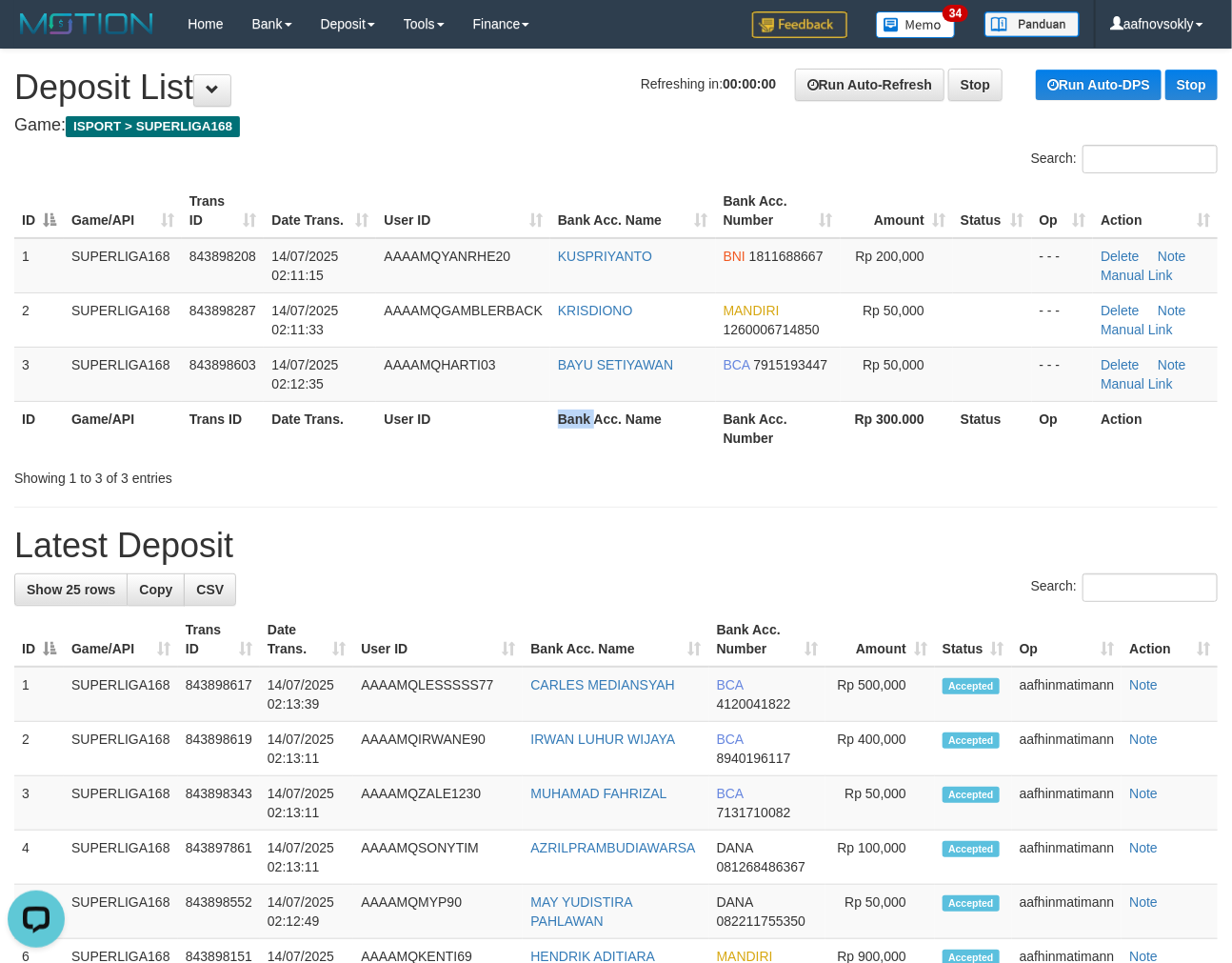 click on "Bank Acc. Name" at bounding box center [633, 428] 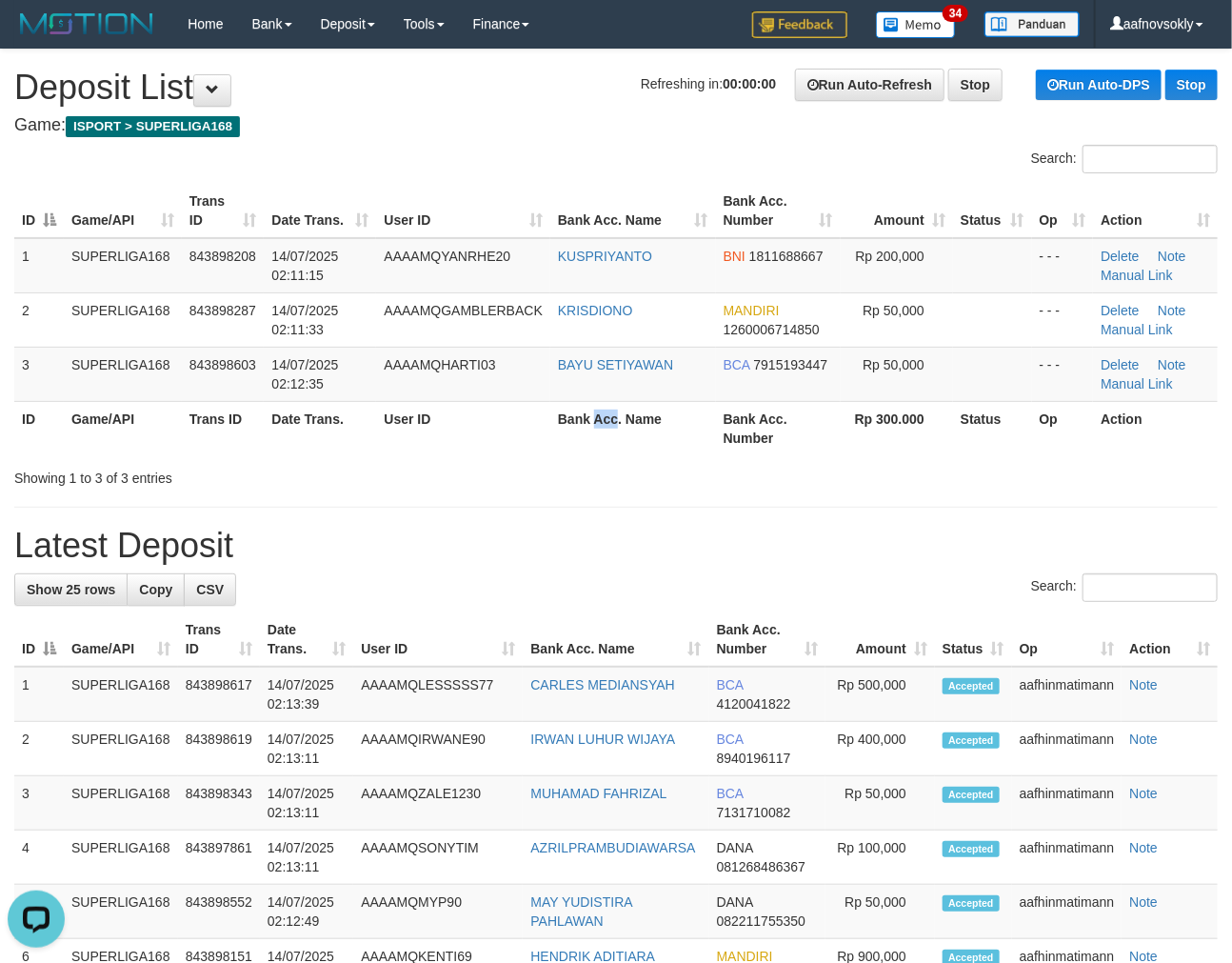 click on "Bank Acc. Name" at bounding box center (633, 428) 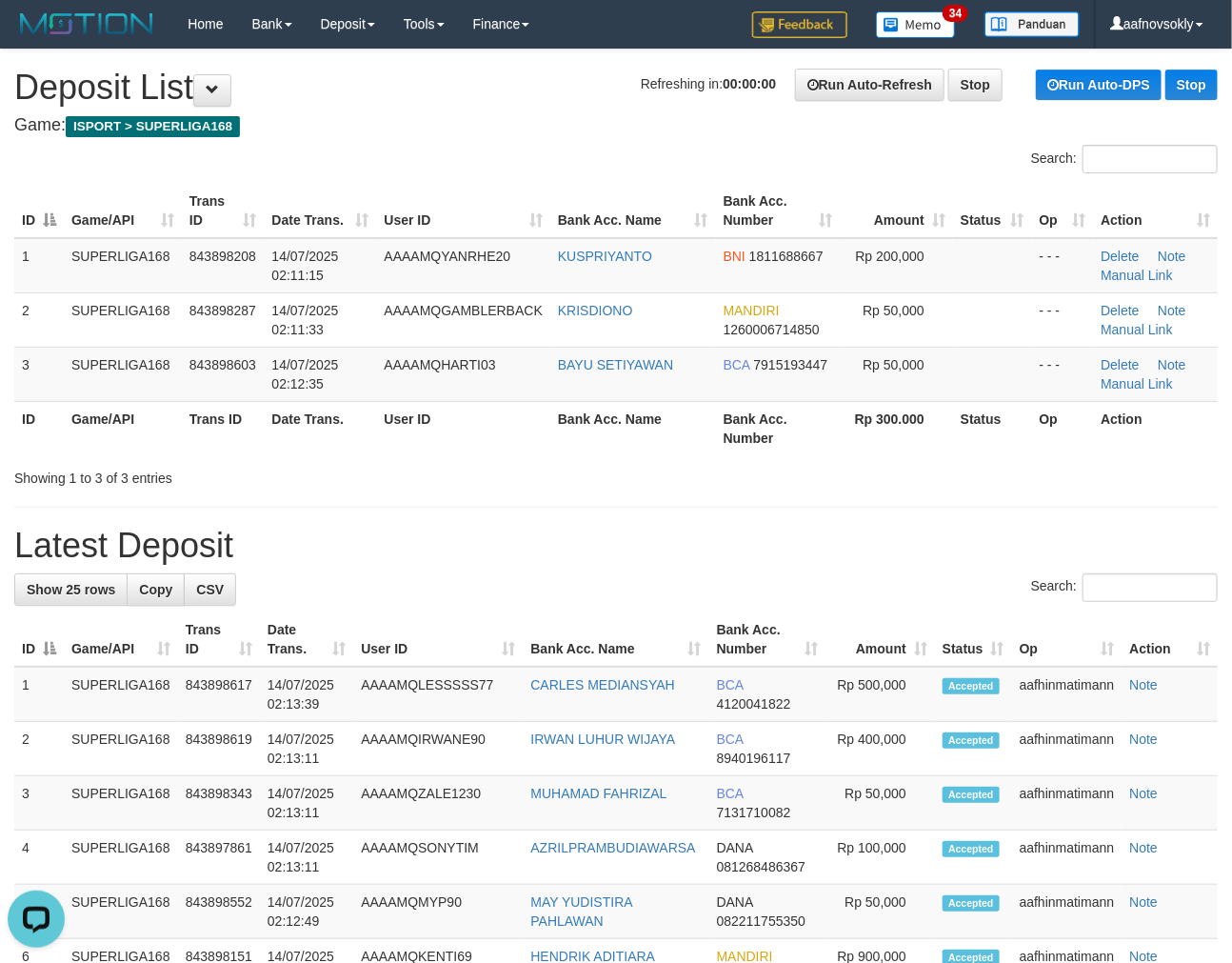 click on "Bank Acc. Name" at bounding box center [633, 428] 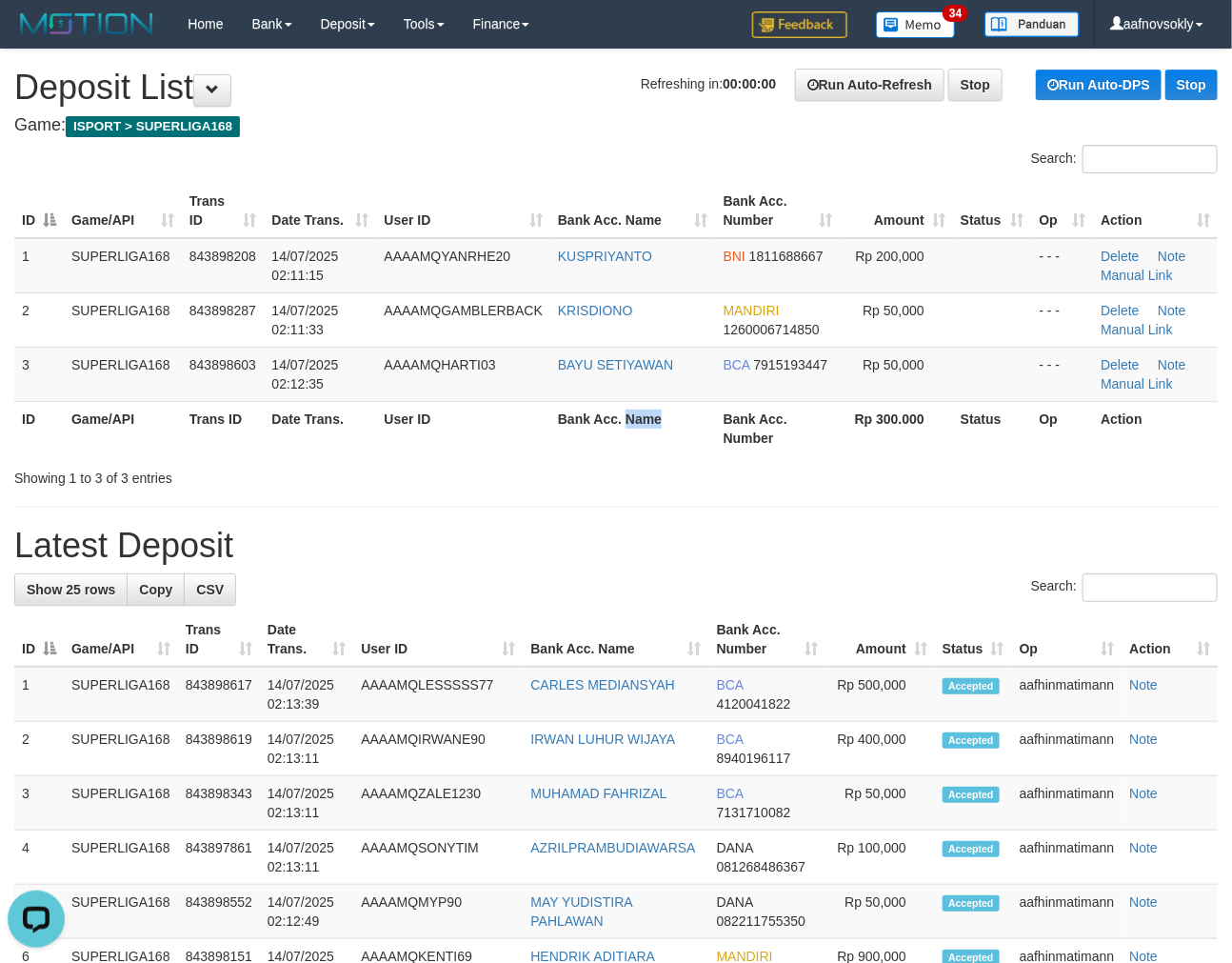 click on "Bank Acc. Name" at bounding box center [633, 428] 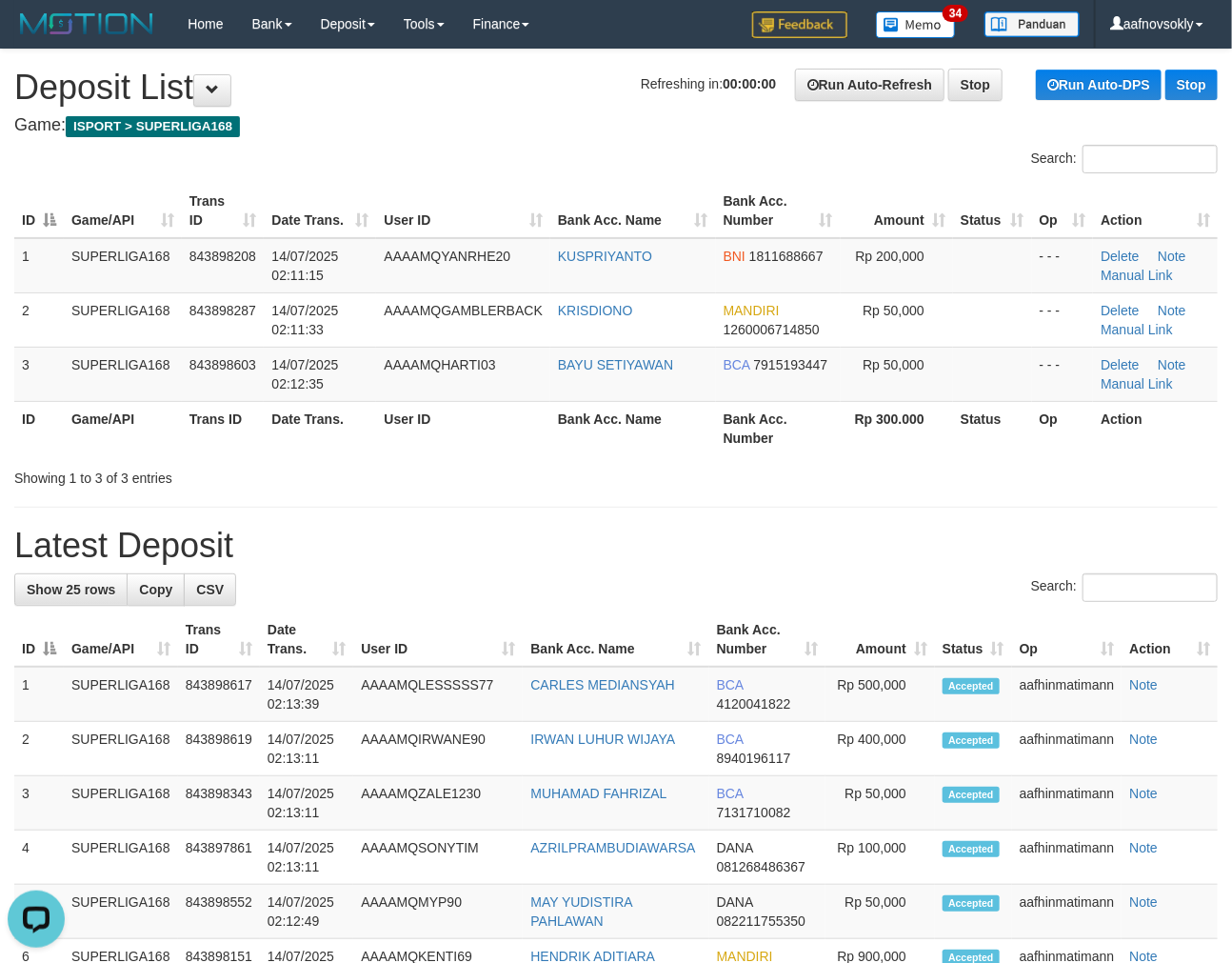 click on "Bank Acc. Name" at bounding box center [633, 428] 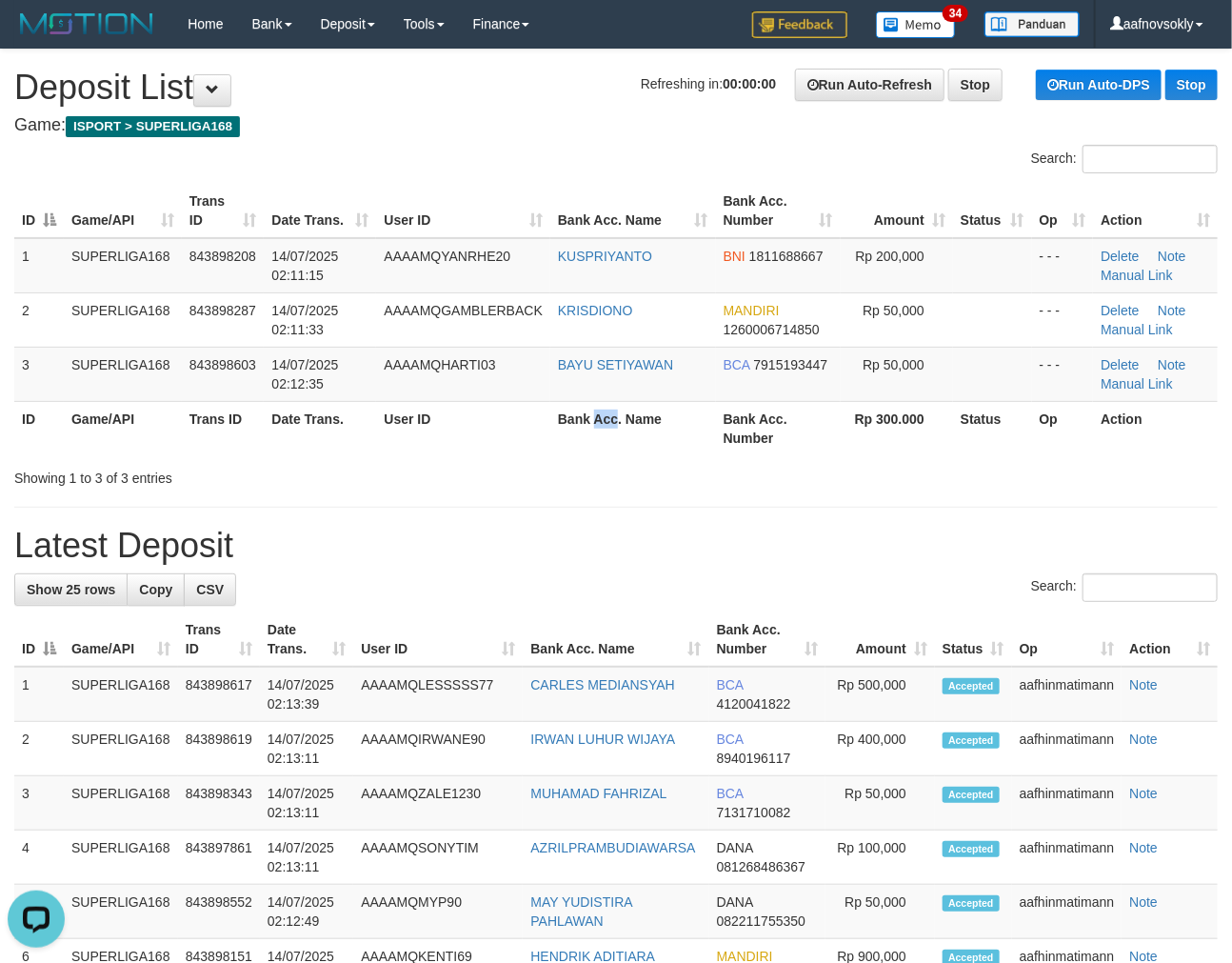 click on "Bank Acc. Name" at bounding box center [633, 428] 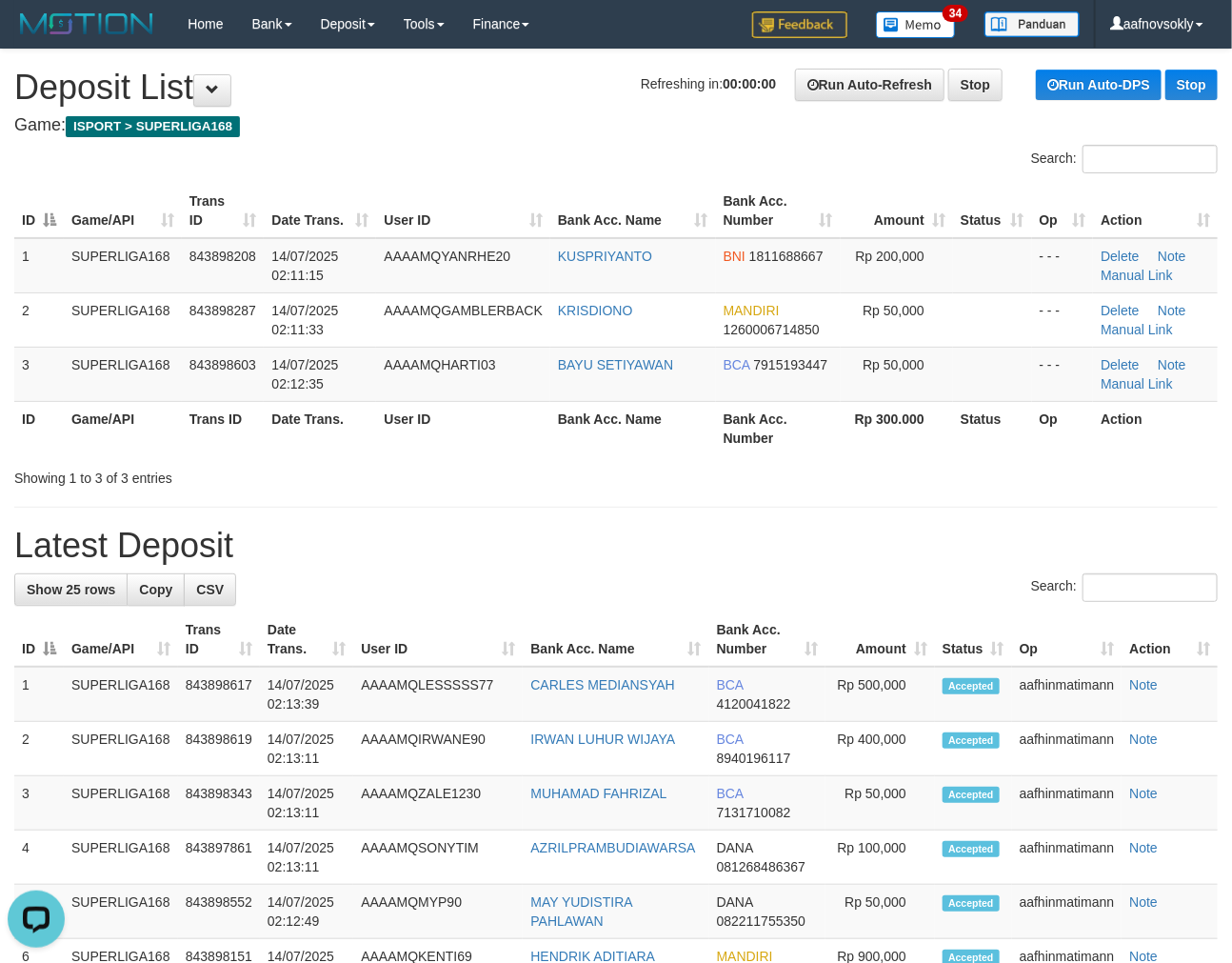 click on "Bank Acc. Name" at bounding box center (633, 428) 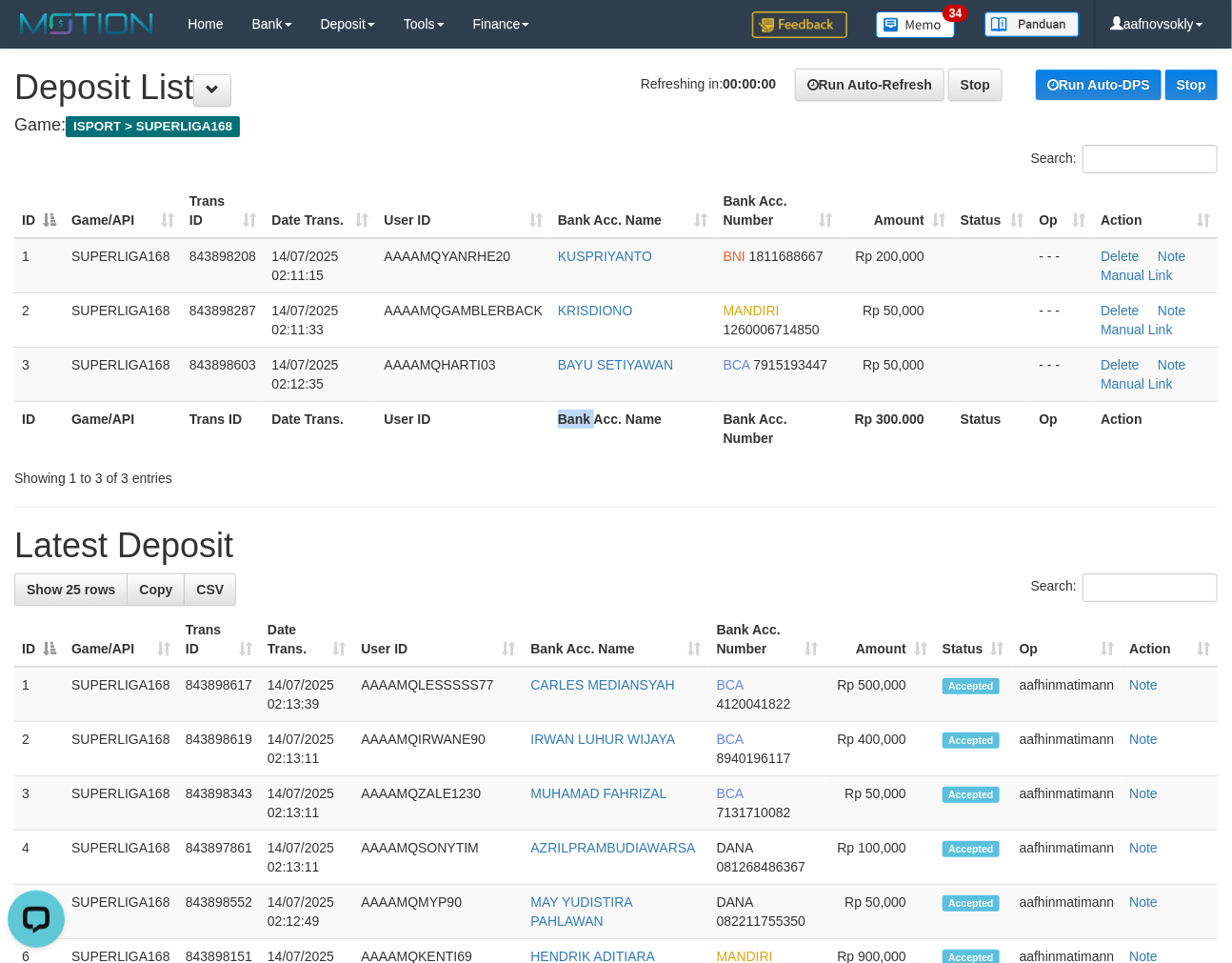click on "Bank Acc. Name" at bounding box center (633, 428) 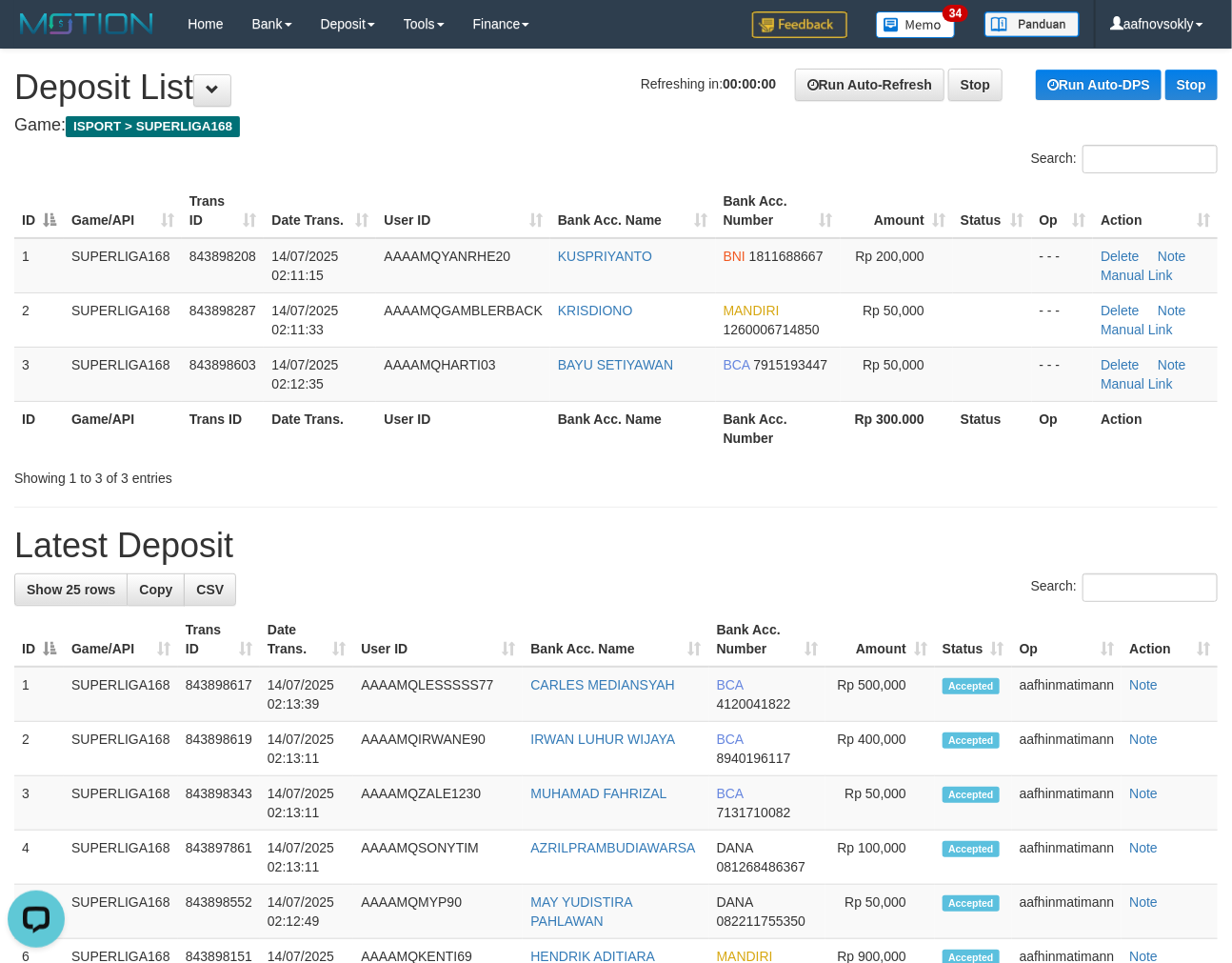 click on "Bank Acc. Name" at bounding box center [633, 428] 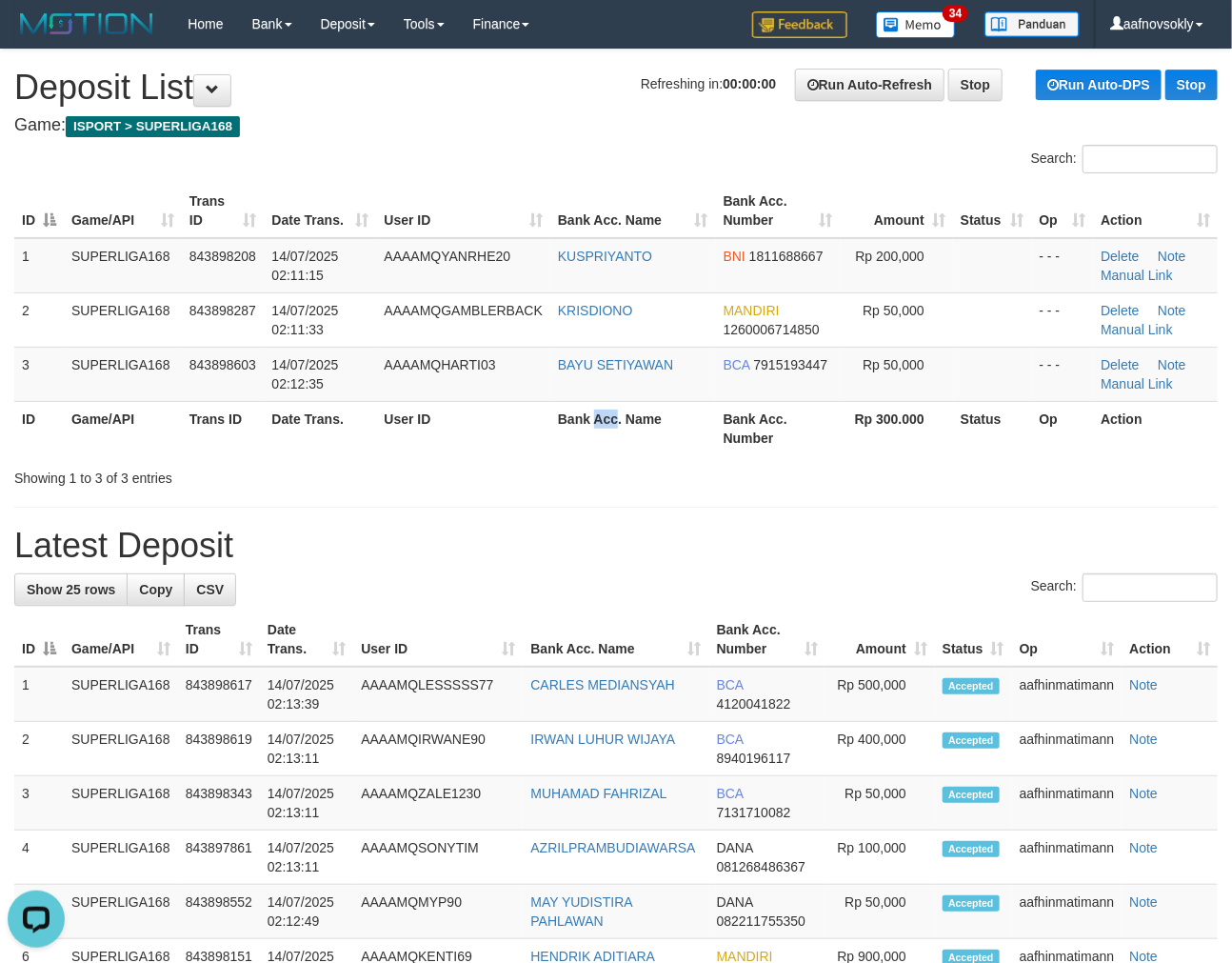 click on "Bank Acc. Name" at bounding box center (633, 428) 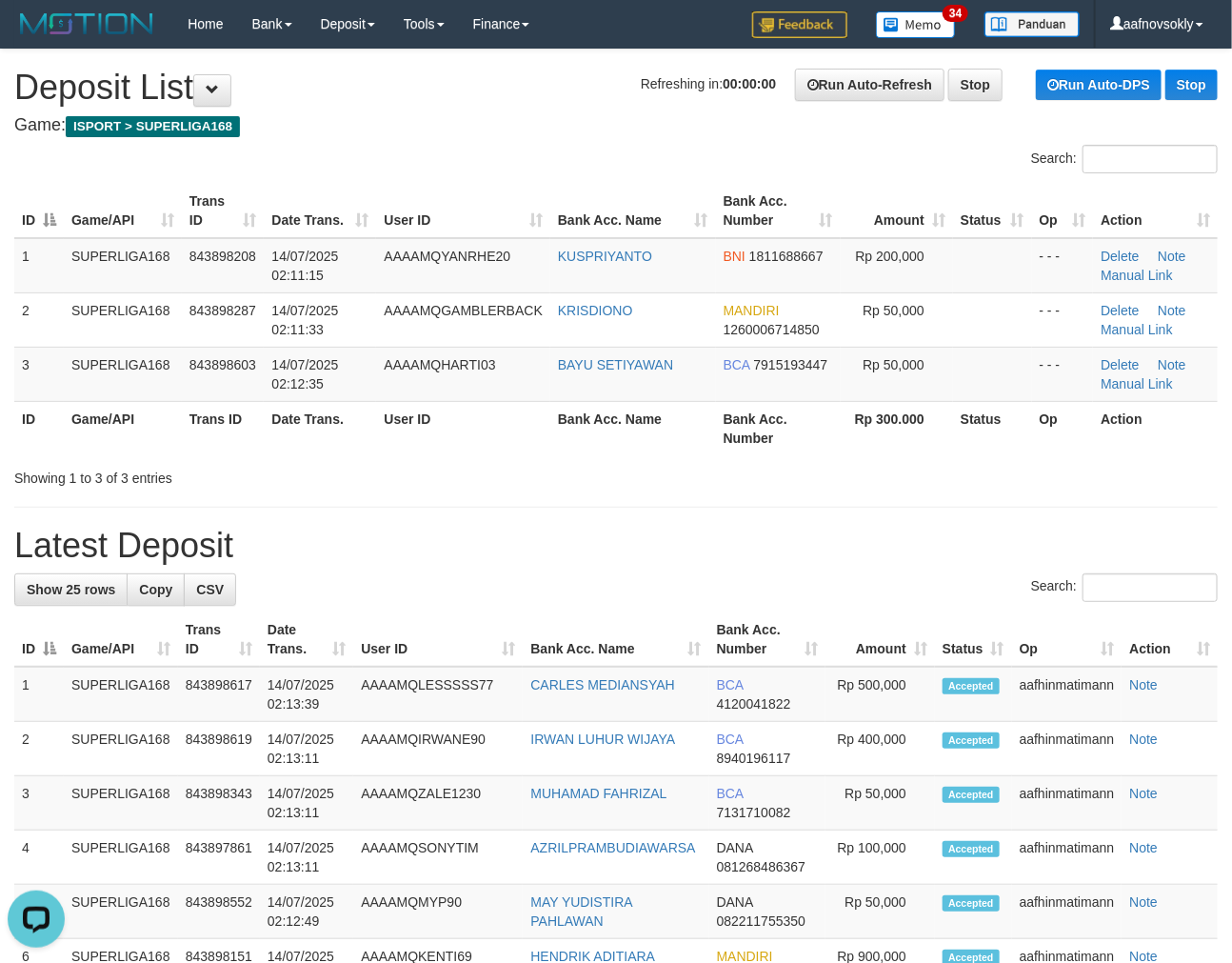 click on "Bank Acc. Name" at bounding box center (633, 428) 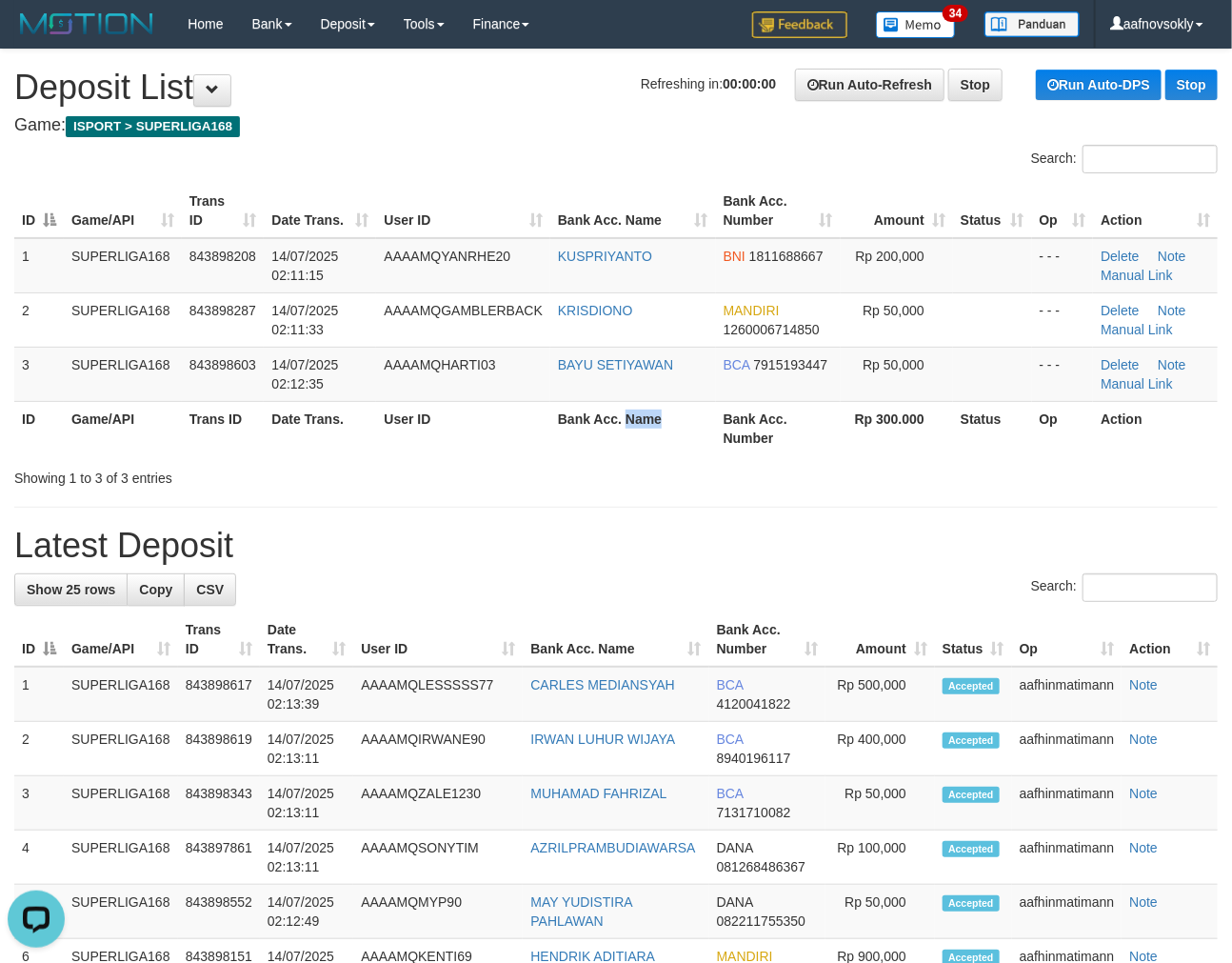 click on "Bank Acc. Name" at bounding box center (633, 428) 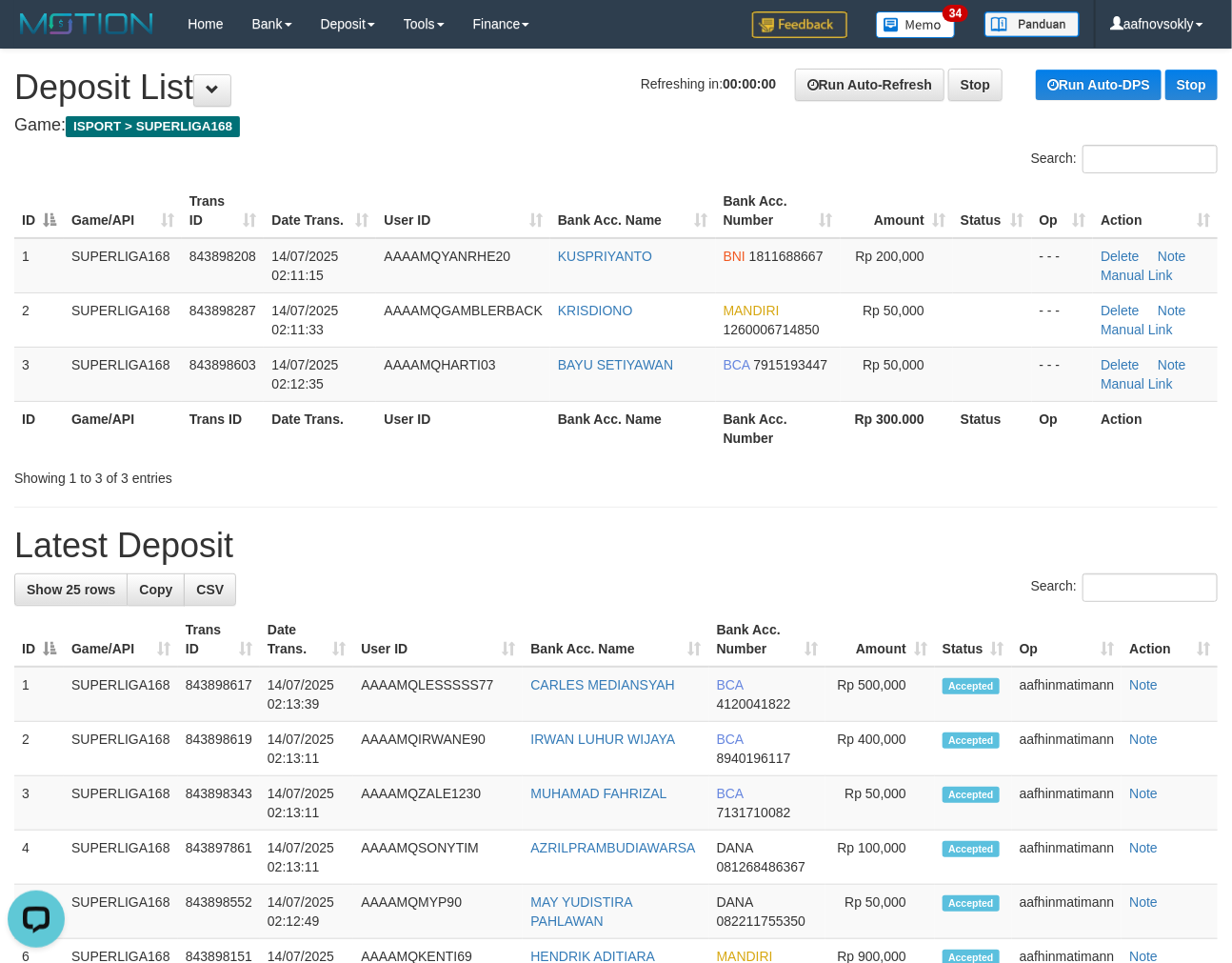 click on "Bank Acc. Number" at bounding box center [778, 428] 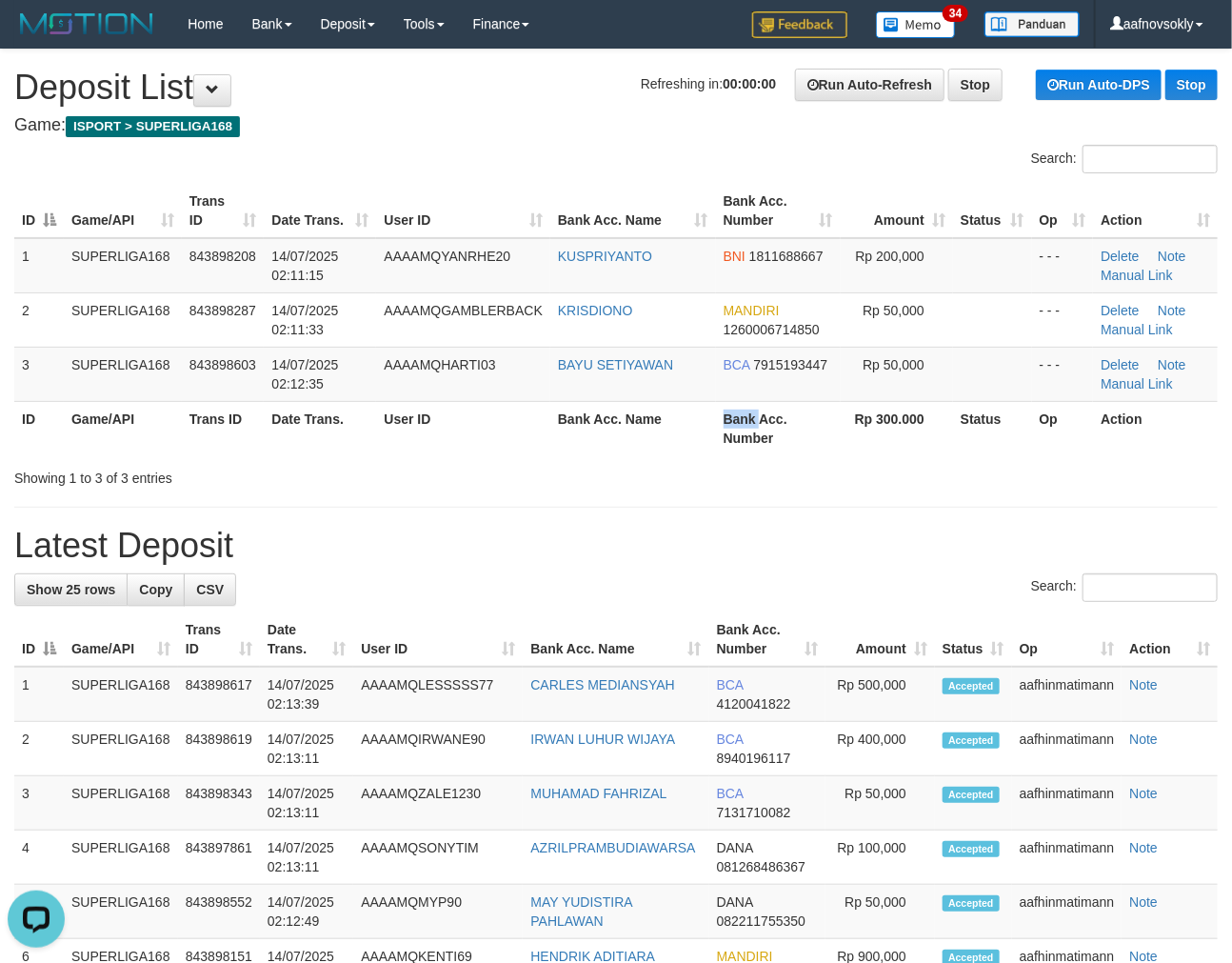 click on "Bank Acc. Number" at bounding box center [778, 428] 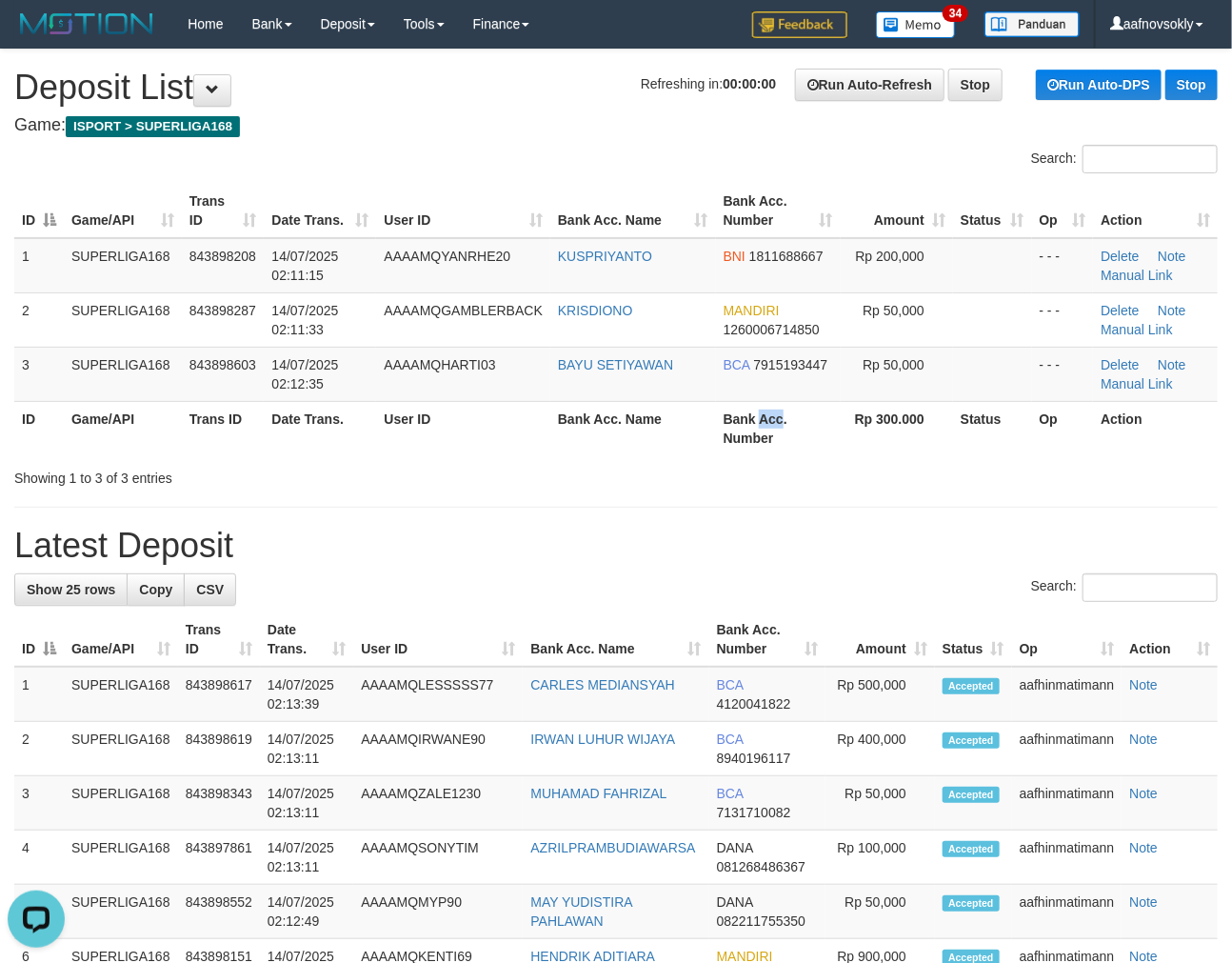 click on "Bank Acc. Number" at bounding box center (778, 428) 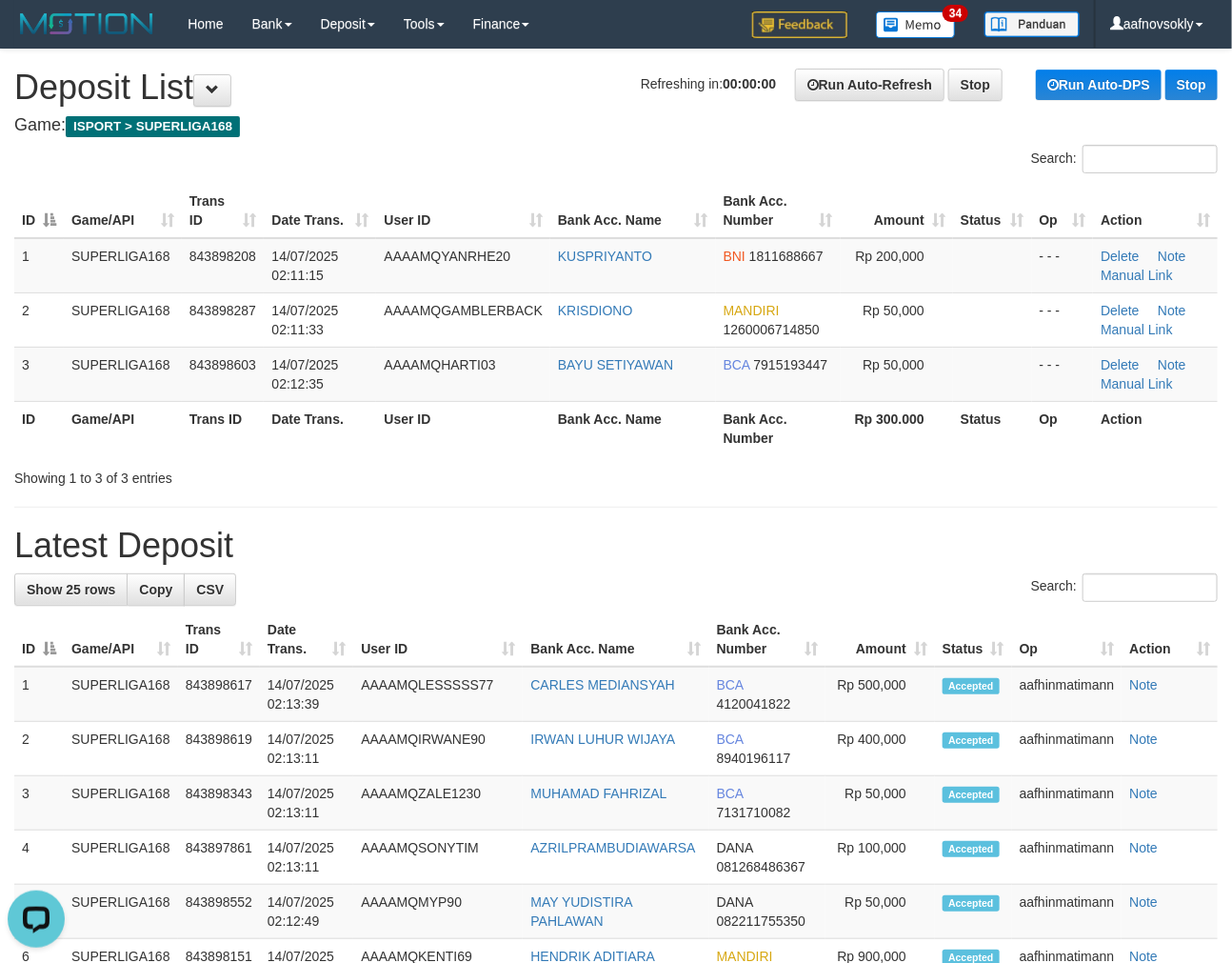 click on "Bank Acc. Number" at bounding box center (778, 428) 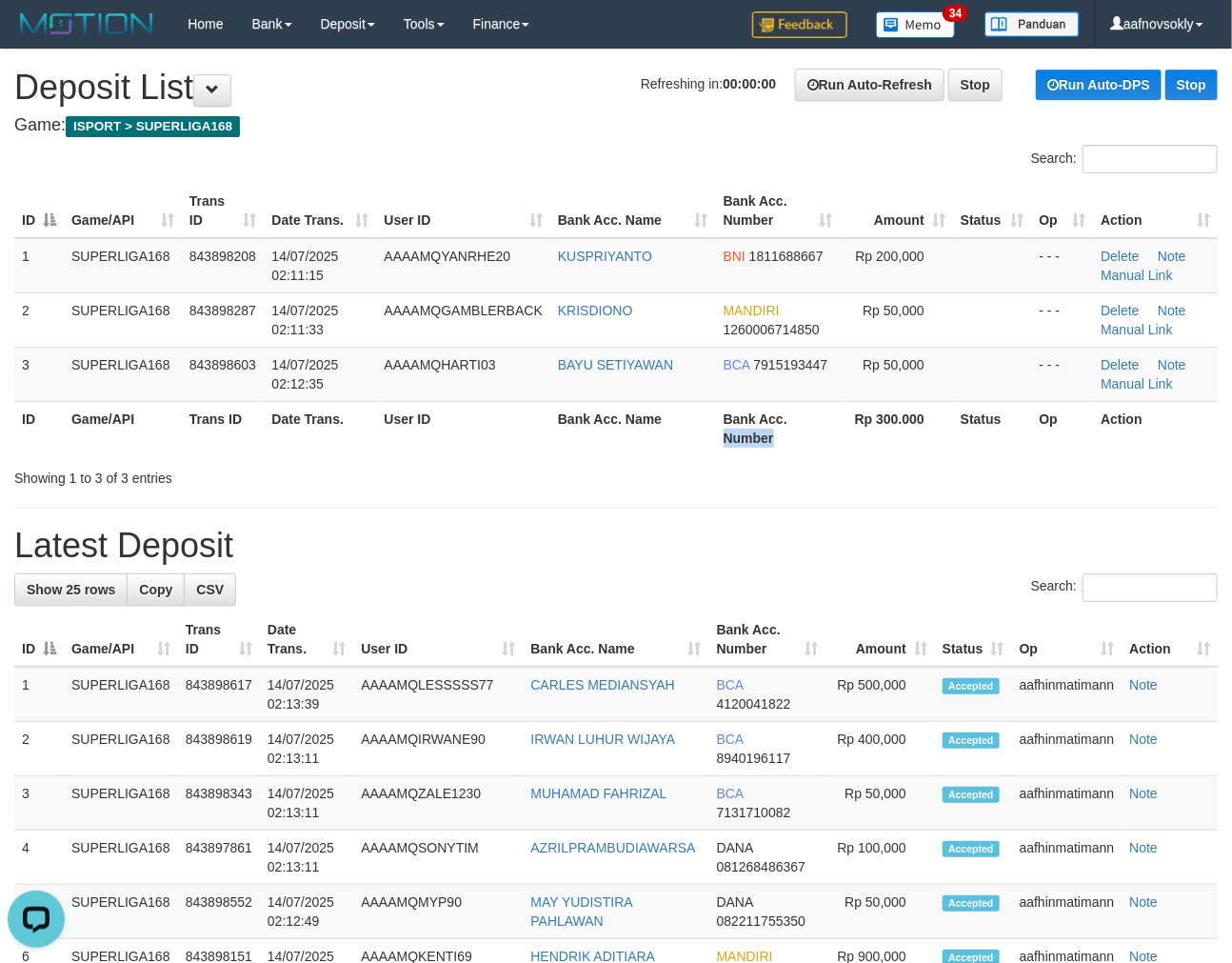 click on "Bank Acc. Number" at bounding box center [778, 428] 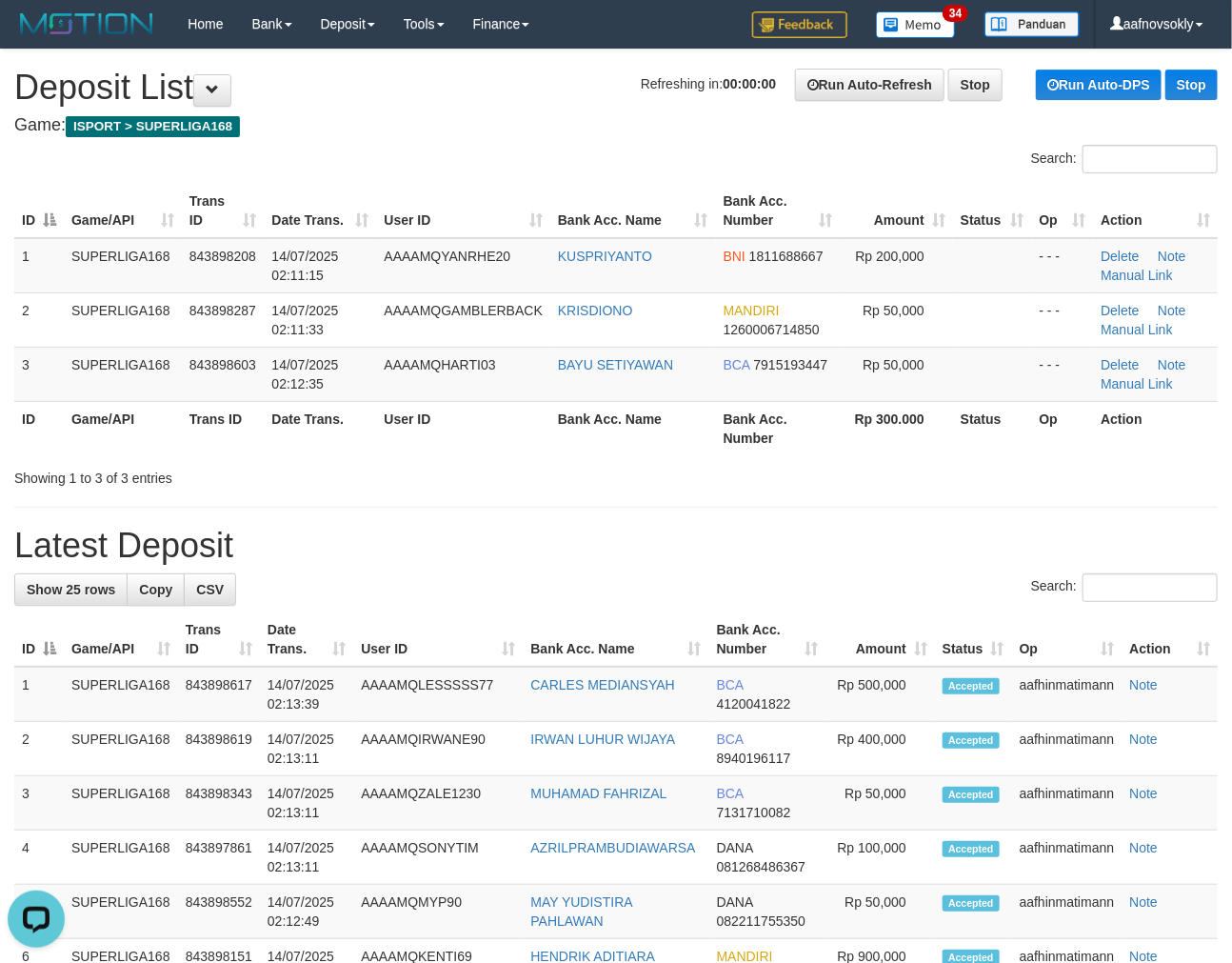 click on "Bank Acc. Number" at bounding box center [778, 428] 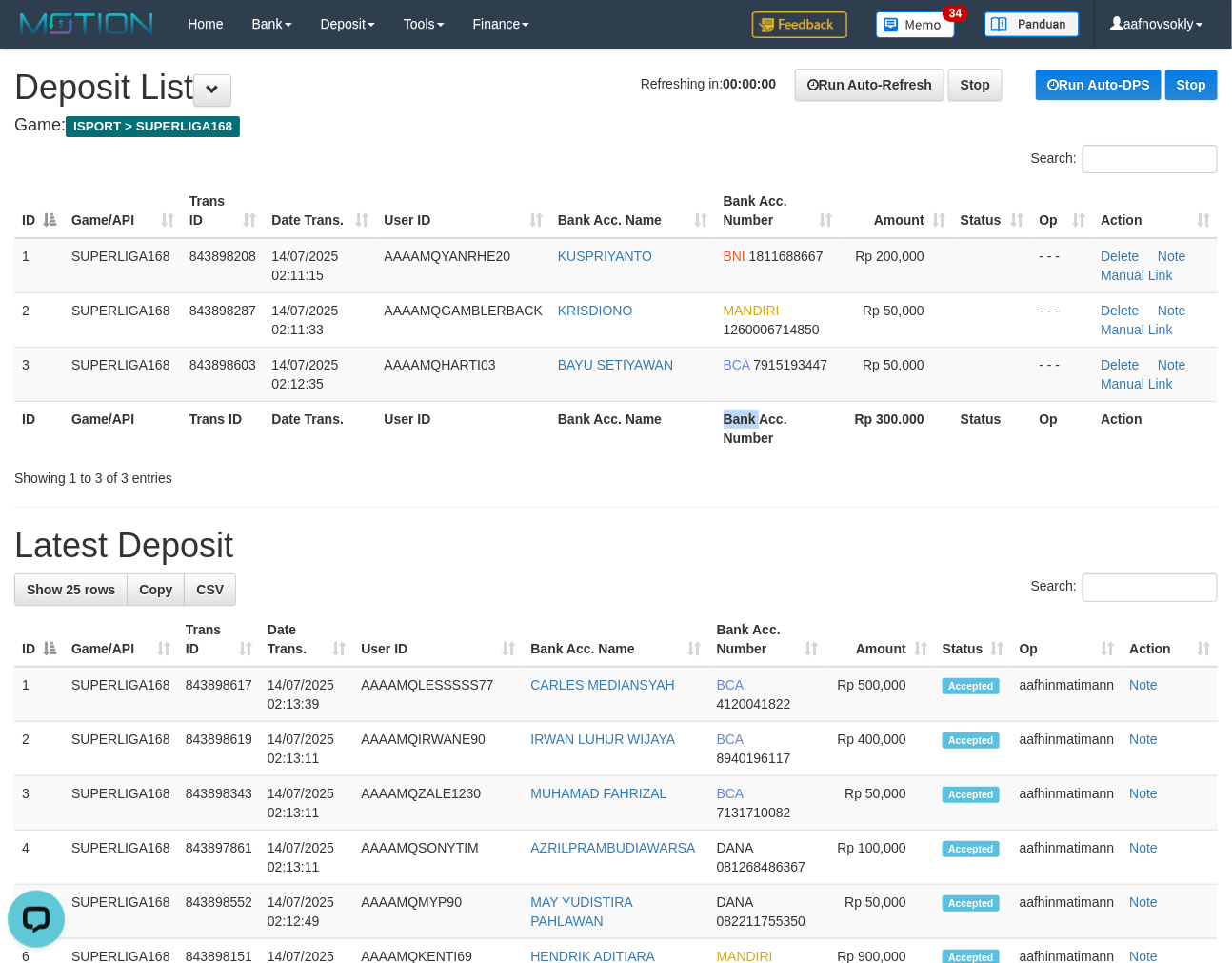 click on "Bank Acc. Number" at bounding box center [778, 428] 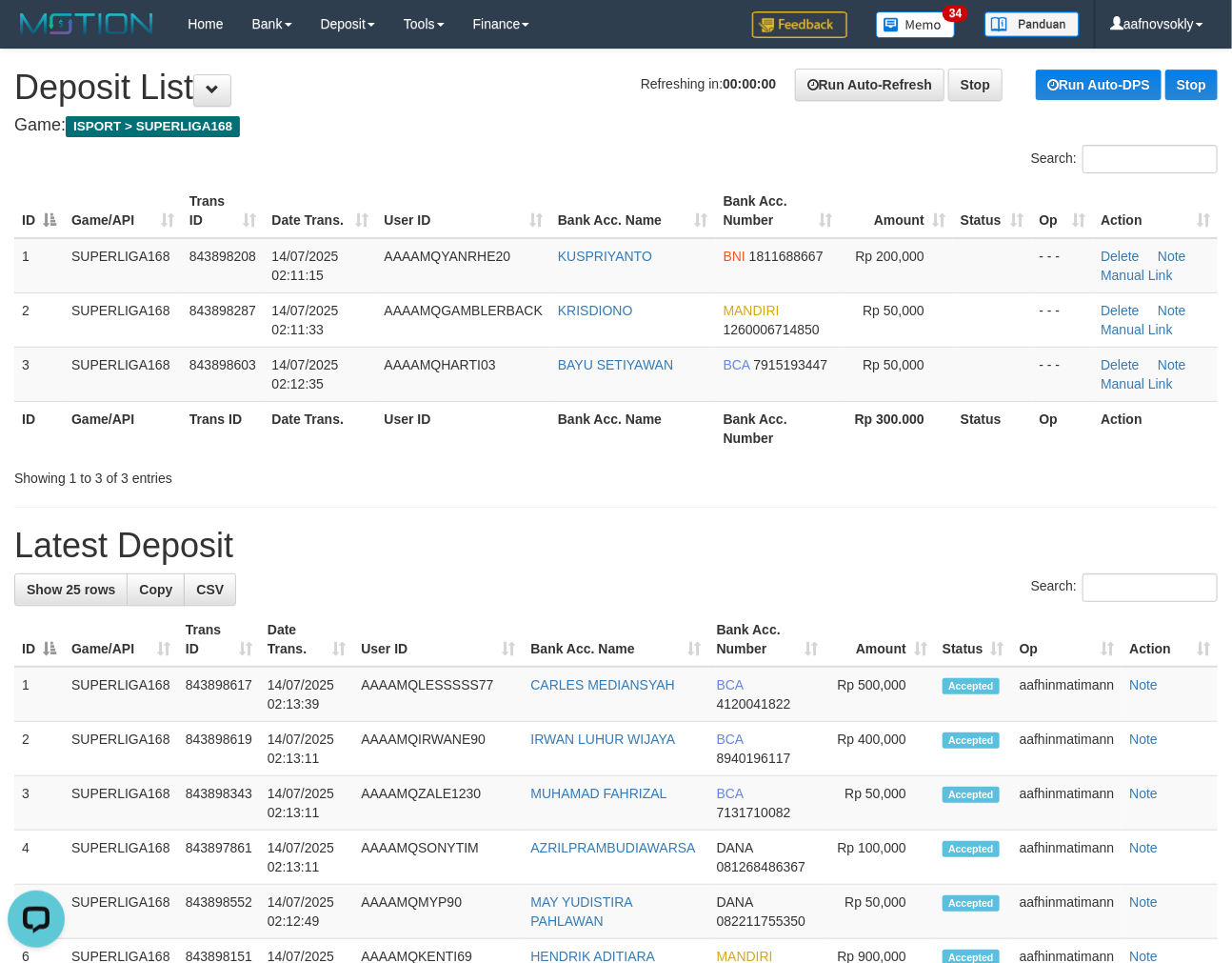 click on "Bank Acc. Number" at bounding box center (778, 428) 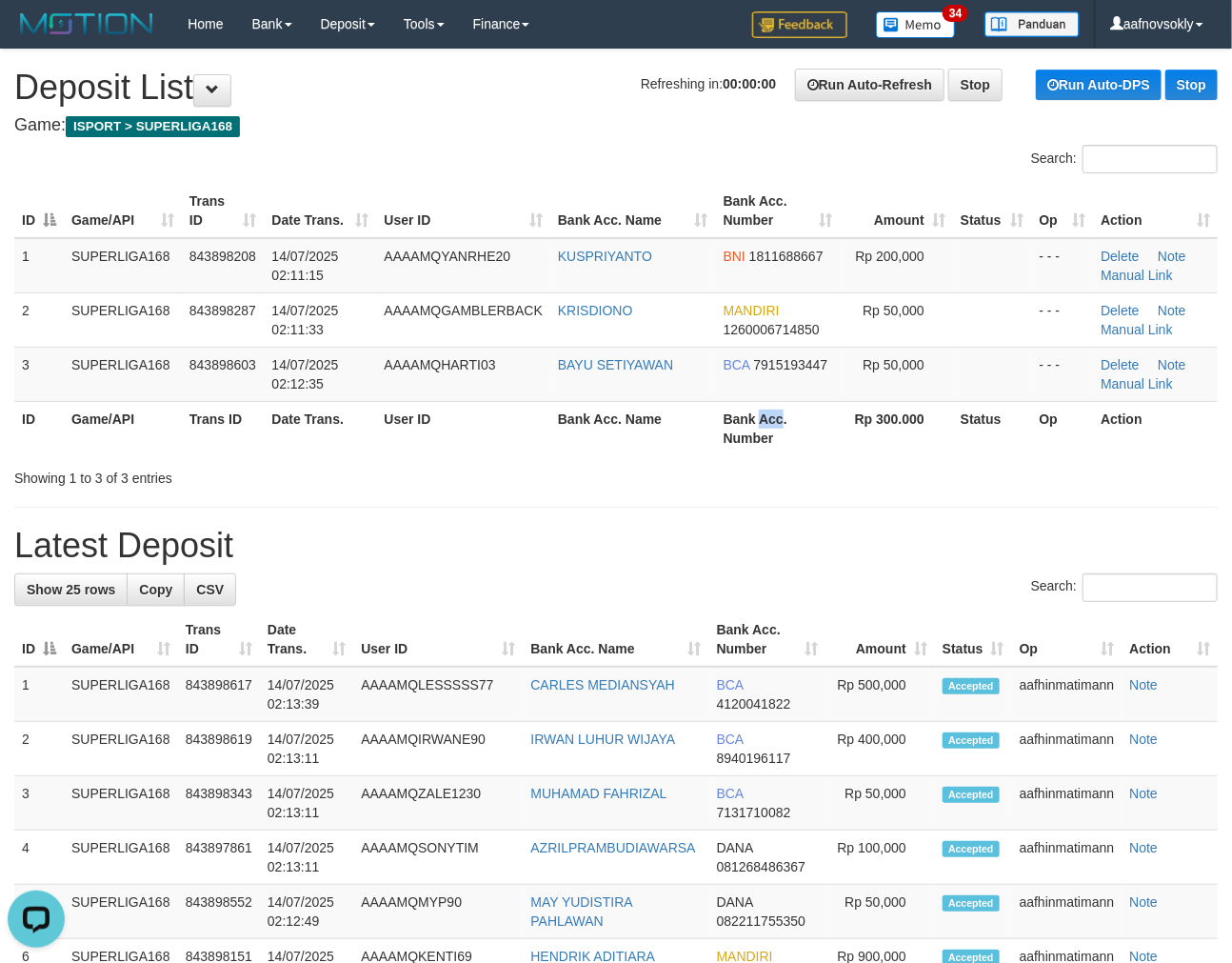 click on "Bank Acc. Number" at bounding box center (778, 428) 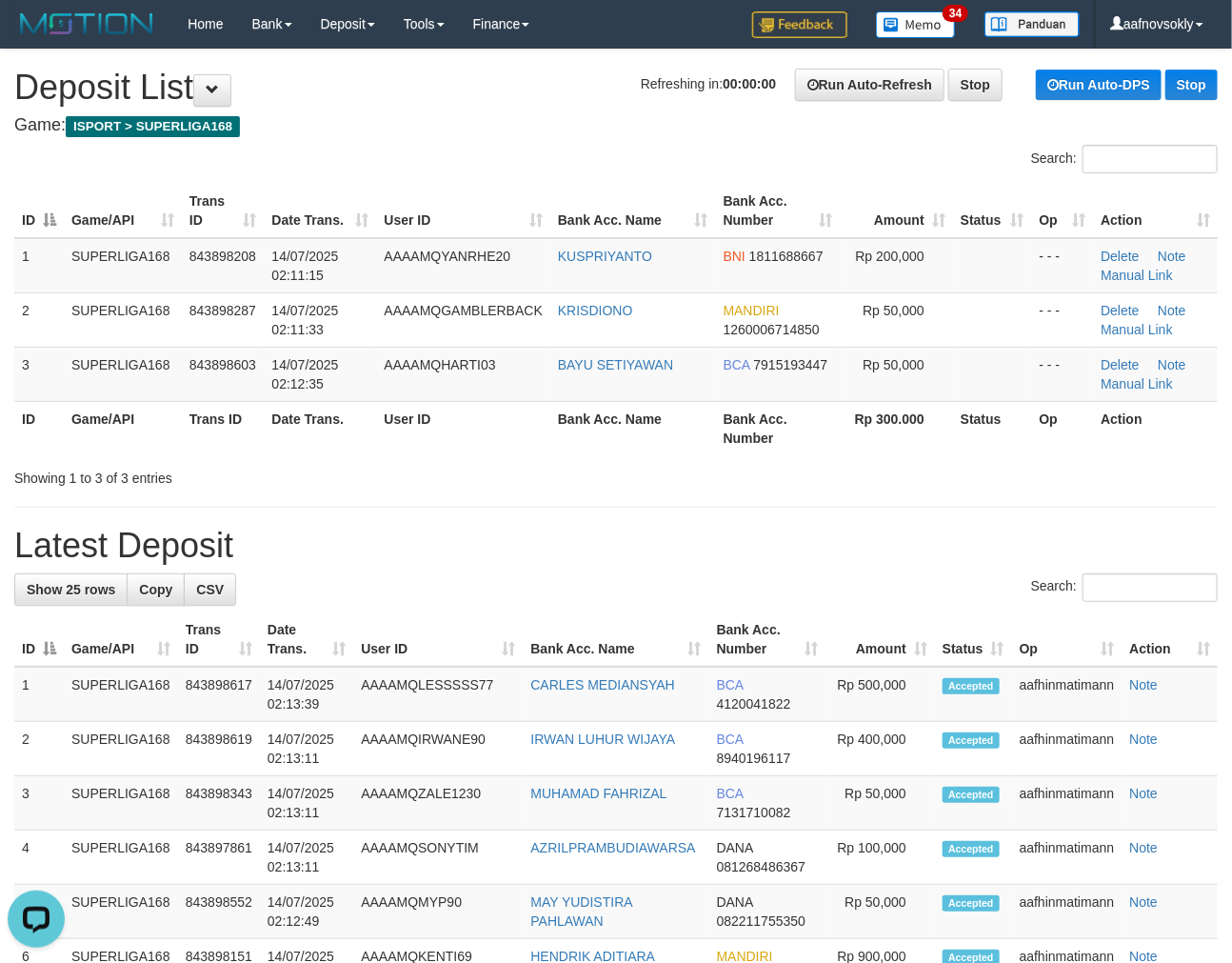 click on "Bank Acc. Number" at bounding box center (778, 428) 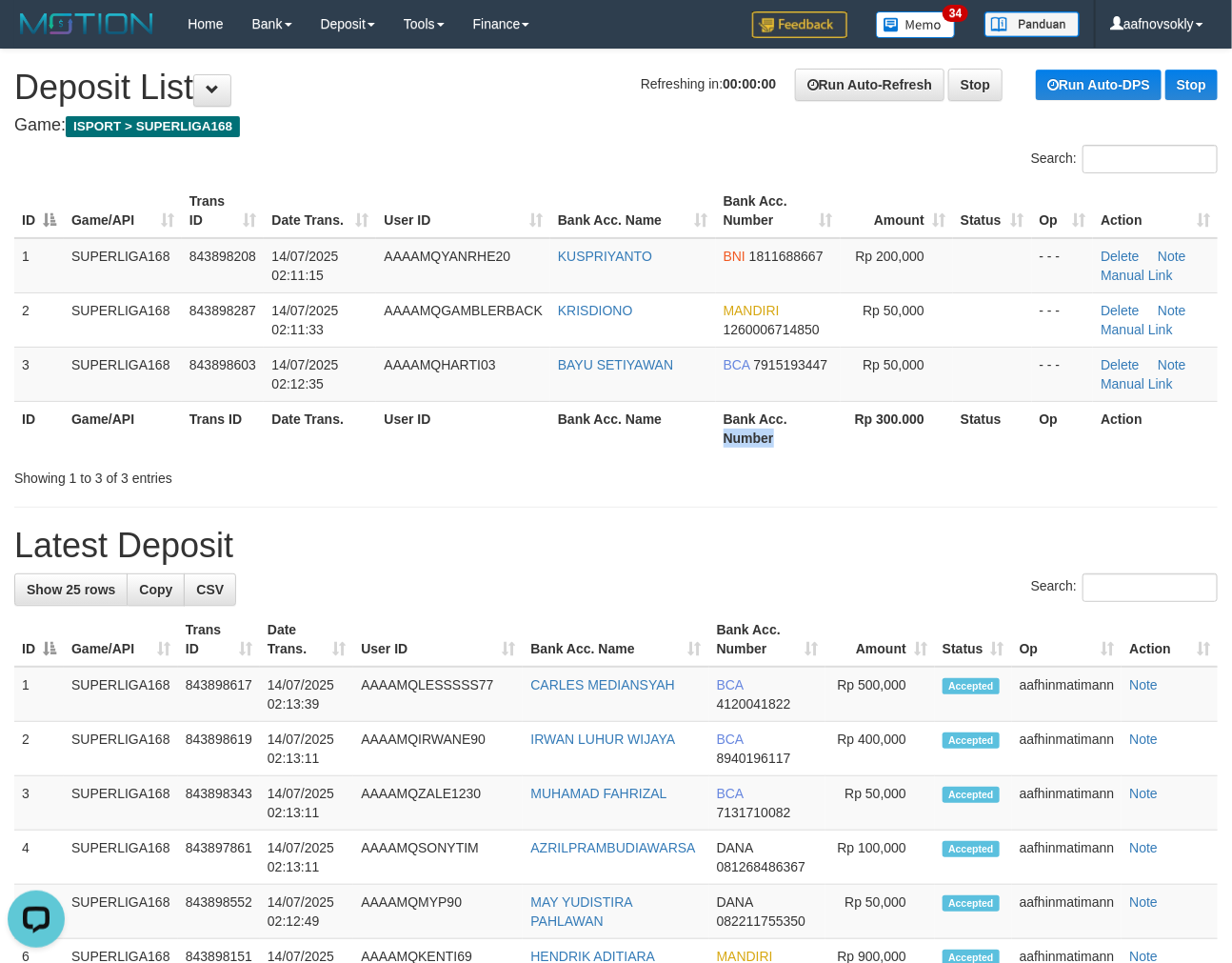 click on "Bank Acc. Number" at bounding box center [778, 428] 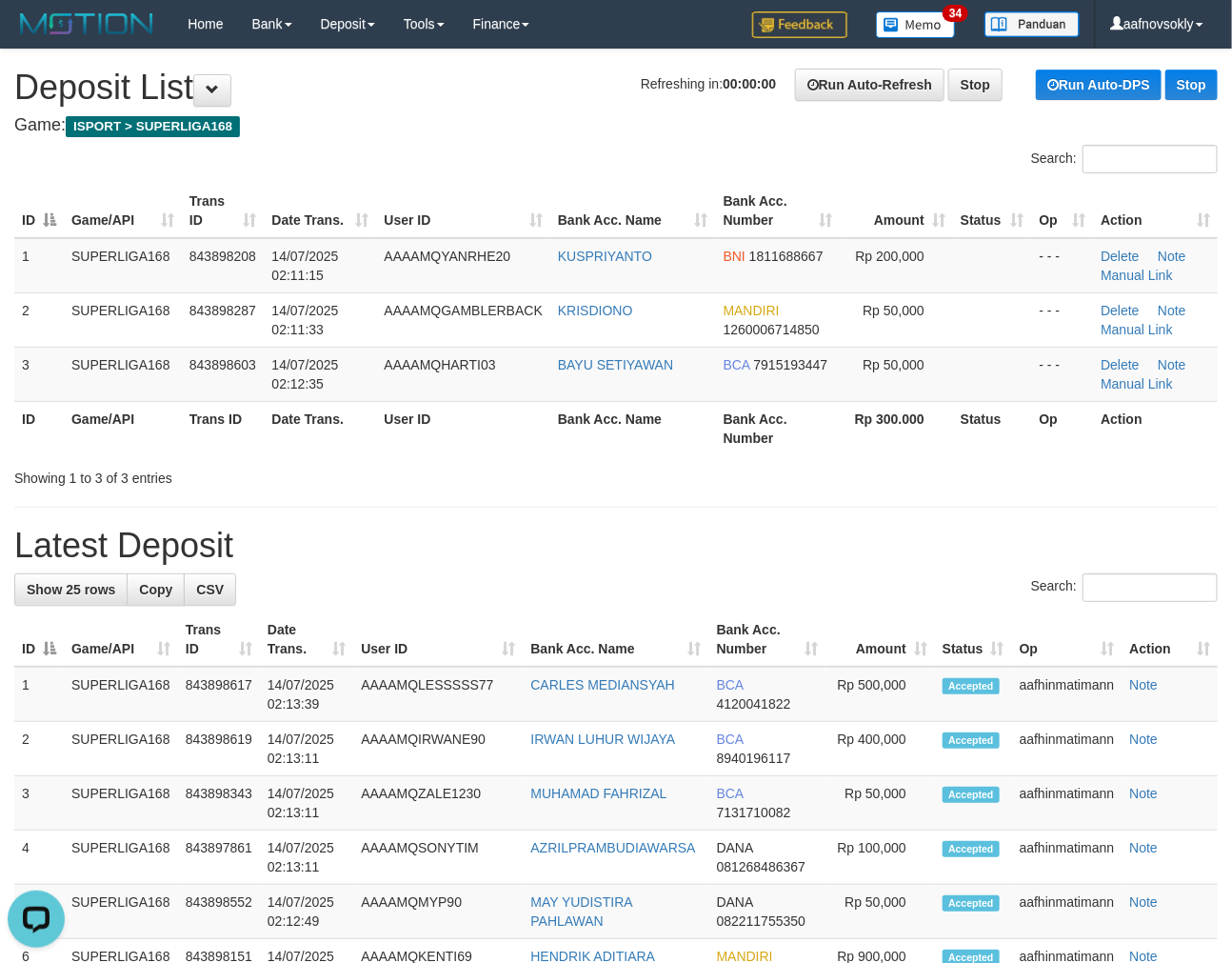 click on "Bank Acc. Number" at bounding box center [778, 428] 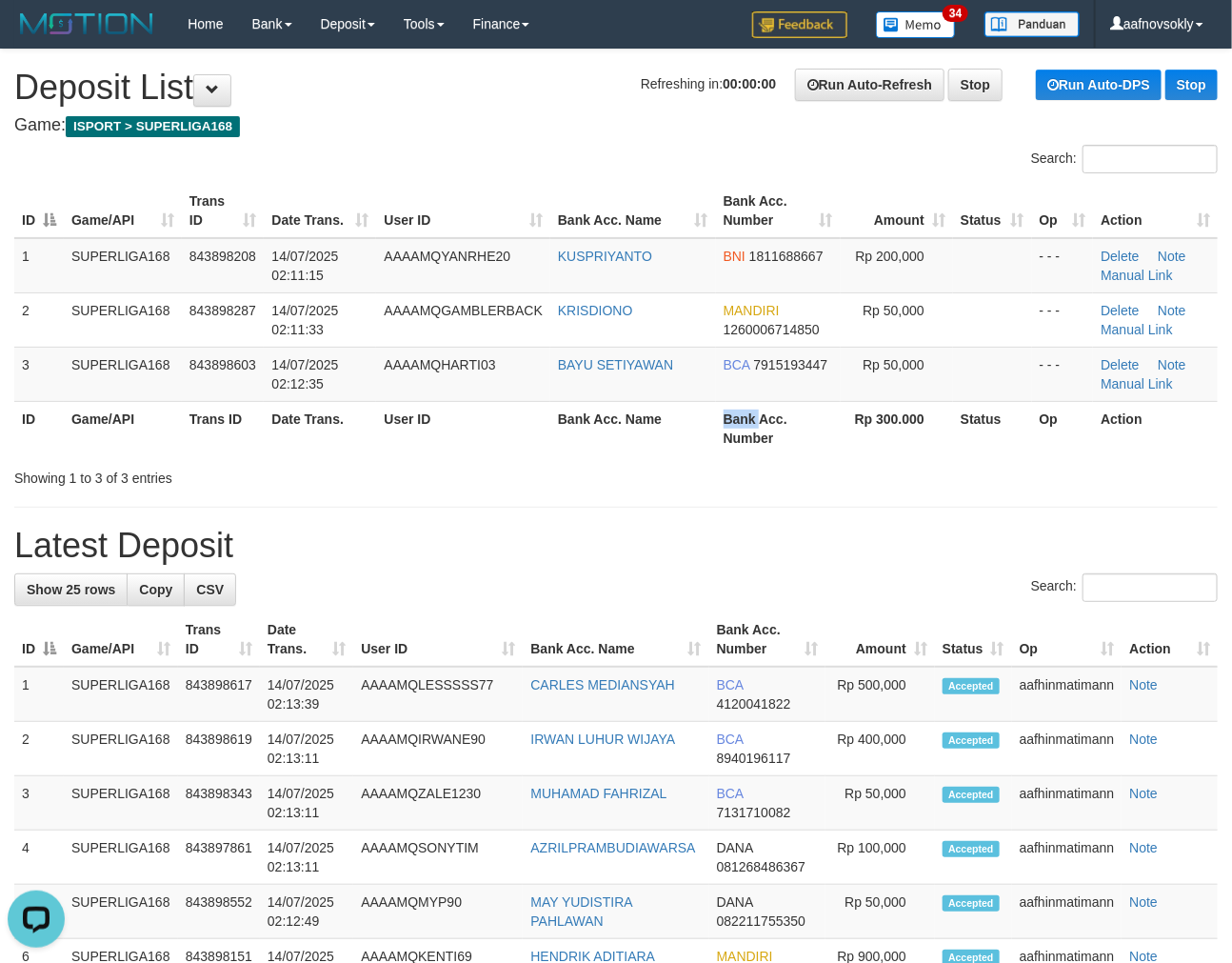 drag, startPoint x: 721, startPoint y: 415, endPoint x: 768, endPoint y: 417, distance: 47.042534 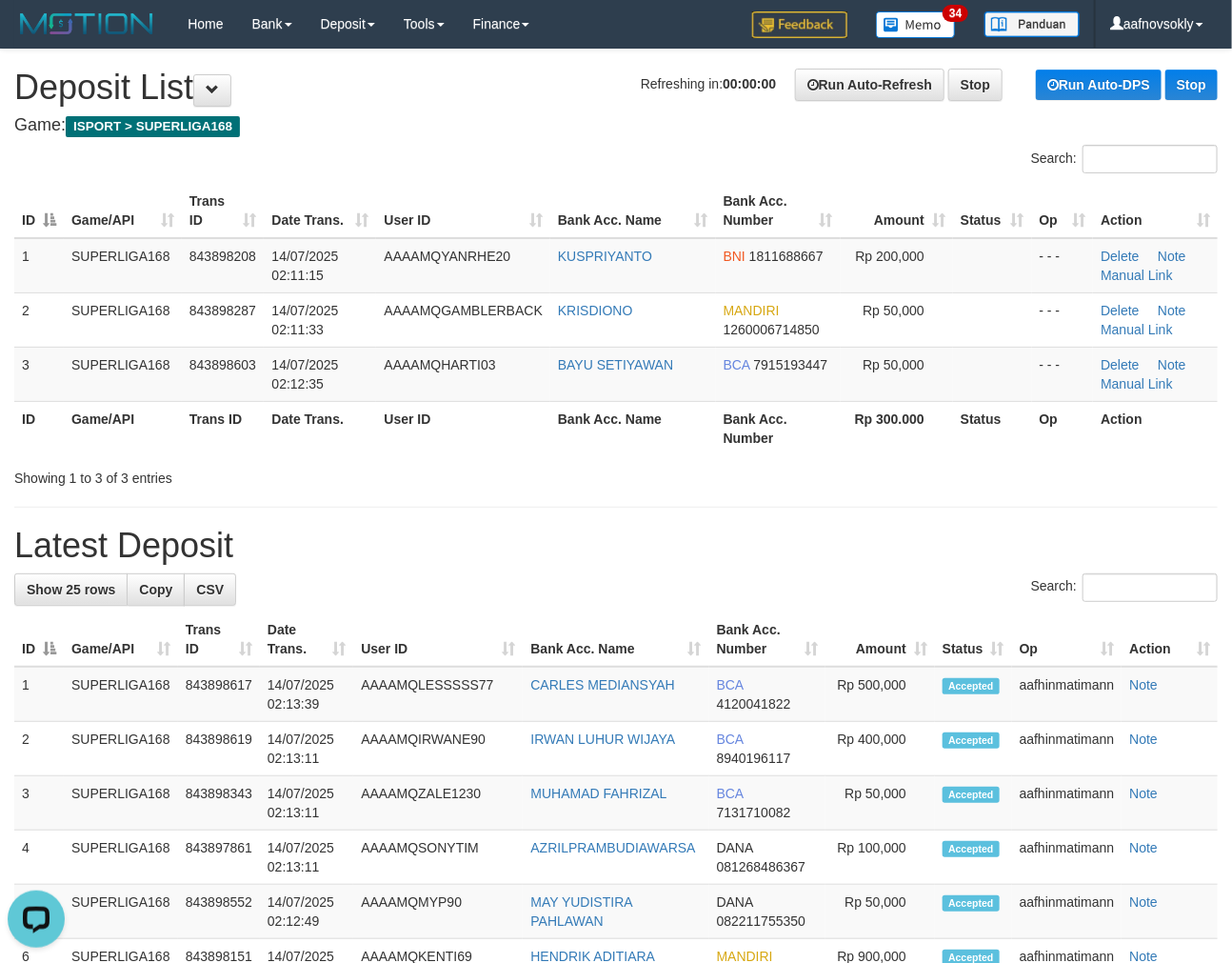 click on "Bank Acc. Number" at bounding box center [778, 428] 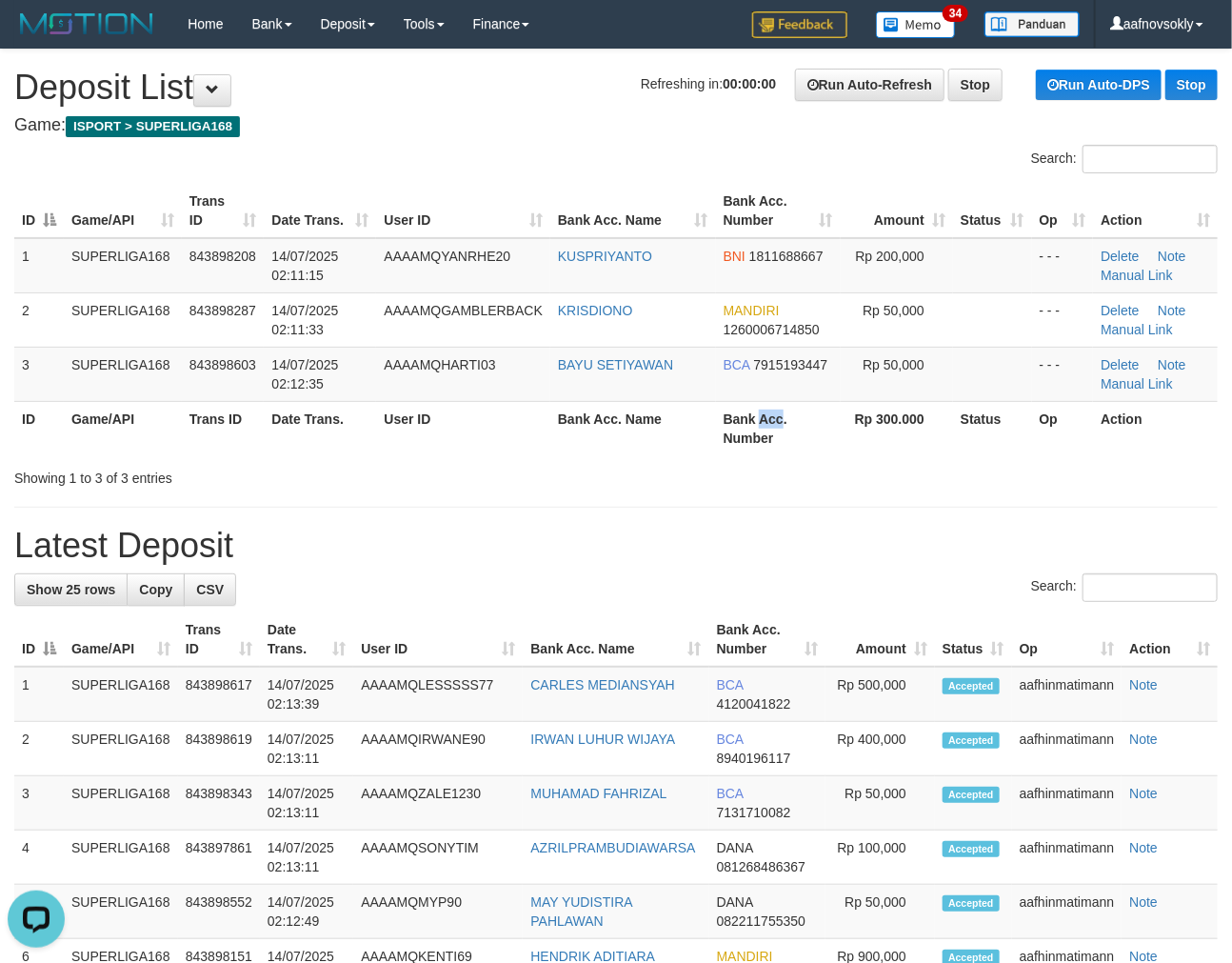 click on "Bank Acc. Number" at bounding box center [778, 428] 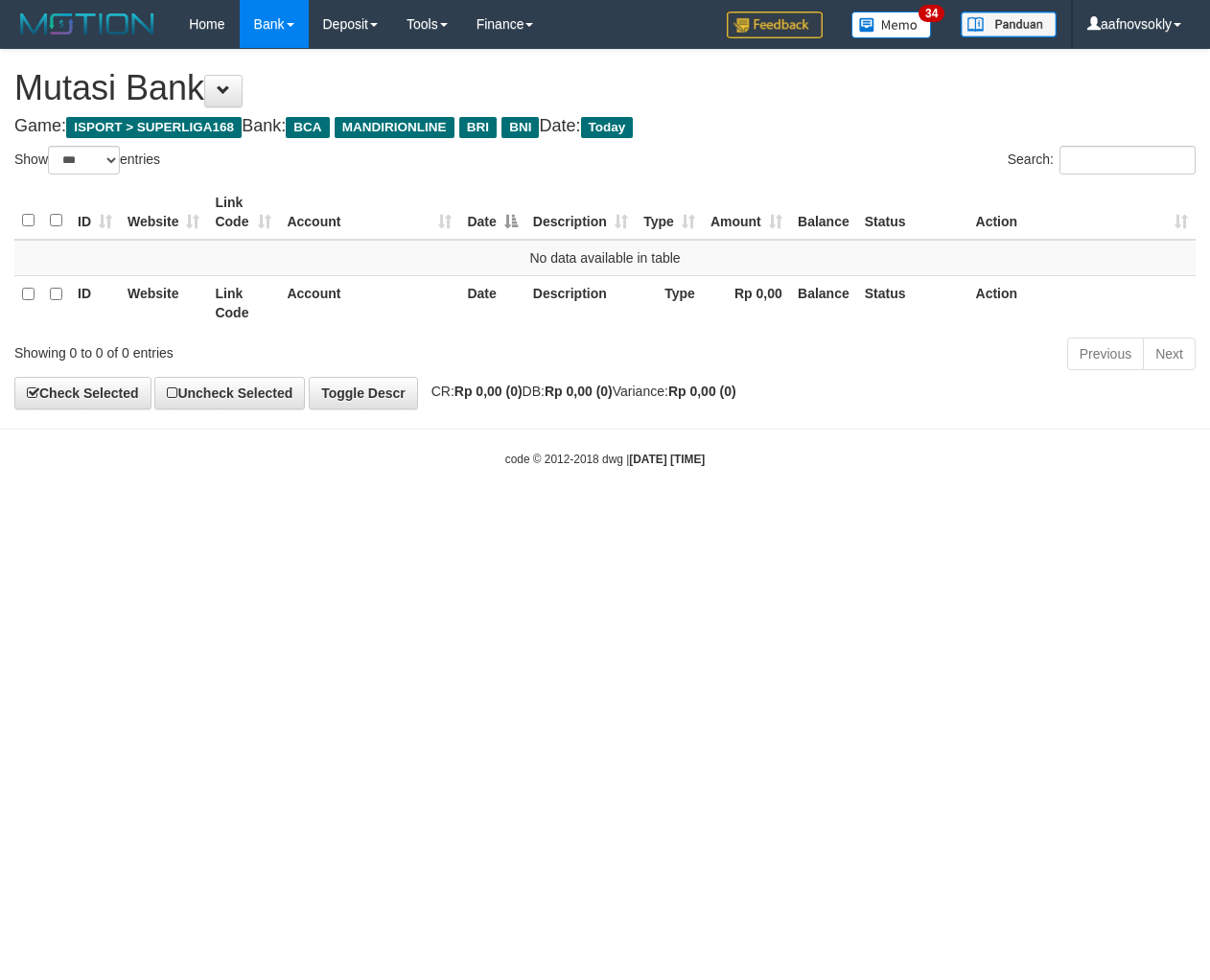select on "***" 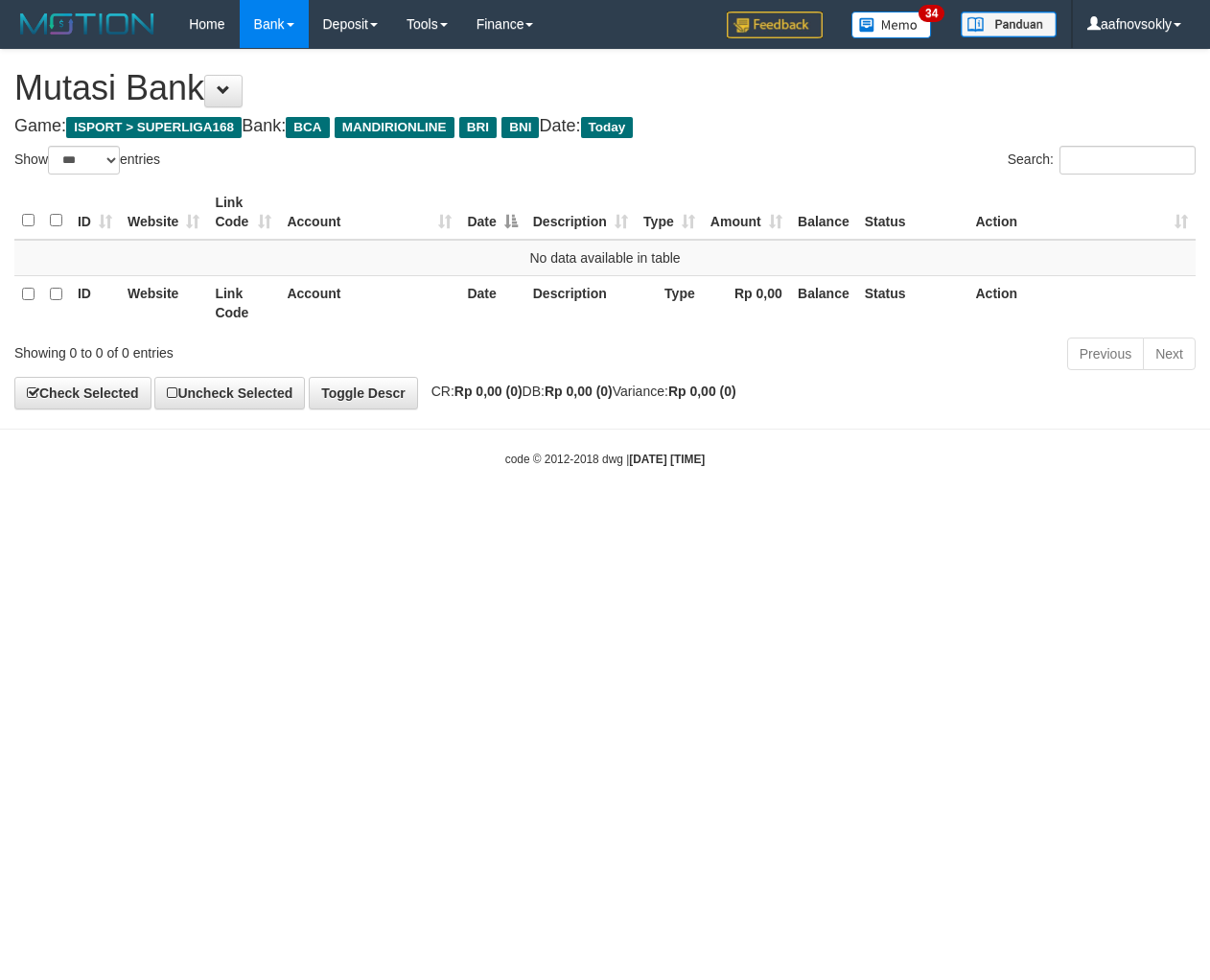 scroll, scrollTop: 0, scrollLeft: 0, axis: both 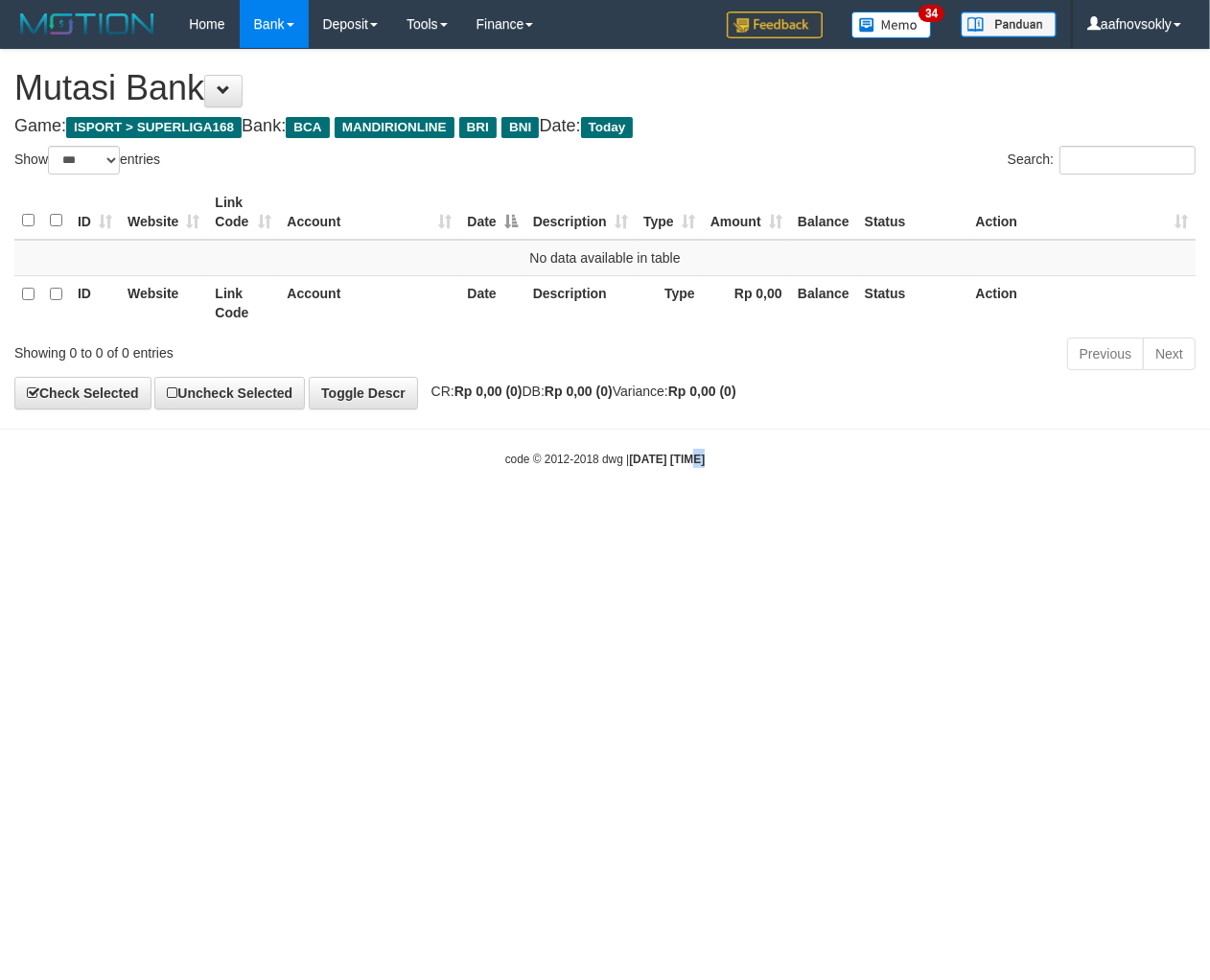 click on "Toggle navigation
Home
Bank
Account List
Load
By Website
Group
[ISPORT]													SUPERLIGA168
By Load Group (DPS)
34" at bounding box center (605, 258) 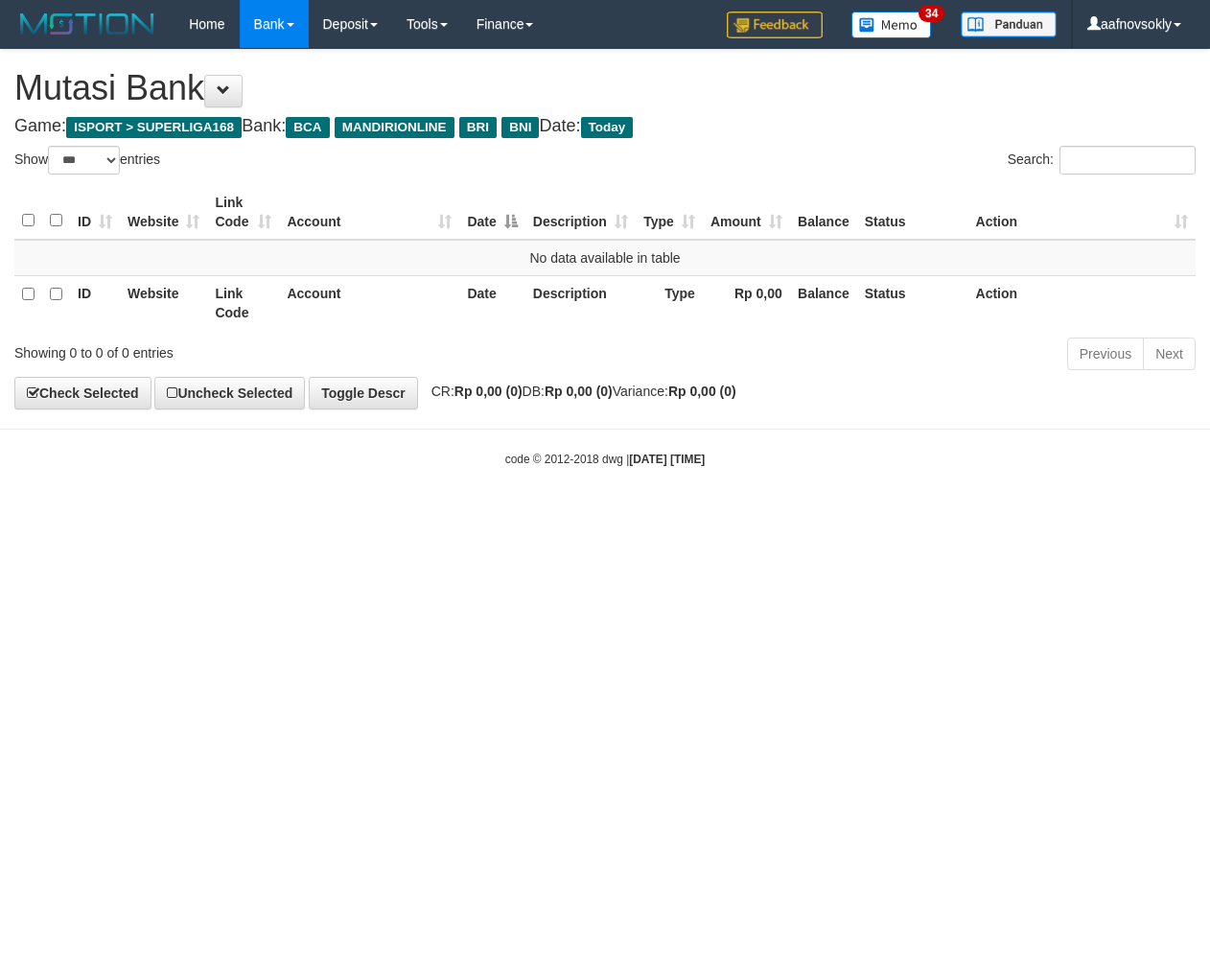 select on "***" 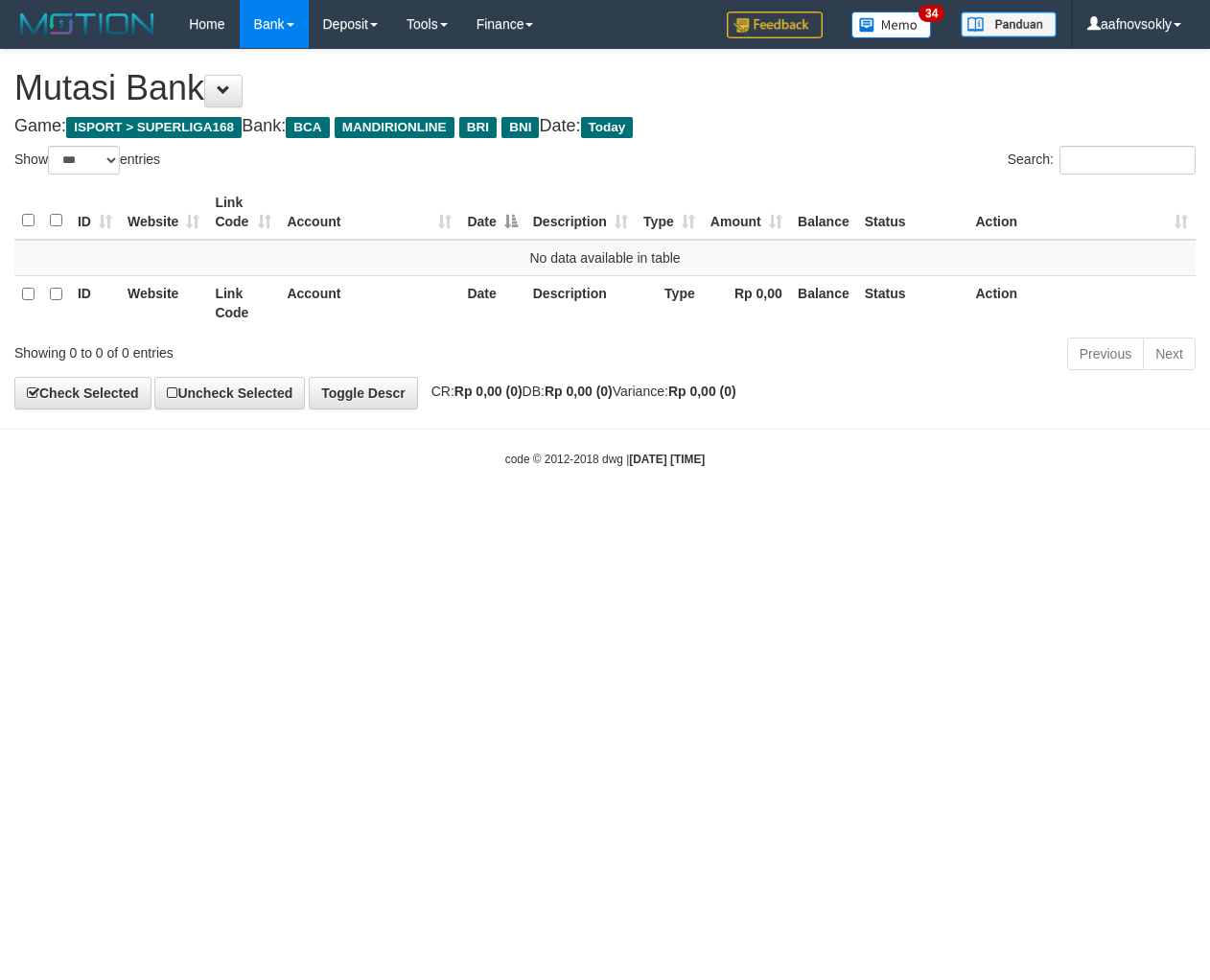 scroll, scrollTop: 0, scrollLeft: 0, axis: both 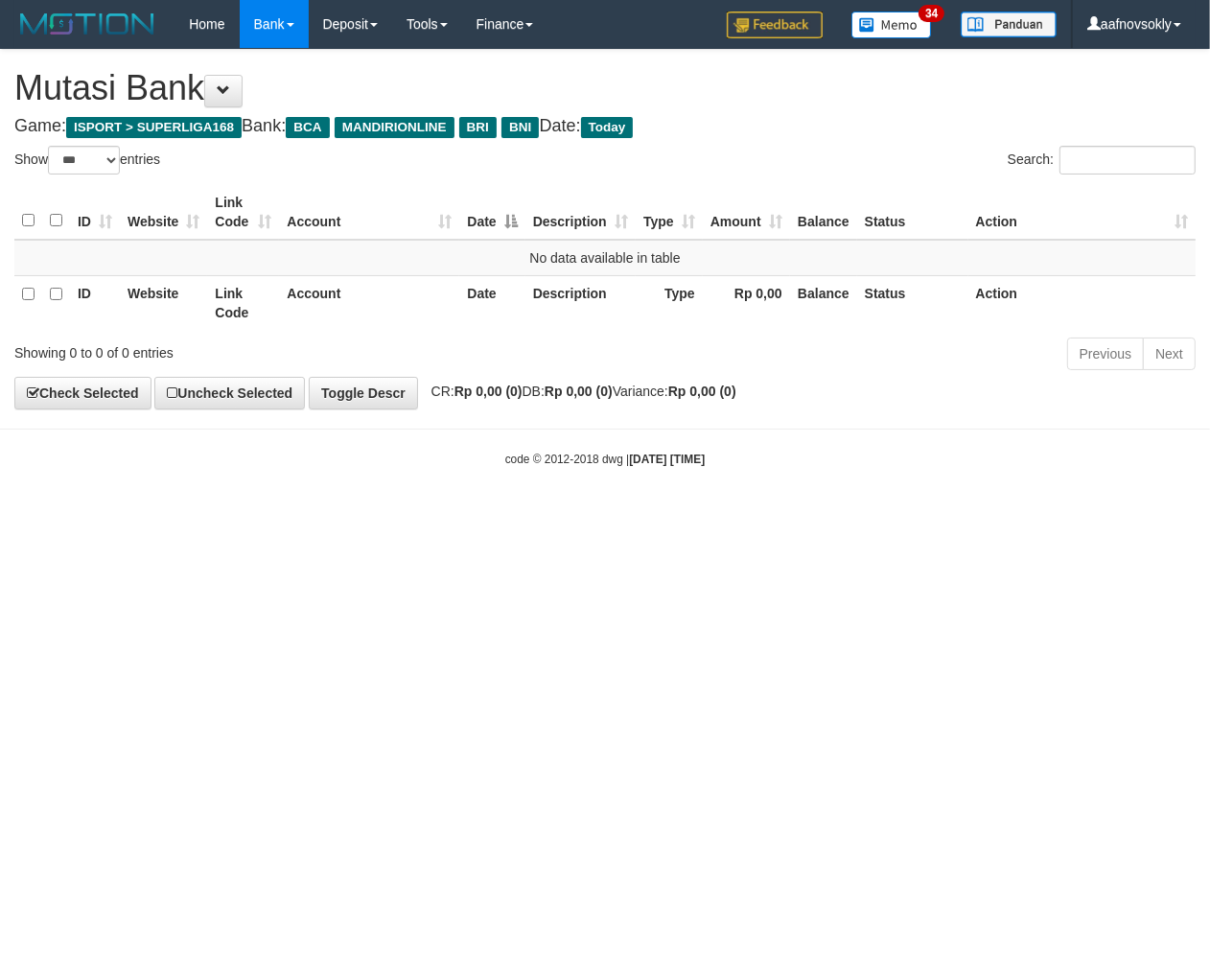 click on "Toggle navigation
Home
Bank
Account List
Load
By Website
Group
[ISPORT]													SUPERLIGA168
By Load Group (DPS)
34" at bounding box center (605, 258) 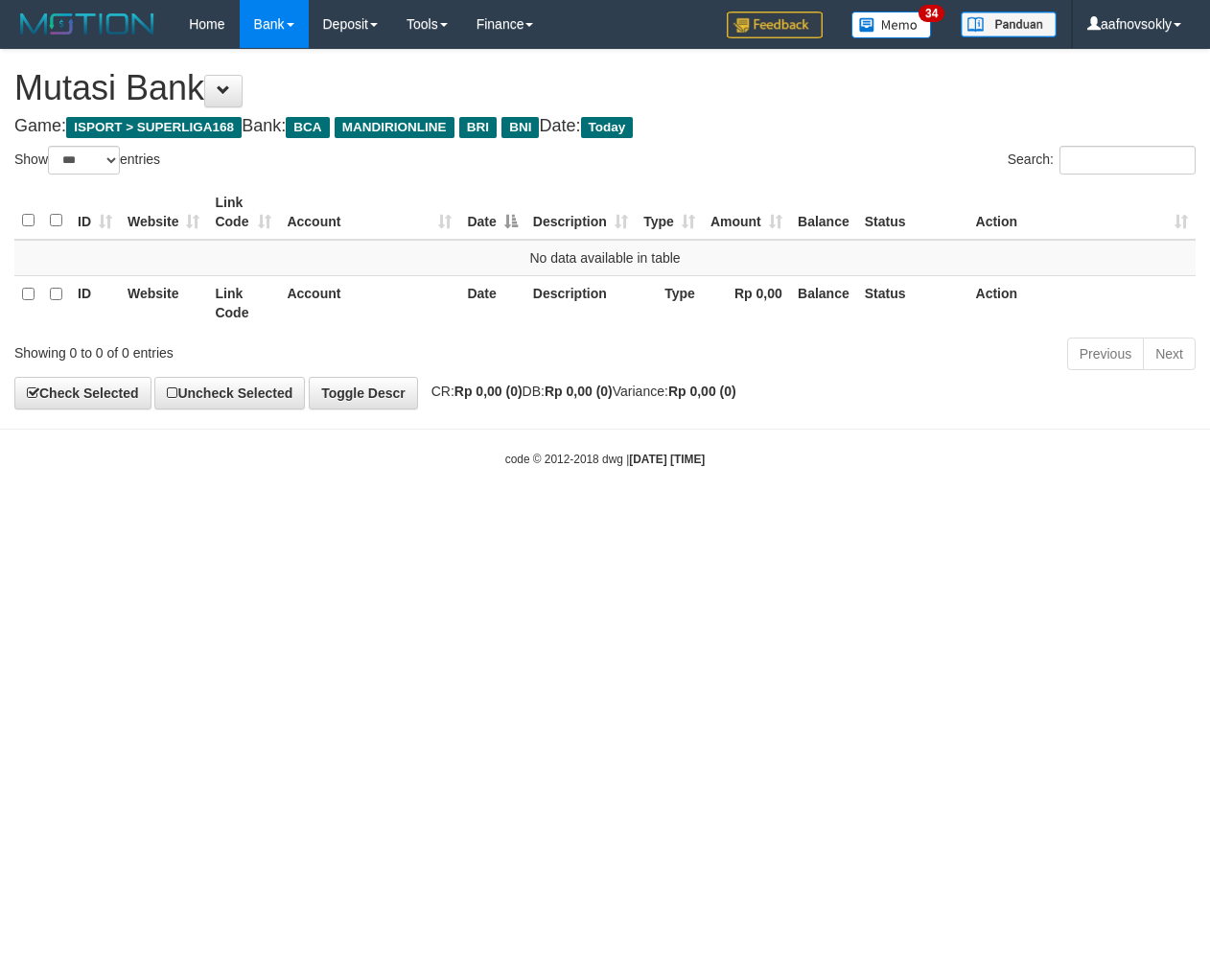 select on "***" 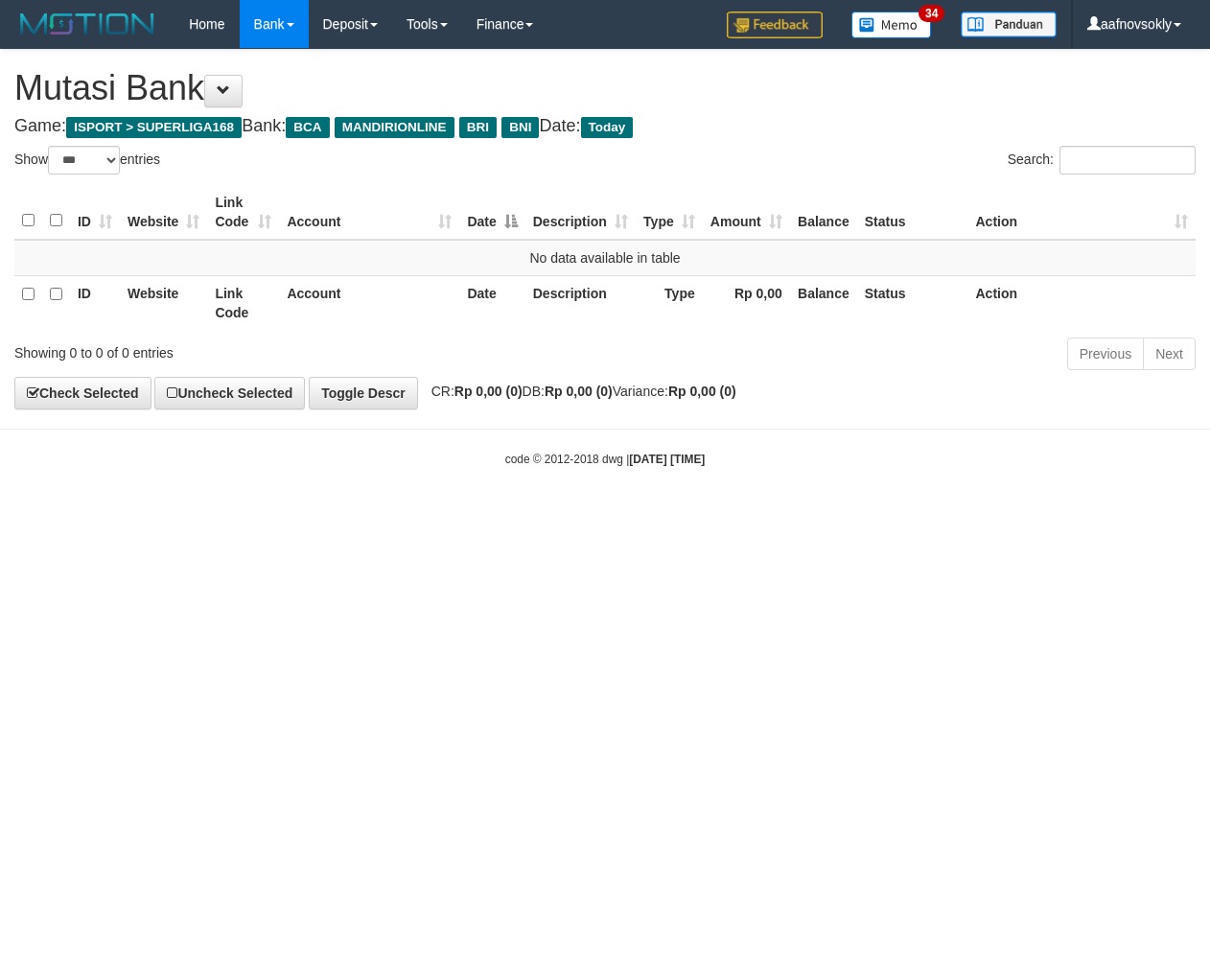 scroll, scrollTop: 0, scrollLeft: 0, axis: both 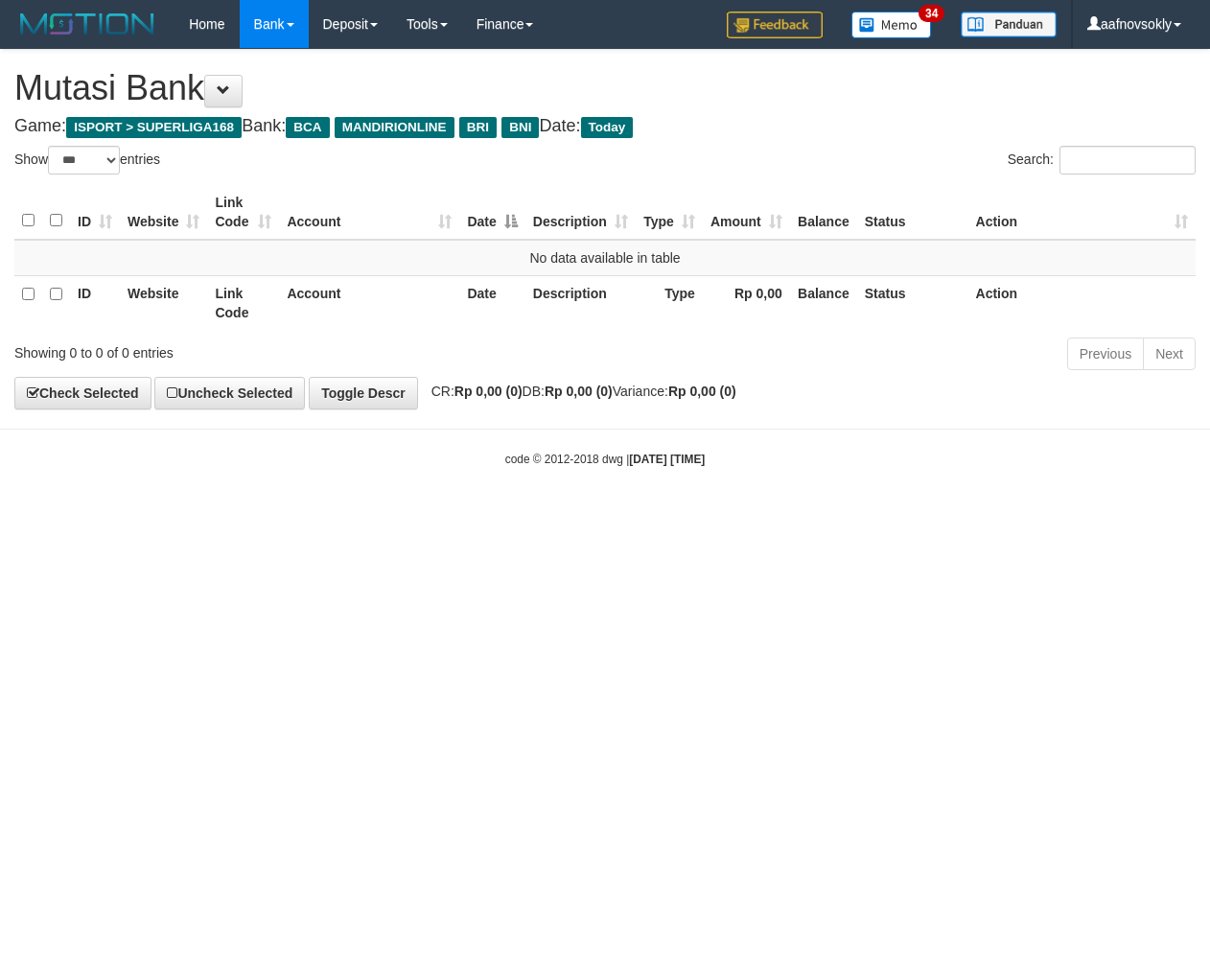 select on "***" 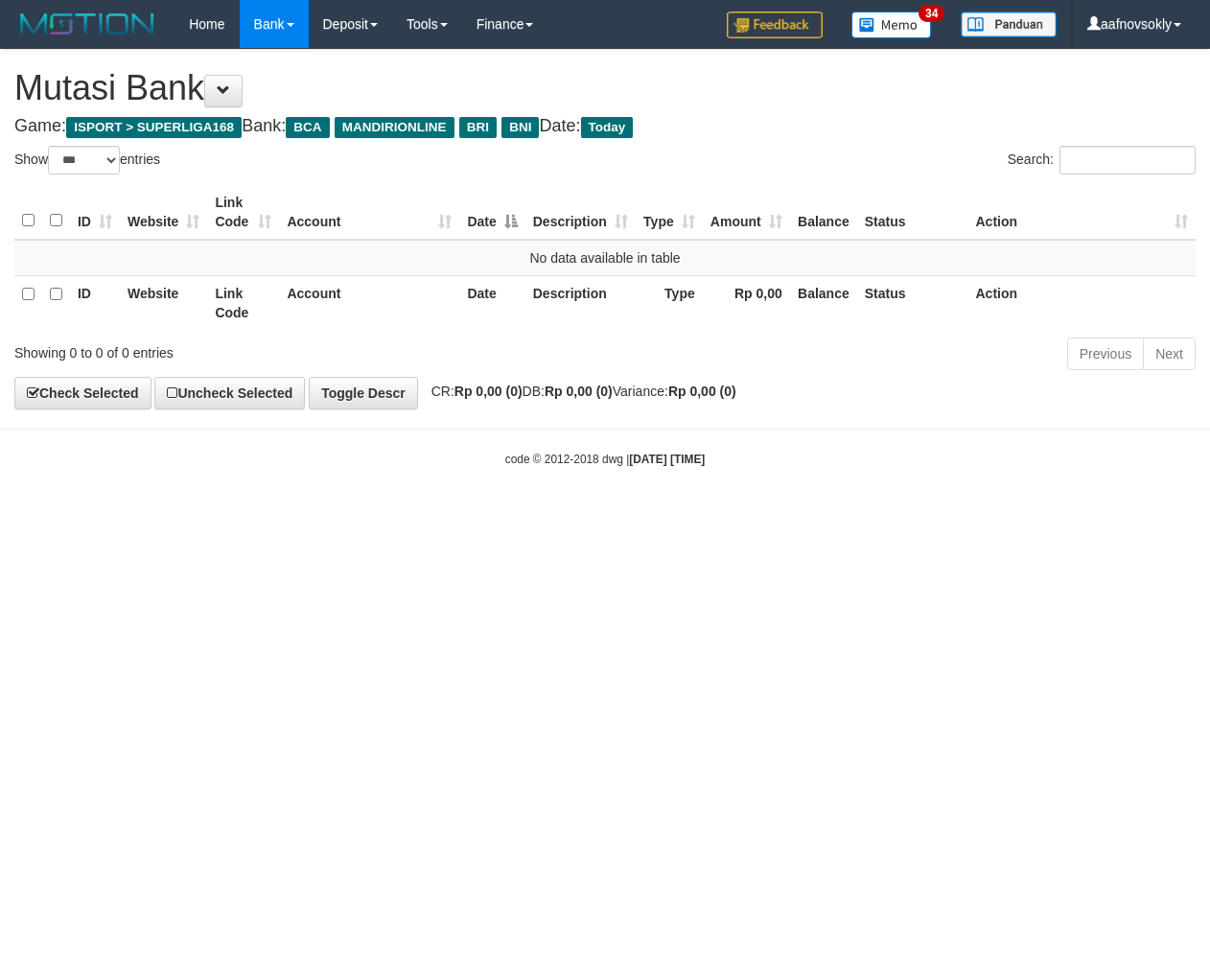 scroll, scrollTop: 0, scrollLeft: 0, axis: both 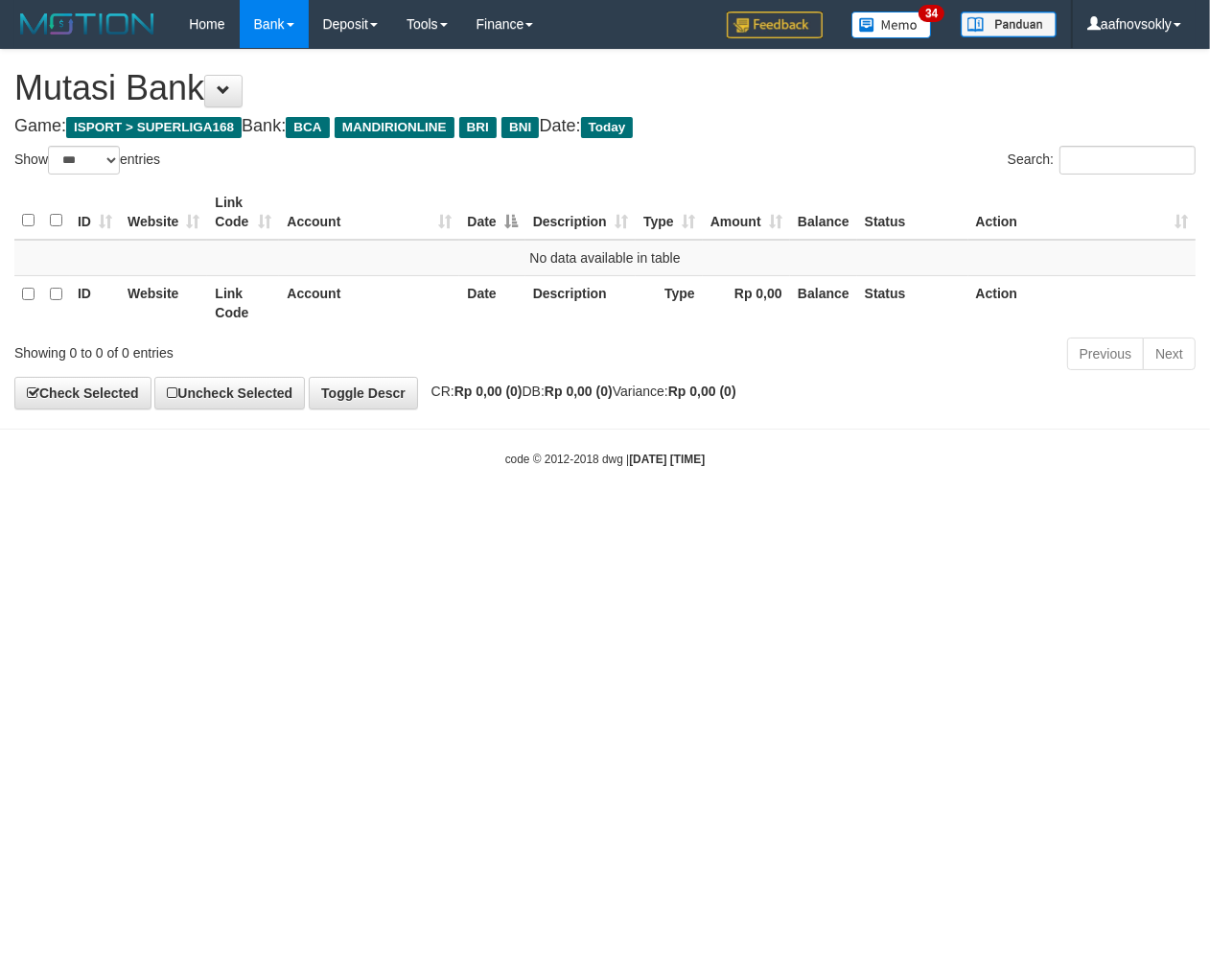 click on "**********" at bounding box center (605, 229) 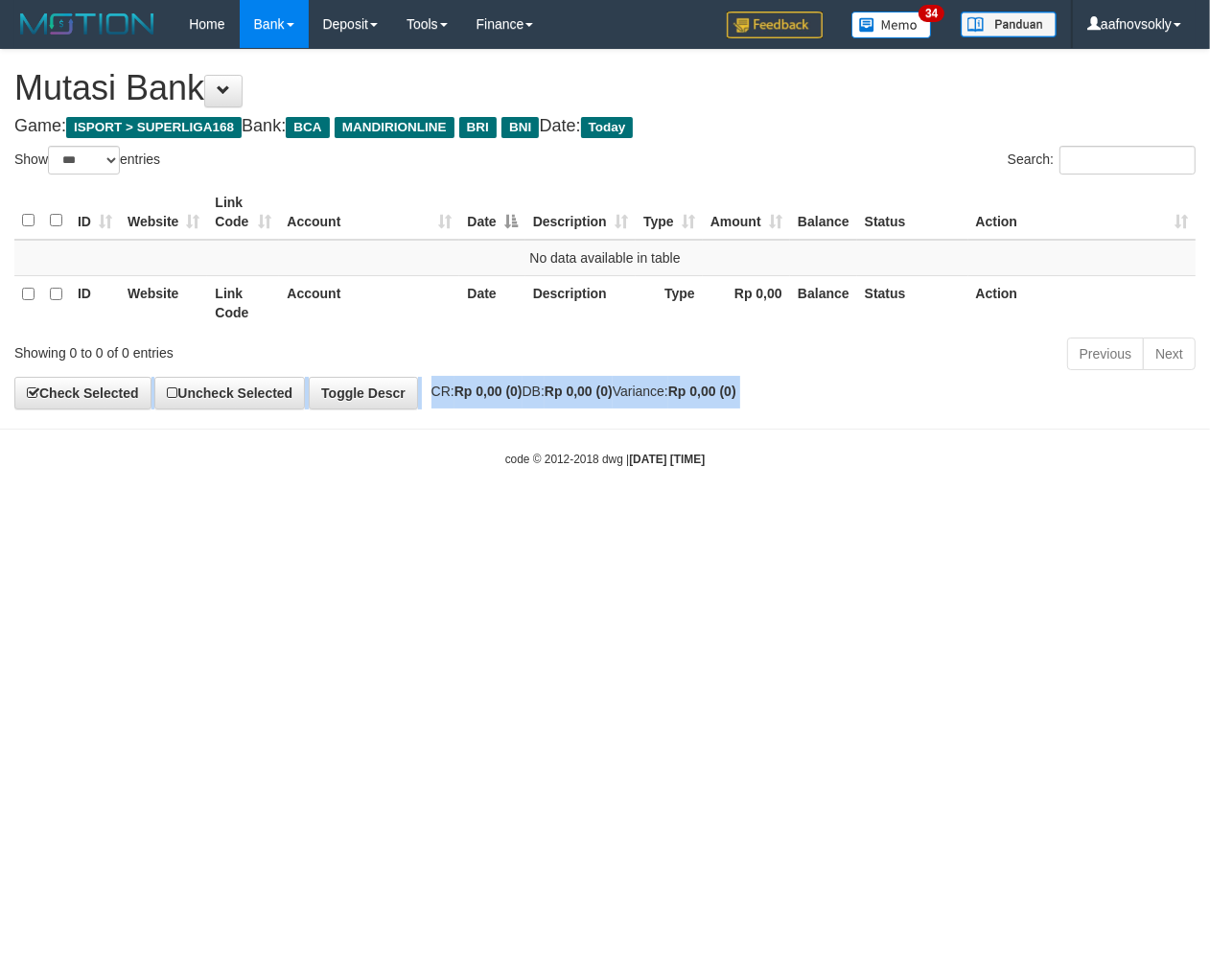 click on "**********" at bounding box center (605, 229) 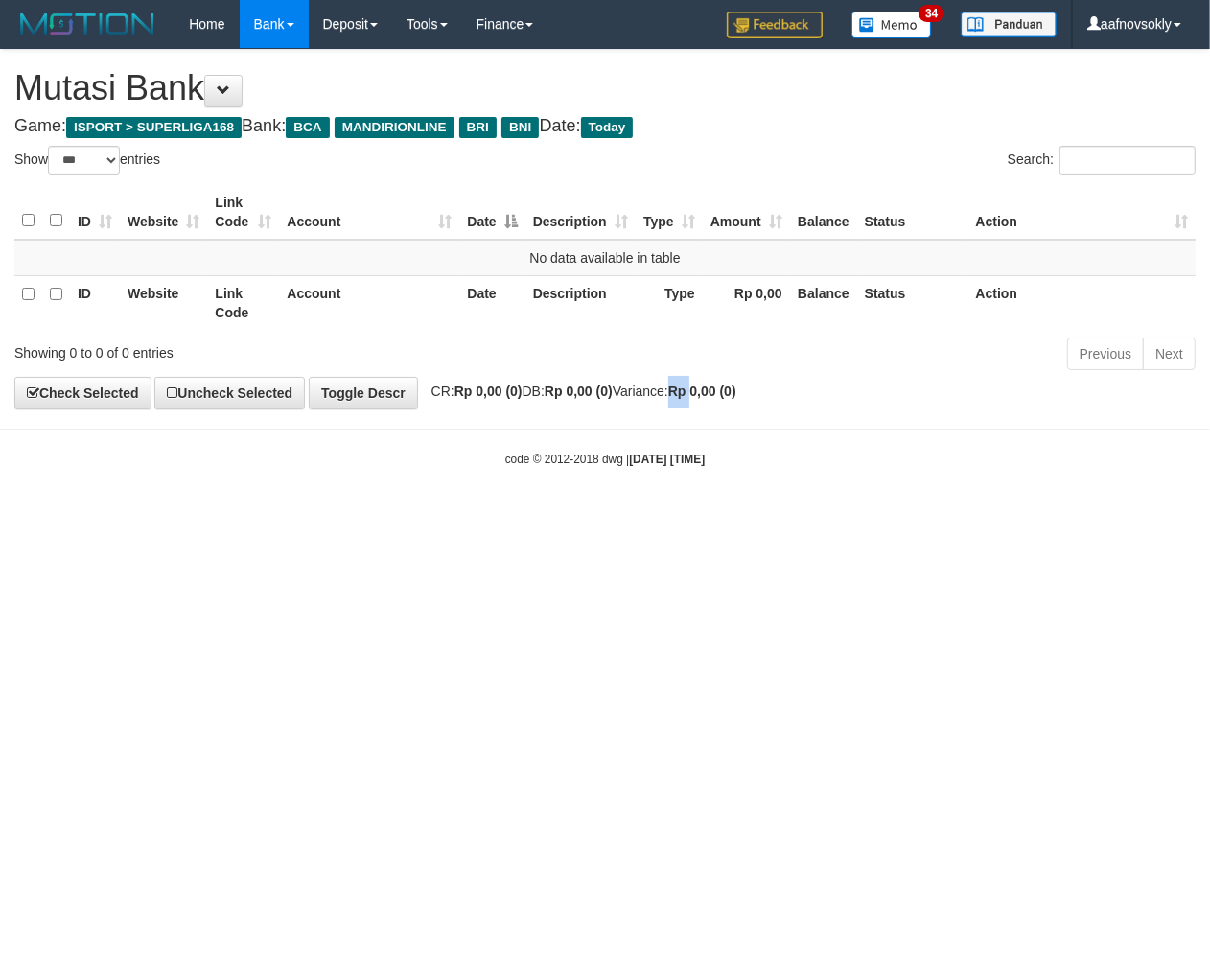 click on "**********" at bounding box center [605, 229] 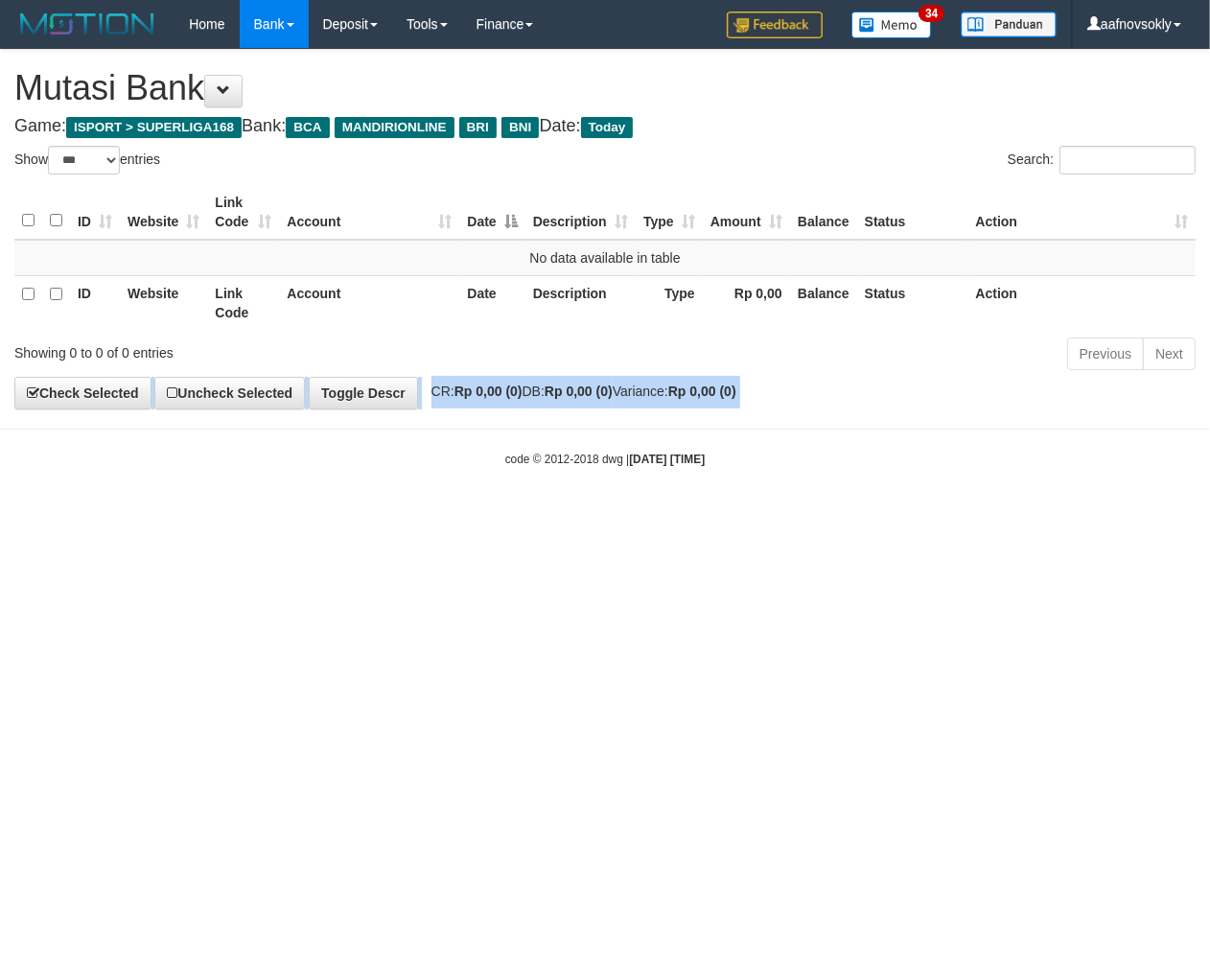 click on "**********" at bounding box center [605, 229] 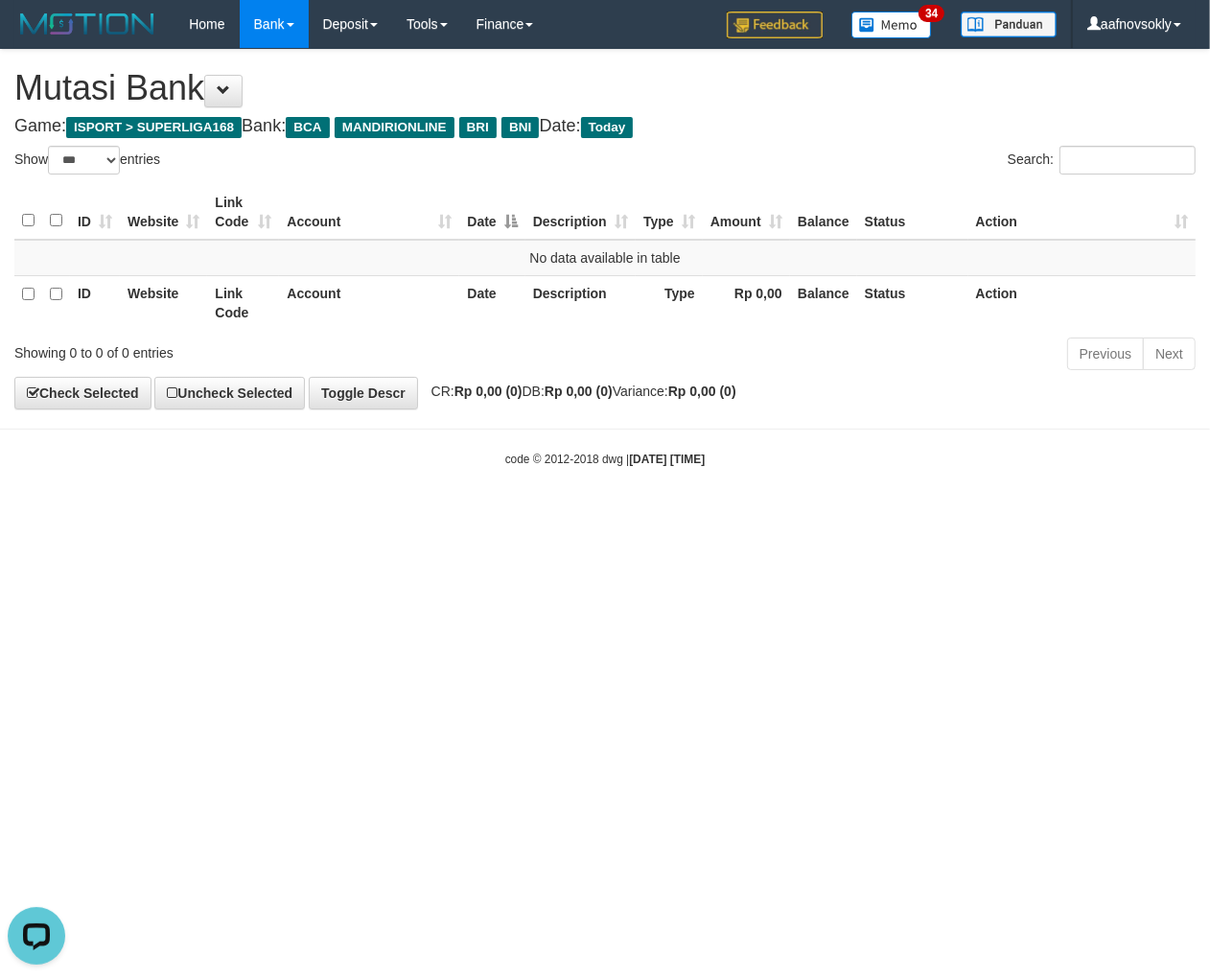click on "CR:  Rp 0,00 (0)      DB:  Rp 0,00 (0)      Variance:  Rp 0,00 (0)" at bounding box center (579, 391) 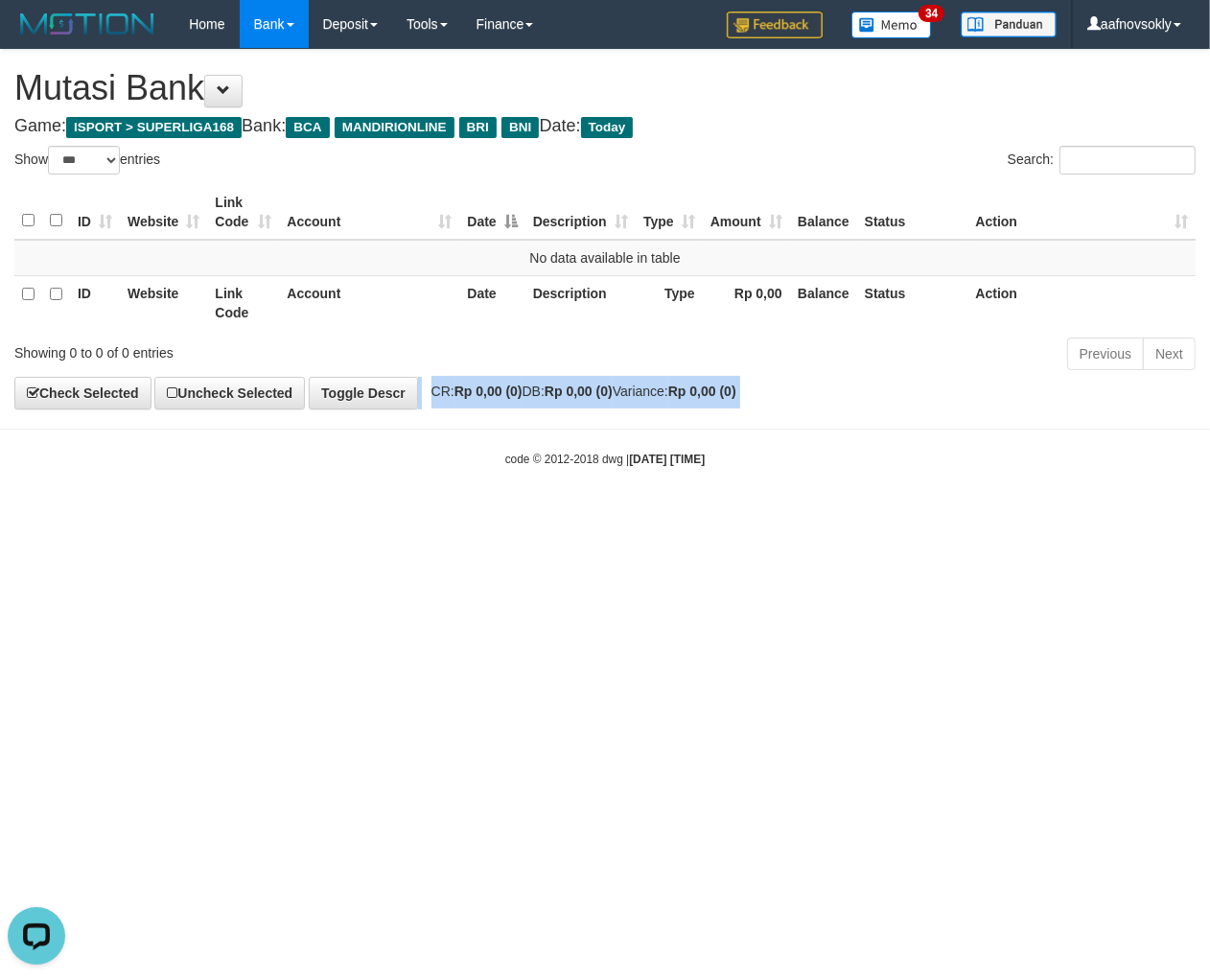 click on "CR:  Rp 0,00 (0)      DB:  Rp 0,00 (0)      Variance:  Rp 0,00 (0)" at bounding box center [579, 391] 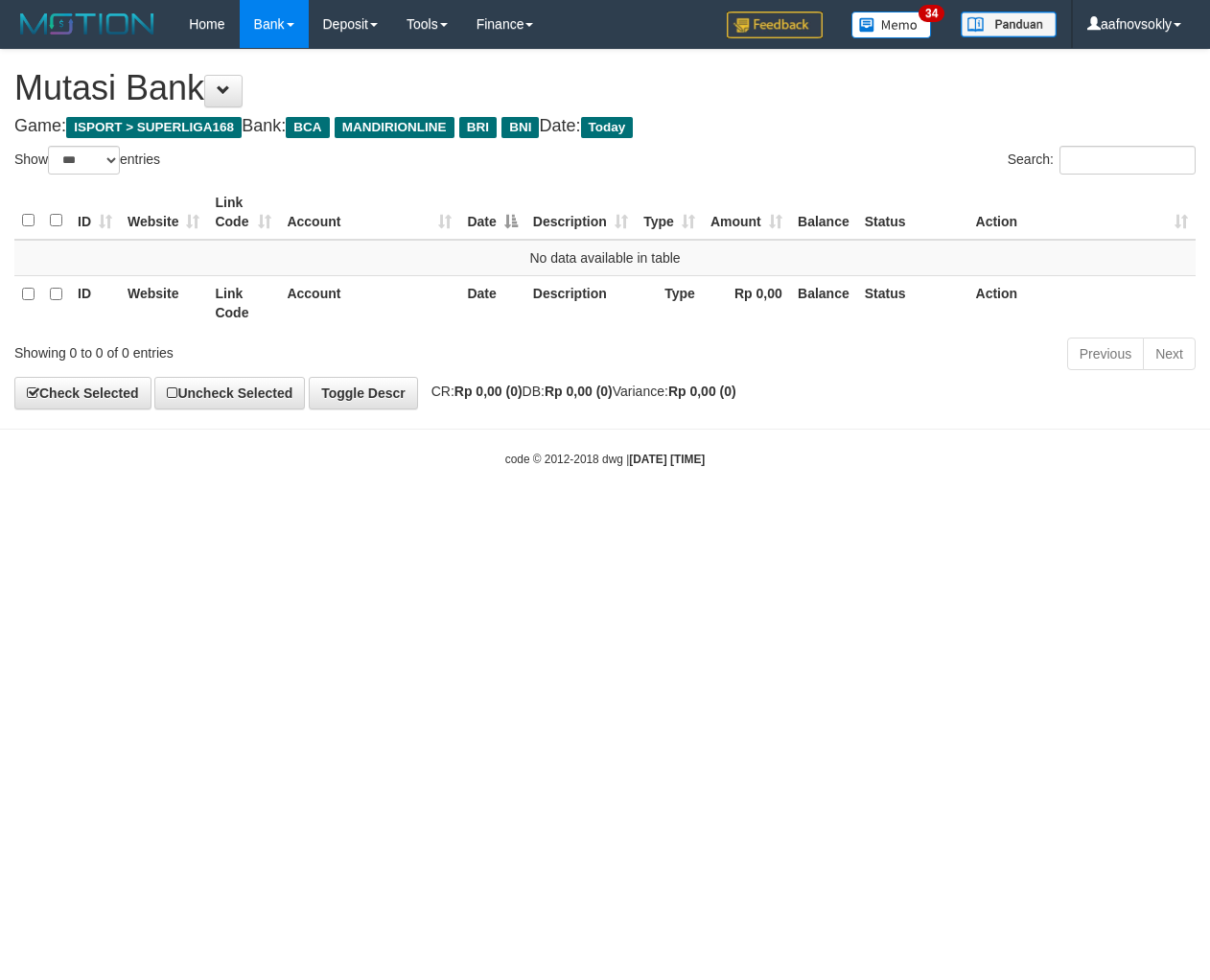 select on "***" 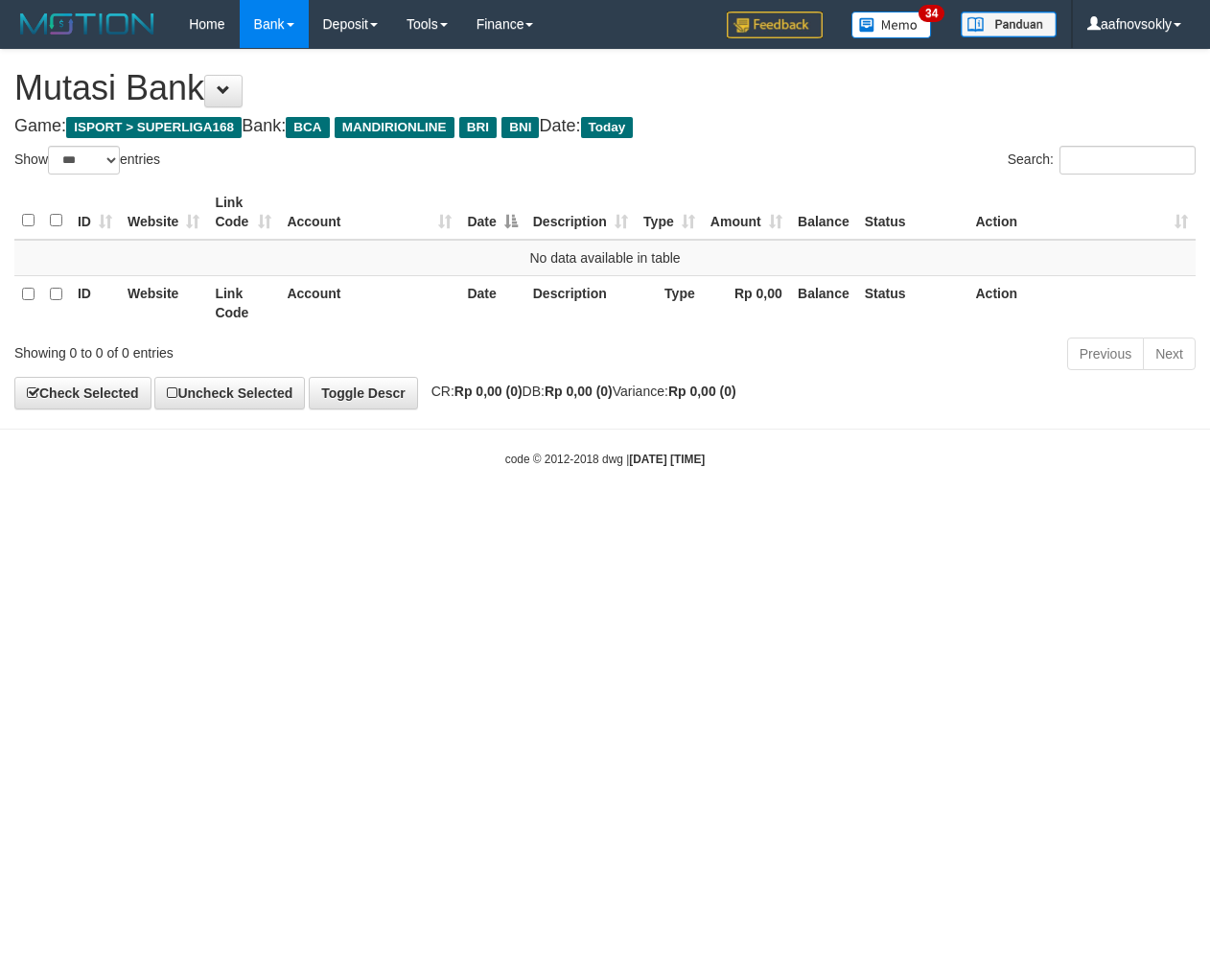 scroll, scrollTop: 0, scrollLeft: 0, axis: both 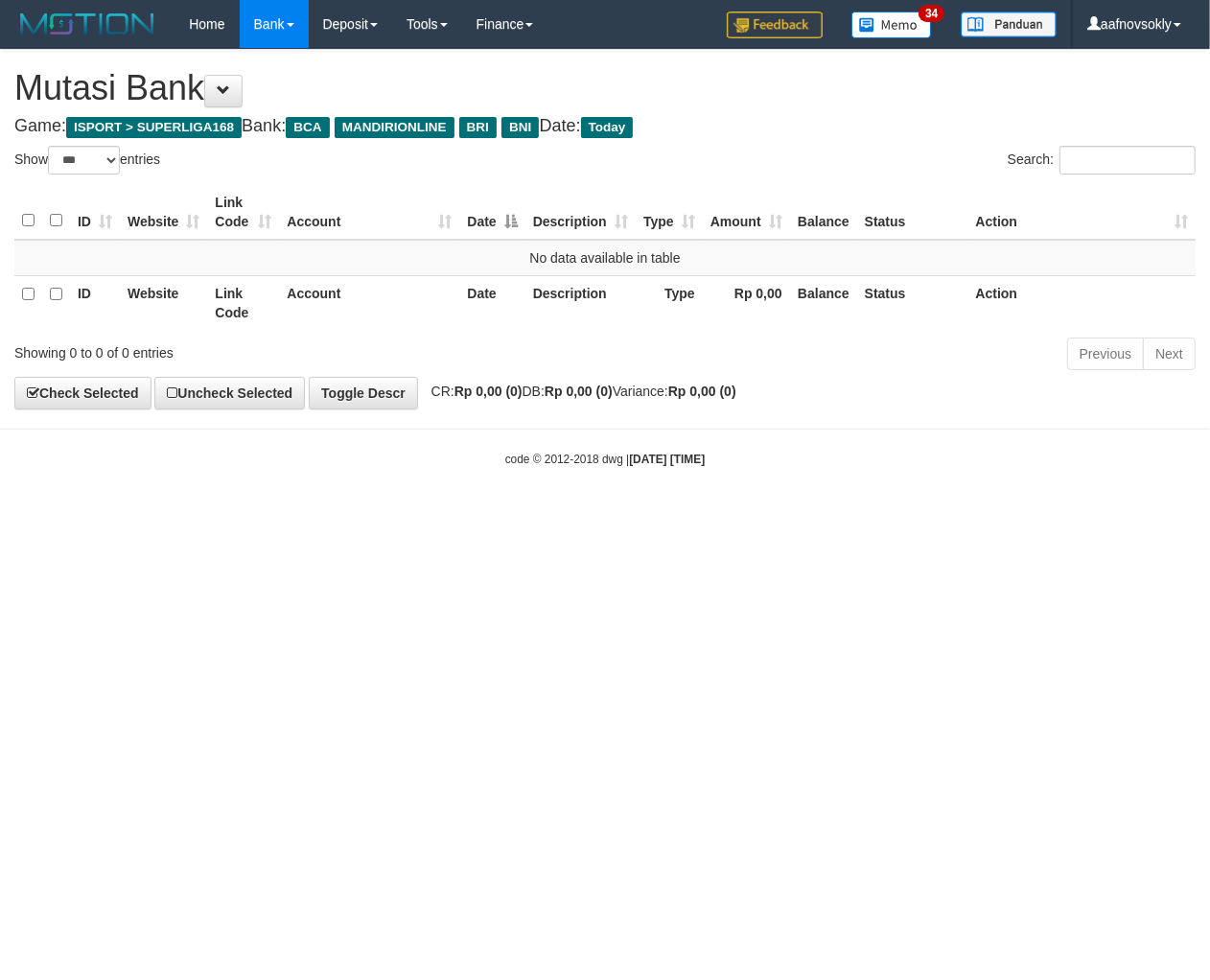 click on "Description" at bounding box center (580, 302) 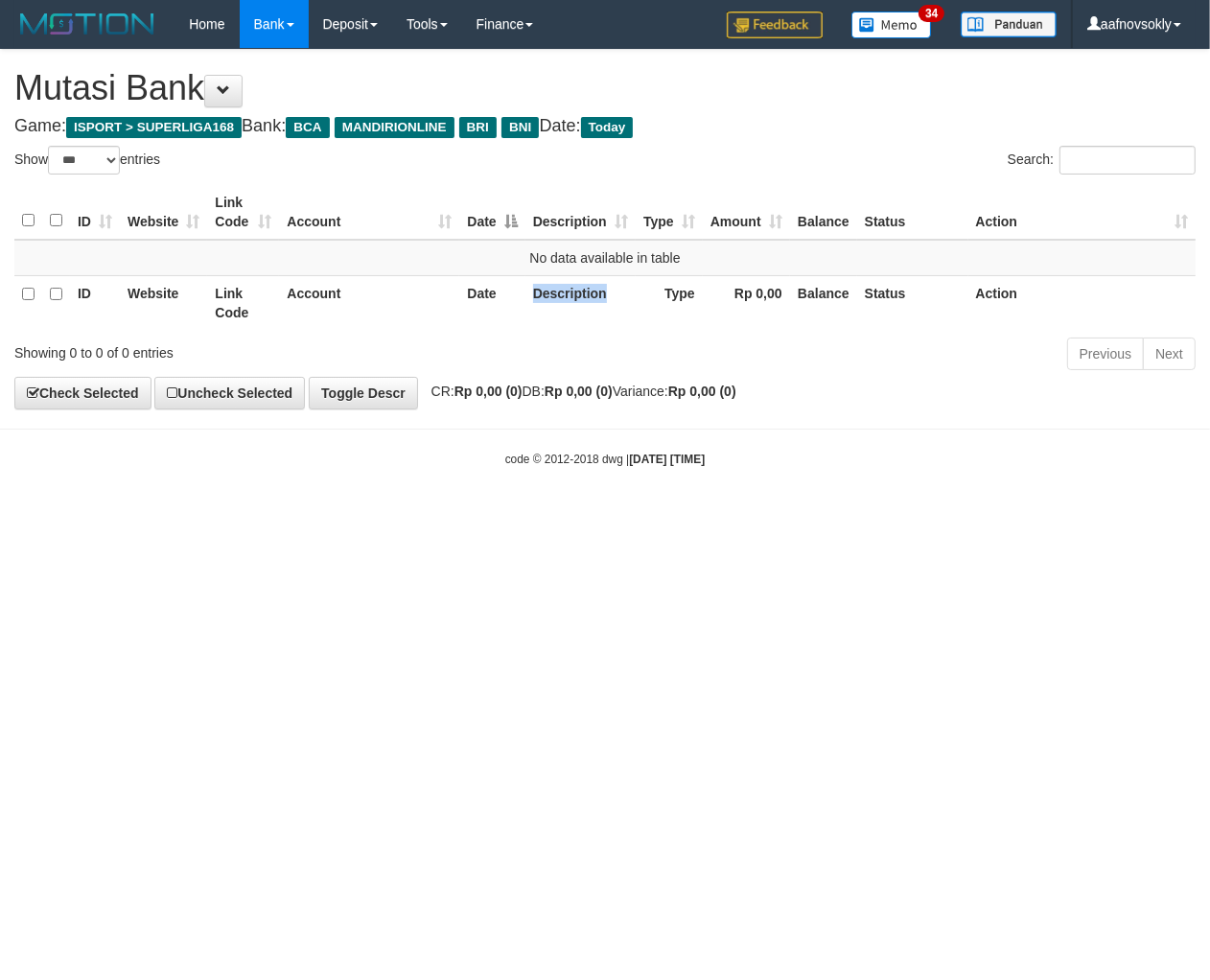 click on "Description" at bounding box center (580, 302) 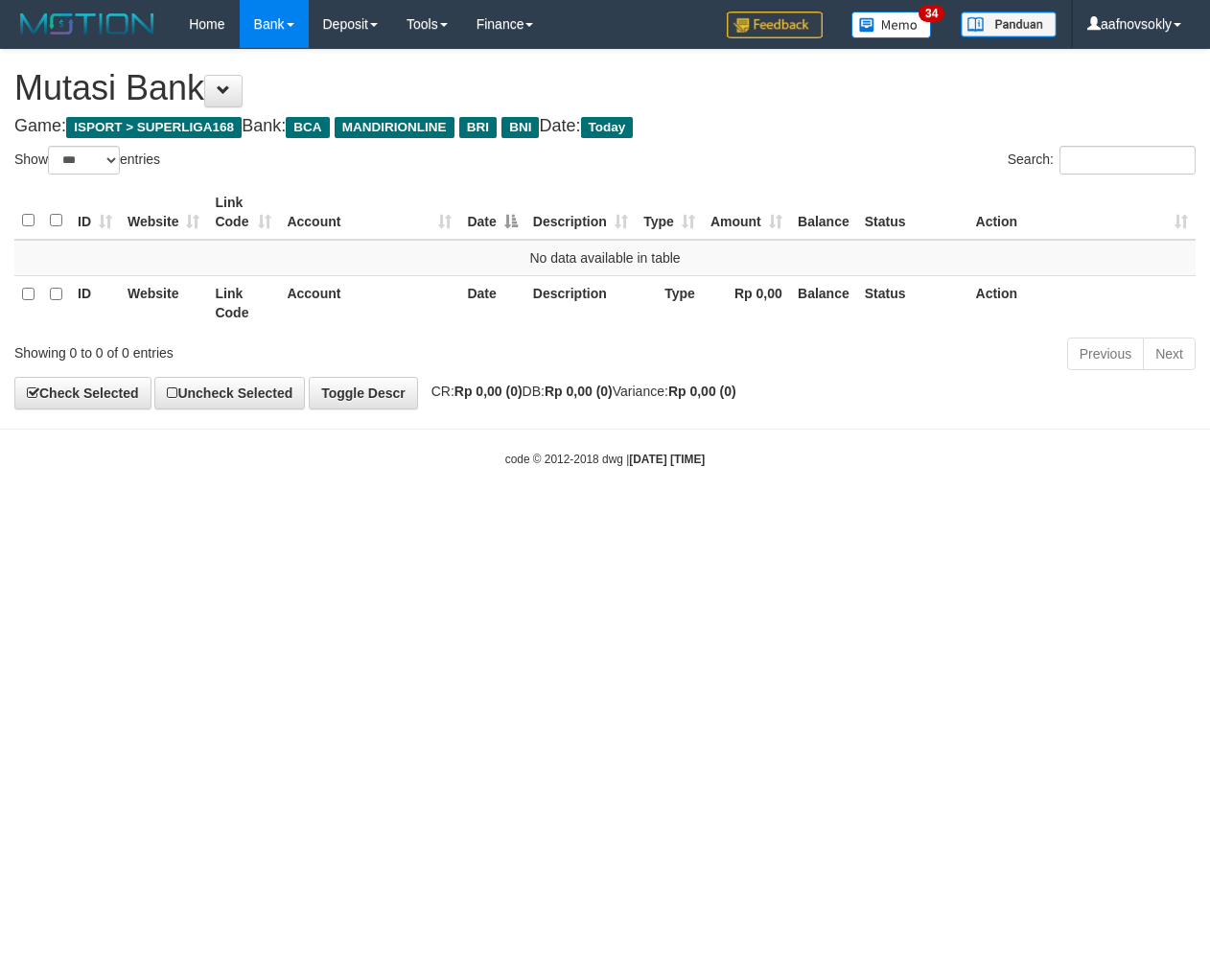 select on "***" 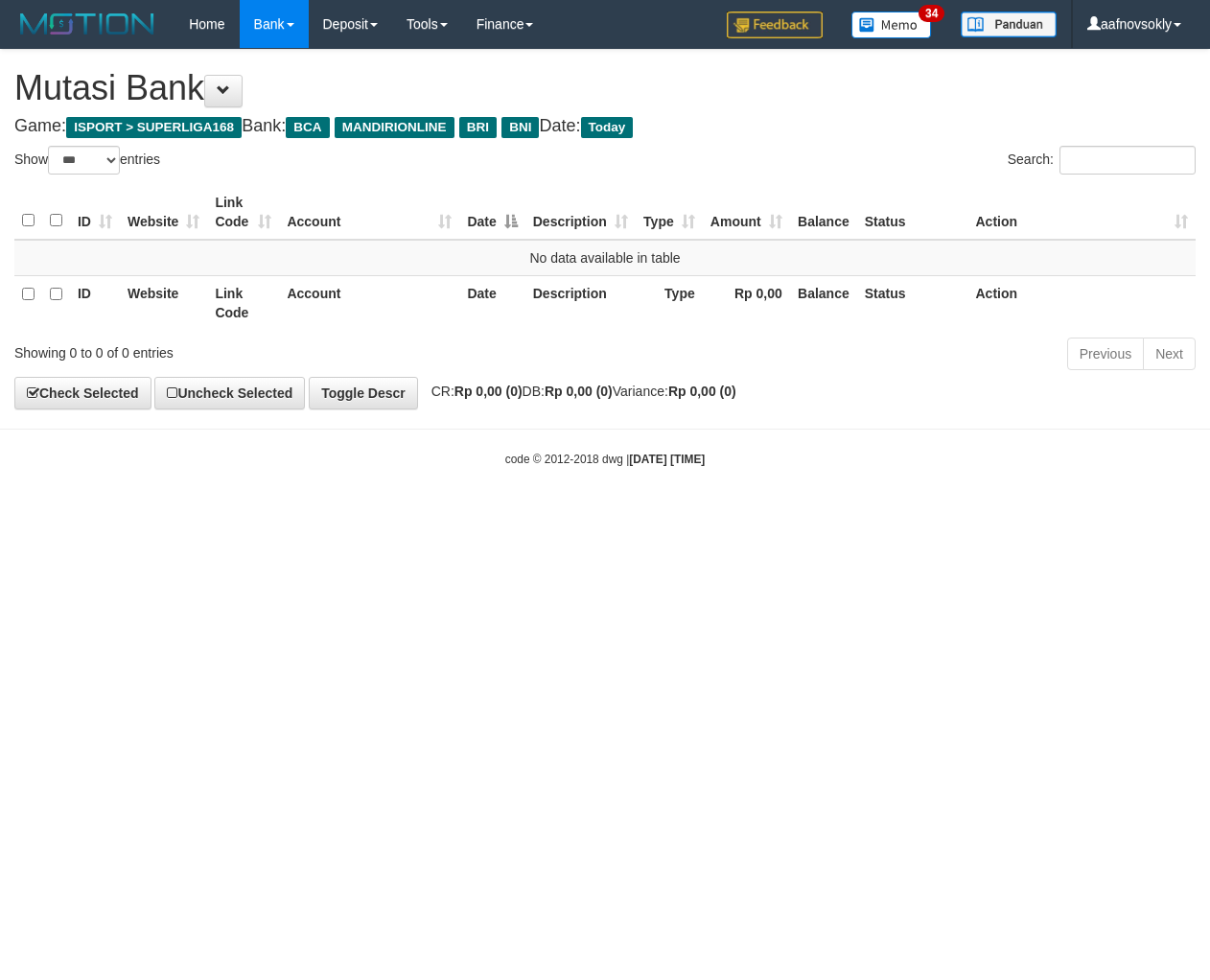 scroll, scrollTop: 0, scrollLeft: 0, axis: both 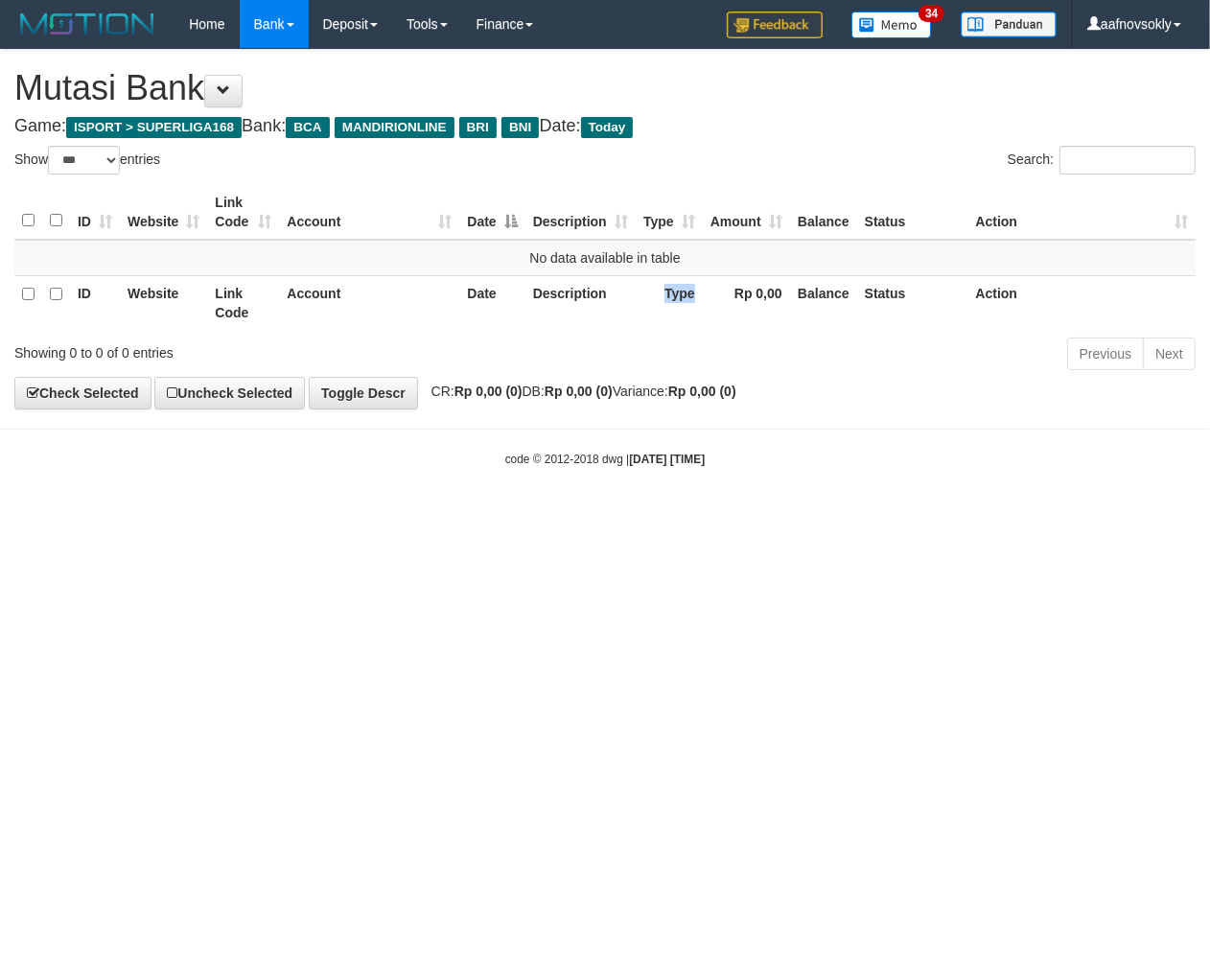 click on "Type" at bounding box center [669, 302] 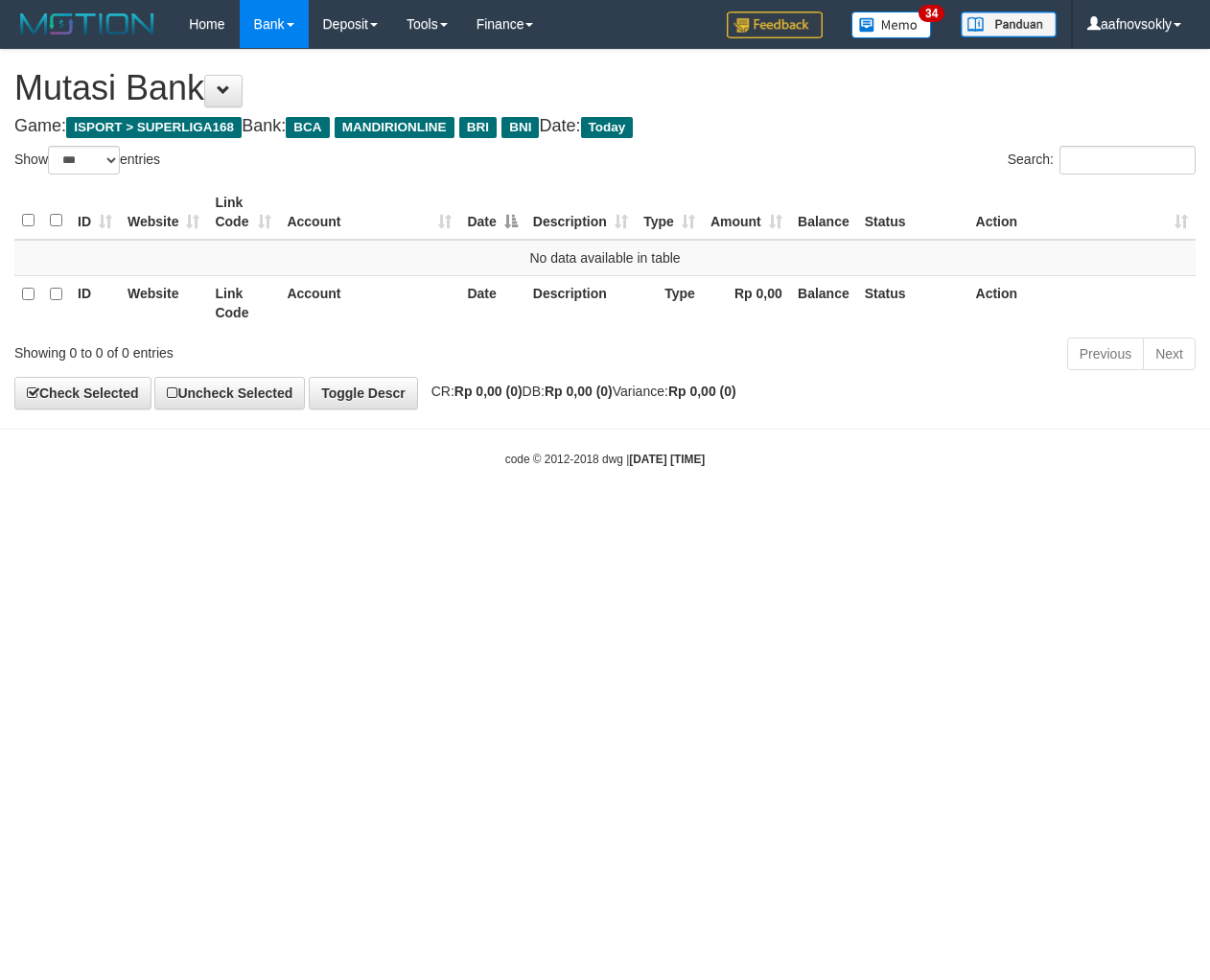 select on "***" 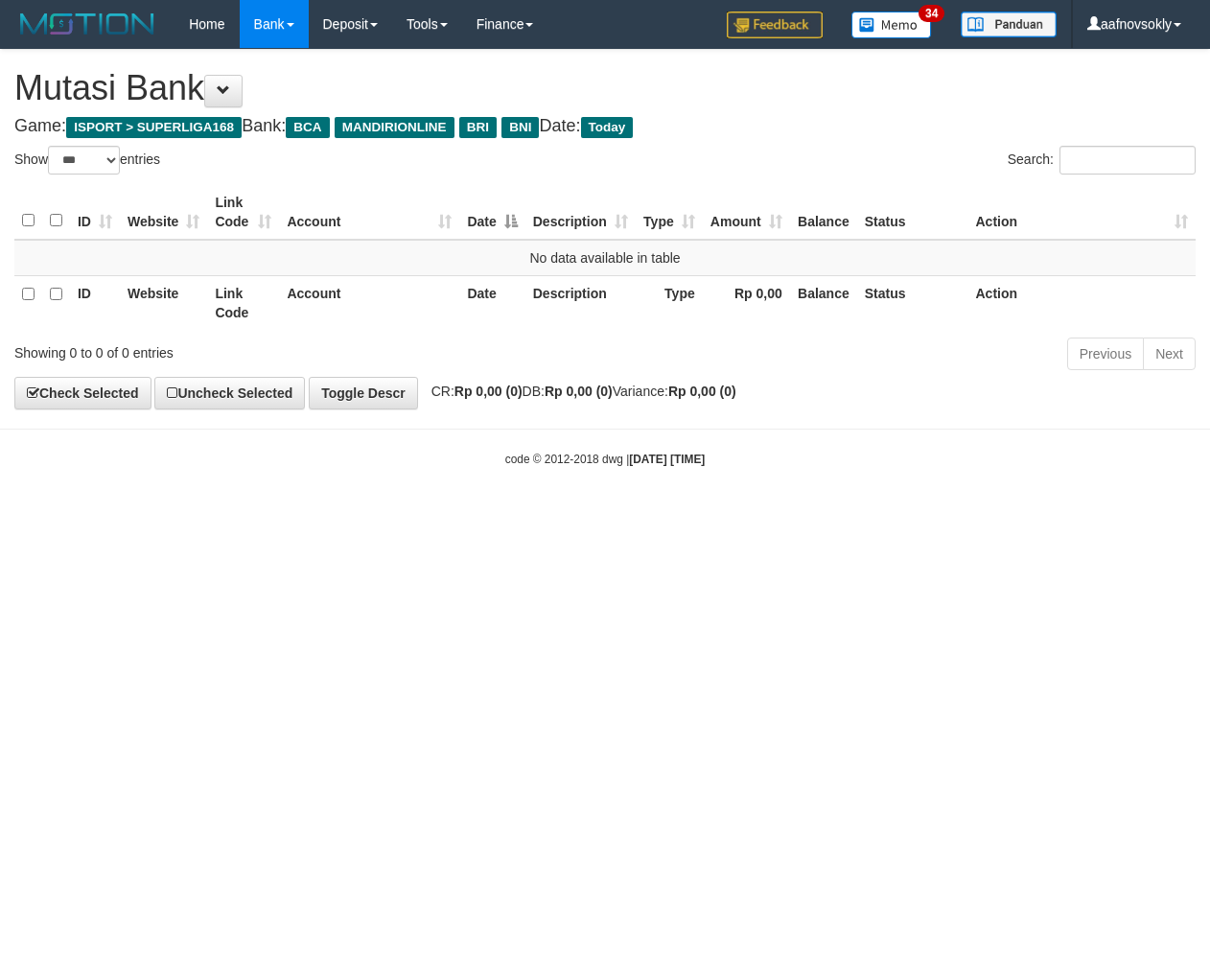 scroll, scrollTop: 0, scrollLeft: 0, axis: both 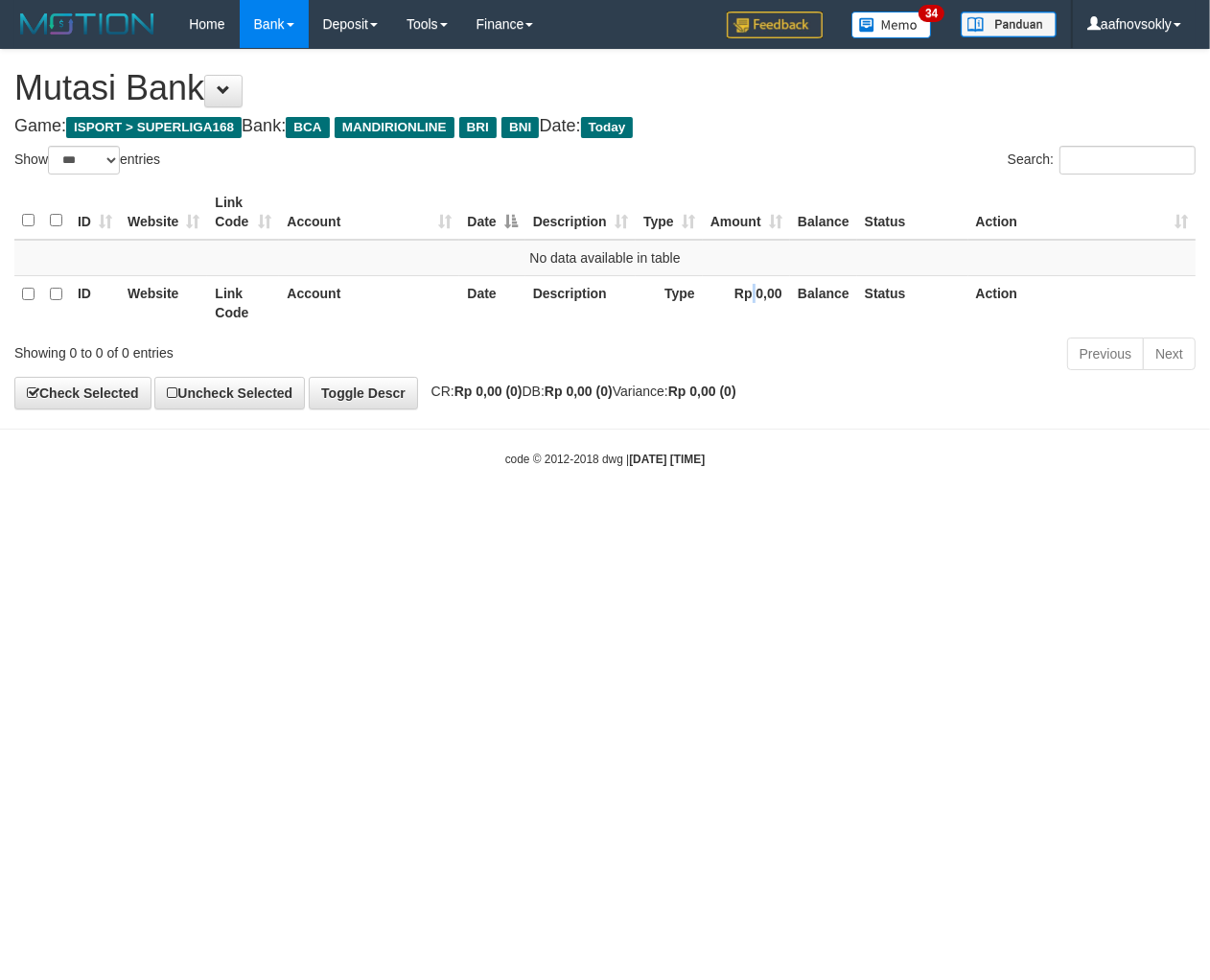 click on "Rp 0,00" at bounding box center (746, 302) 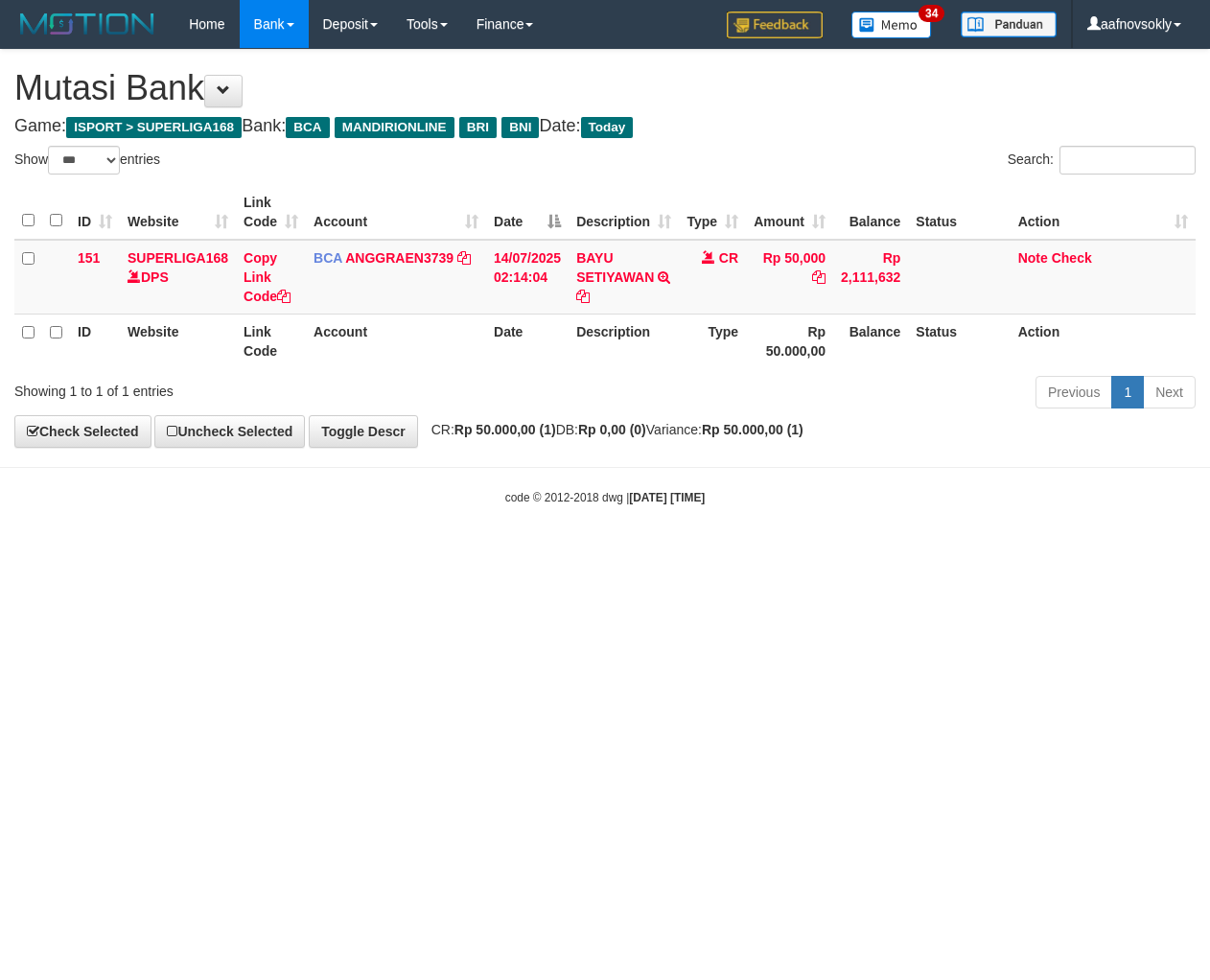 select on "***" 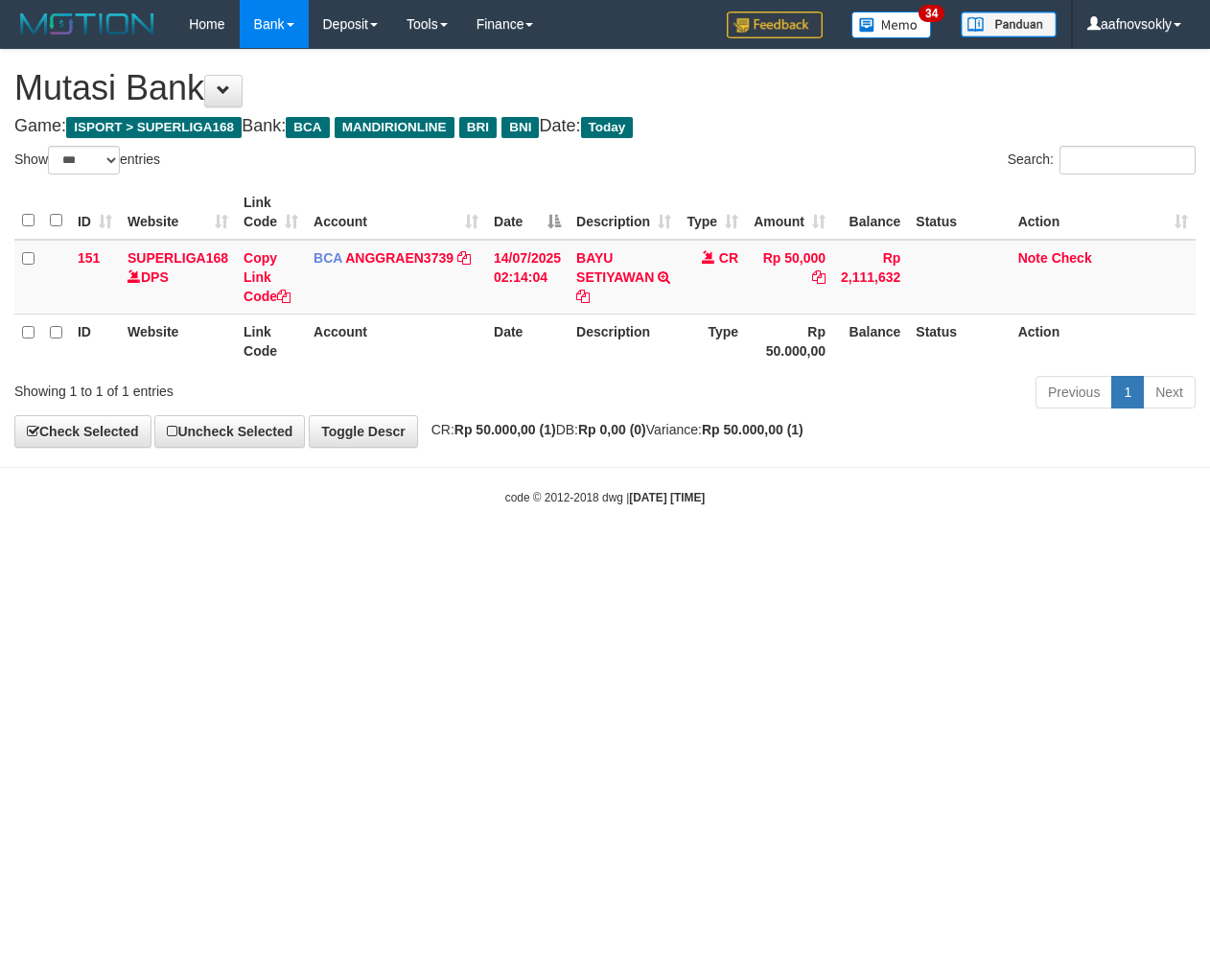 scroll, scrollTop: 0, scrollLeft: 0, axis: both 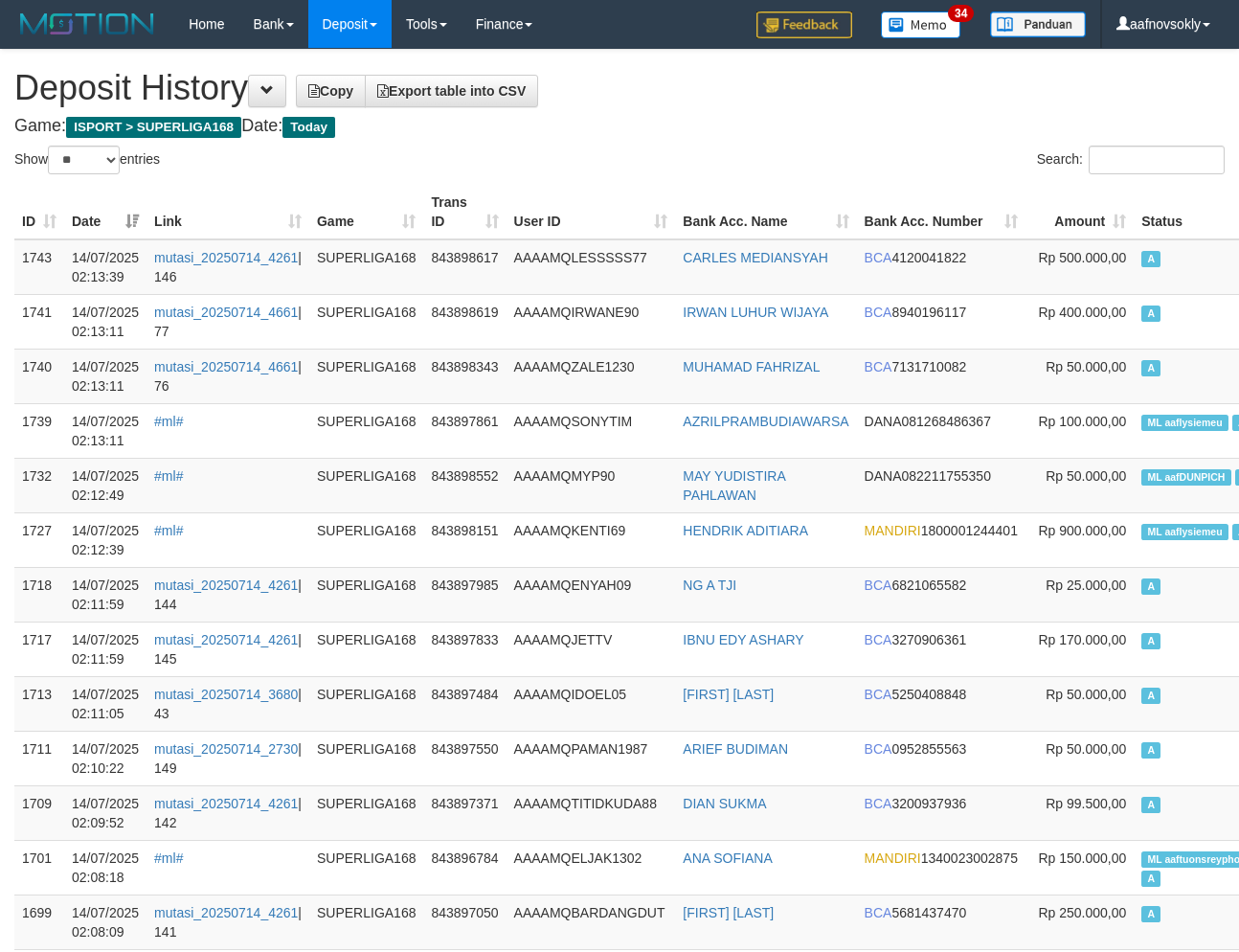 select on "**" 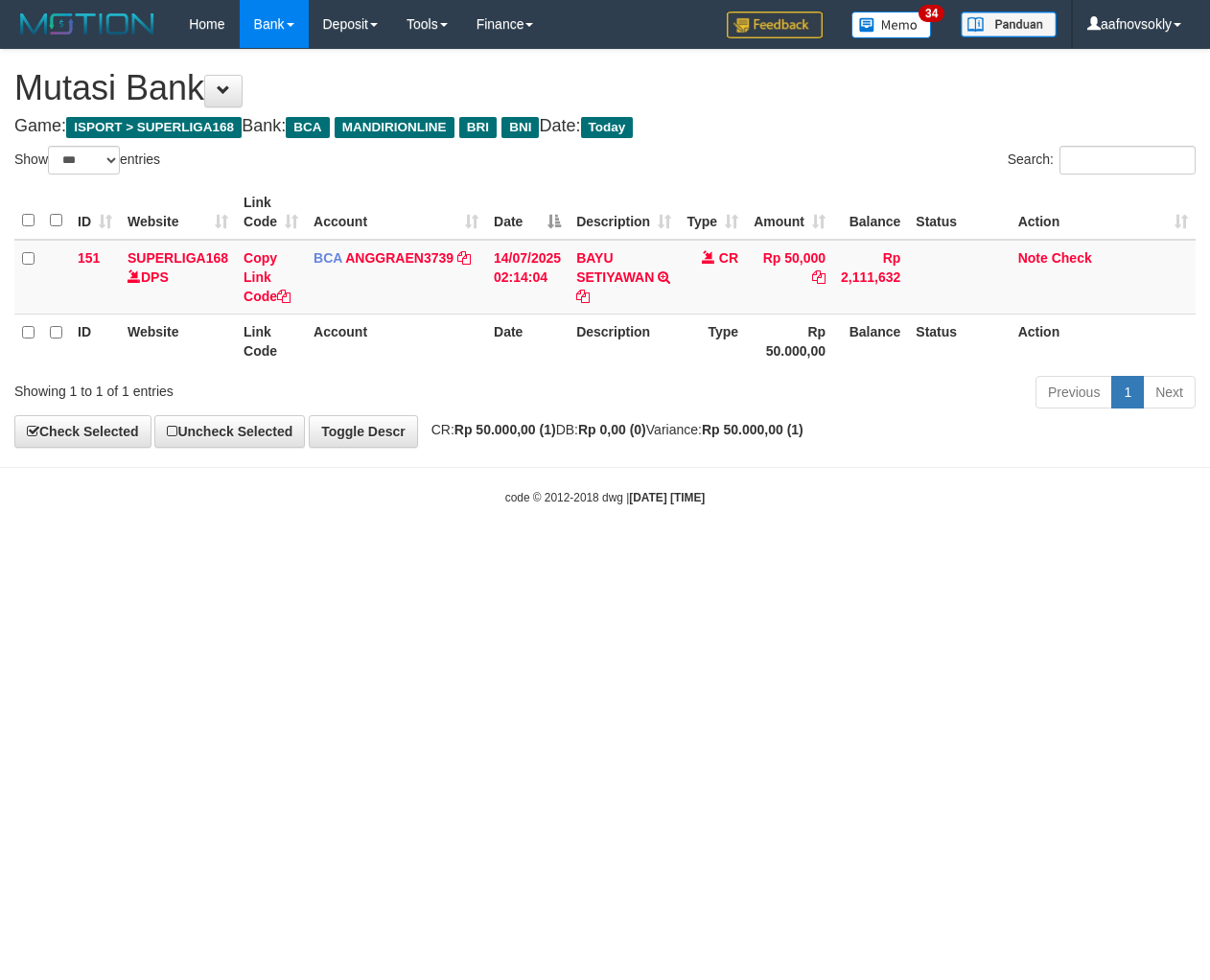 select on "***" 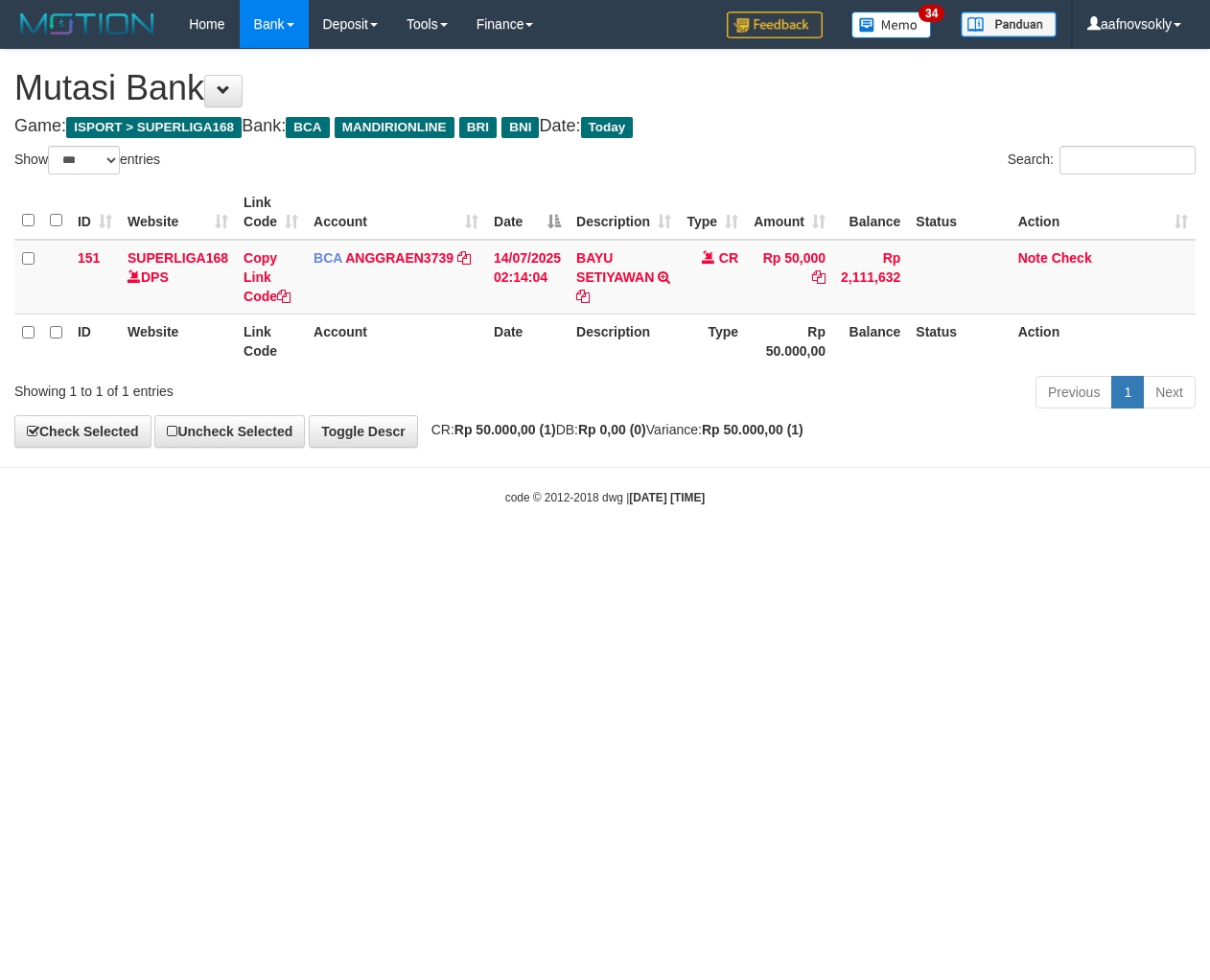 scroll, scrollTop: 0, scrollLeft: 0, axis: both 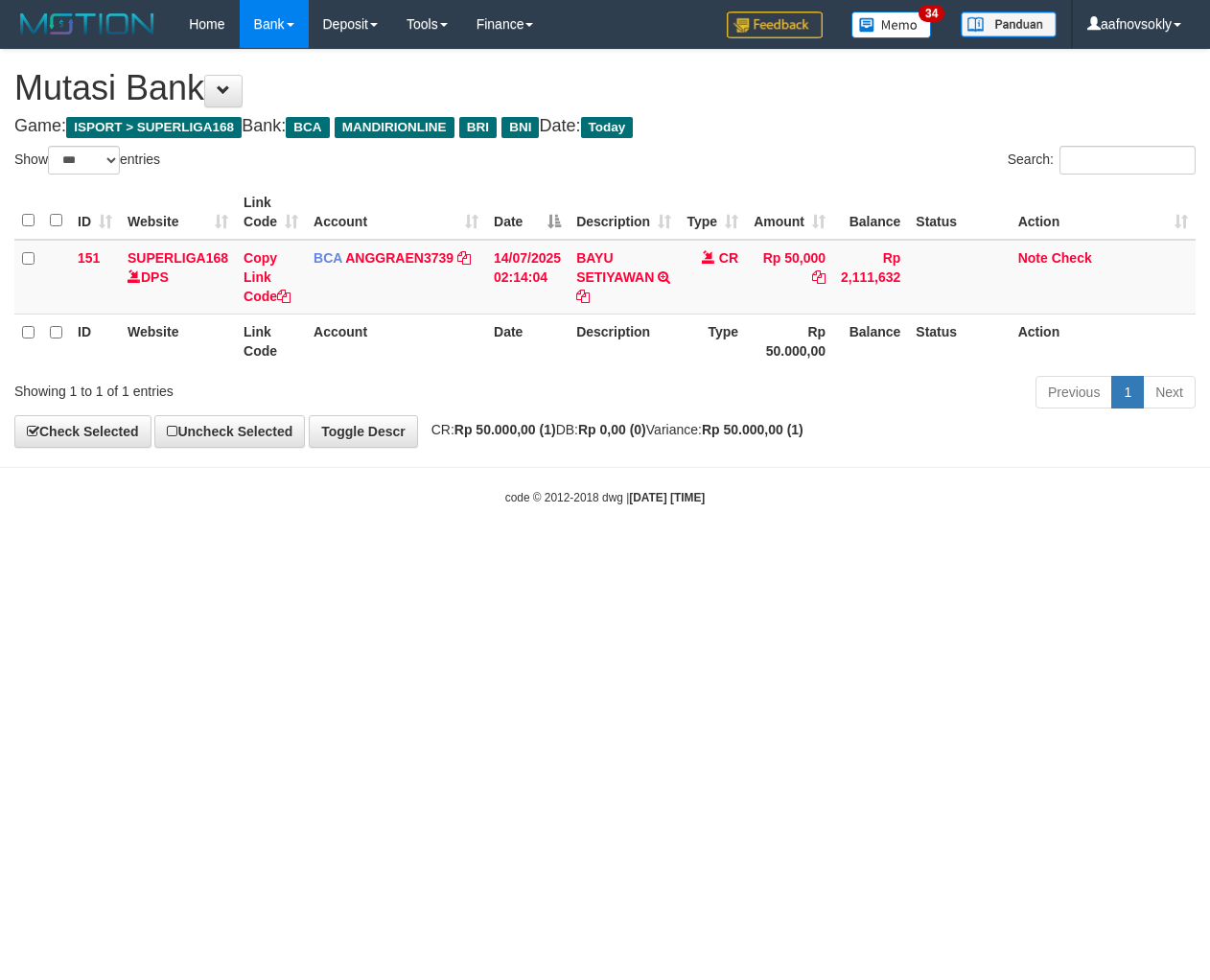 select on "***" 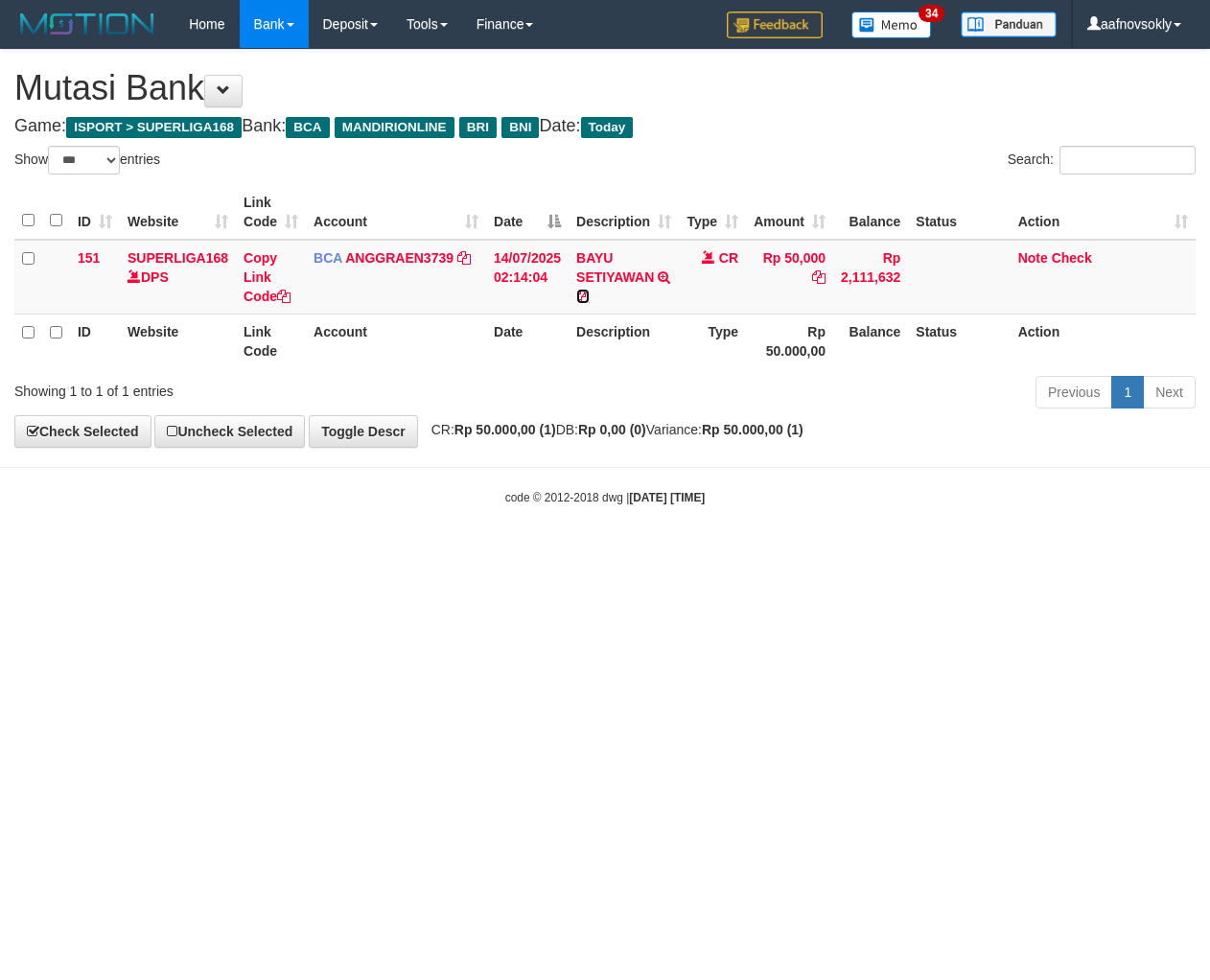 scroll, scrollTop: 0, scrollLeft: 0, axis: both 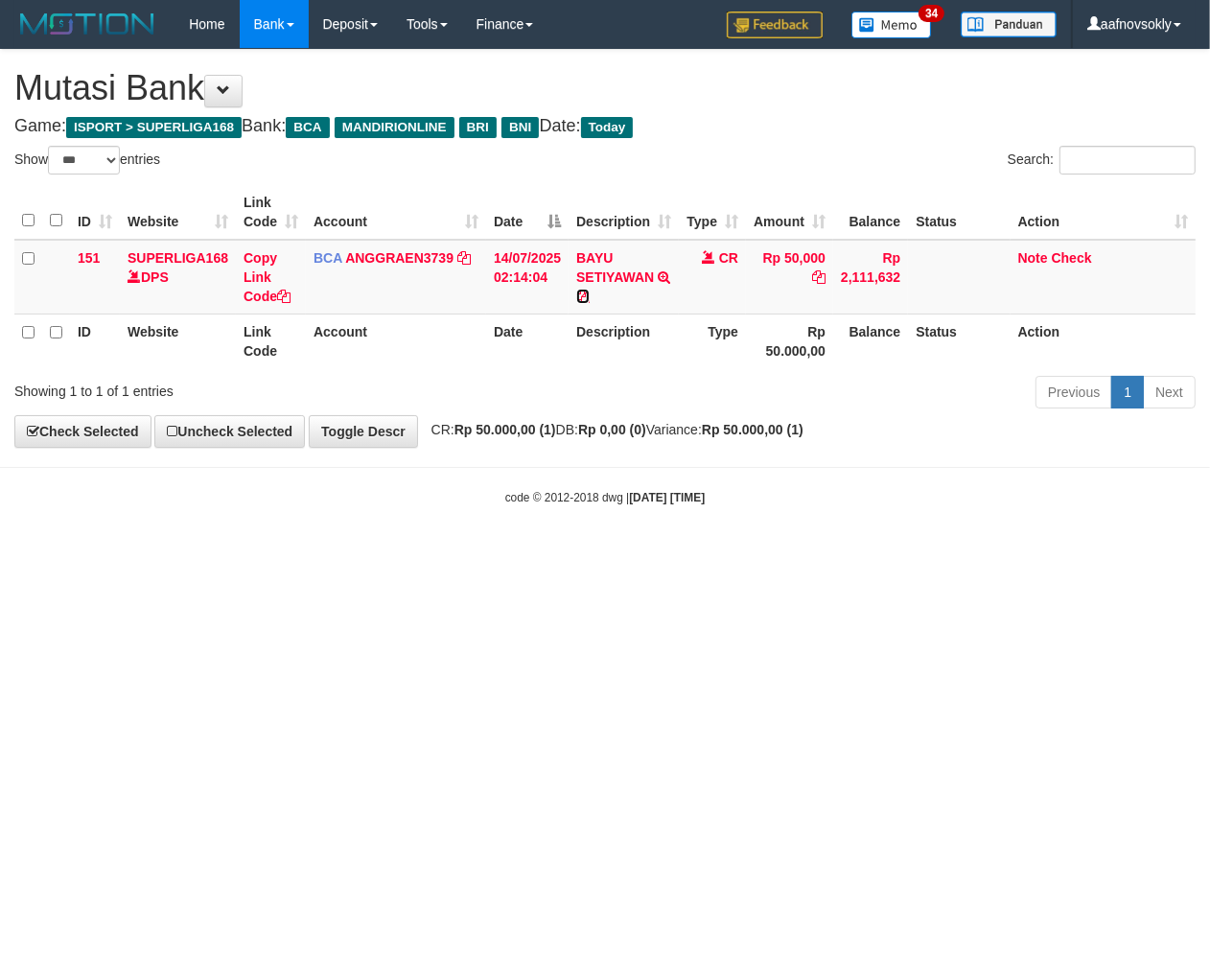 click at bounding box center (583, 296) 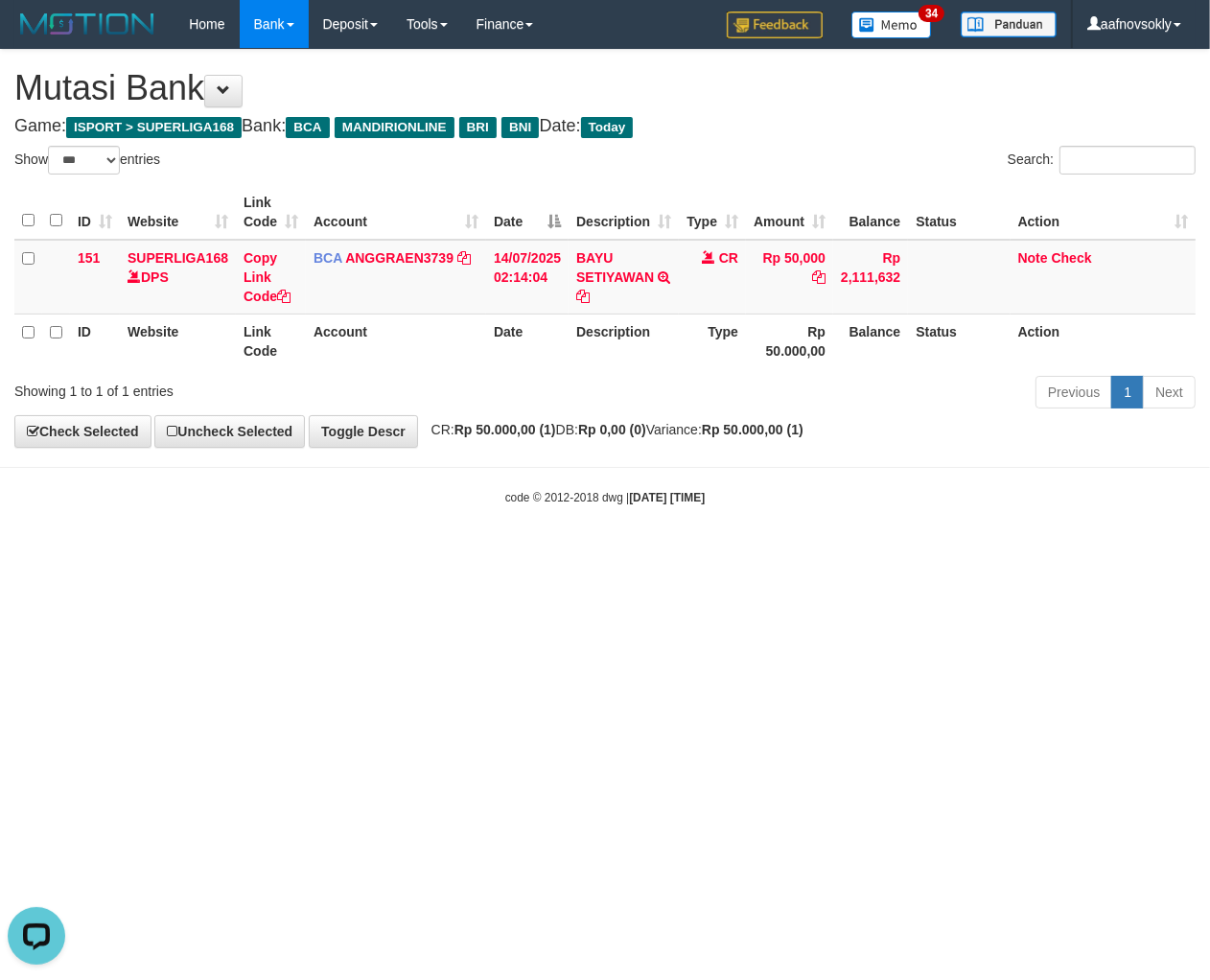 scroll, scrollTop: 0, scrollLeft: 0, axis: both 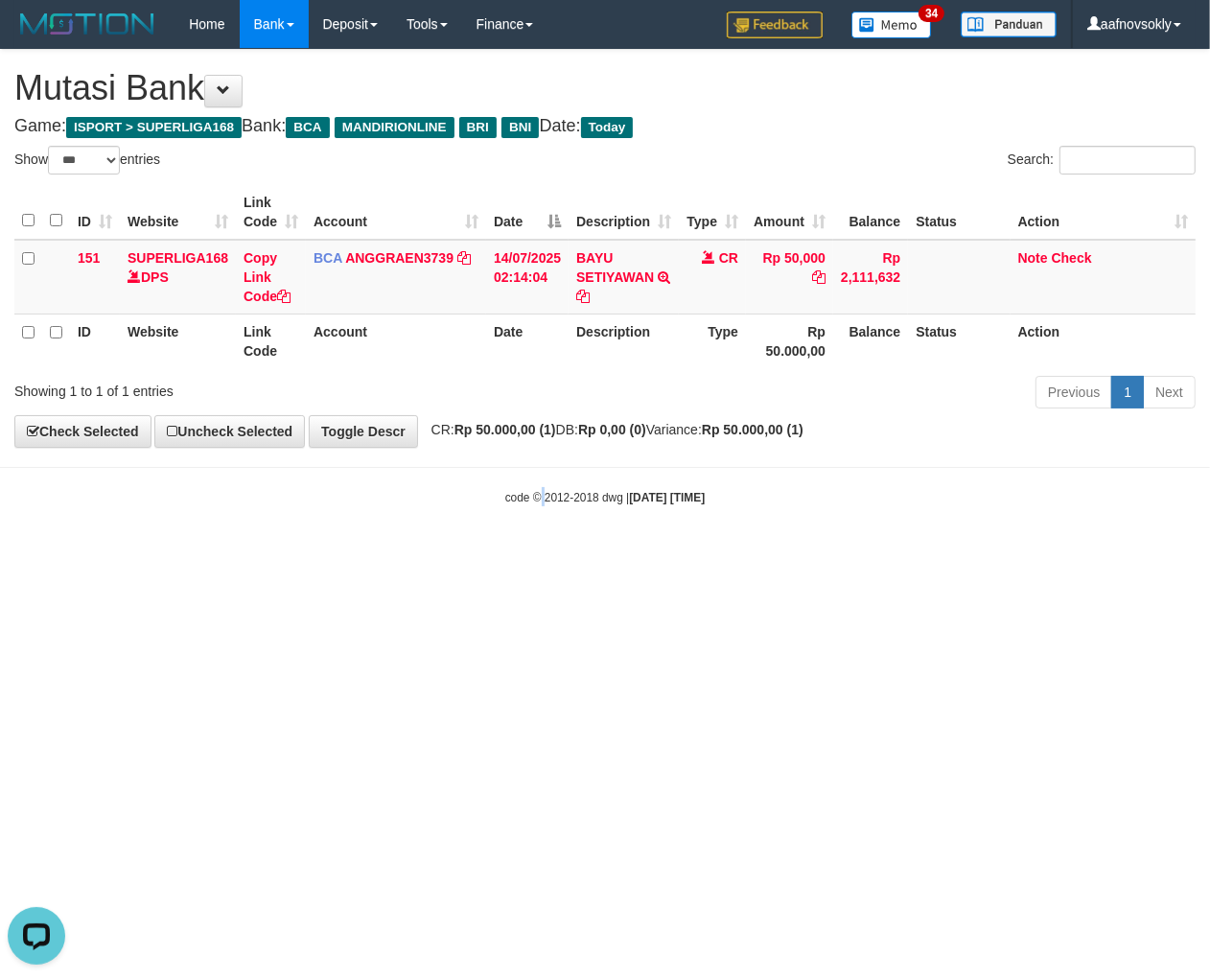 click on "Toggle navigation
Home
Bank
Account List
Load
By Website
Group
[ISPORT]													SUPERLIGA168
By Load Group (DPS)" at bounding box center (605, 277) 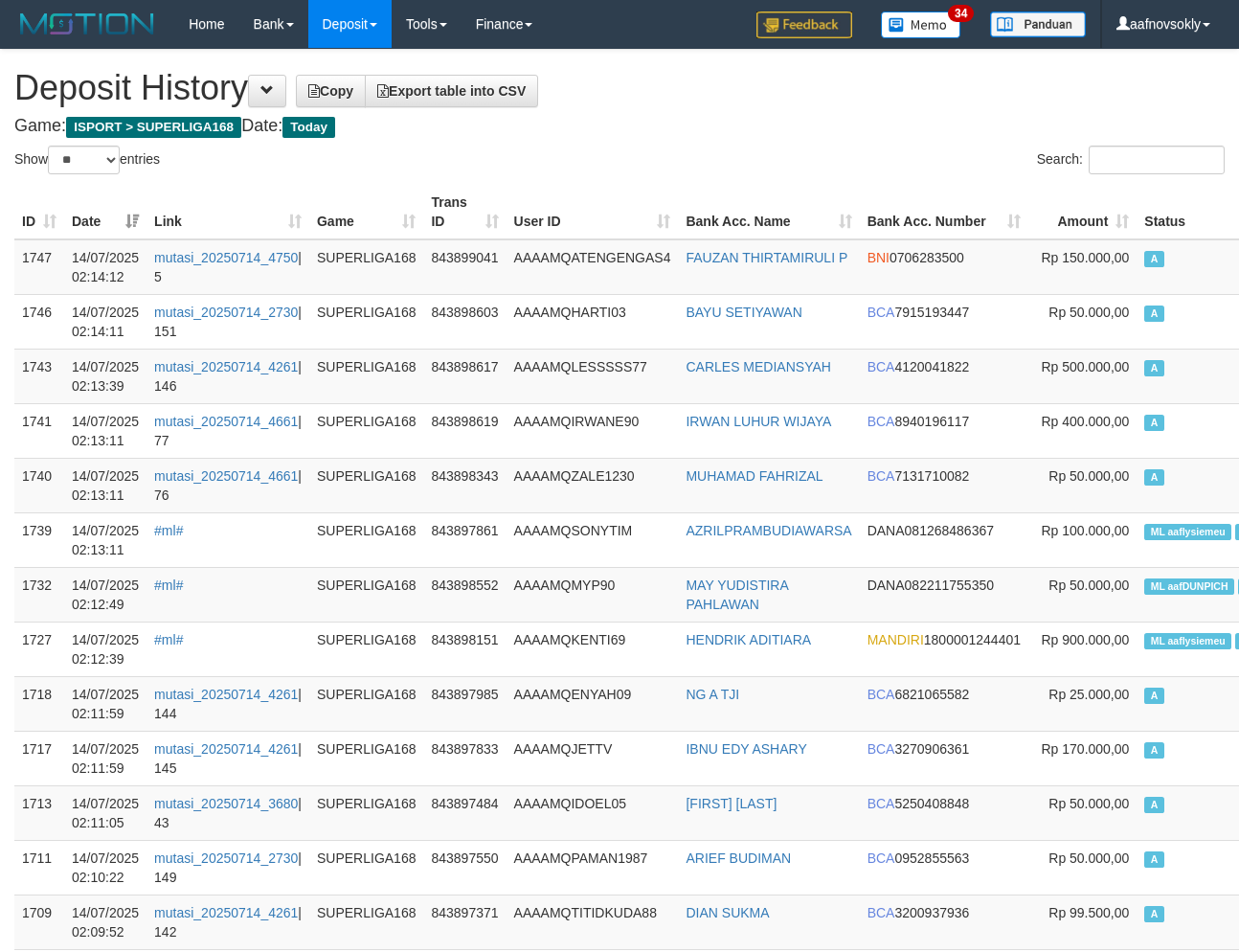 select on "**" 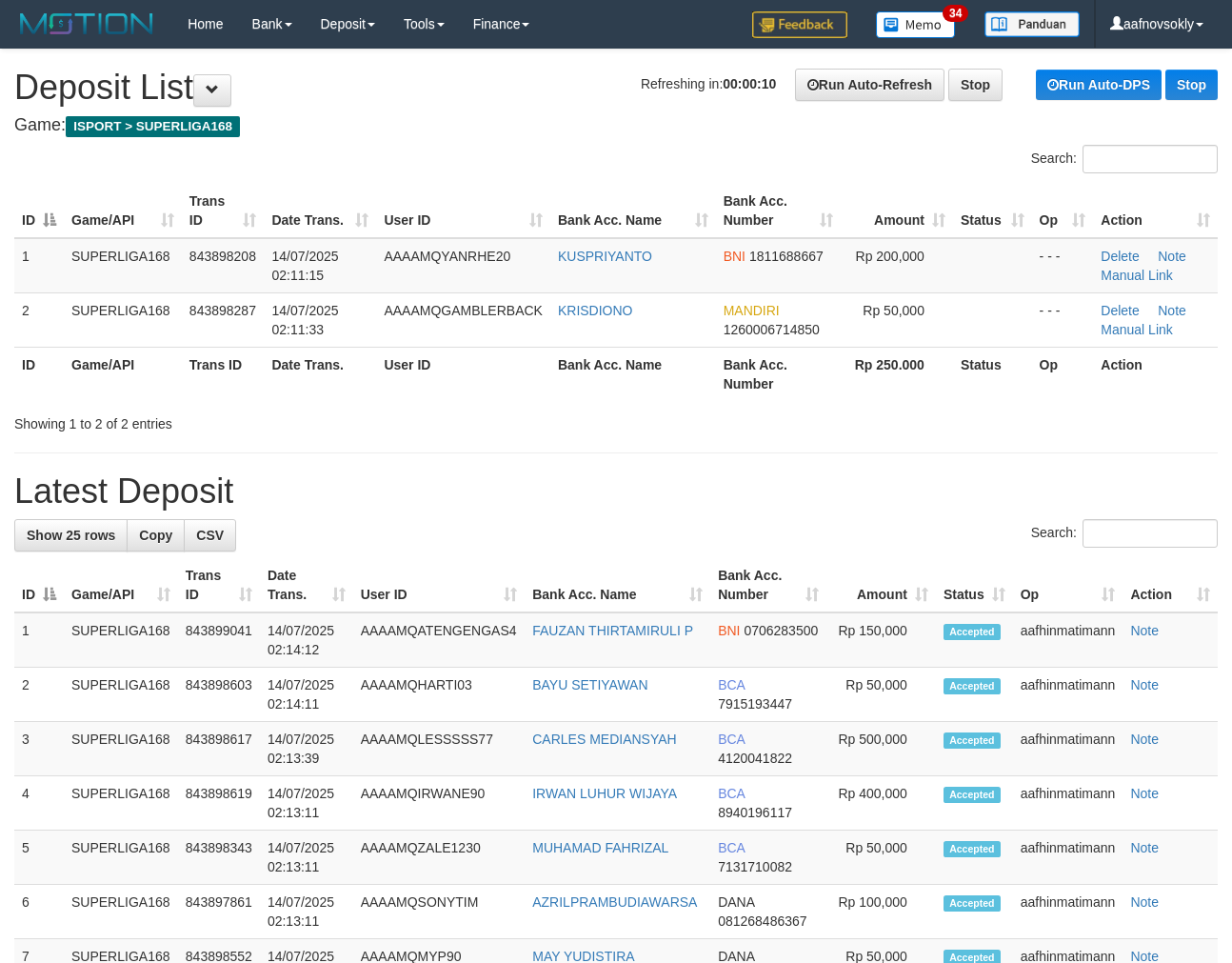 scroll, scrollTop: 0, scrollLeft: 0, axis: both 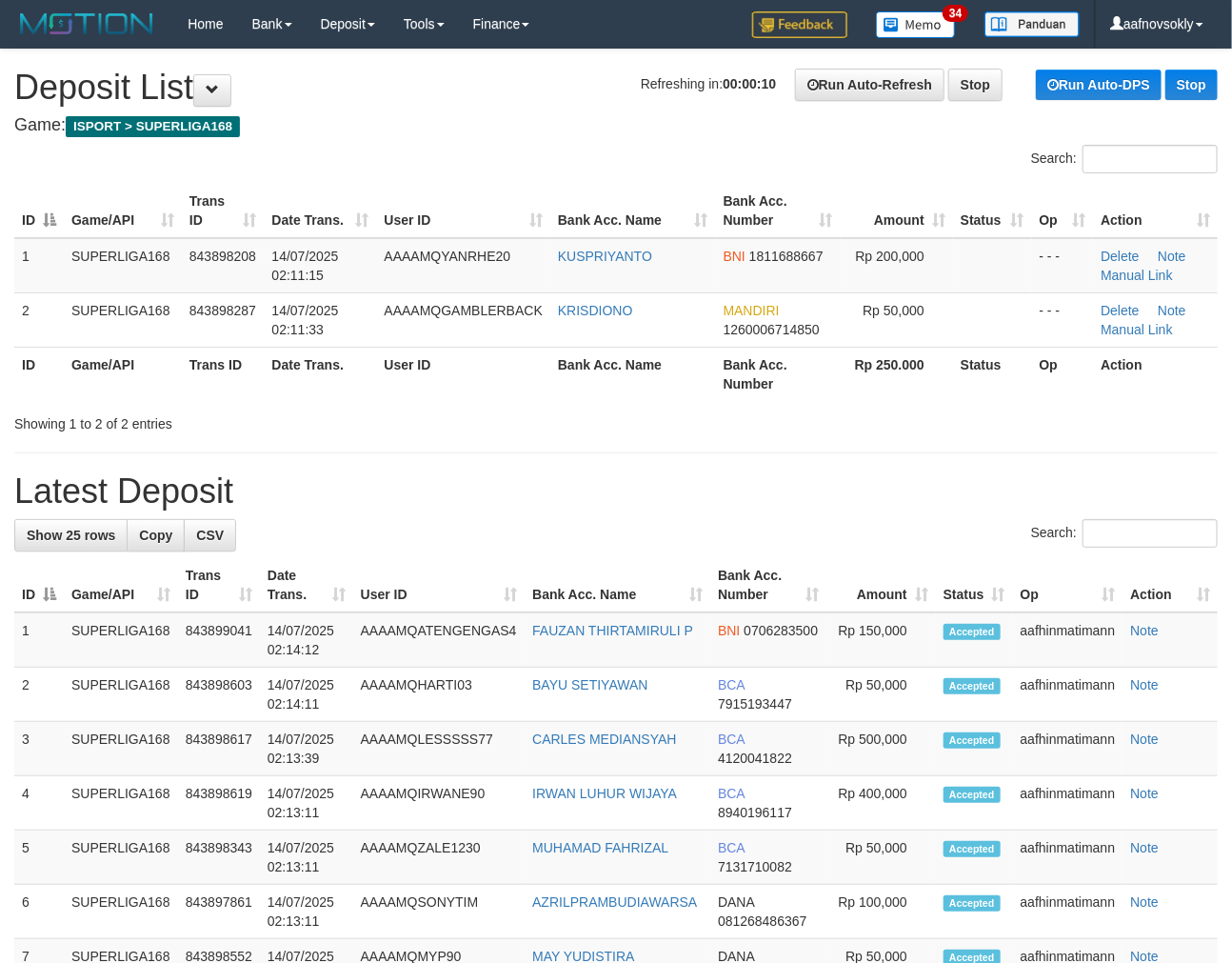 click on "Bank Acc. Number" at bounding box center [778, 373] 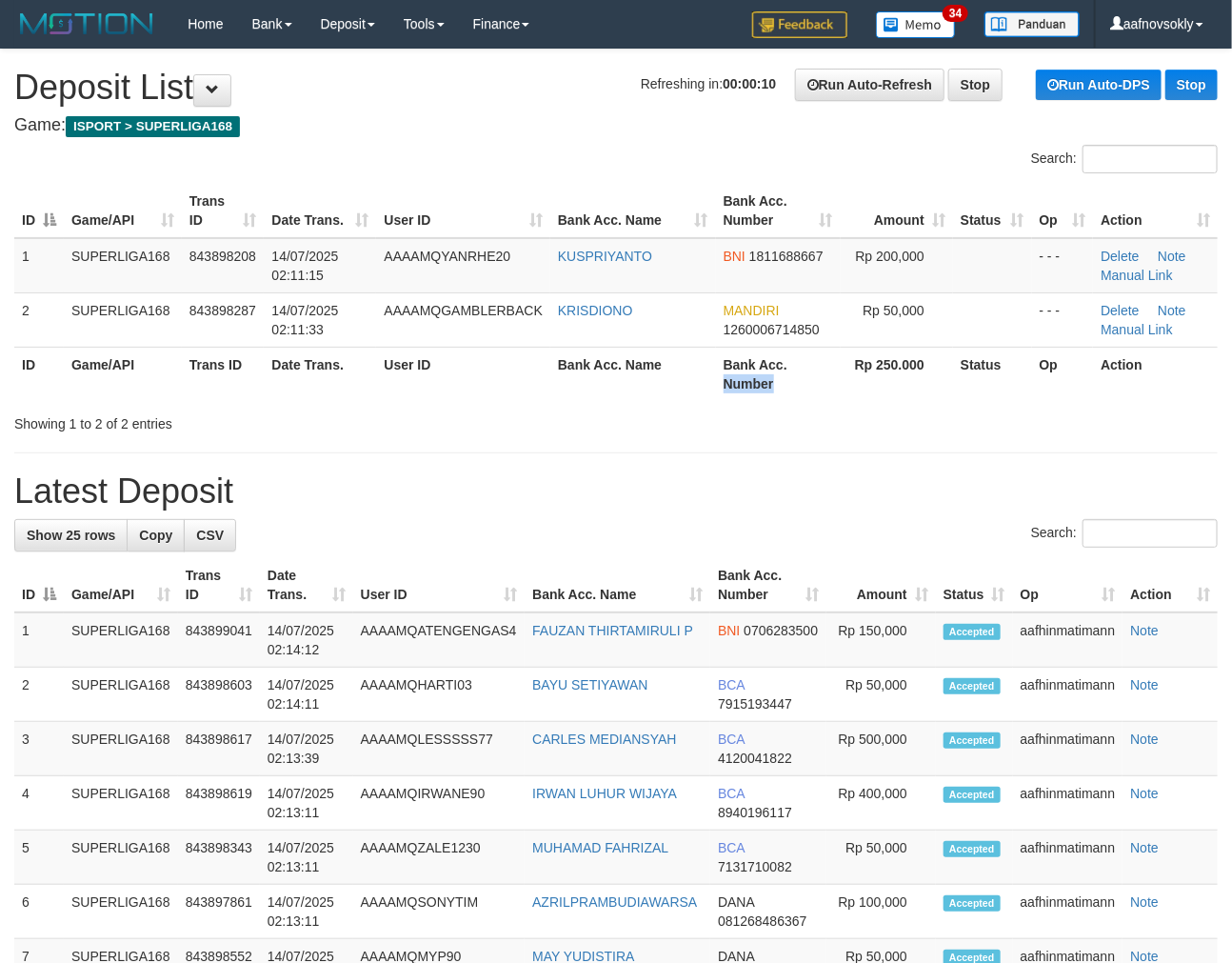 click on "Bank Acc. Number" at bounding box center (778, 373) 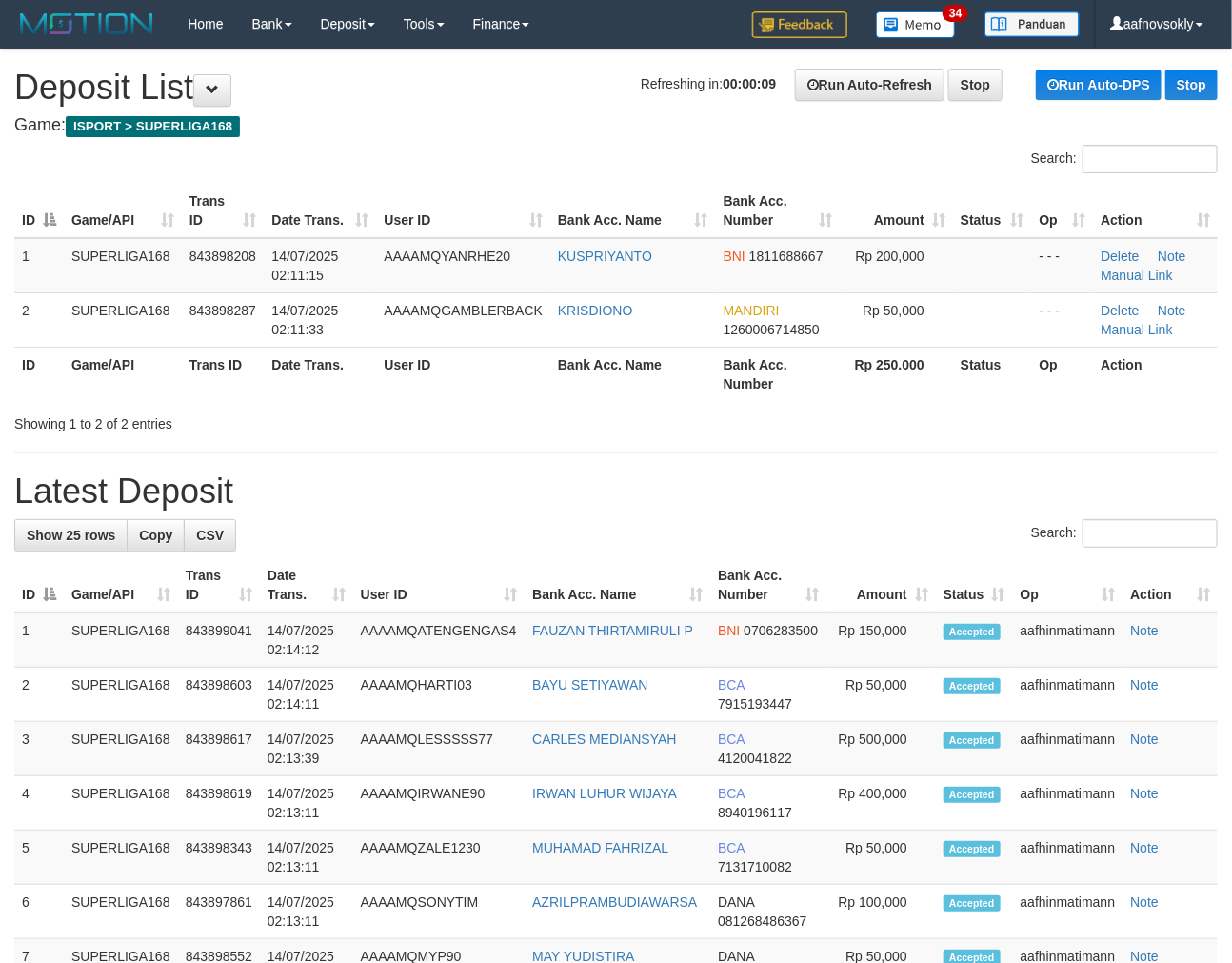 click on "Bank Acc. Number" at bounding box center (778, 373) 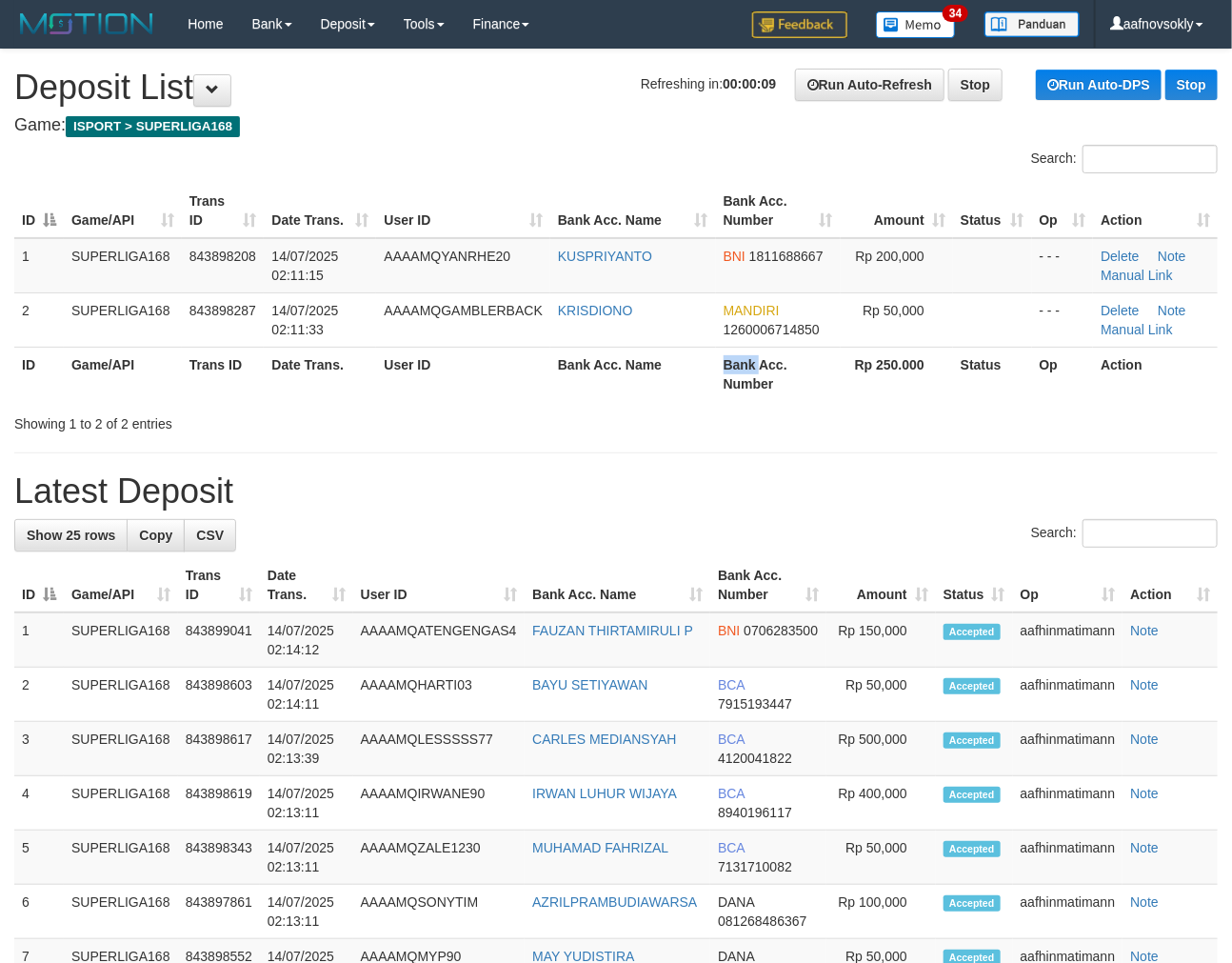 click on "Bank Acc. Number" at bounding box center (778, 373) 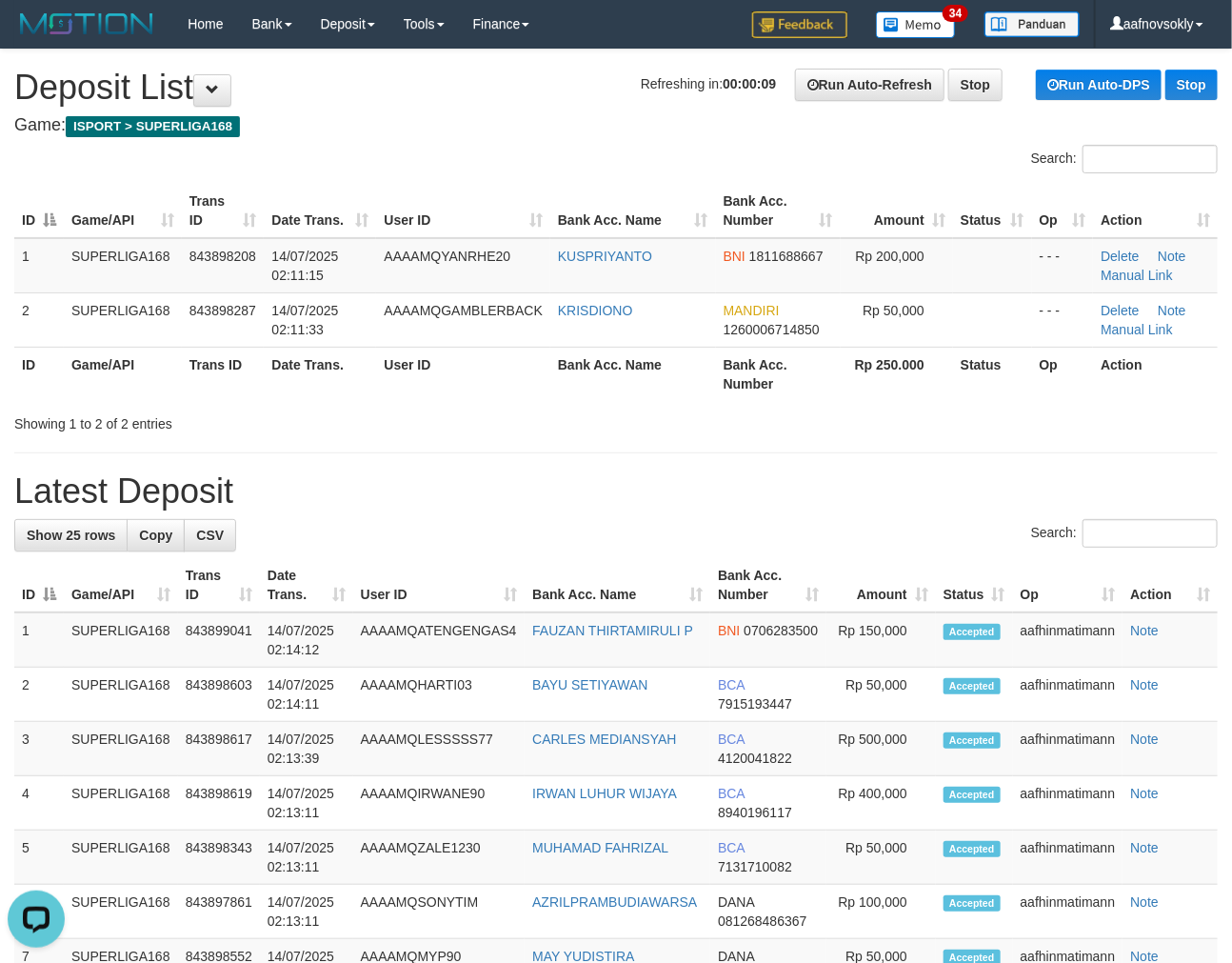 click on "Bank Acc. Number" at bounding box center [778, 373] 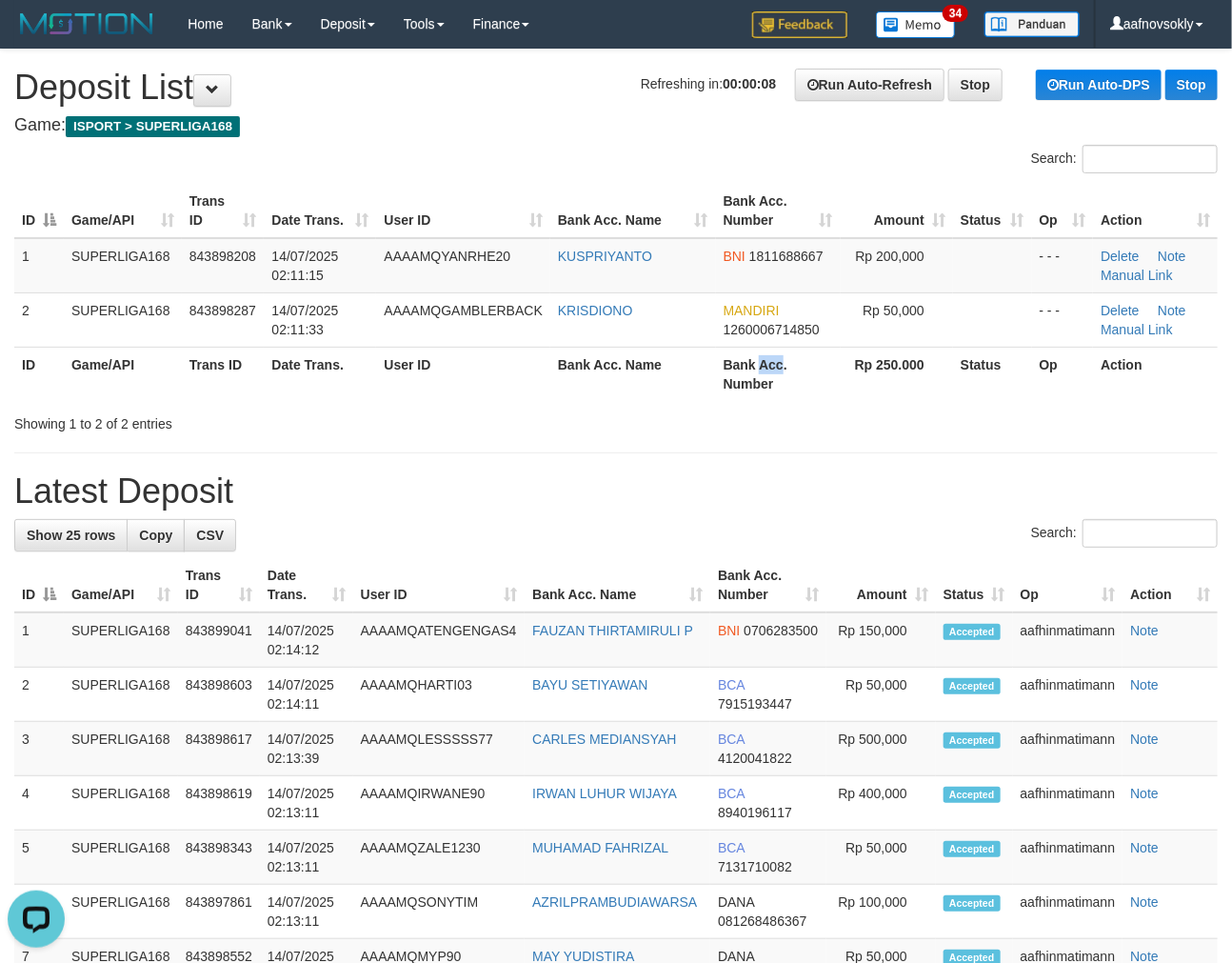drag, startPoint x: 769, startPoint y: 363, endPoint x: 870, endPoint y: 368, distance: 101.12369 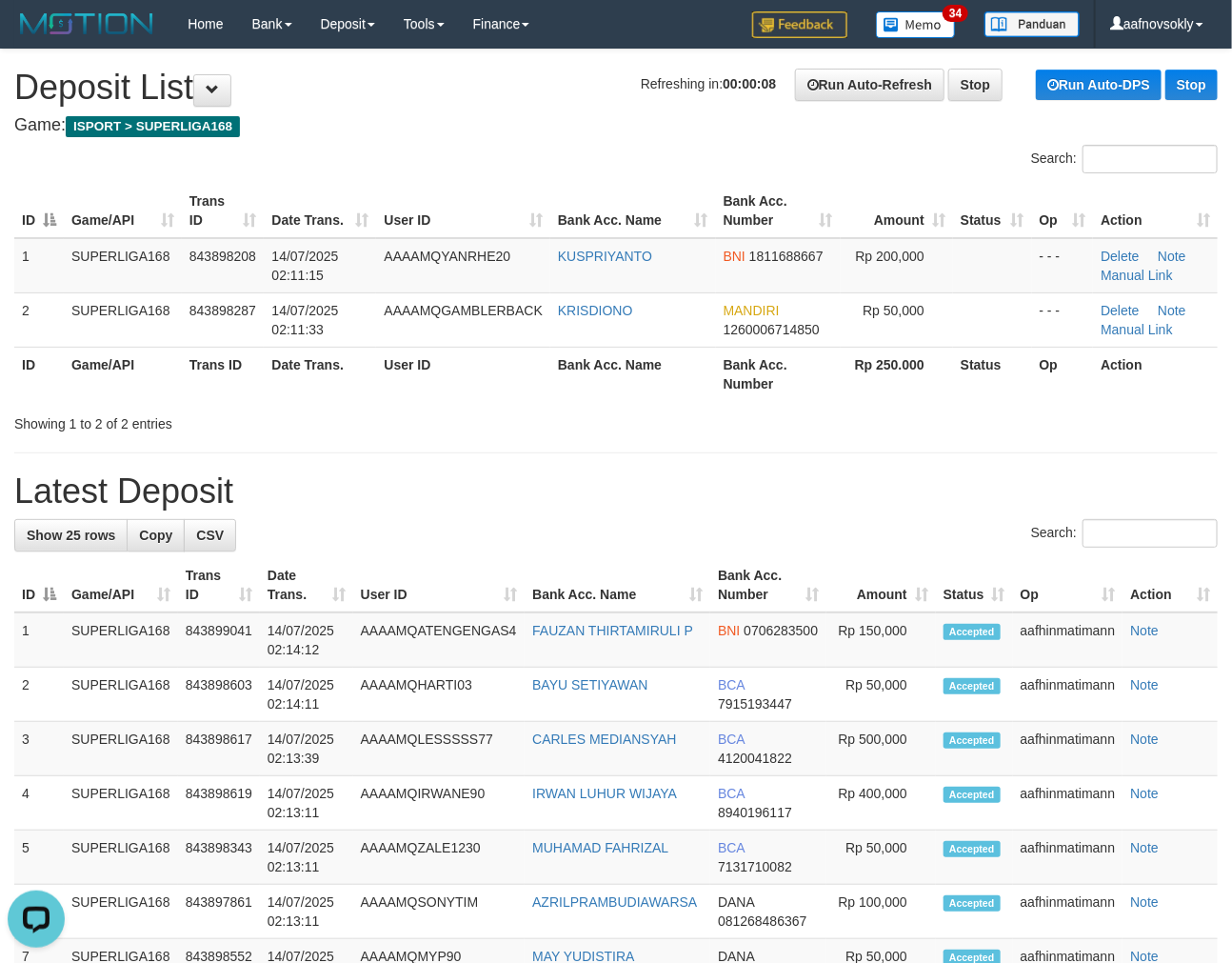 click on "Rp 250.000" at bounding box center [897, 373] 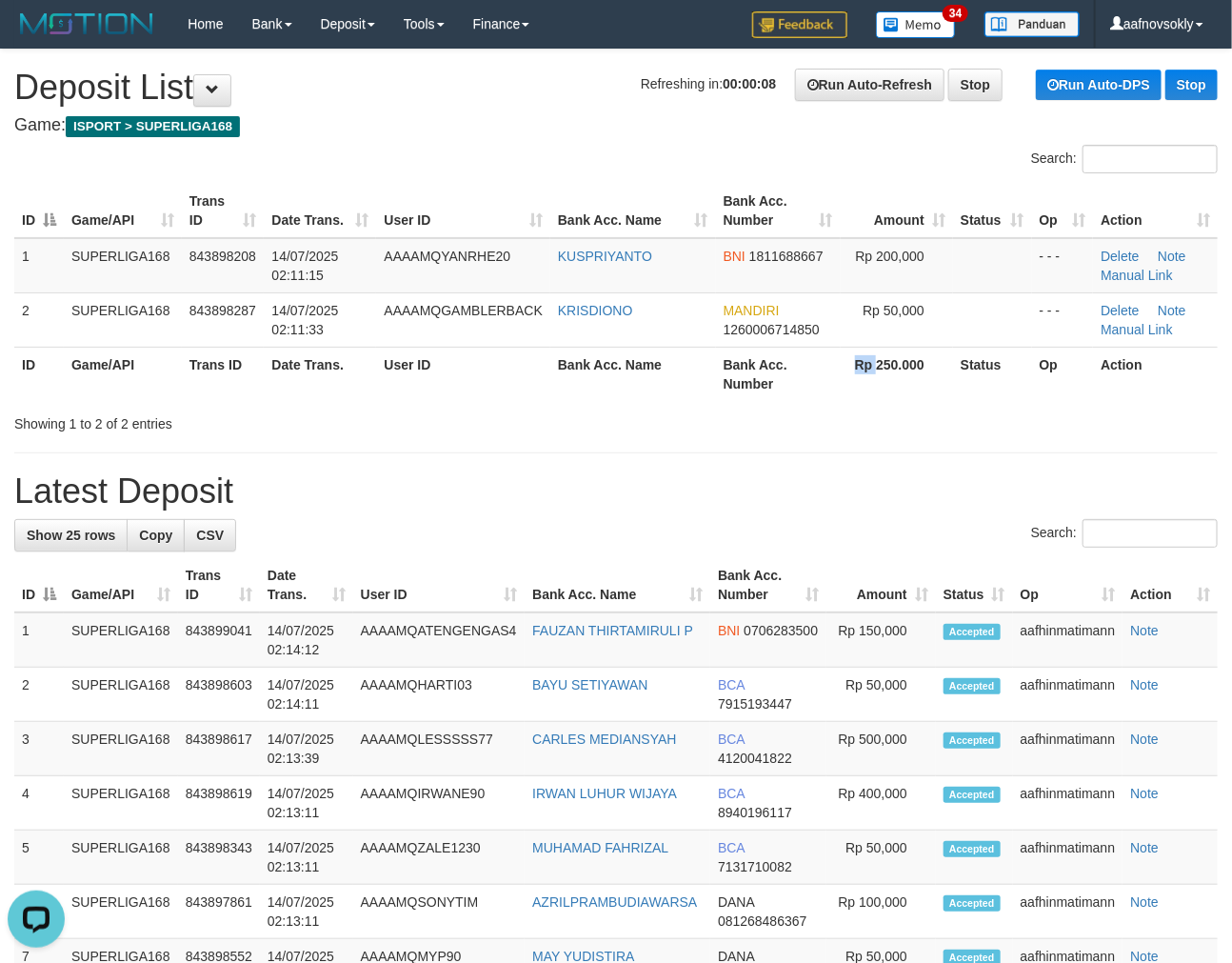 click on "Rp 250.000" at bounding box center (897, 373) 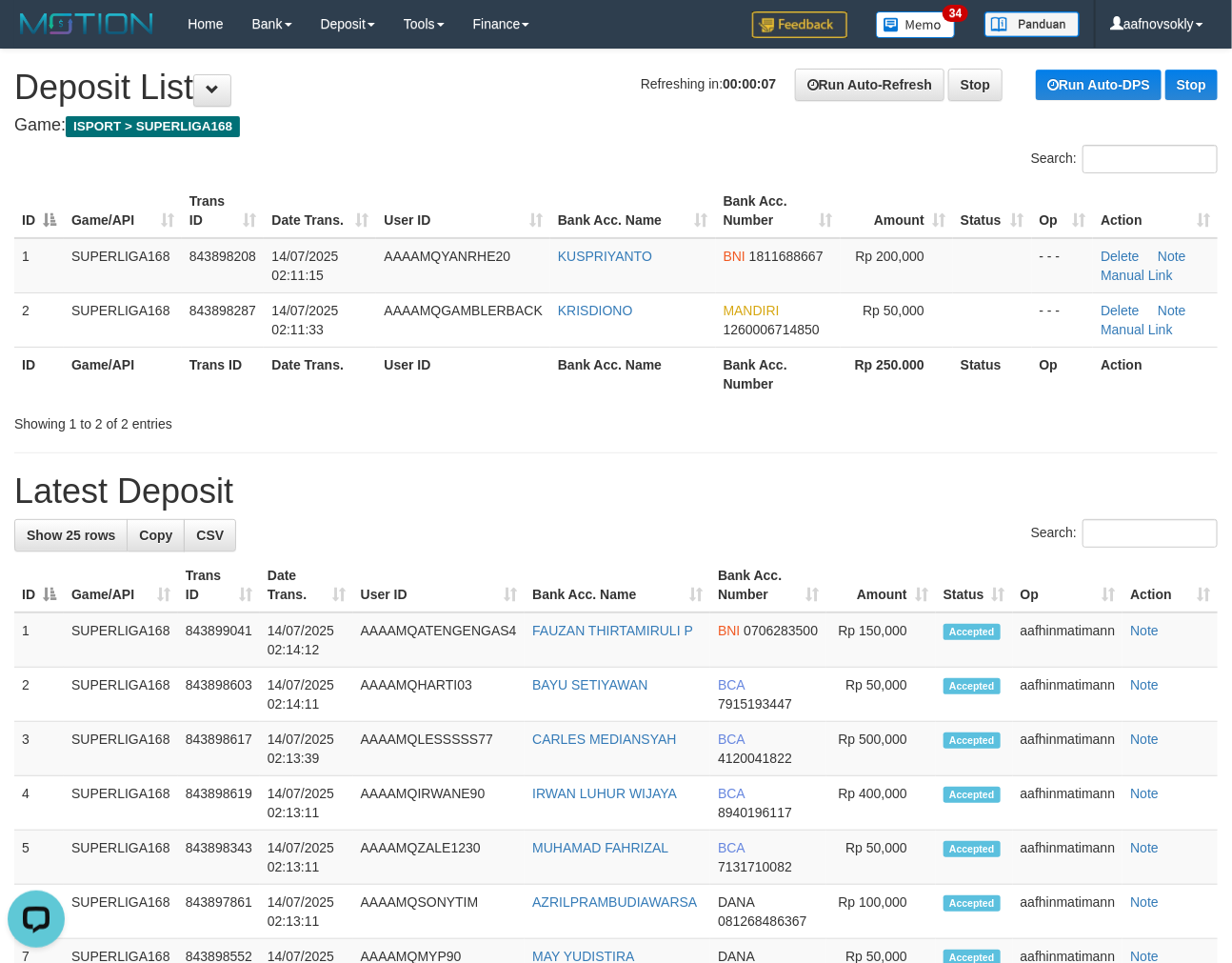 click on "Rp 250.000" at bounding box center [897, 373] 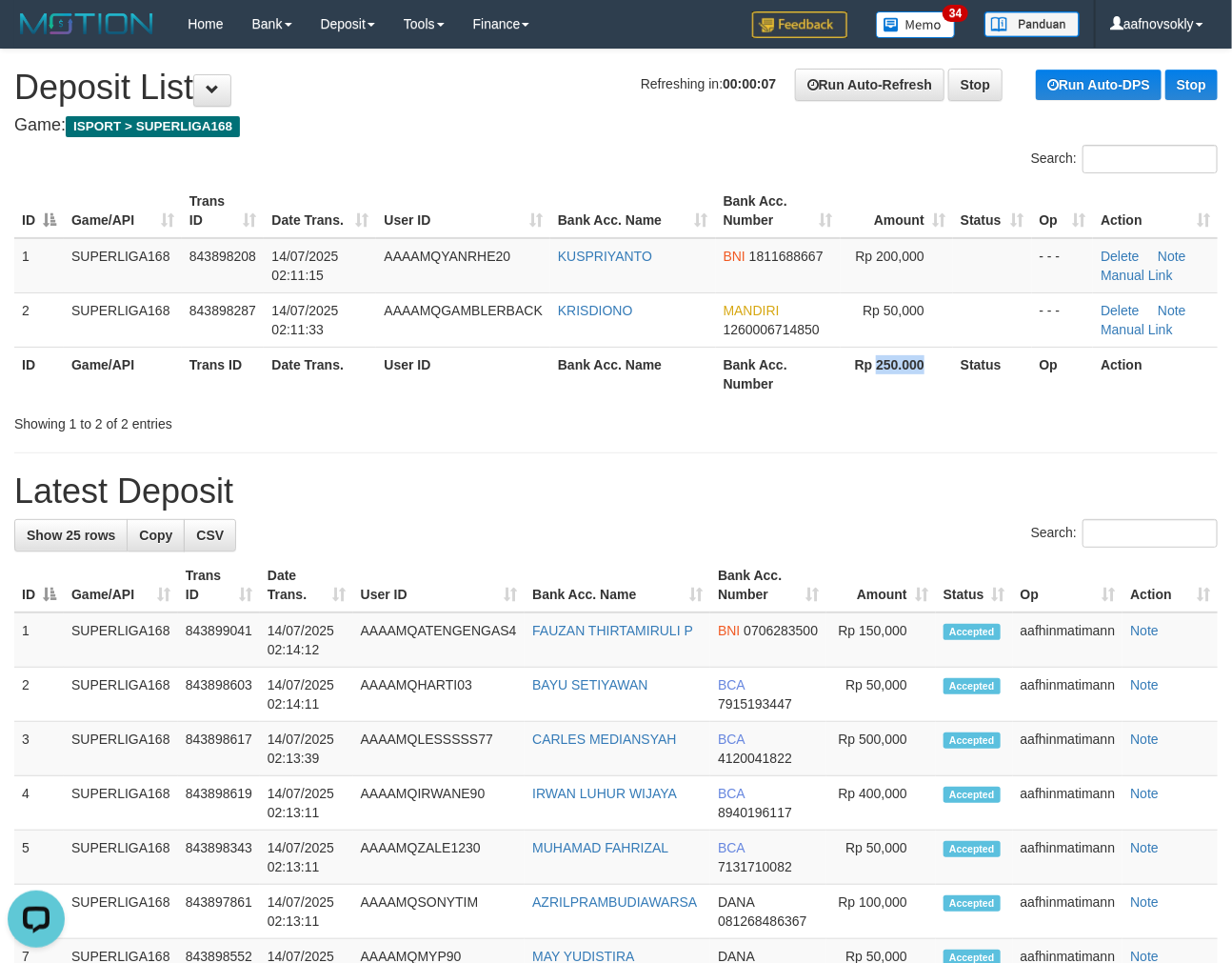 click on "Rp 250.000" at bounding box center [897, 373] 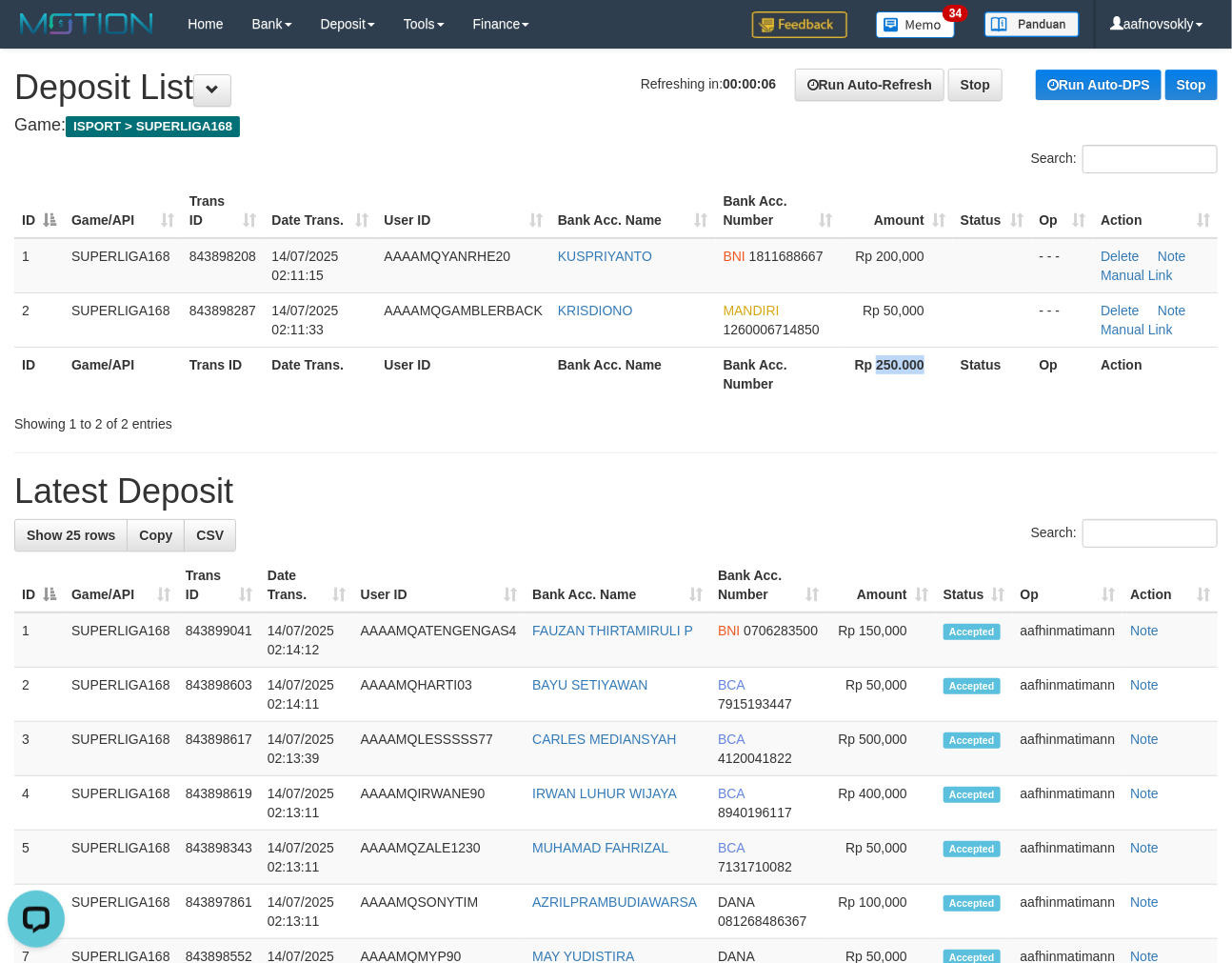 click on "Rp 250.000" at bounding box center (897, 373) 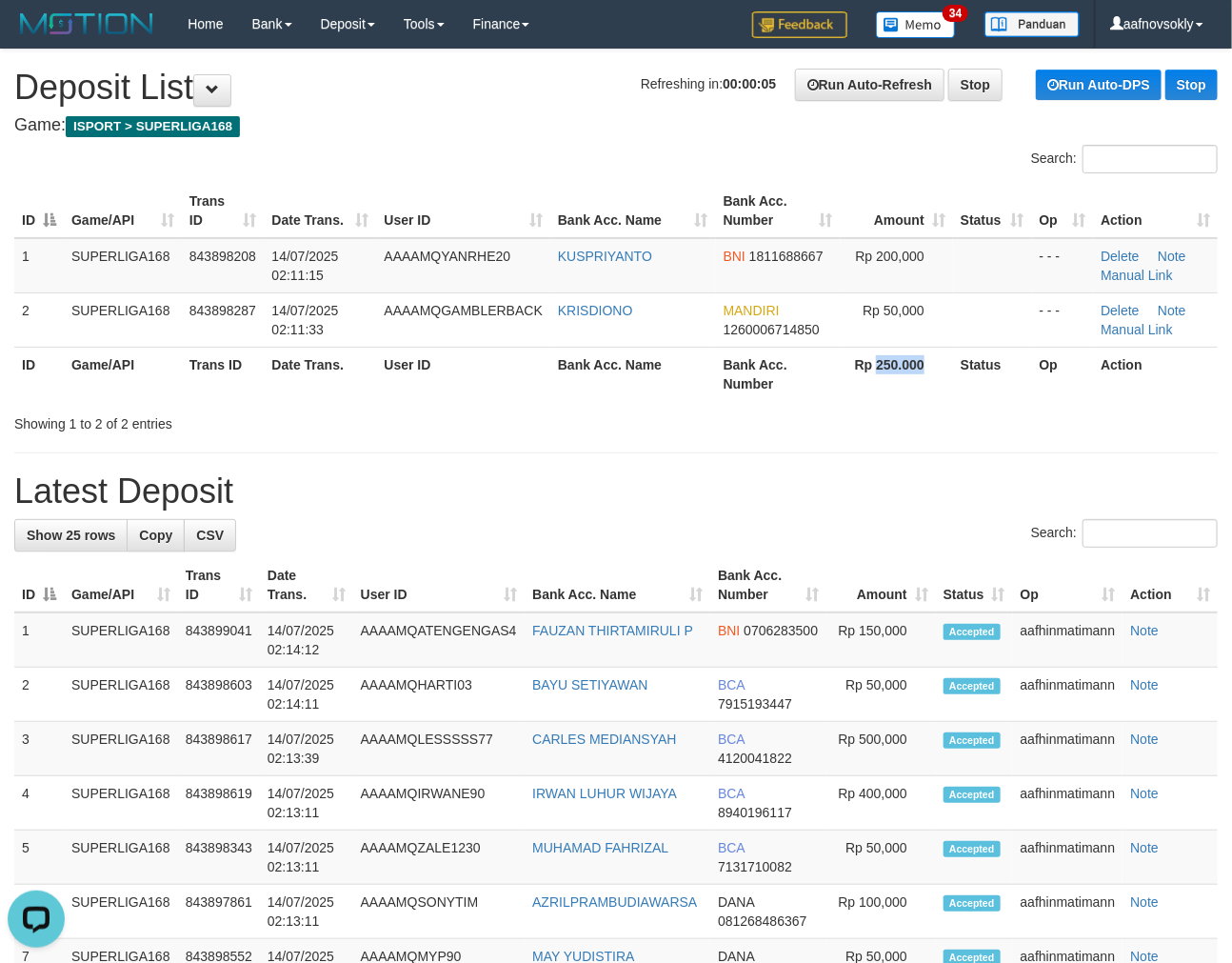 click on "Rp 250.000" at bounding box center (897, 373) 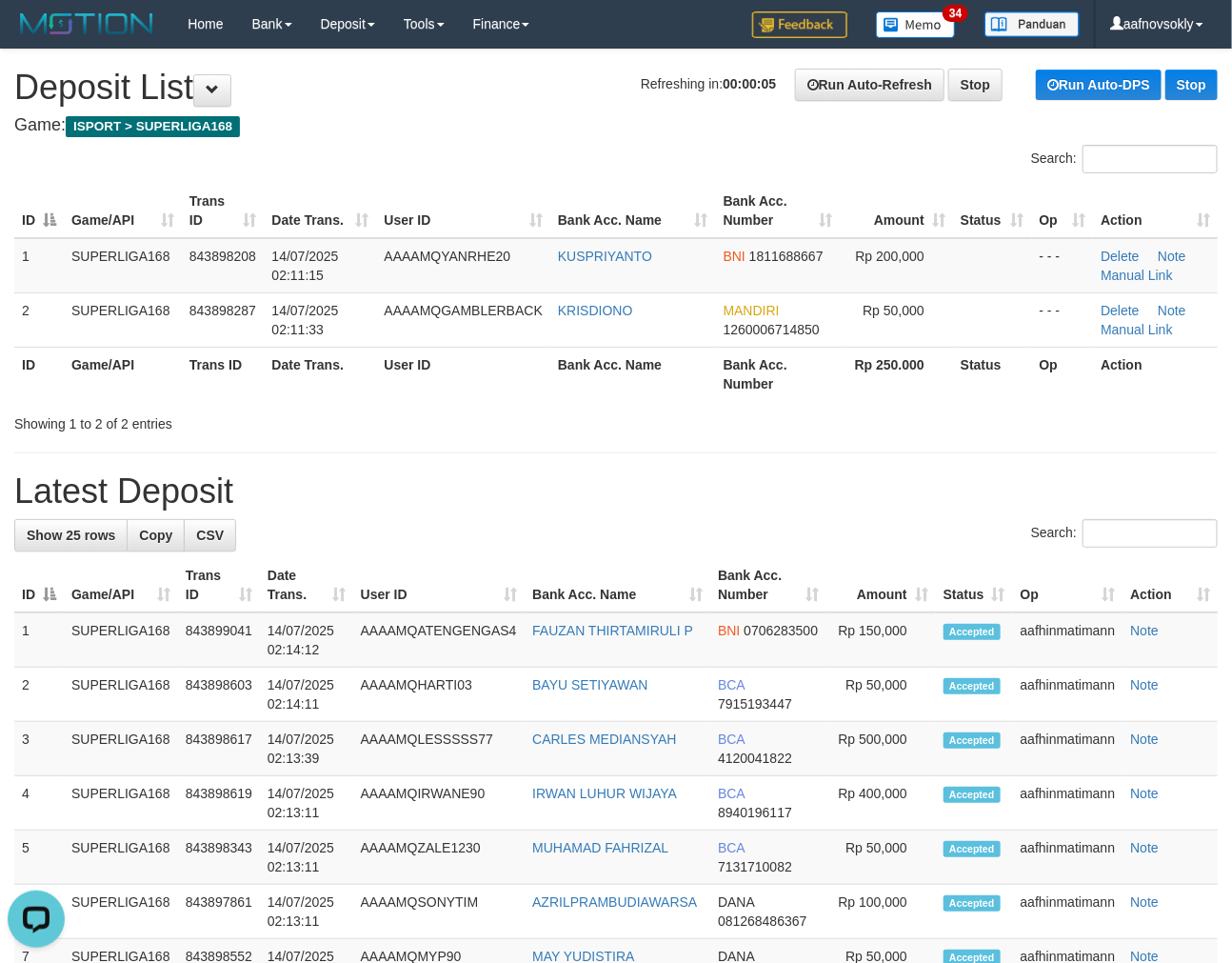 click on "Rp 250.000" at bounding box center (897, 373) 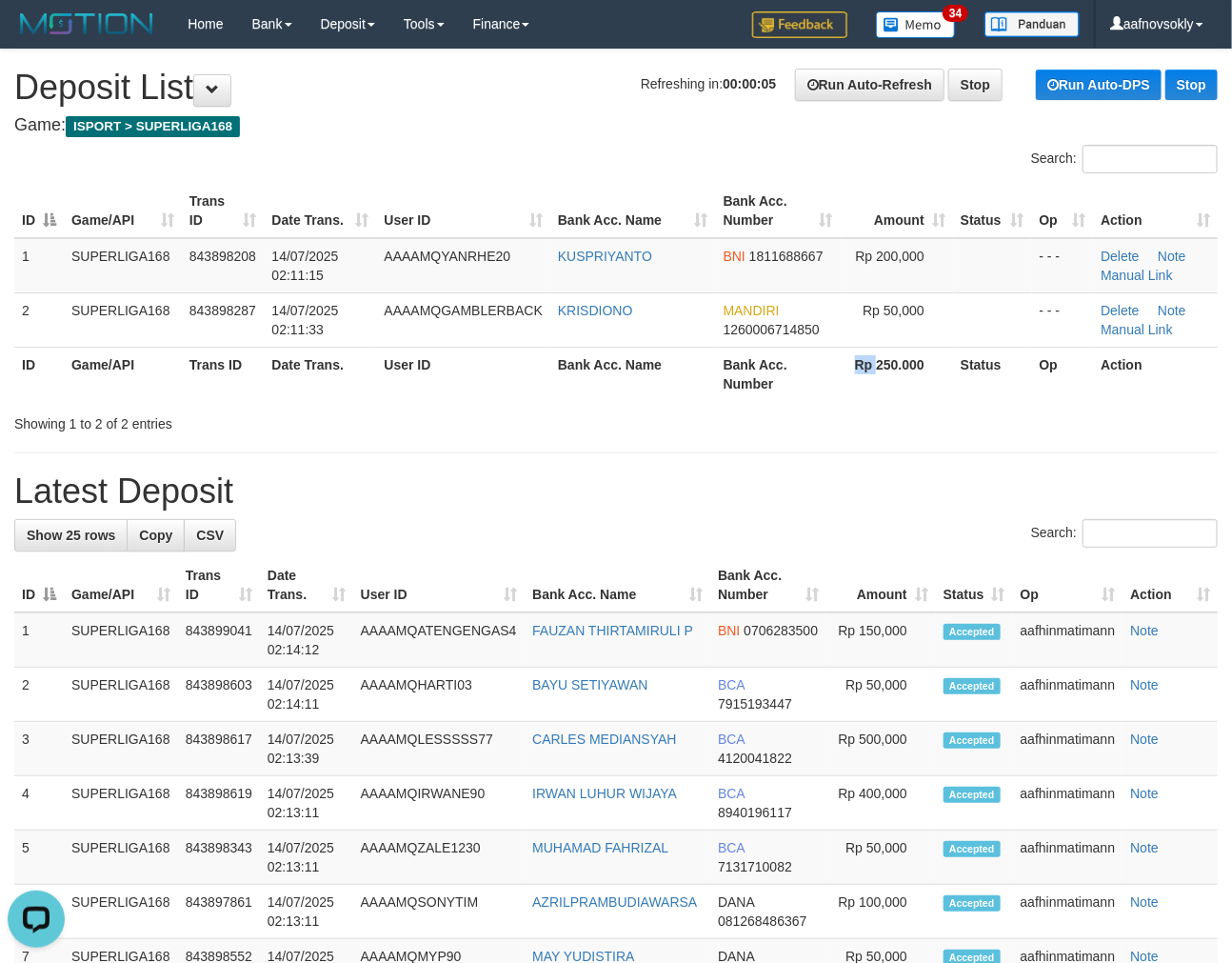 click on "Rp 250.000" at bounding box center [897, 373] 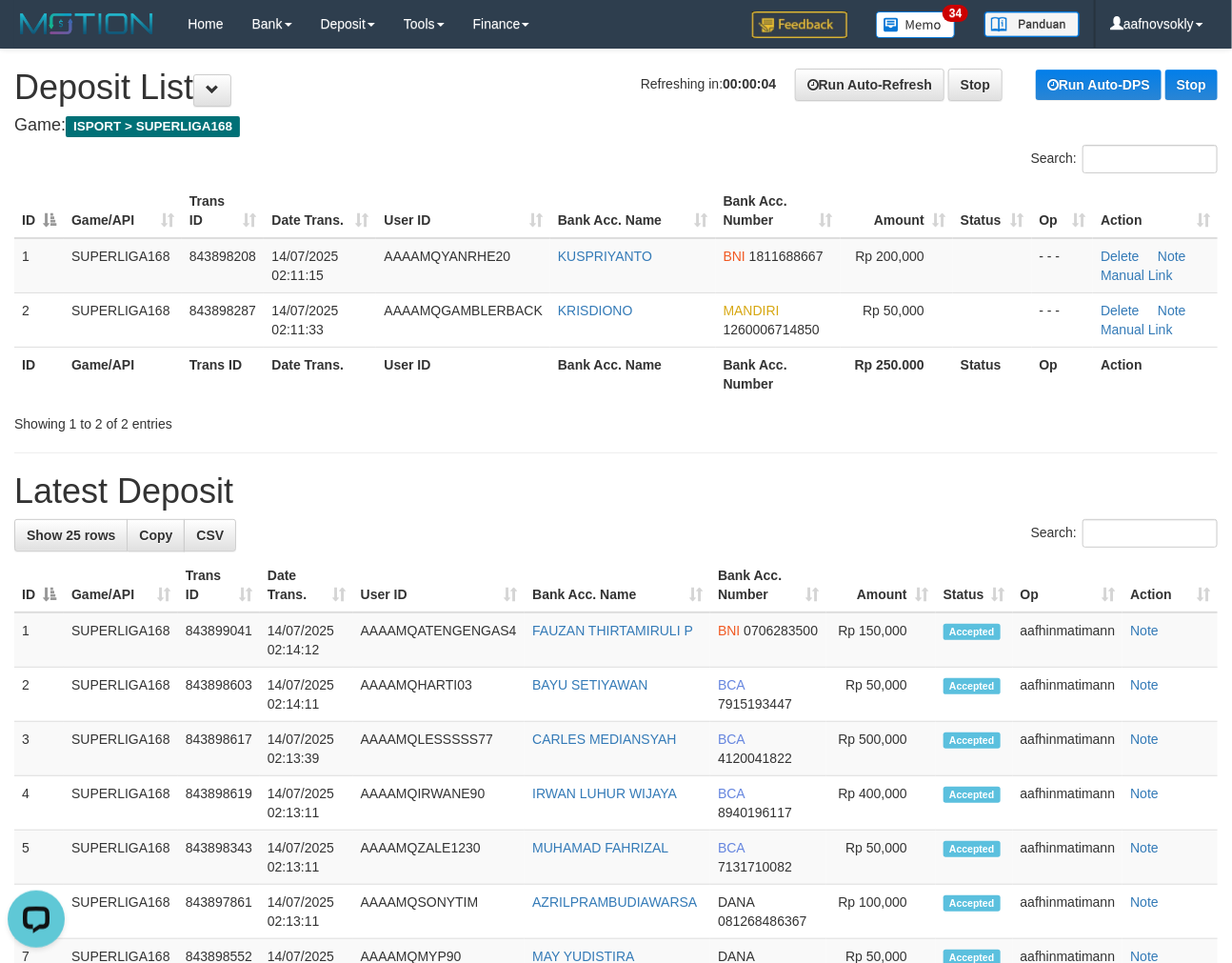 click on "Bank Acc. Number" at bounding box center [778, 373] 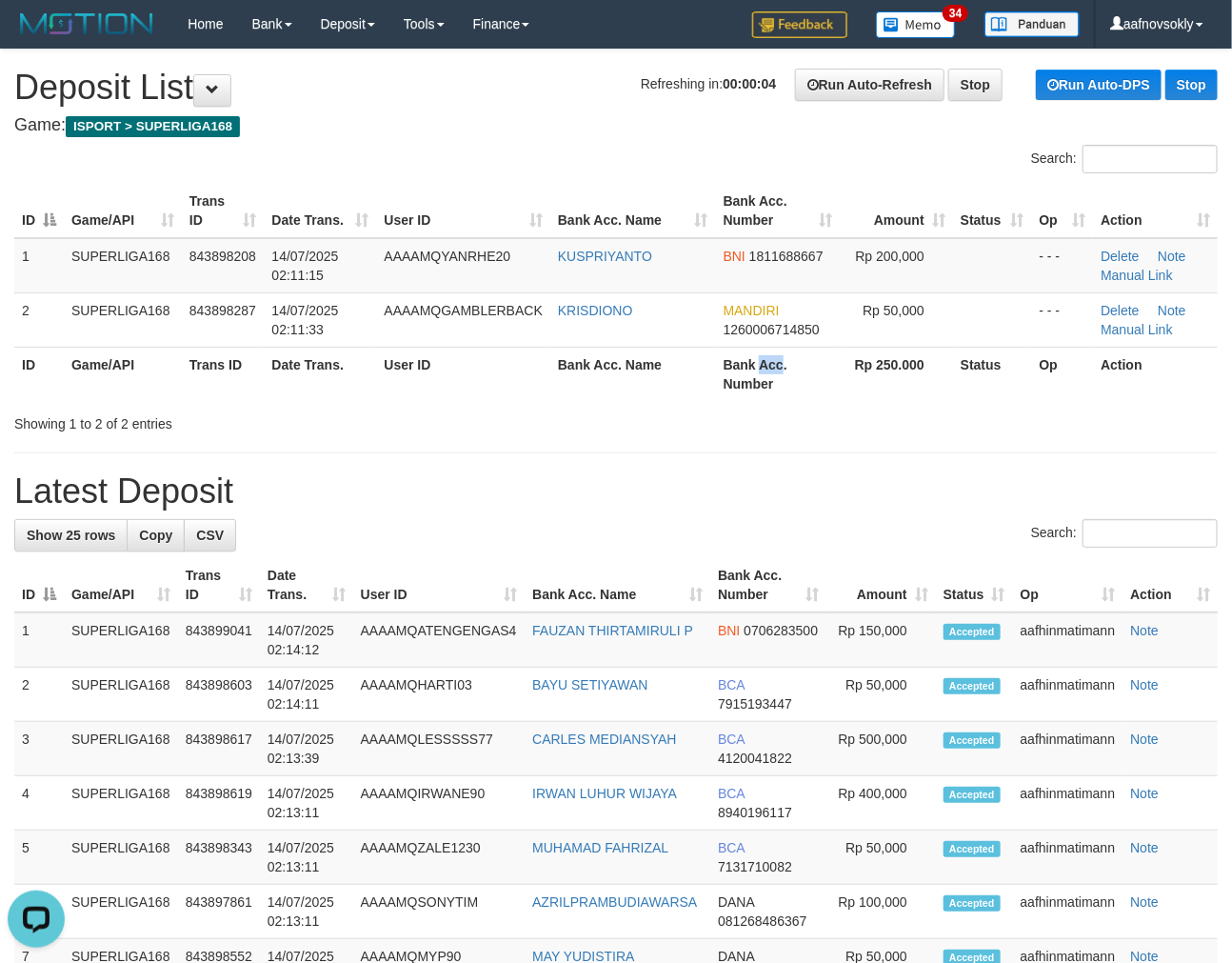 click on "Bank Acc. Number" at bounding box center (778, 373) 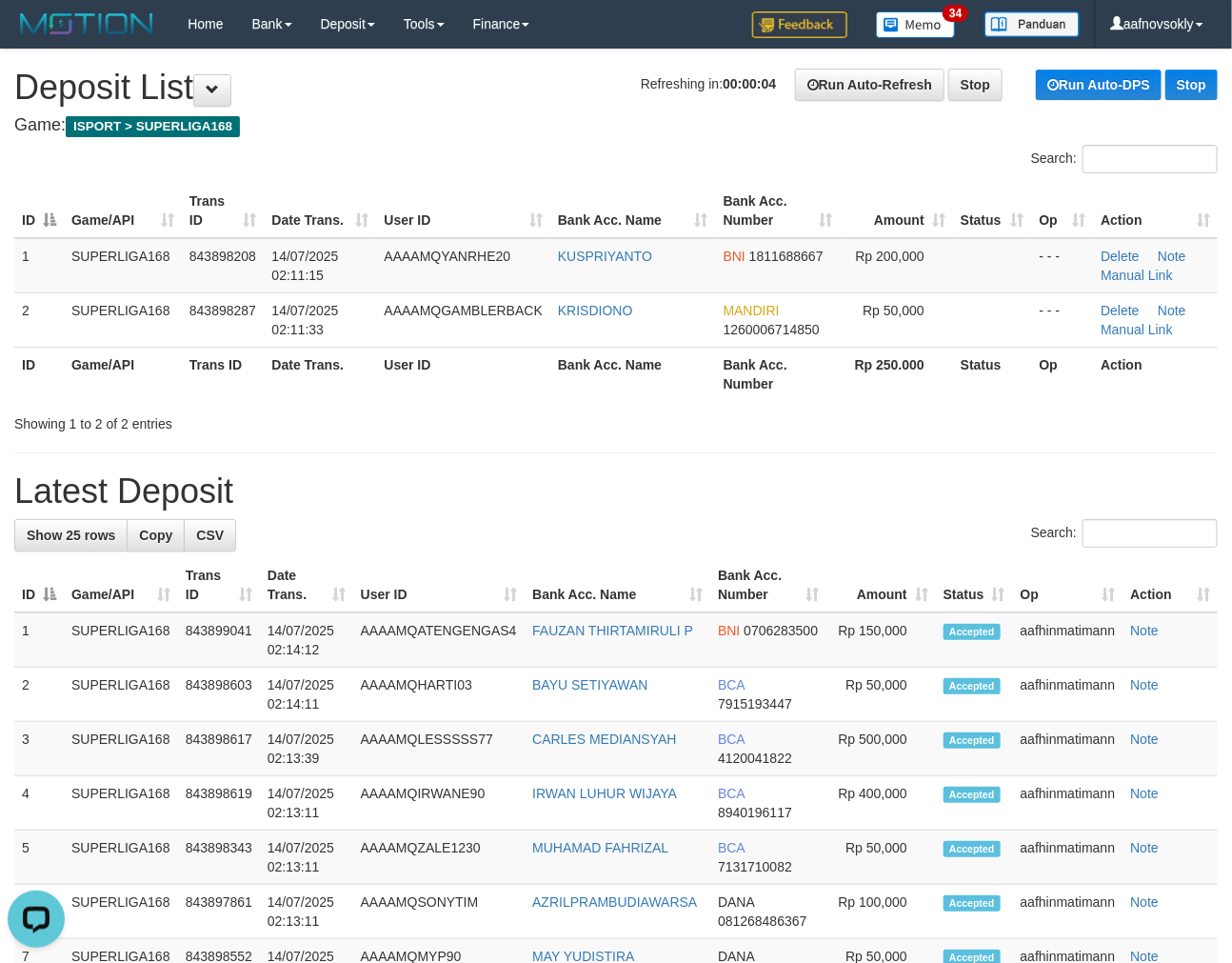 click on "Bank Acc. Number" at bounding box center (778, 373) 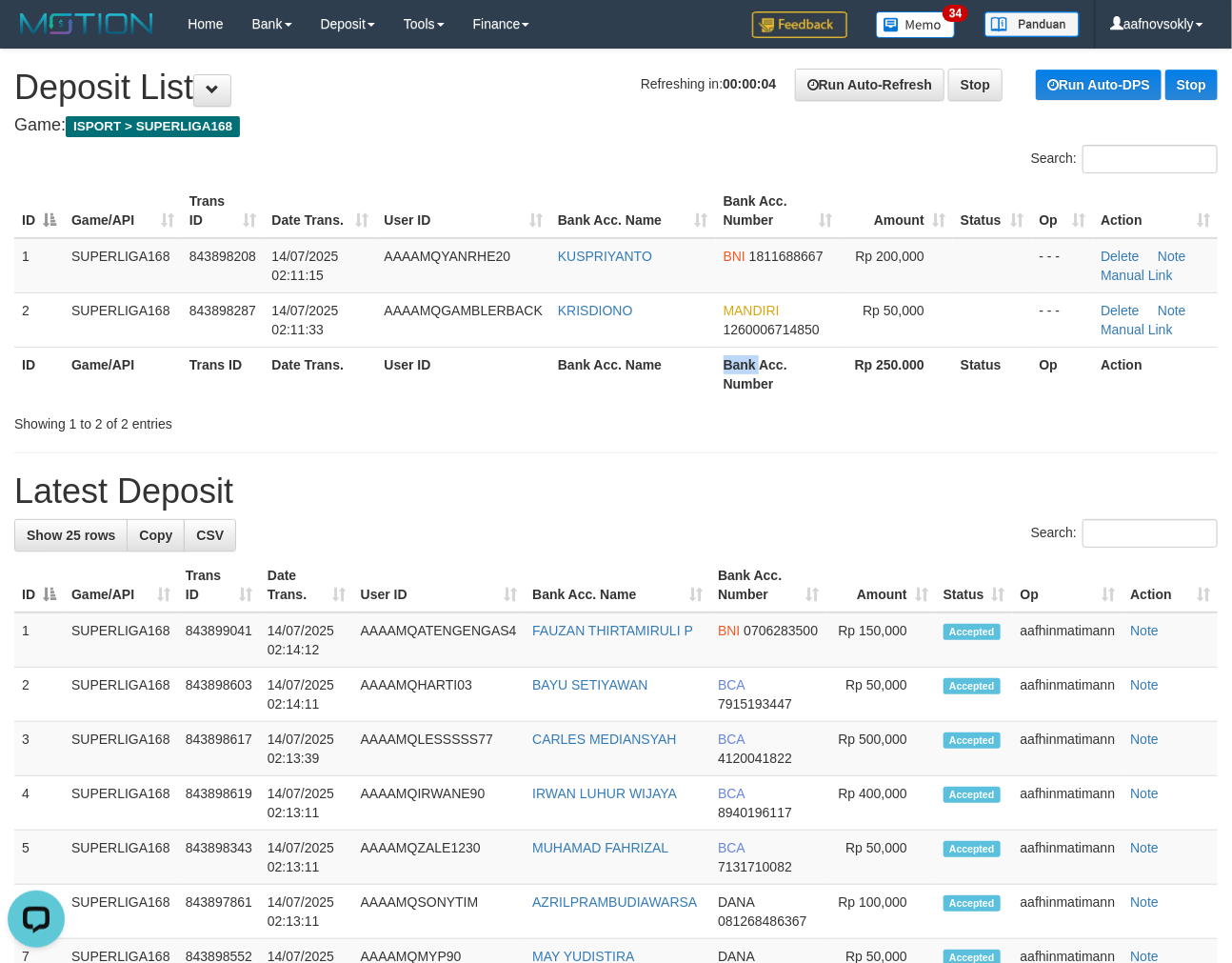 click on "Bank Acc. Number" at bounding box center (778, 373) 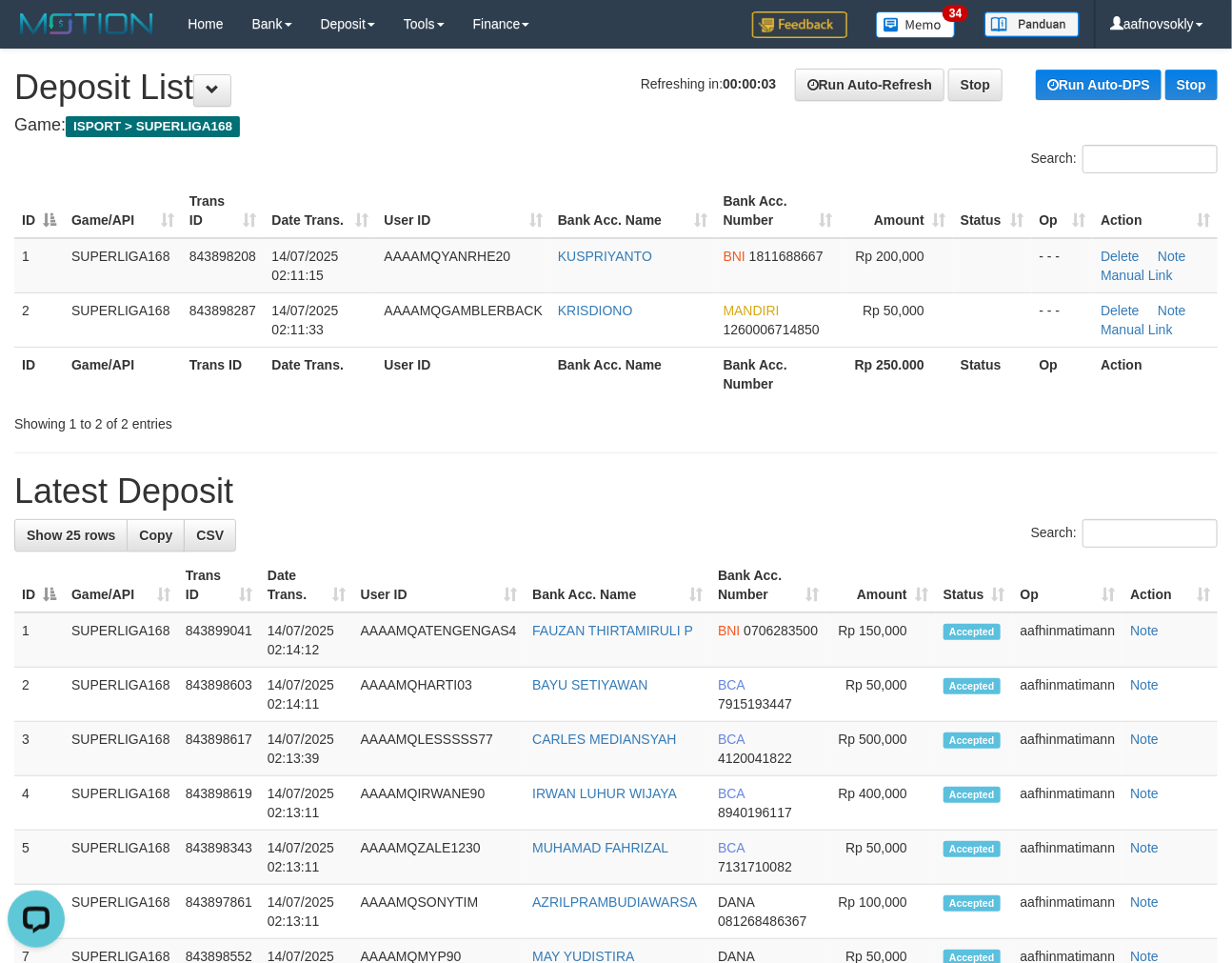 click on "Bank Acc. Number" at bounding box center [778, 373] 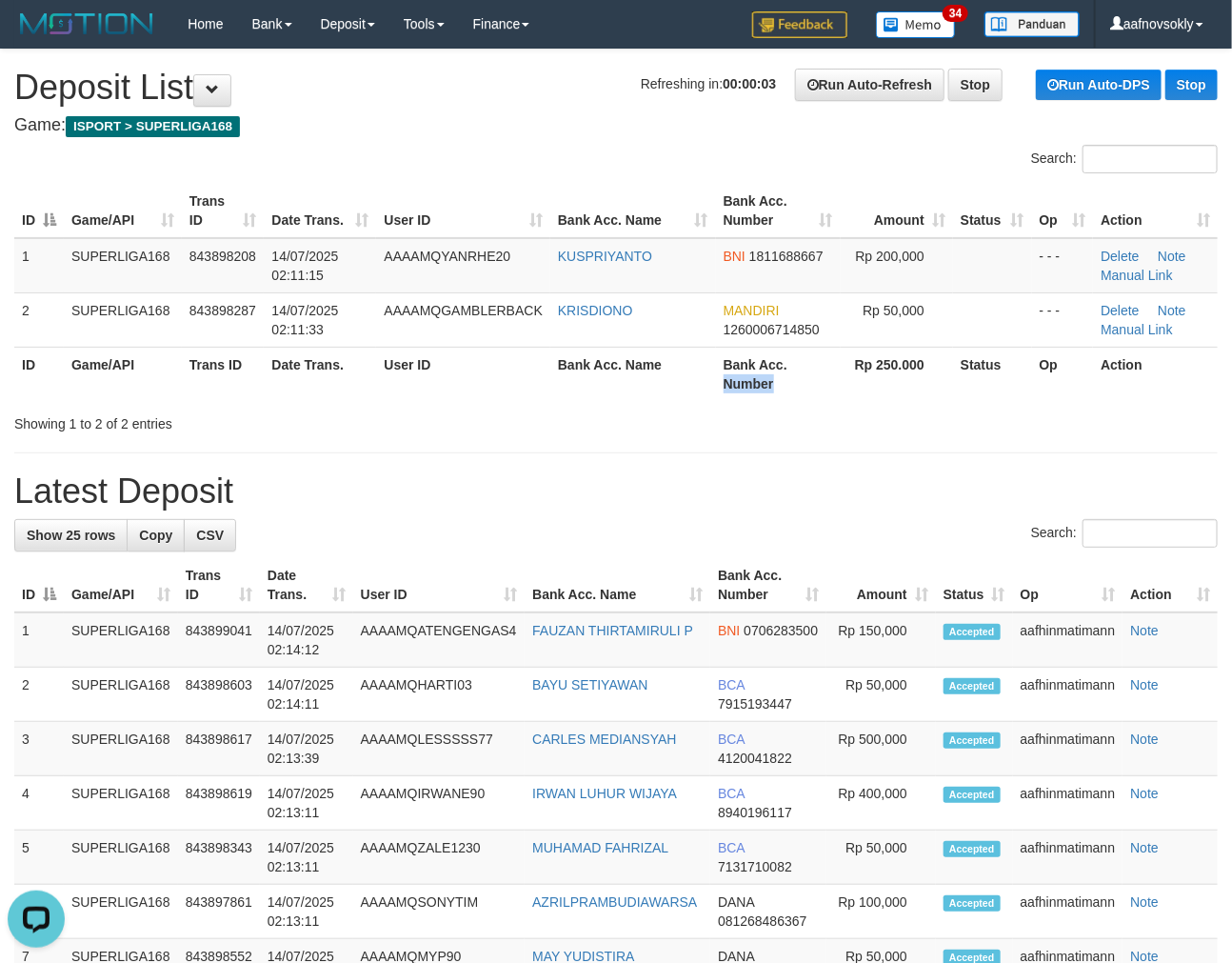 click on "Bank Acc. Number" at bounding box center [778, 373] 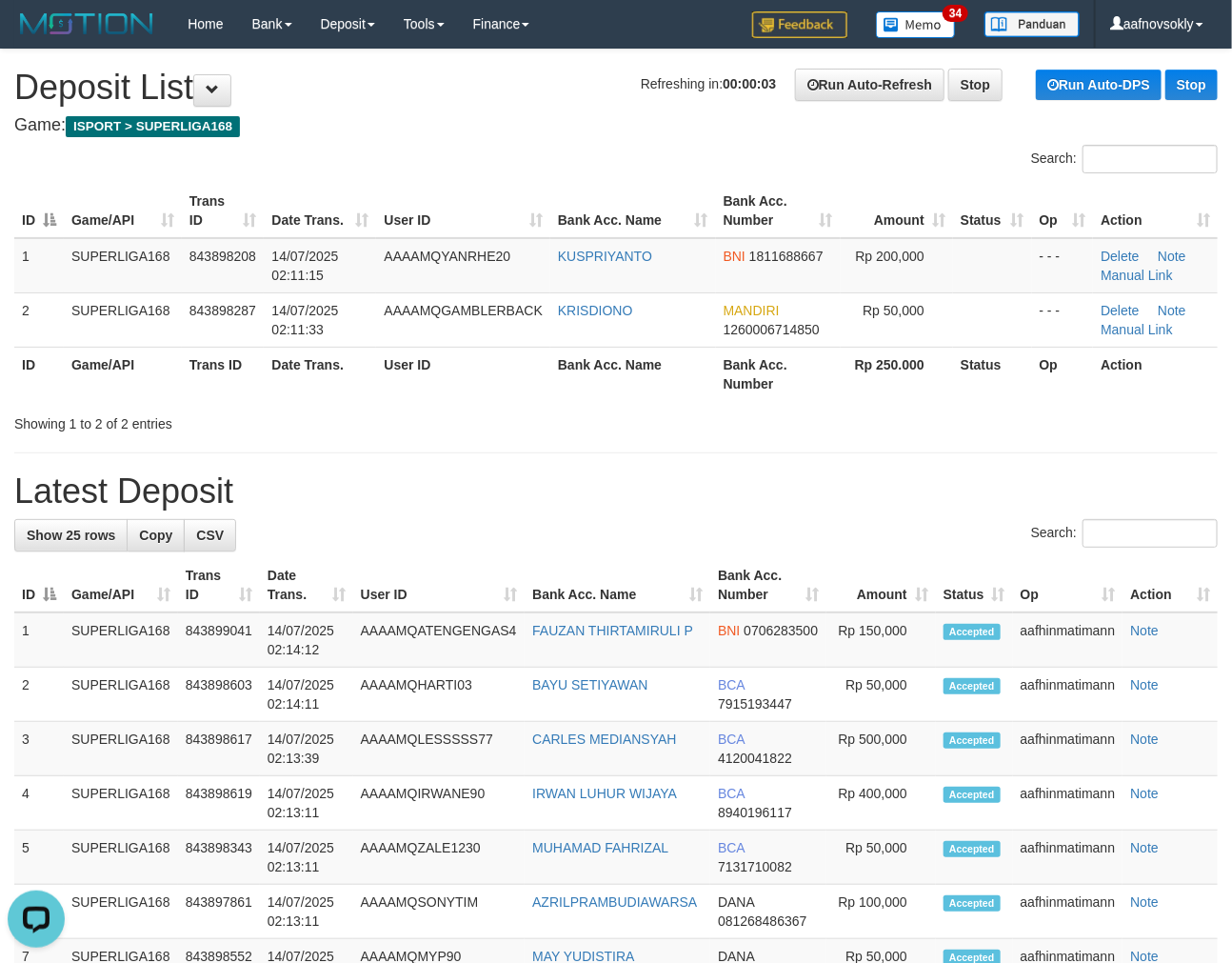 click on "Bank Acc. Number" at bounding box center [778, 373] 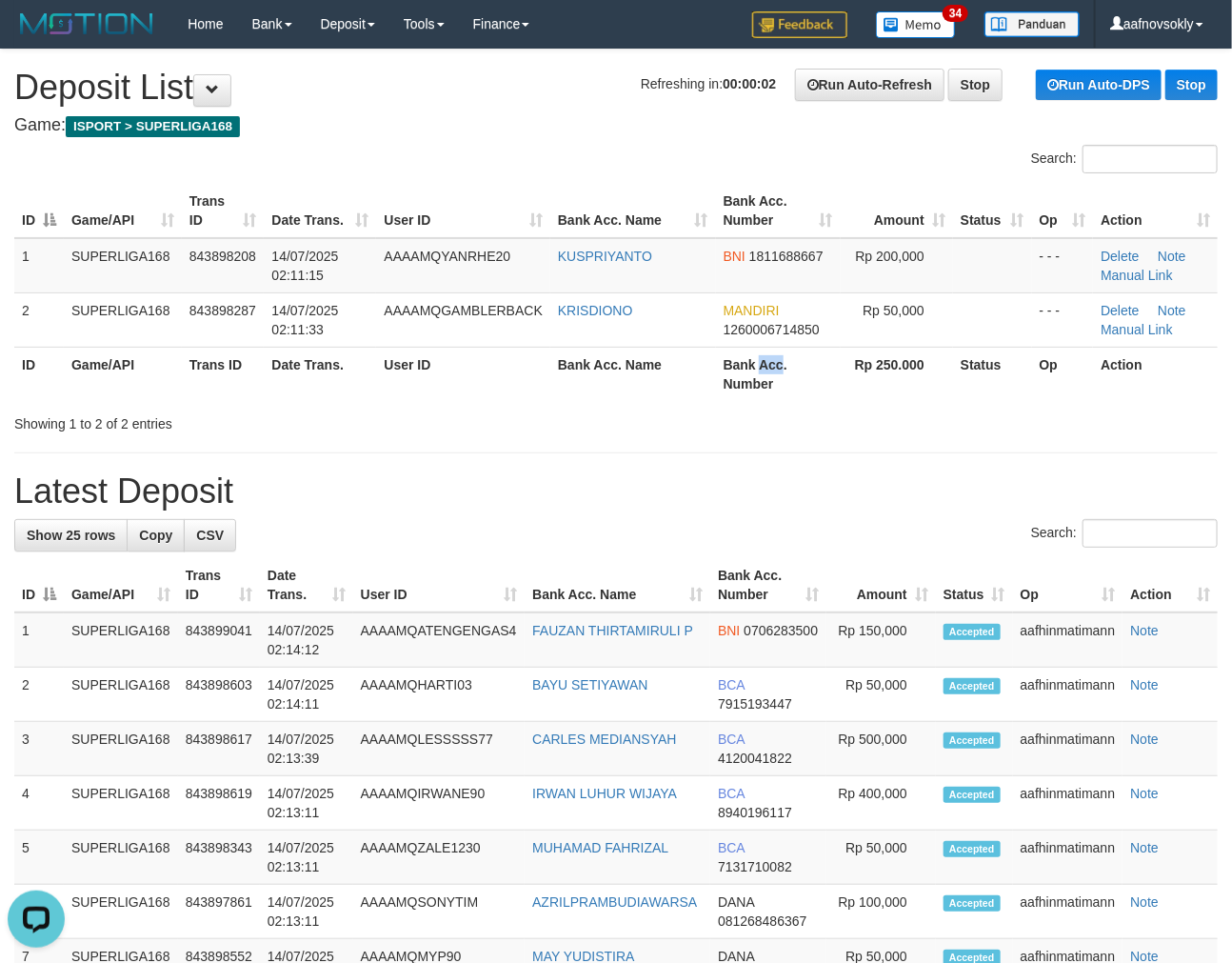 click on "Bank Acc. Number" at bounding box center [778, 373] 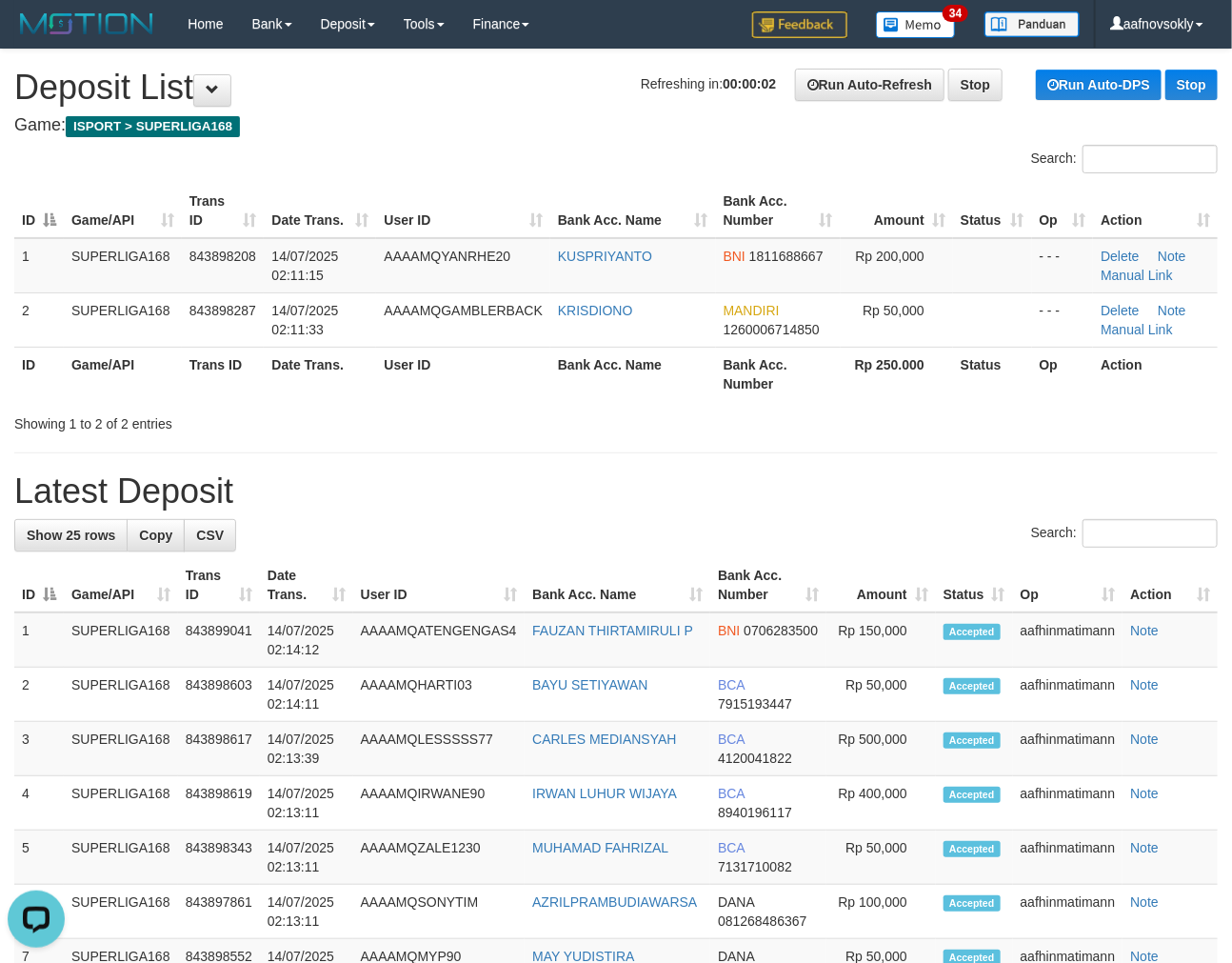 click on "Bank Acc. Number" at bounding box center (778, 373) 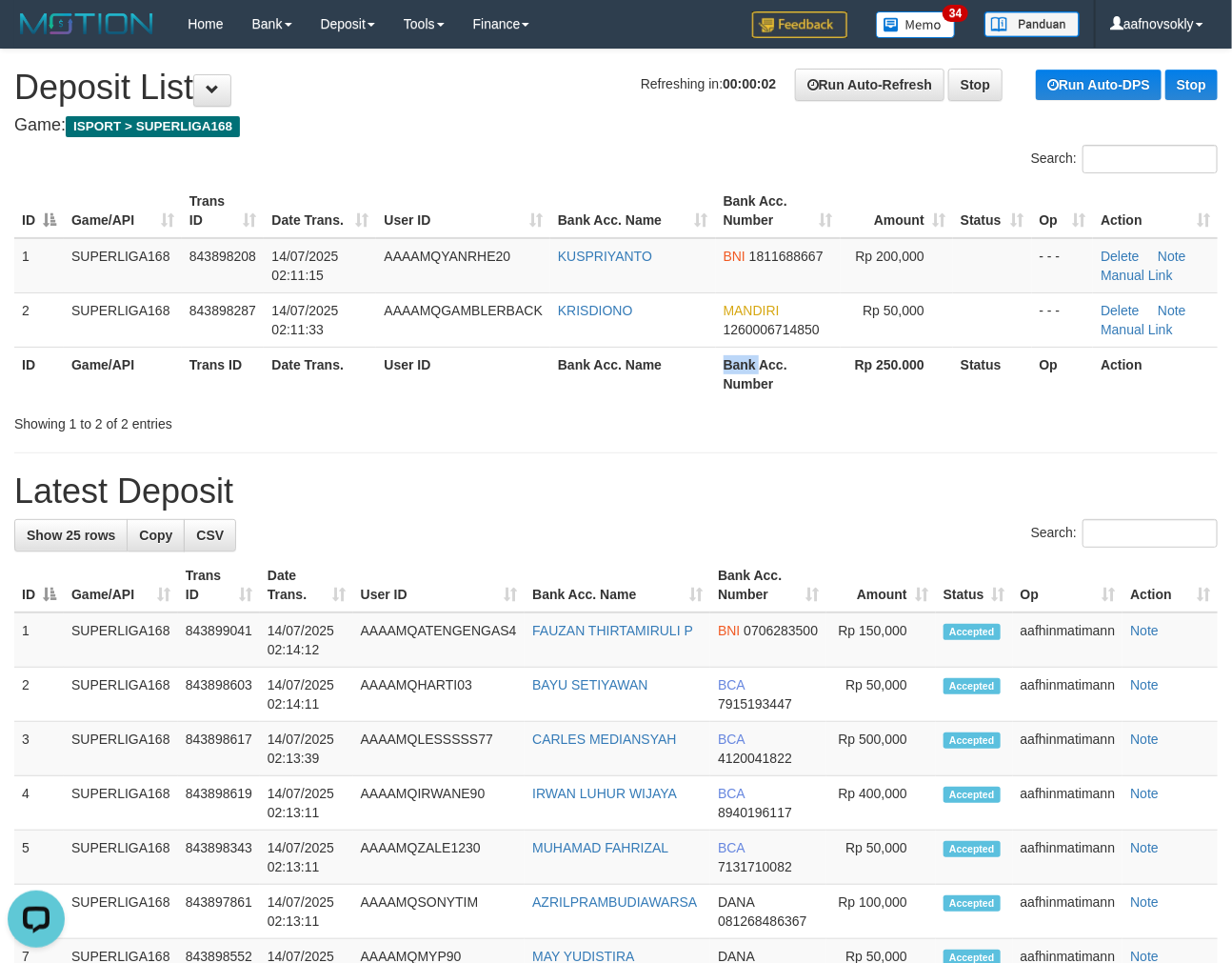 click on "Bank Acc. Number" at bounding box center (778, 373) 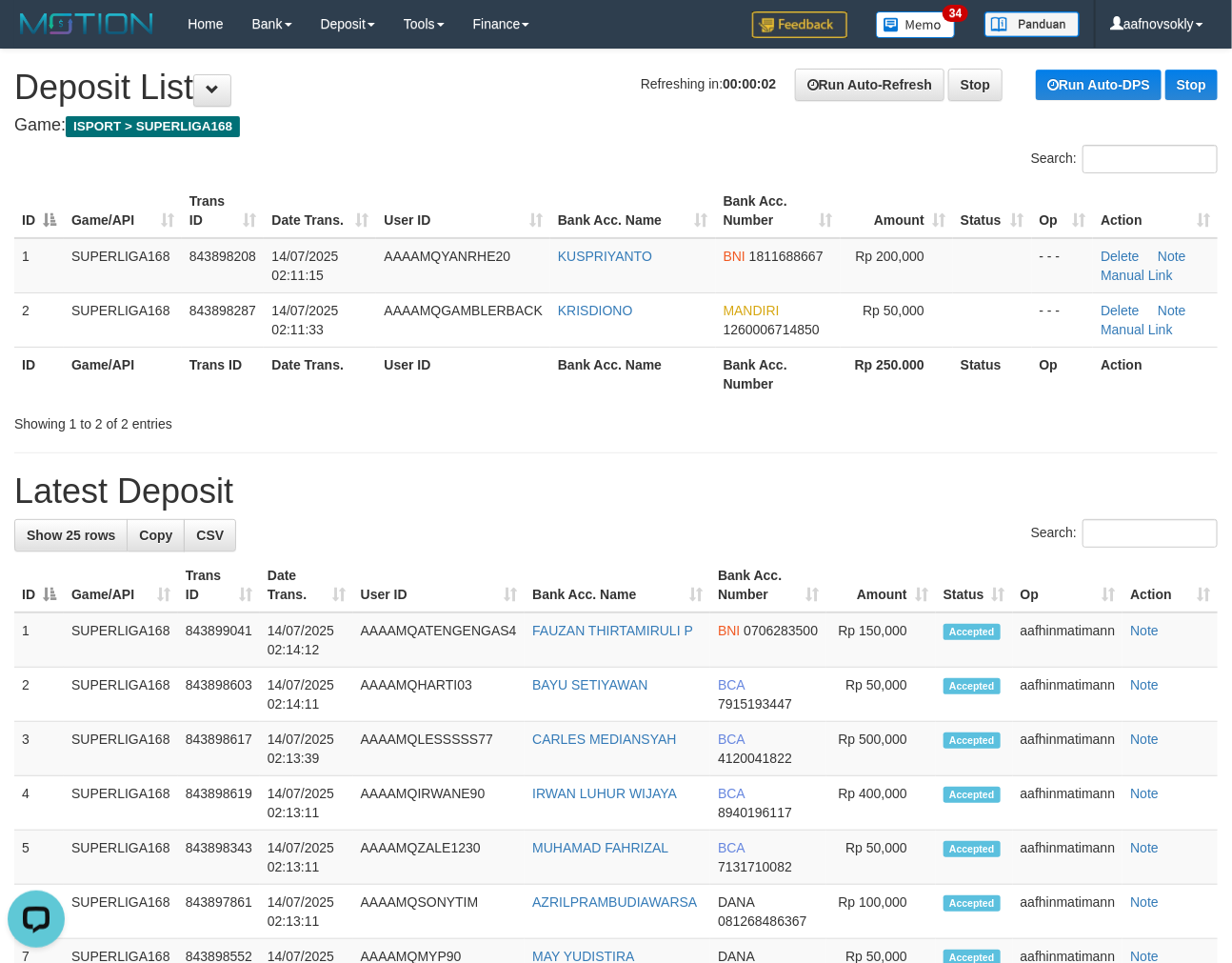 click on "Bank Acc. Number" at bounding box center (778, 373) 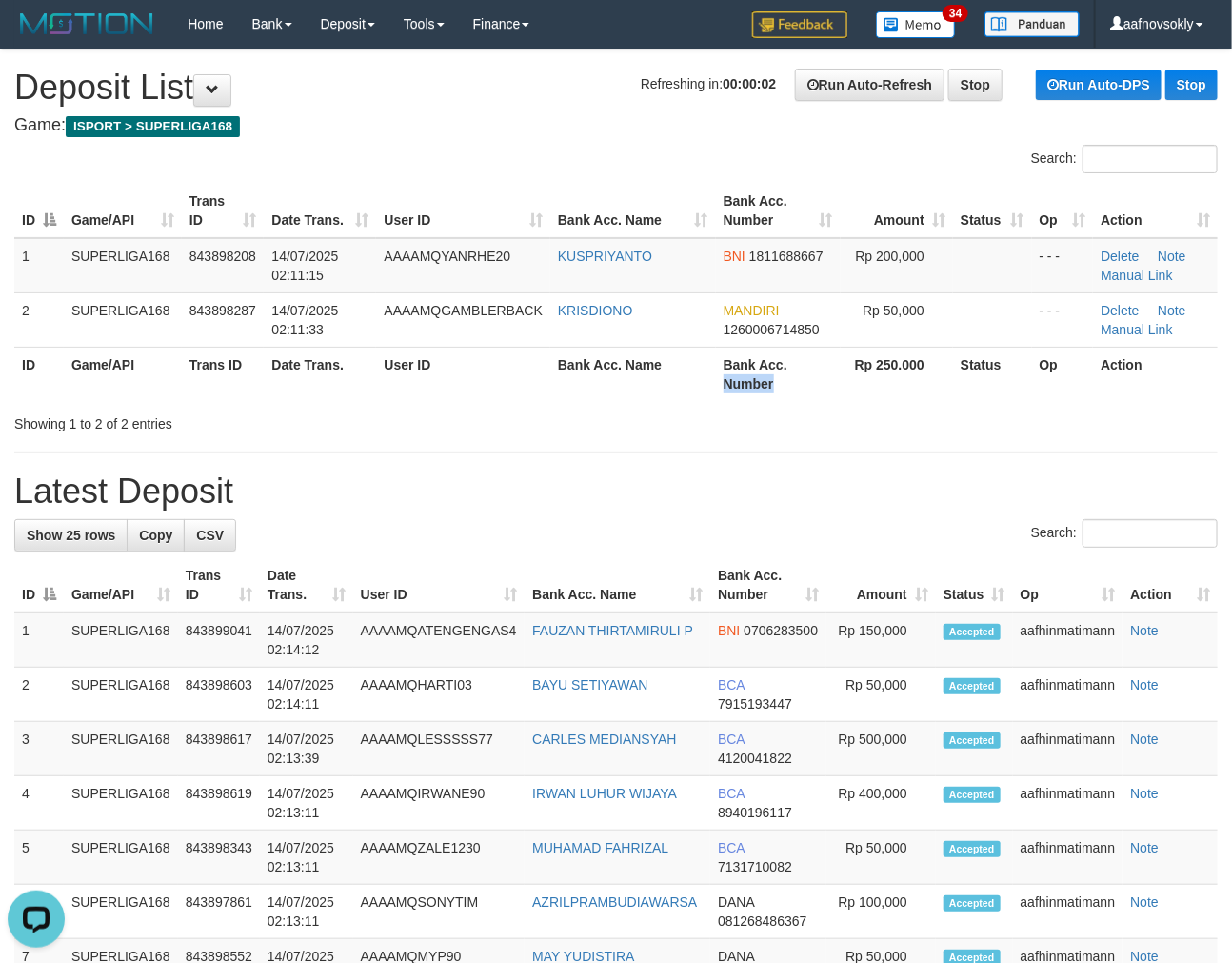 click on "Bank Acc. Number" at bounding box center (778, 373) 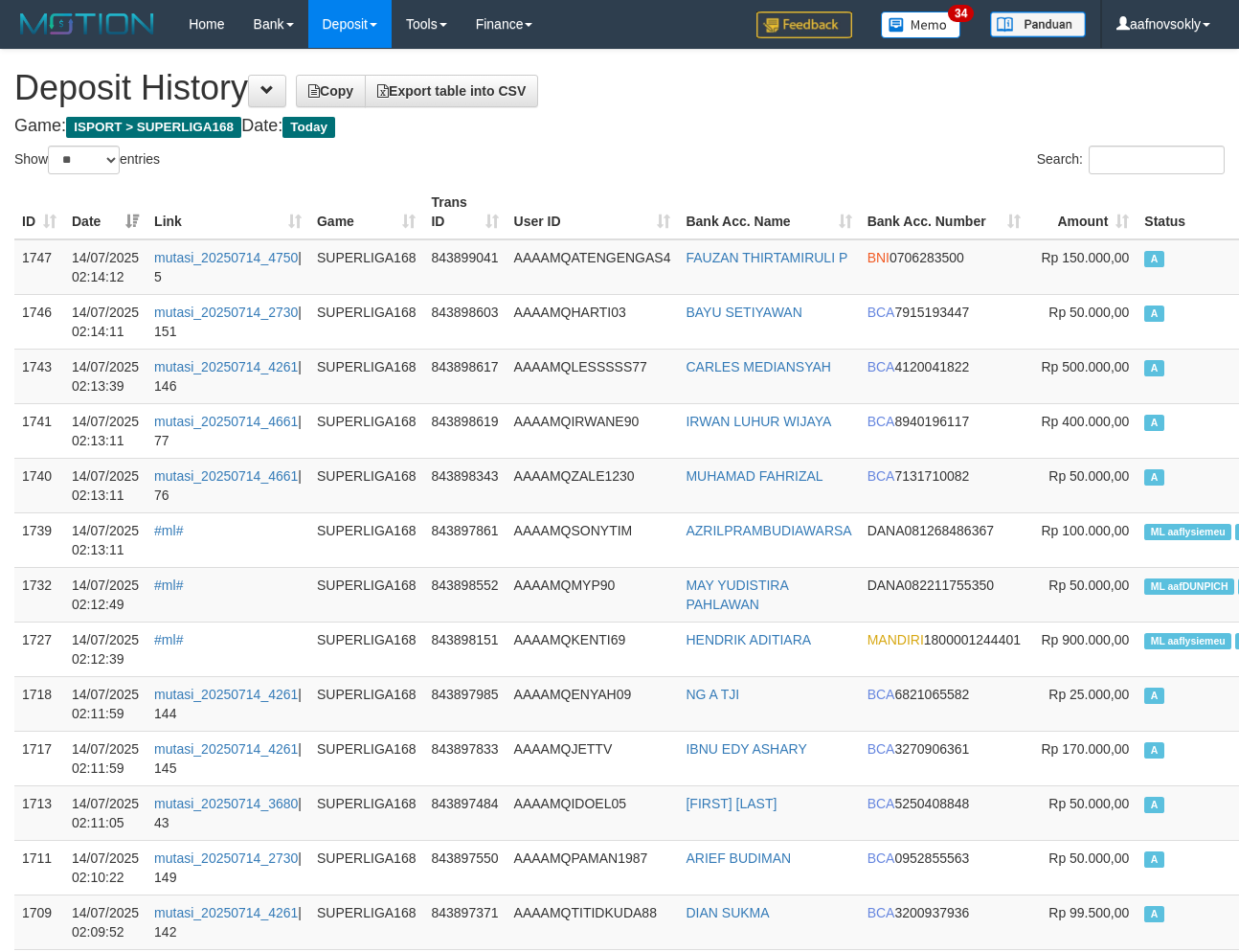 select on "**" 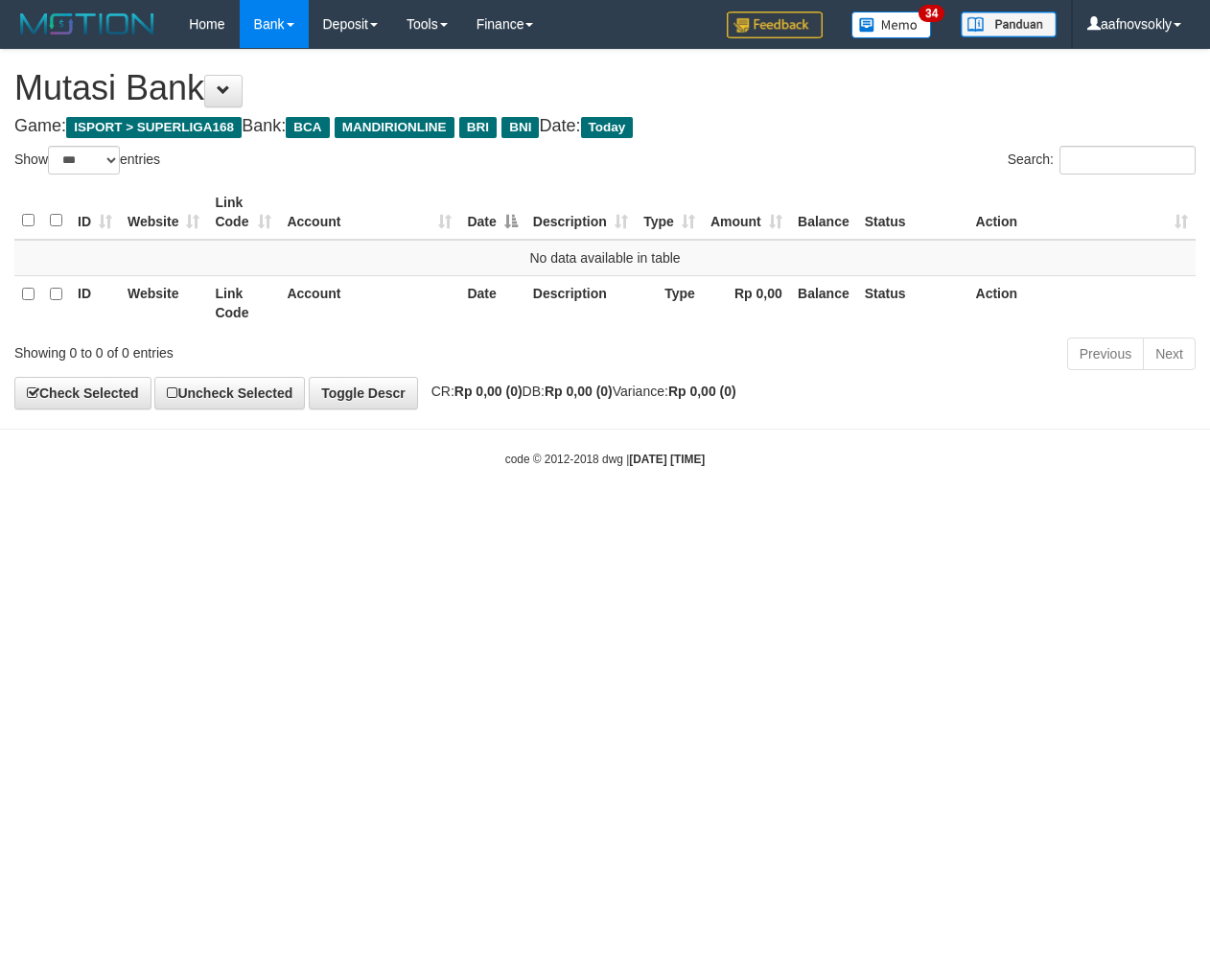 select on "***" 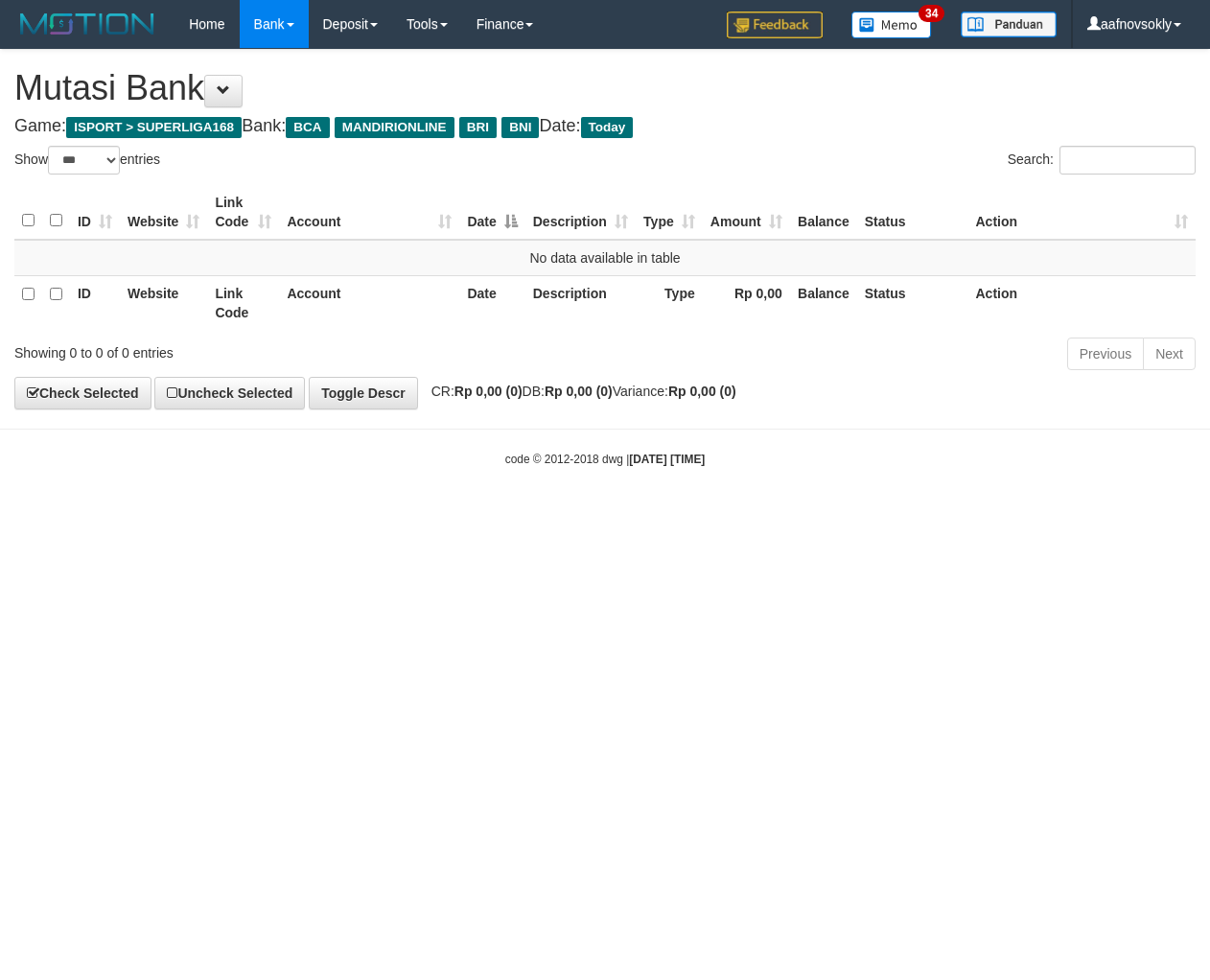 scroll, scrollTop: 0, scrollLeft: 0, axis: both 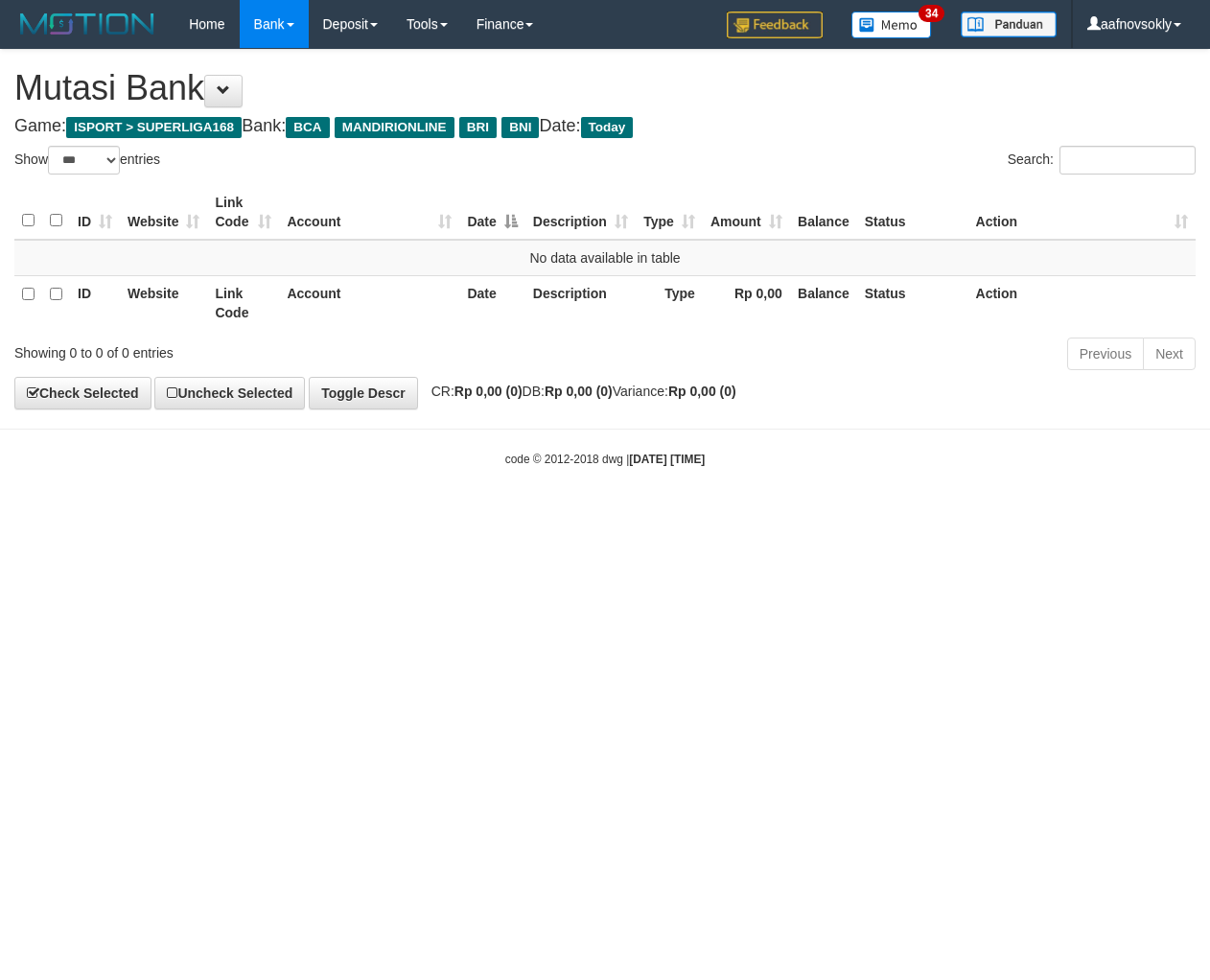 select on "***" 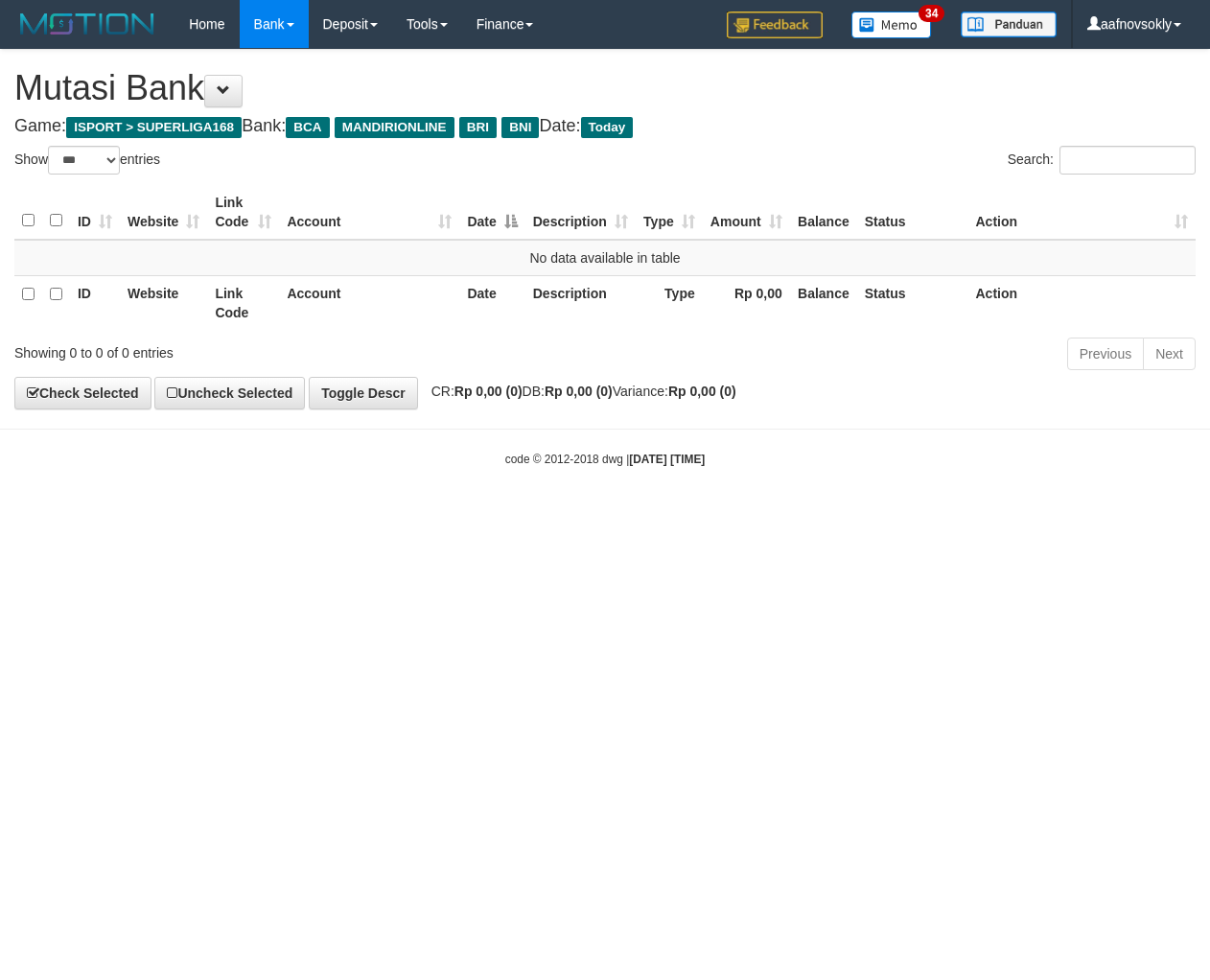scroll, scrollTop: 0, scrollLeft: 0, axis: both 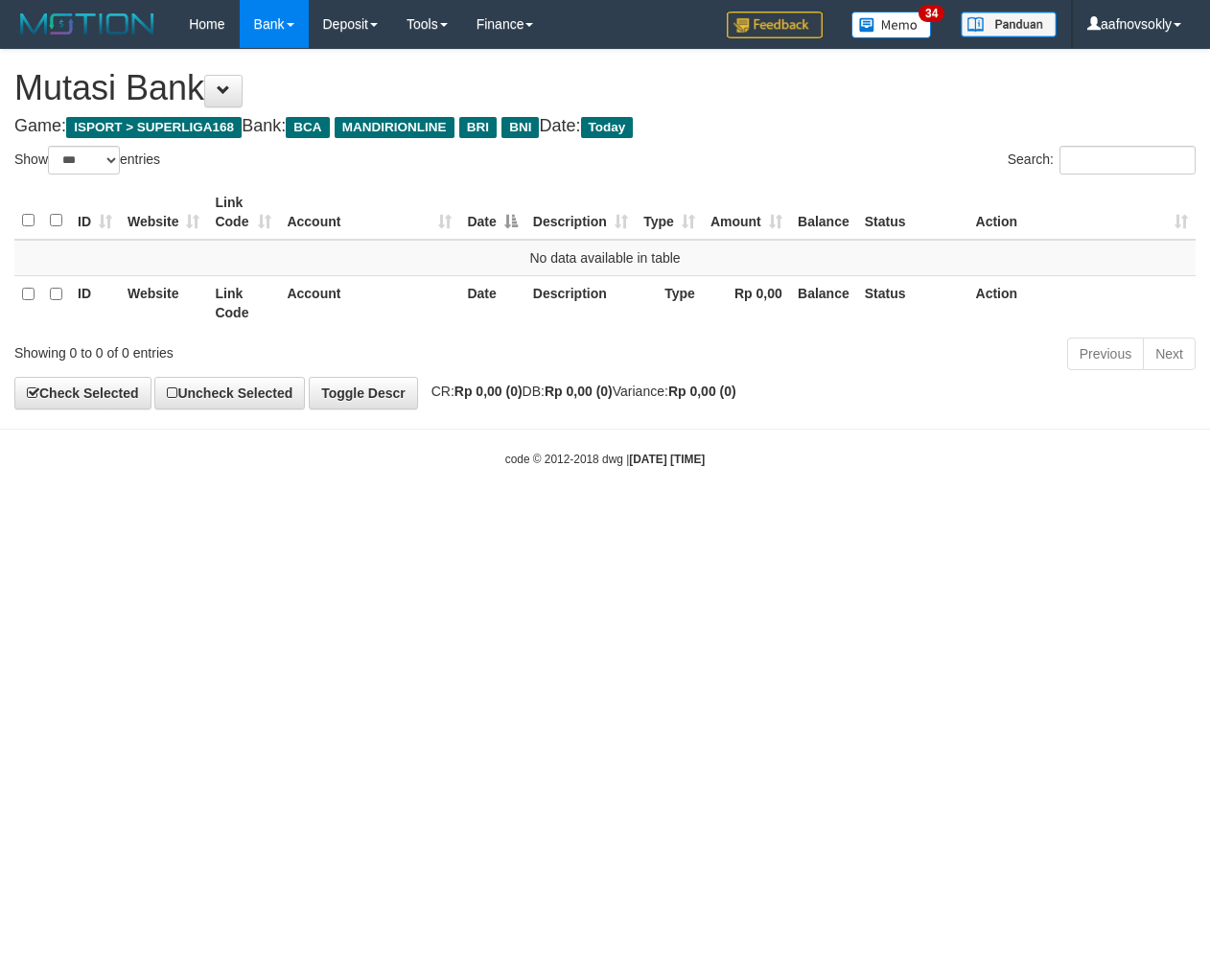 select on "***" 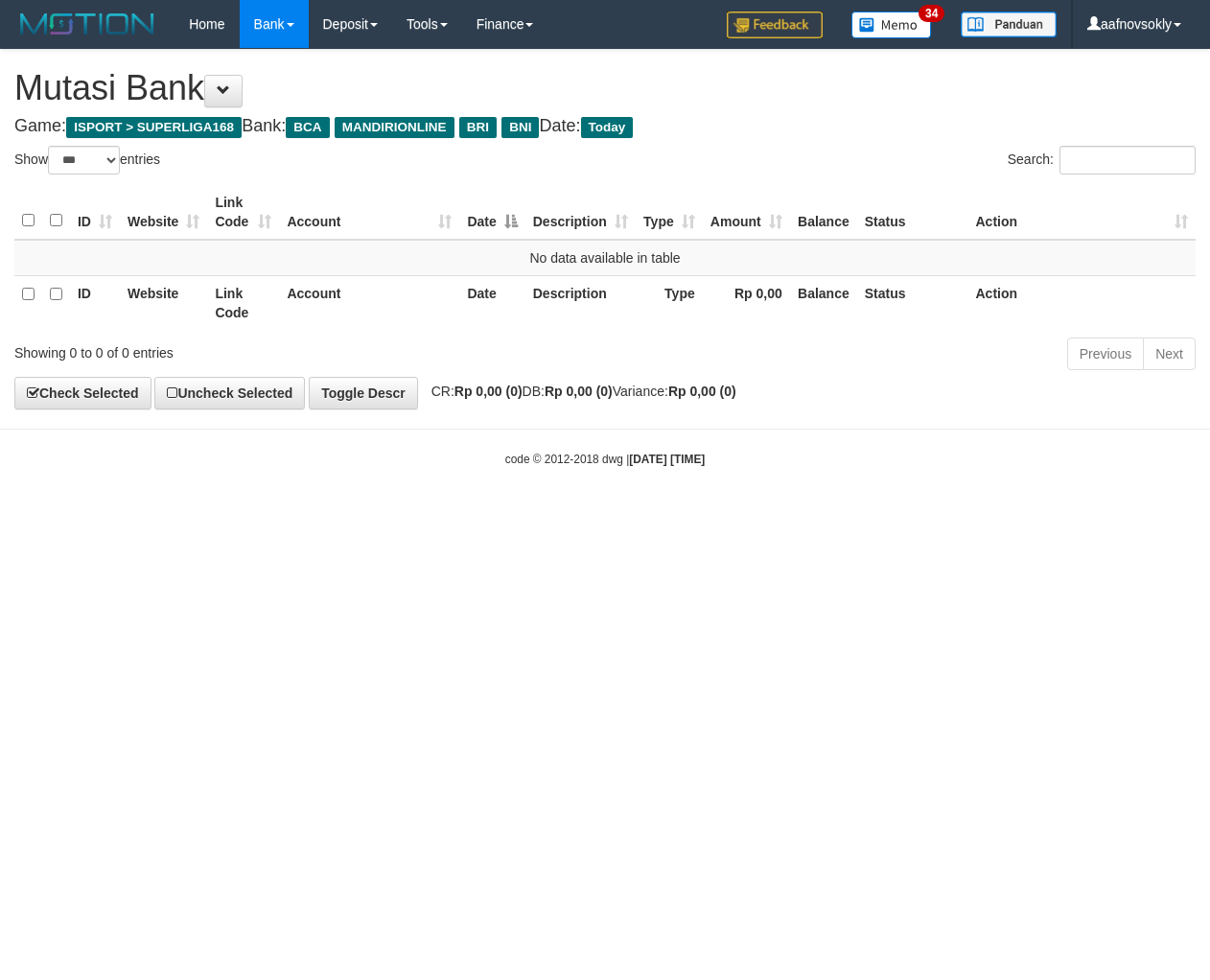 scroll, scrollTop: 0, scrollLeft: 0, axis: both 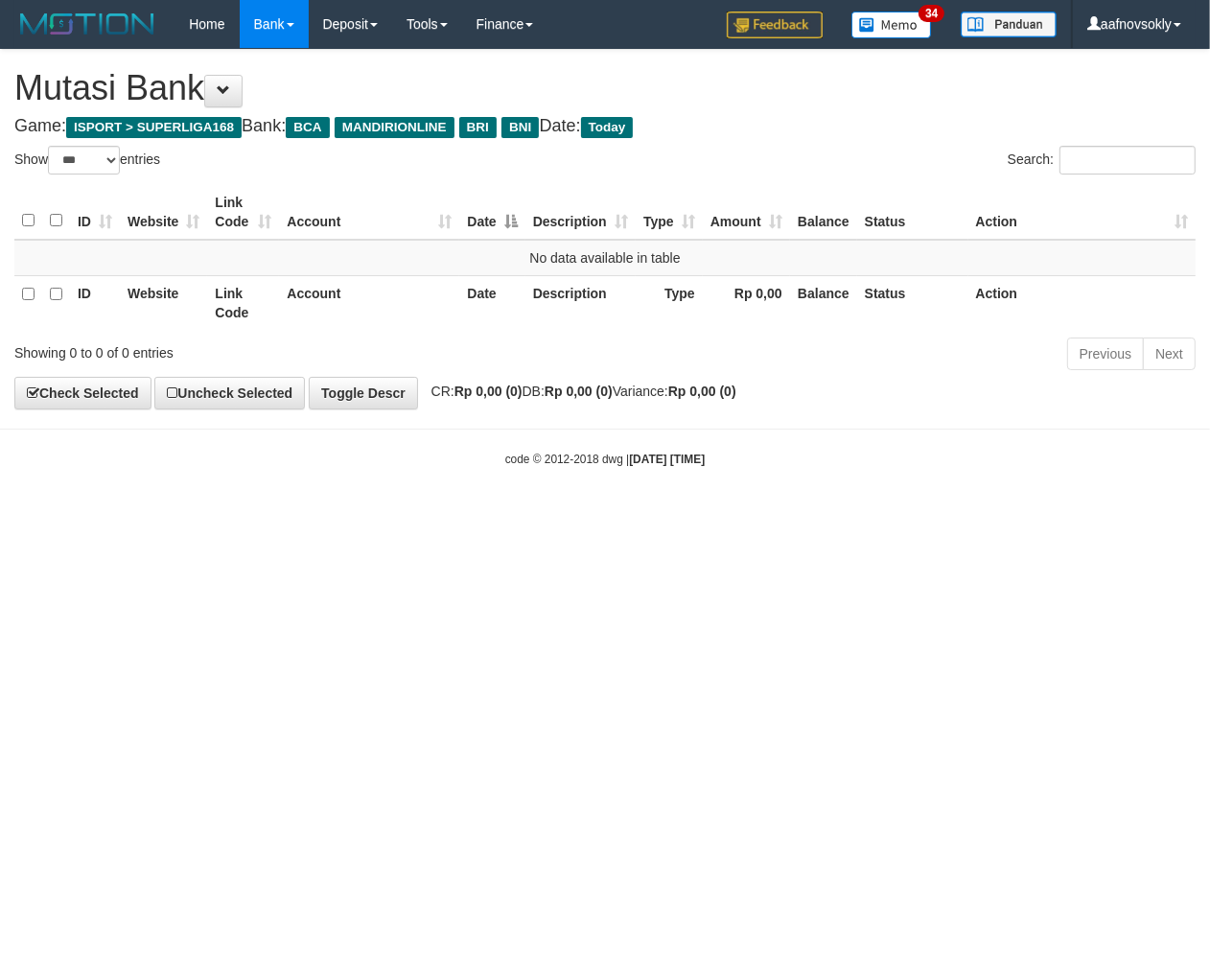 click on "Toggle navigation
Home
Bank
Account List
Load
By Website
Group
[ISPORT]													SUPERLIGA168
By Load Group (DPS)
34" at bounding box center (605, 258) 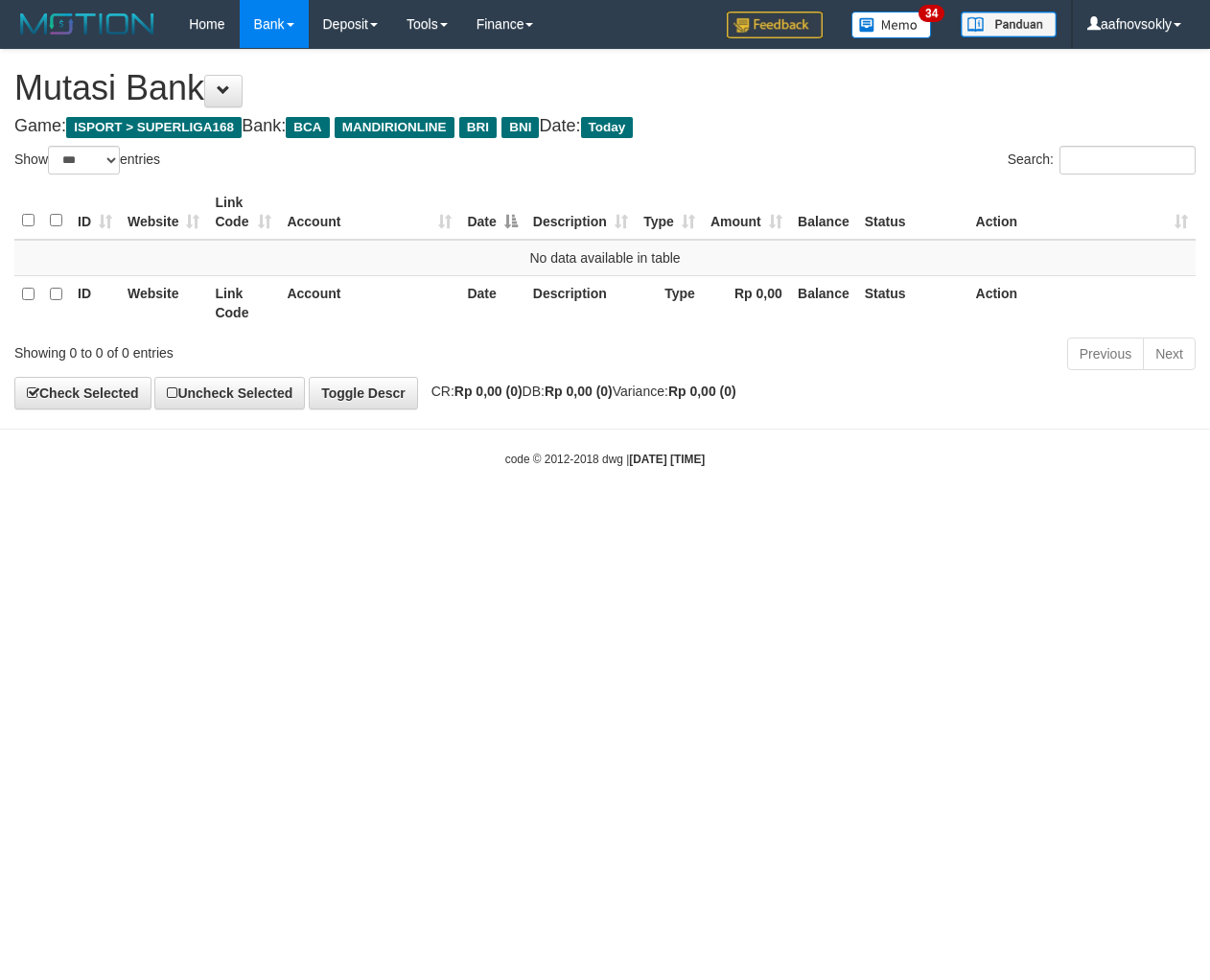 select on "***" 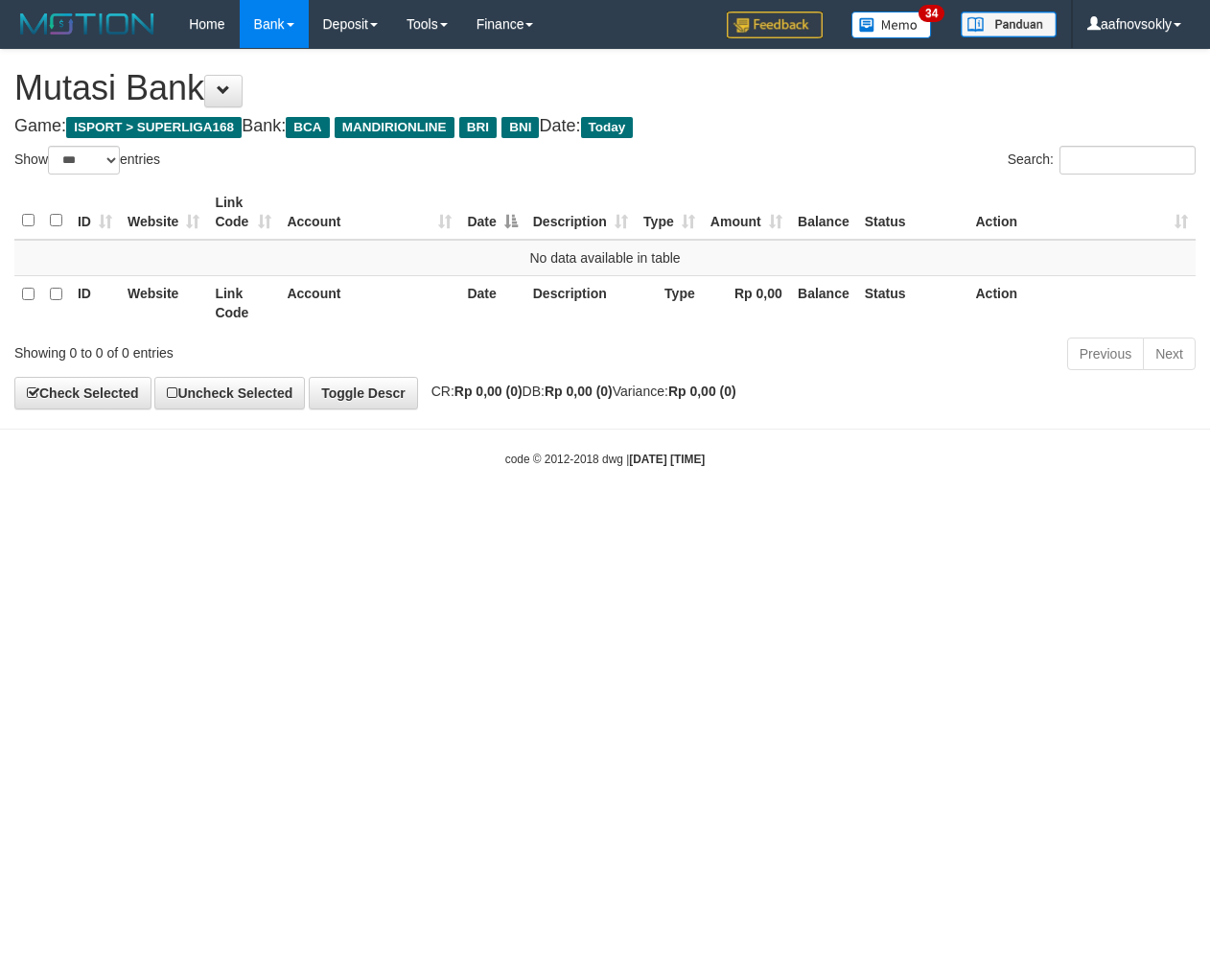 scroll, scrollTop: 0, scrollLeft: 0, axis: both 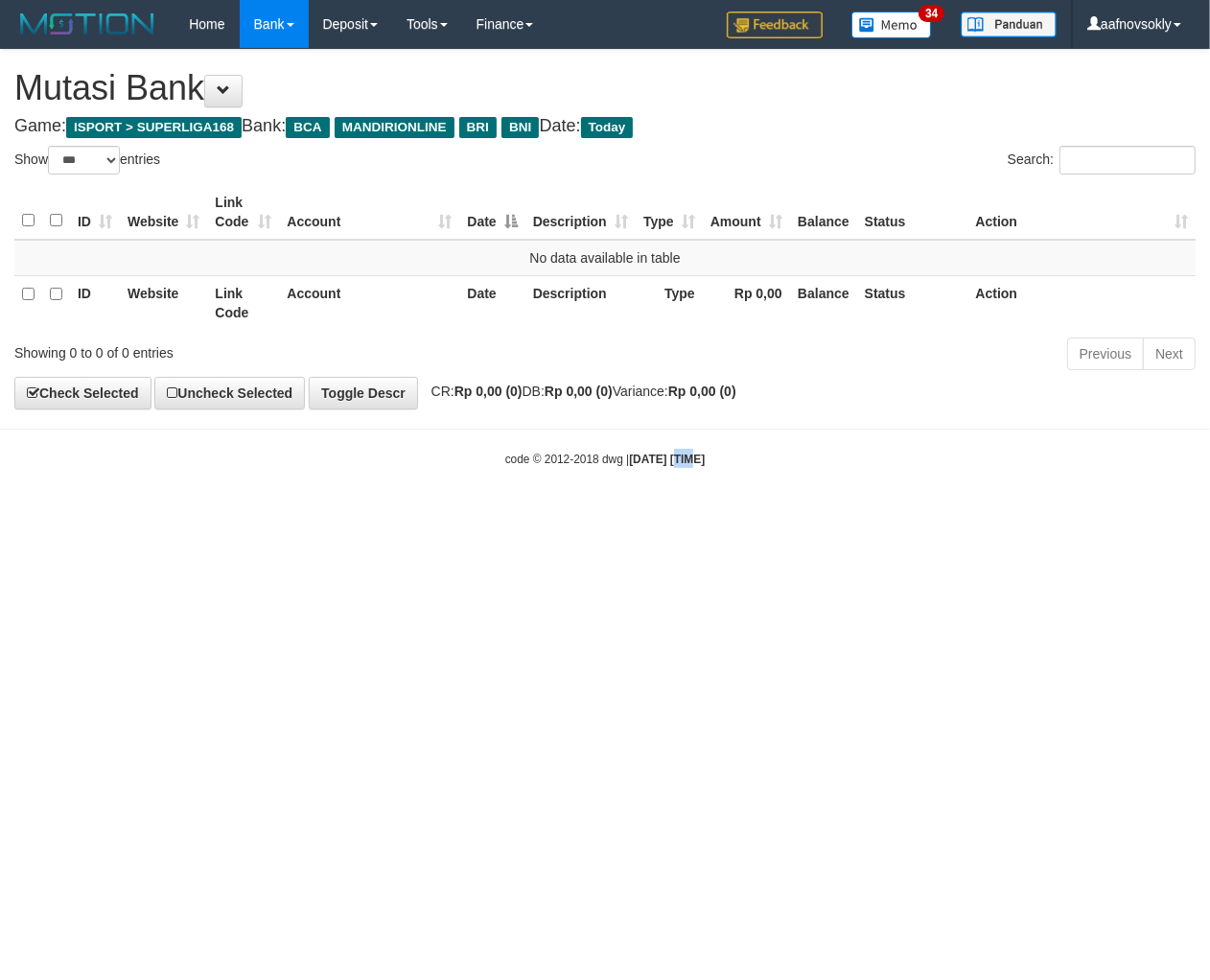 click on "Toggle navigation
Home
Bank
Account List
Load
By Website
Group
[ISPORT]													SUPERLIGA168
By Load Group (DPS)
34" at bounding box center [605, 258] 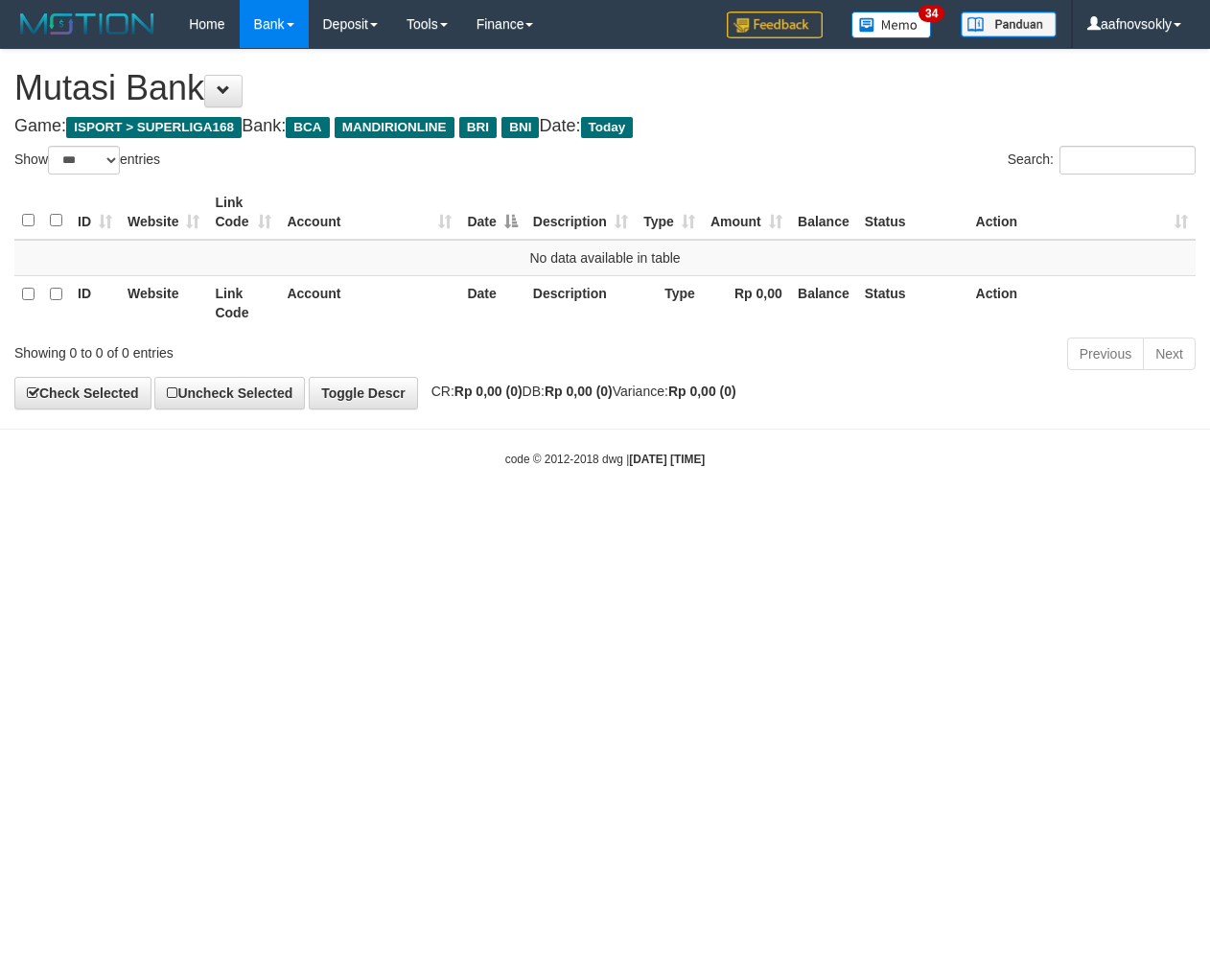 select on "***" 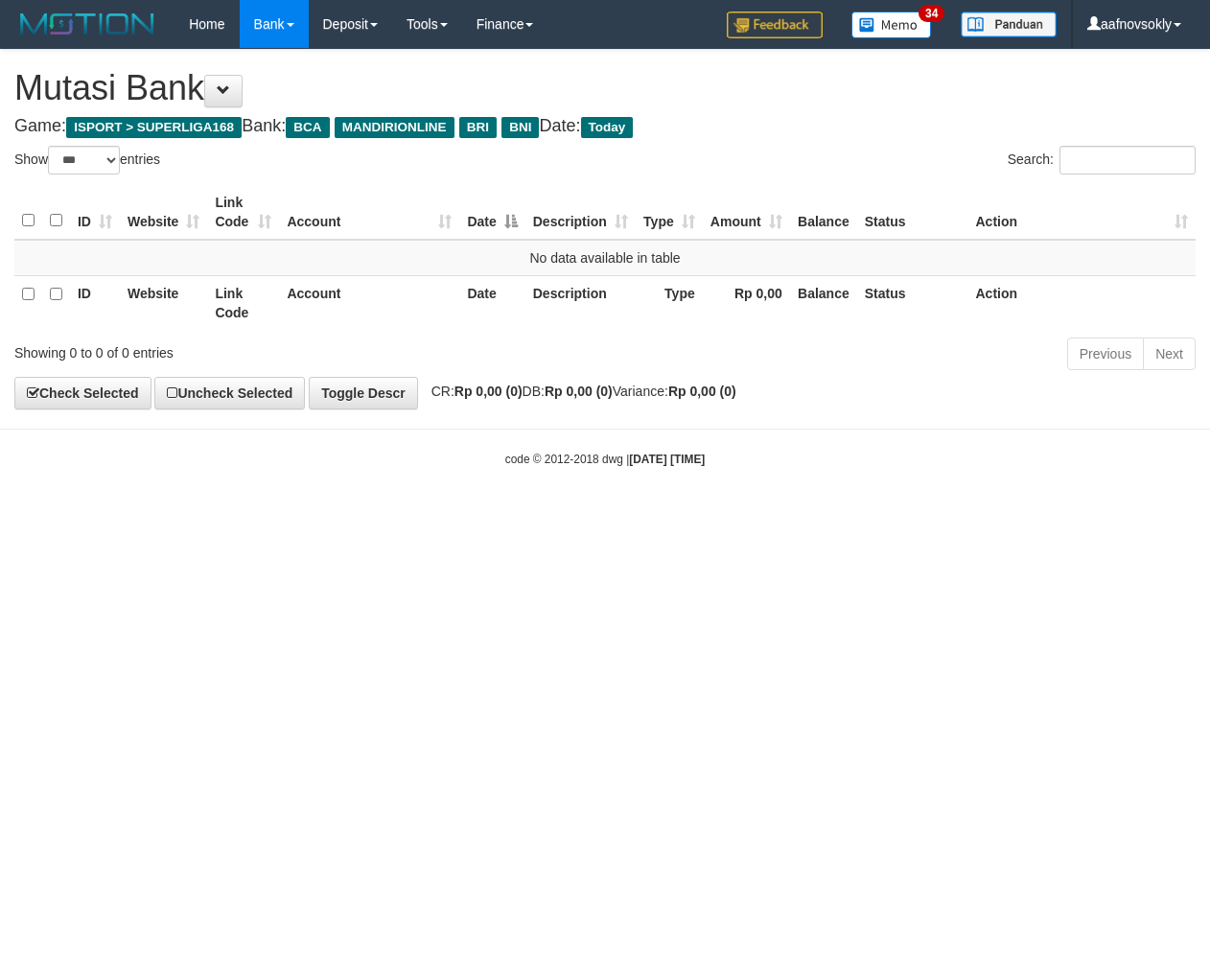 scroll, scrollTop: 0, scrollLeft: 0, axis: both 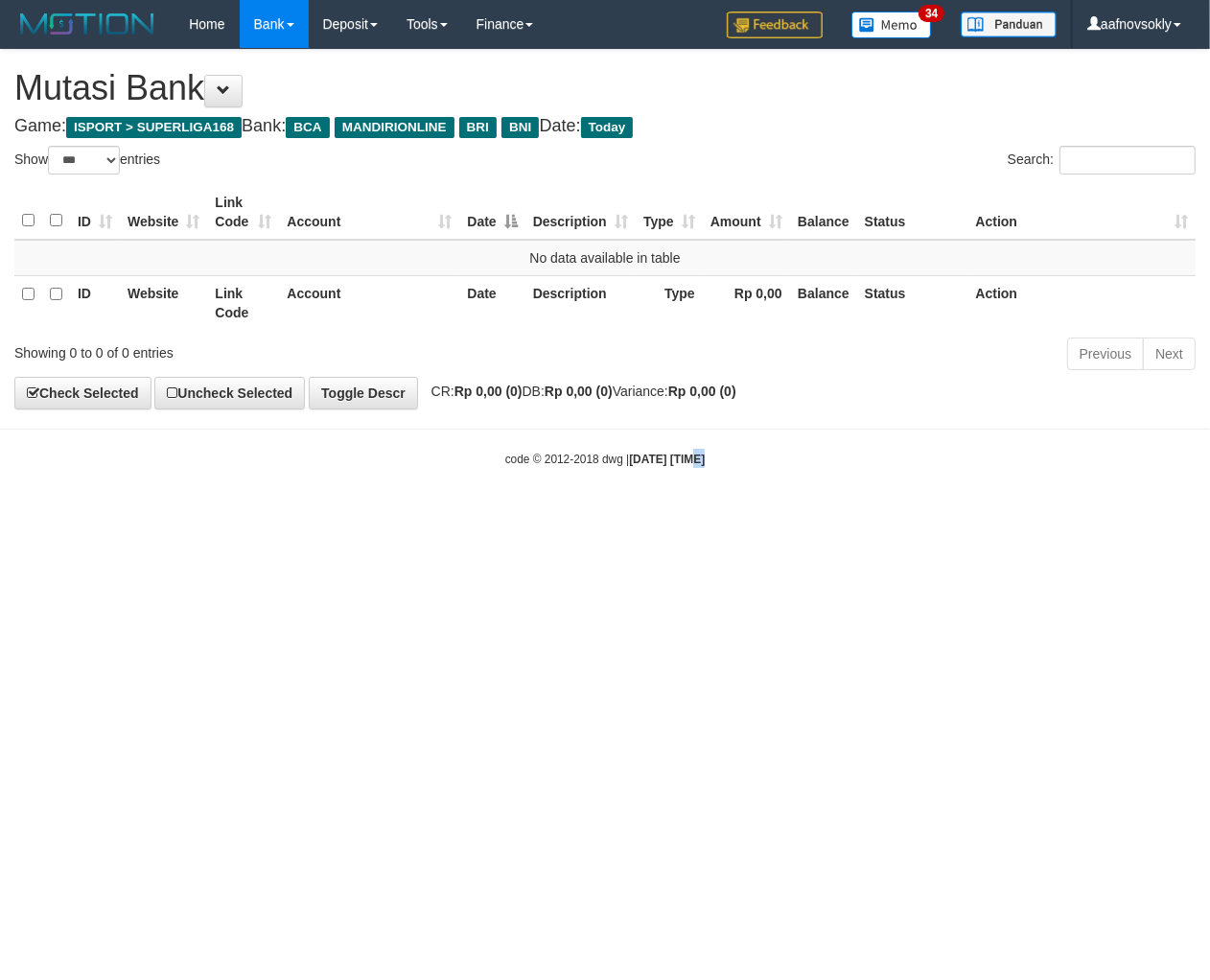 click on "code © [YEAR]-[YEAR] dwg |  [DATE] [TIME]" at bounding box center (605, 458) 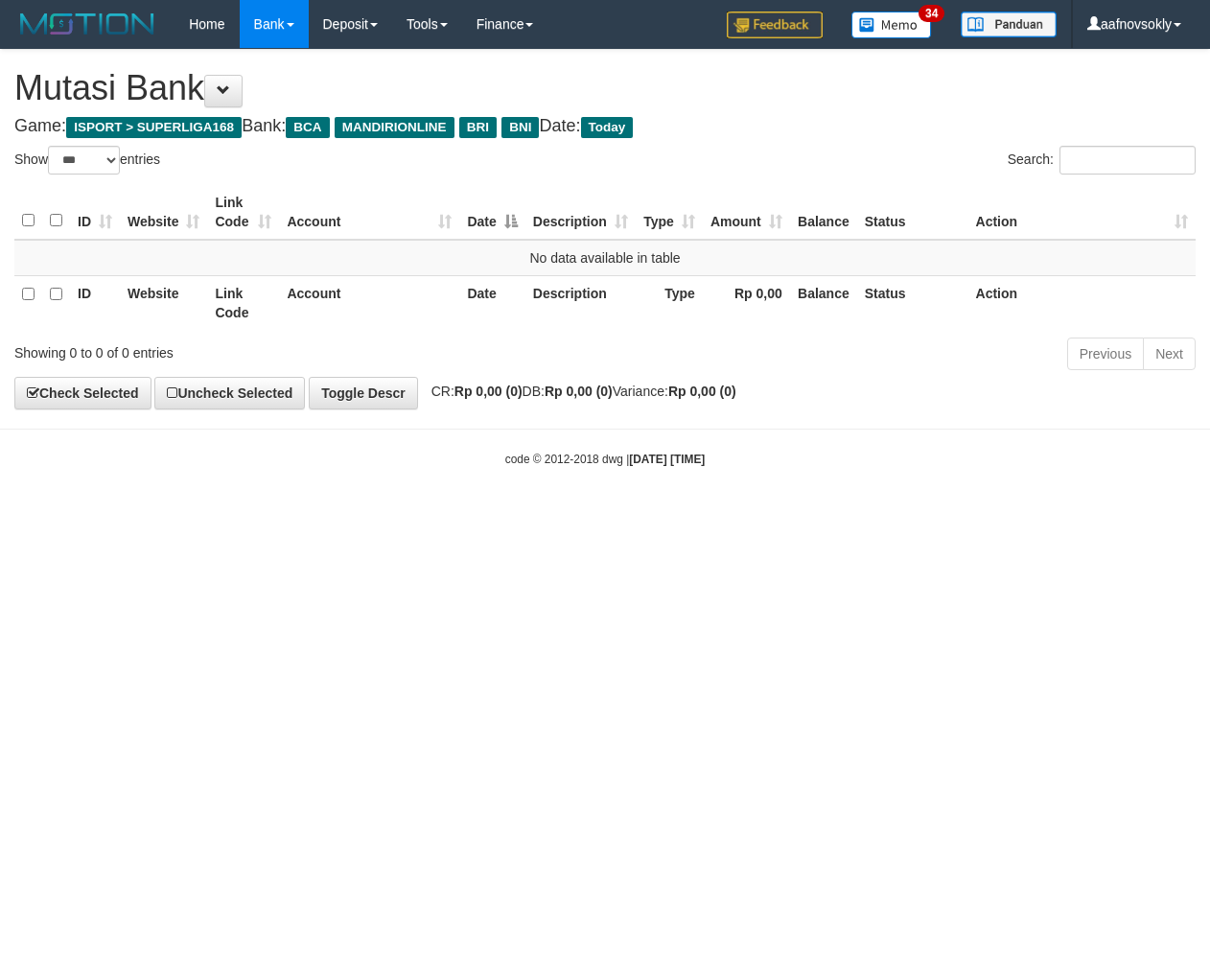 select on "***" 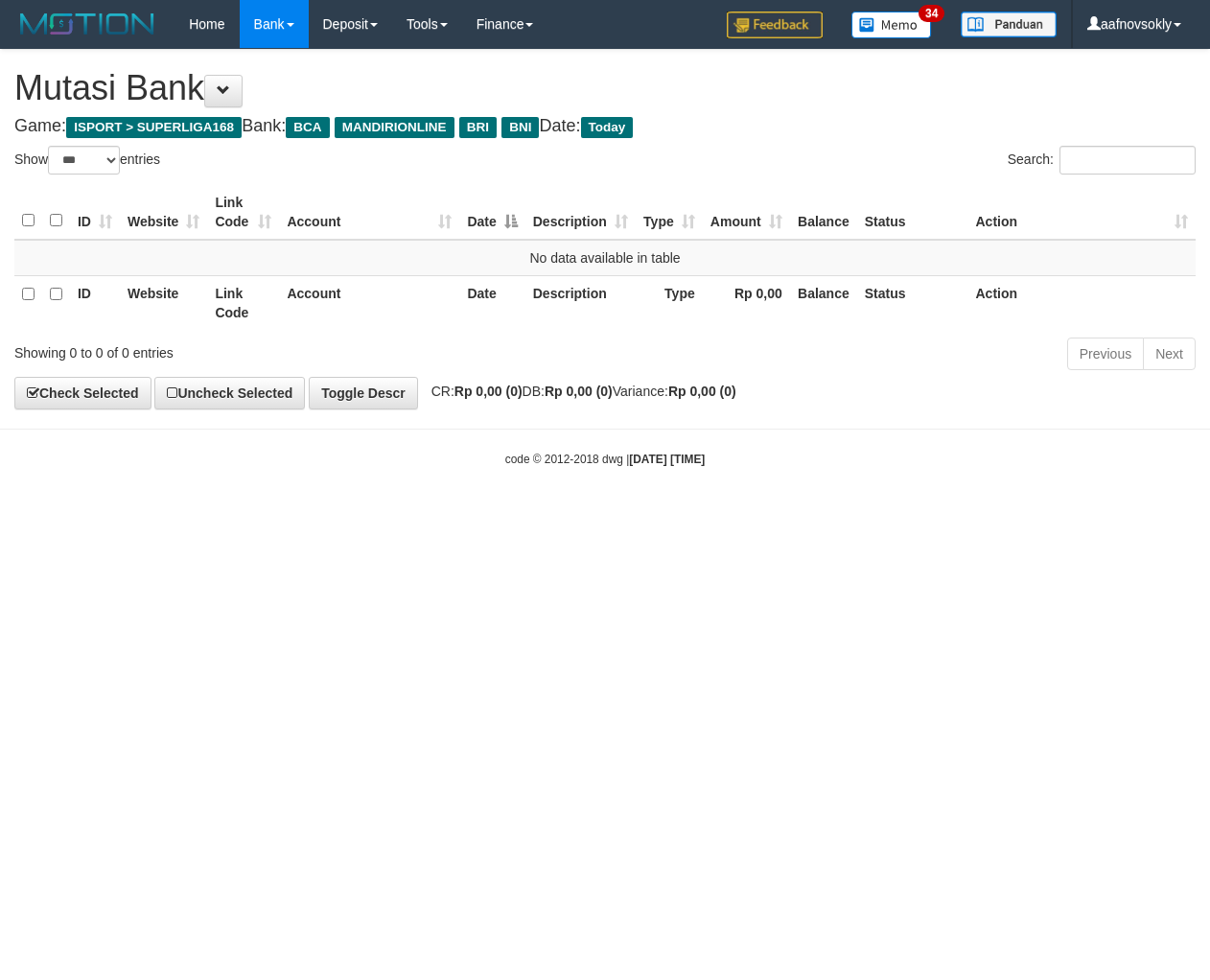 click on "[DATE] [TIME]" at bounding box center [666, 459] 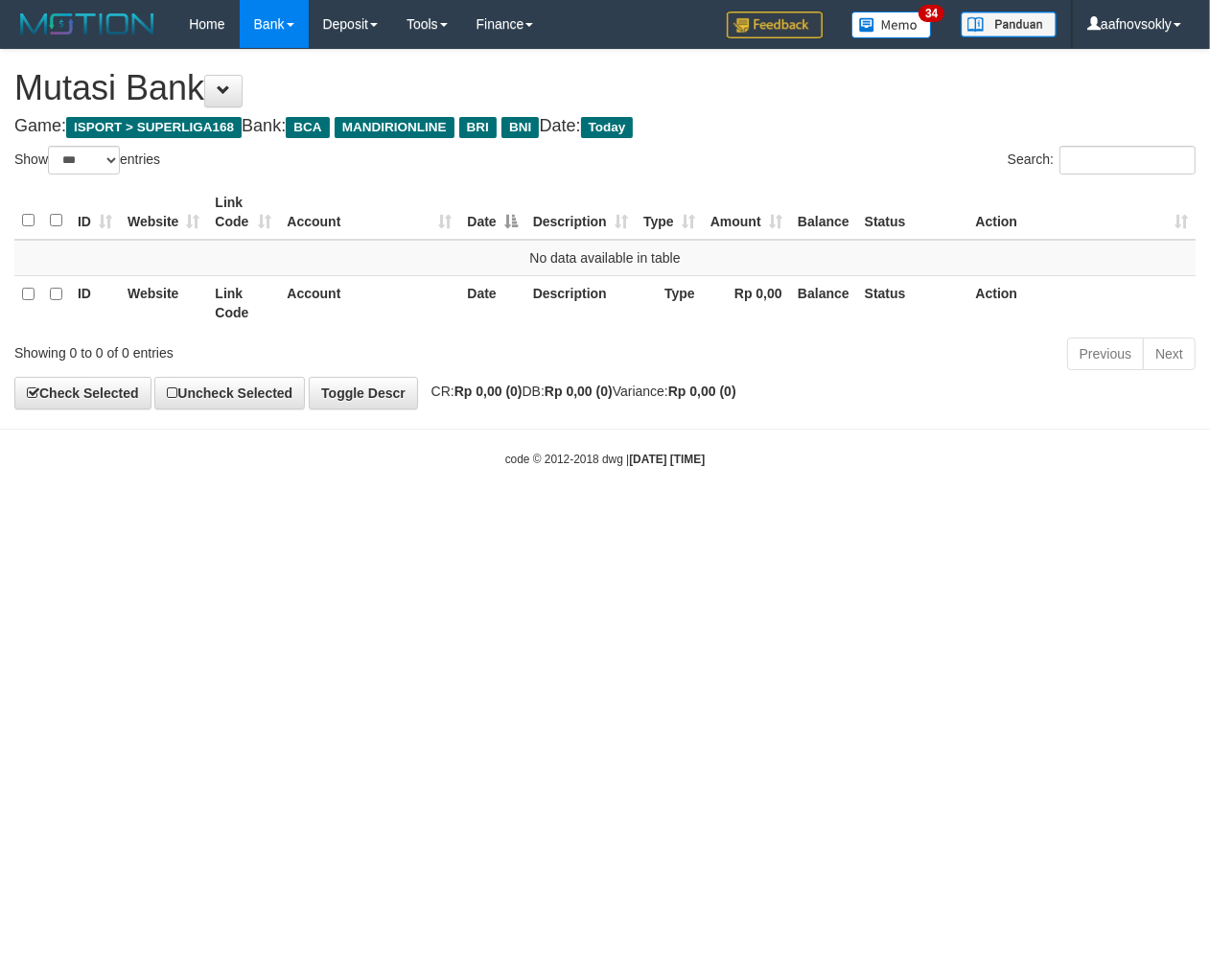 drag, startPoint x: 0, startPoint y: 0, endPoint x: 698, endPoint y: 458, distance: 834.8461 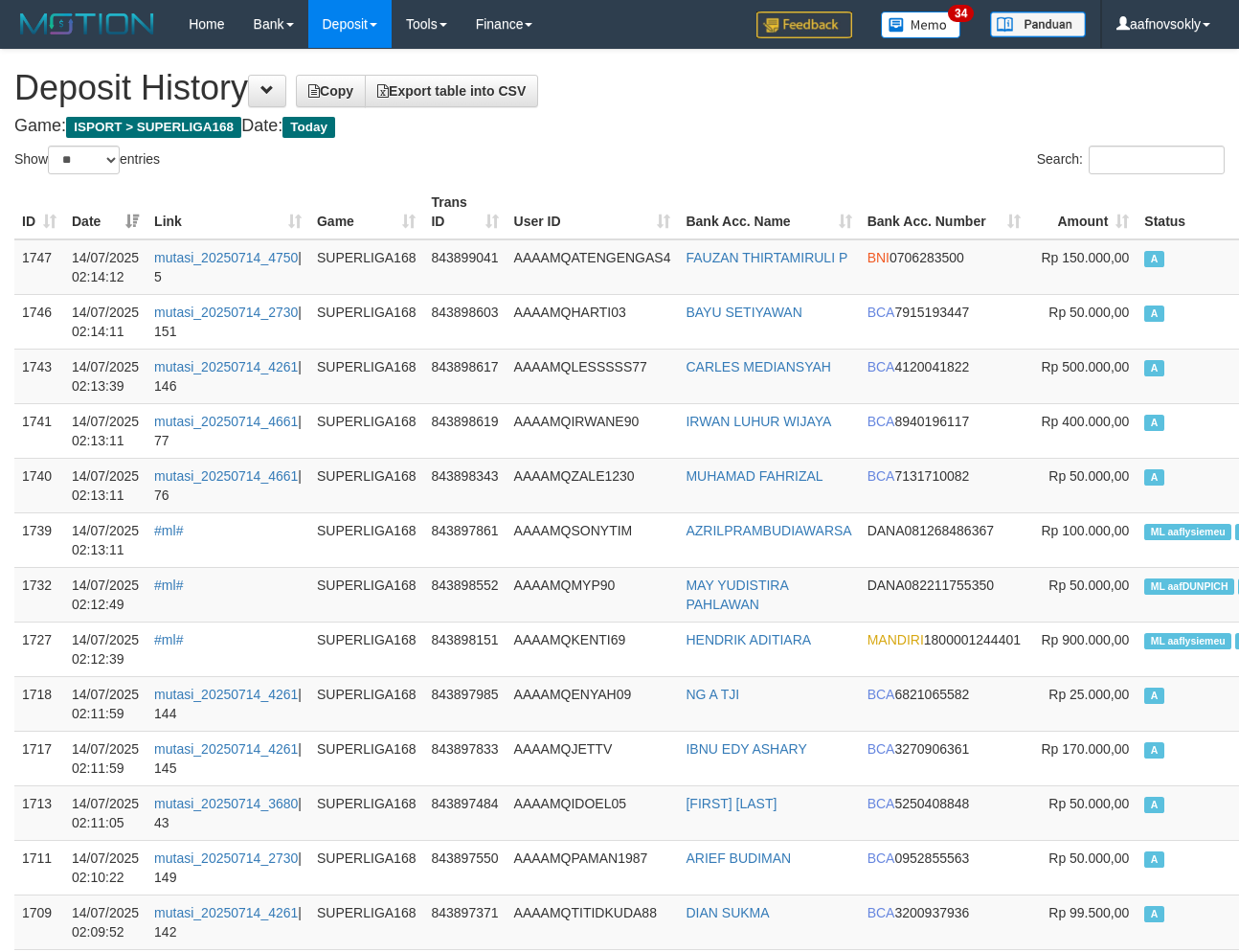select on "**" 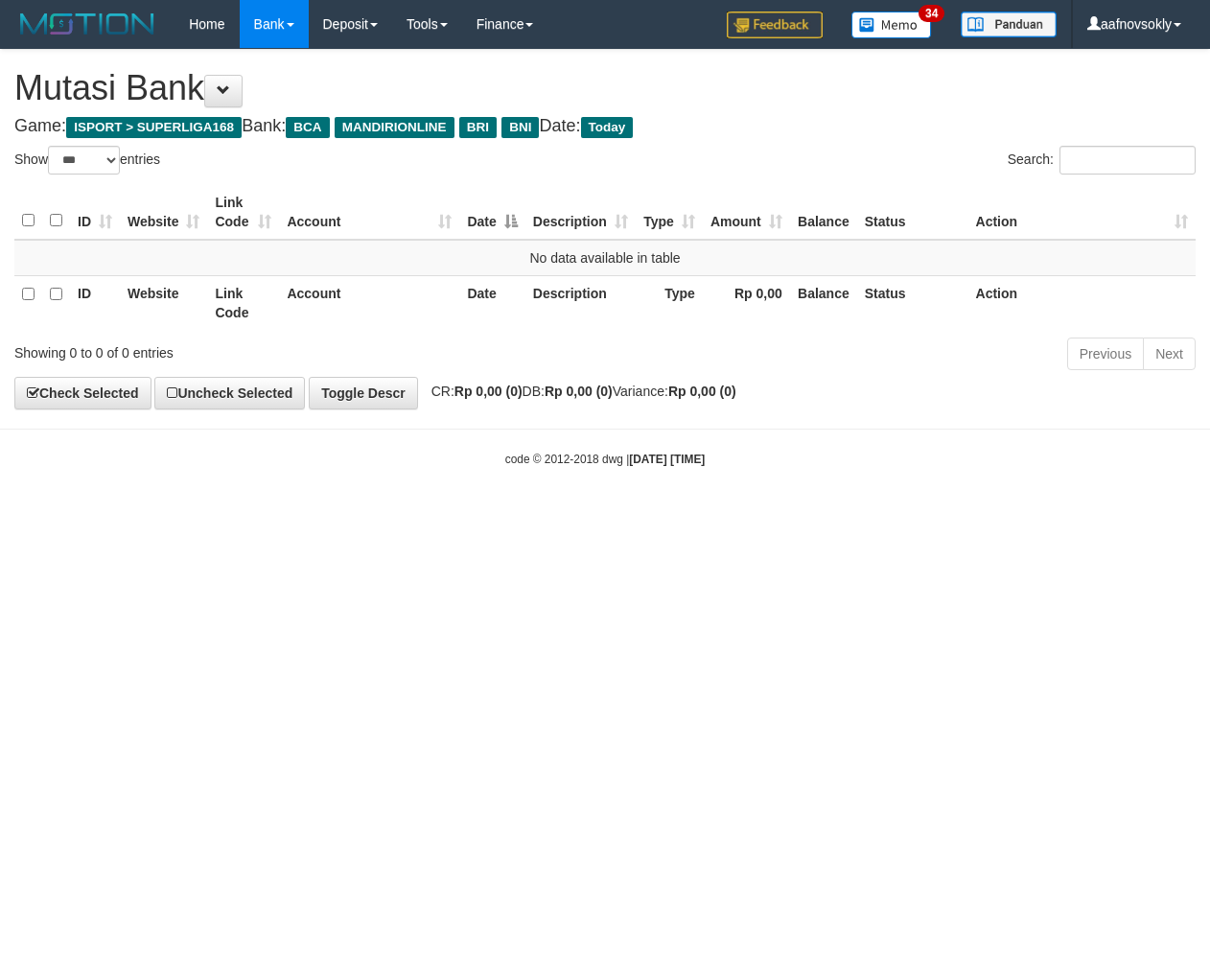 select on "***" 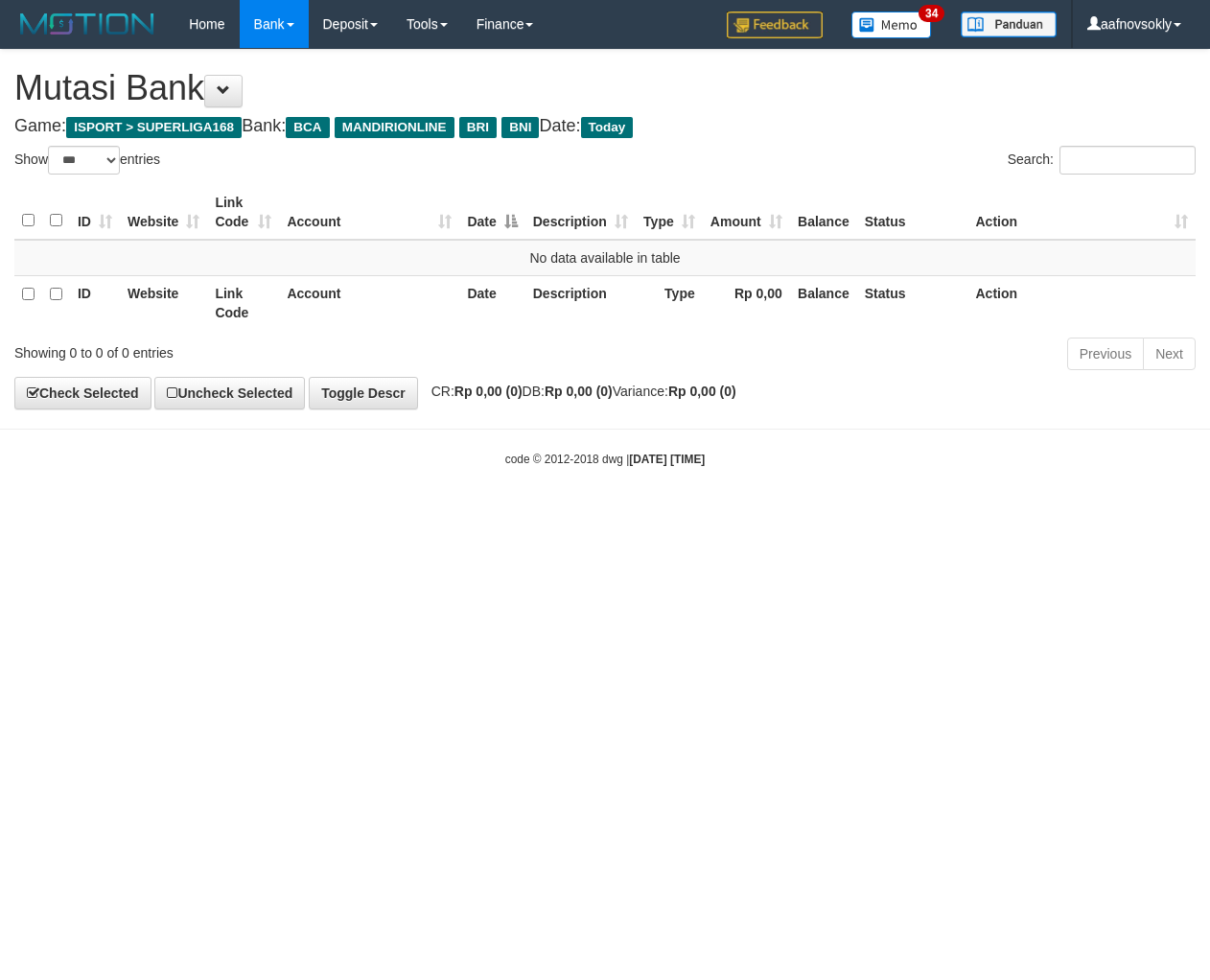 scroll, scrollTop: 0, scrollLeft: 0, axis: both 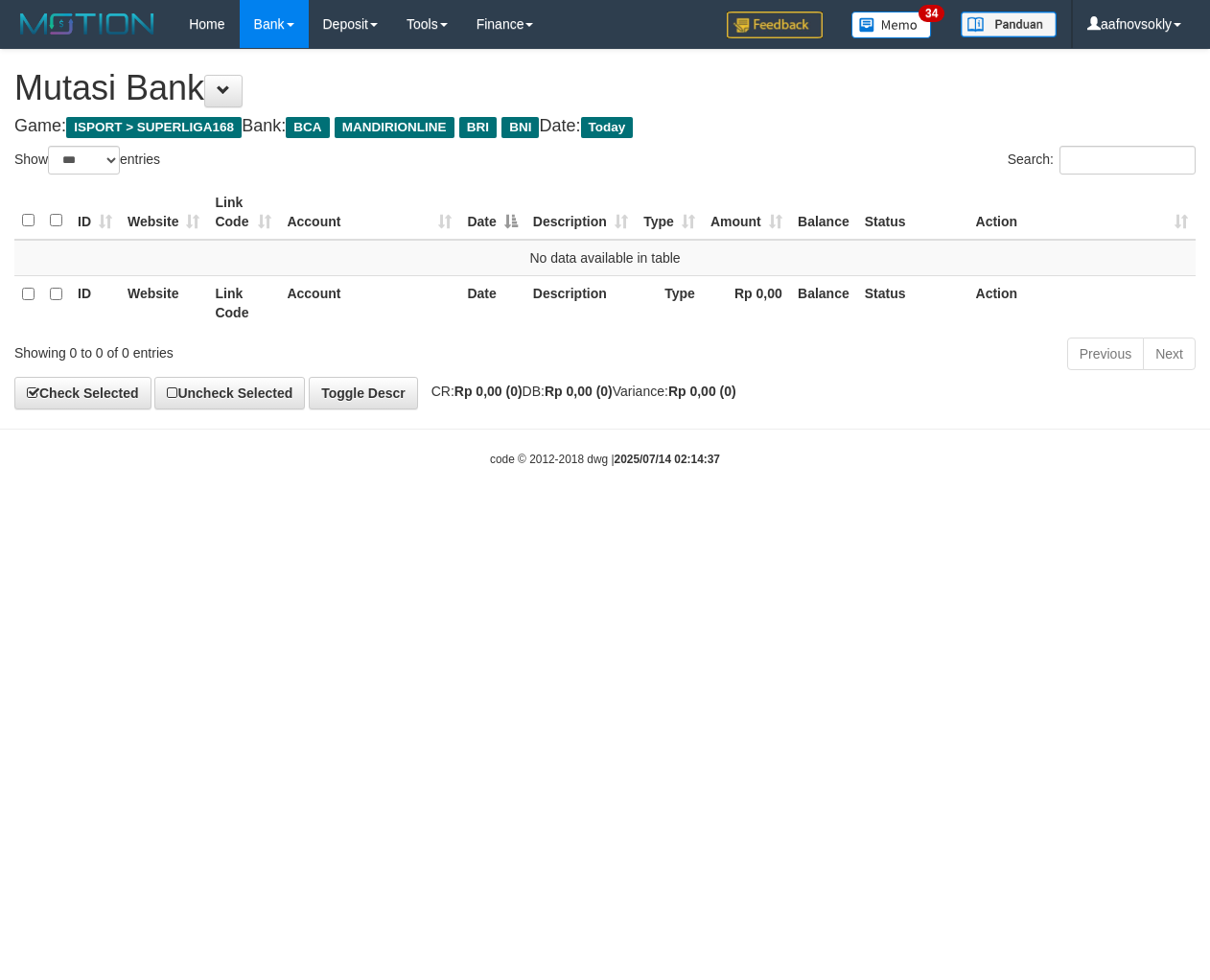 select on "***" 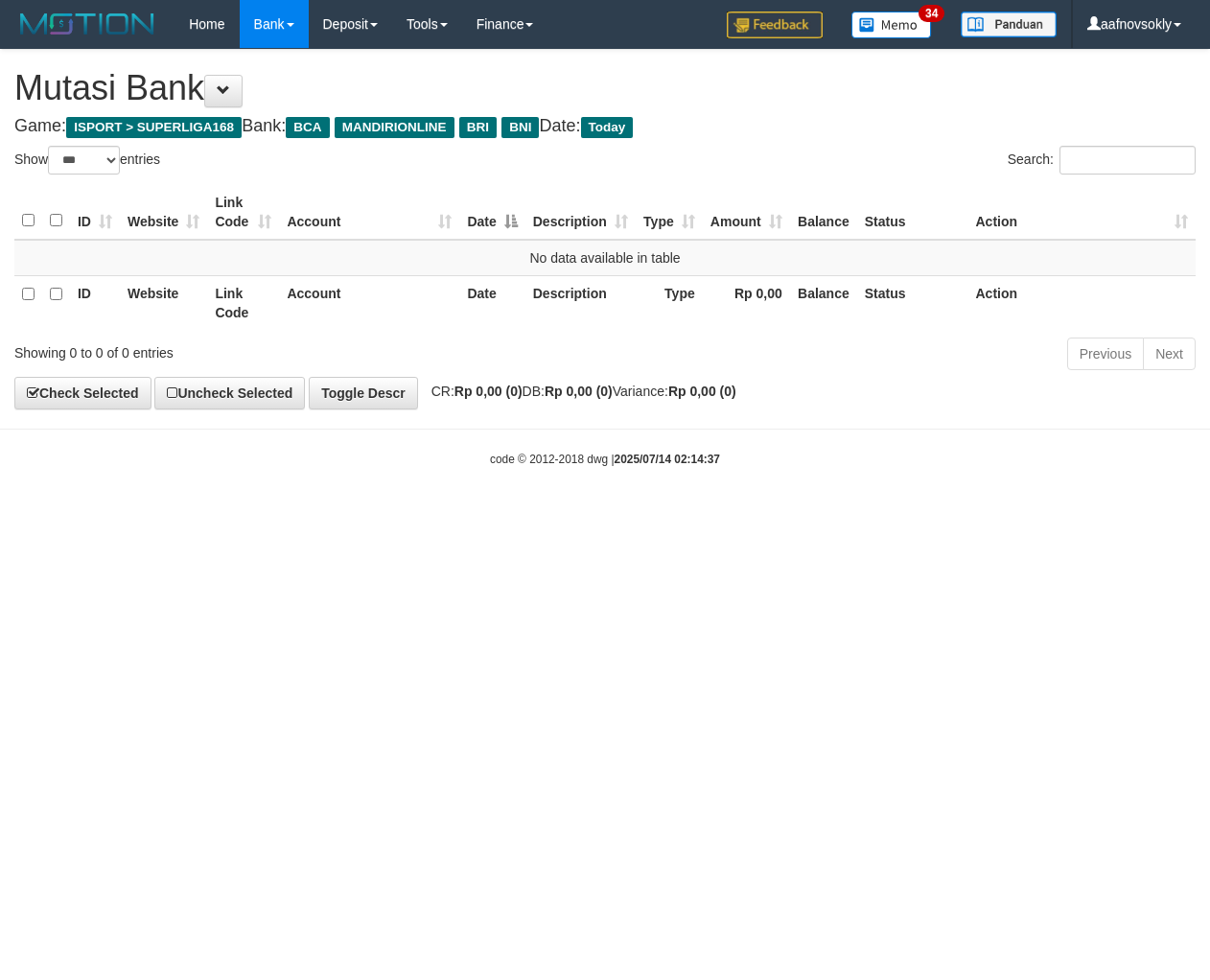 scroll, scrollTop: 0, scrollLeft: 0, axis: both 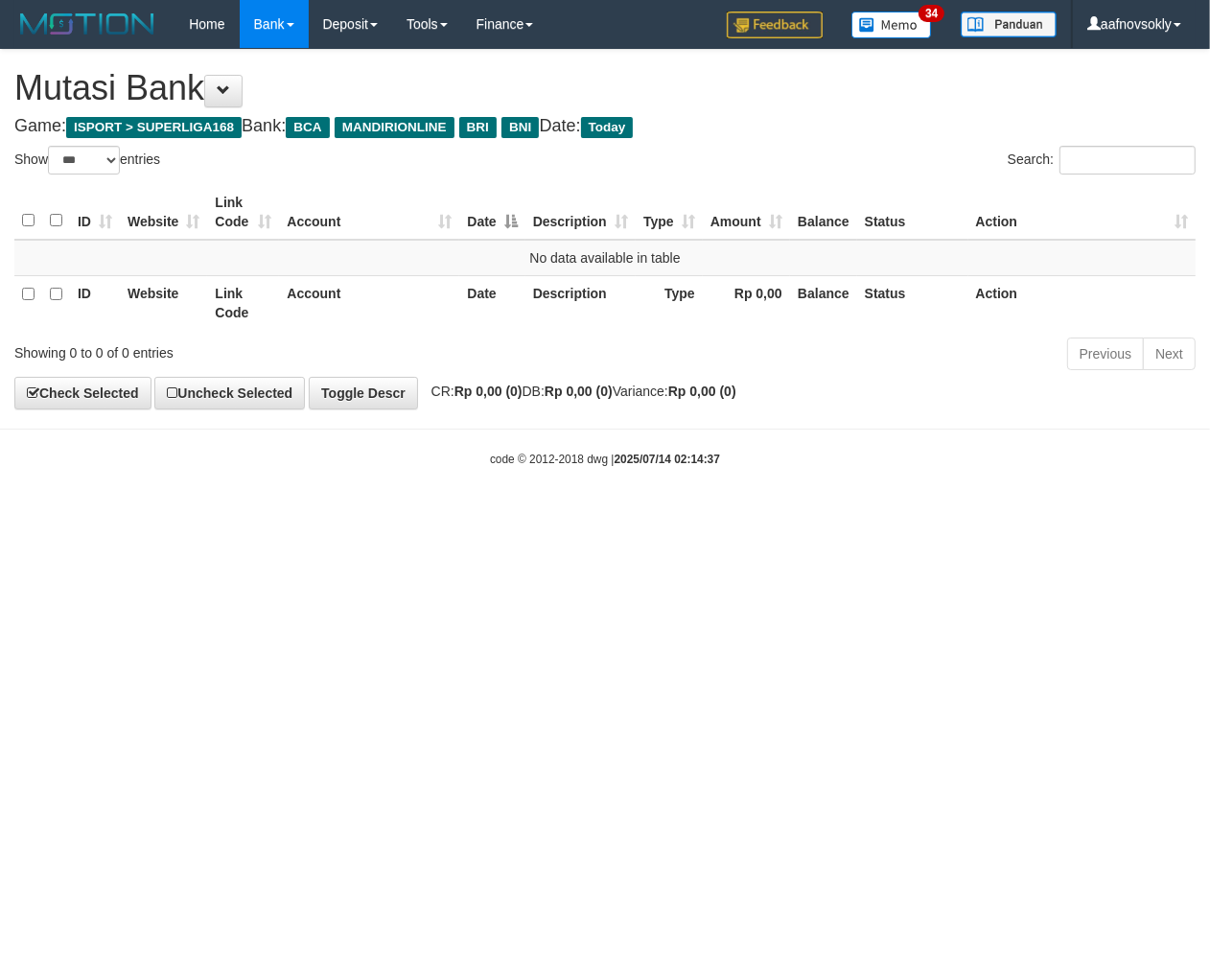 click on "**********" at bounding box center (605, 229) 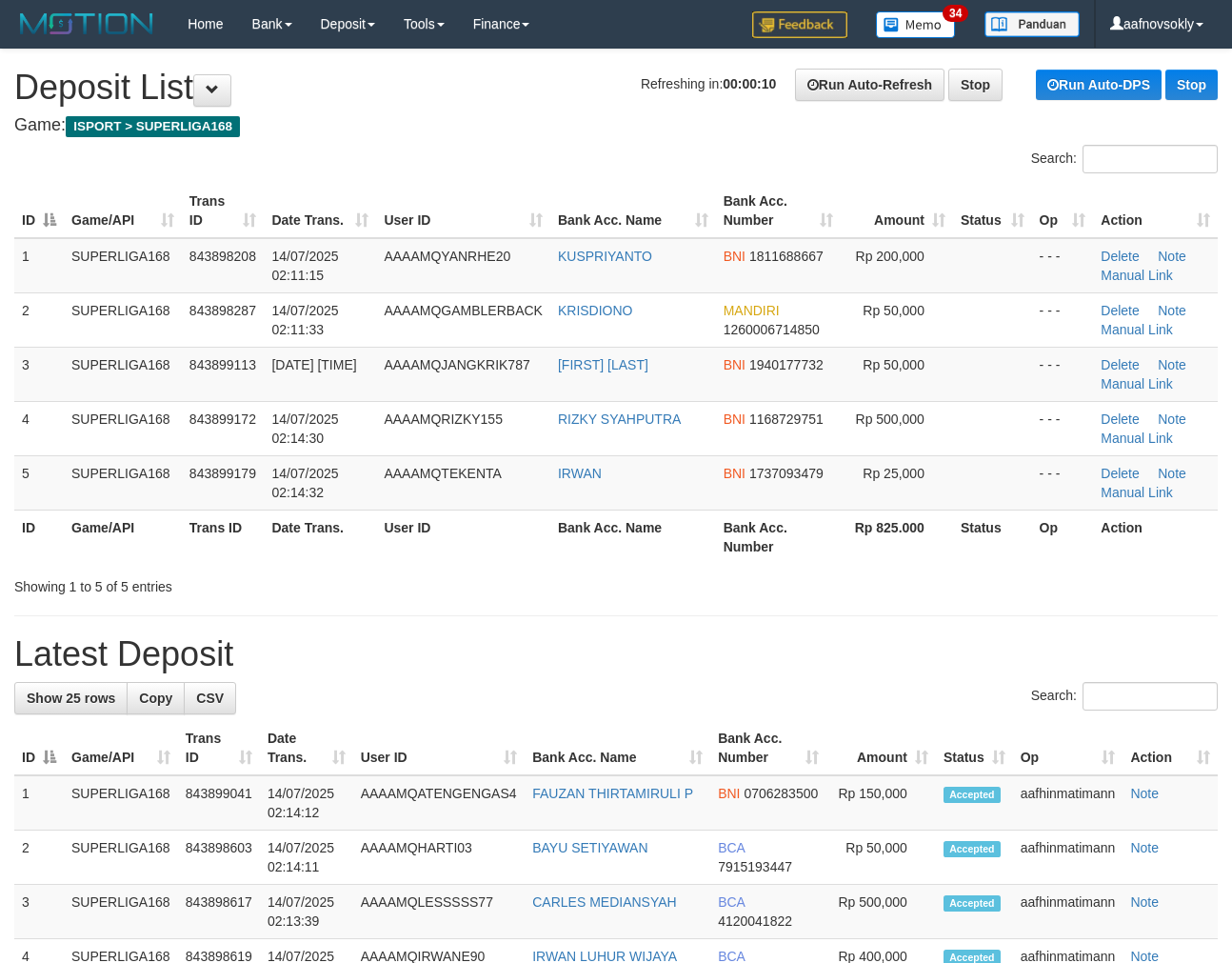 scroll, scrollTop: 0, scrollLeft: 0, axis: both 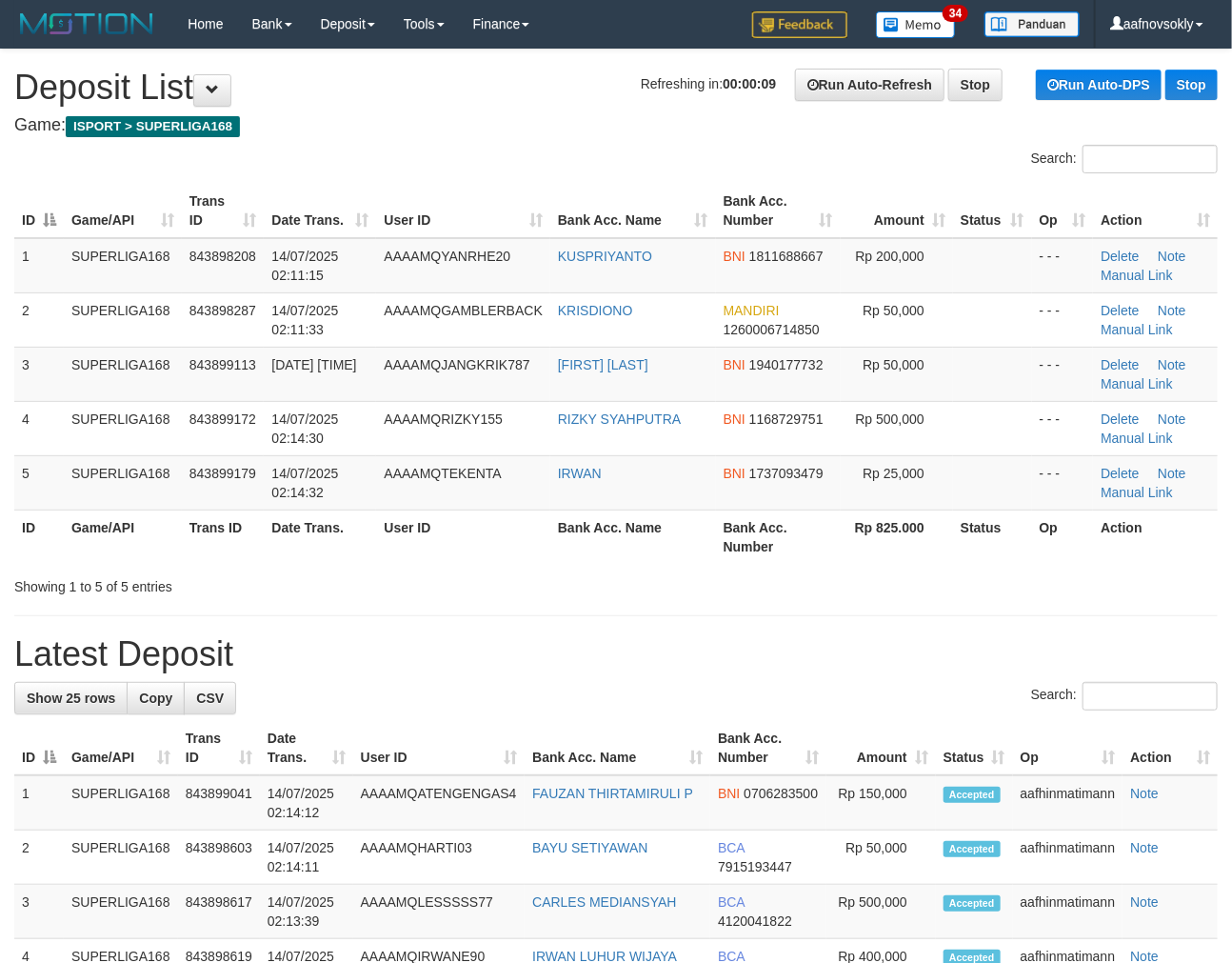 click on "ID Game/API Trans ID Date Trans. User ID Bank Acc. Name Bank Acc. Number Amount Status Op Action
1
SUPERLIGA168
843898208
14/07/2025 02:11:15
AAAAMQYANRHE20
KUSPRIYANTO
BNI
1811688667
Rp 200,000
- - -
Delete
Note
Manual Link
2
SUPERLIGA168
843898287
14/07/2025 02:11:33
AAAAMQGAMBLERBACK
KRISDIONO
MANDIRI
1260006714850
Rp 50,000
- - -" at bounding box center (616, 373) 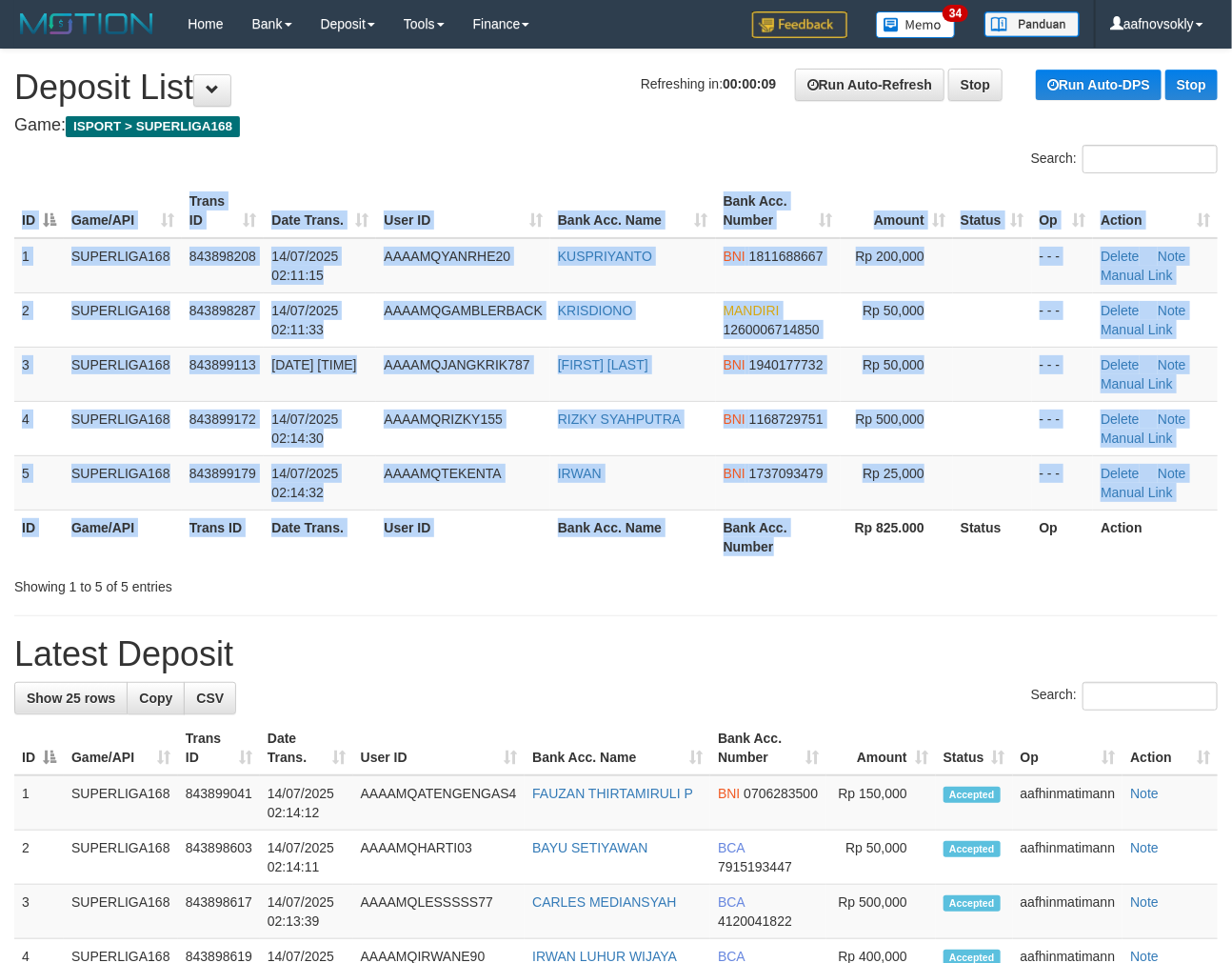 click on "ID Game/API Trans ID Date Trans. User ID Bank Acc. Name Bank Acc. Number Amount Status Op Action
1
SUPERLIGA168
843898208
14/07/2025 02:11:15
AAAAMQYANRHE20
KUSPRIYANTO
BNI
1811688667
Rp 200,000
- - -
Delete
Note
Manual Link
2
SUPERLIGA168
843898287
14/07/2025 02:11:33
AAAAMQGAMBLERBACK
KRISDIONO
MANDIRI
1260006714850
Rp 50,000
- - -" at bounding box center (616, 373) 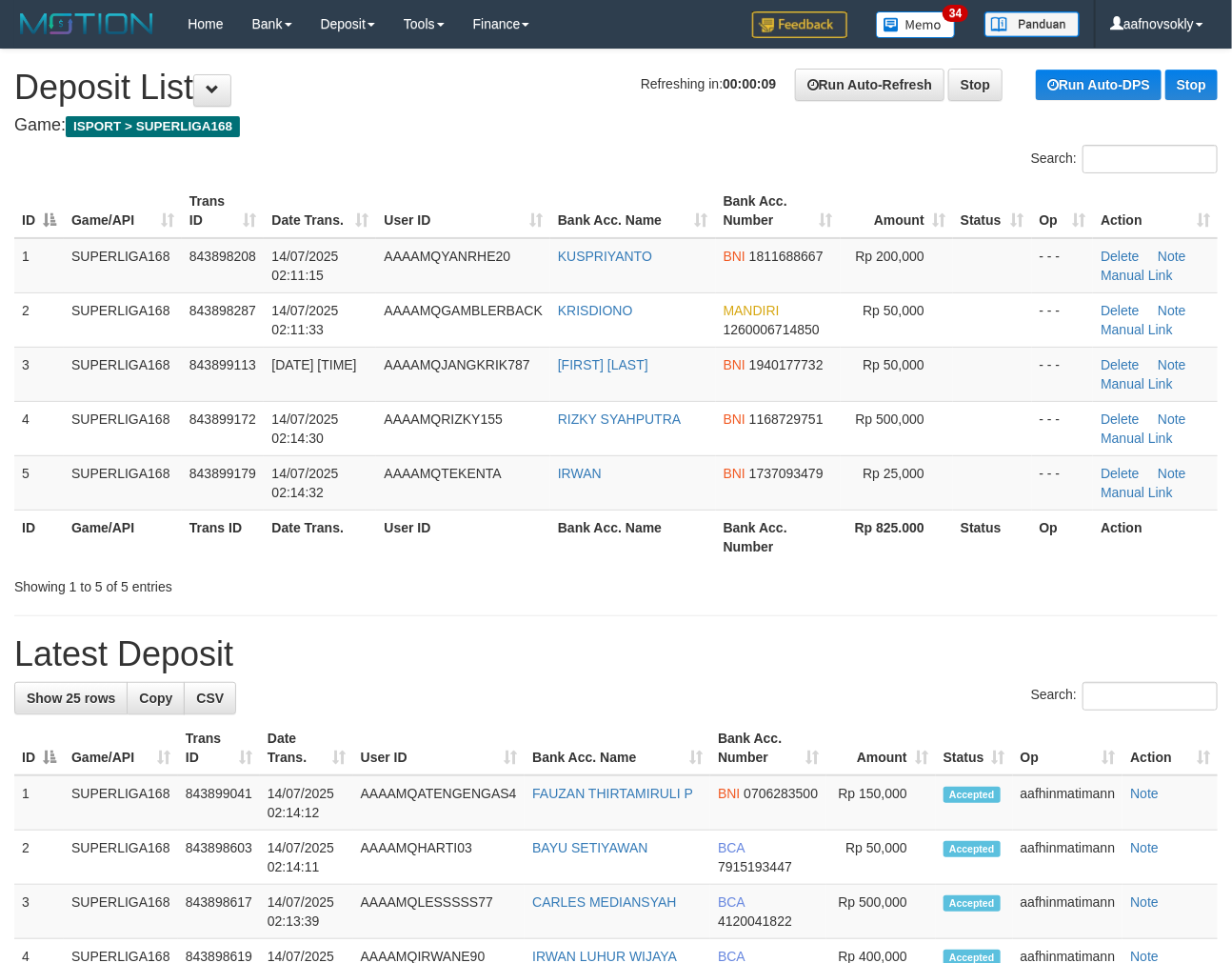 click on "Bank Acc. Number" at bounding box center [778, 536] 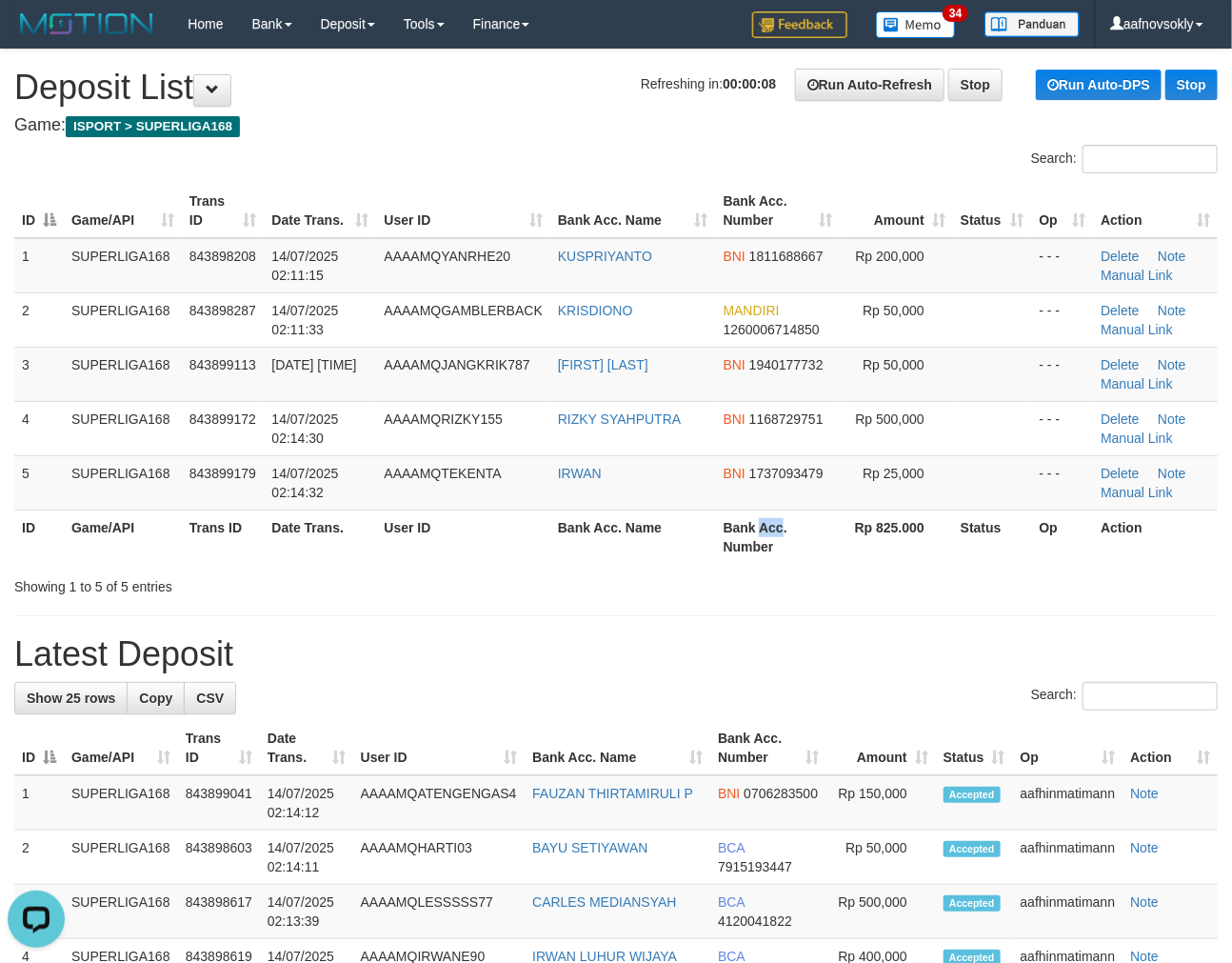 scroll, scrollTop: 0, scrollLeft: 0, axis: both 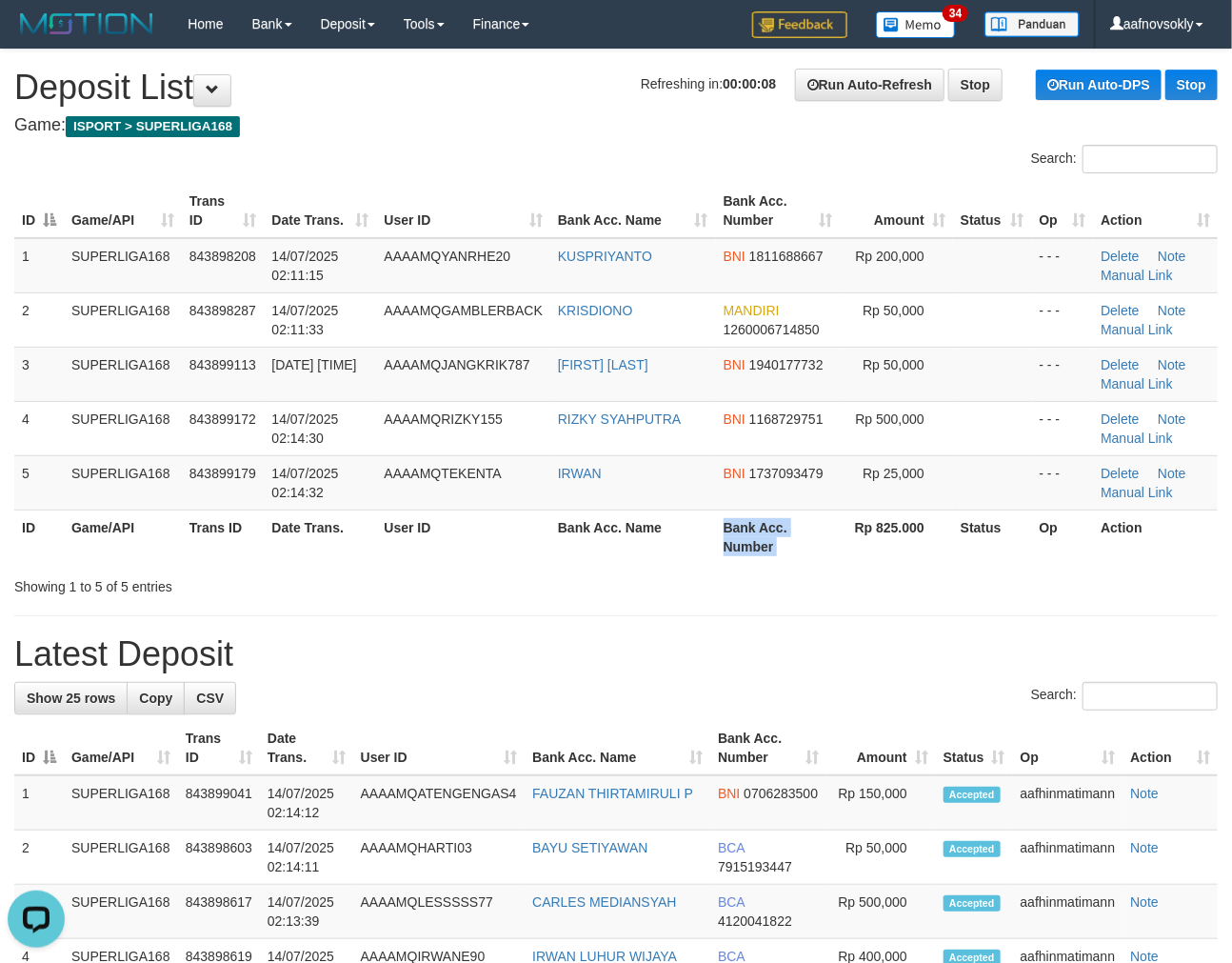 click on "Bank Acc. Number" at bounding box center (778, 536) 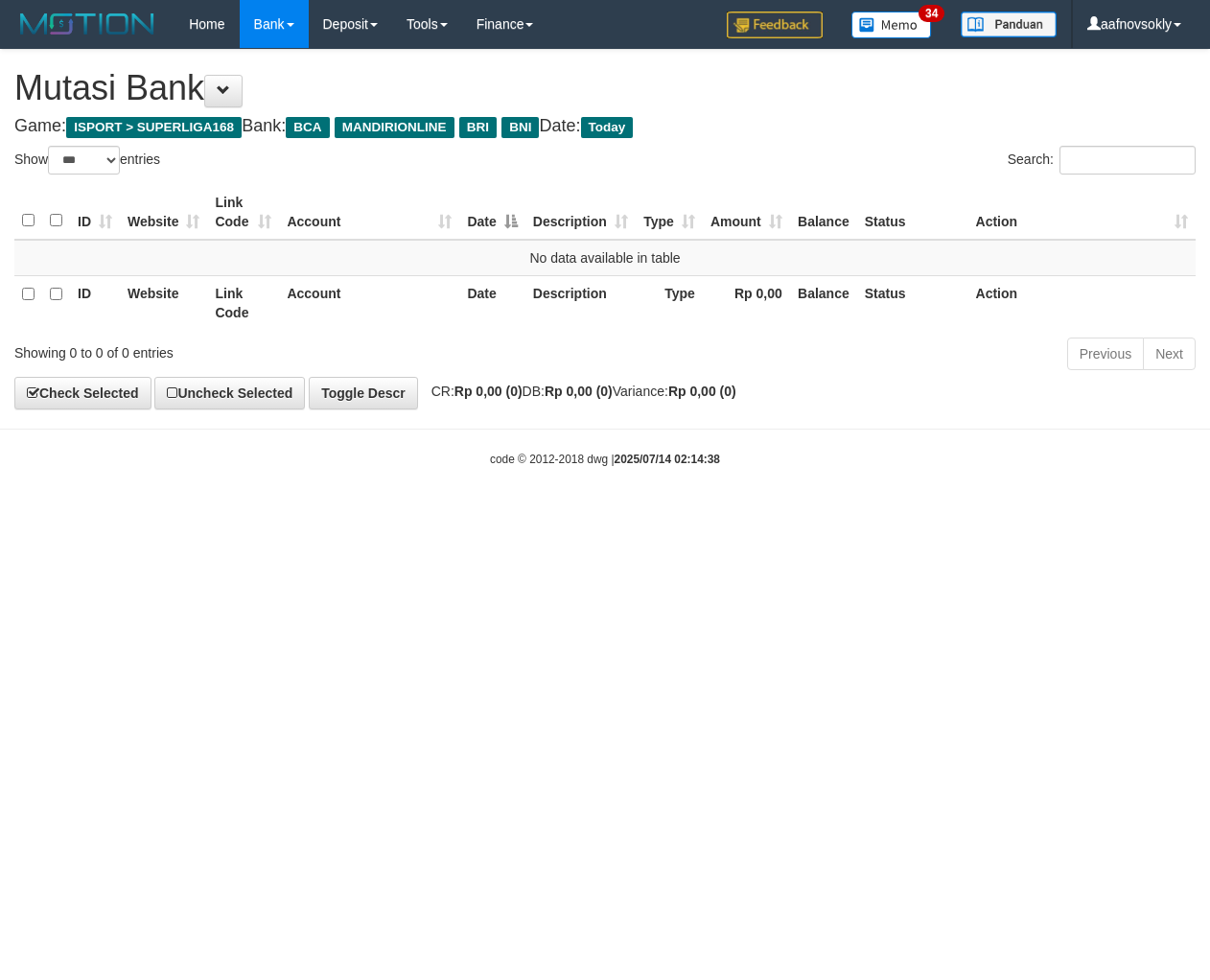 select on "***" 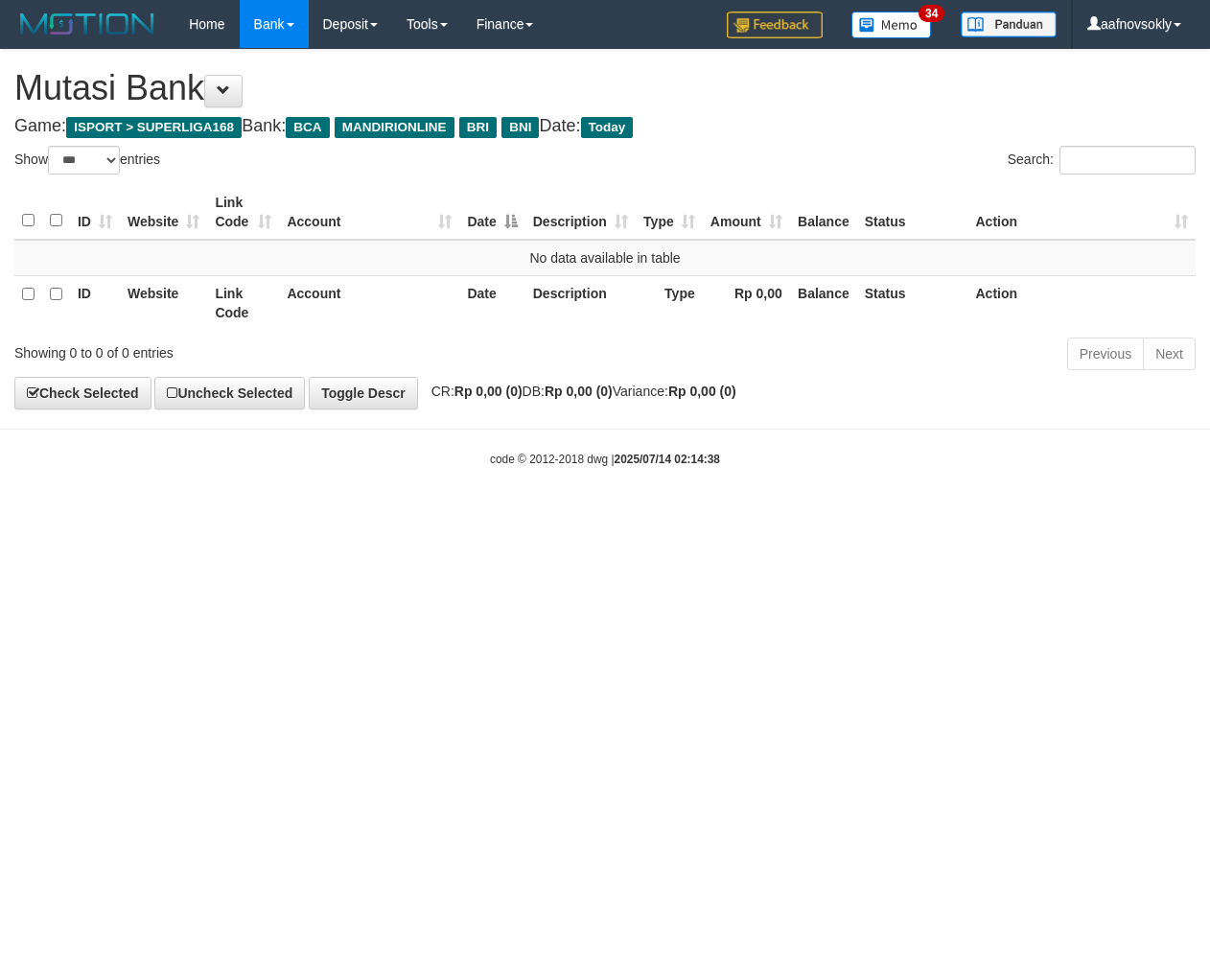 scroll, scrollTop: 0, scrollLeft: 0, axis: both 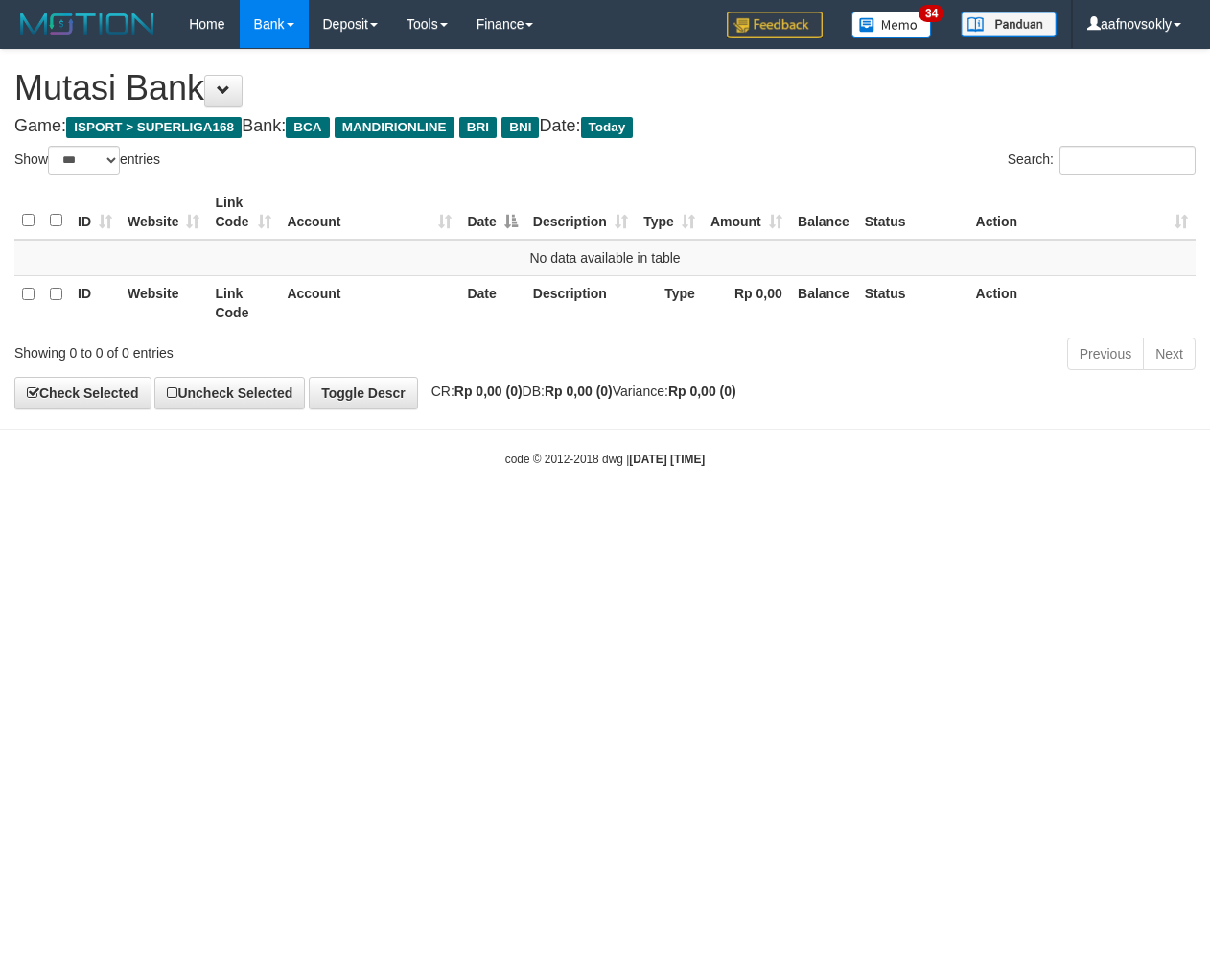 select on "***" 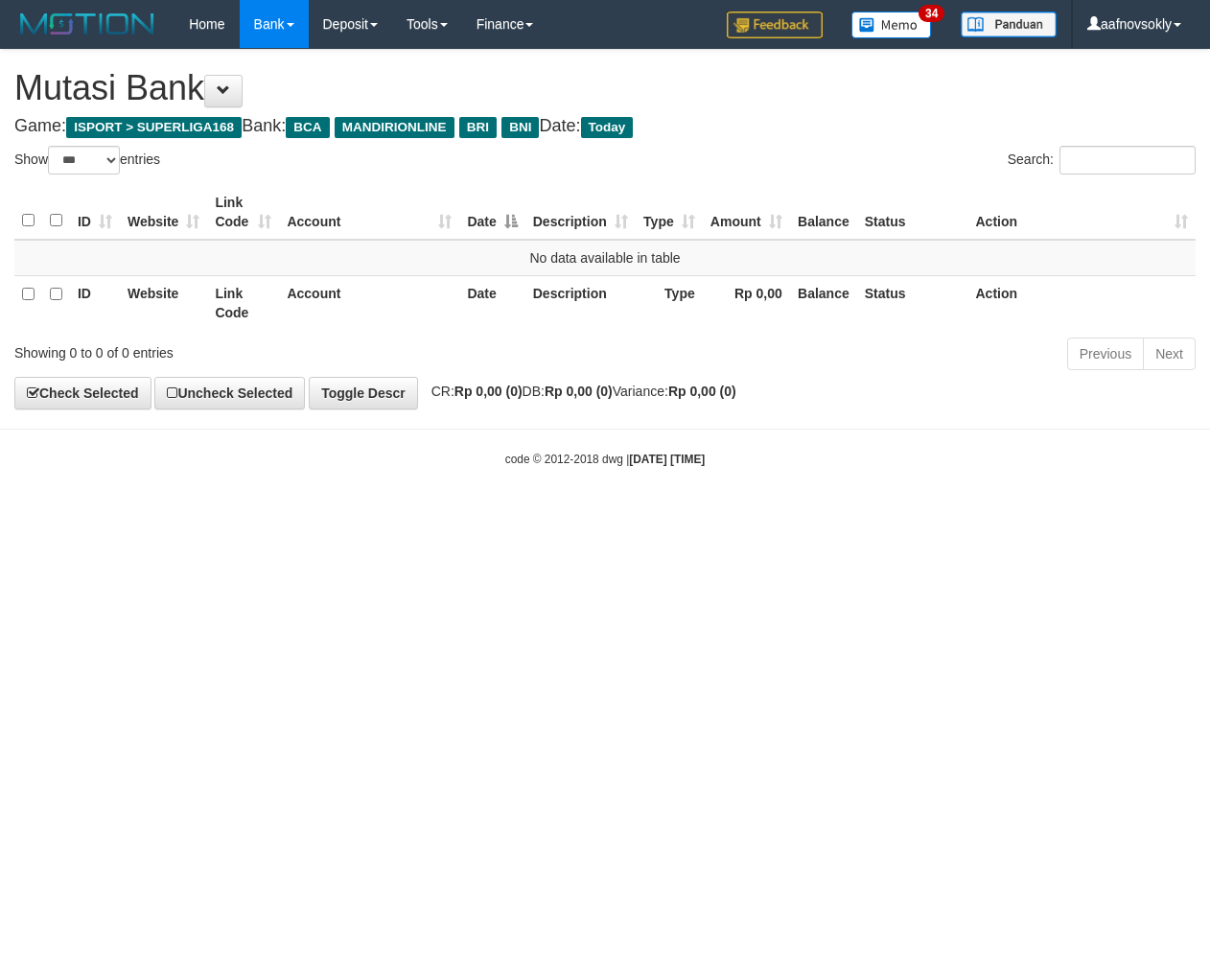 scroll, scrollTop: 0, scrollLeft: 0, axis: both 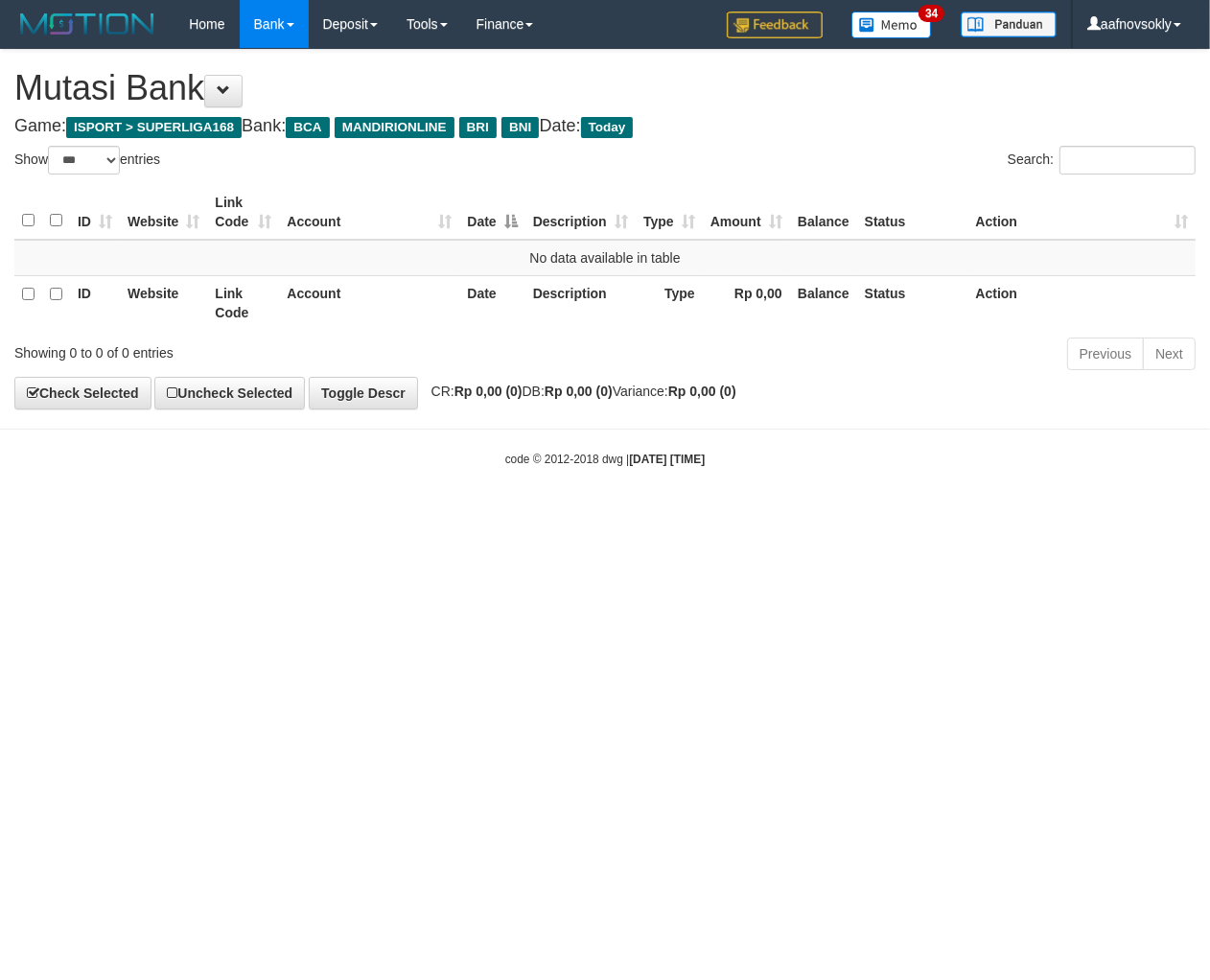 click on "Toggle navigation
Home
Bank
Account List
Load
By Website
Group
[ISPORT]													SUPERLIGA168
By Load Group (DPS)" at bounding box center [605, 258] 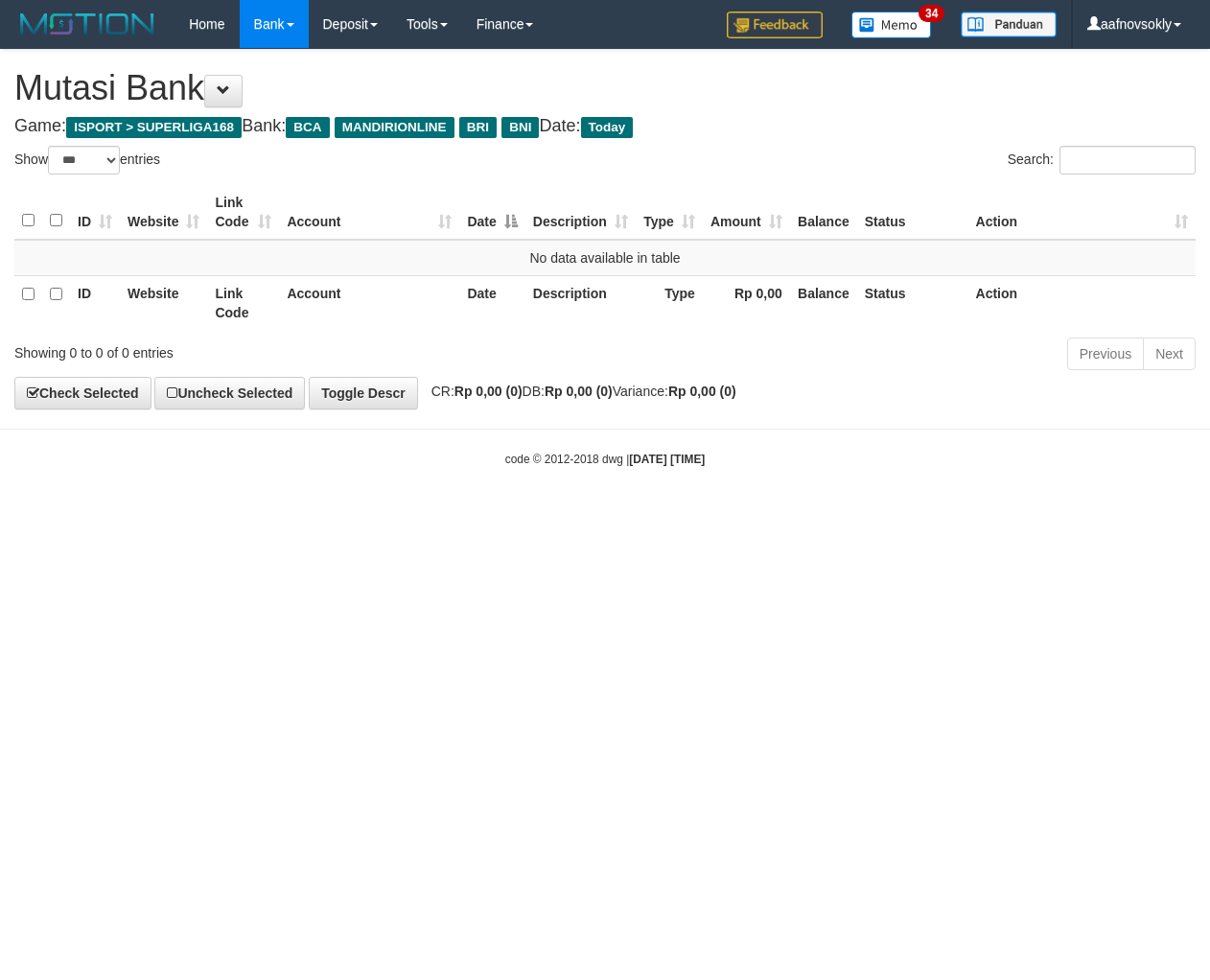 select on "***" 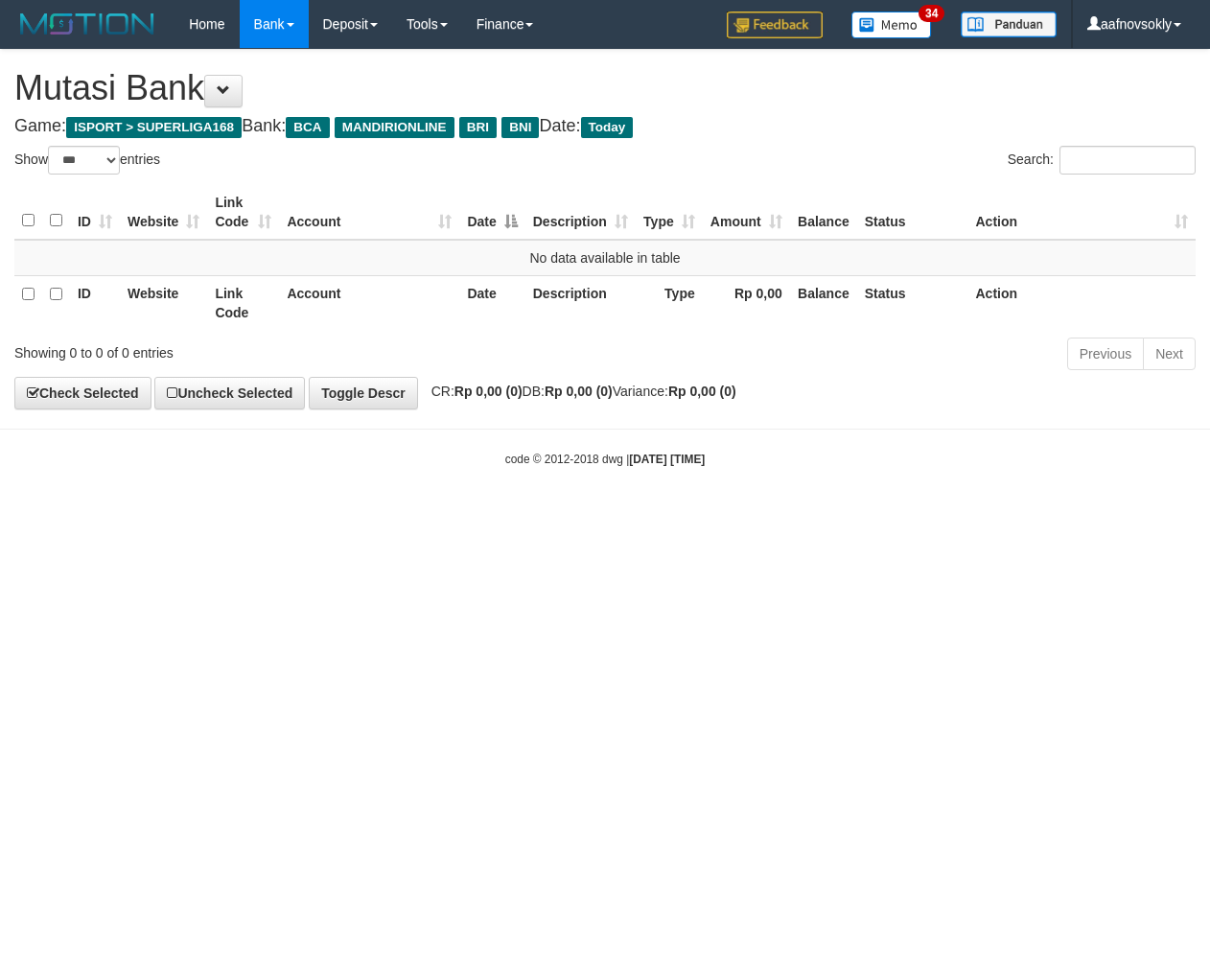 scroll, scrollTop: 0, scrollLeft: 0, axis: both 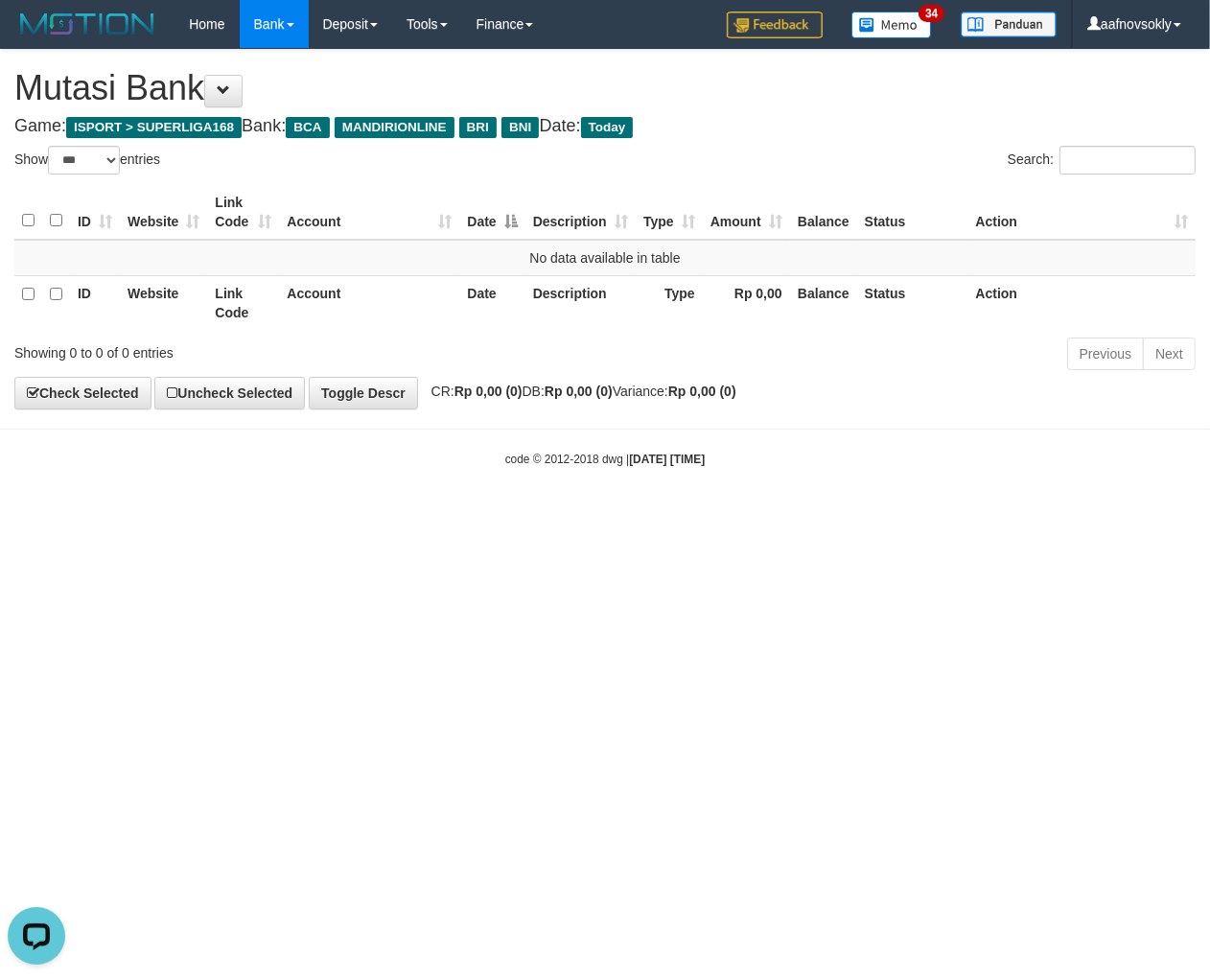 click on "Toggle navigation
Home
Bank
Account List
Load
By Website
Group
[ISPORT]													SUPERLIGA168
By Load Group (DPS)" at bounding box center [605, 258] 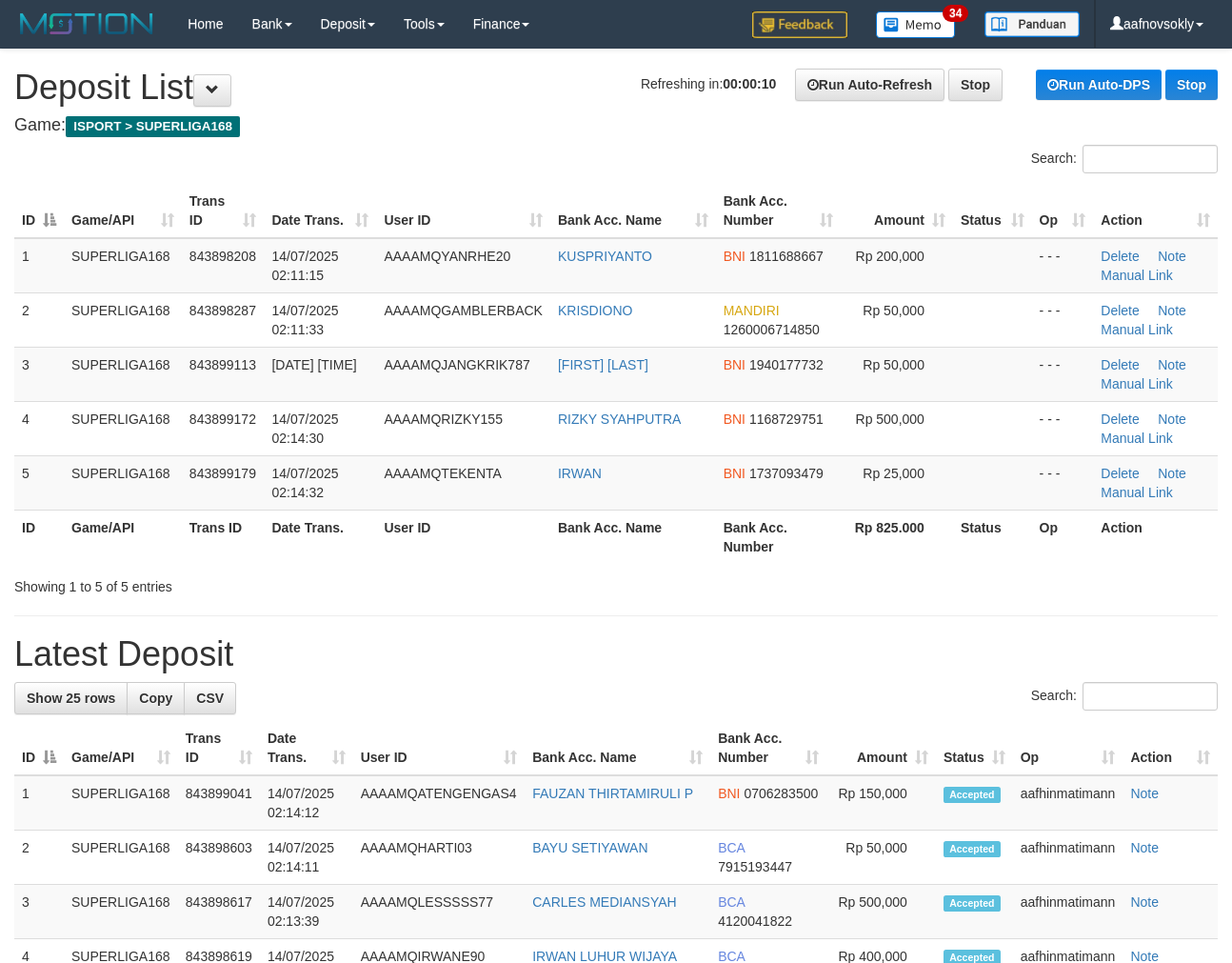 scroll, scrollTop: 0, scrollLeft: 0, axis: both 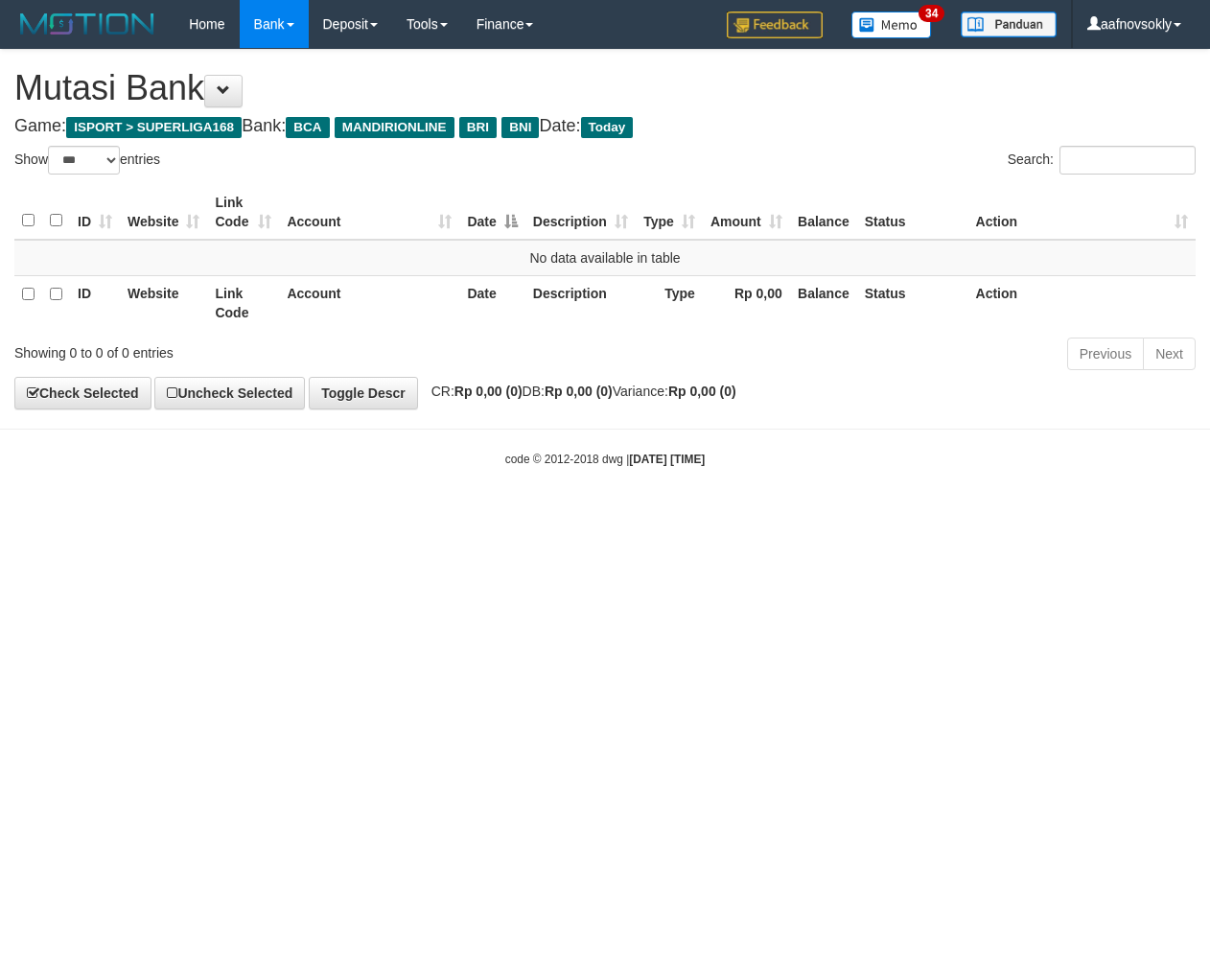 select on "***" 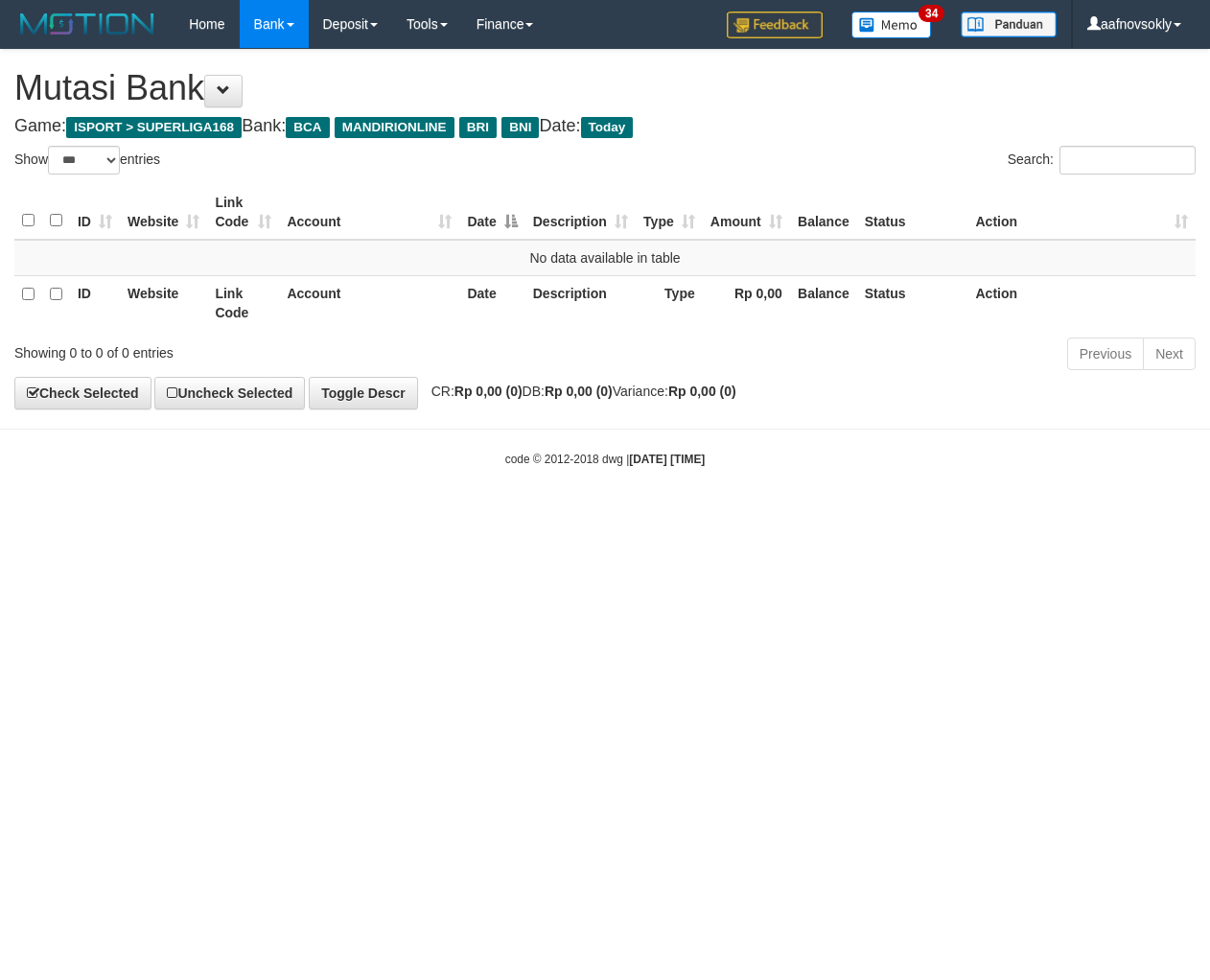 scroll, scrollTop: 0, scrollLeft: 0, axis: both 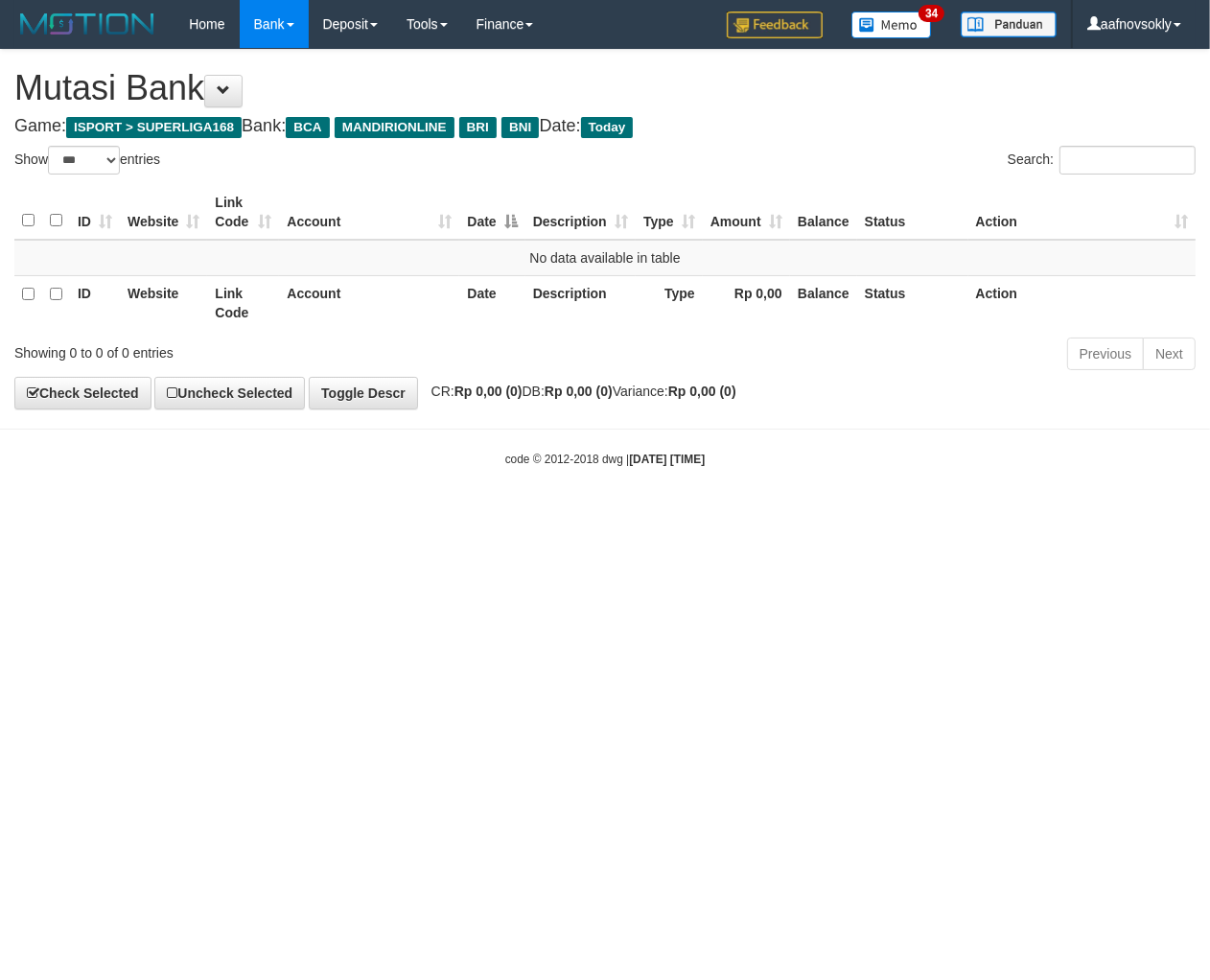 drag, startPoint x: 0, startPoint y: 0, endPoint x: 606, endPoint y: 531, distance: 805.72762 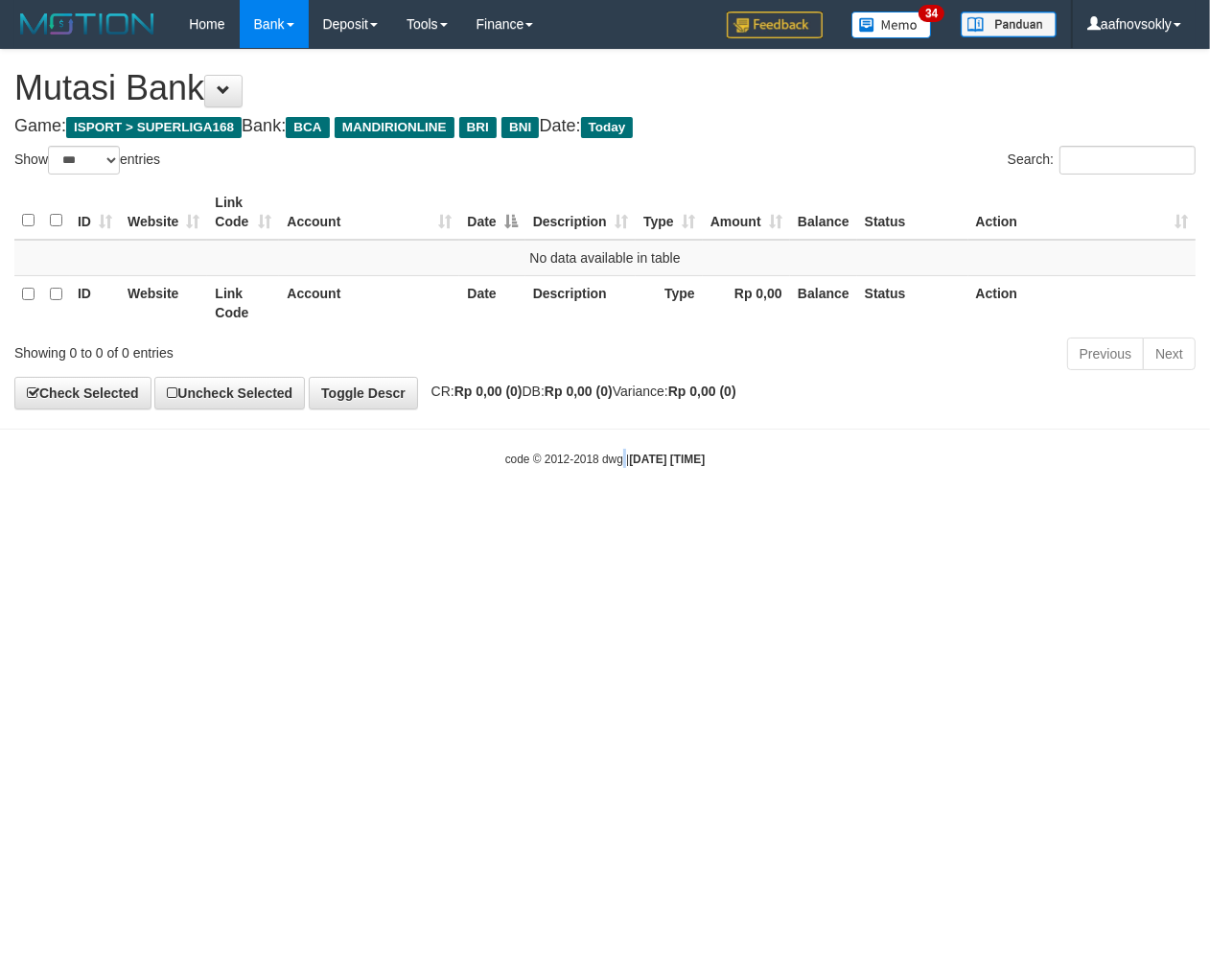 click on "Toggle navigation
Home
Bank
Account List
Load
By Website
Group
[ISPORT]													SUPERLIGA168
By Load Group (DPS)" at bounding box center (605, 258) 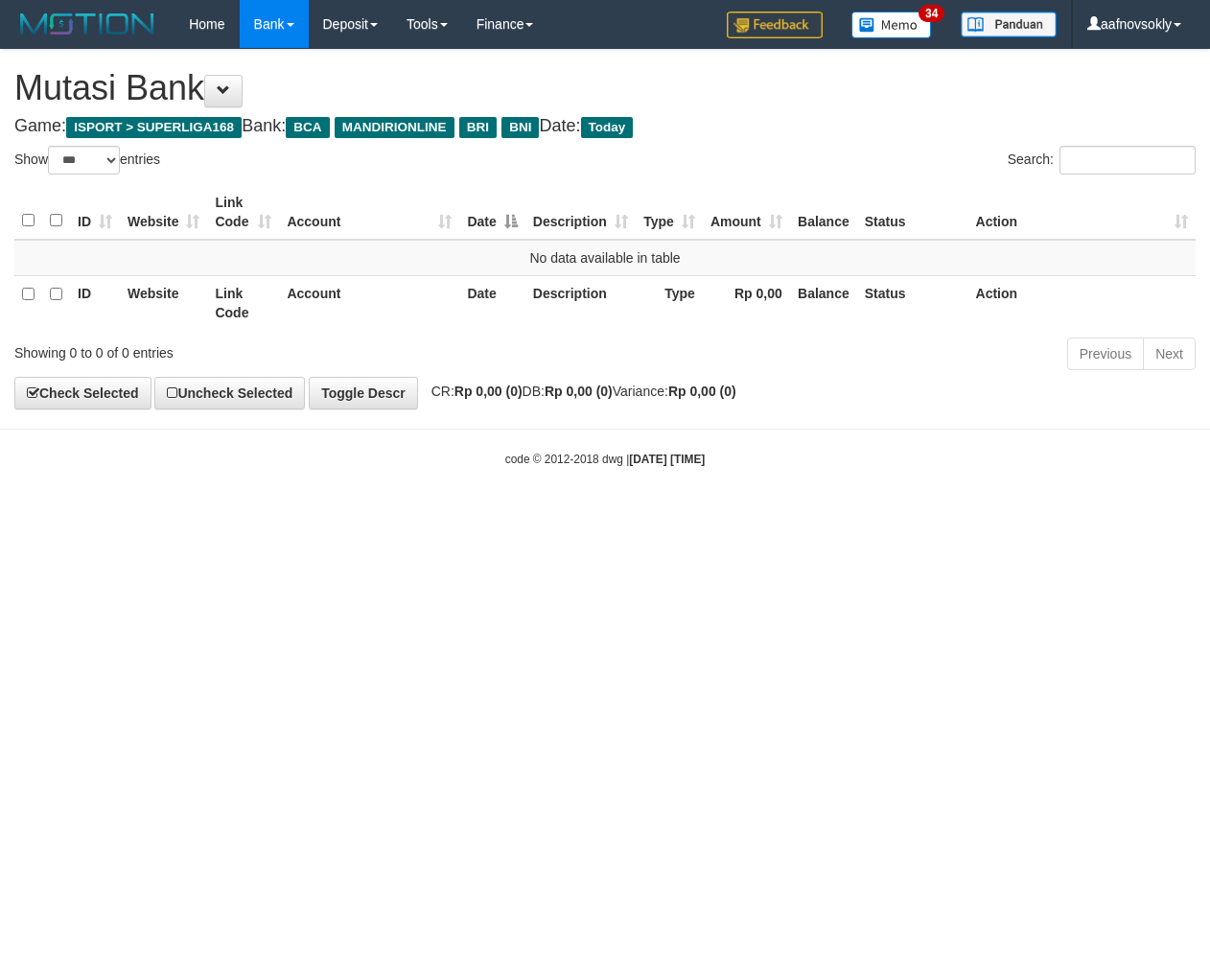 select on "***" 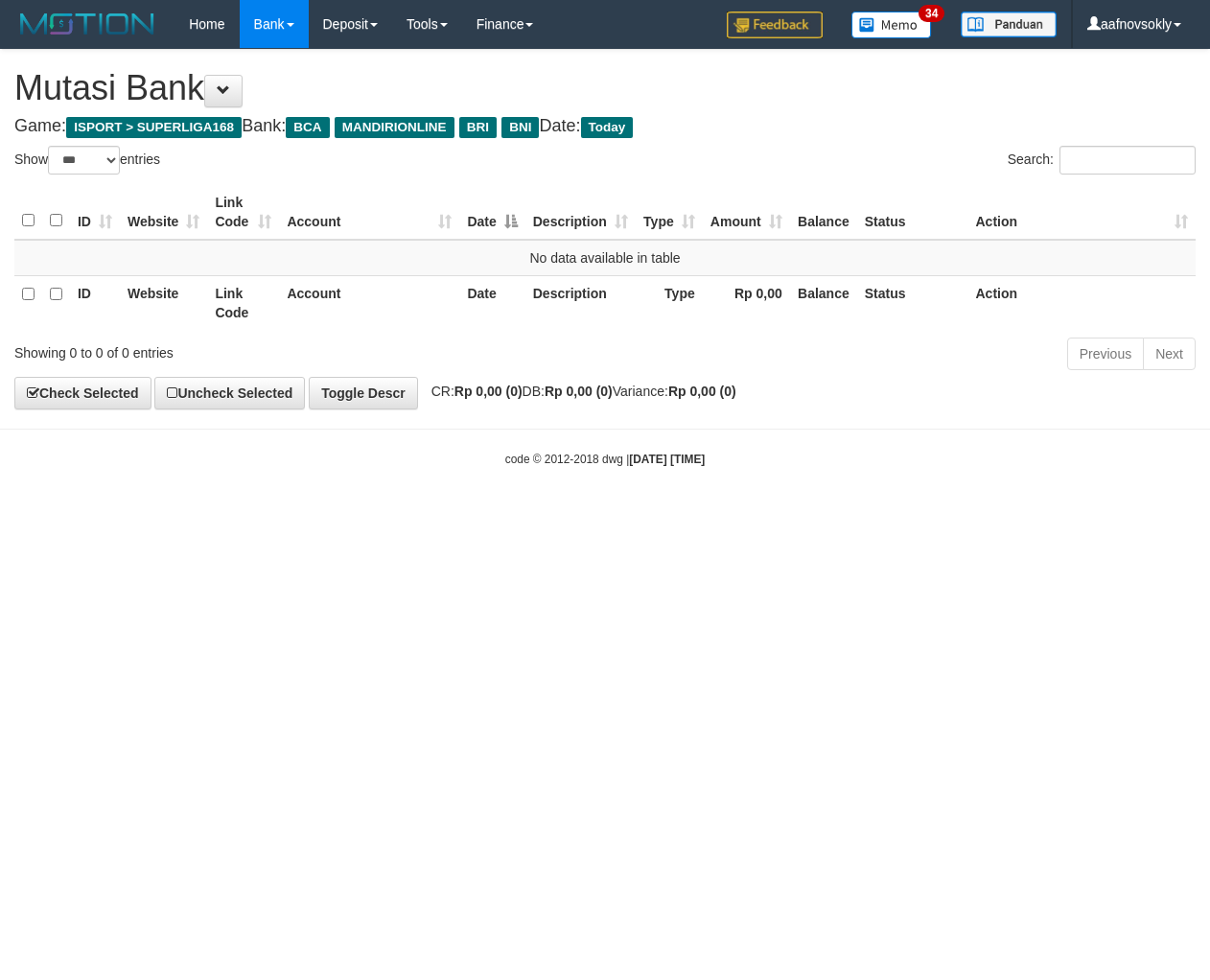 scroll, scrollTop: 0, scrollLeft: 0, axis: both 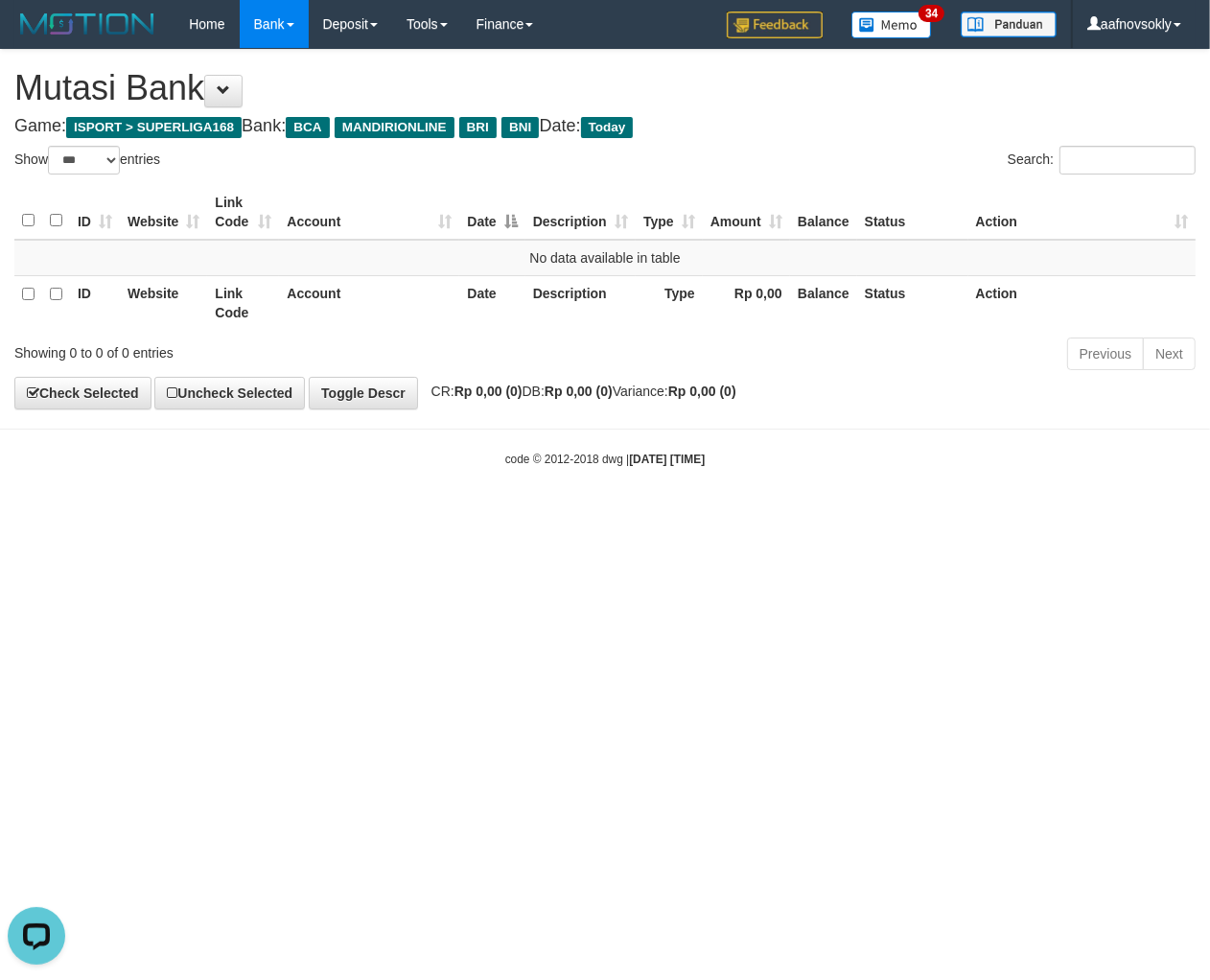 click on "Toggle navigation
Home
Bank
Account List
Load
By Website
Group
[ISPORT]													SUPERLIGA168
By Load Group (DPS)" at bounding box center [605, 258] 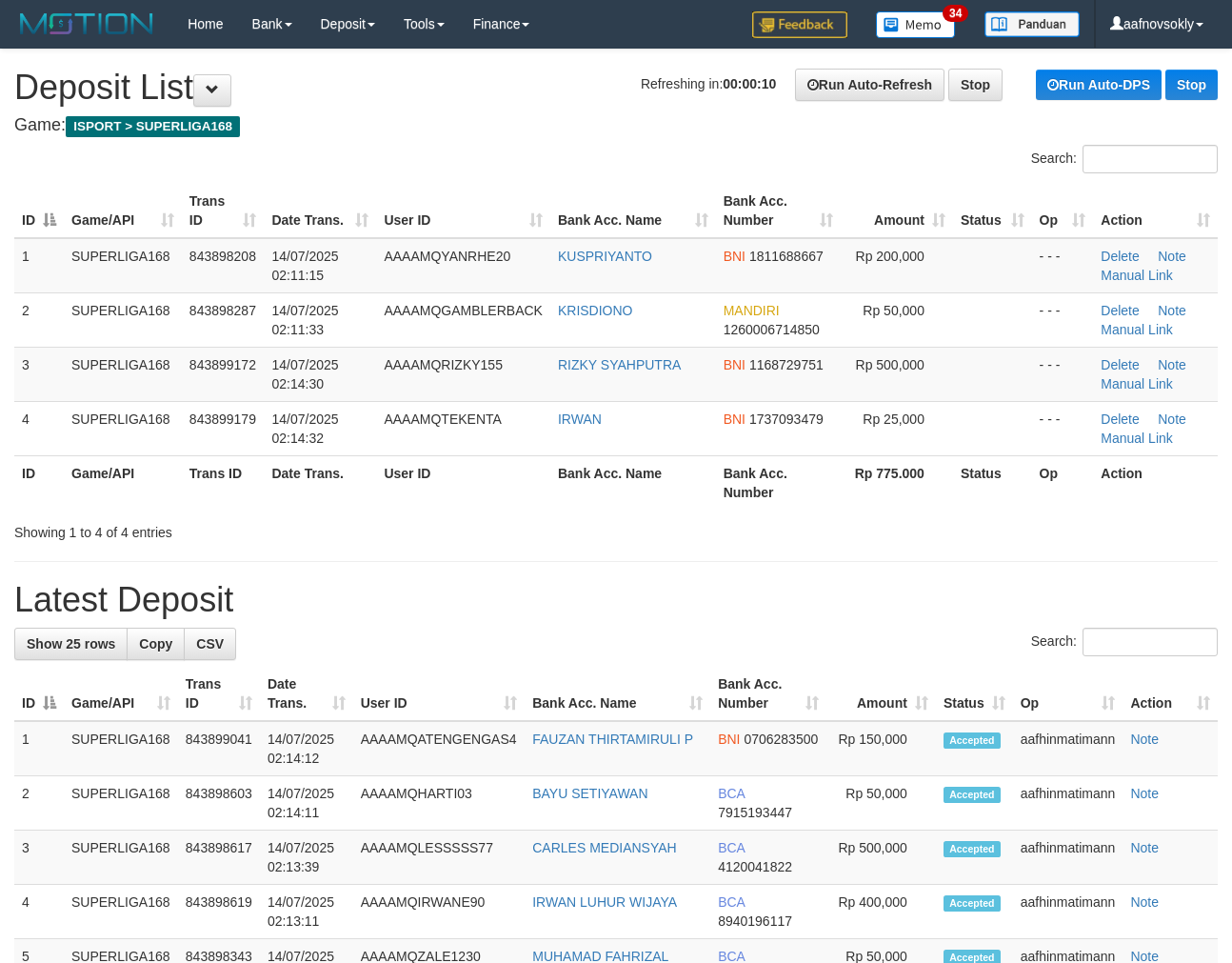 scroll, scrollTop: 0, scrollLeft: 0, axis: both 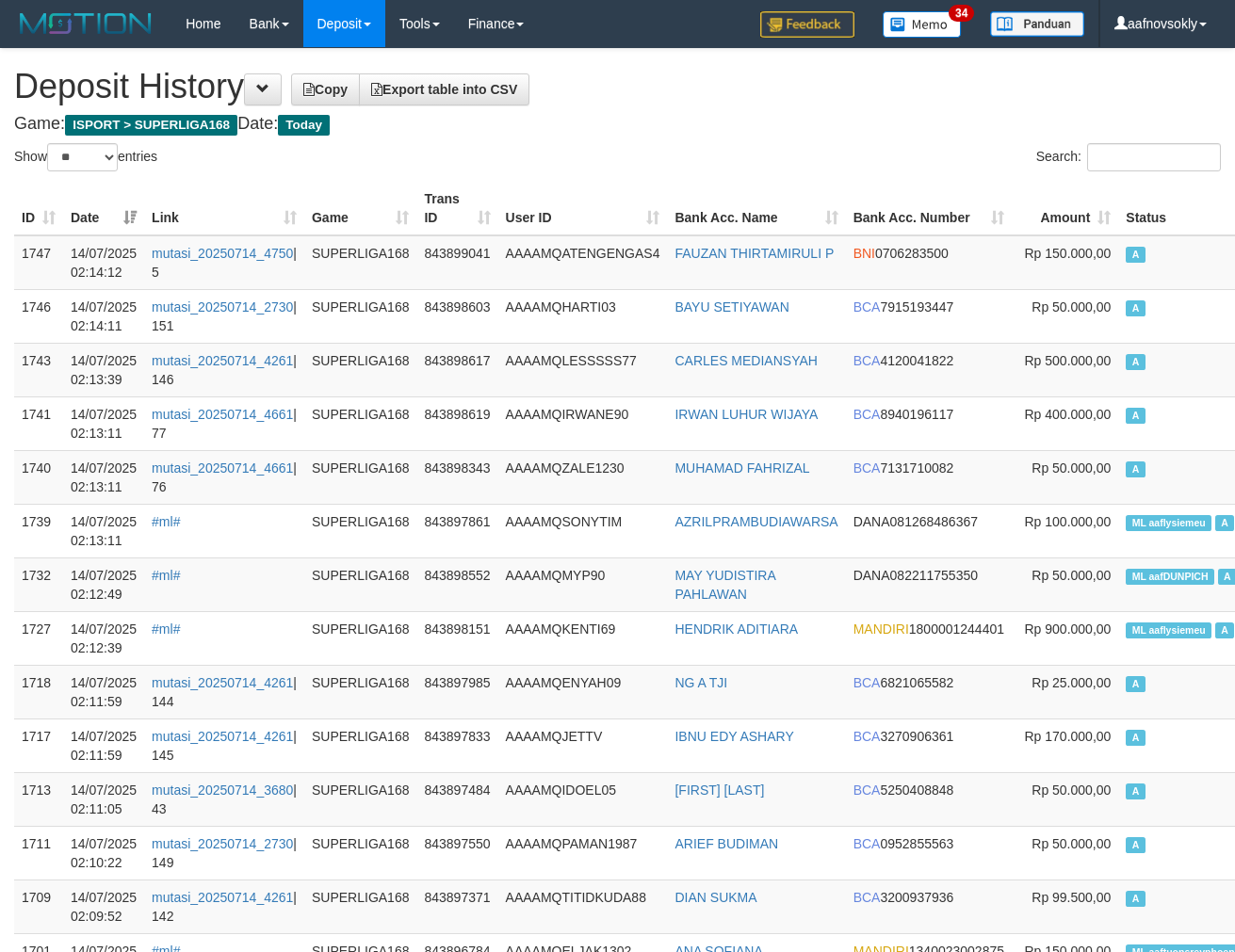 select on "**" 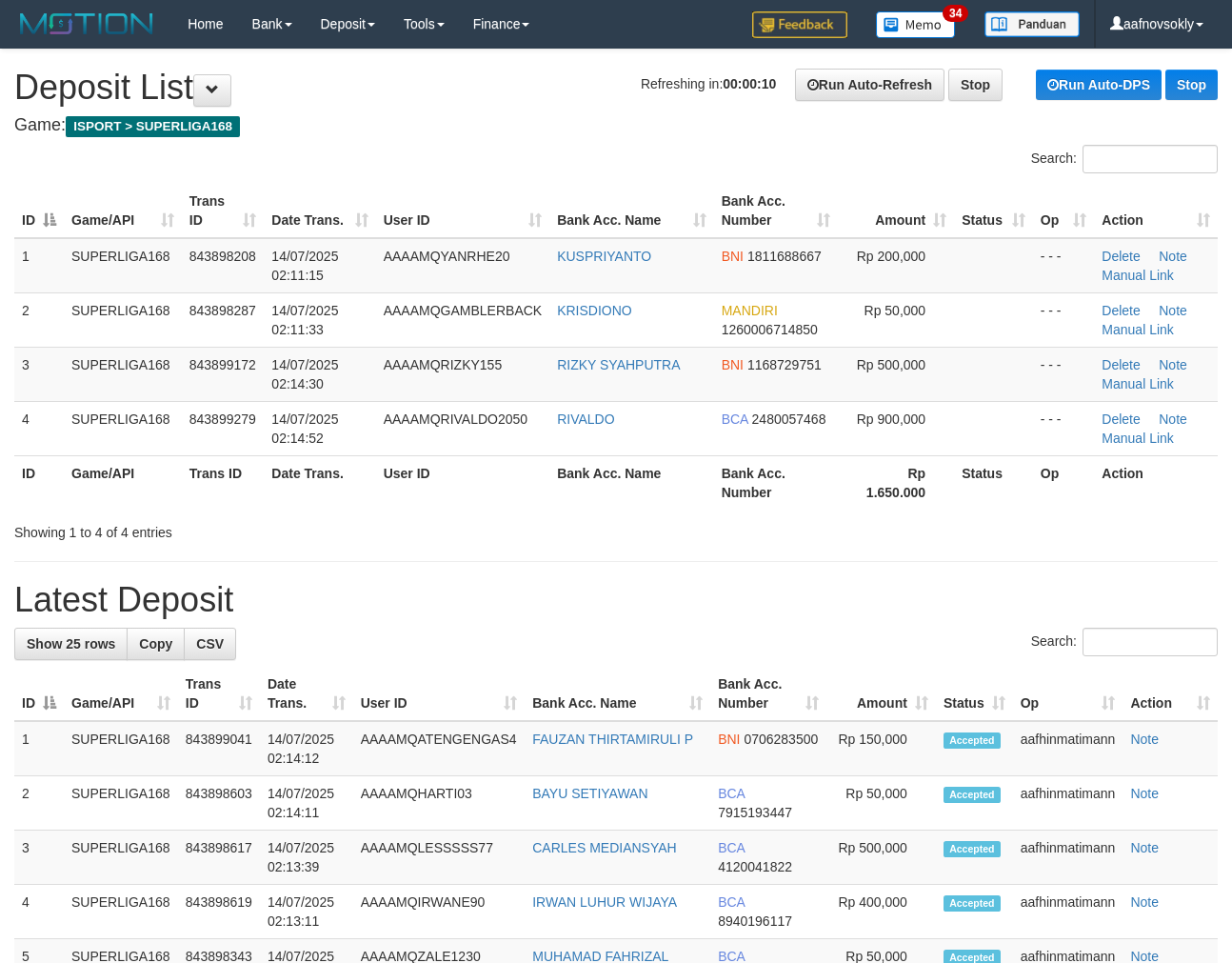 scroll, scrollTop: 0, scrollLeft: 0, axis: both 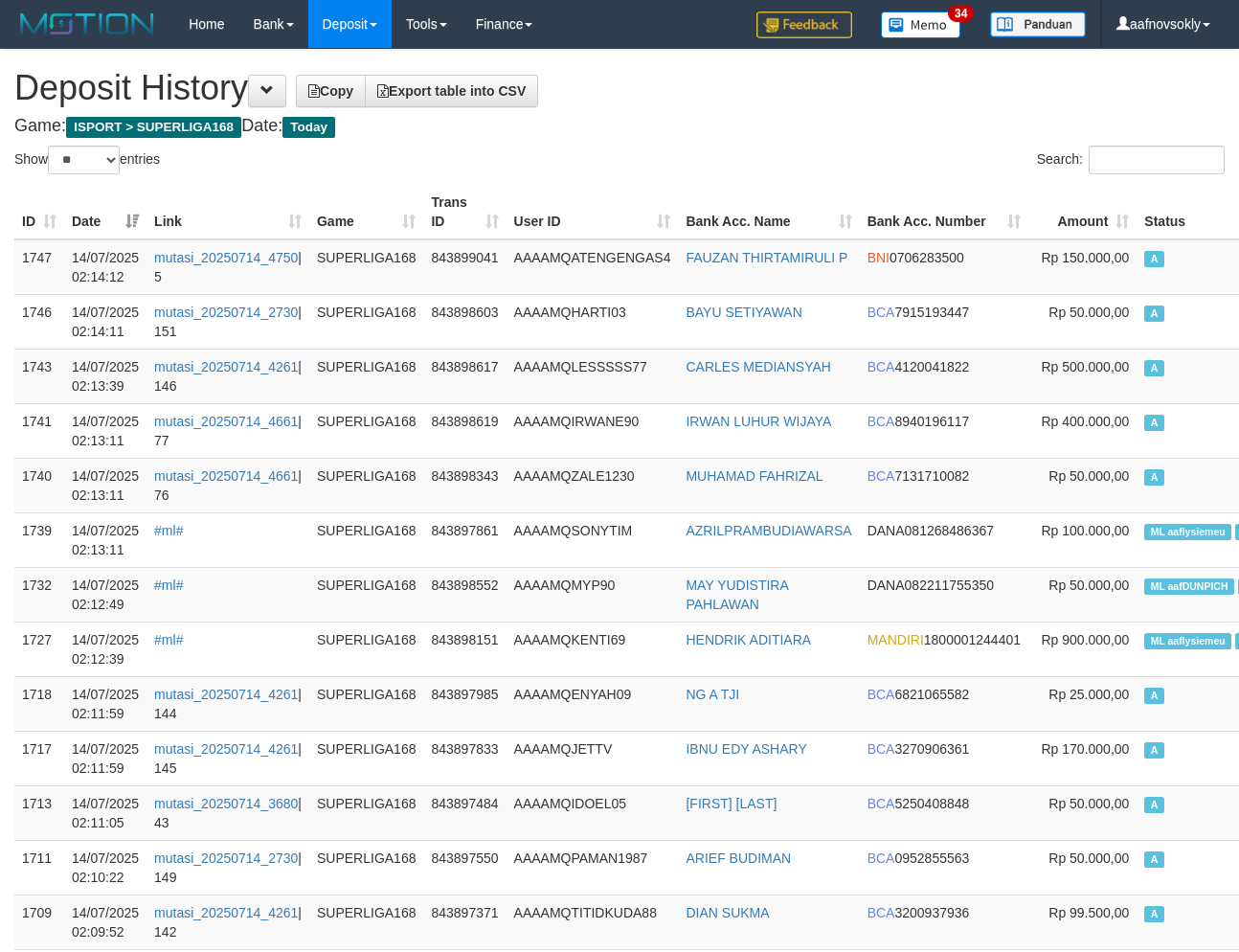 select on "**" 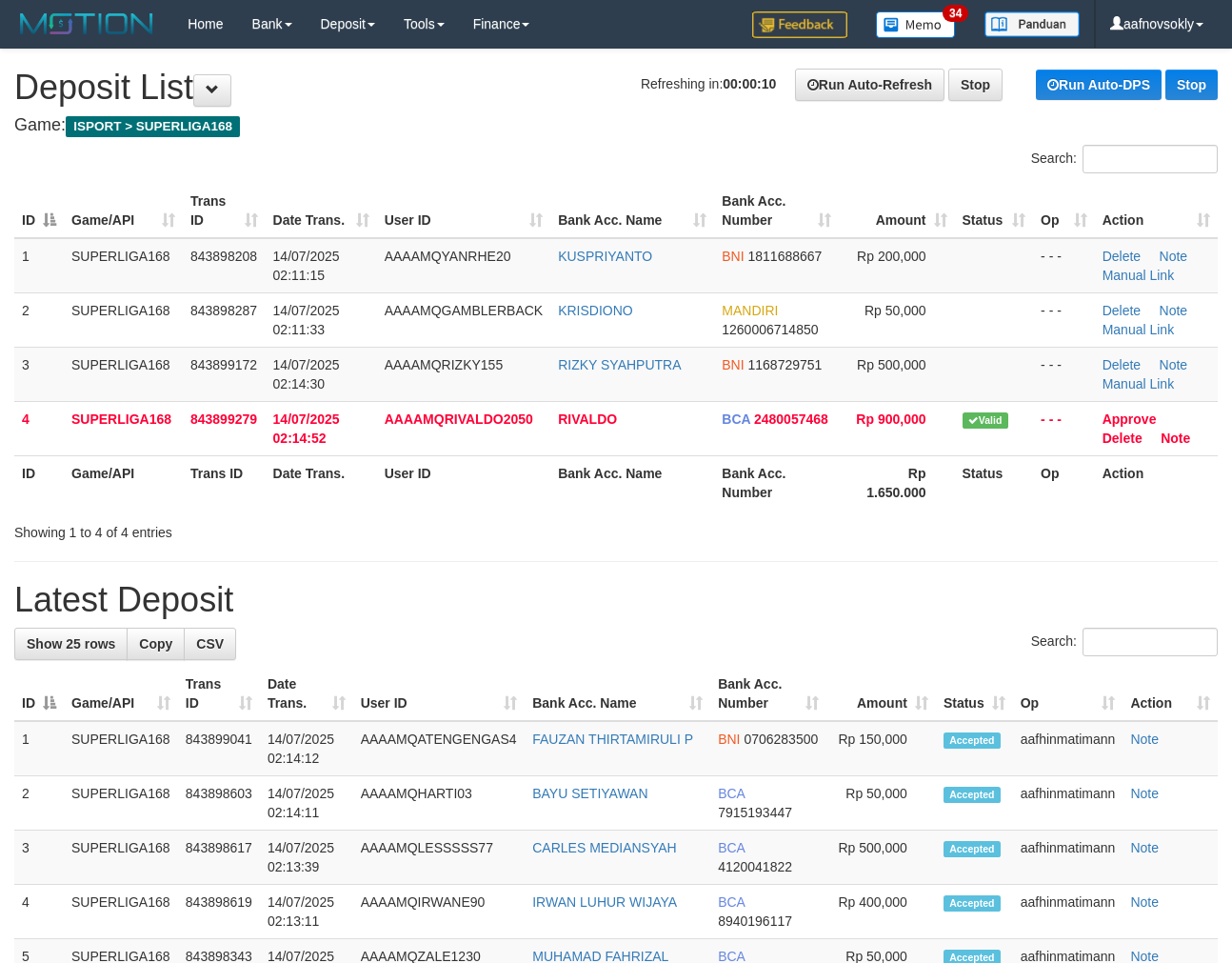 scroll, scrollTop: 0, scrollLeft: 0, axis: both 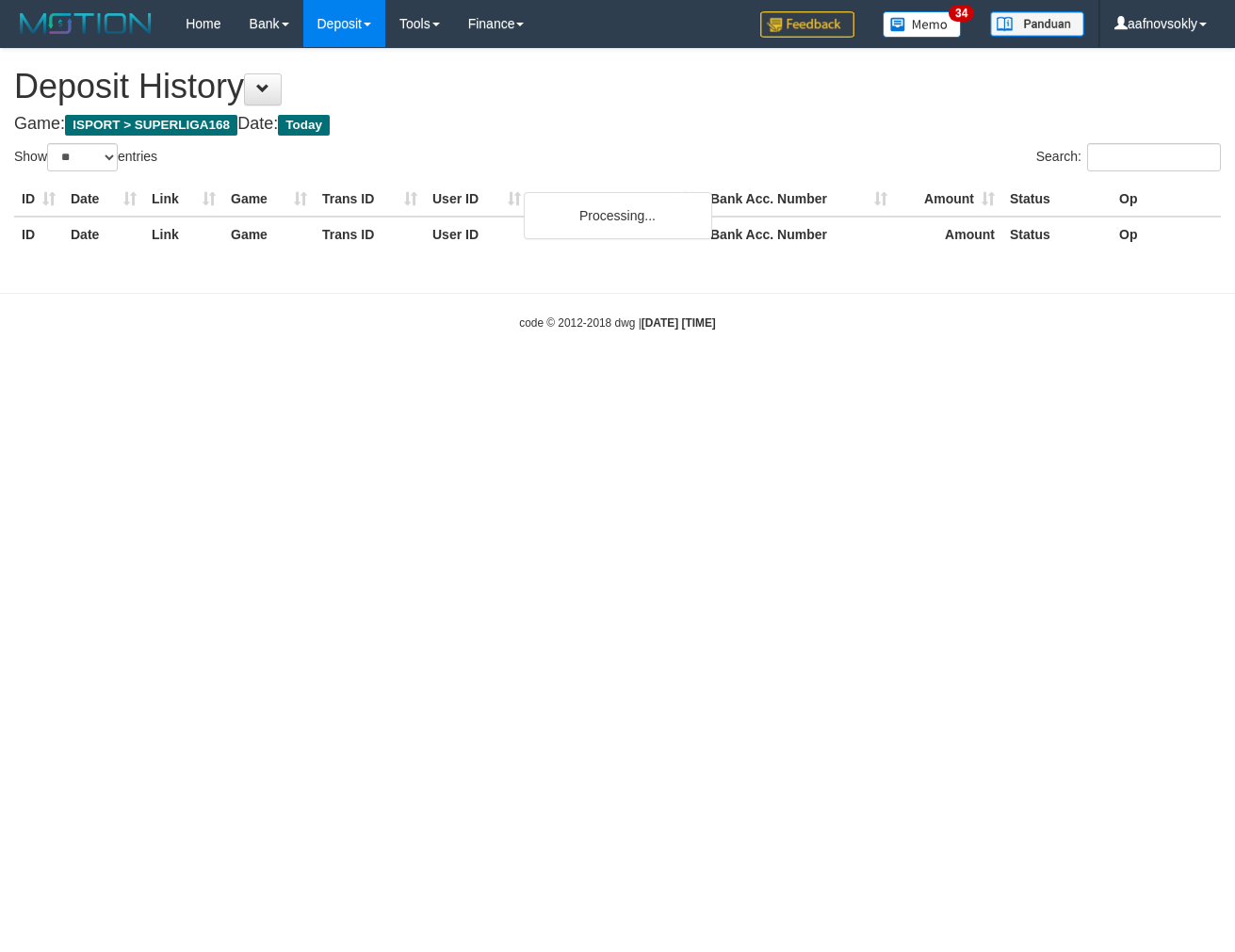 select on "**" 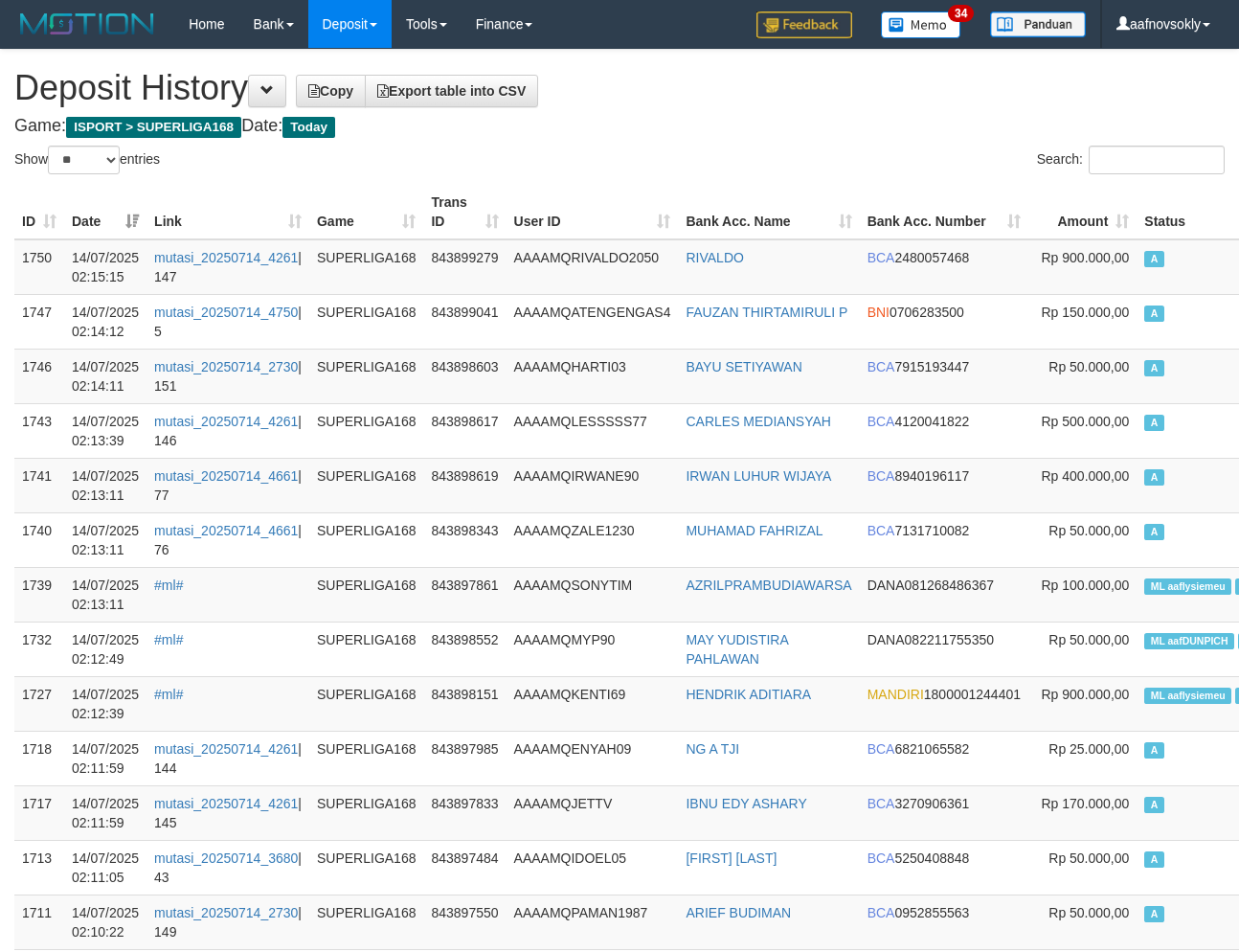select on "**" 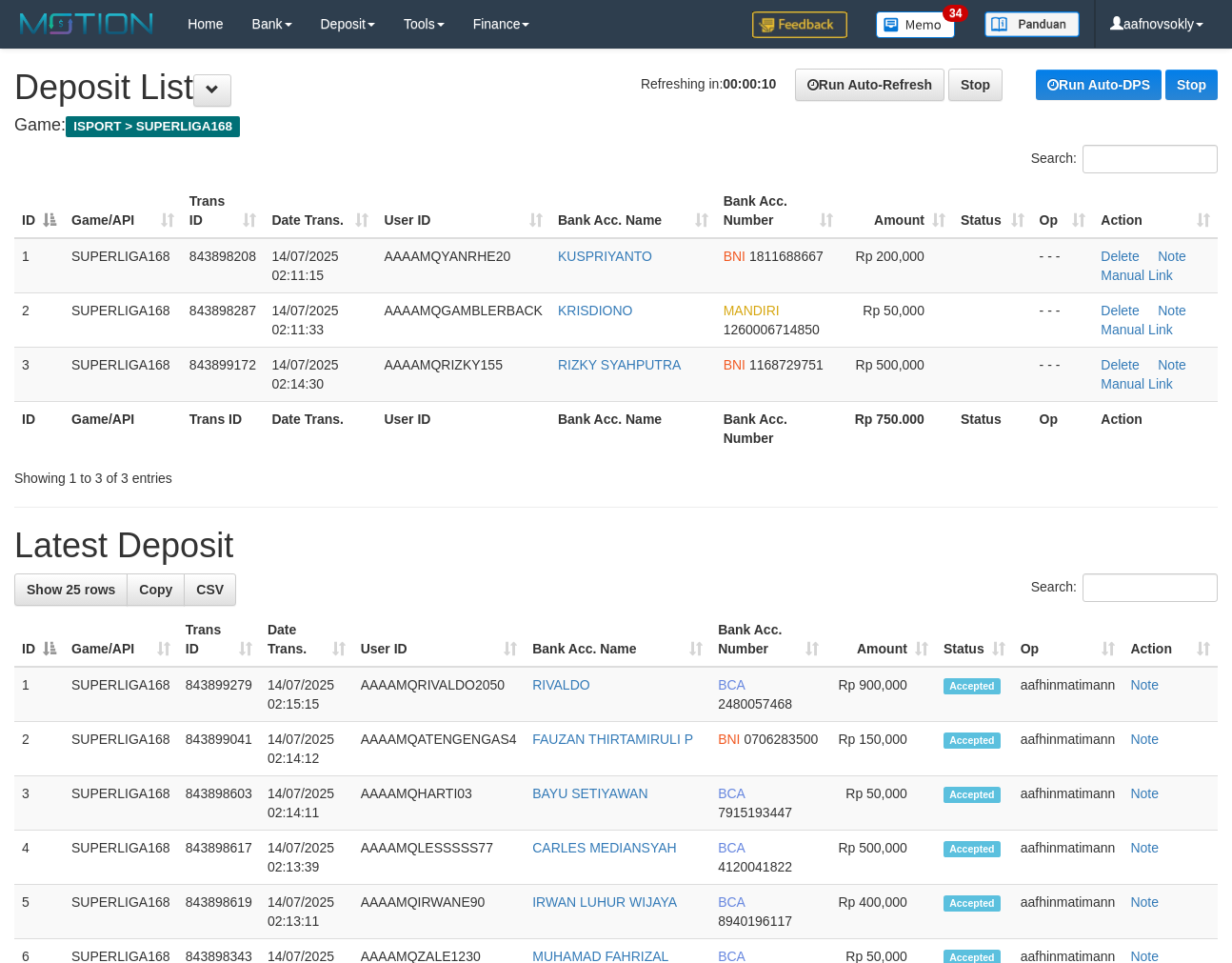 scroll, scrollTop: 0, scrollLeft: 0, axis: both 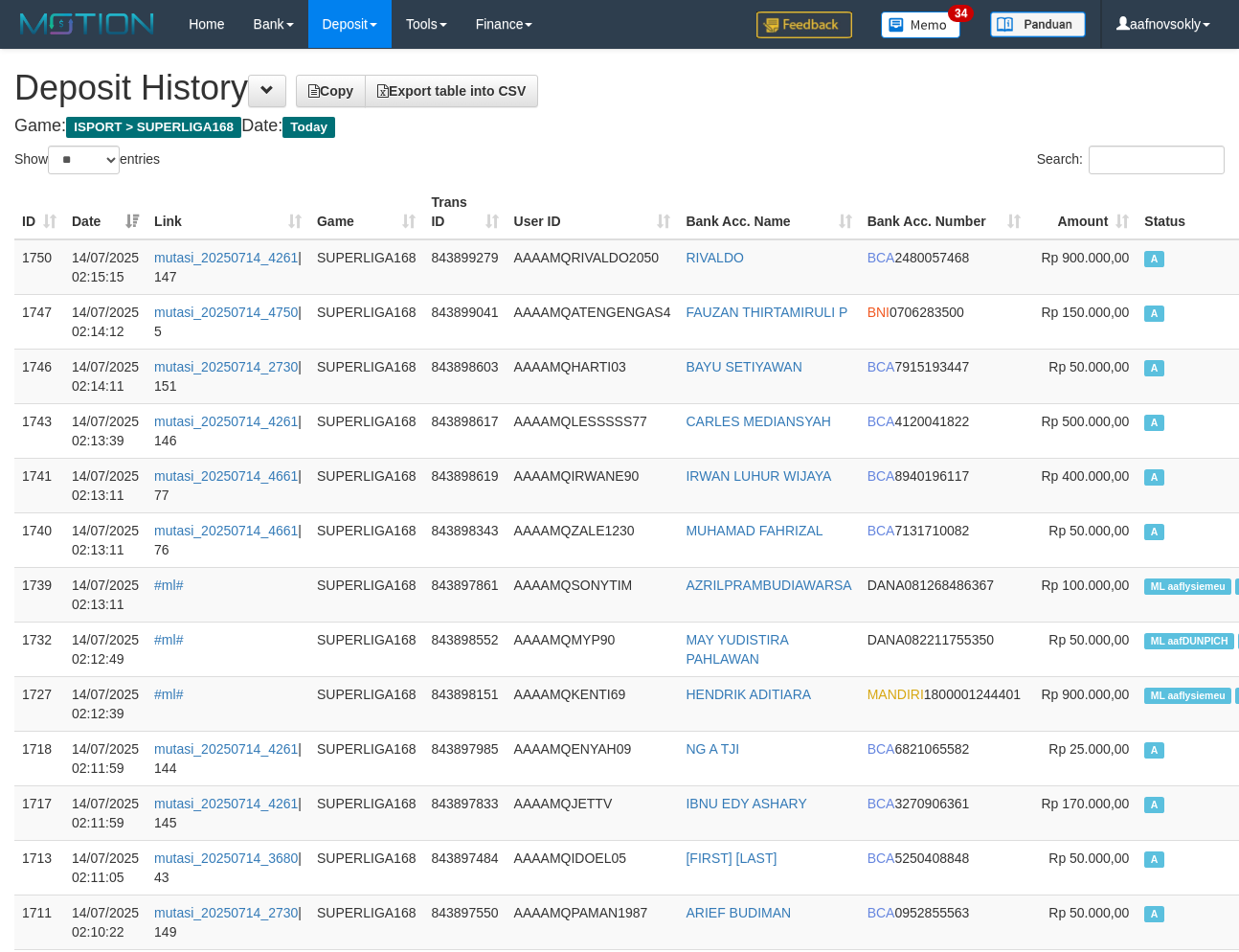 select on "**" 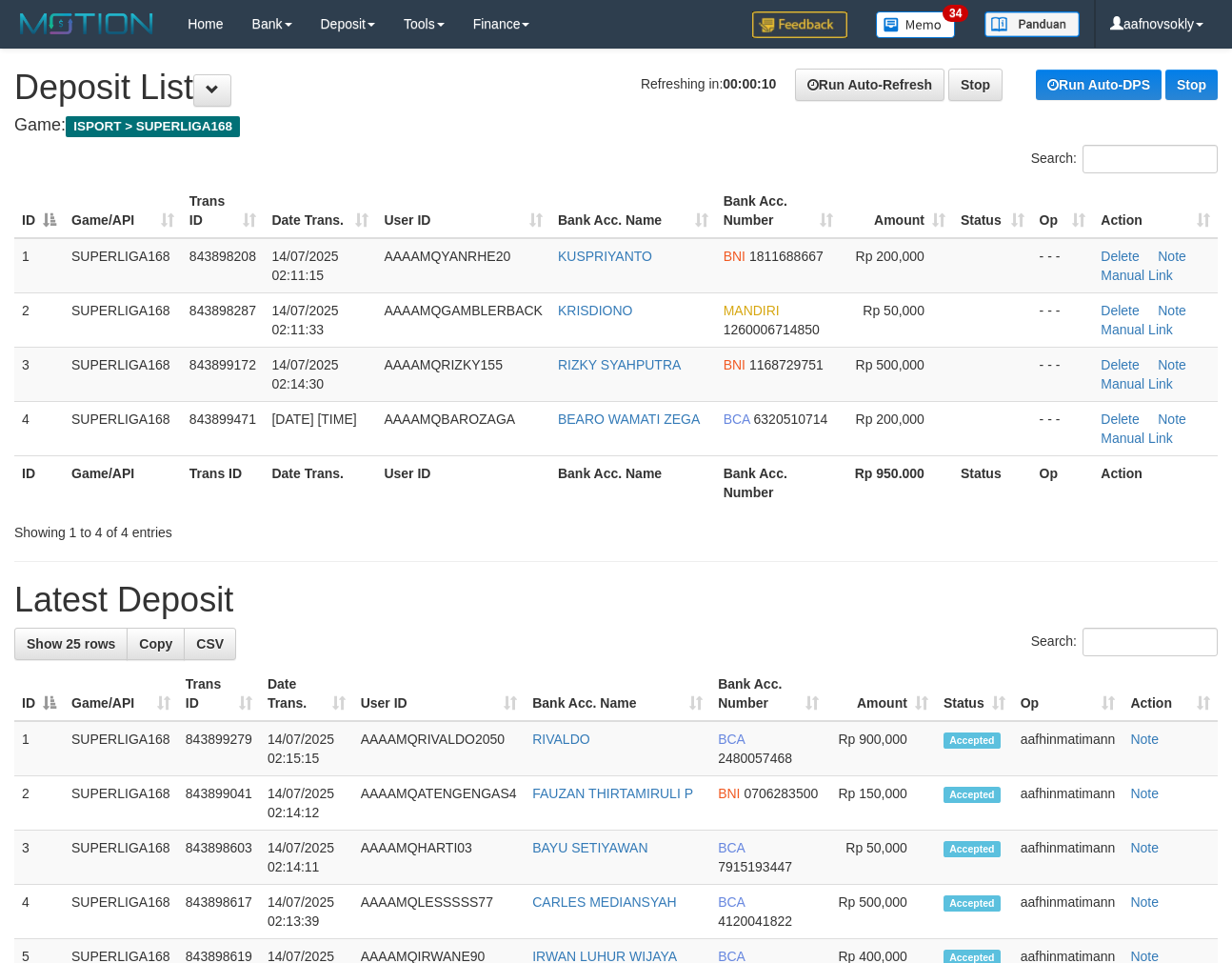 scroll, scrollTop: 0, scrollLeft: 0, axis: both 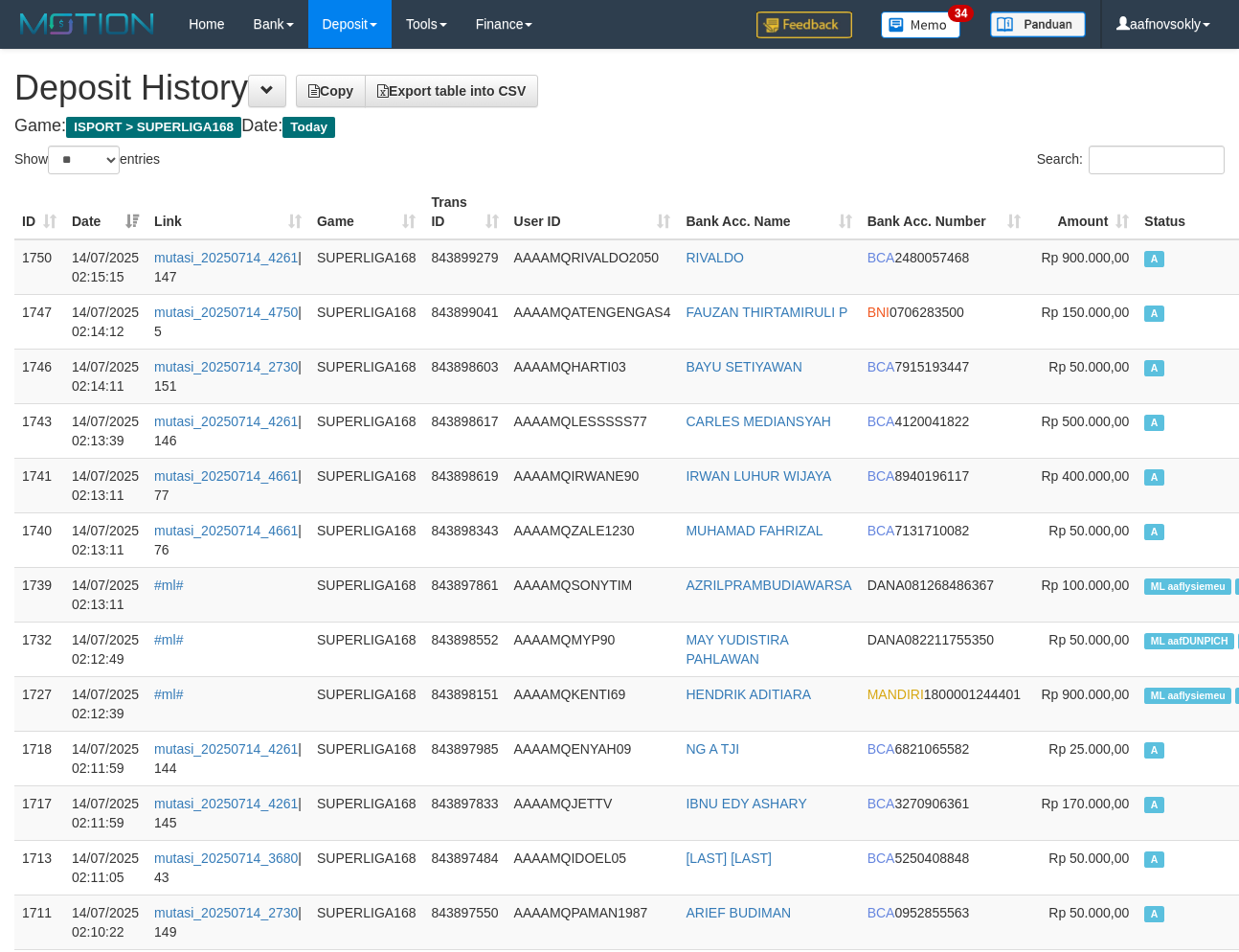 select on "**" 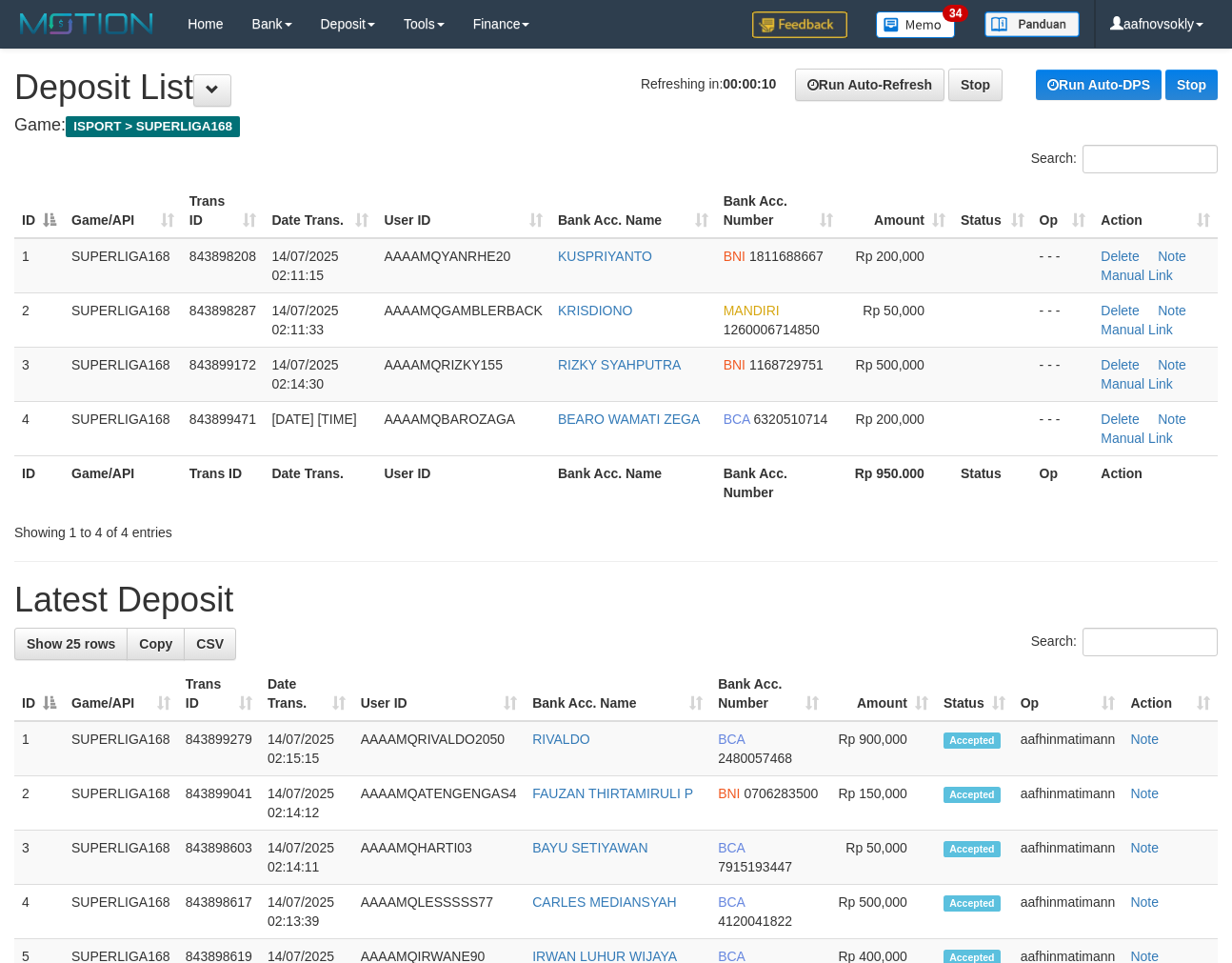 scroll, scrollTop: 0, scrollLeft: 0, axis: both 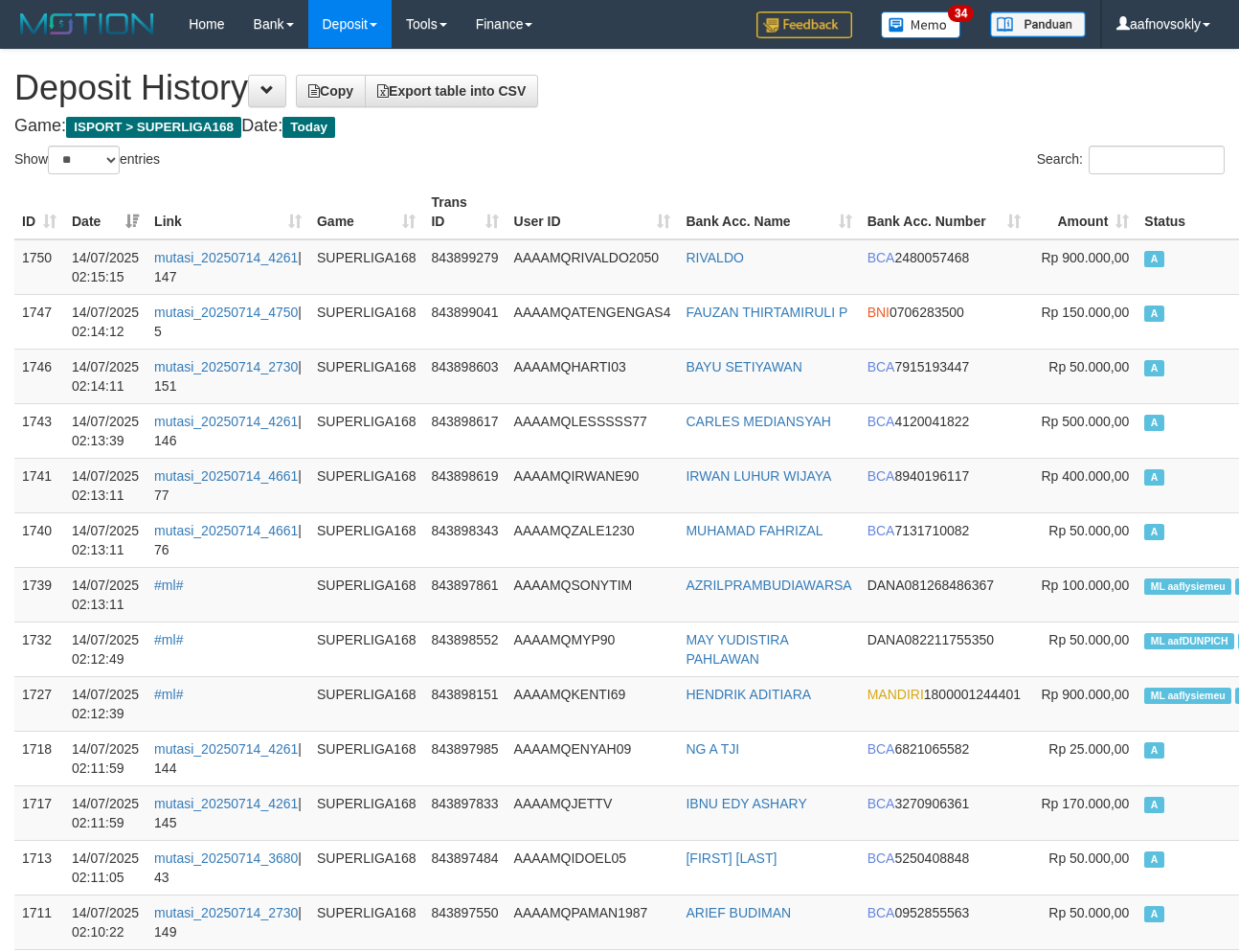 select on "**" 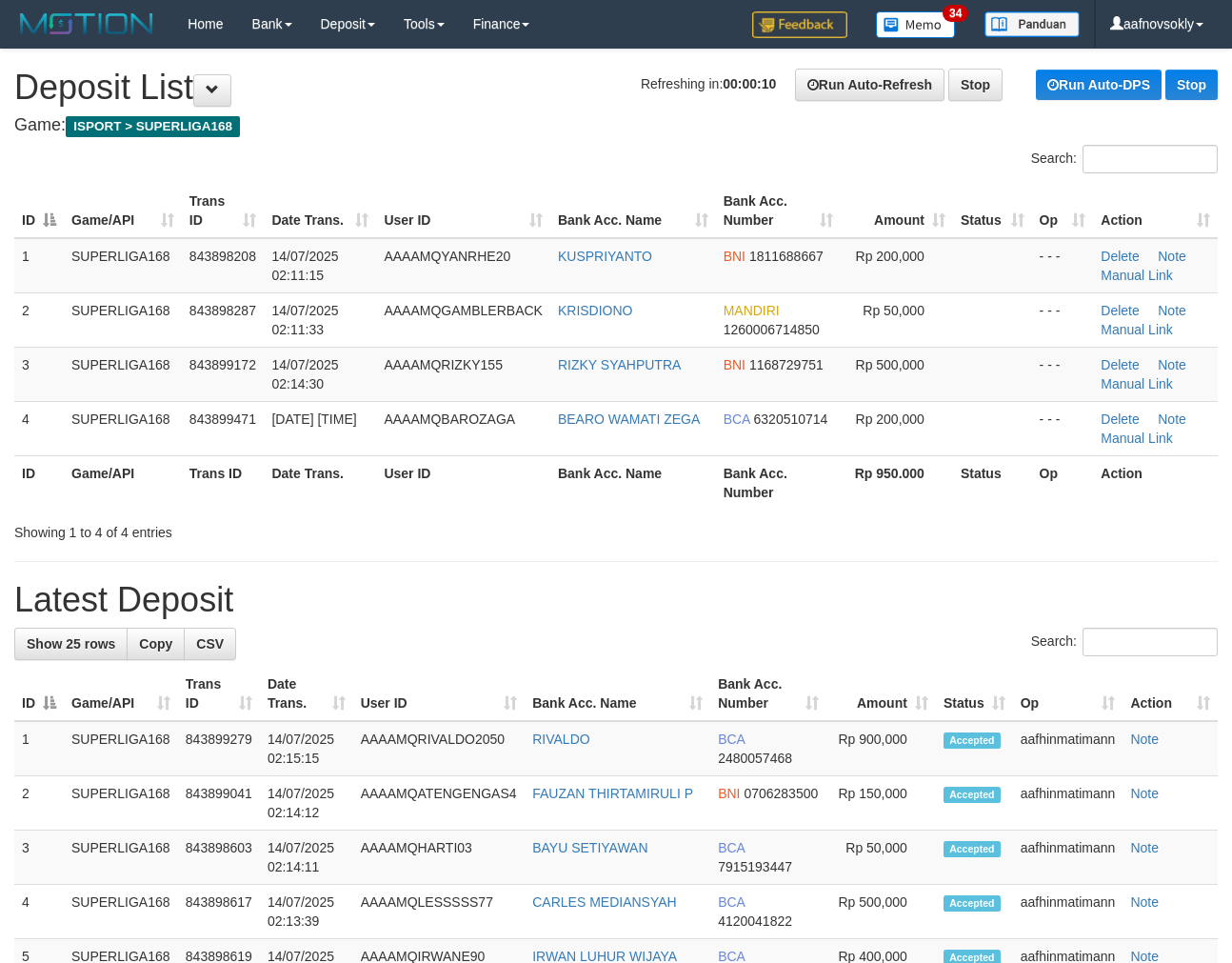 scroll, scrollTop: 0, scrollLeft: 0, axis: both 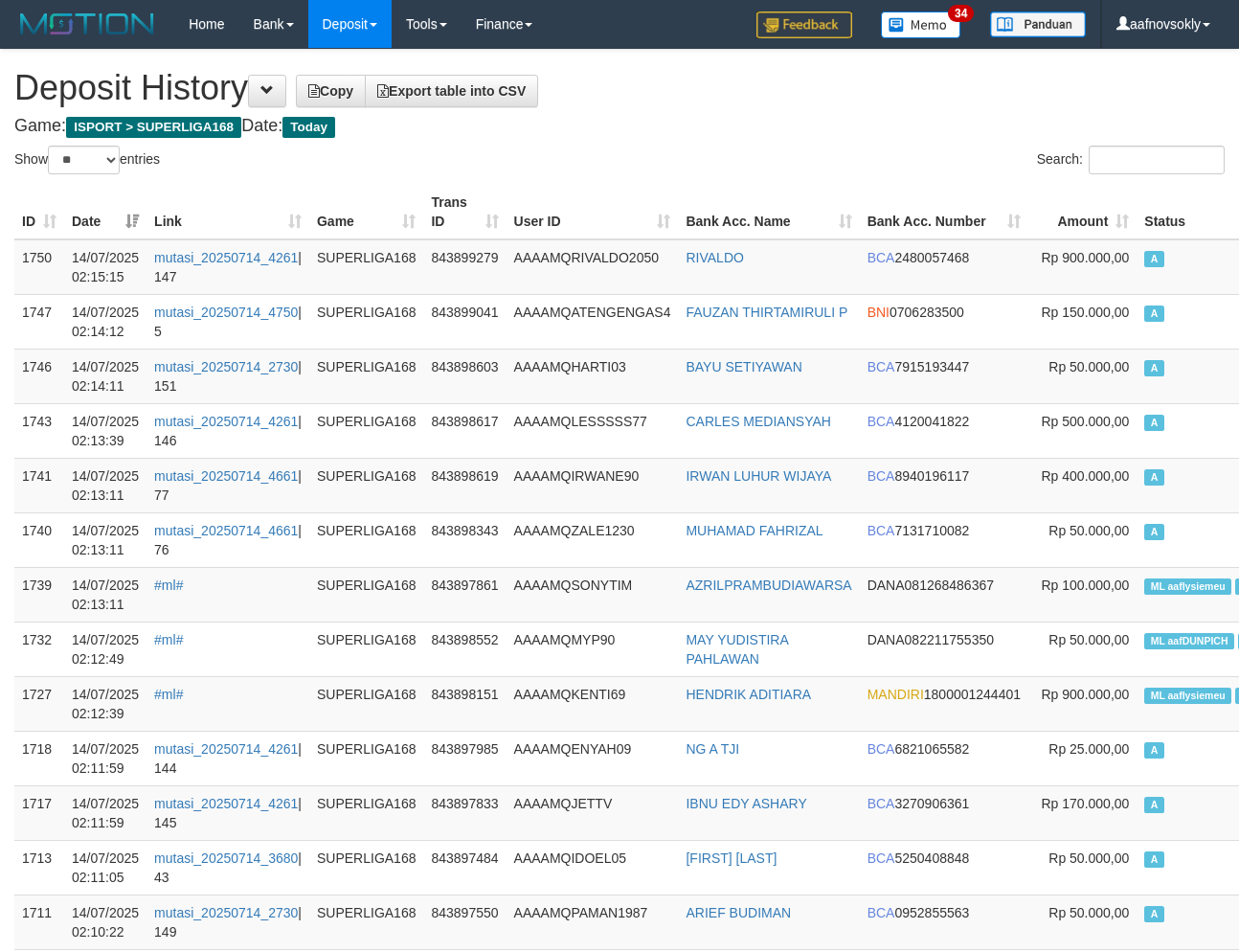 select on "**" 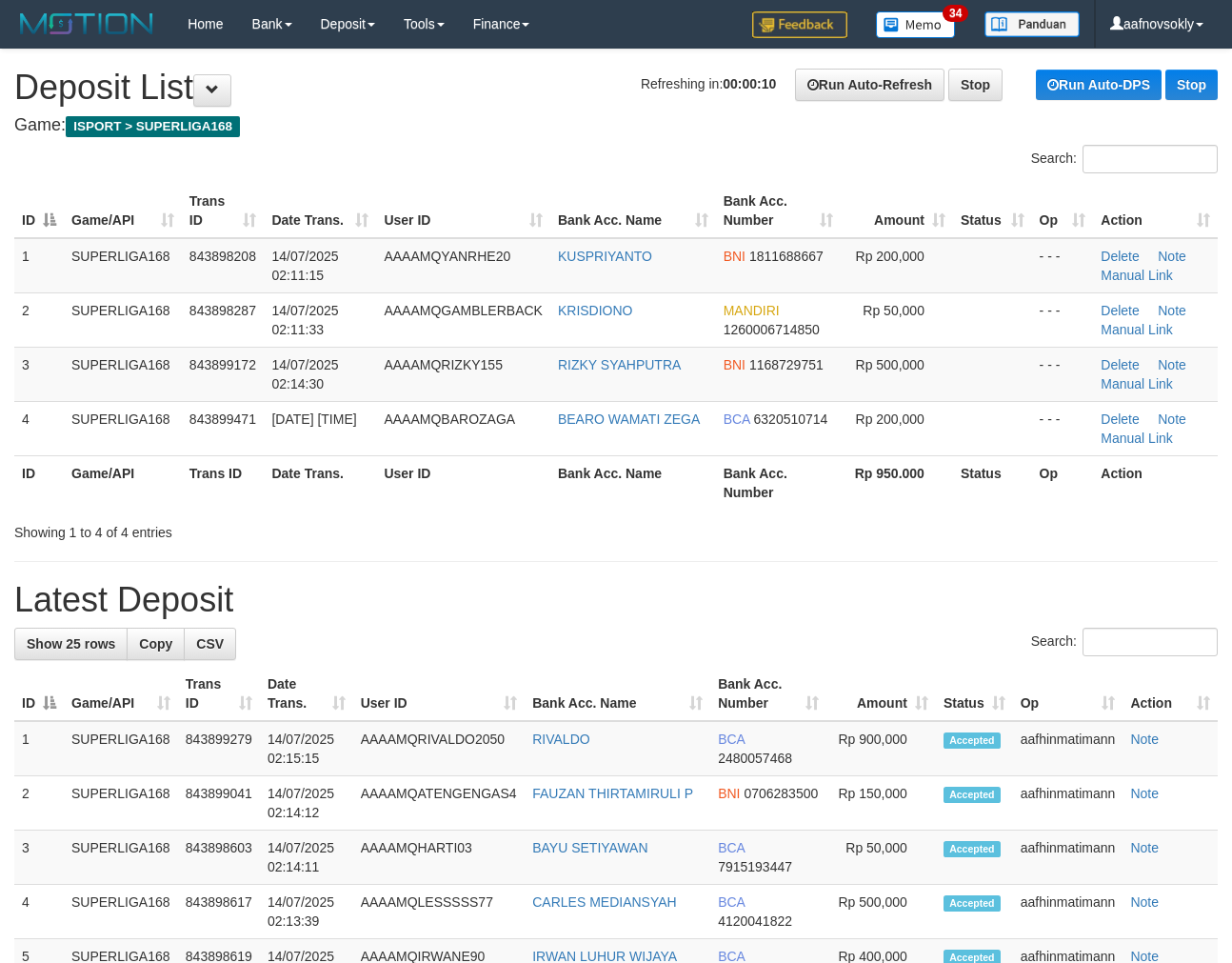 scroll, scrollTop: 0, scrollLeft: 0, axis: both 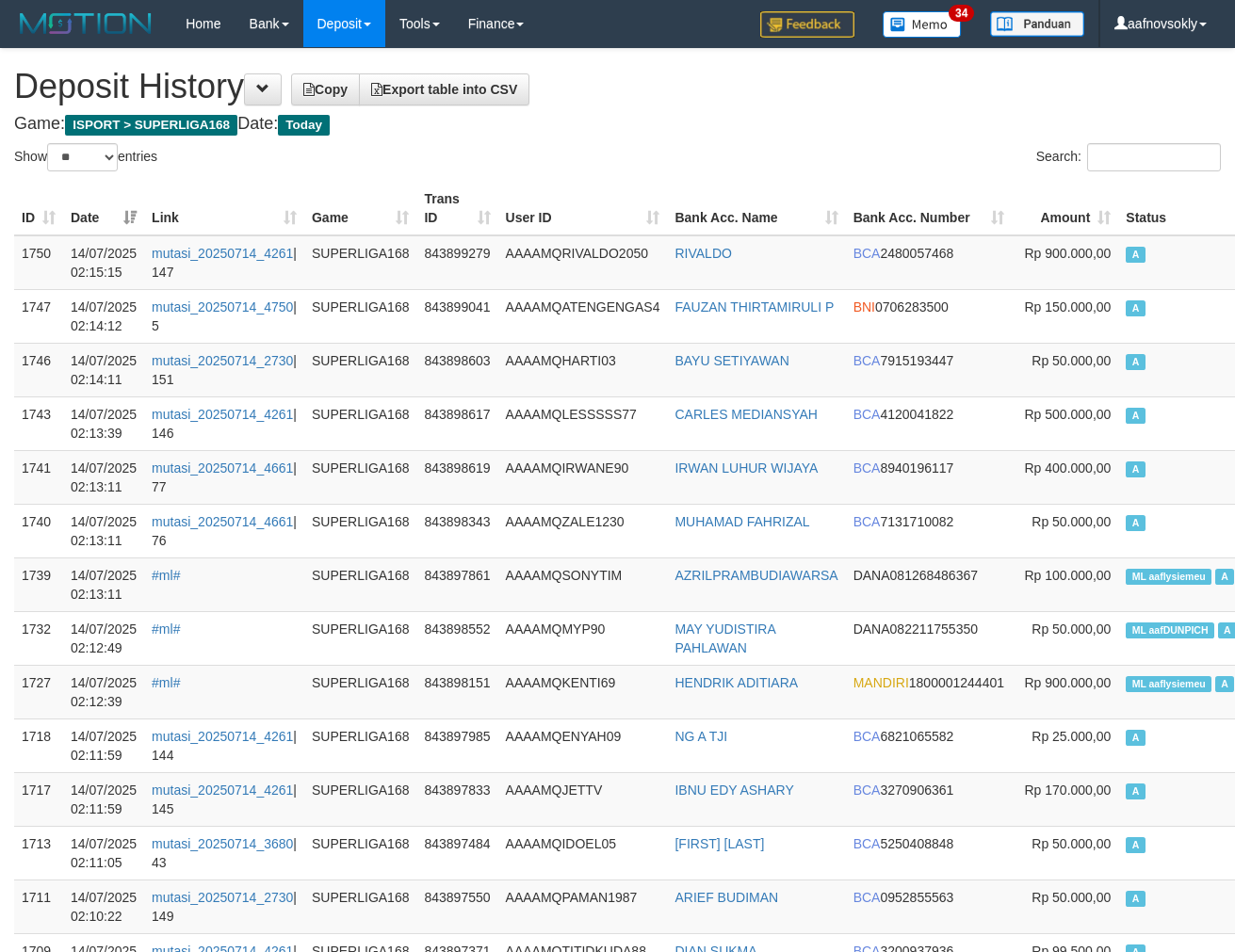 select on "**" 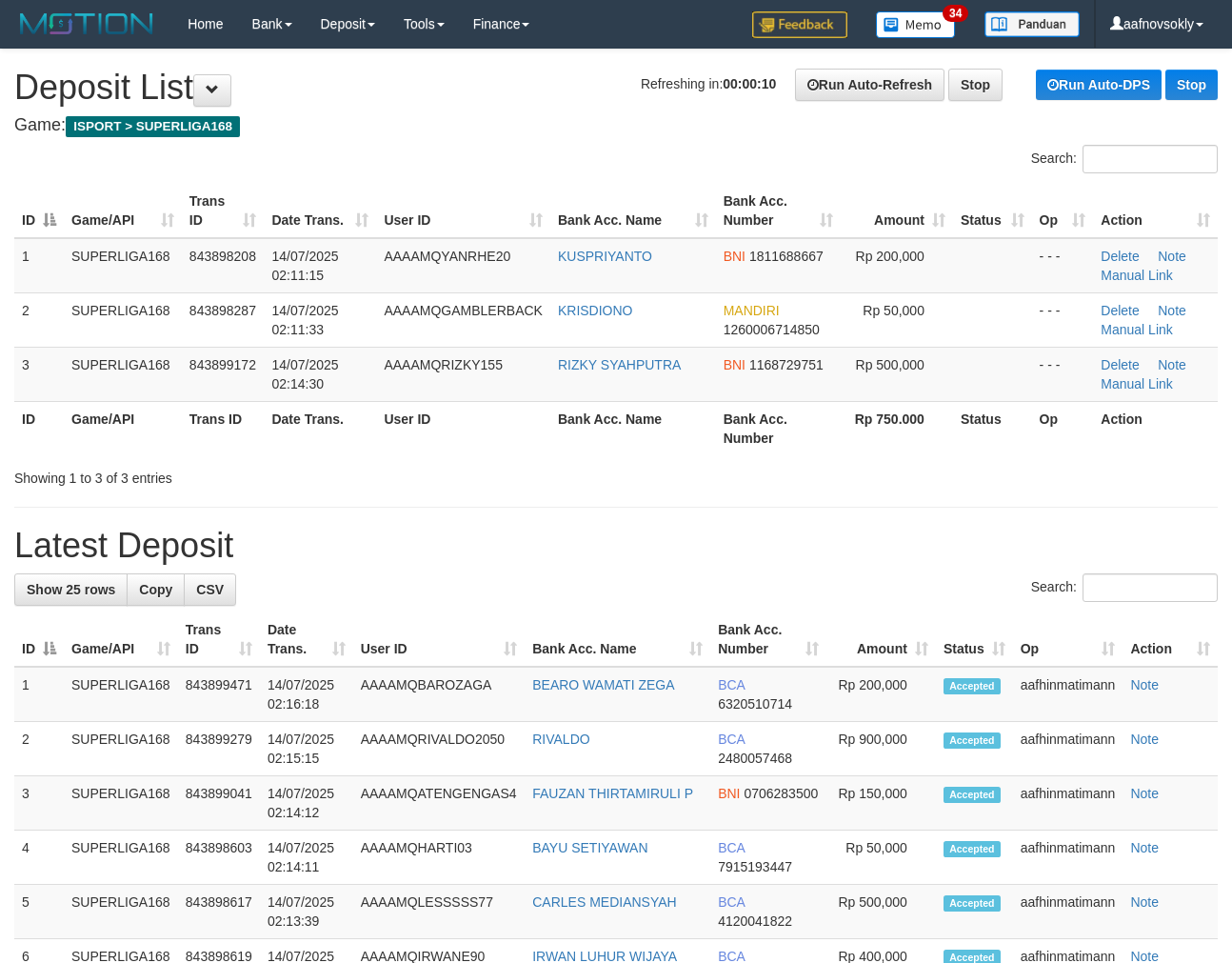 scroll, scrollTop: 0, scrollLeft: 0, axis: both 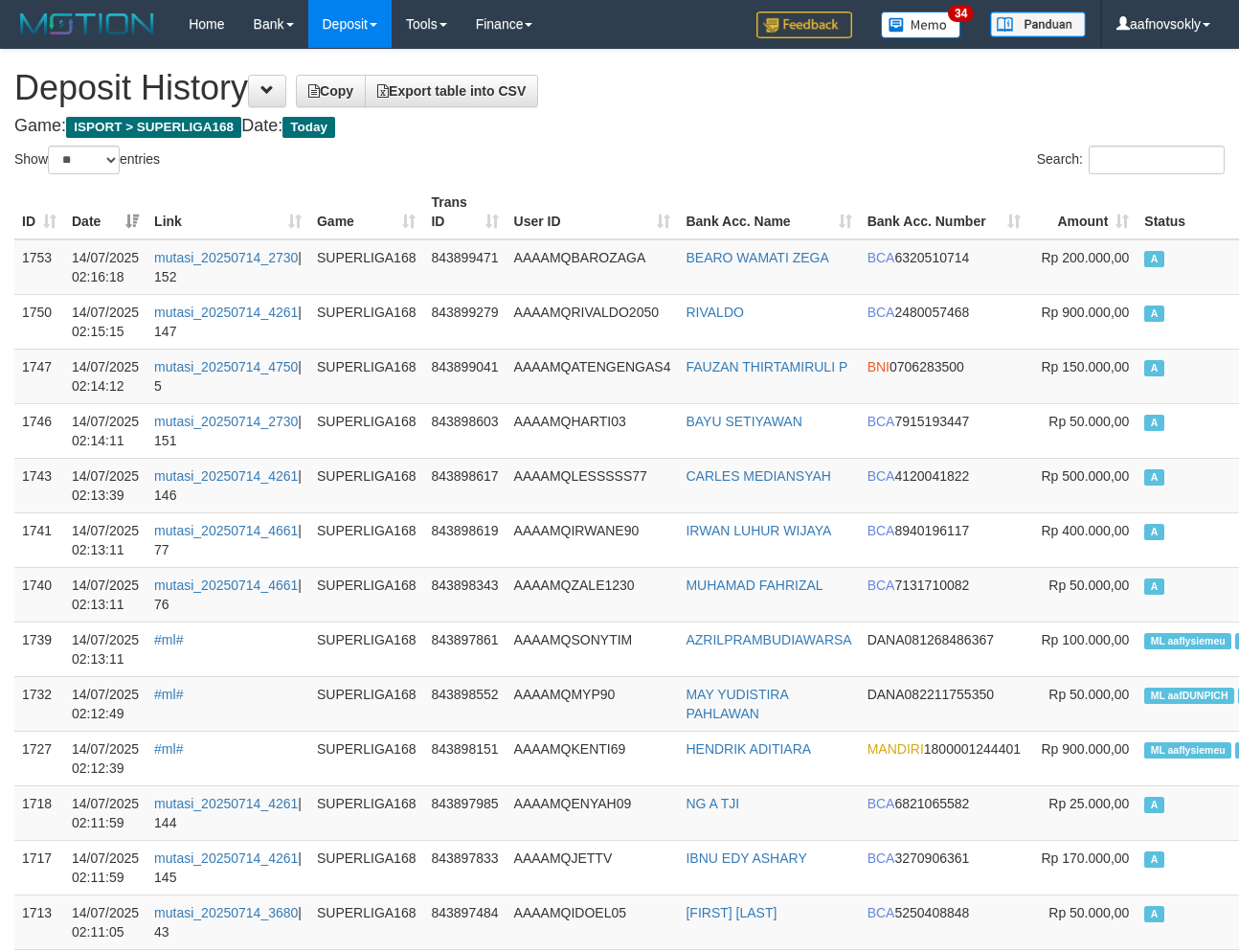 select on "**" 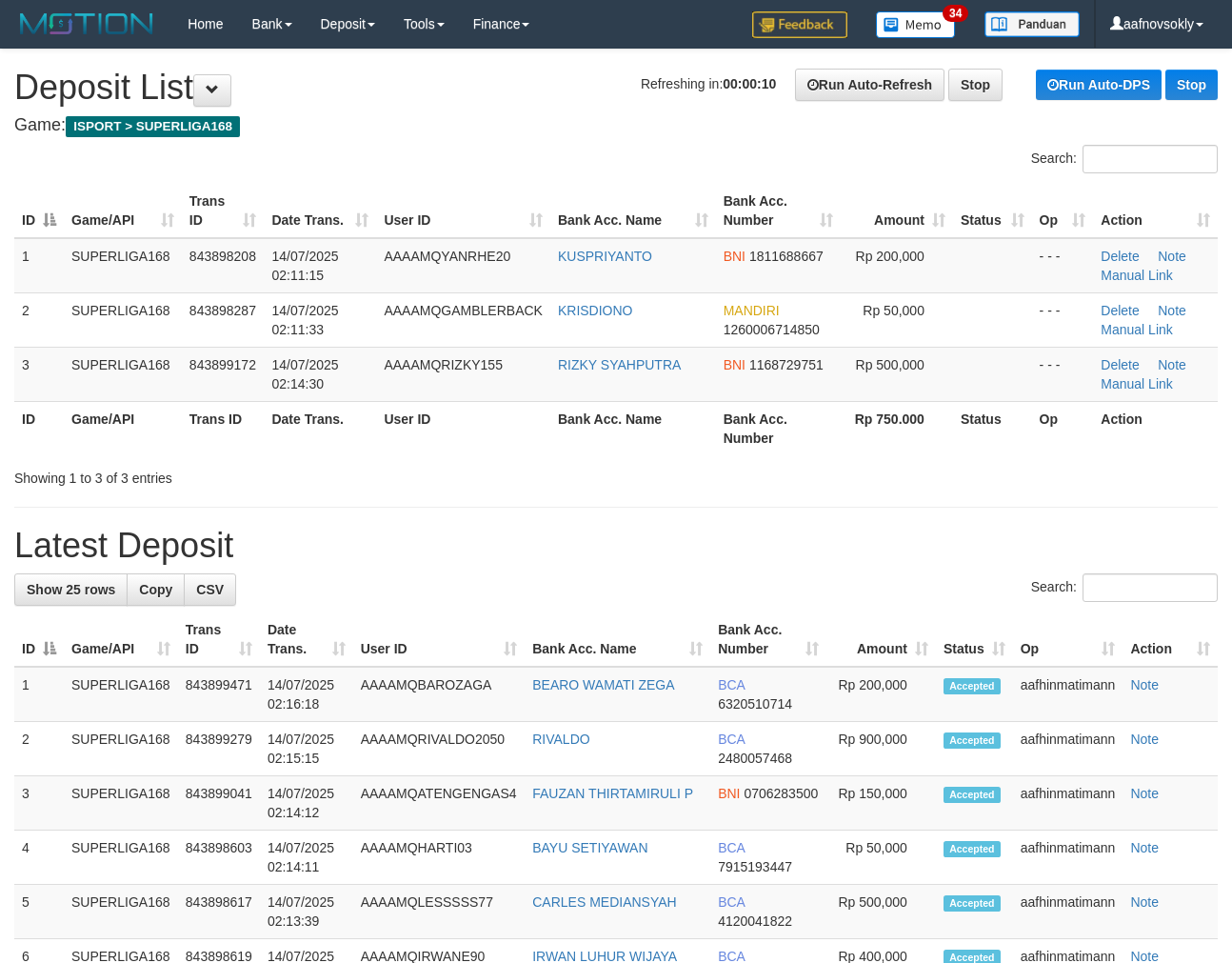 scroll, scrollTop: 0, scrollLeft: 0, axis: both 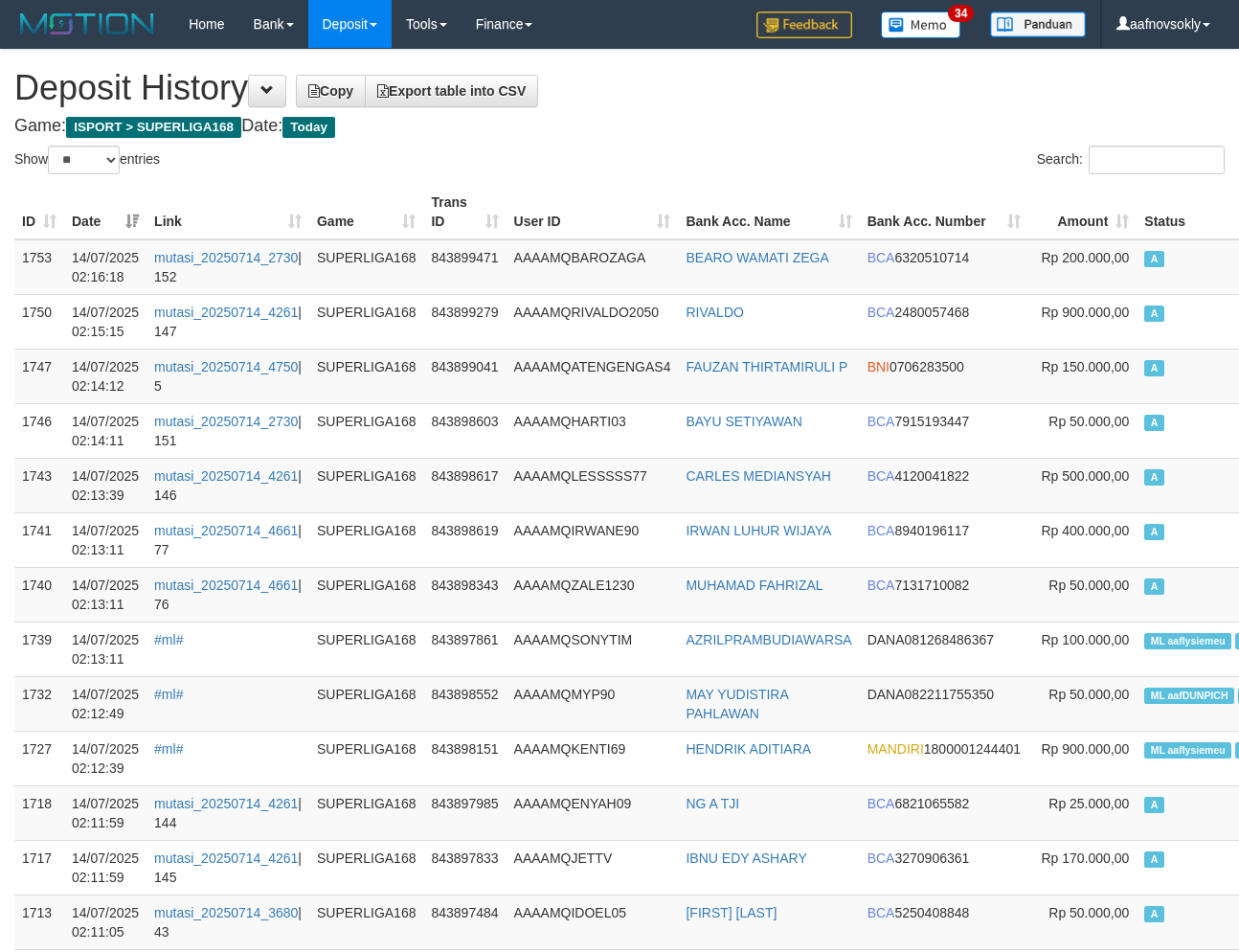select on "**" 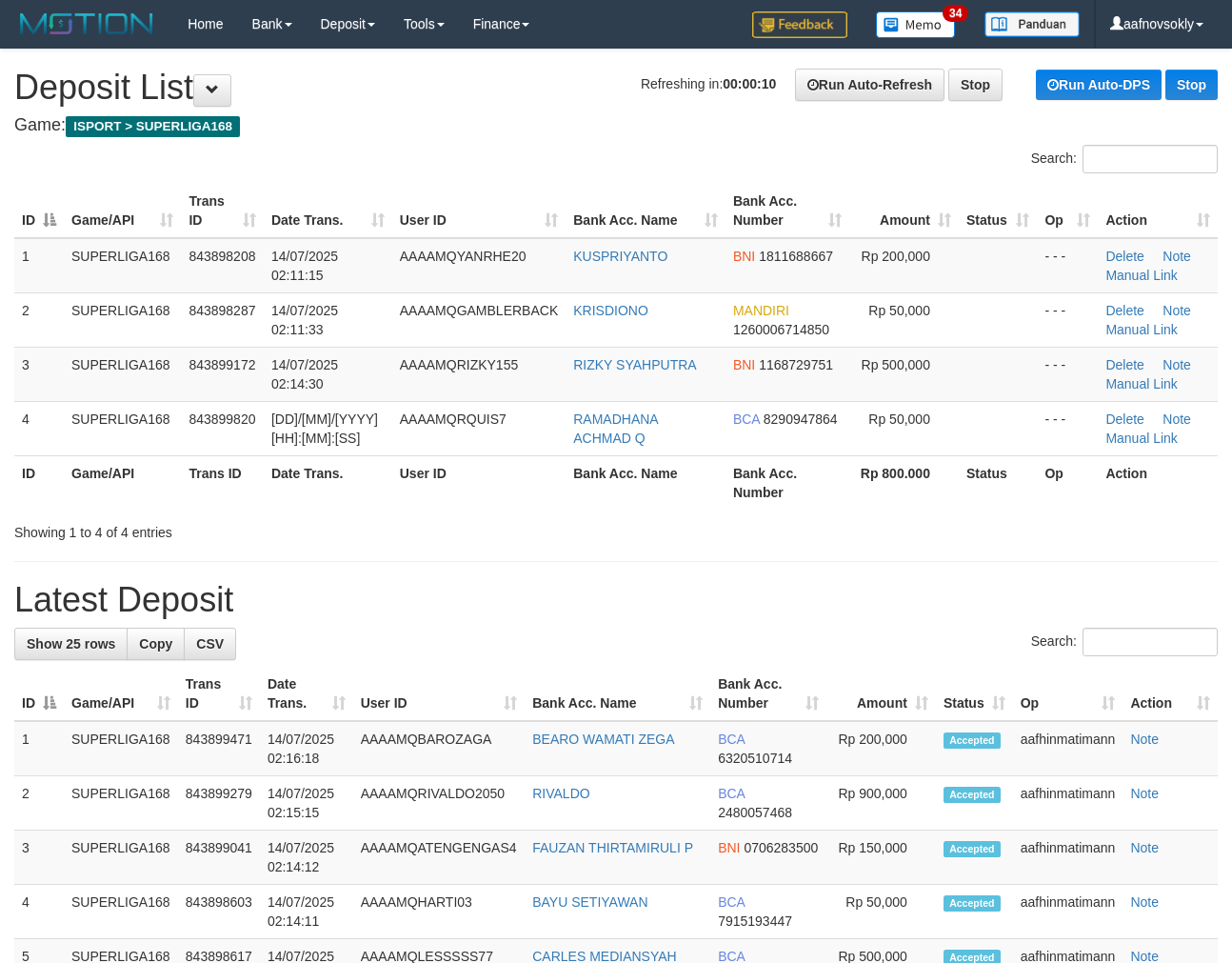 scroll, scrollTop: 0, scrollLeft: 0, axis: both 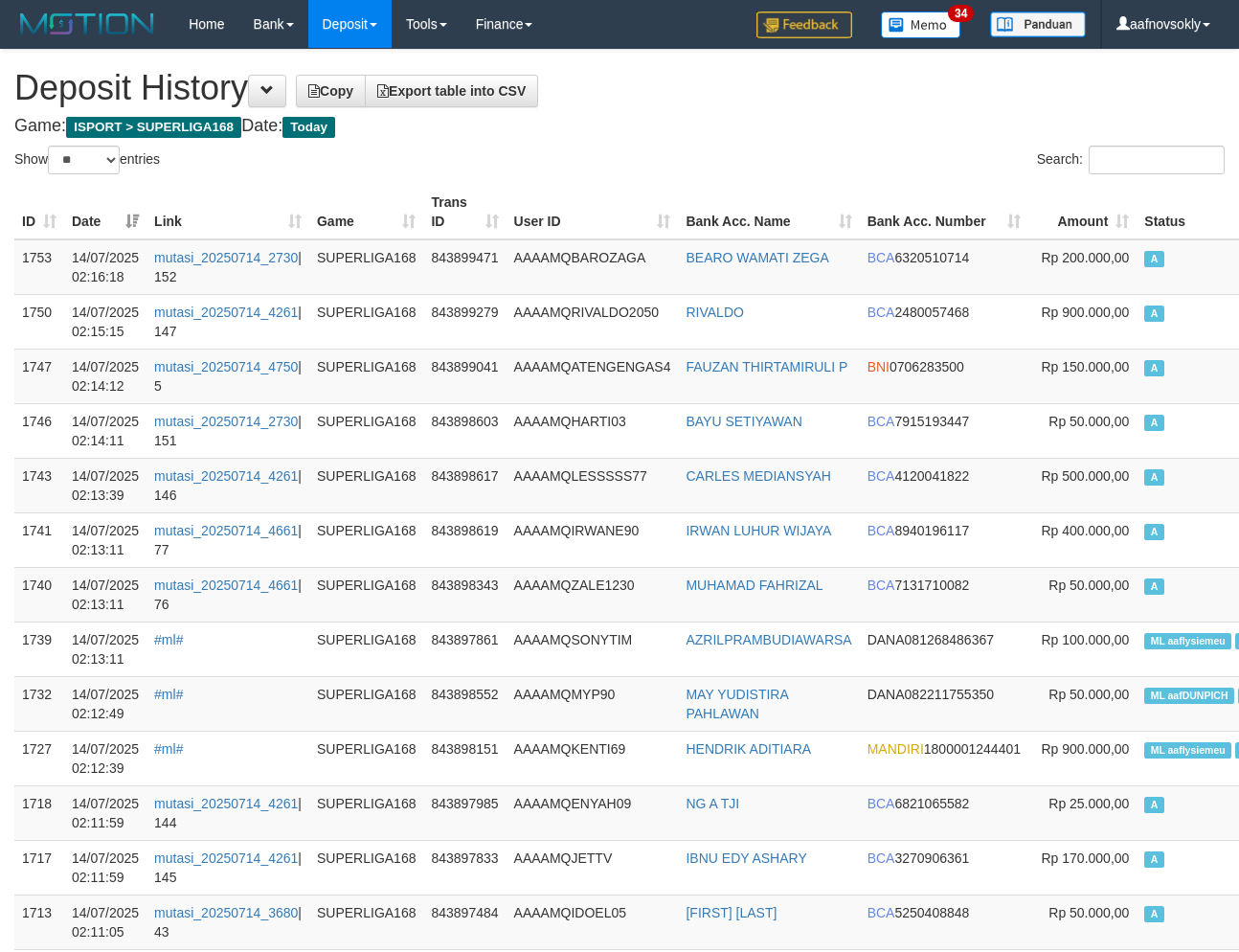 select on "**" 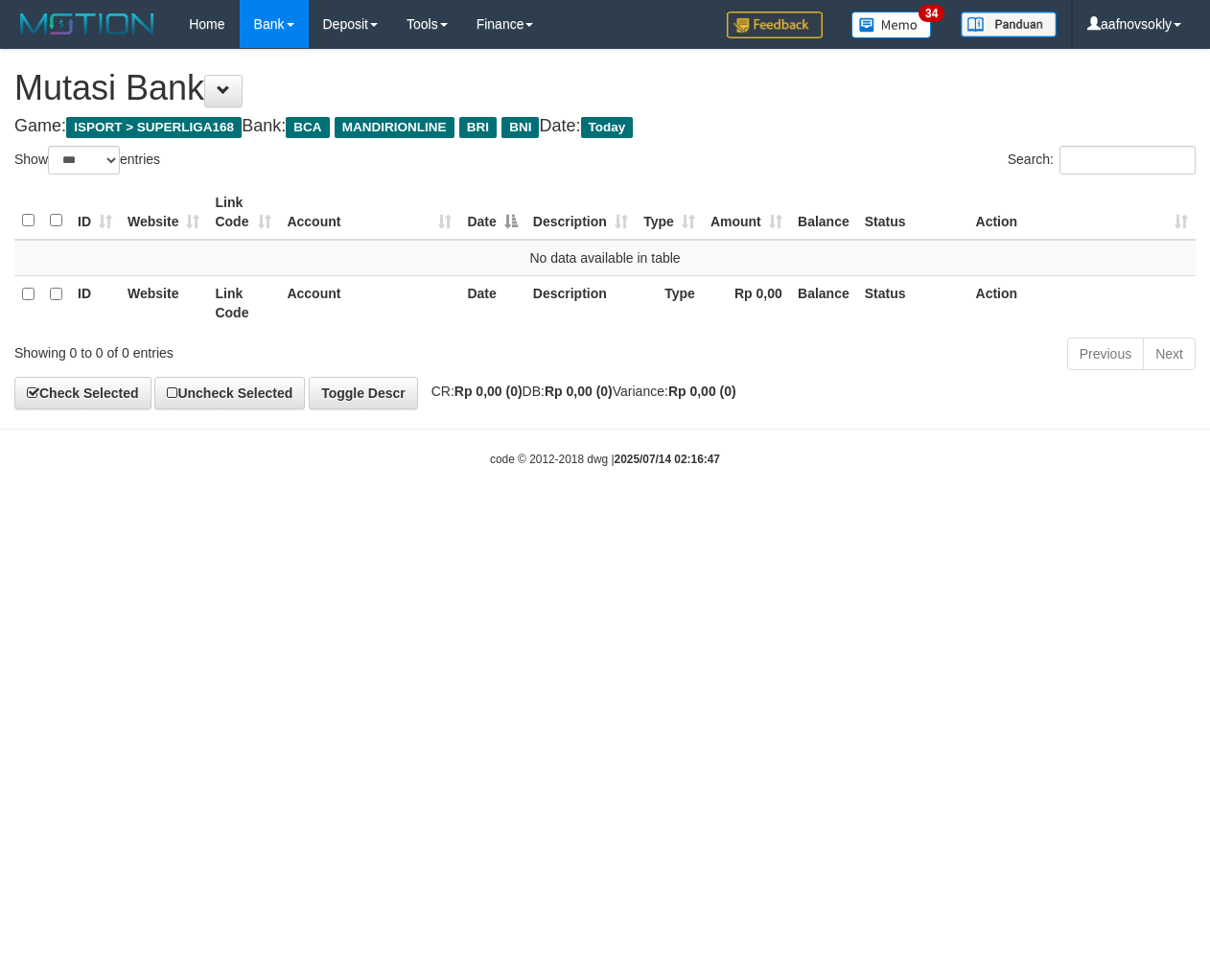 select on "***" 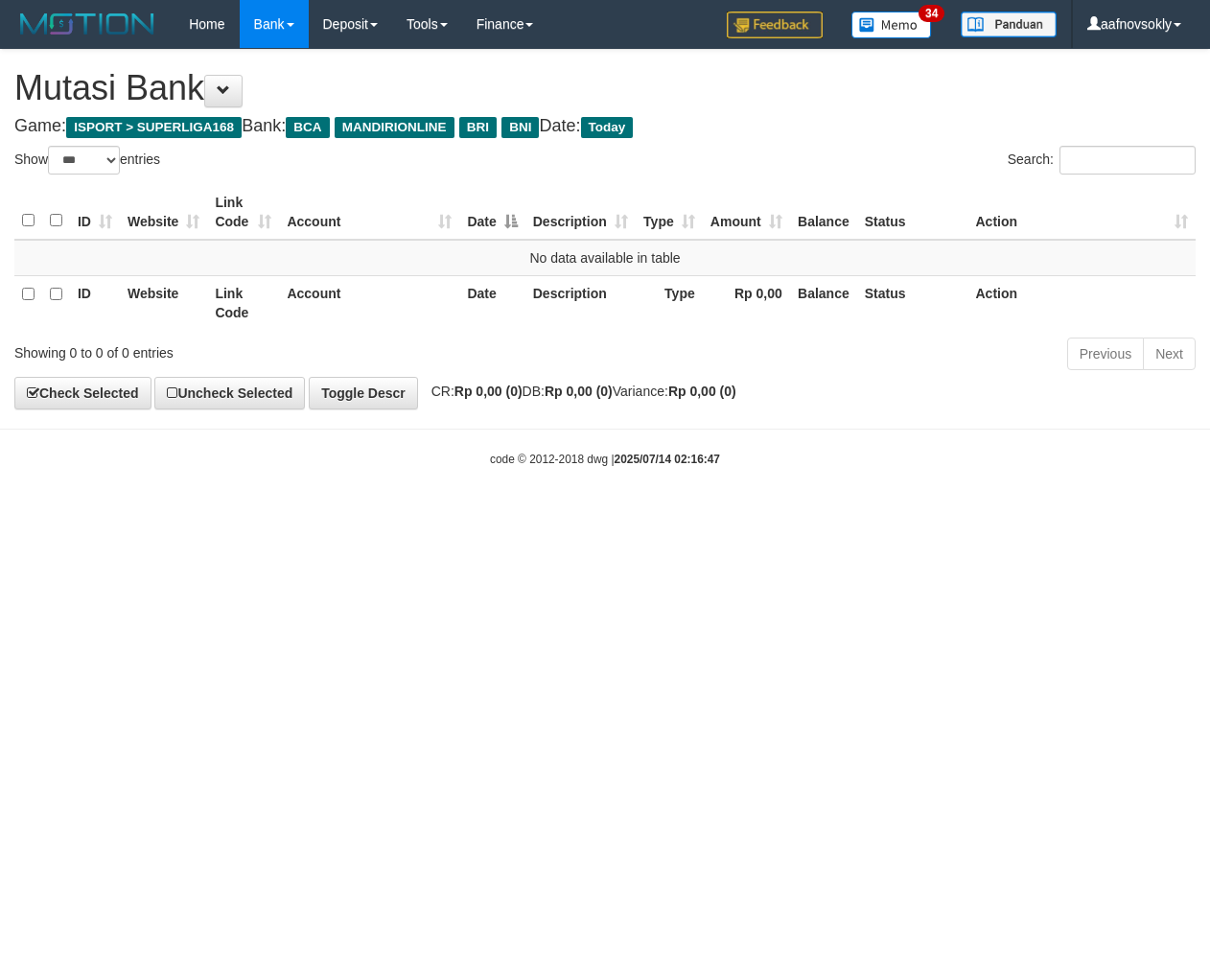 scroll, scrollTop: 0, scrollLeft: 0, axis: both 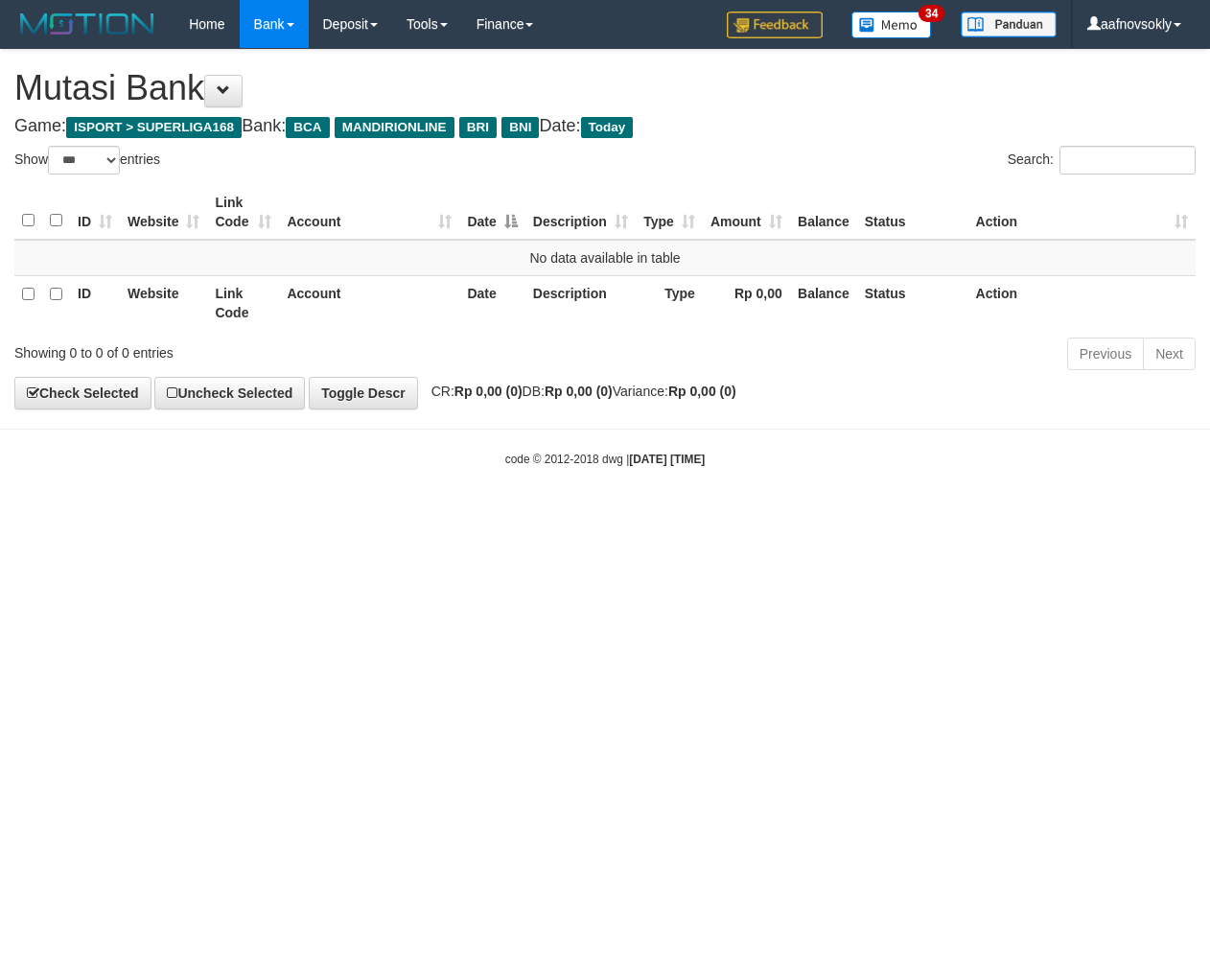 select on "***" 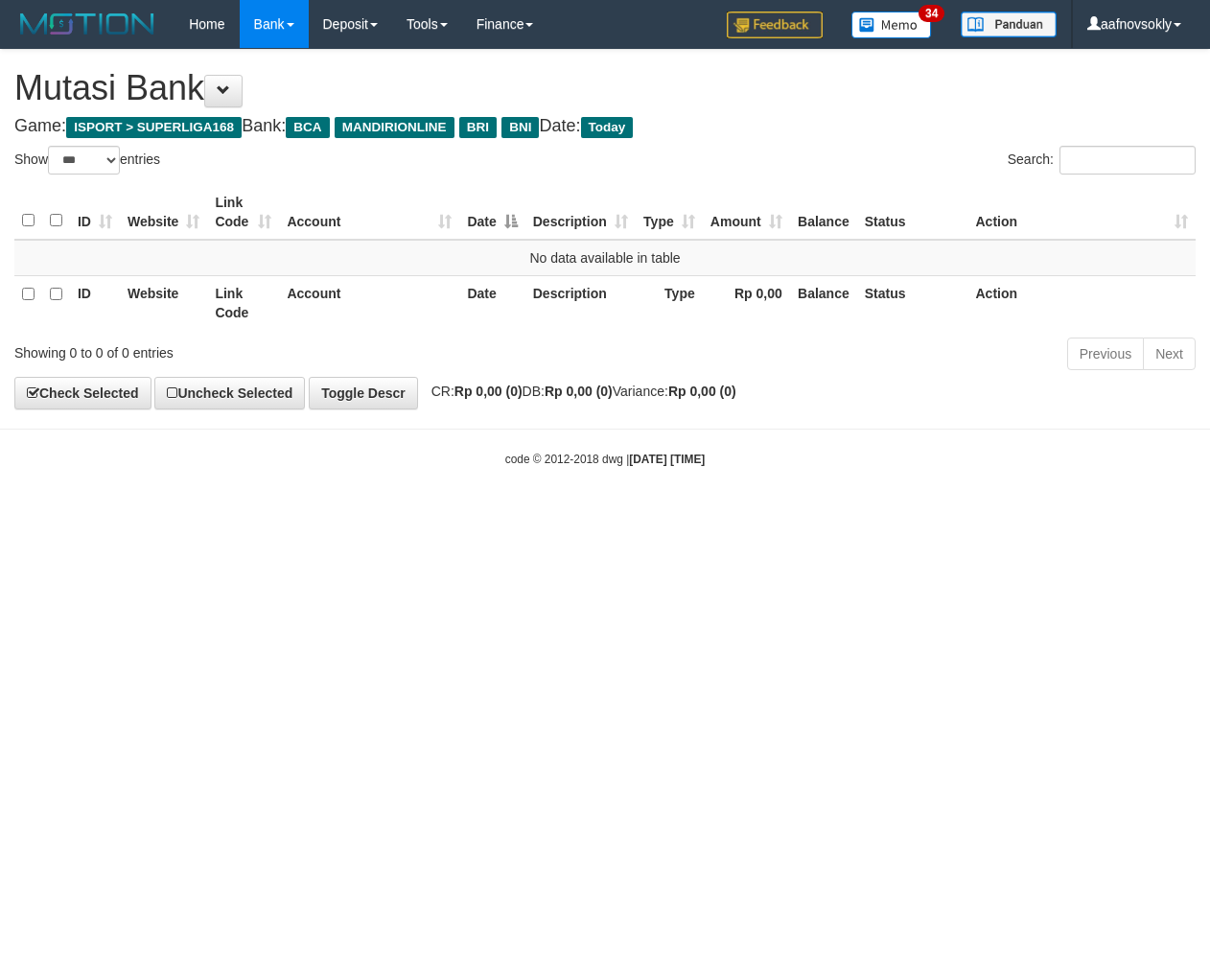 scroll, scrollTop: 0, scrollLeft: 0, axis: both 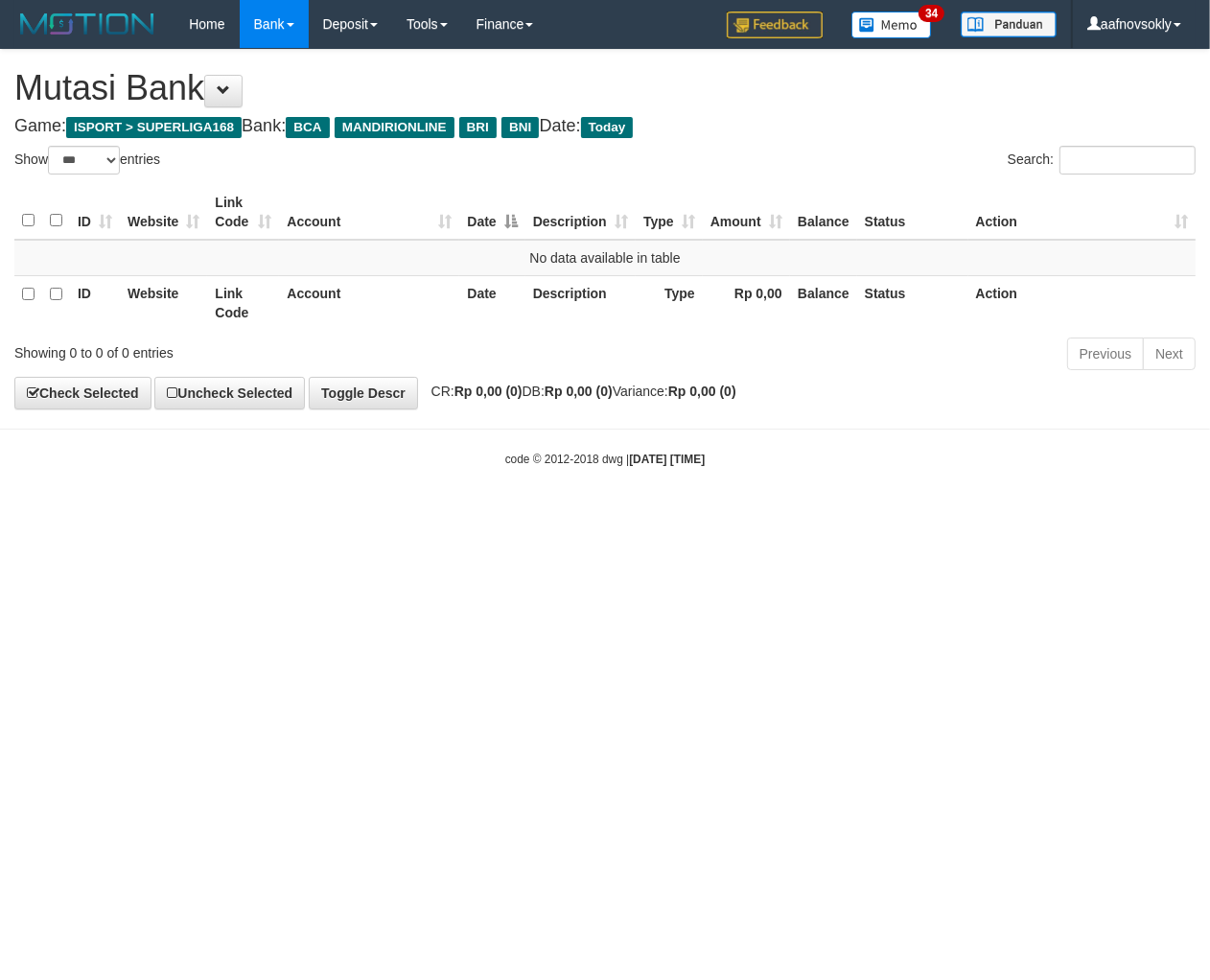 click on "Toggle navigation
Home
Bank
Account List
Load
By Website
Group
[ISPORT]													SUPERLIGA168
By Load Group (DPS)
34" at bounding box center [605, 258] 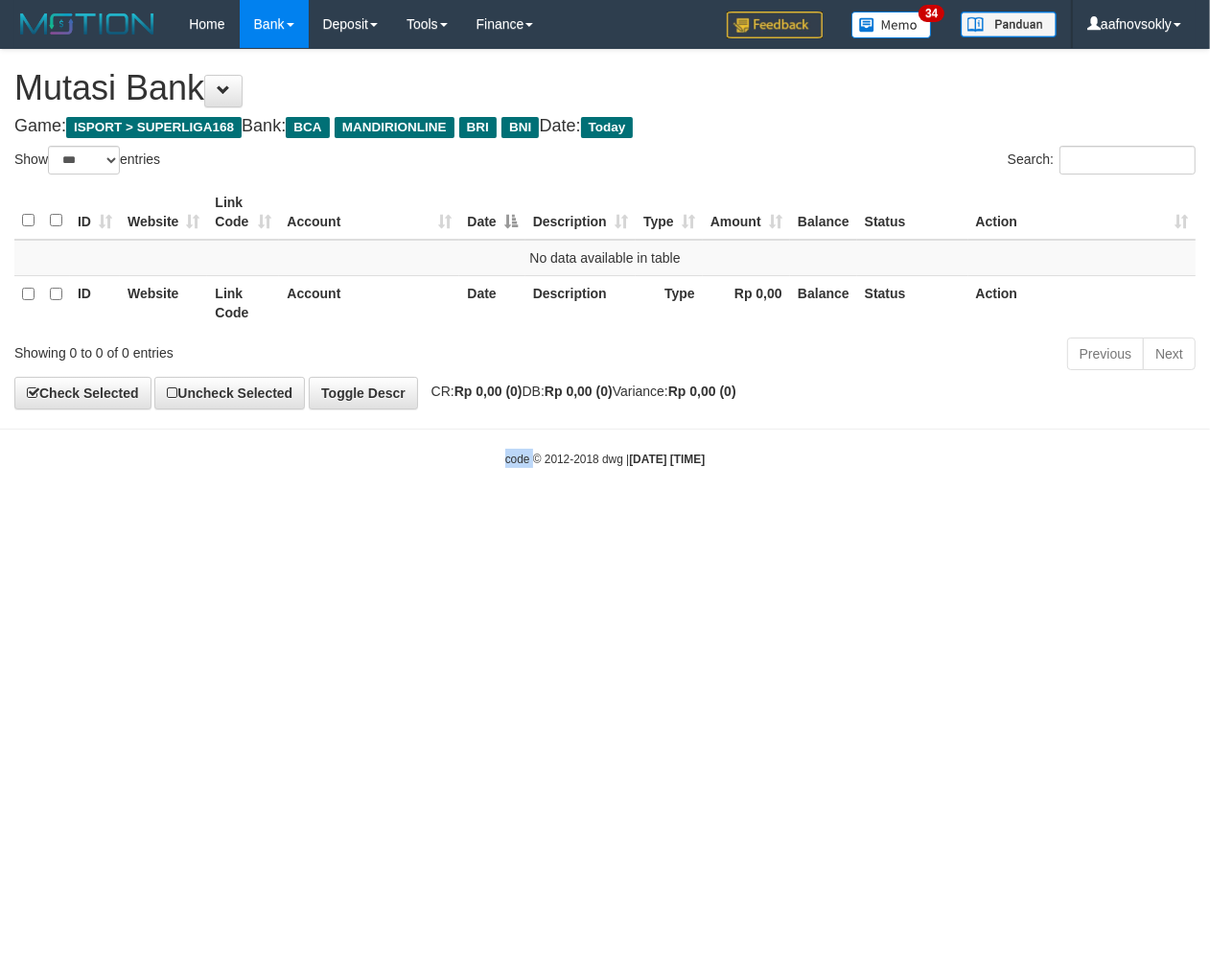 click on "Toggle navigation
Home
Bank
Account List
Load
By Website
Group
[ISPORT]													SUPERLIGA168
By Load Group (DPS)
34" at bounding box center [605, 258] 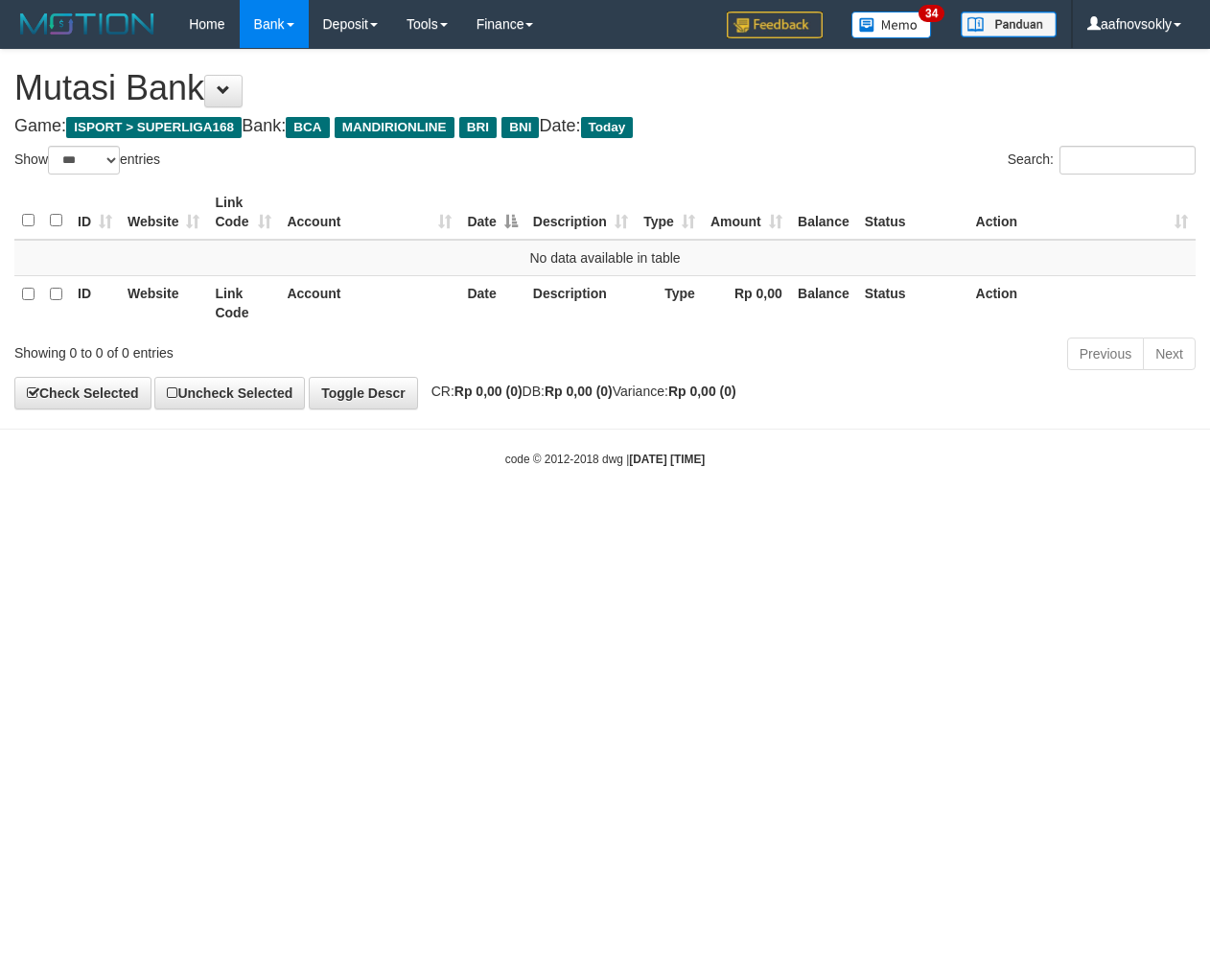 select on "***" 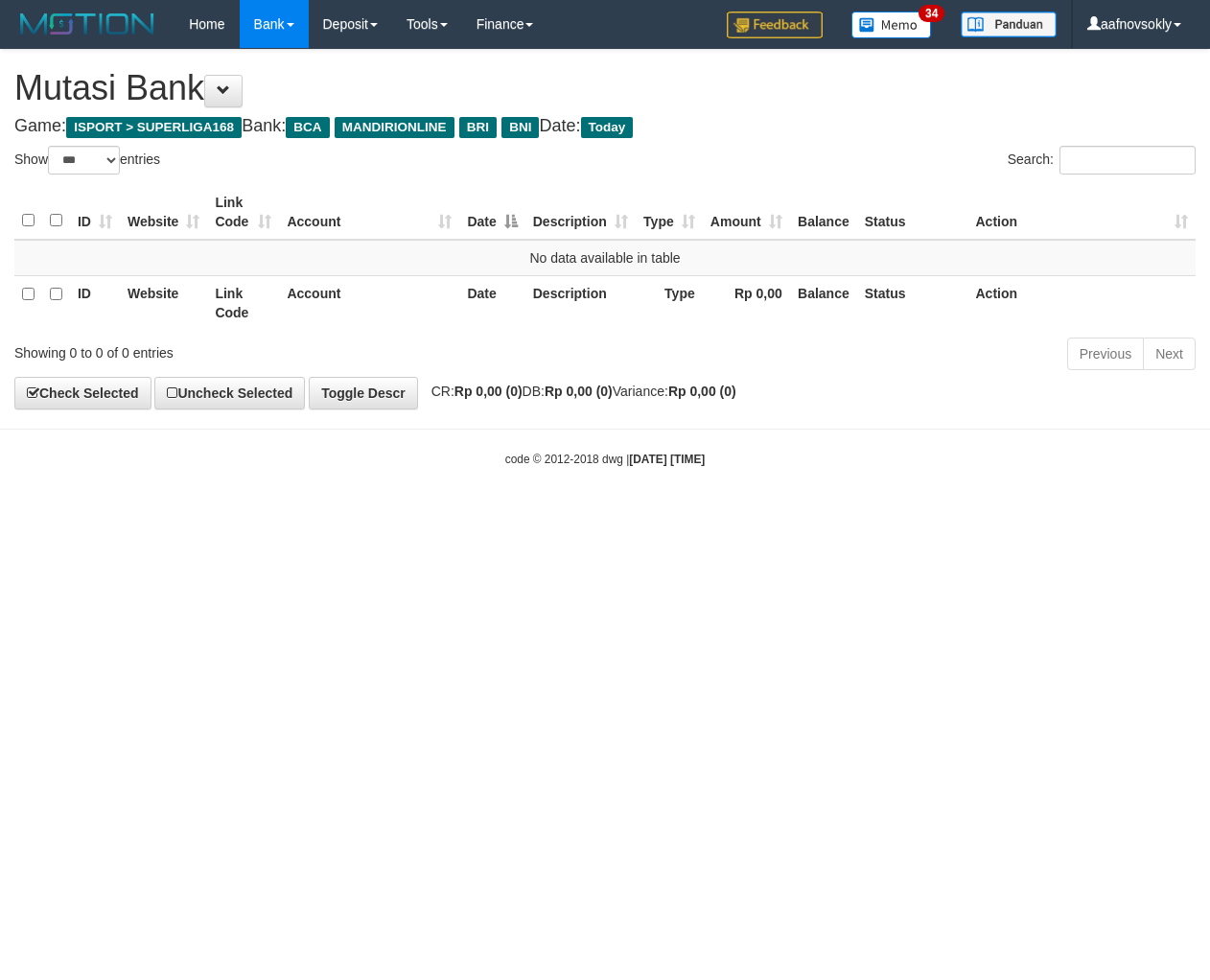 scroll, scrollTop: 0, scrollLeft: 0, axis: both 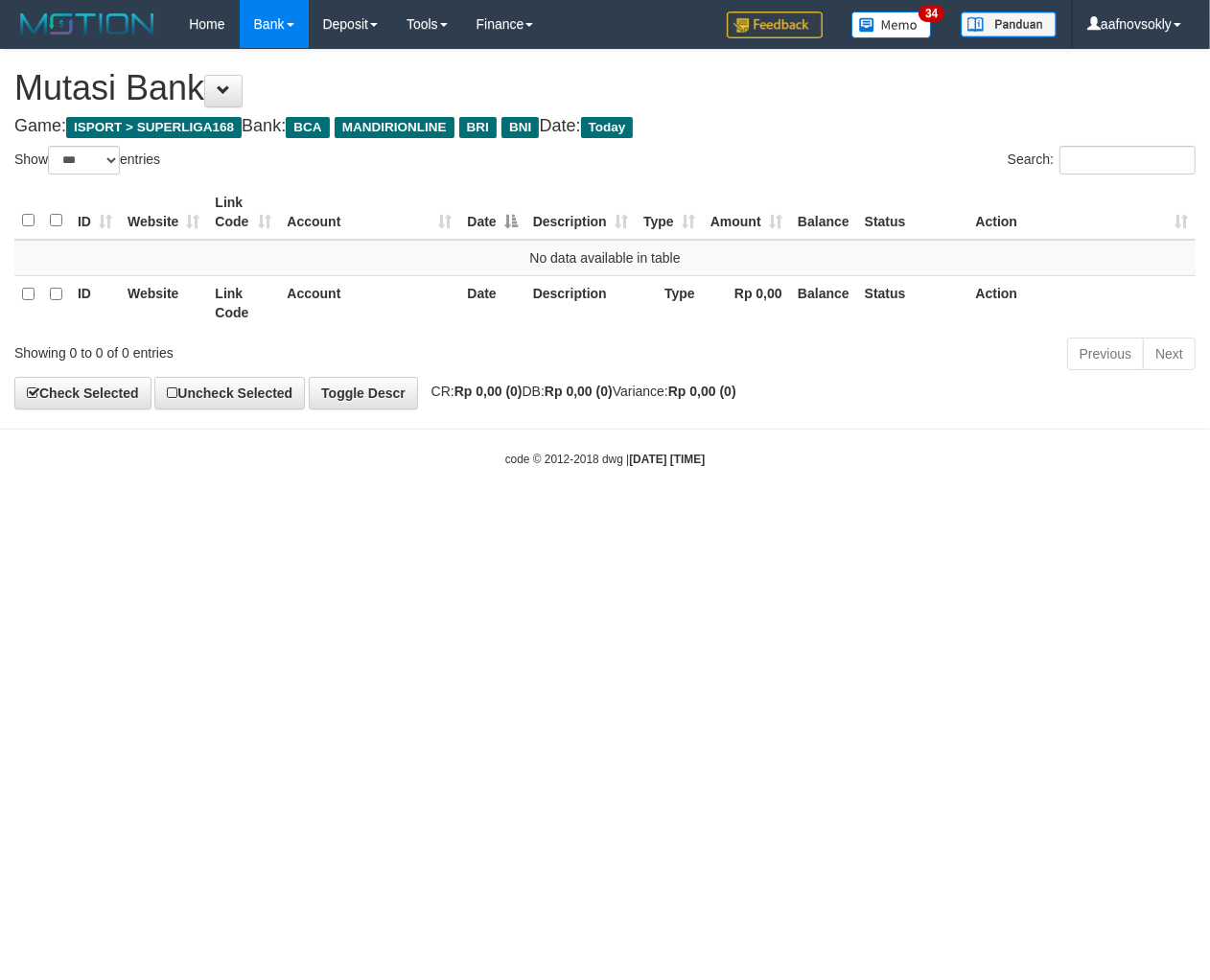 click on "Toggle navigation
Home
Bank
Account List
Load
By Website
Group
[ISPORT]													SUPERLIGA168
By Load Group (DPS)
34" at bounding box center (605, 258) 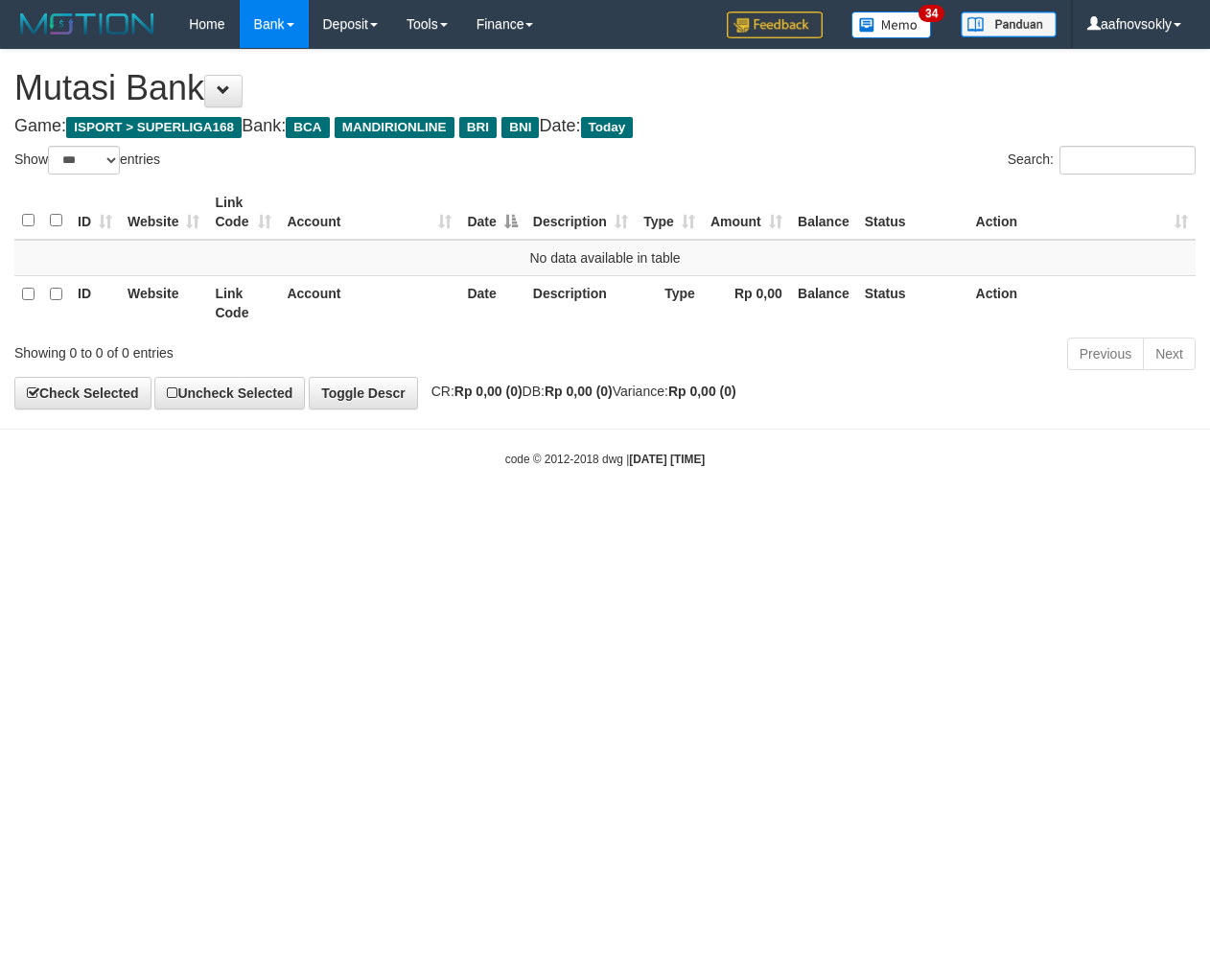select on "***" 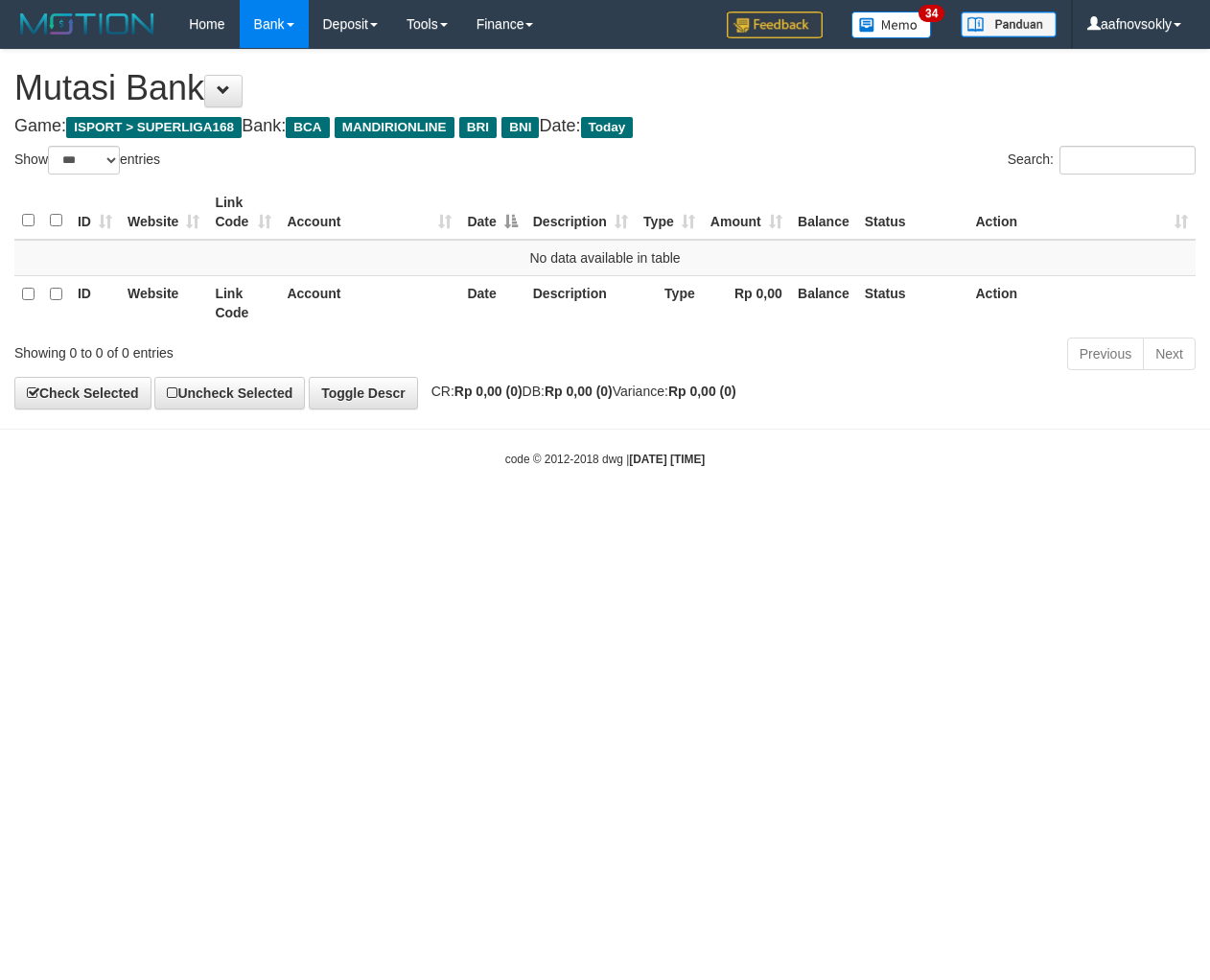 scroll, scrollTop: 0, scrollLeft: 0, axis: both 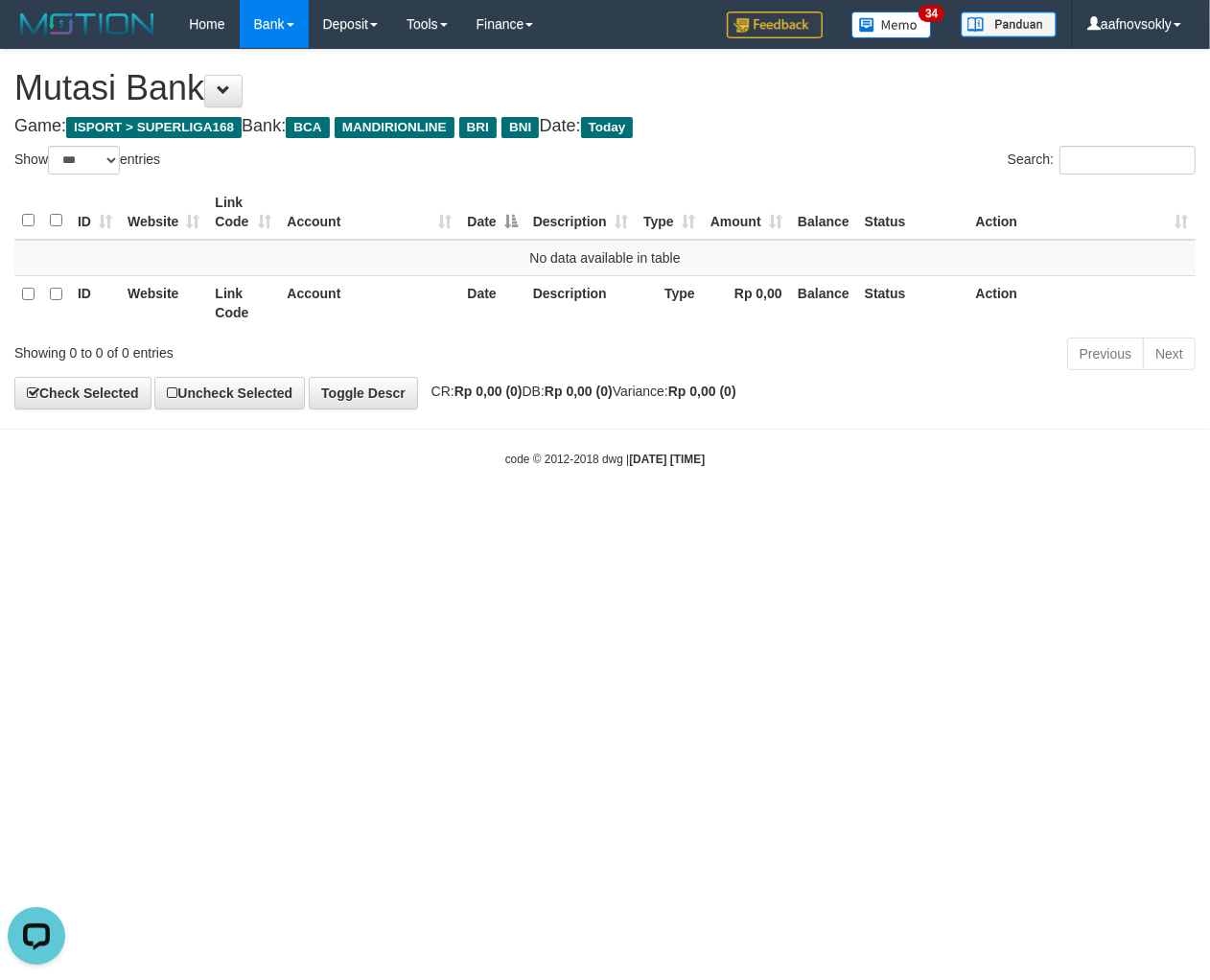 drag, startPoint x: 685, startPoint y: 535, endPoint x: 687, endPoint y: 551, distance: 16.124515 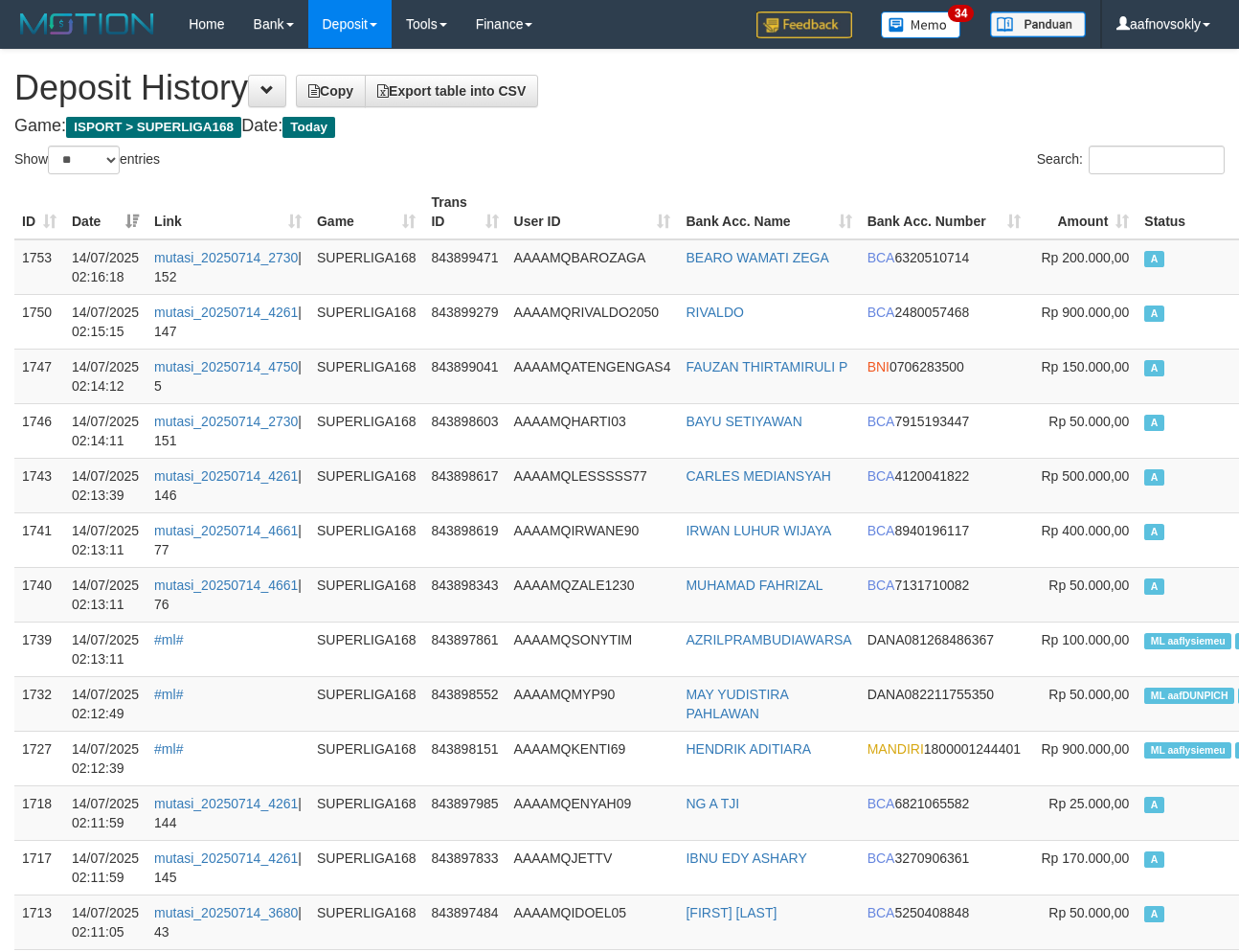 select on "**" 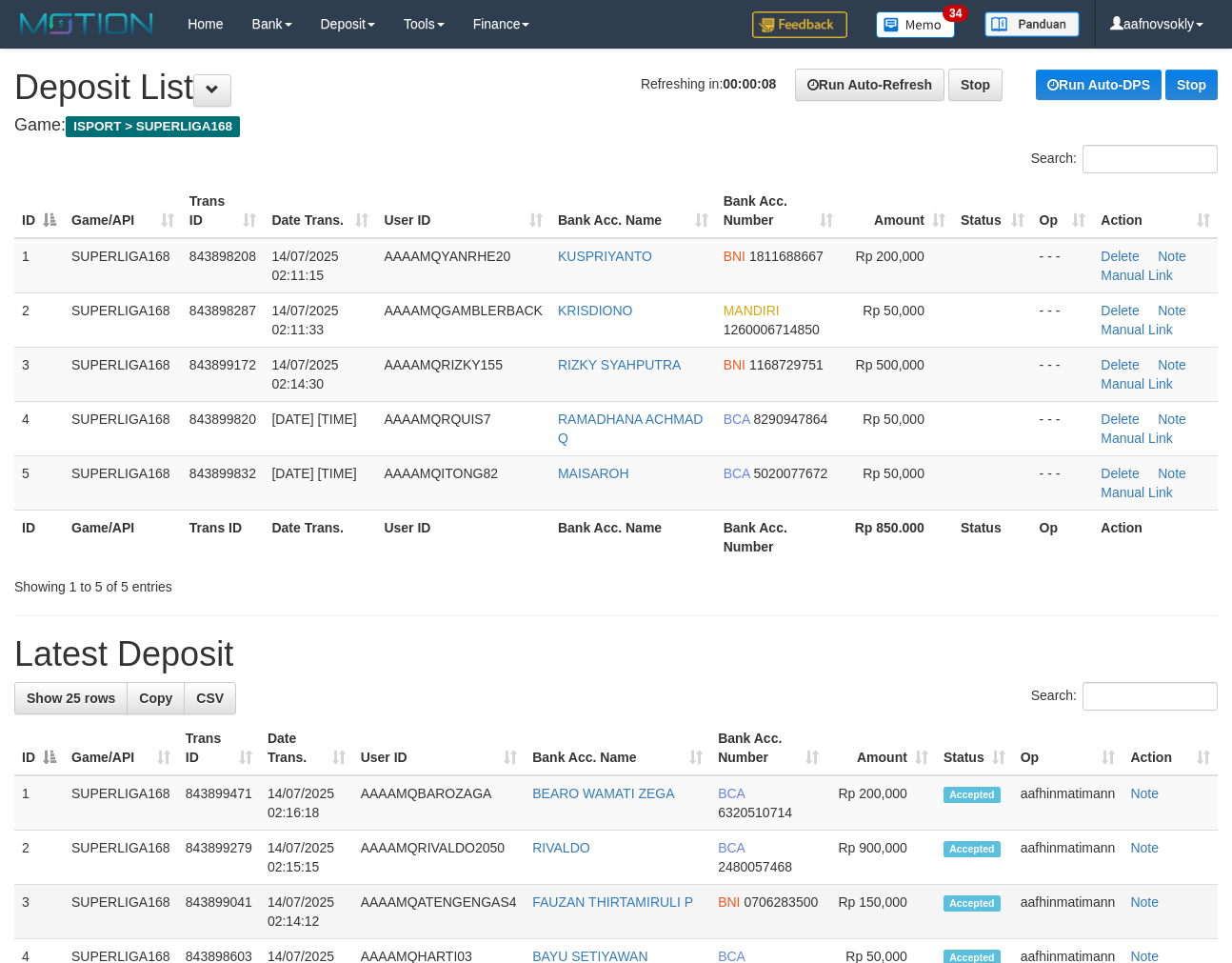 scroll, scrollTop: 0, scrollLeft: 0, axis: both 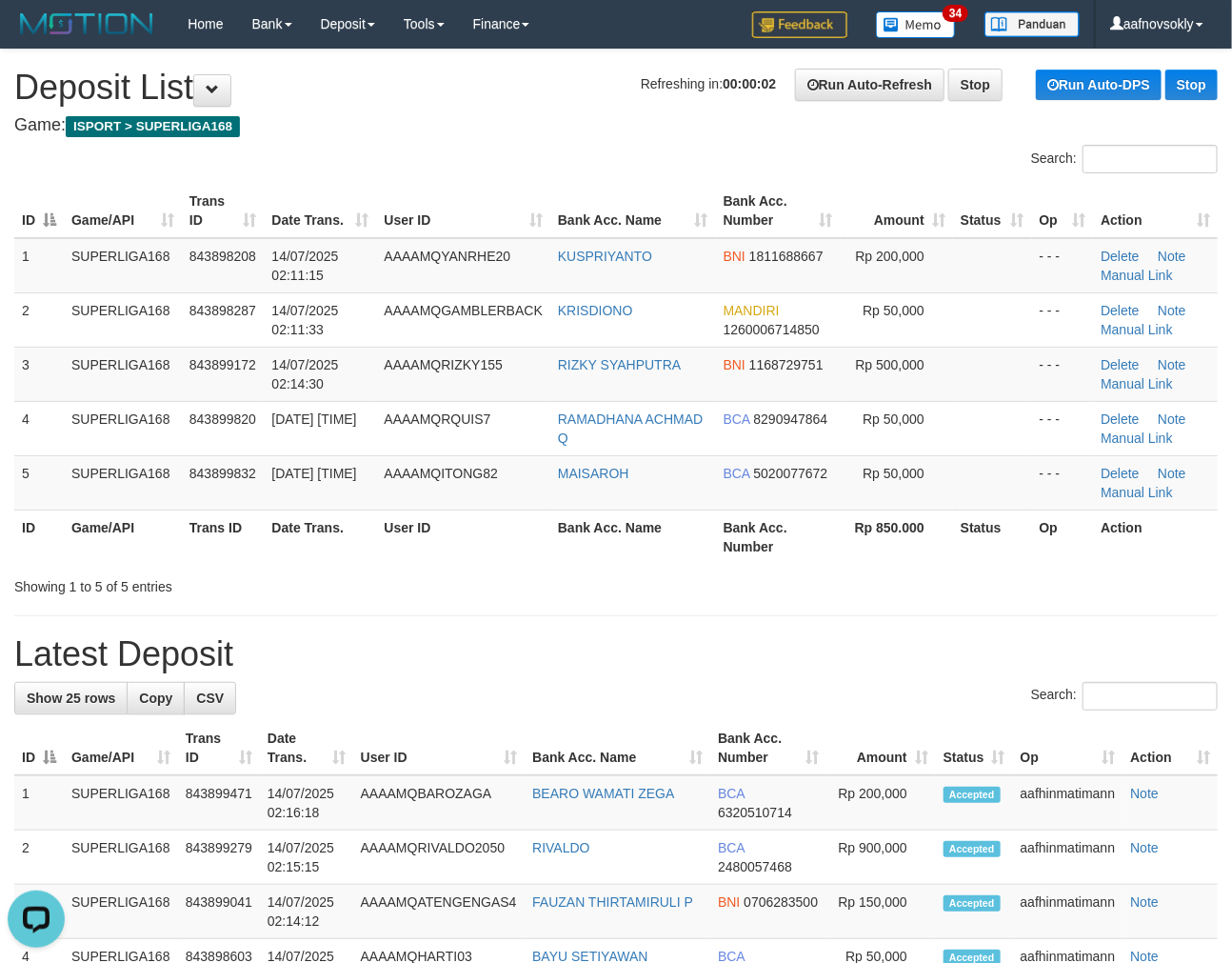 drag, startPoint x: 809, startPoint y: 548, endPoint x: 581, endPoint y: 586, distance: 231.145 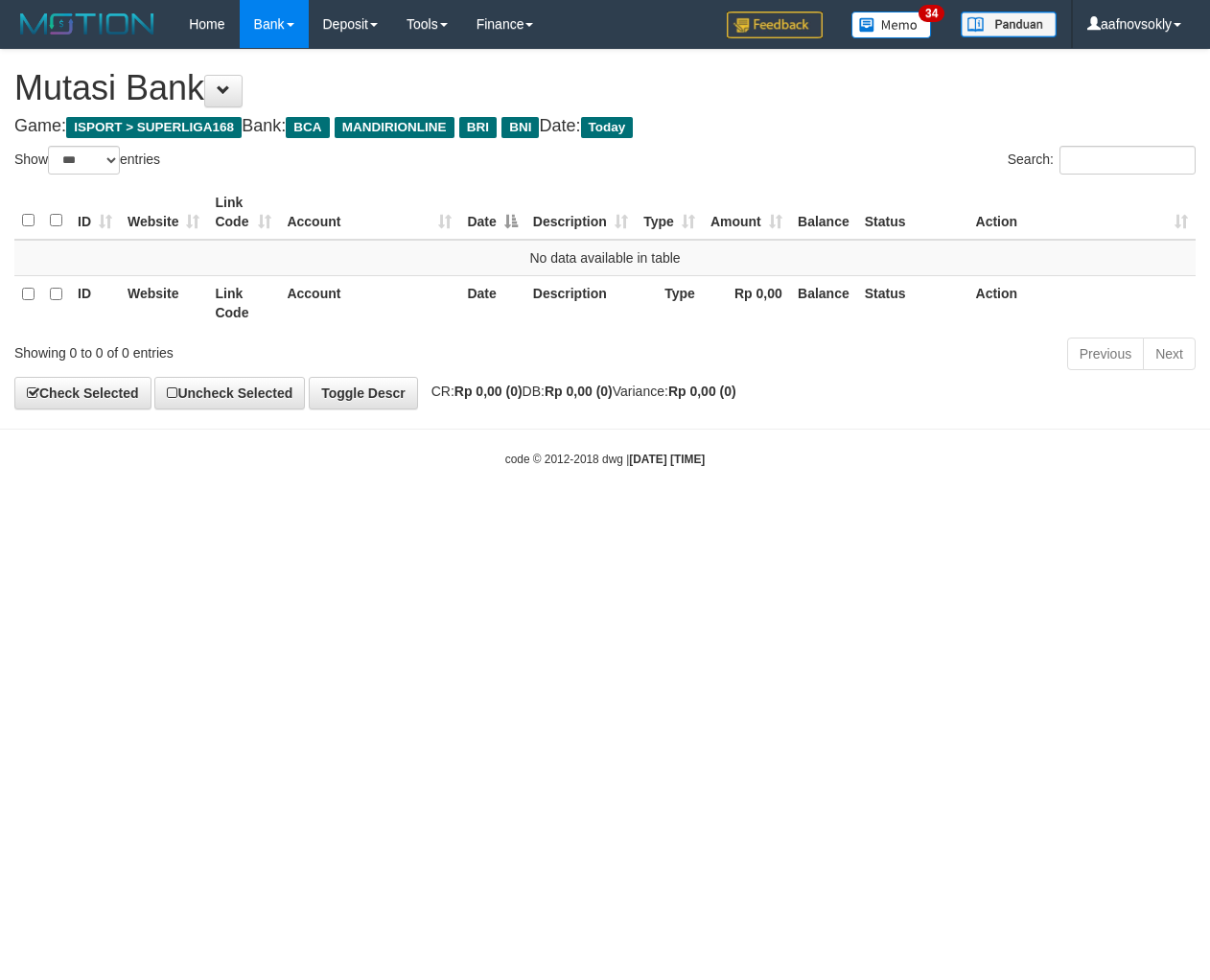 select on "***" 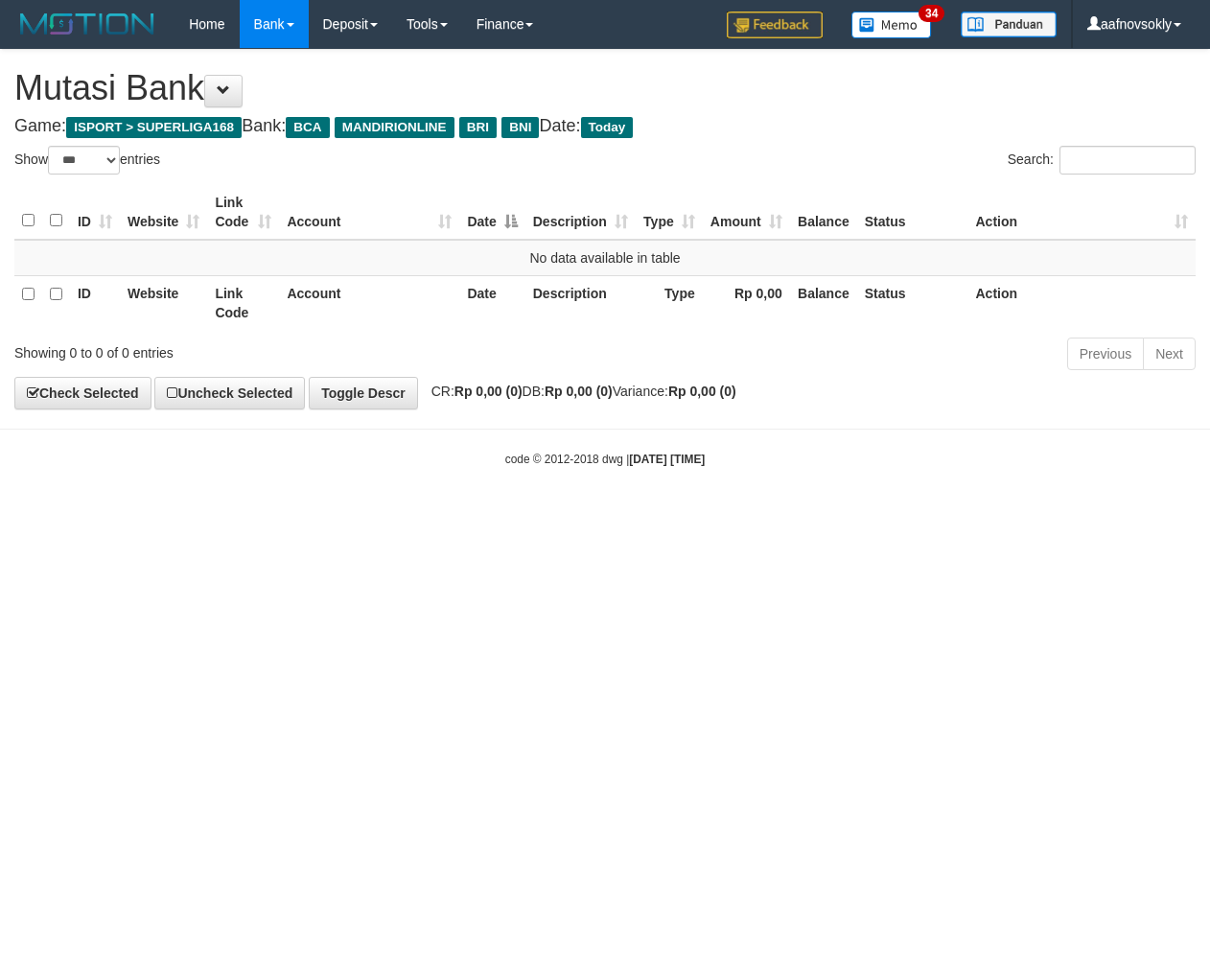 scroll, scrollTop: 0, scrollLeft: 0, axis: both 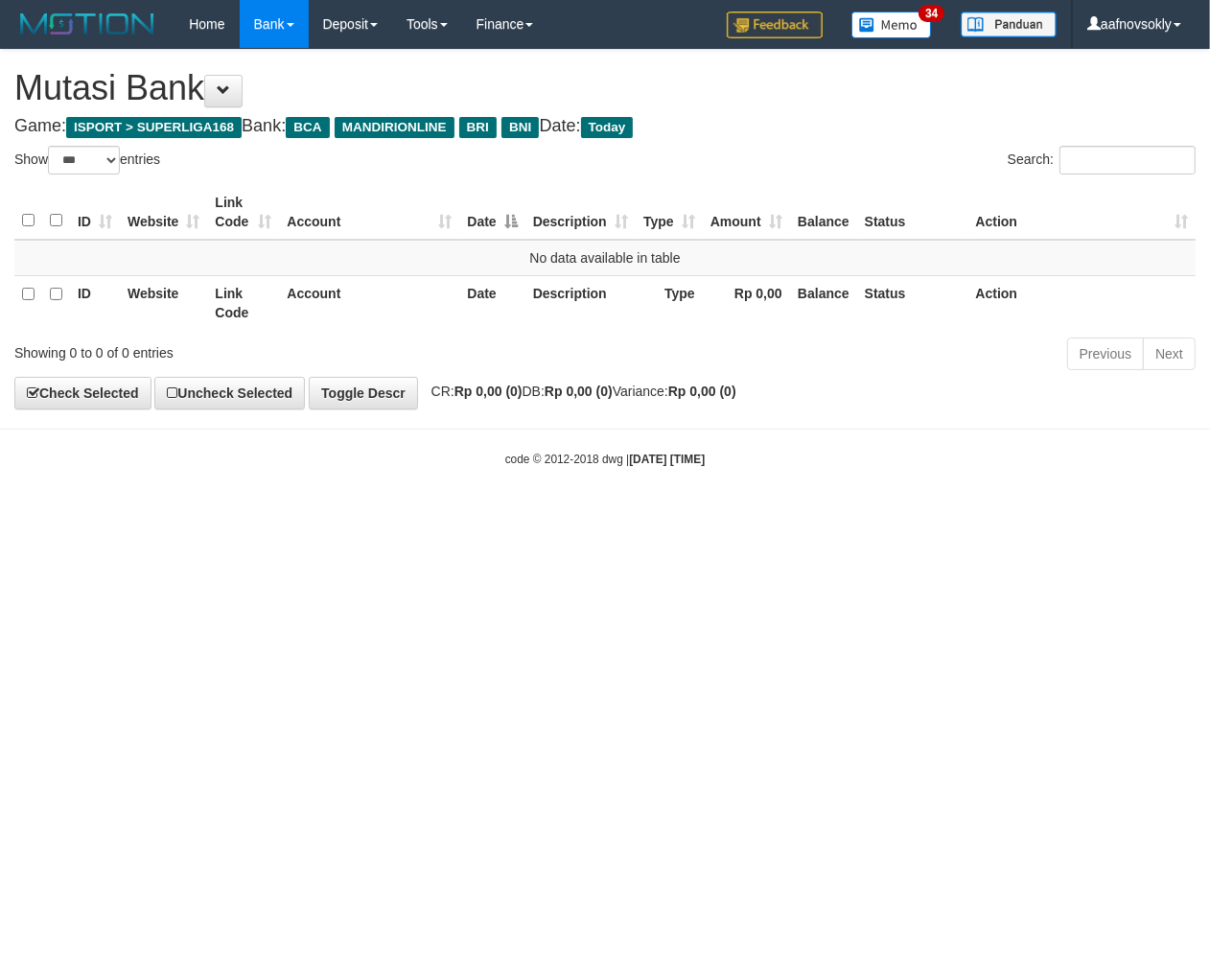 click on "Toggle navigation
Home
Bank
Account List
Load
By Website
Group
[ISPORT]													SUPERLIGA168
By Load Group (DPS)" at bounding box center [605, 258] 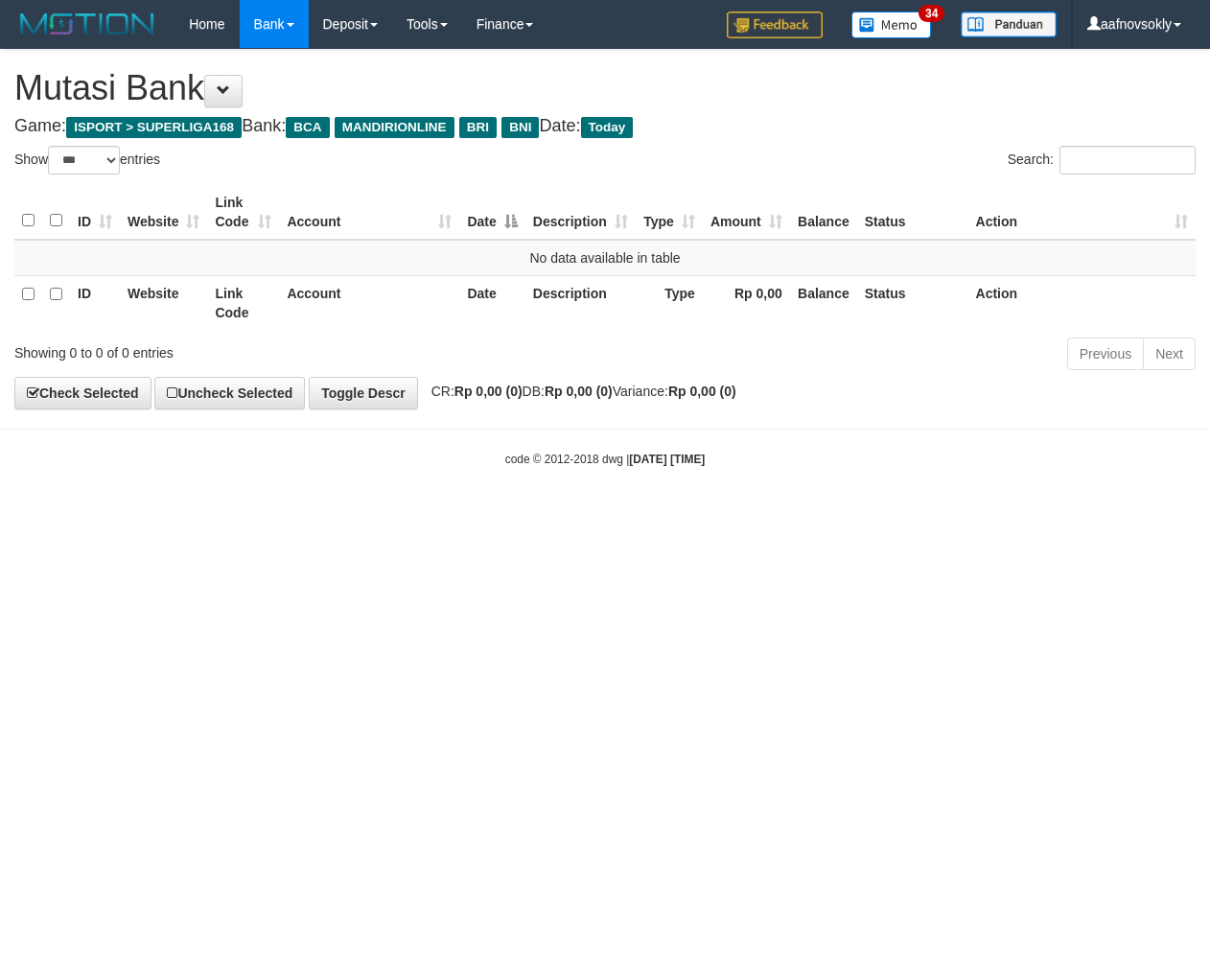 select on "***" 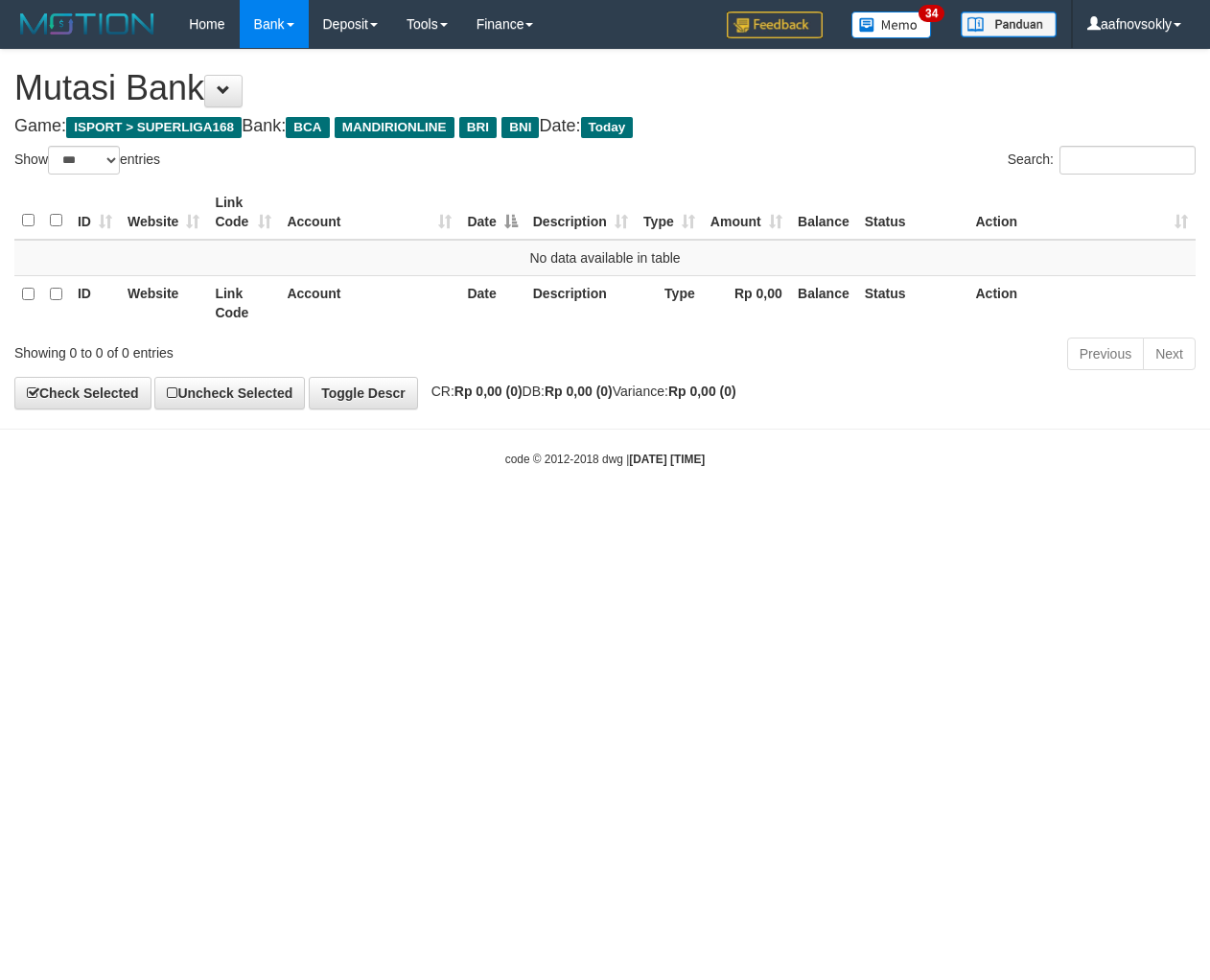 scroll, scrollTop: 0, scrollLeft: 0, axis: both 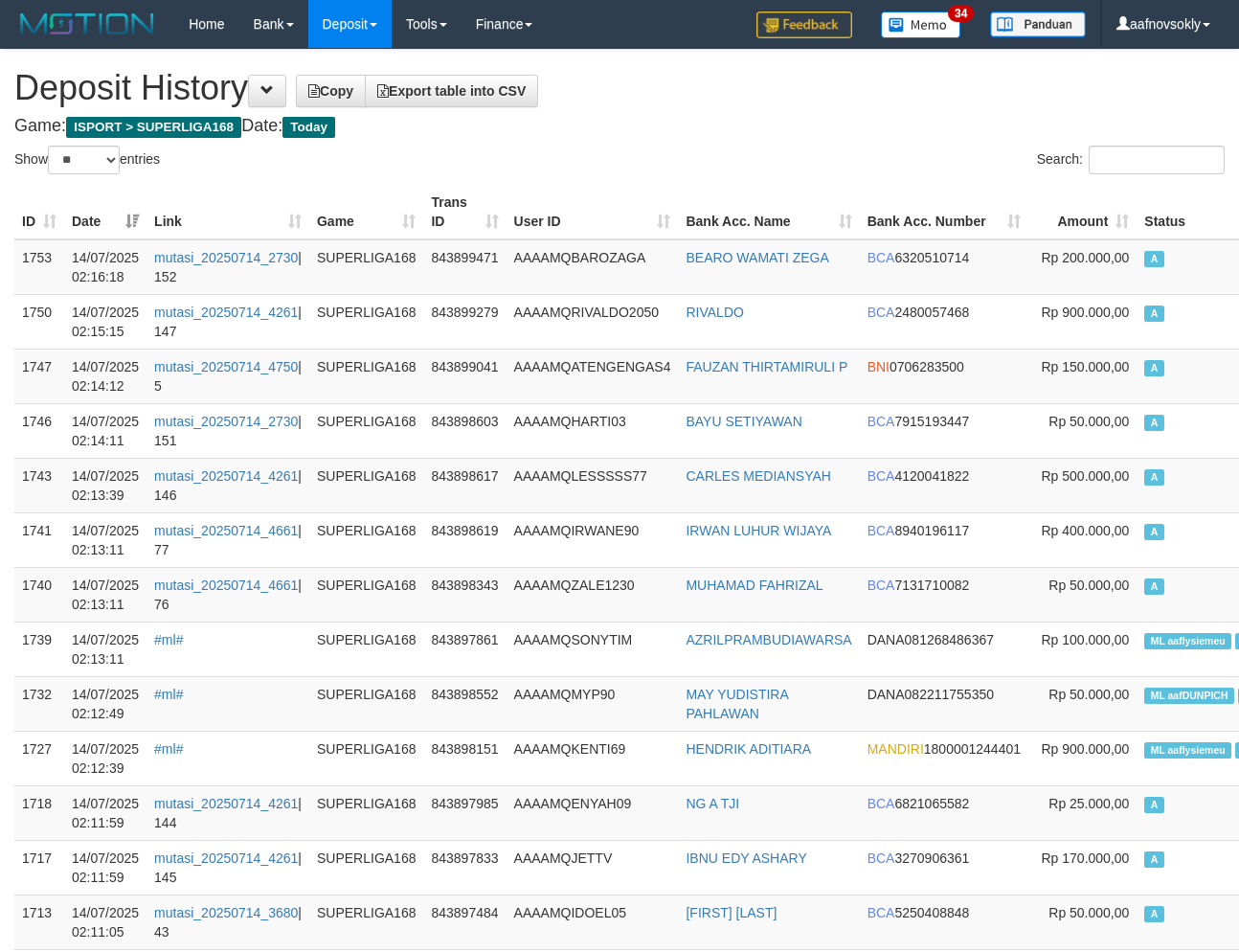 select on "**" 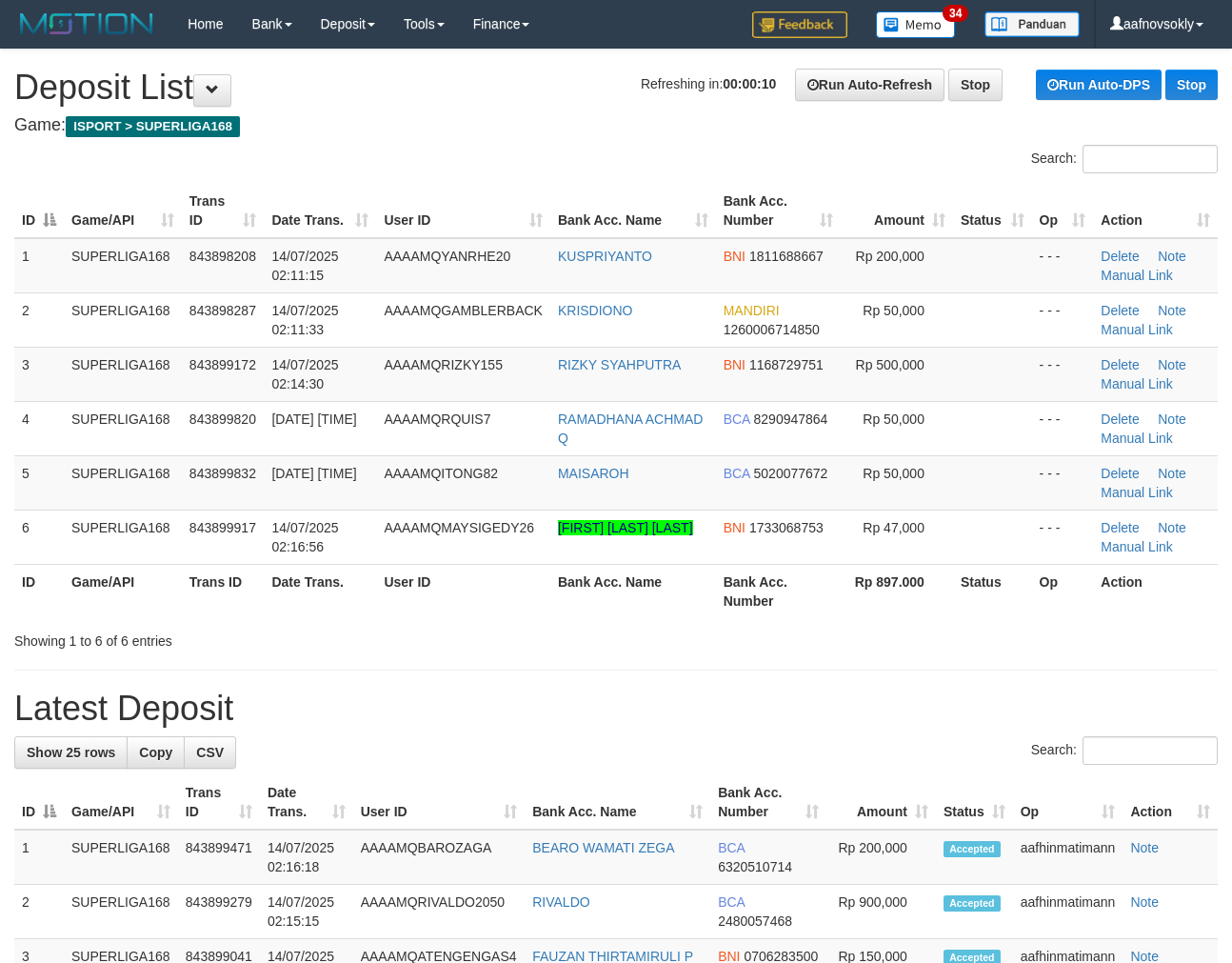 scroll, scrollTop: 0, scrollLeft: 0, axis: both 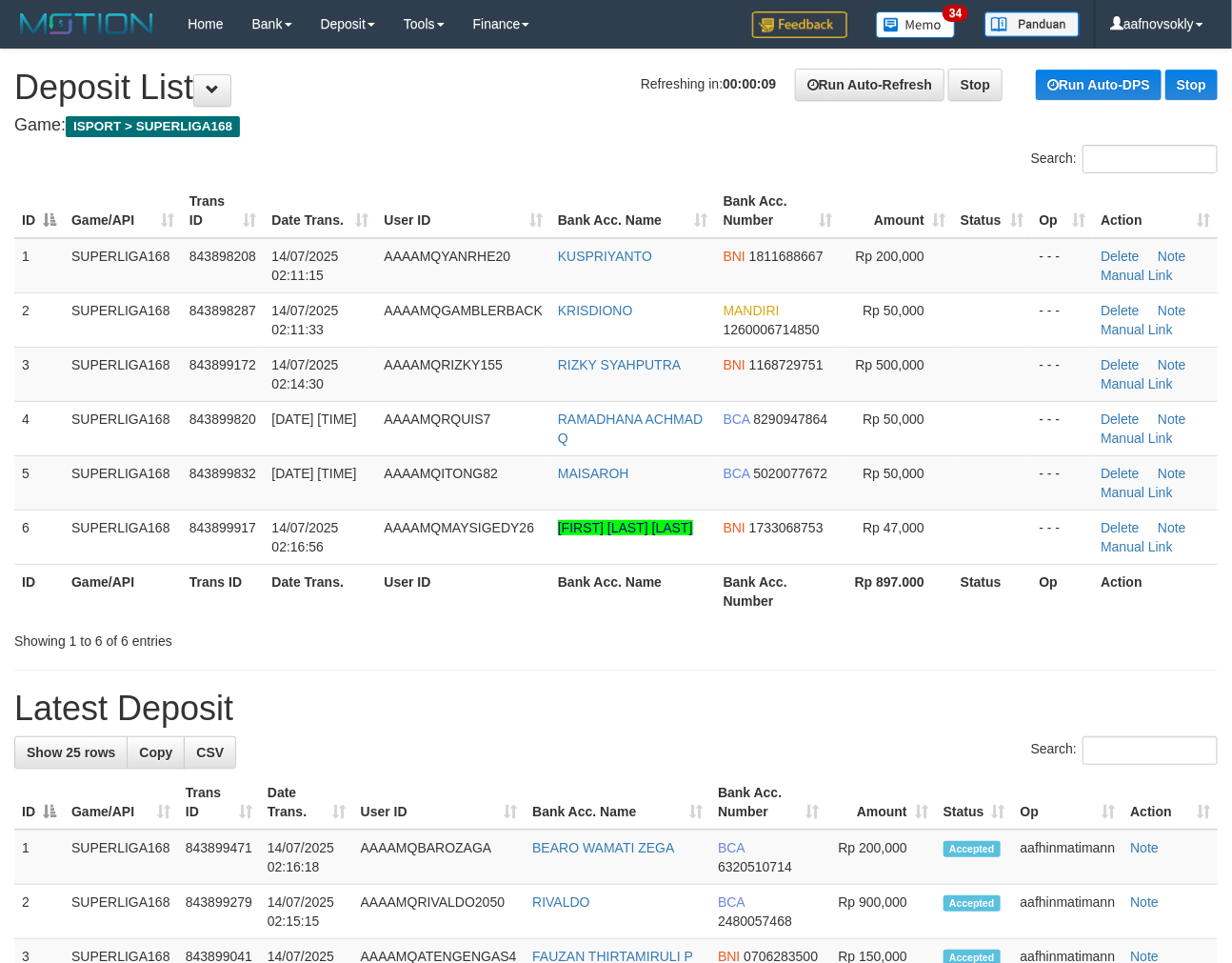 click on "**********" at bounding box center (616, 1182) 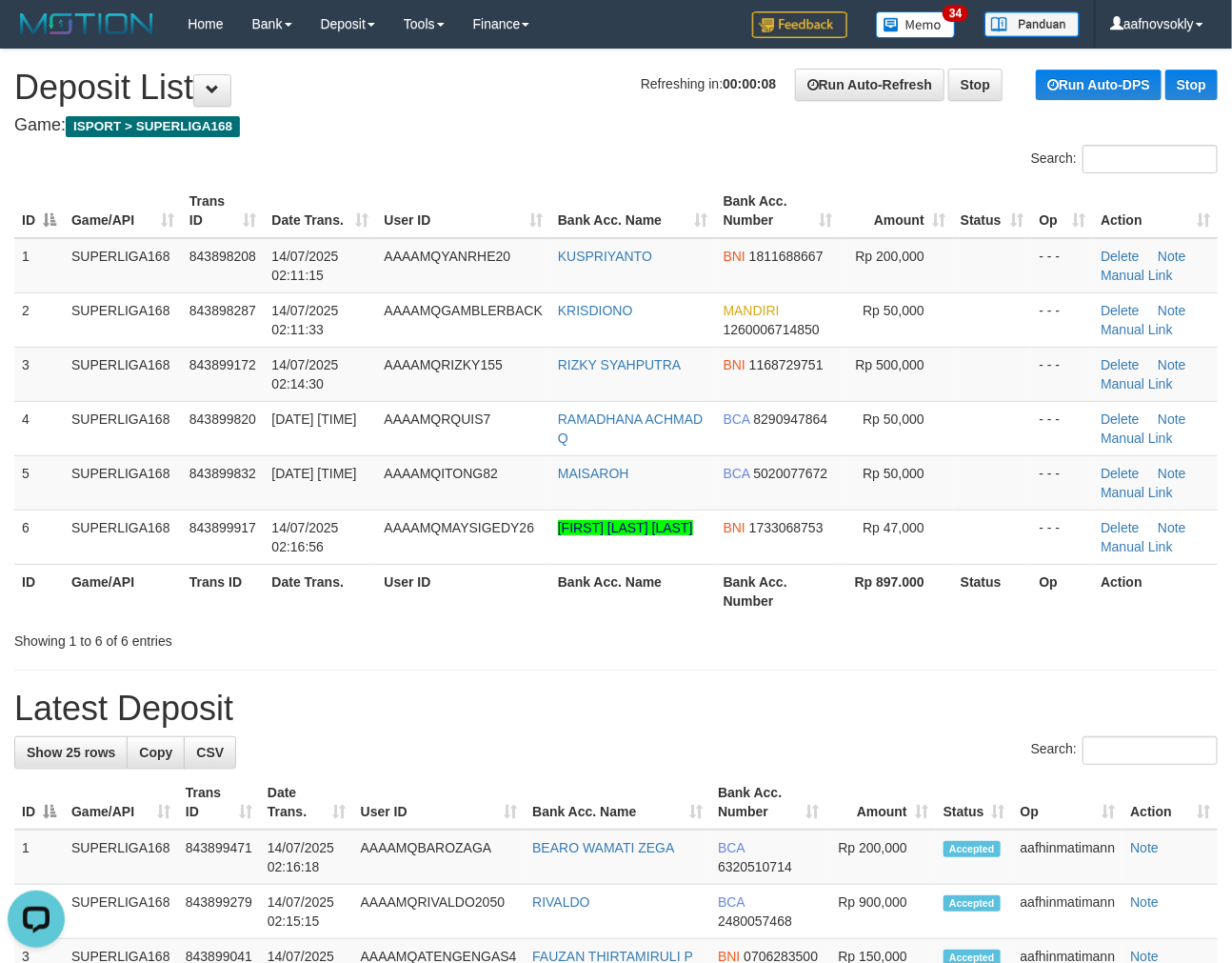 scroll, scrollTop: 0, scrollLeft: 0, axis: both 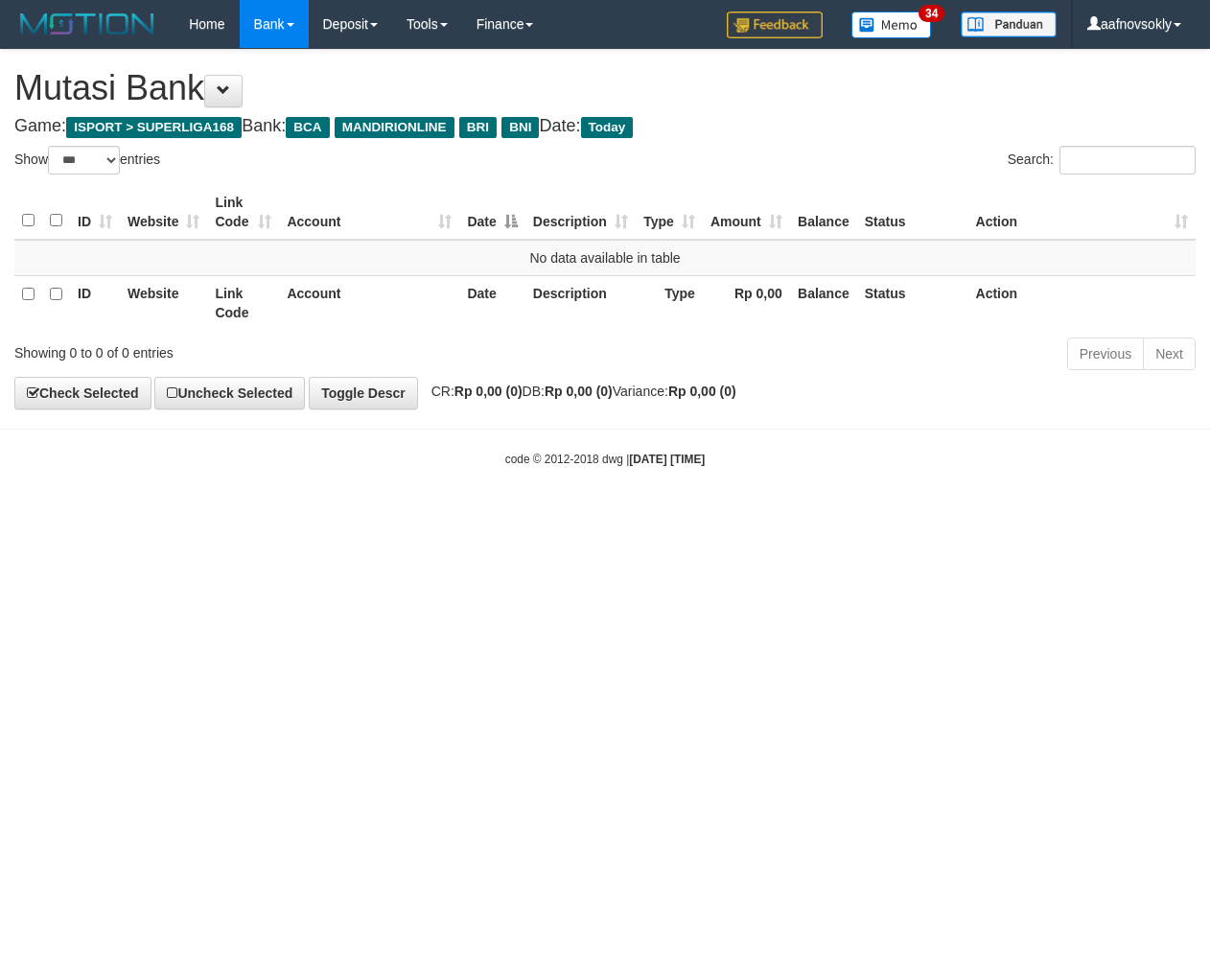 select on "***" 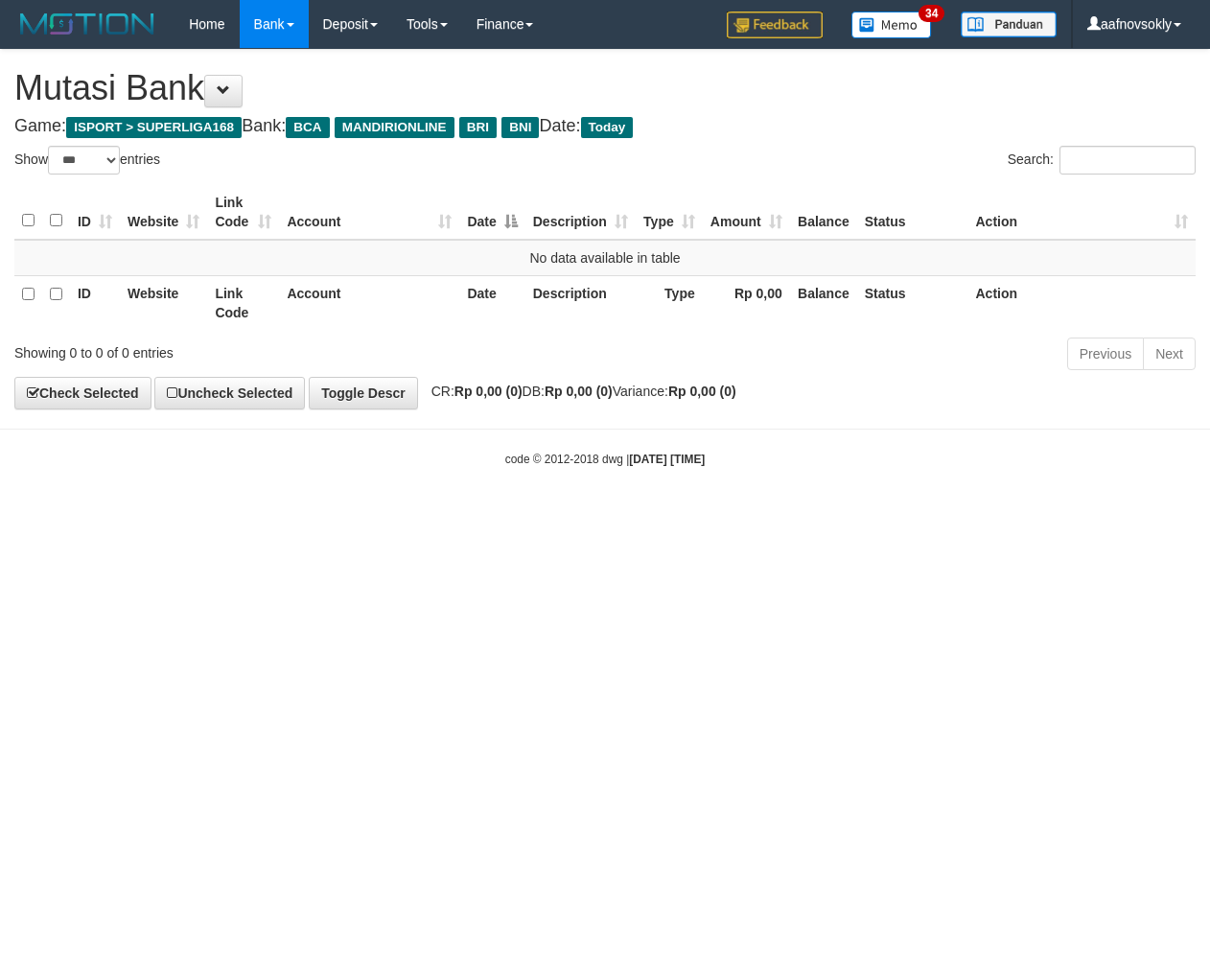 scroll, scrollTop: 0, scrollLeft: 0, axis: both 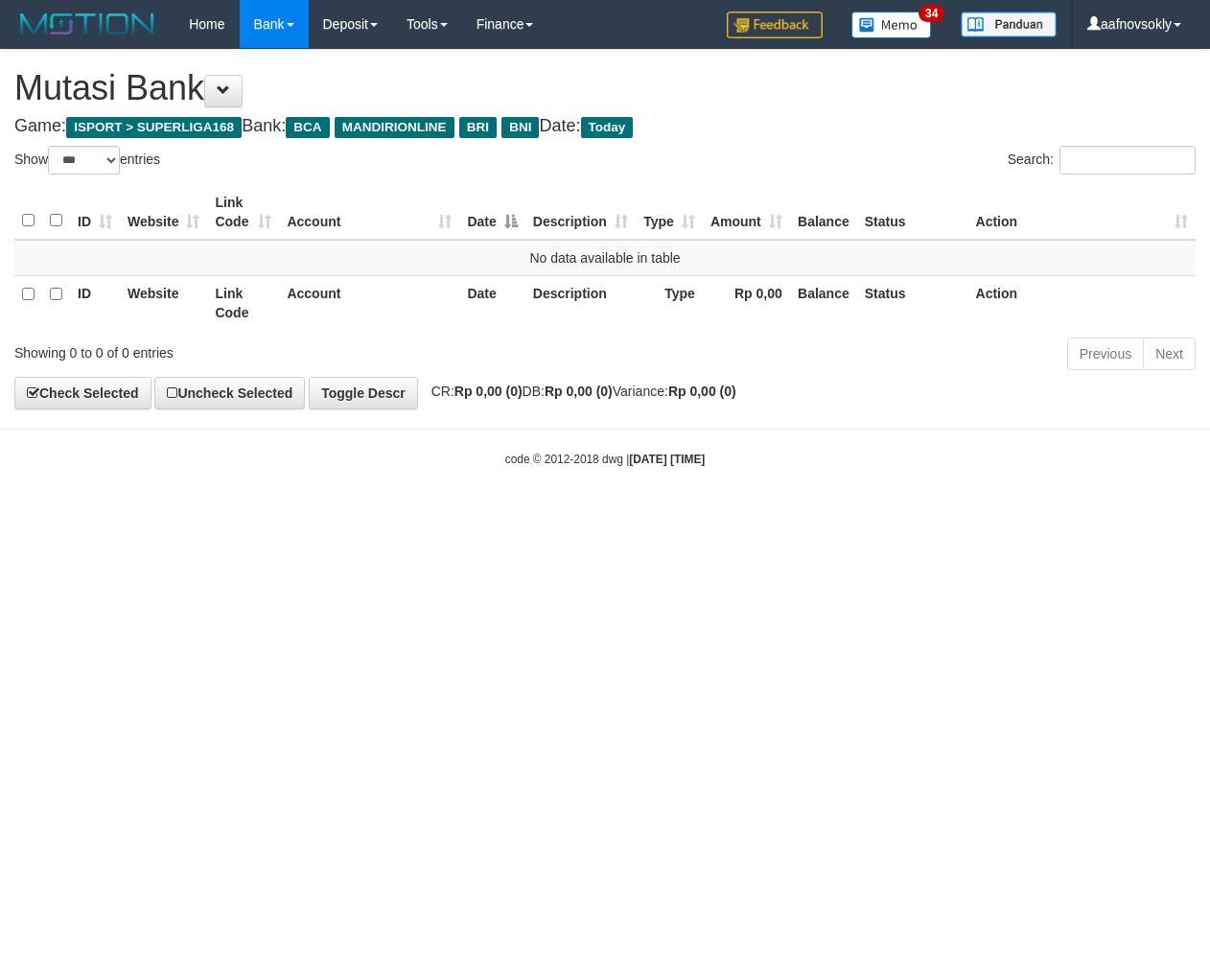 select on "***" 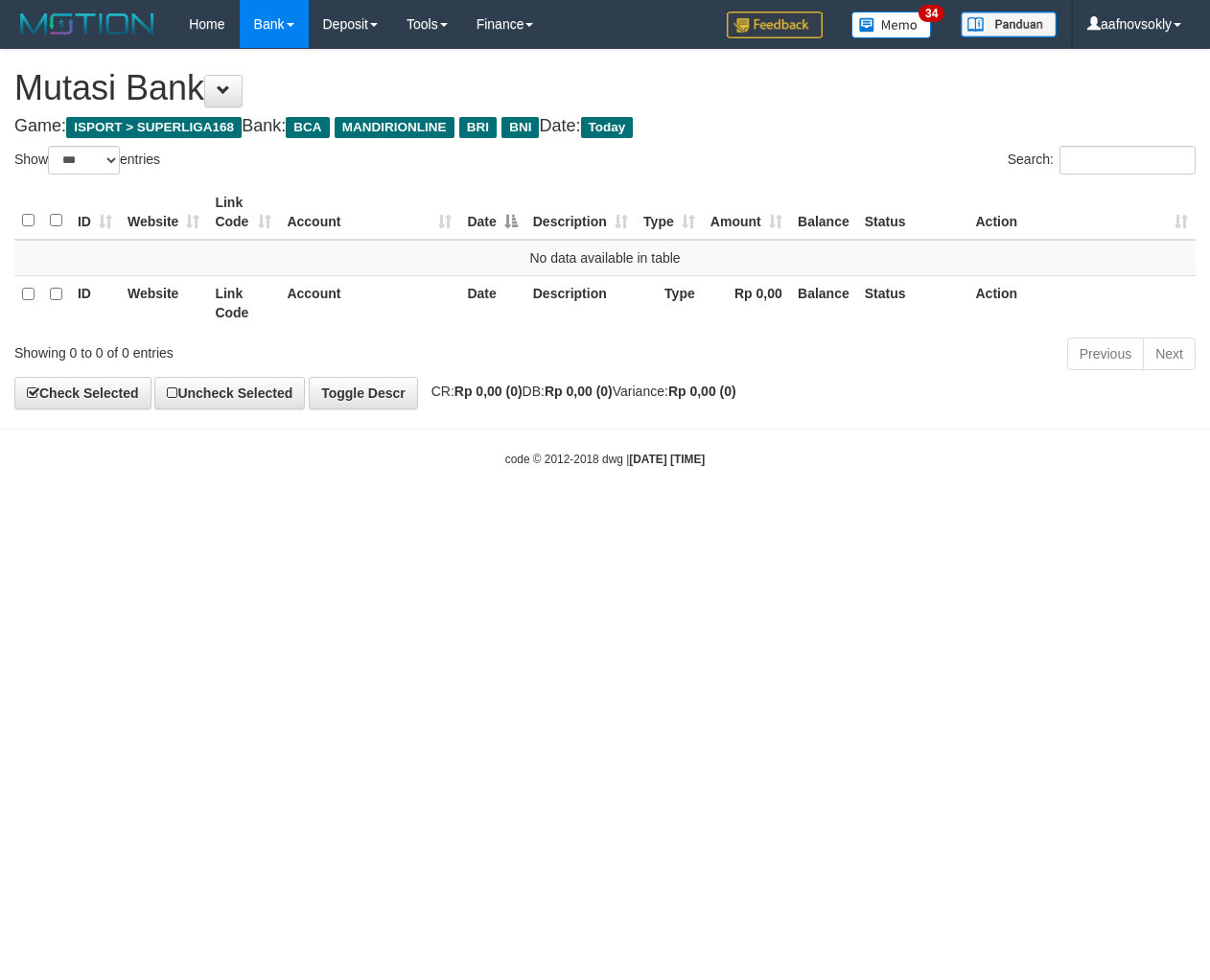 scroll, scrollTop: 0, scrollLeft: 0, axis: both 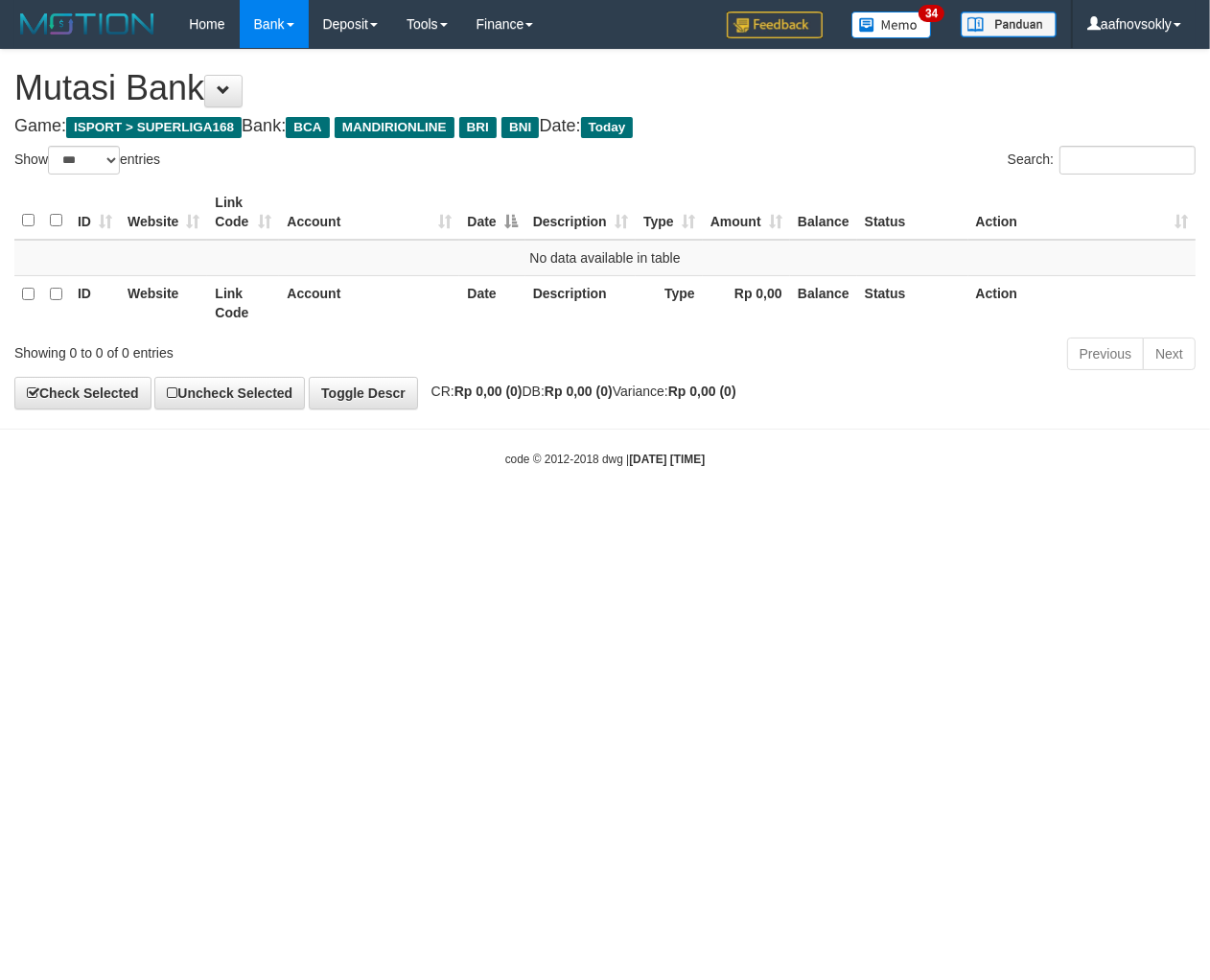 click on "Toggle navigation
Home
Bank
Account List
Load
By Website
Group
[ISPORT]													SUPERLIGA168
By Load Group (DPS)" at bounding box center (605, 258) 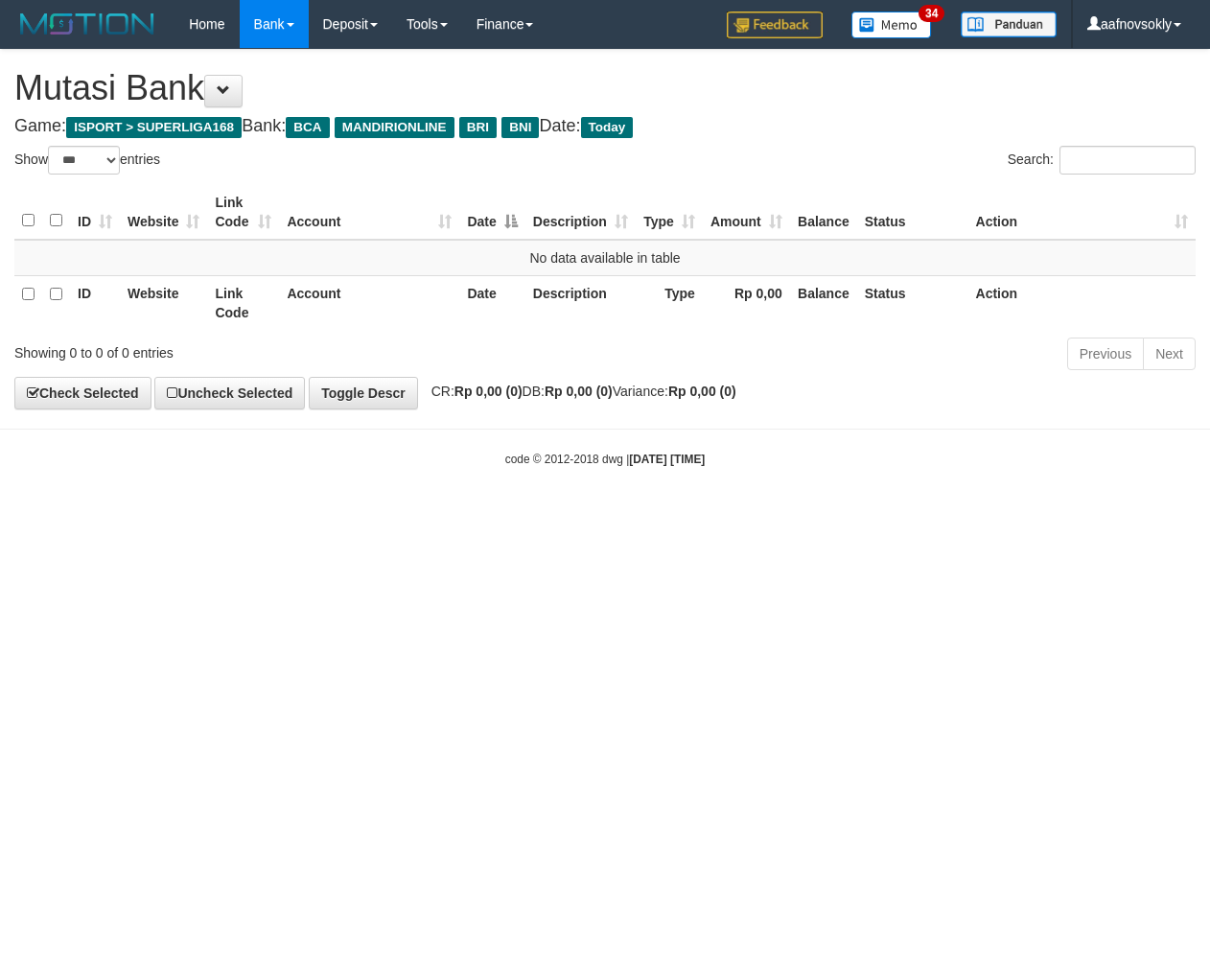 select on "***" 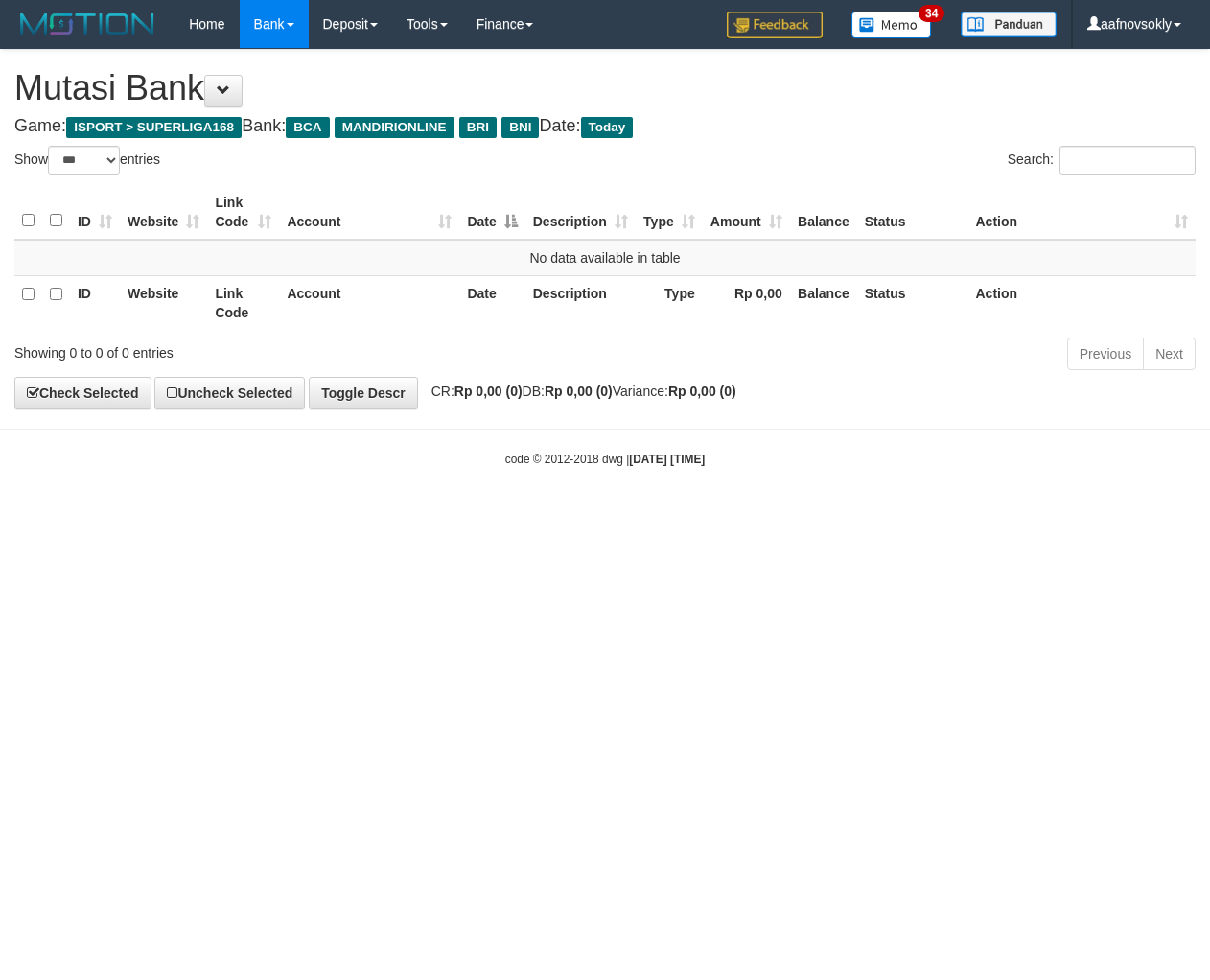 scroll, scrollTop: 0, scrollLeft: 0, axis: both 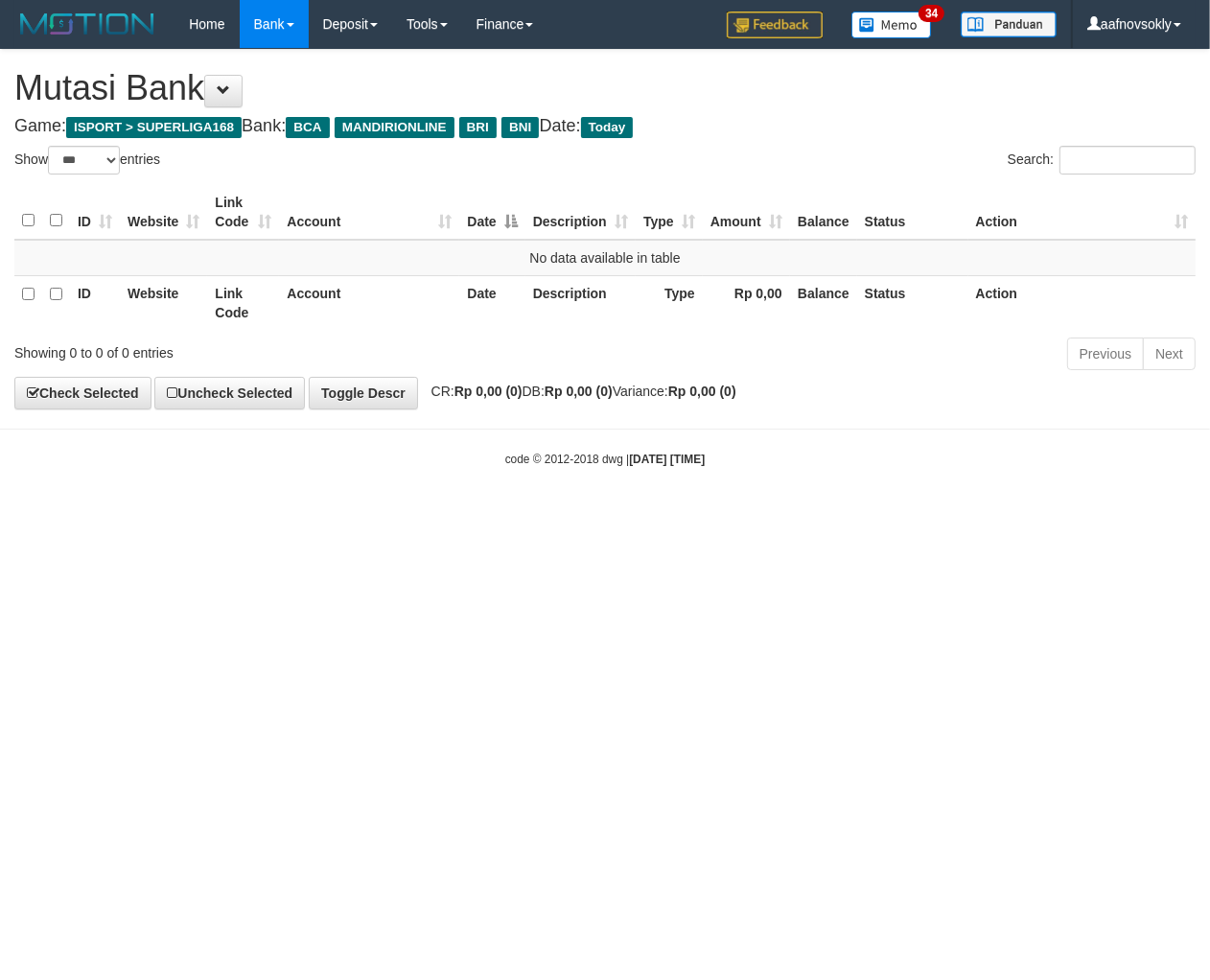click on "Toggle navigation
Home
Bank
Account List
Load
By Website
Group
[ISPORT]													SUPERLIGA168
By Load Group (DPS)" at bounding box center [605, 258] 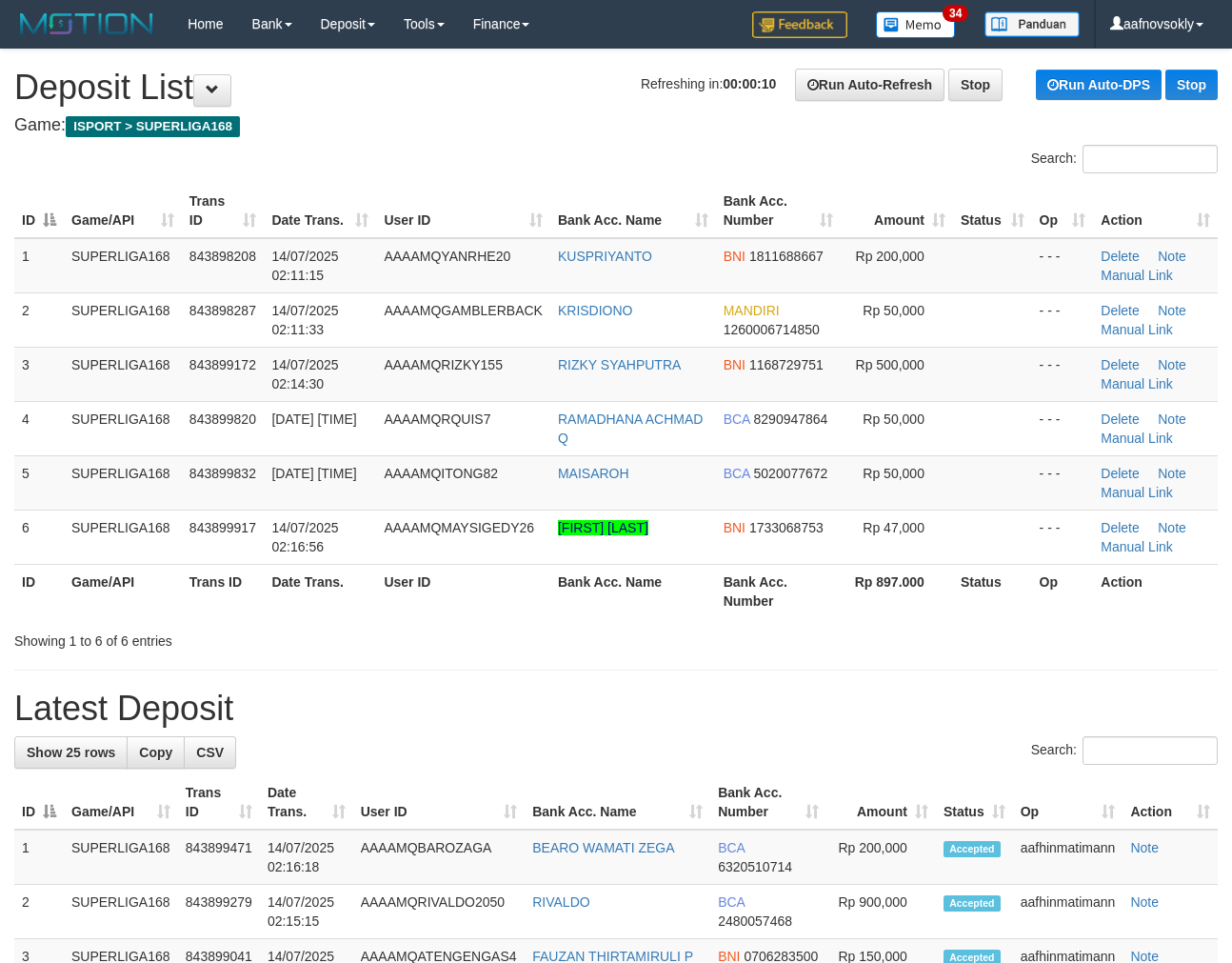 scroll, scrollTop: 0, scrollLeft: 0, axis: both 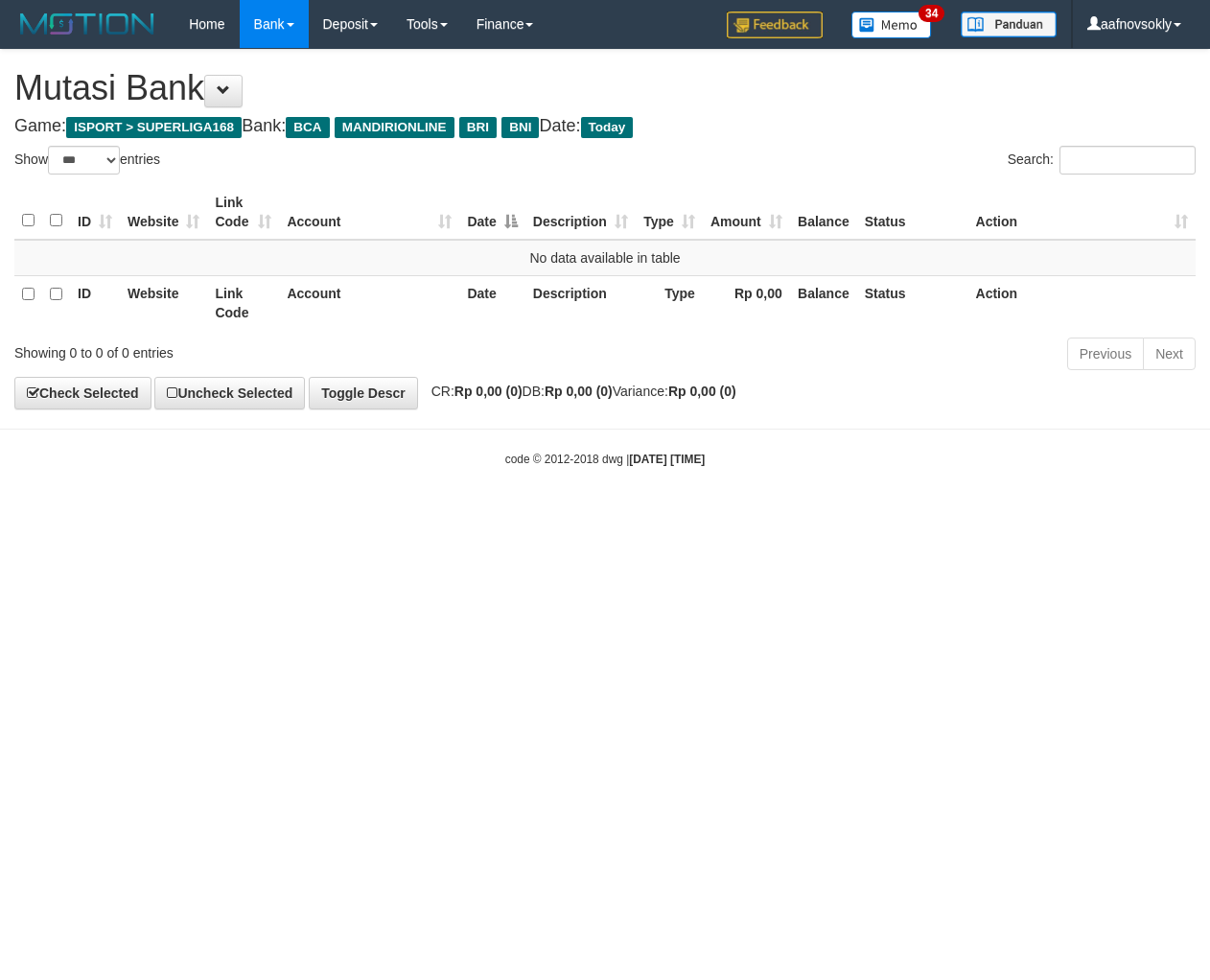 select on "***" 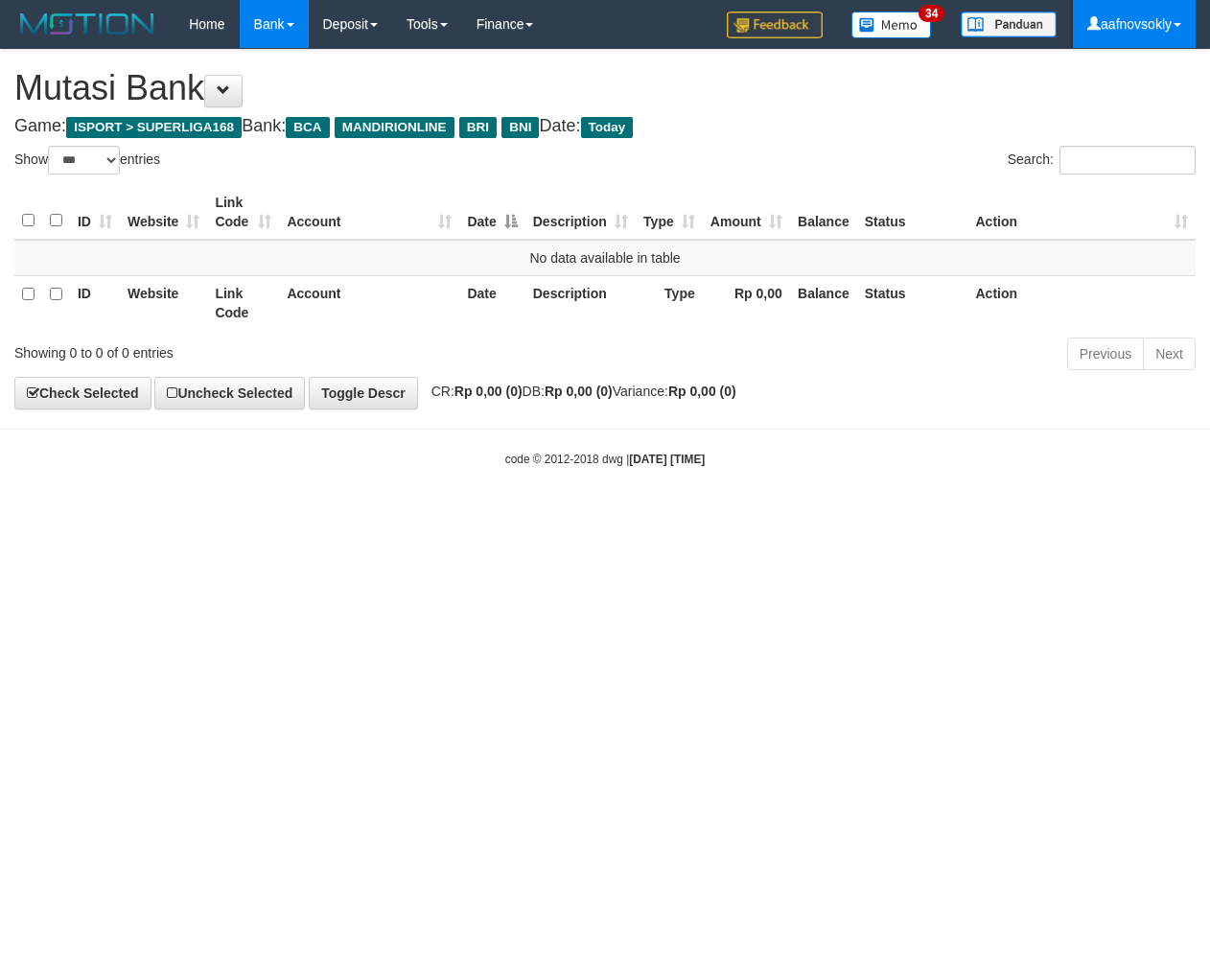 scroll, scrollTop: 0, scrollLeft: 0, axis: both 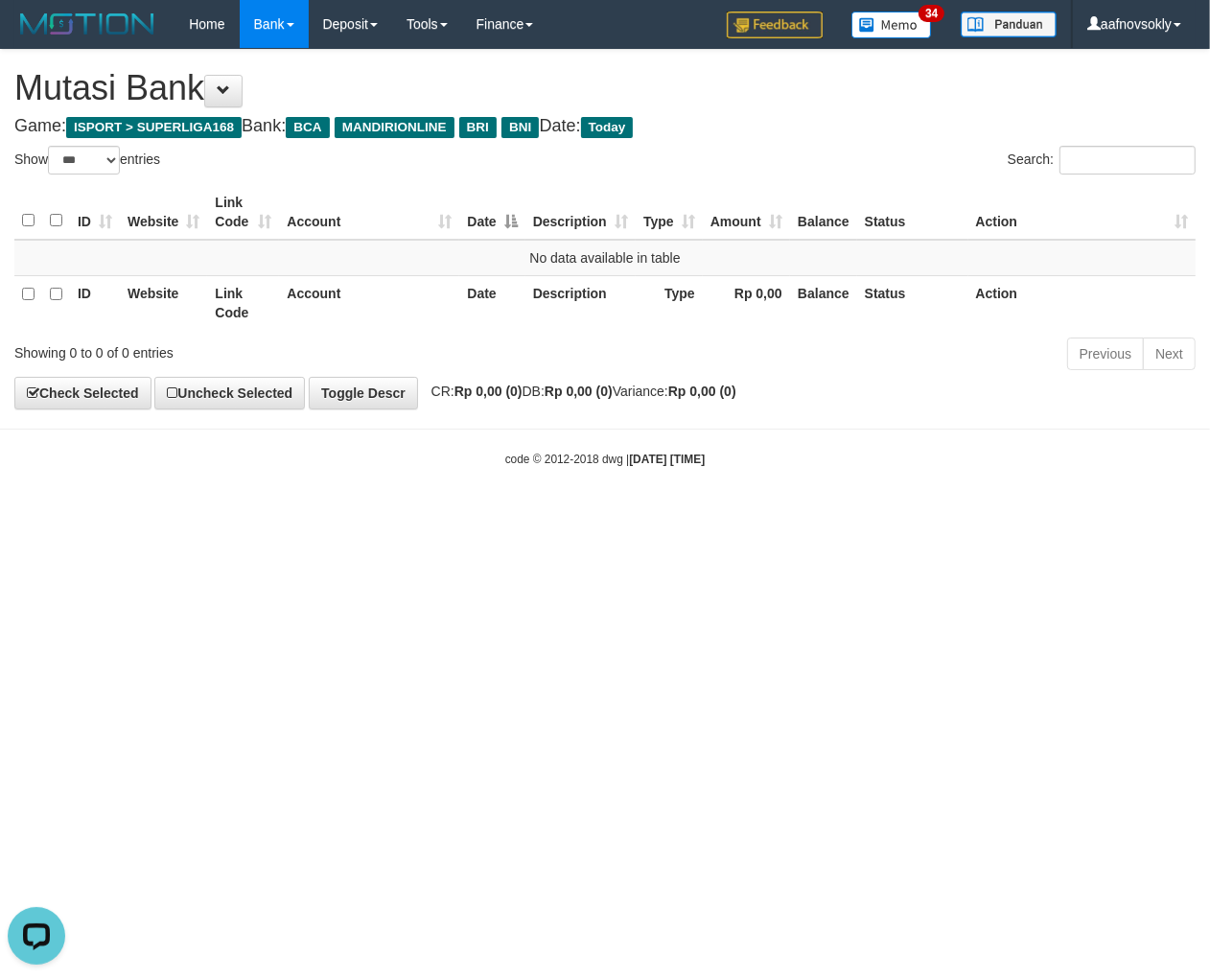 click on "Toggle navigation
Home
Bank
Account List
Load
By Website
Group
[ISPORT]													SUPERLIGA168
By Load Group (DPS)" at bounding box center [605, 258] 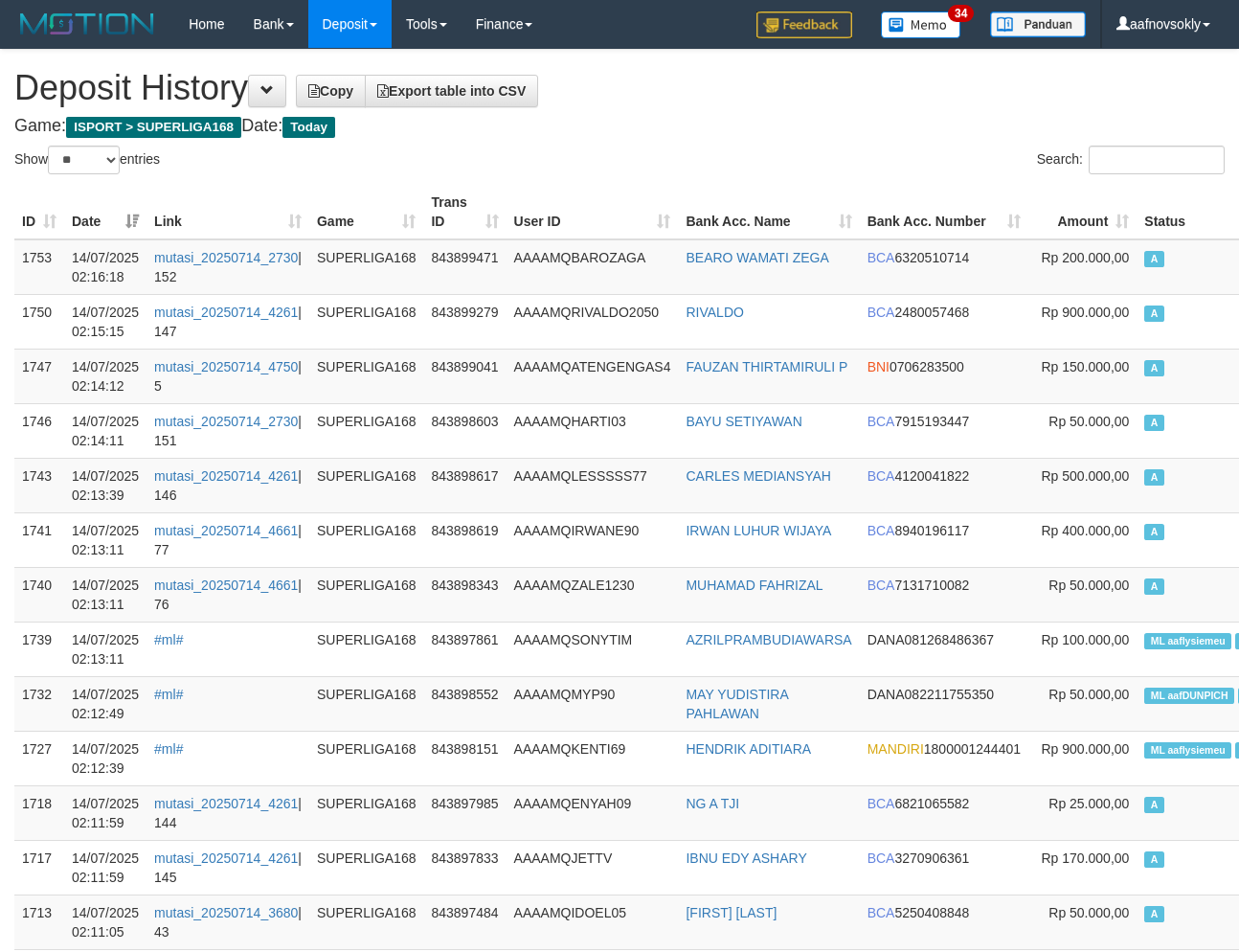 select on "**" 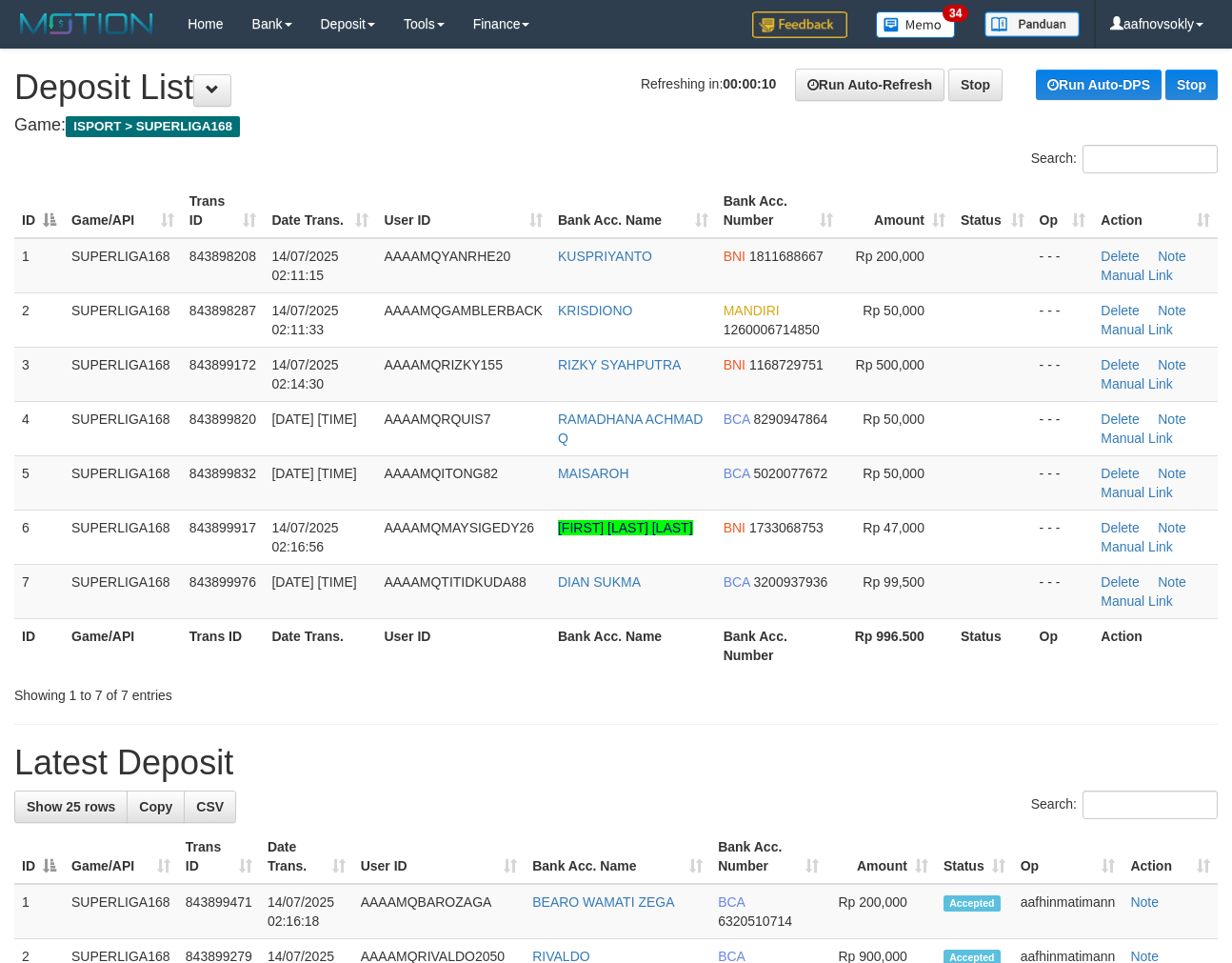 scroll, scrollTop: 0, scrollLeft: 0, axis: both 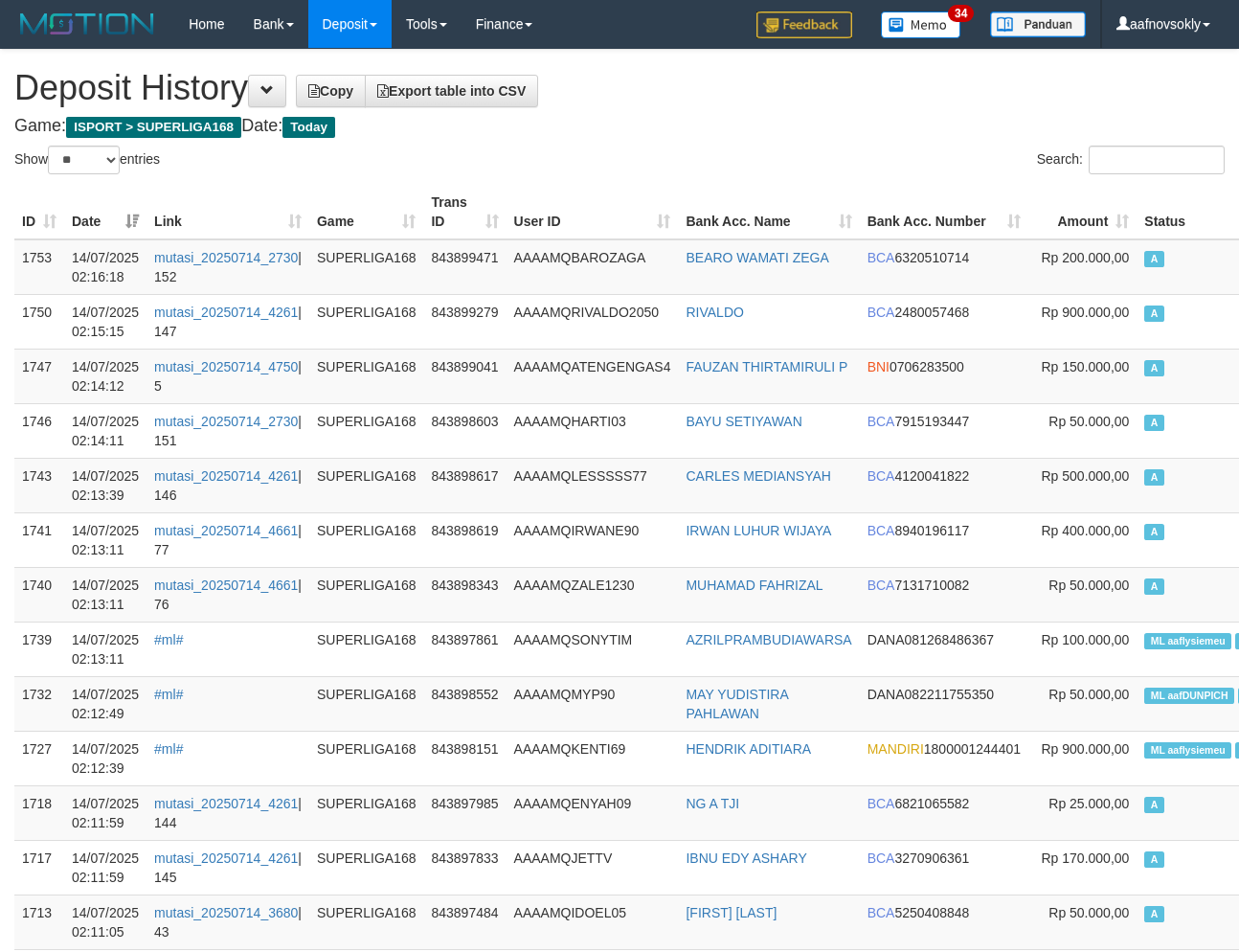 select on "**" 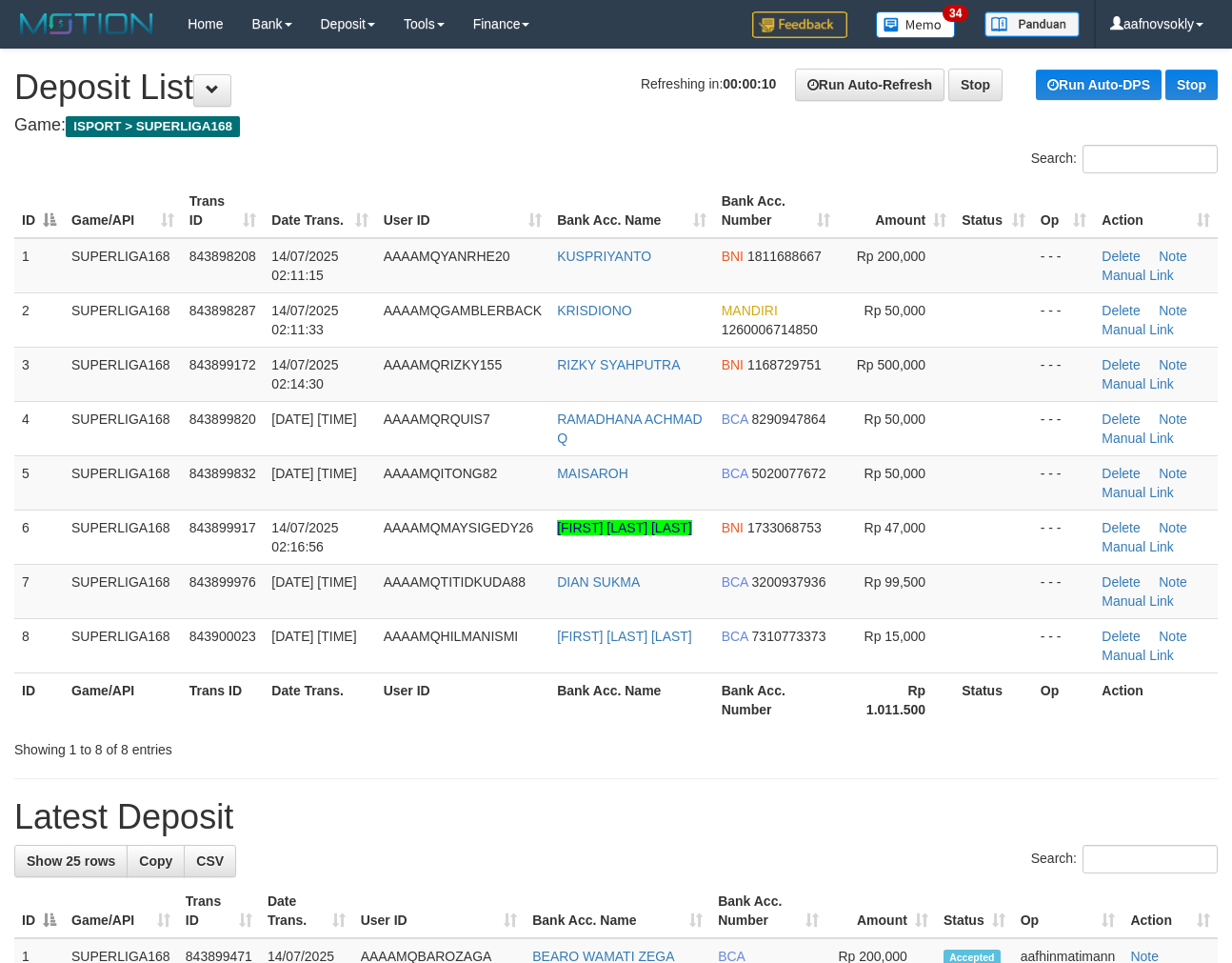 scroll, scrollTop: 0, scrollLeft: 0, axis: both 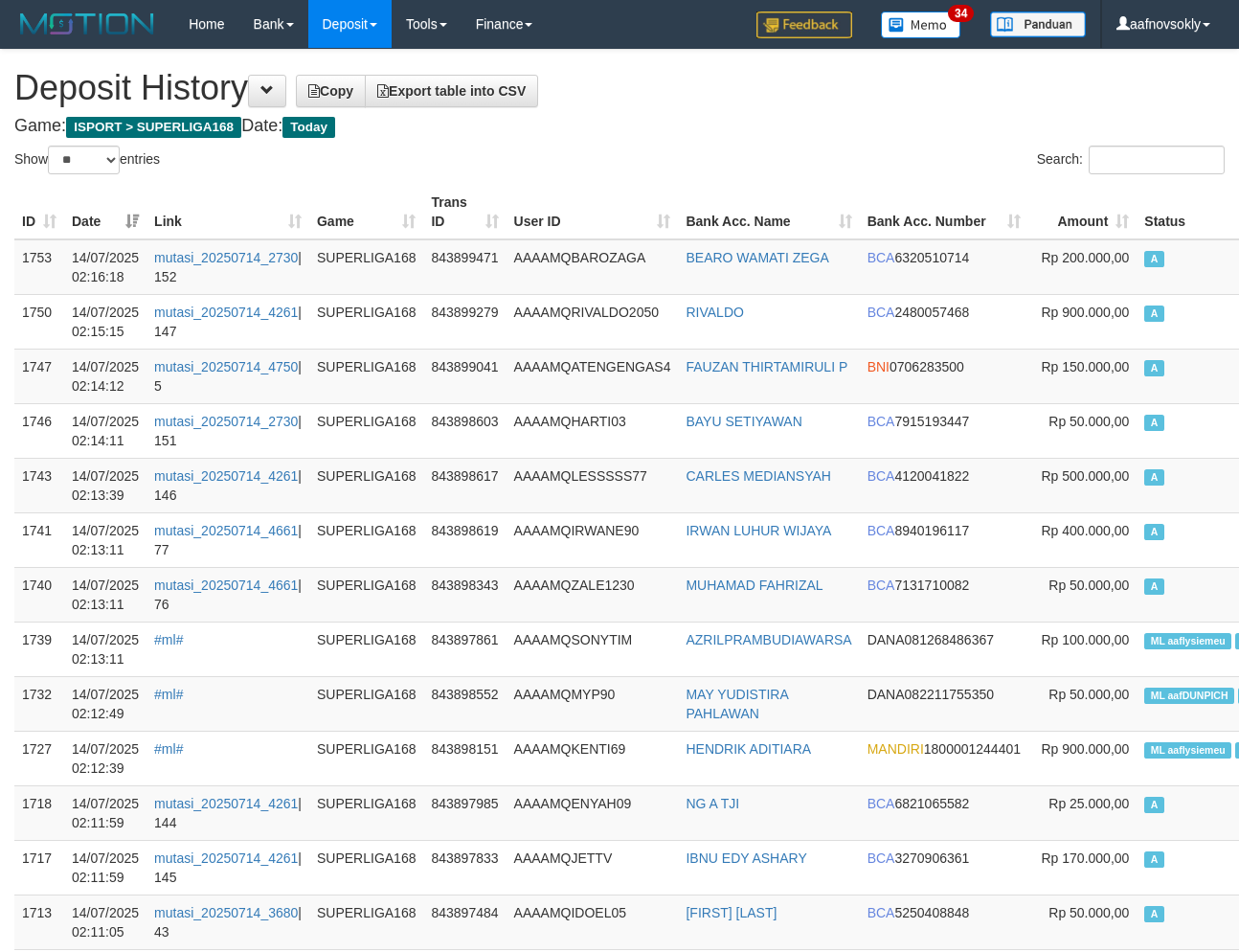 select on "**" 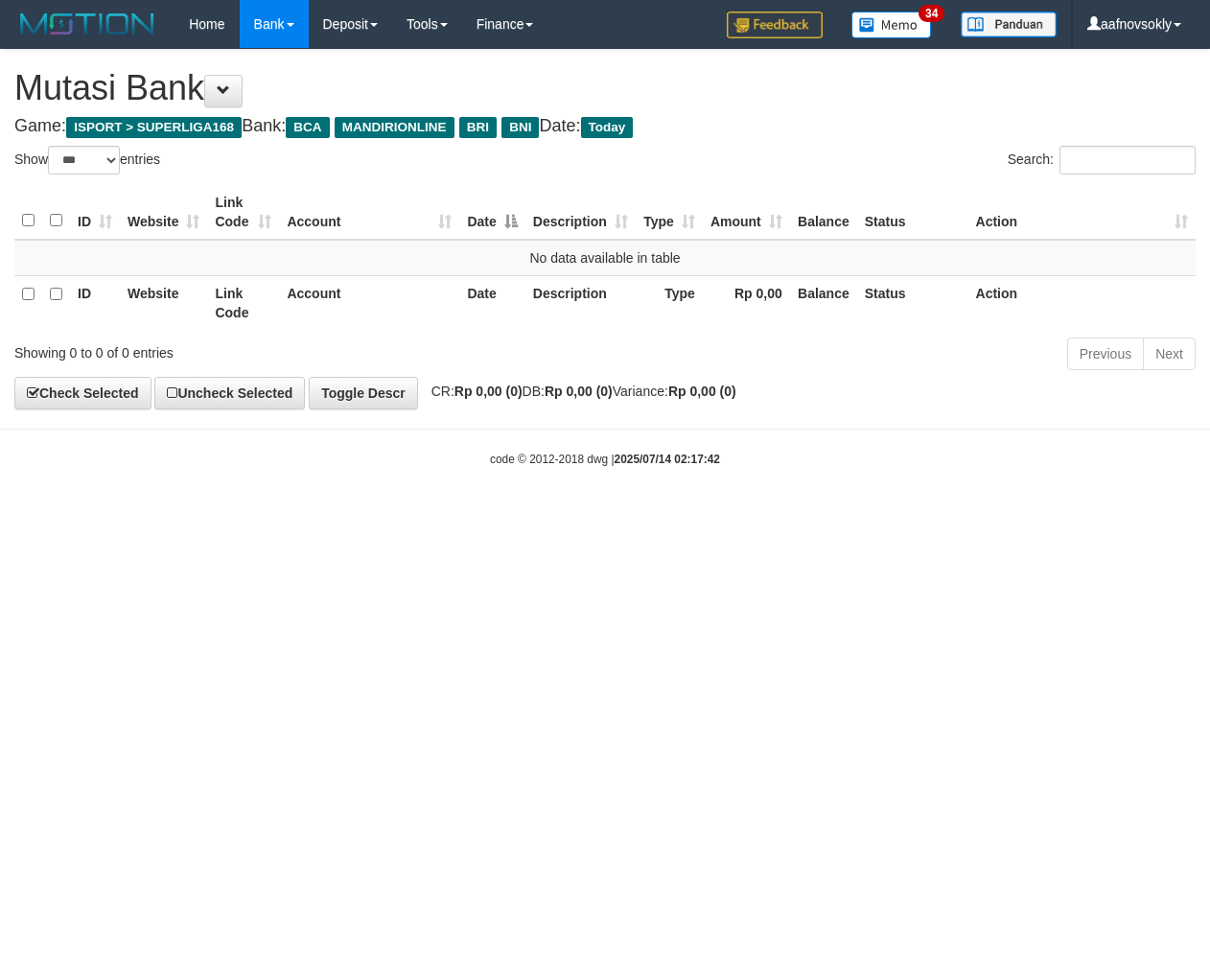 select on "***" 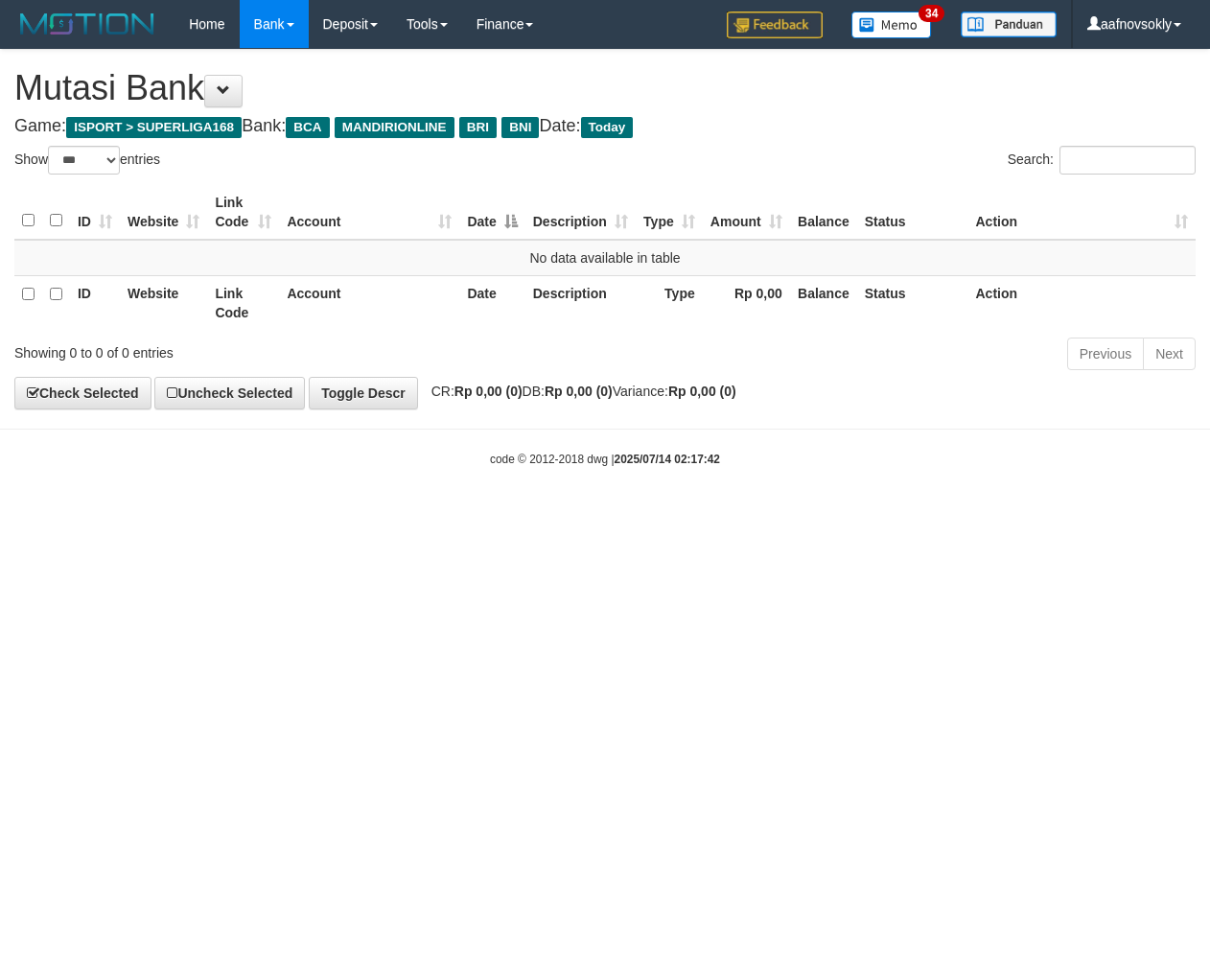 scroll, scrollTop: 0, scrollLeft: 0, axis: both 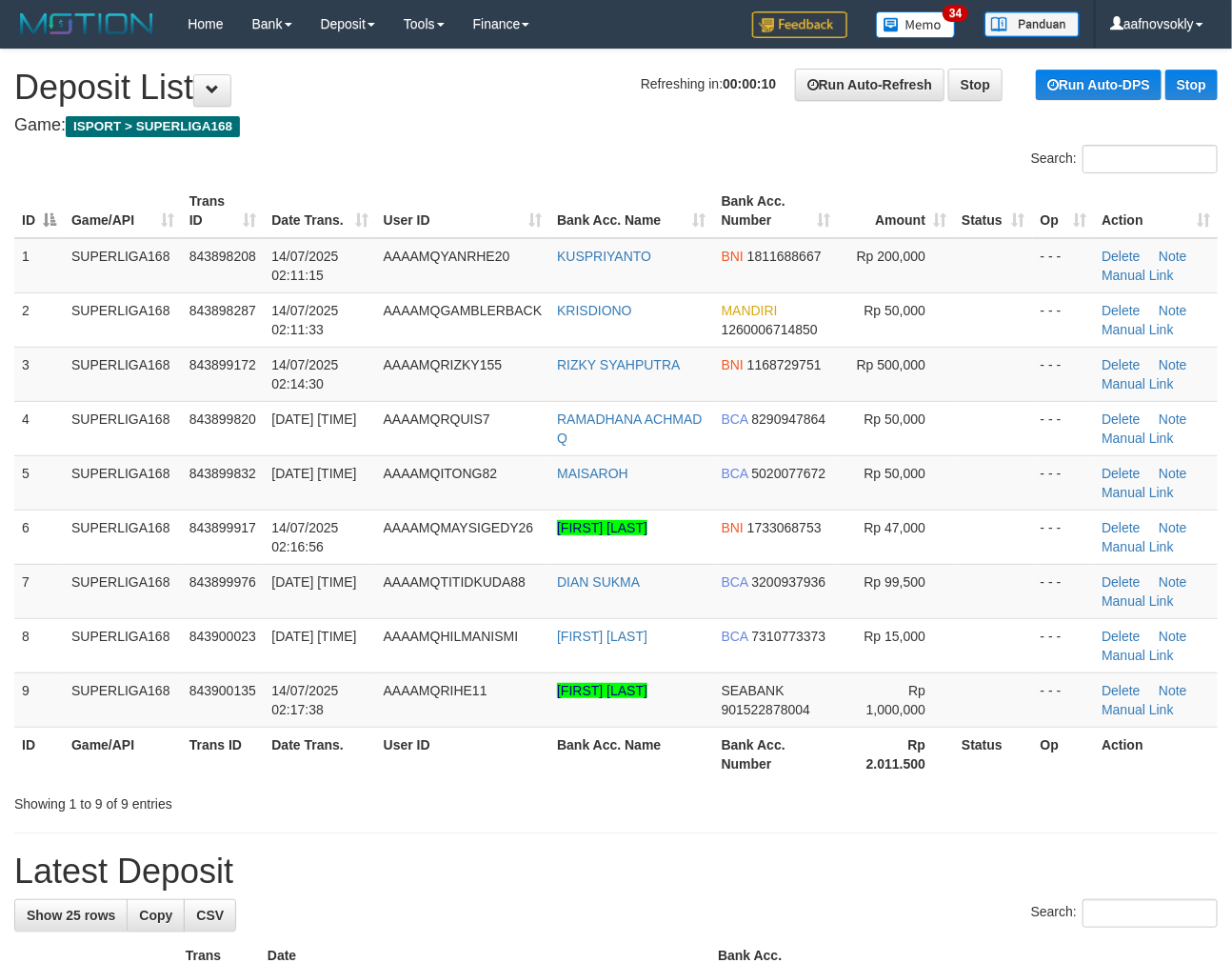 click on "Latest Deposit" at bounding box center [616, 872] 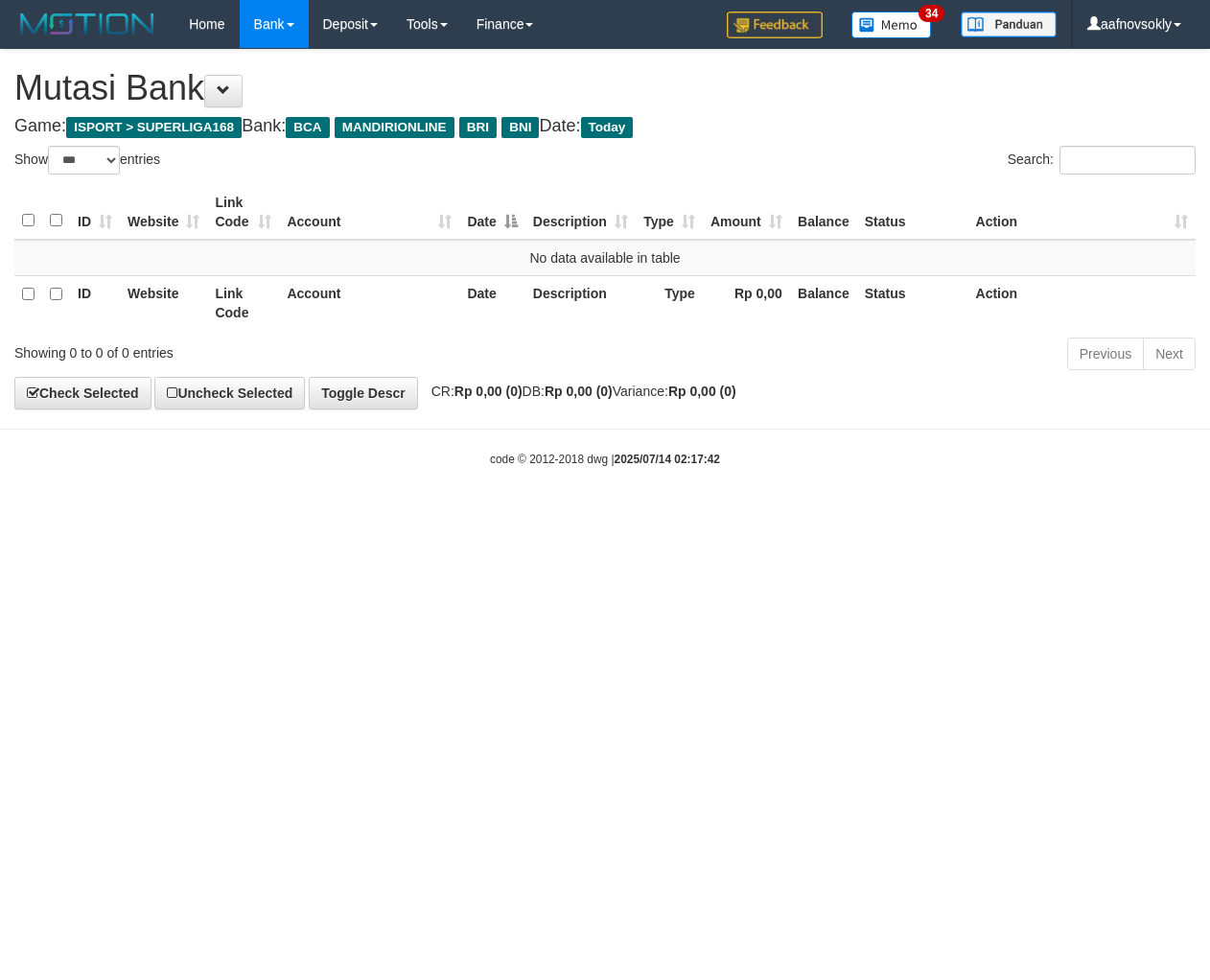 select on "***" 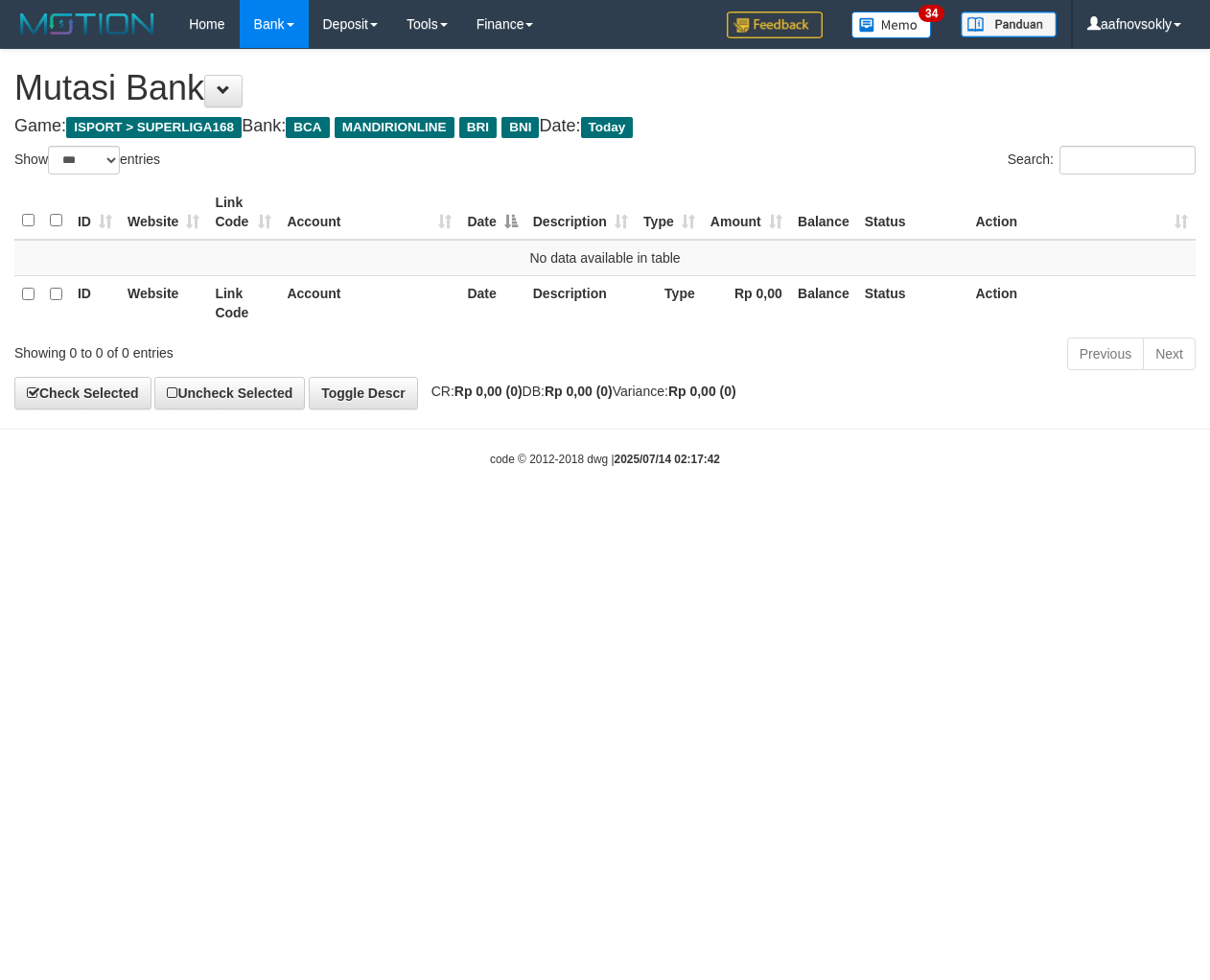 scroll, scrollTop: 0, scrollLeft: 0, axis: both 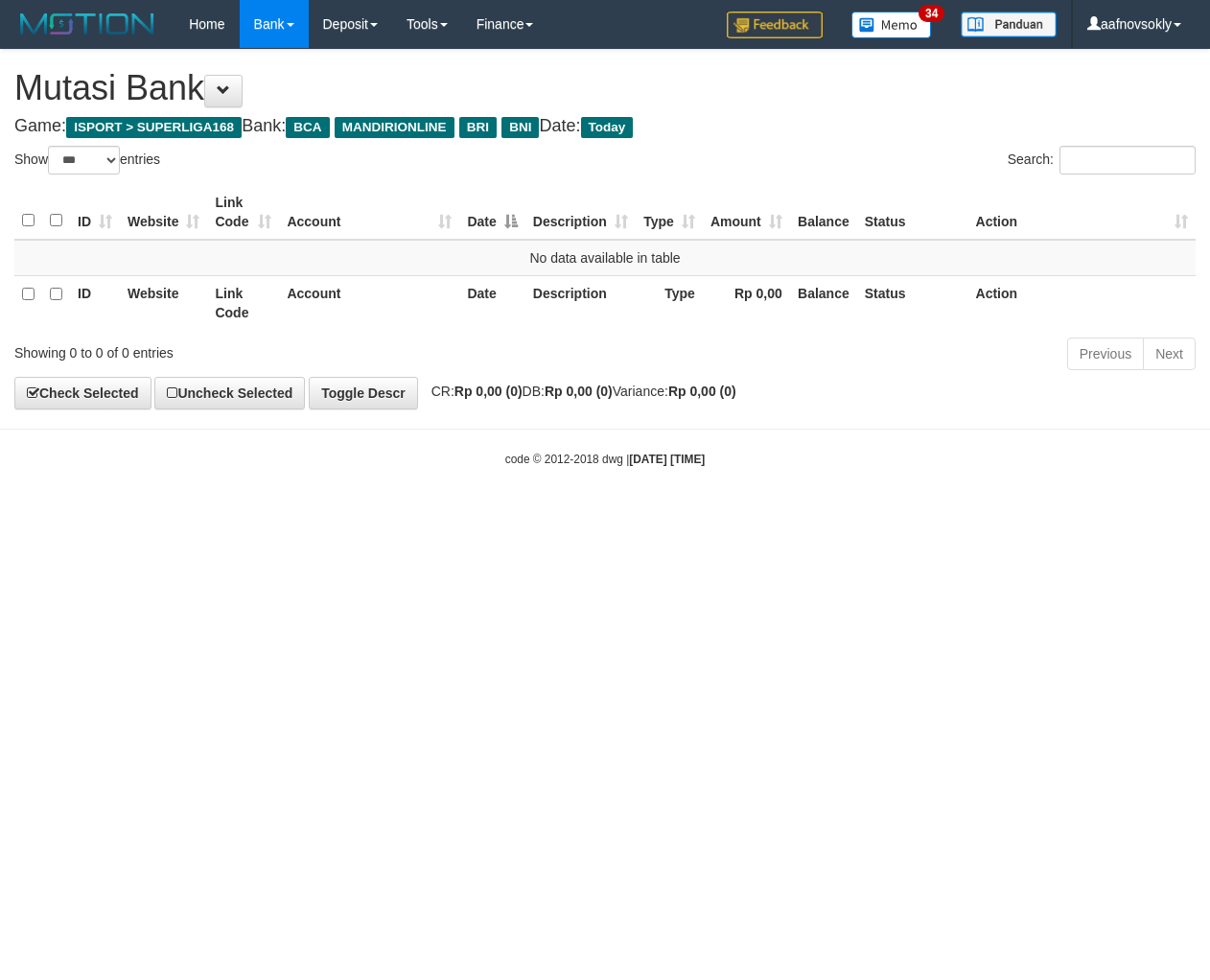 select on "***" 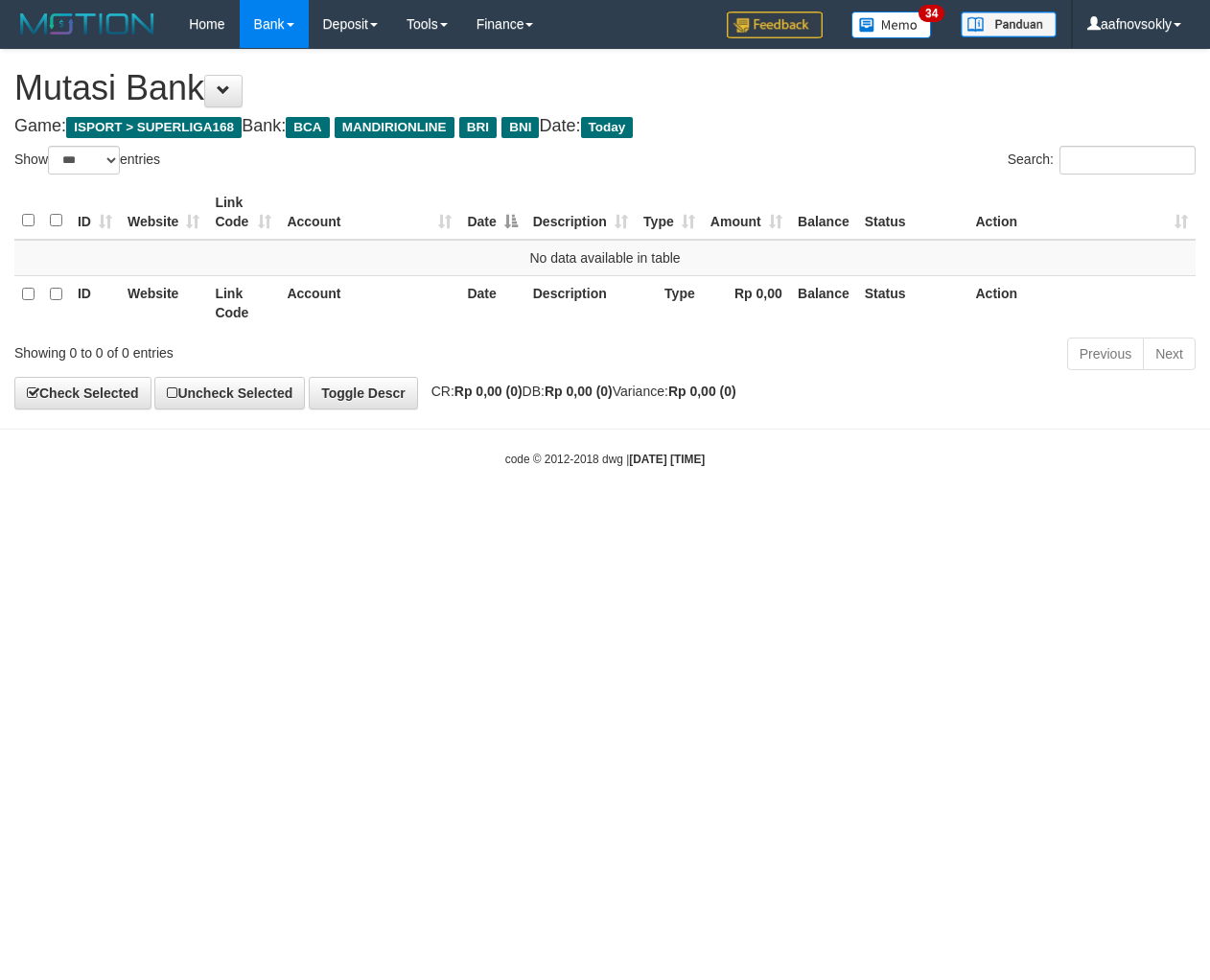 scroll, scrollTop: 0, scrollLeft: 0, axis: both 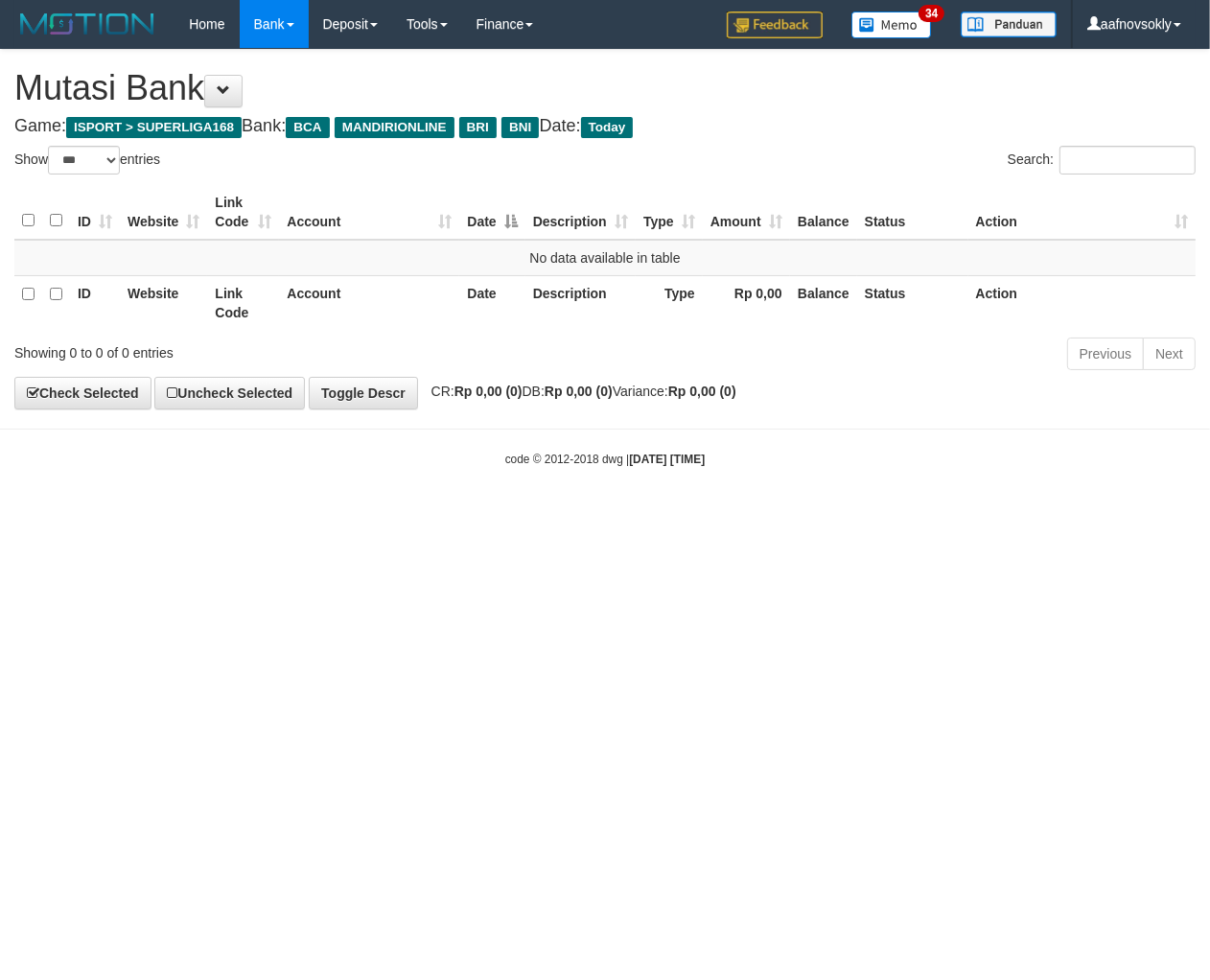 click on "Toggle navigation
Home
Bank
Account List
Load
By Website
Group
[ISPORT]													SUPERLIGA168
By Load Group (DPS)" at bounding box center (605, 258) 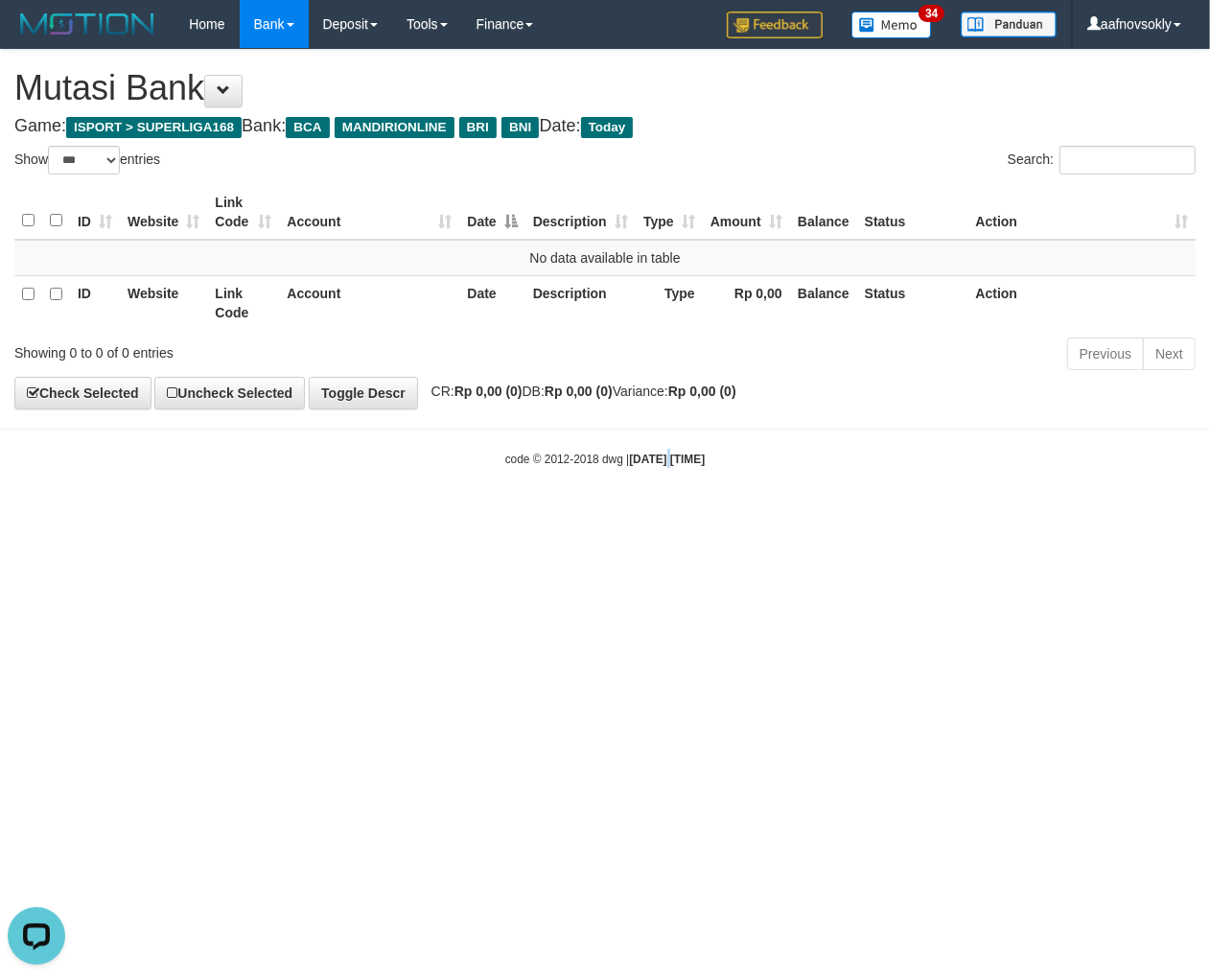 scroll, scrollTop: 0, scrollLeft: 0, axis: both 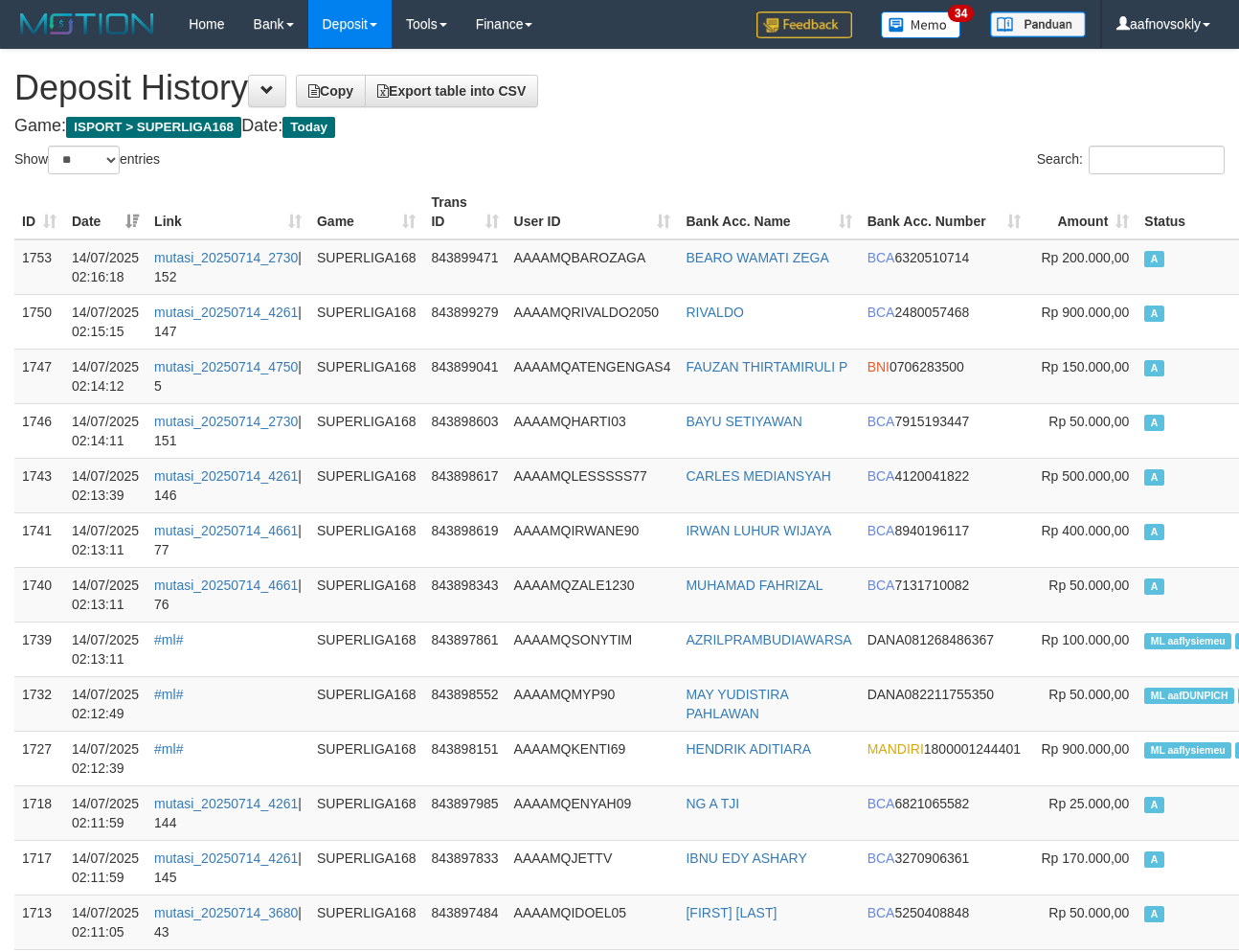 select on "**" 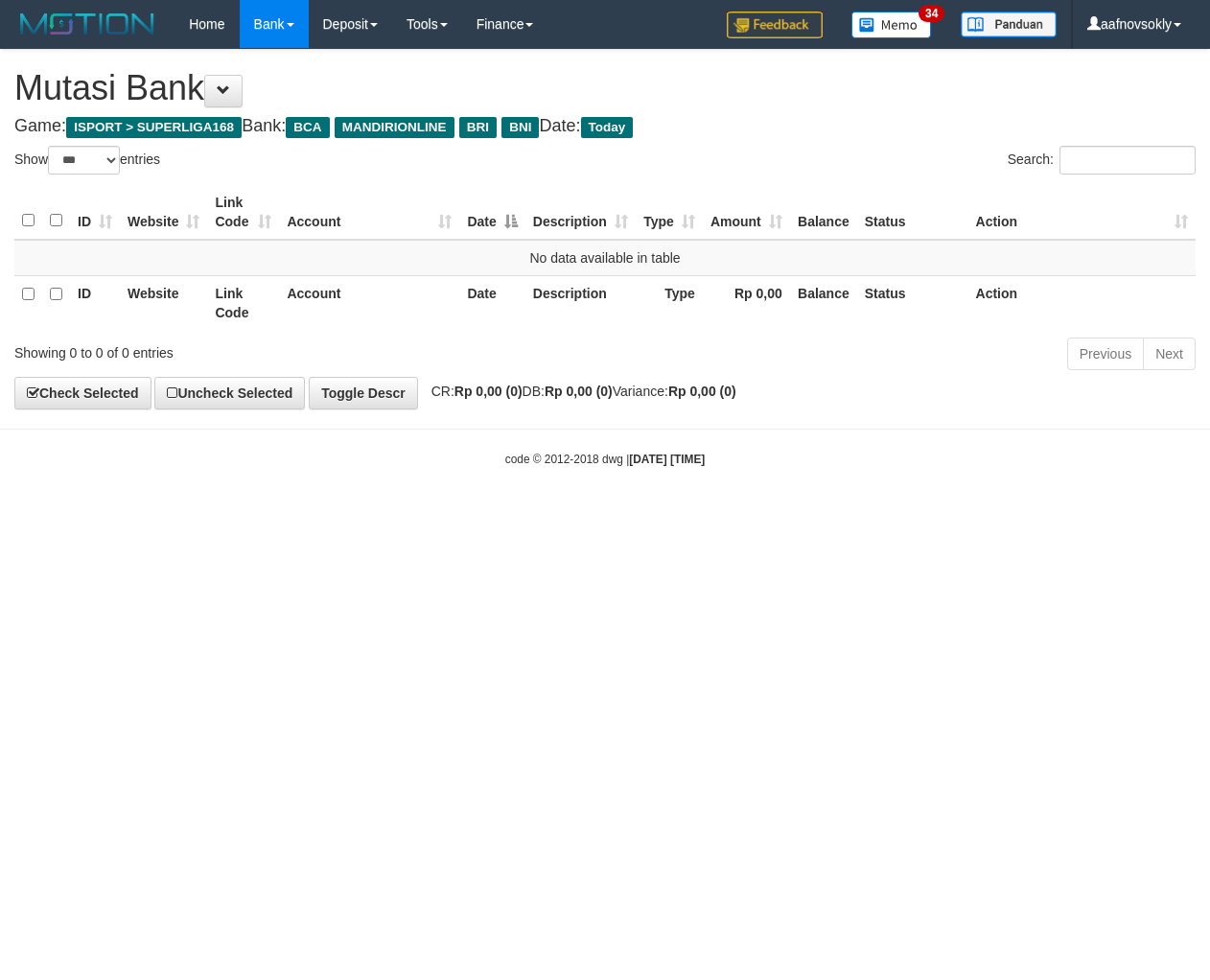 select on "***" 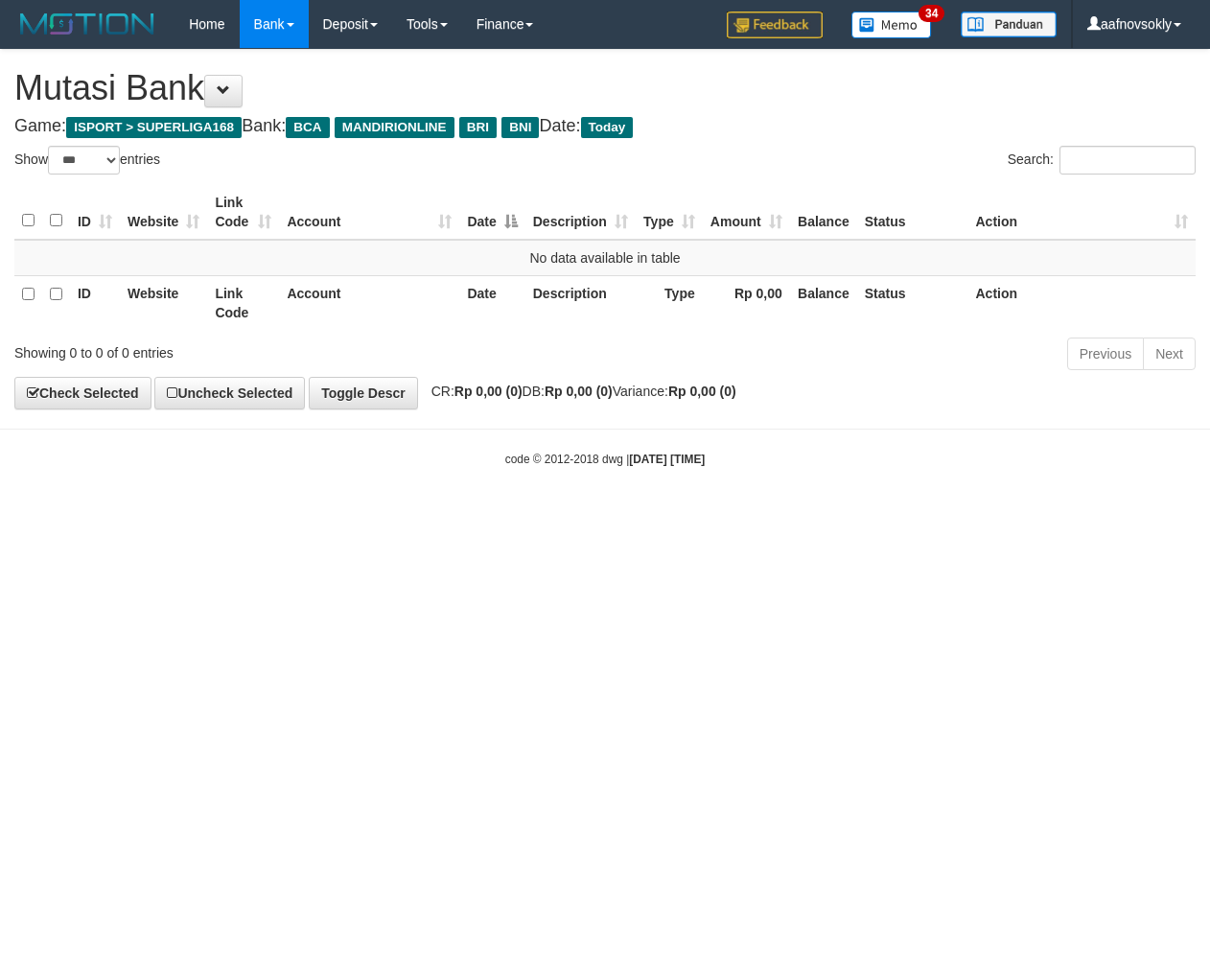 scroll, scrollTop: 0, scrollLeft: 0, axis: both 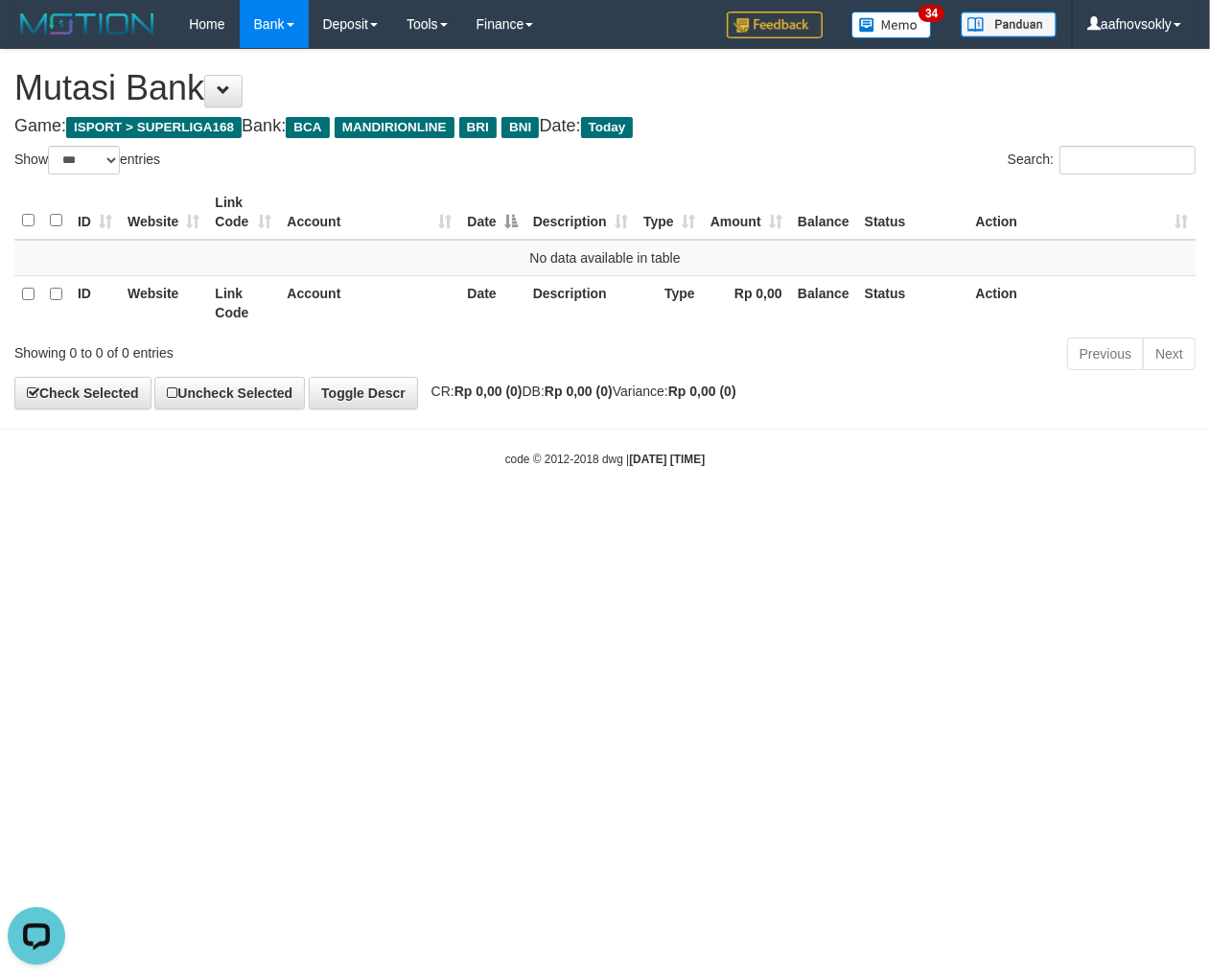 click on "Toggle navigation
Home
Bank
Account List
Load
By Website
Group
[ISPORT]													SUPERLIGA168
By Load Group (DPS)" at bounding box center (605, 258) 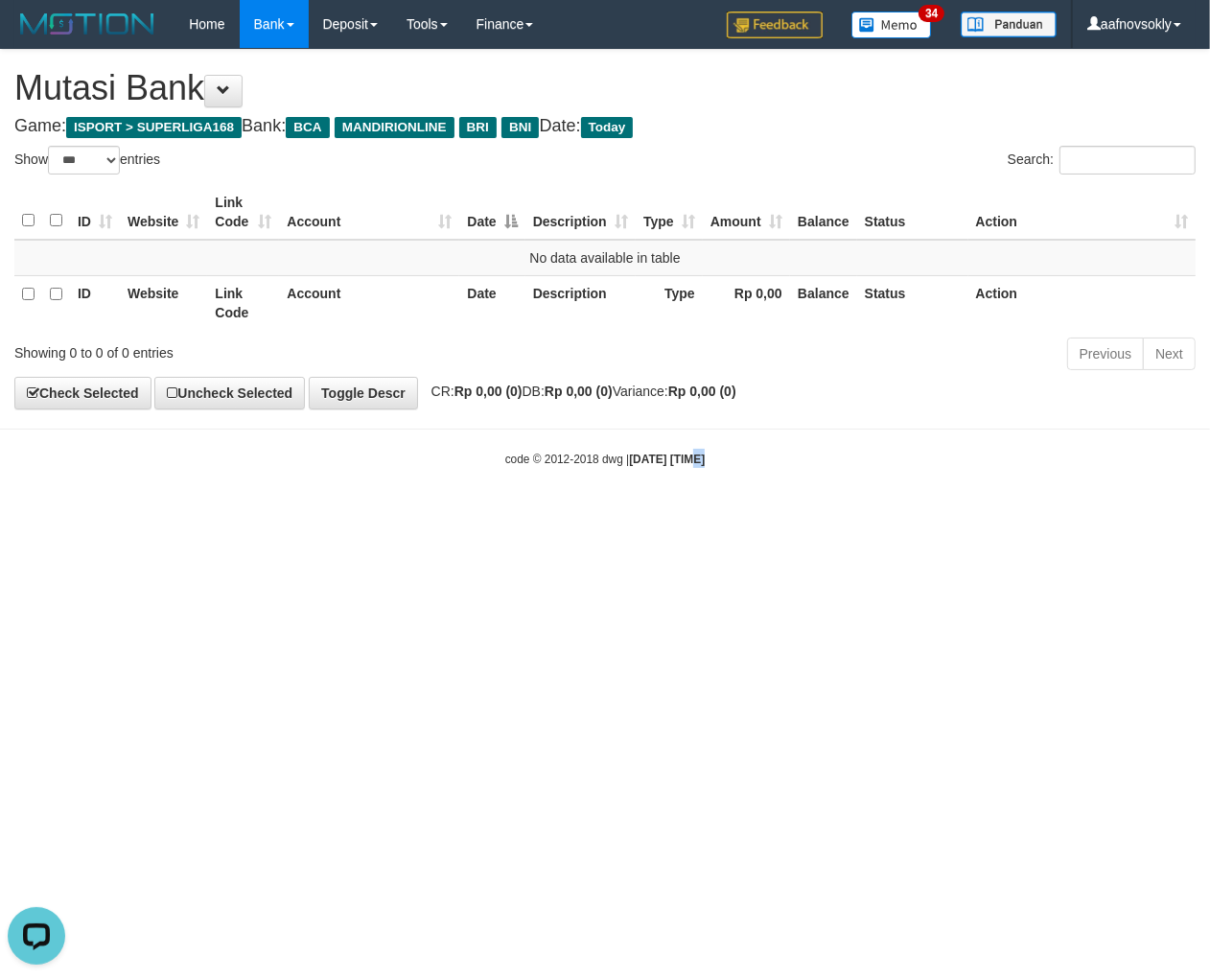 click on "Toggle navigation
Home
Bank
Account List
Load
By Website
Group
[ISPORT]													SUPERLIGA168
By Load Group (DPS)" at bounding box center [605, 258] 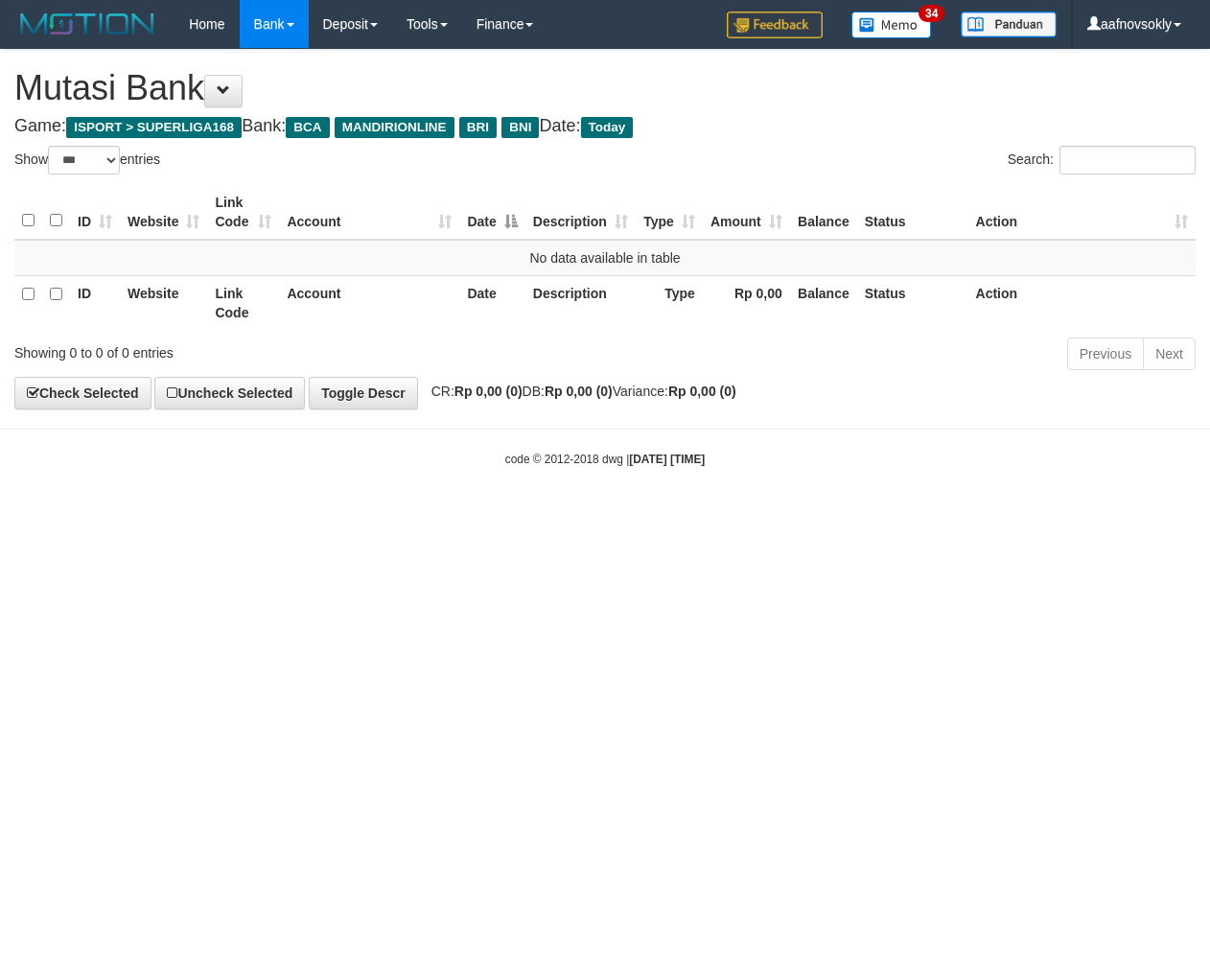 select on "***" 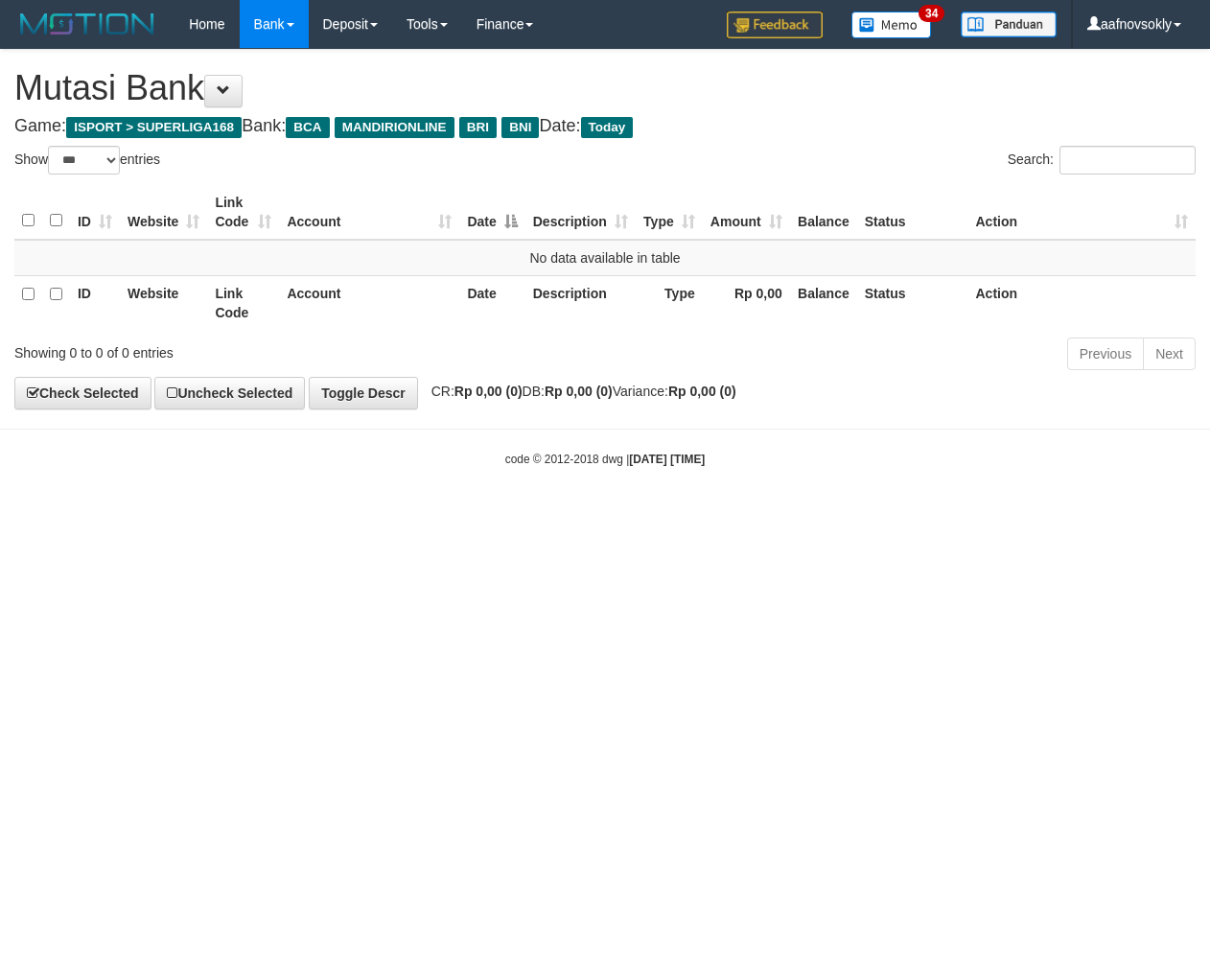scroll, scrollTop: 0, scrollLeft: 0, axis: both 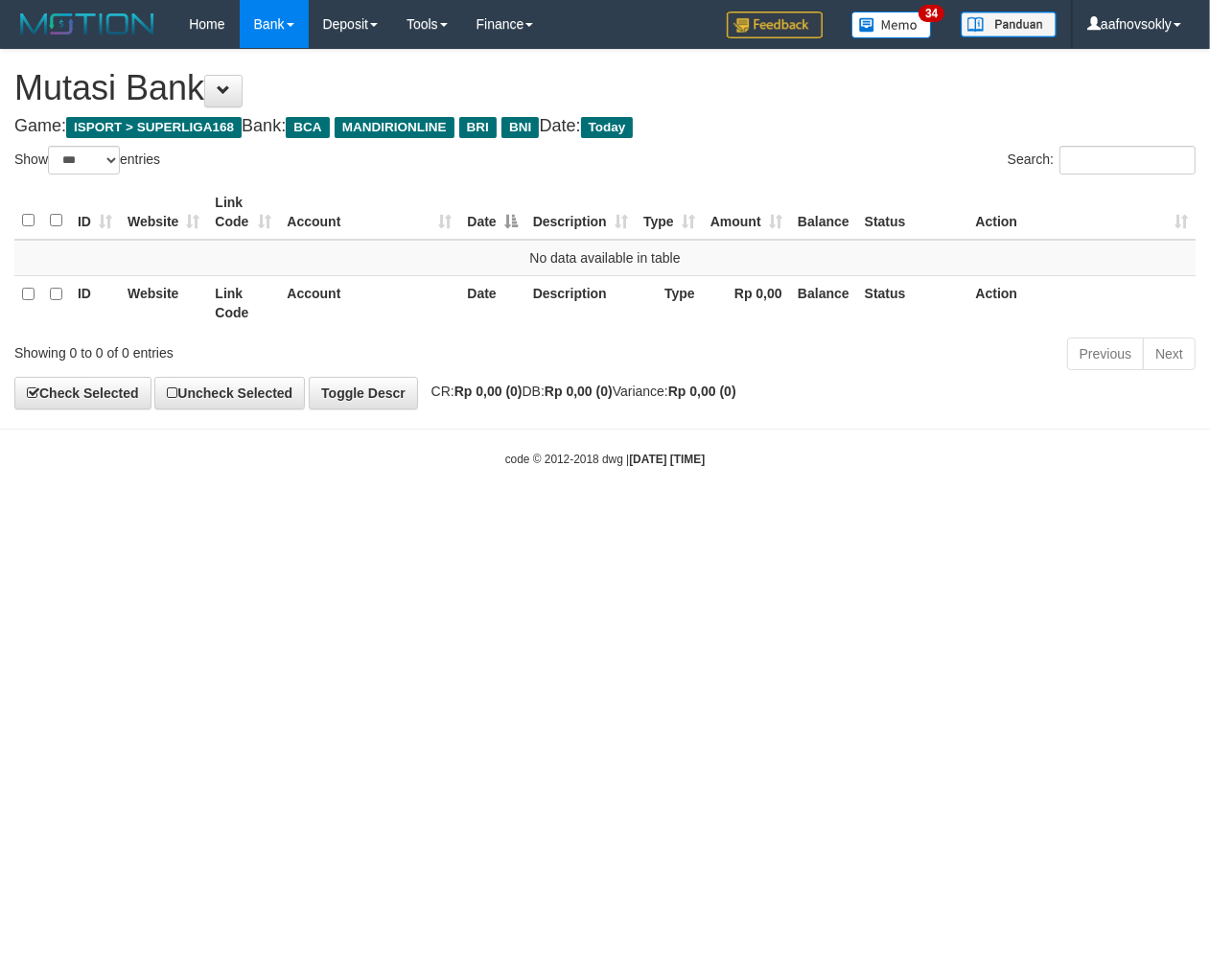 click on "Toggle navigation
Home
Bank
Account List
Load
By Website
Group
[ISPORT]													SUPERLIGA168
By Load Group (DPS)" at bounding box center (605, 258) 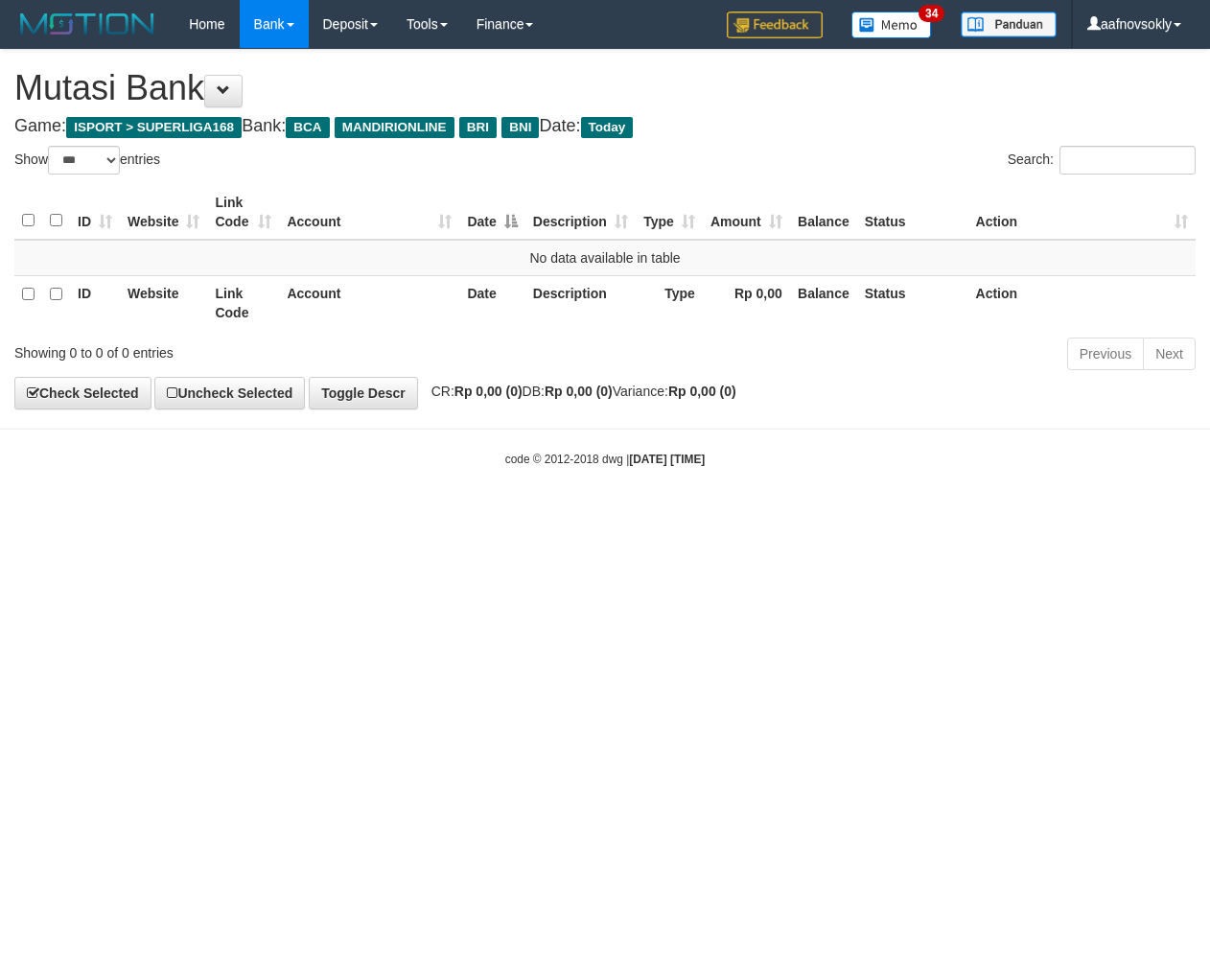 select on "***" 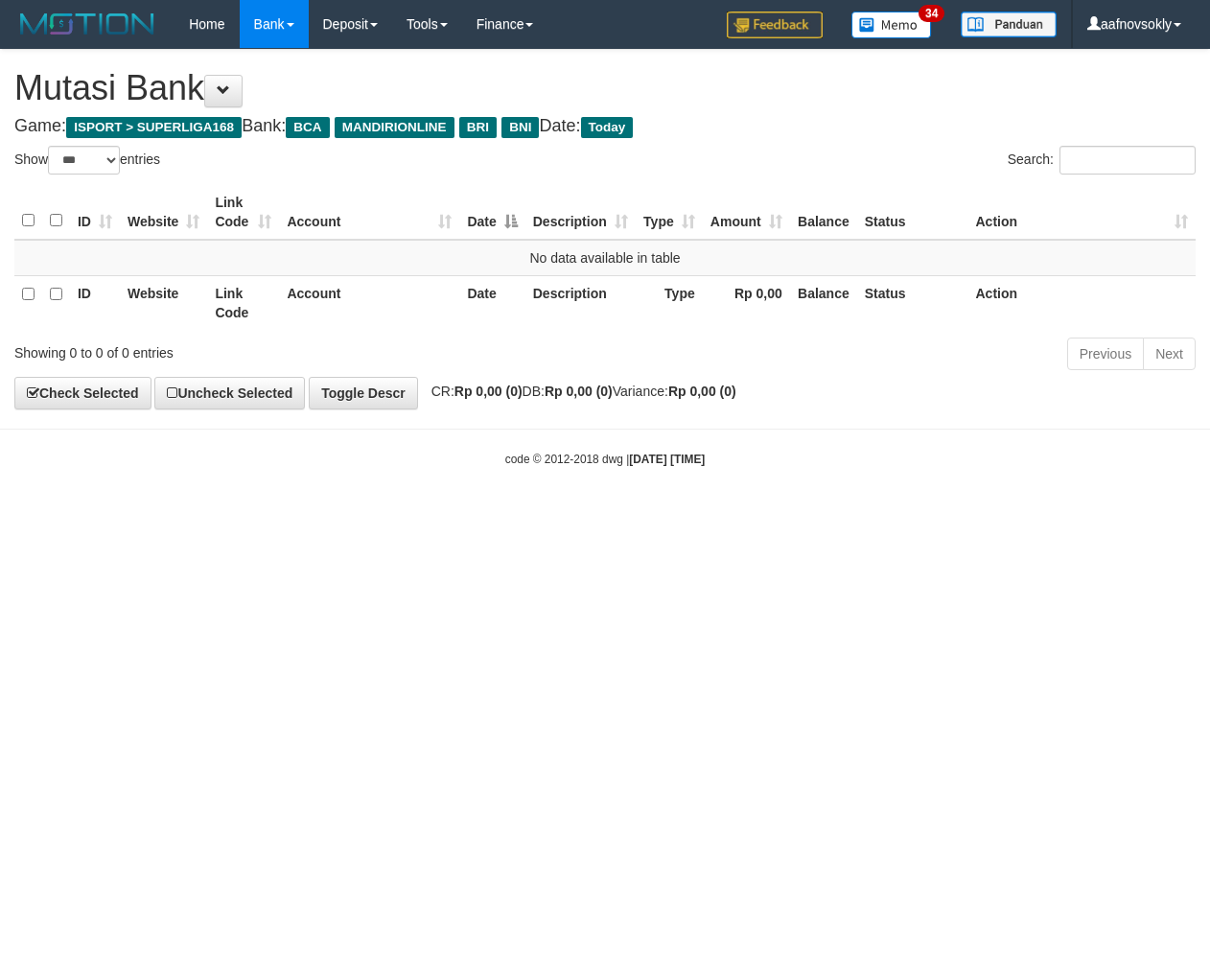 scroll, scrollTop: 0, scrollLeft: 0, axis: both 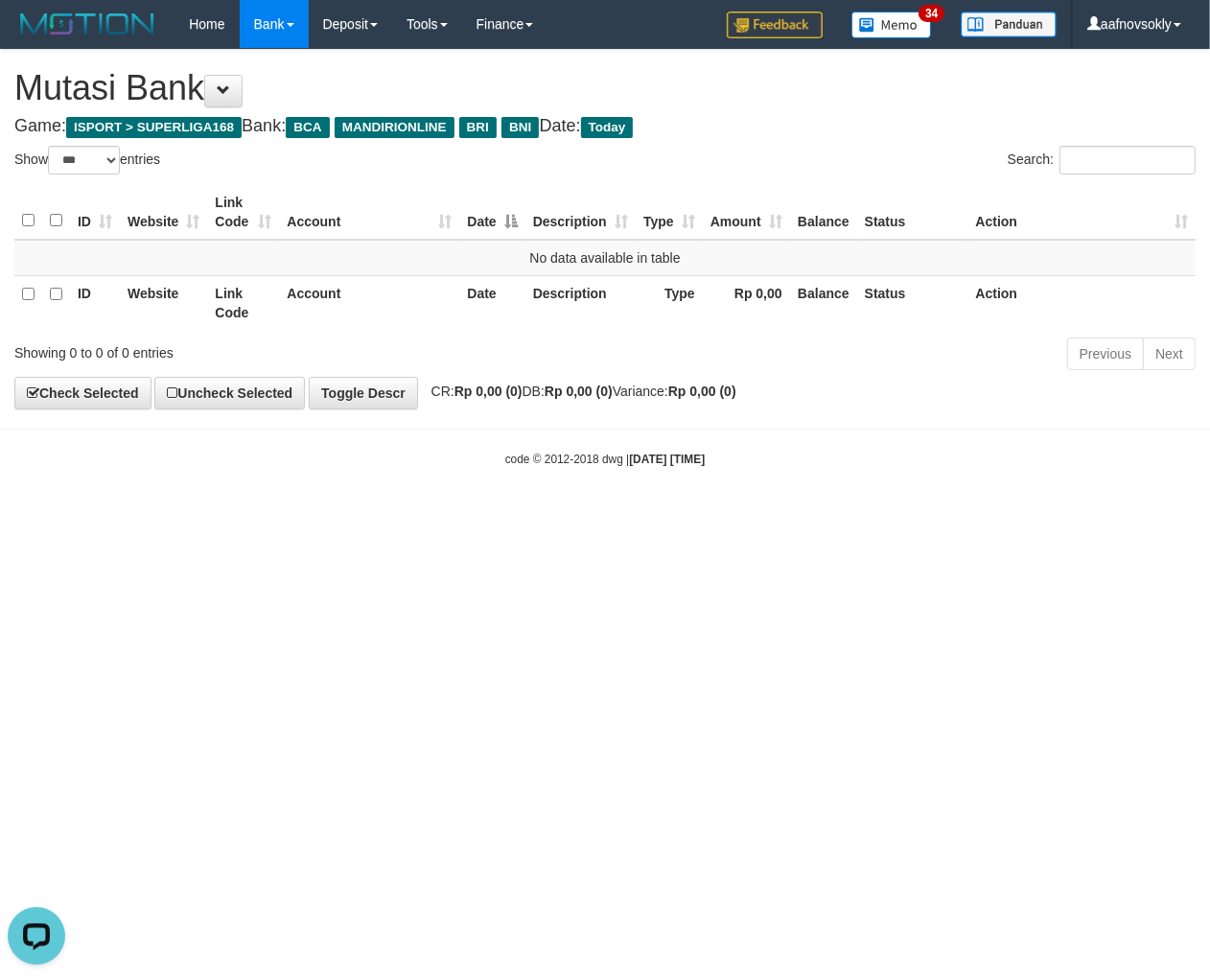 click on "Toggle navigation
Home
Bank
Account List
Load
By Website
Group
[ISPORT]													SUPERLIGA168
By Load Group (DPS)" at bounding box center [605, 258] 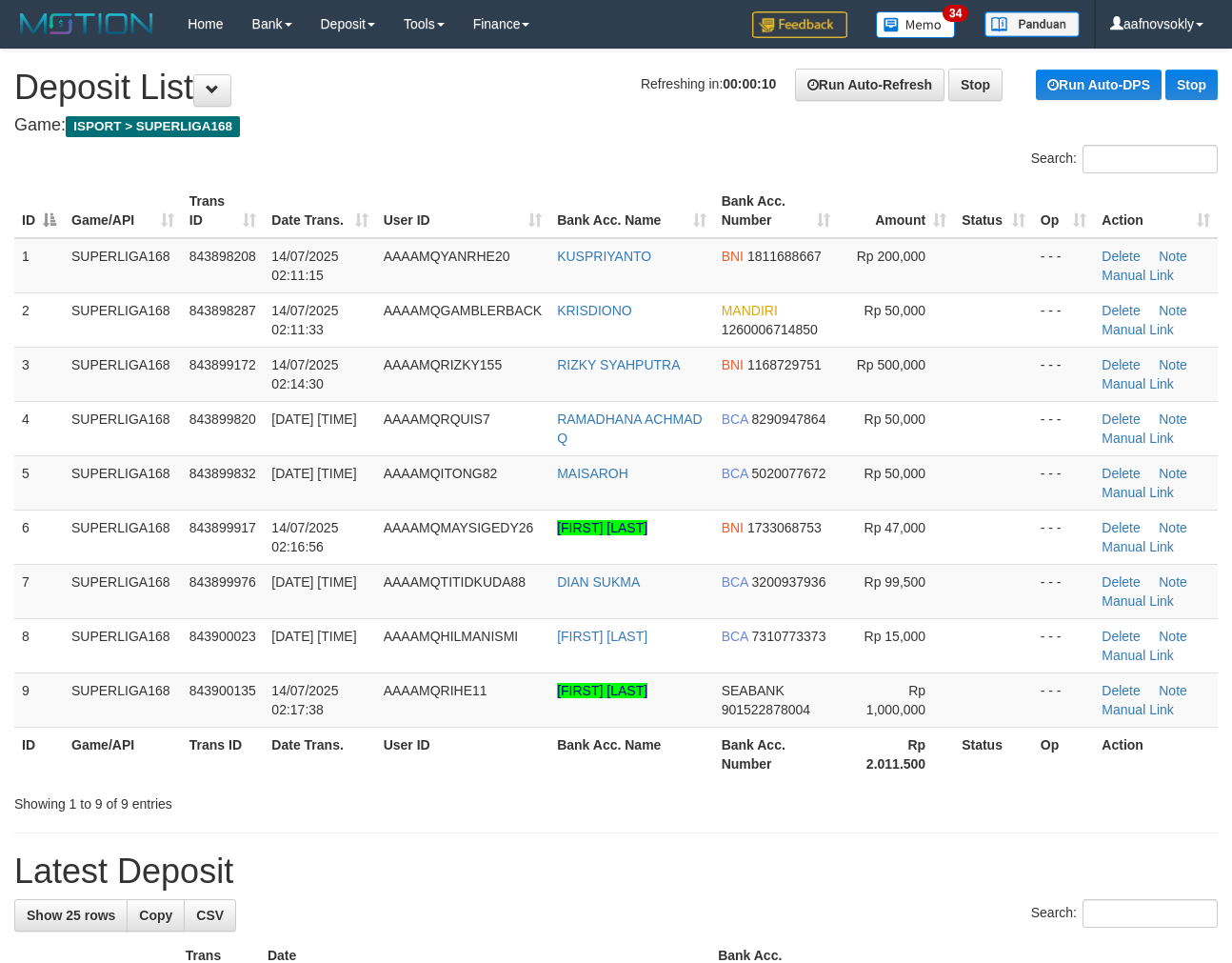 scroll, scrollTop: 0, scrollLeft: 0, axis: both 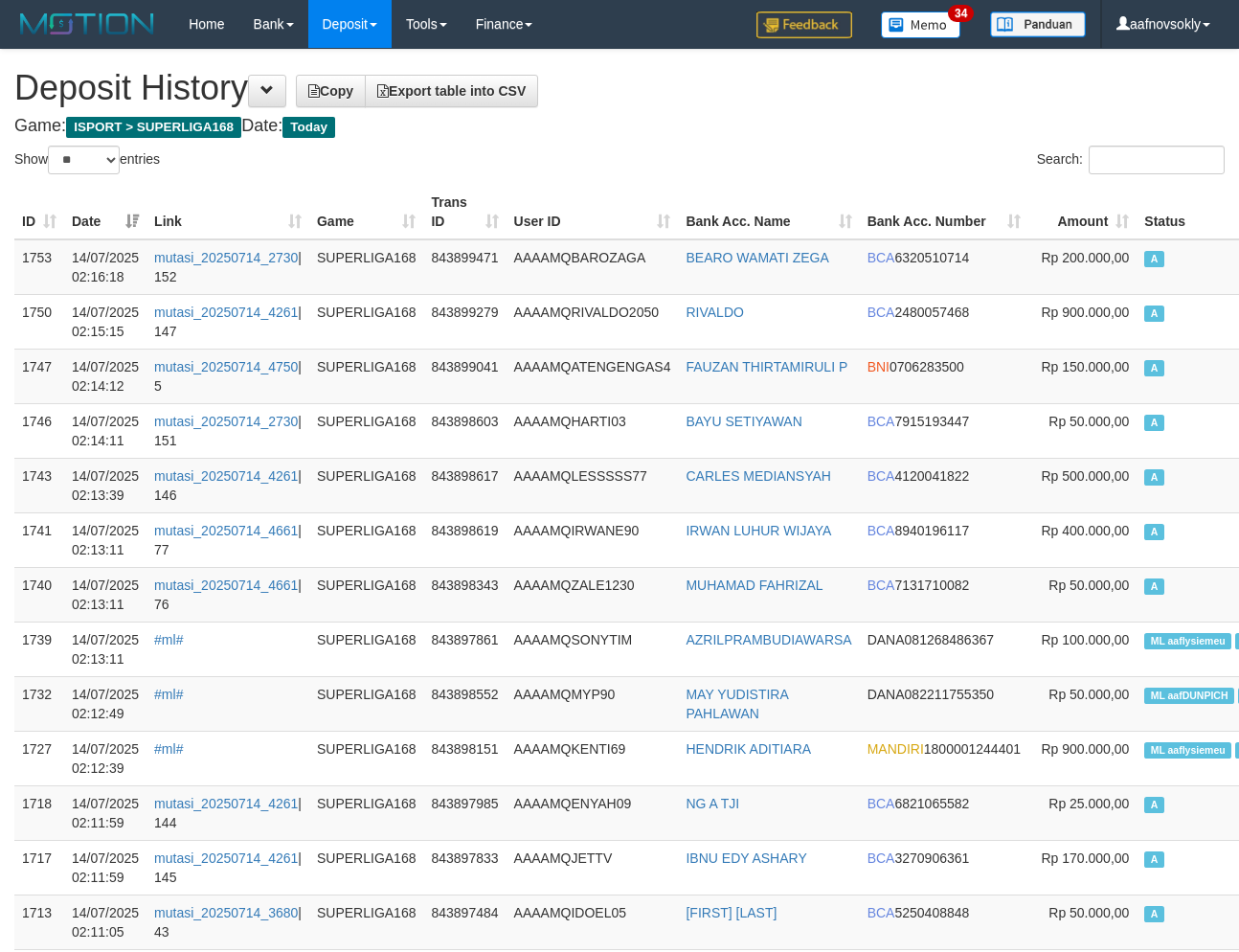 select on "**" 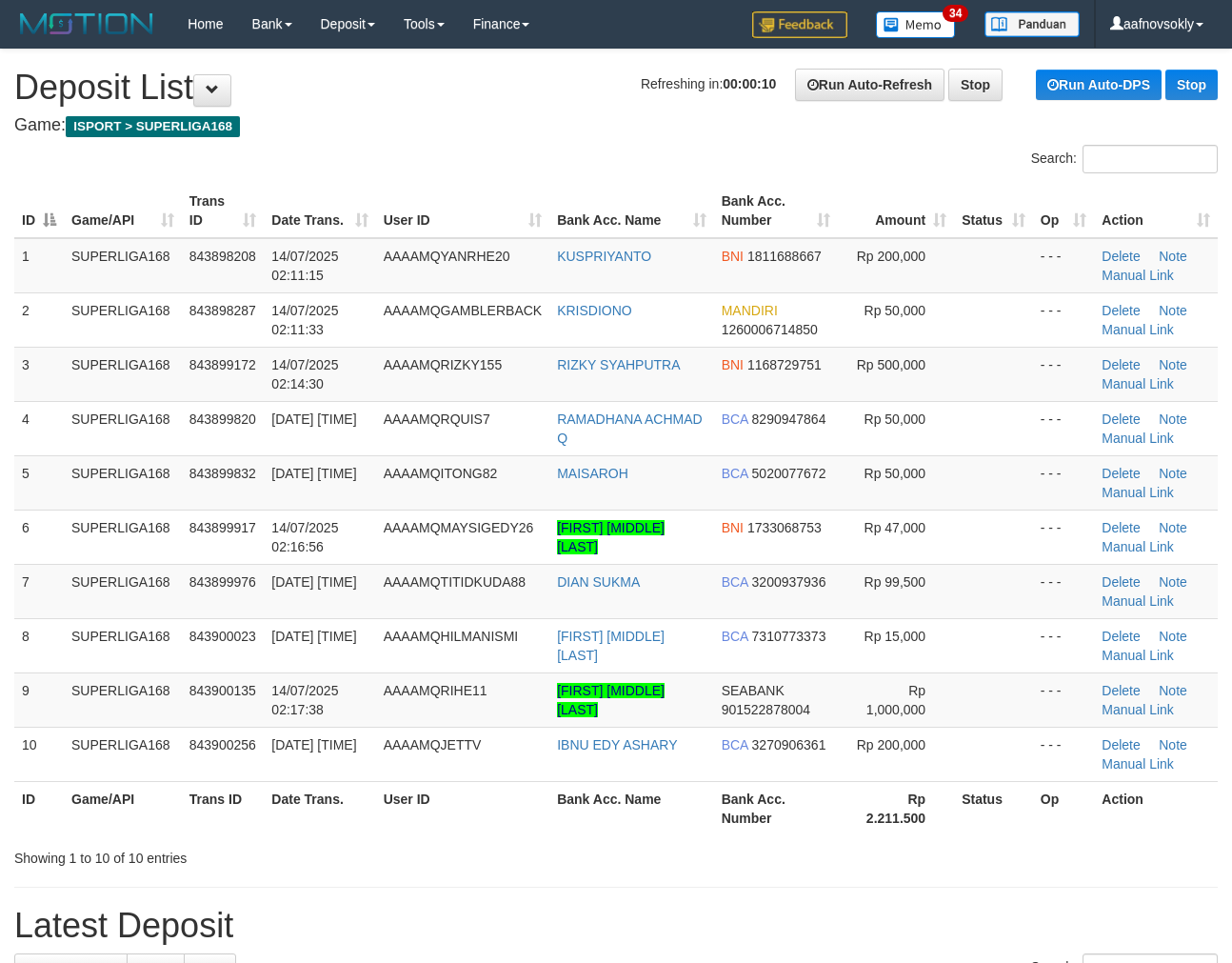 scroll, scrollTop: 0, scrollLeft: 0, axis: both 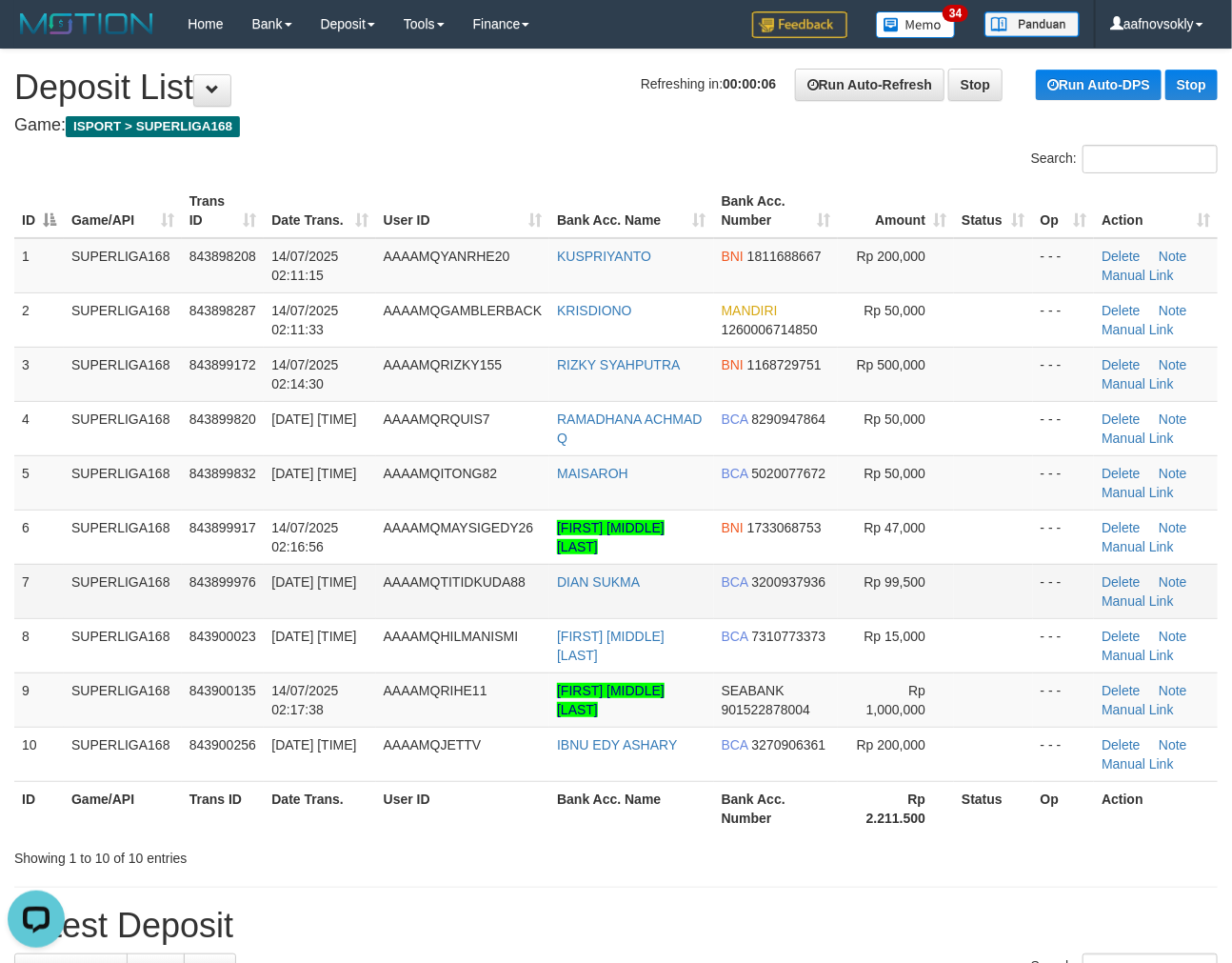 click on "14/07/2025 02:17:05" at bounding box center [319, 591] 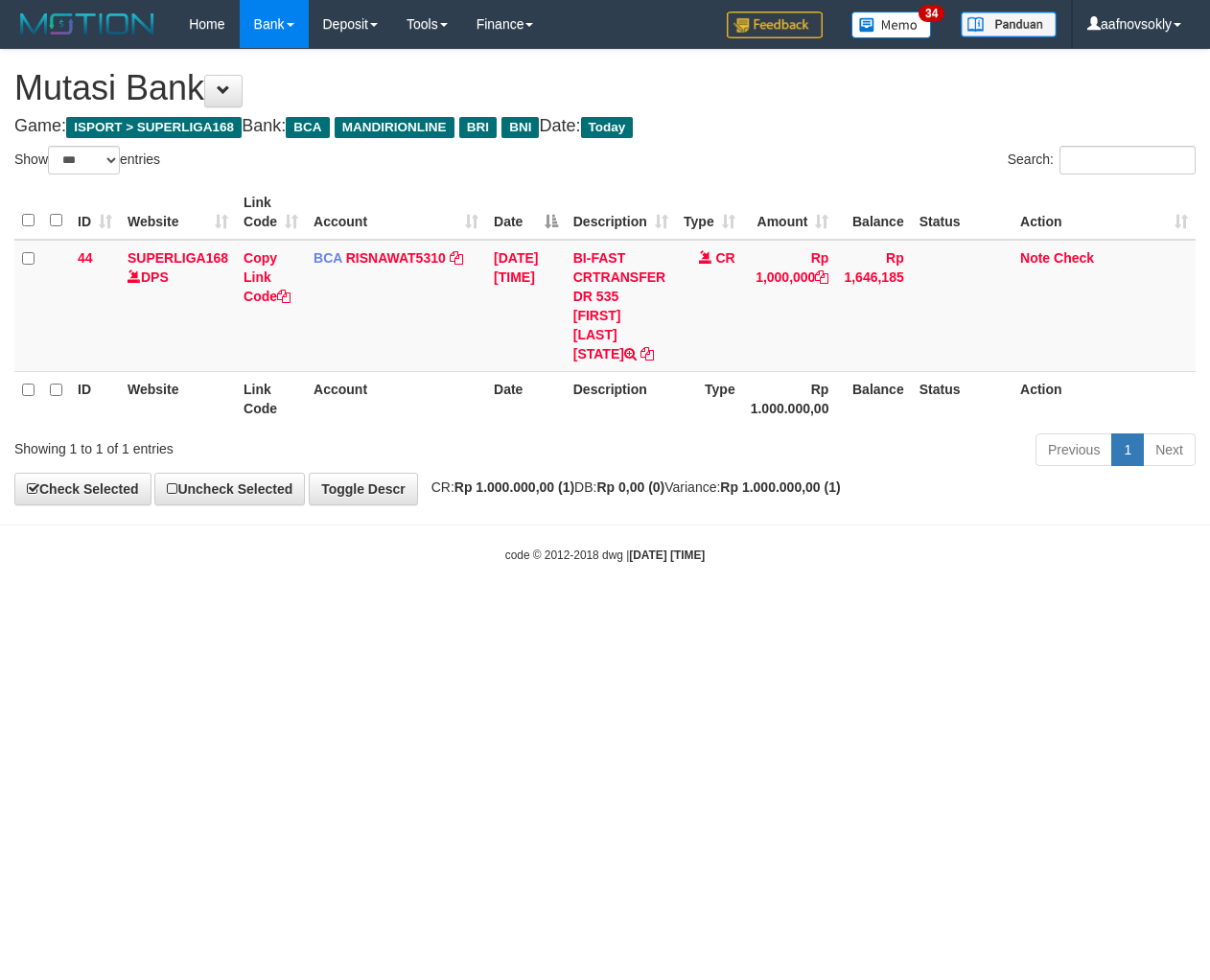 select on "***" 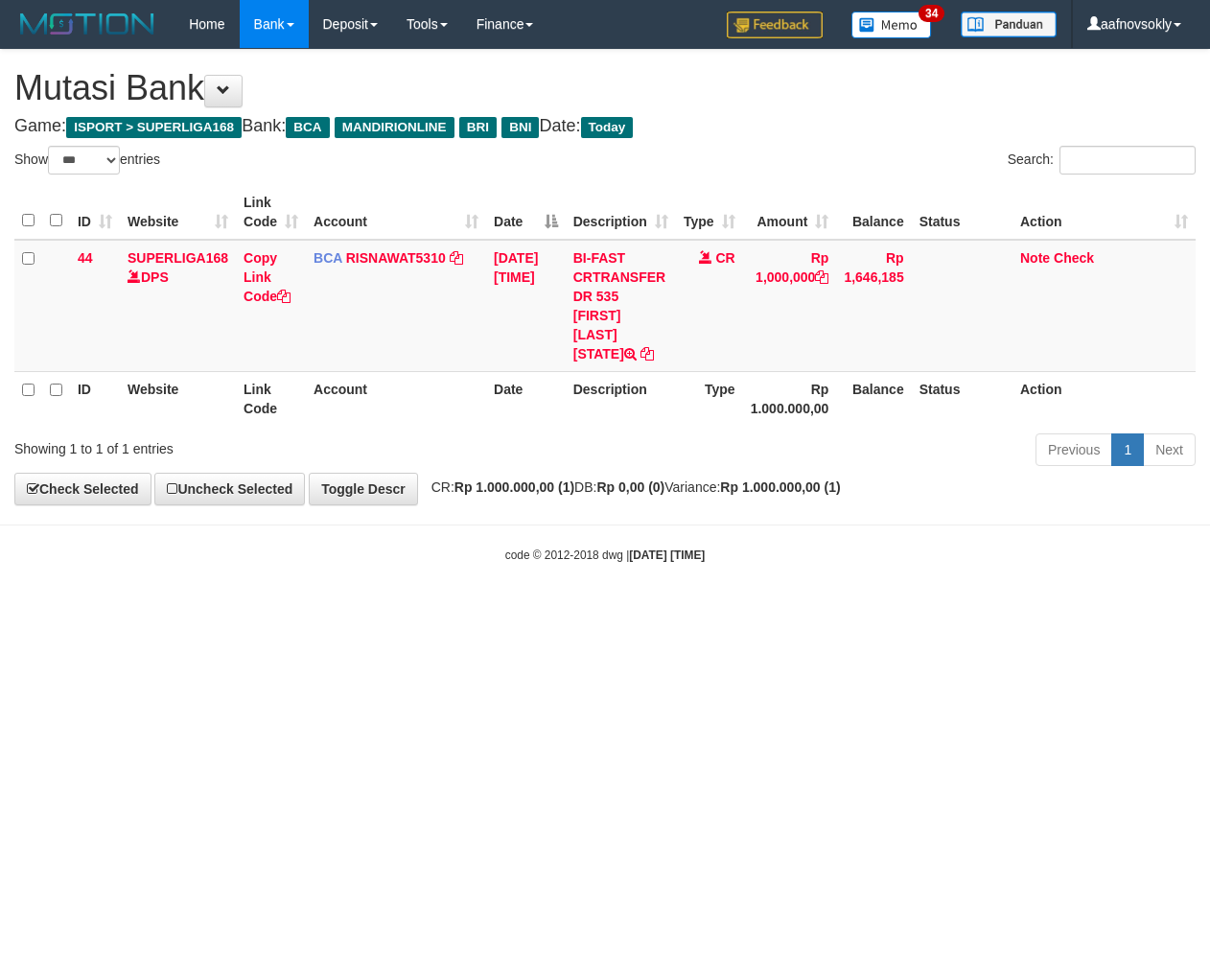 scroll, scrollTop: 0, scrollLeft: 0, axis: both 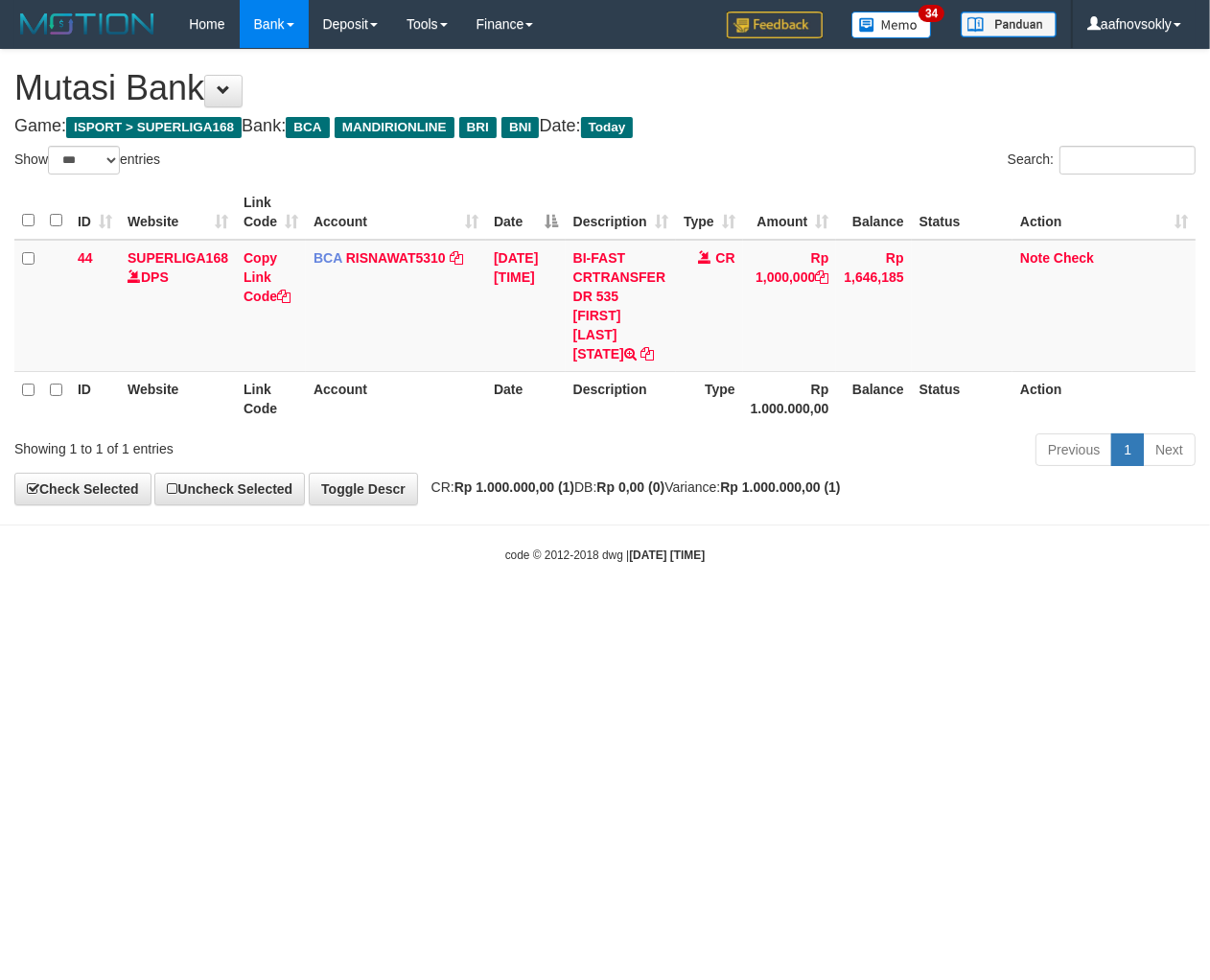 click on "Toggle navigation
Home
Bank
Account List
Load
By Website
Group
[ISPORT]													SUPERLIGA168
By Load Group (DPS)
34" at bounding box center [605, 306] 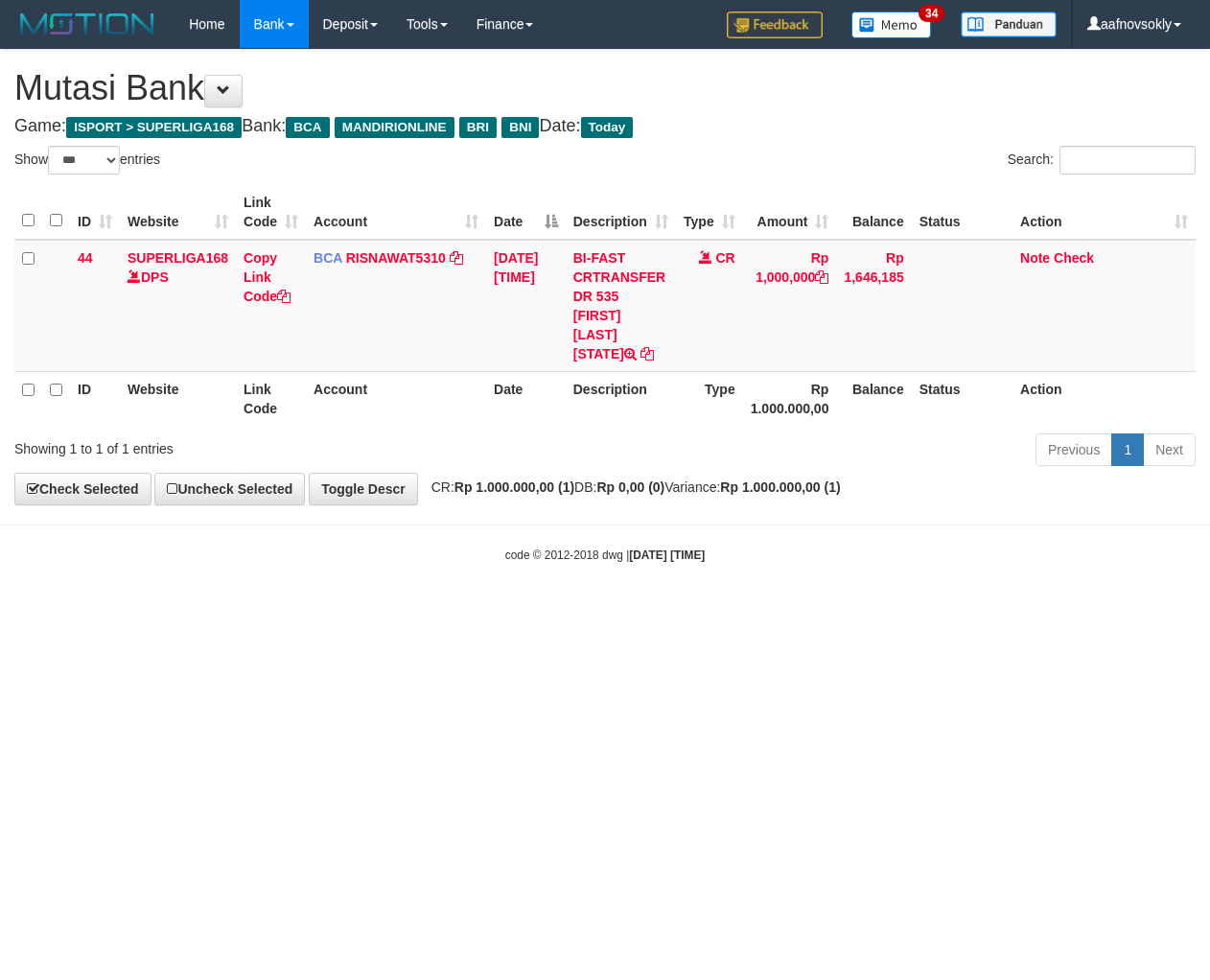 select on "***" 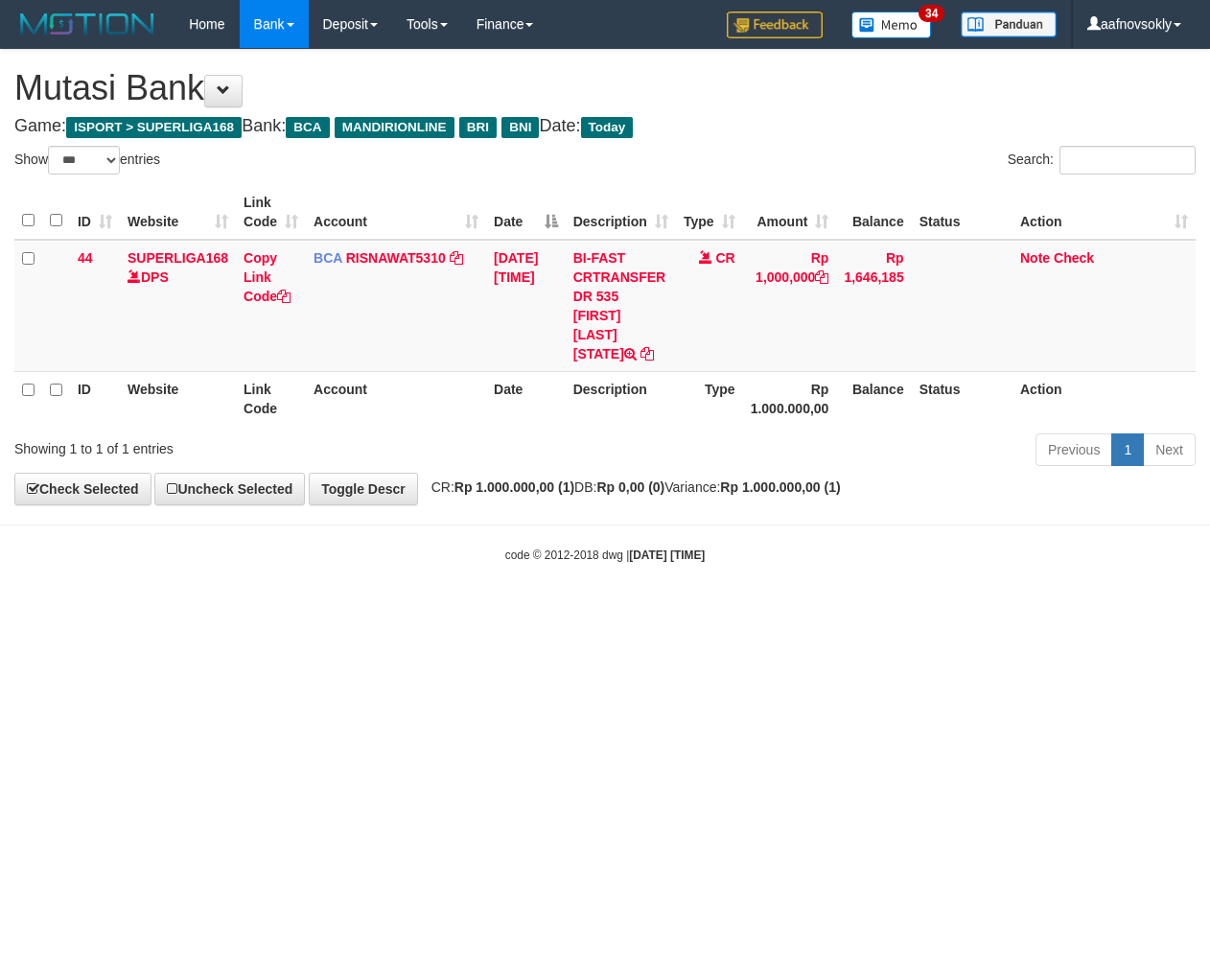scroll, scrollTop: 0, scrollLeft: 0, axis: both 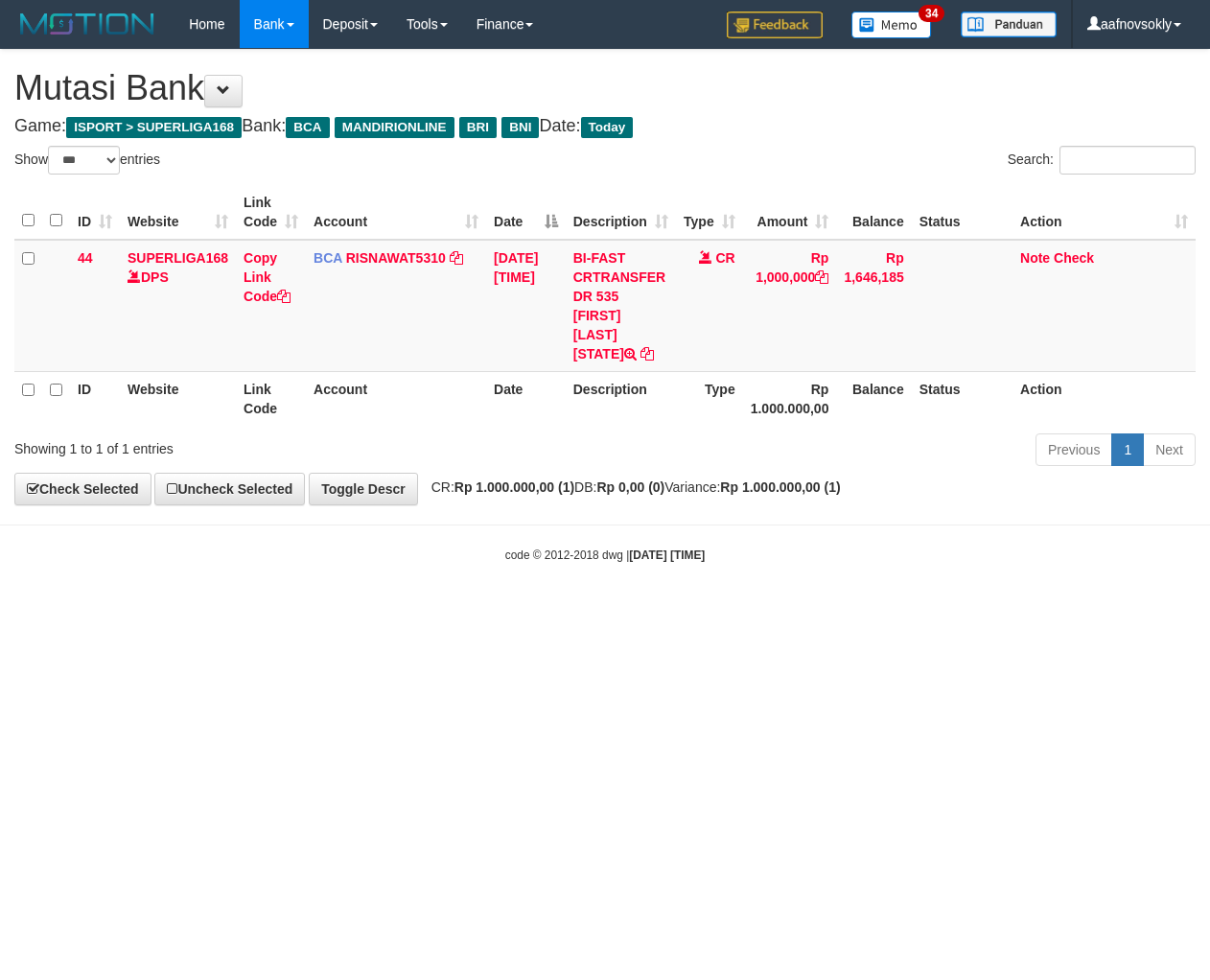 select on "***" 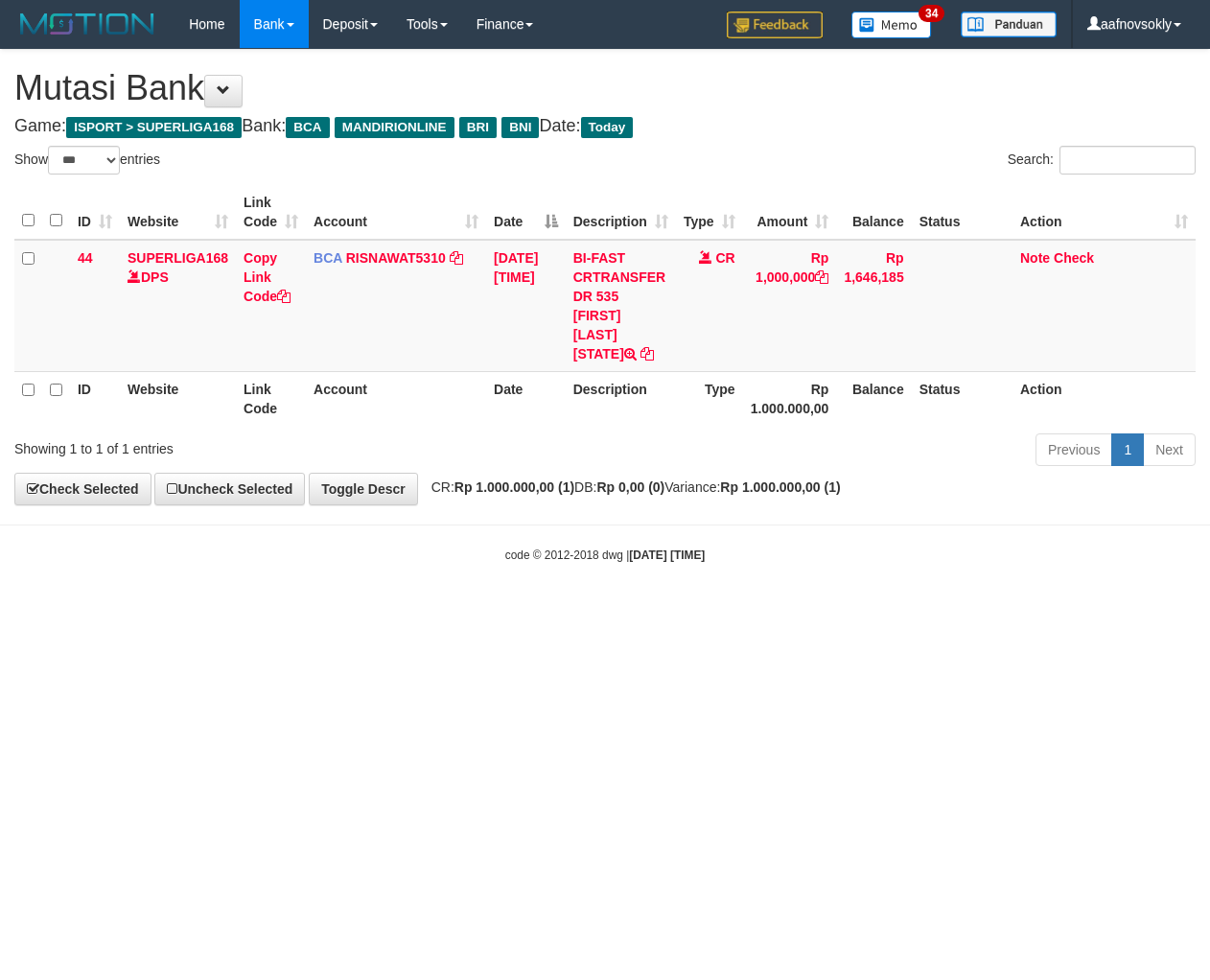 scroll, scrollTop: 0, scrollLeft: 0, axis: both 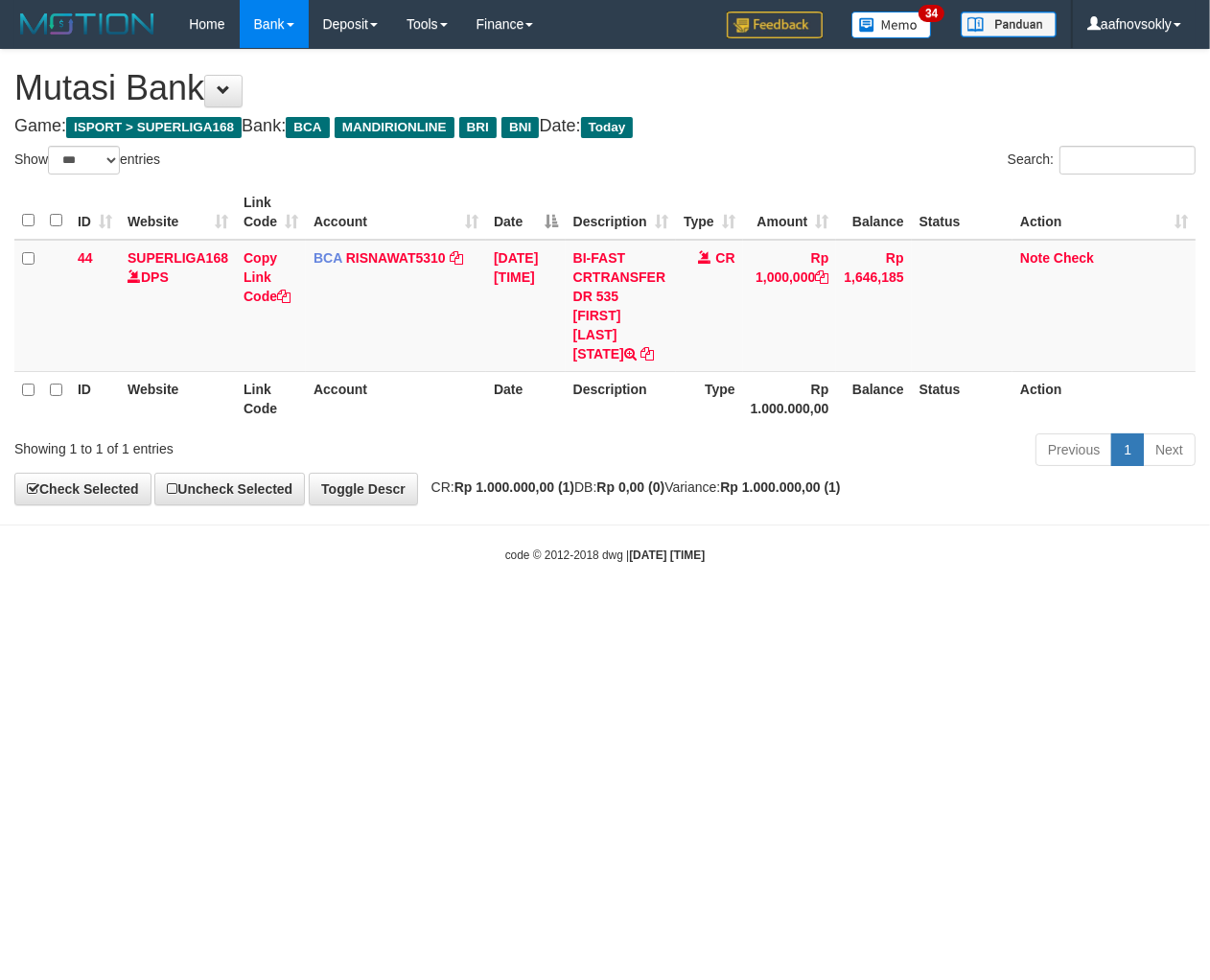 click on "Toggle navigation
Home
Bank
Account List
Load
By Website
Group
[ISPORT]													SUPERLIGA168
By Load Group (DPS)" at bounding box center [605, 306] 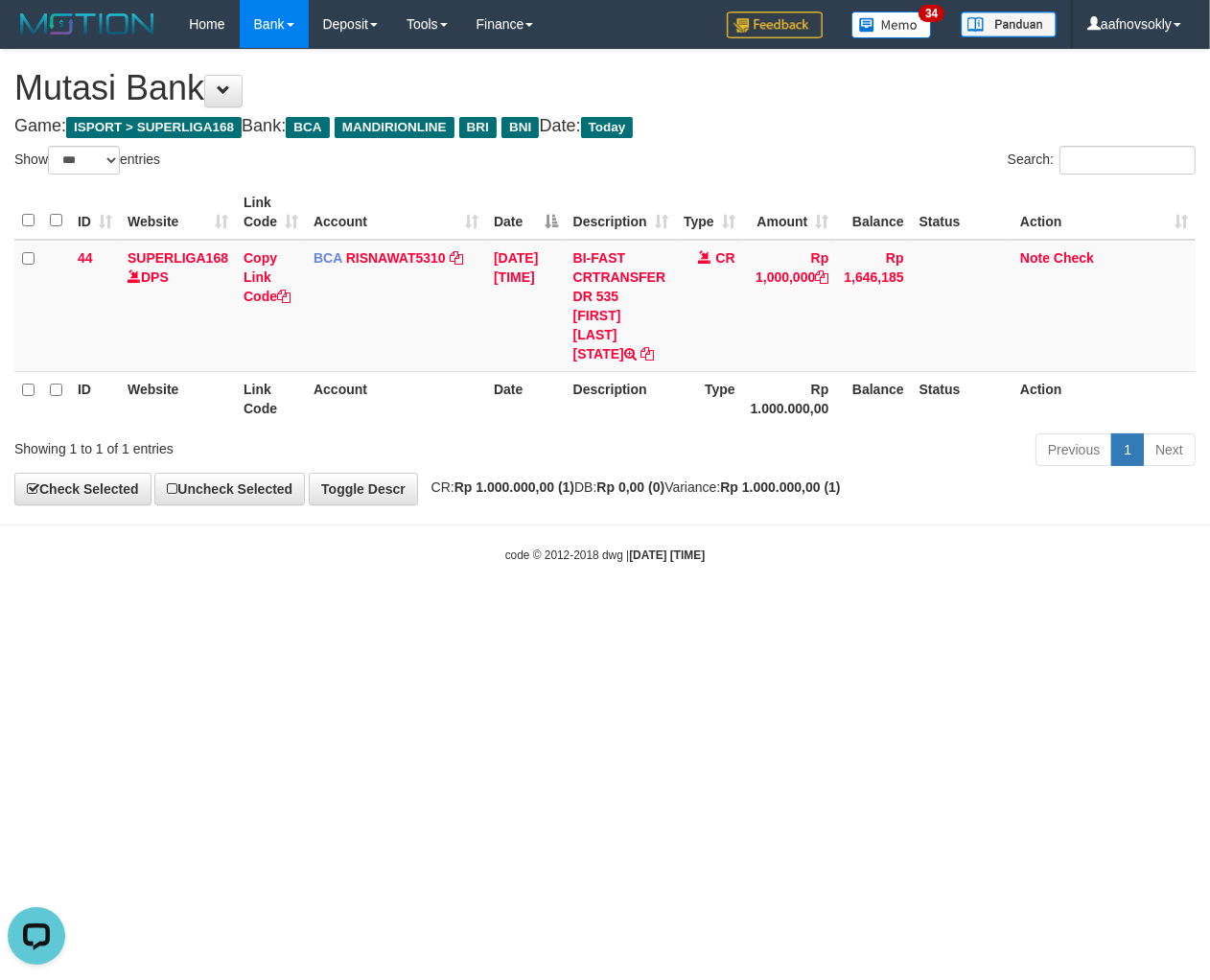 scroll, scrollTop: 0, scrollLeft: 0, axis: both 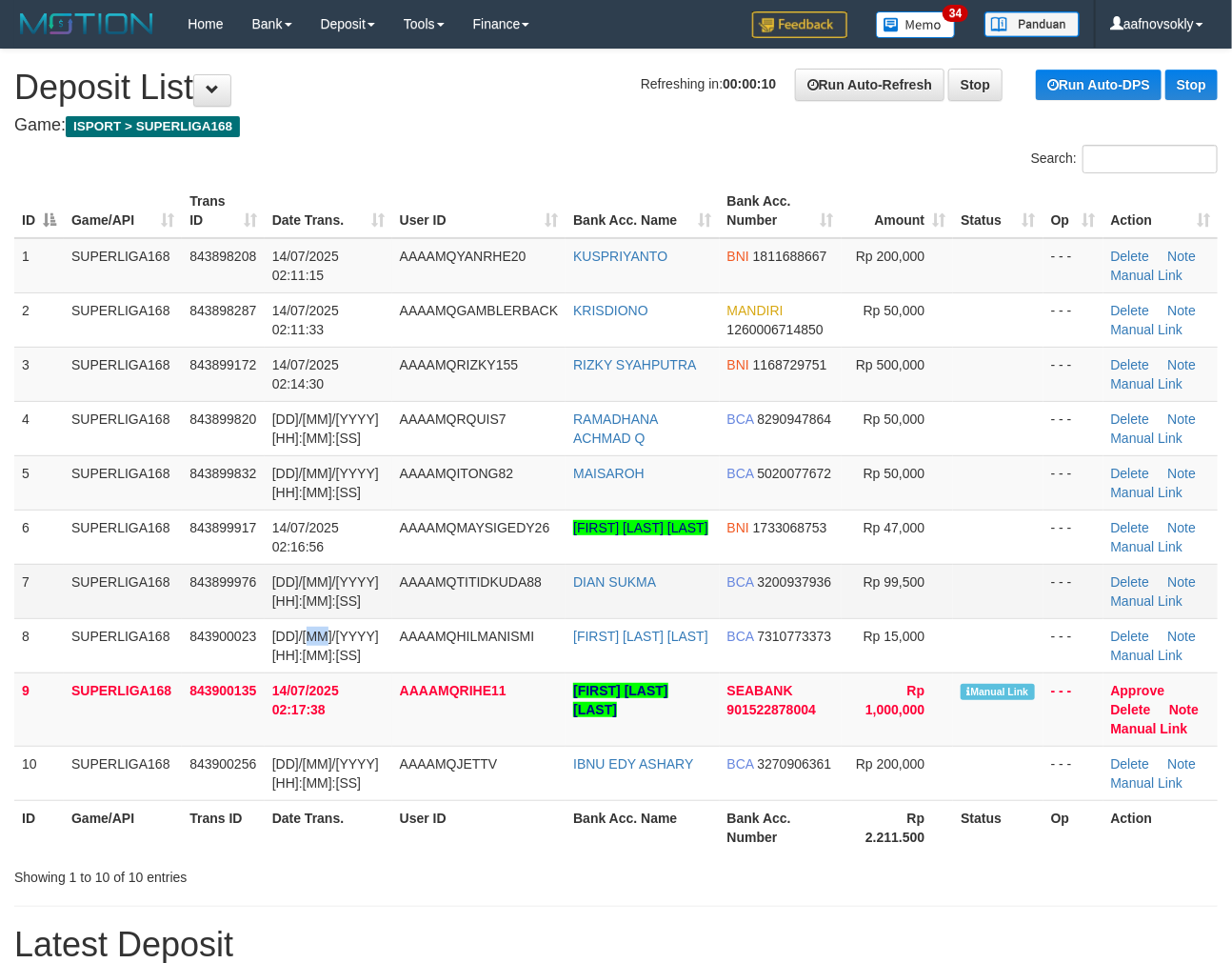 drag, startPoint x: 324, startPoint y: 631, endPoint x: 302, endPoint y: 614, distance: 27.802878 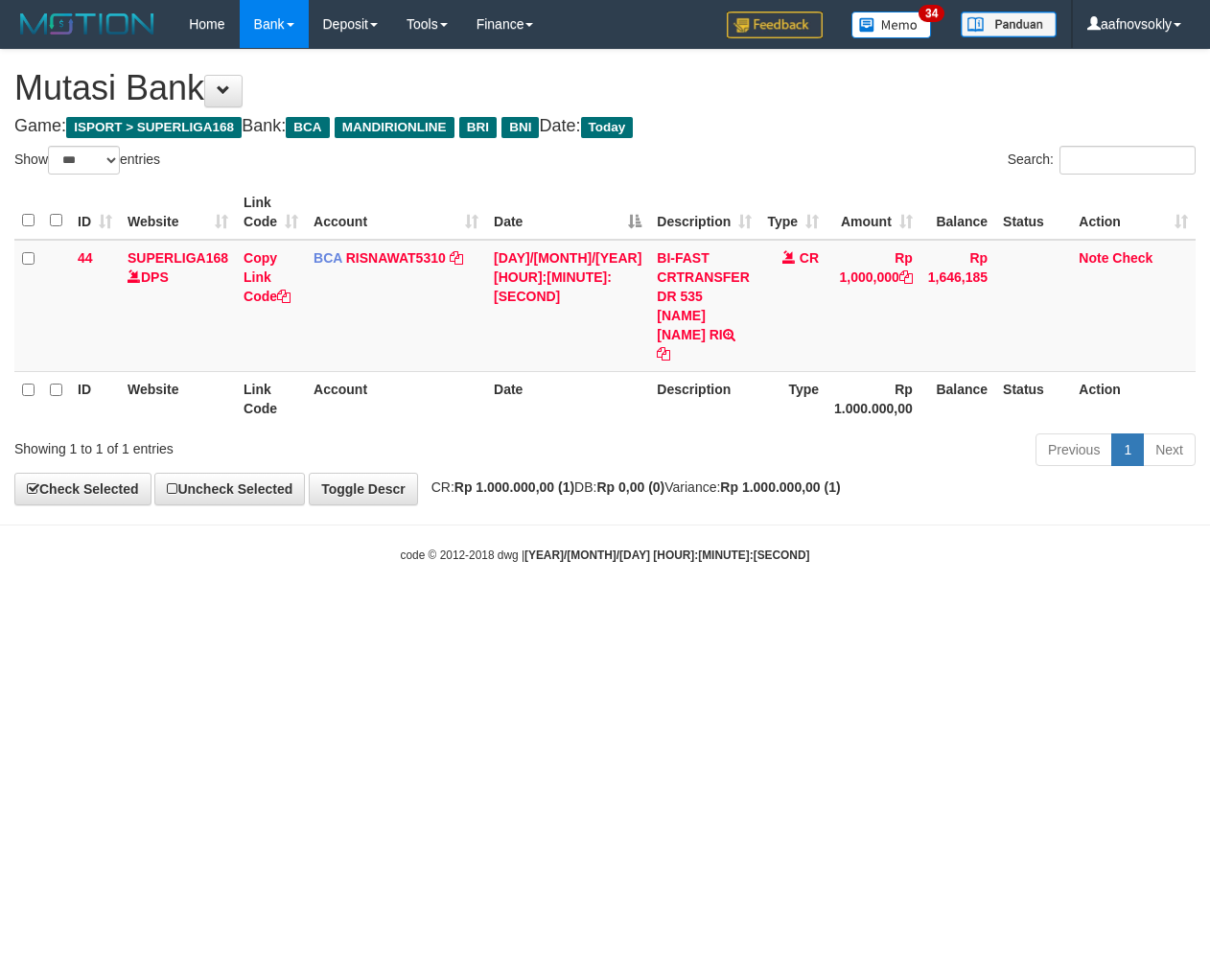 select on "***" 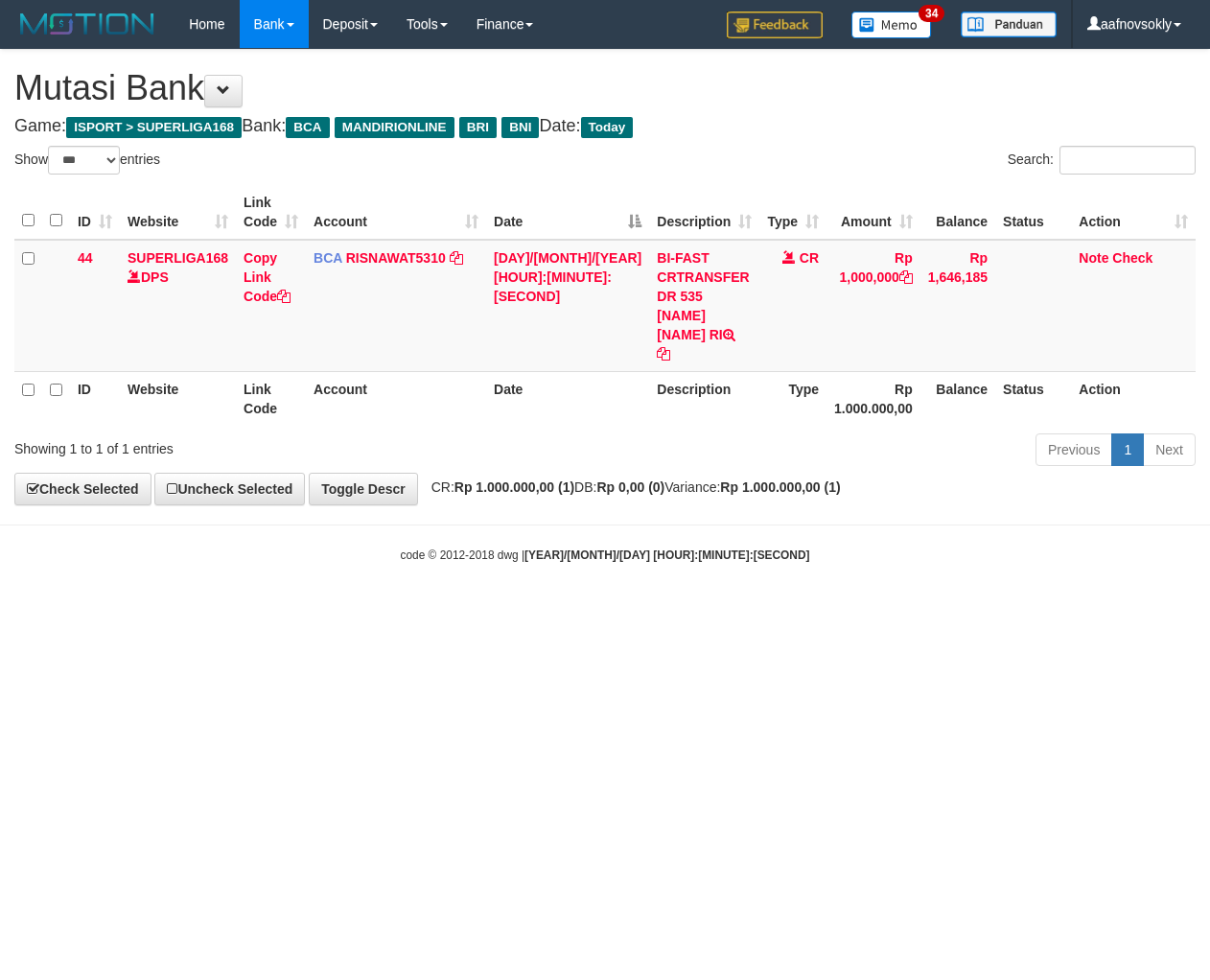 scroll, scrollTop: 0, scrollLeft: 0, axis: both 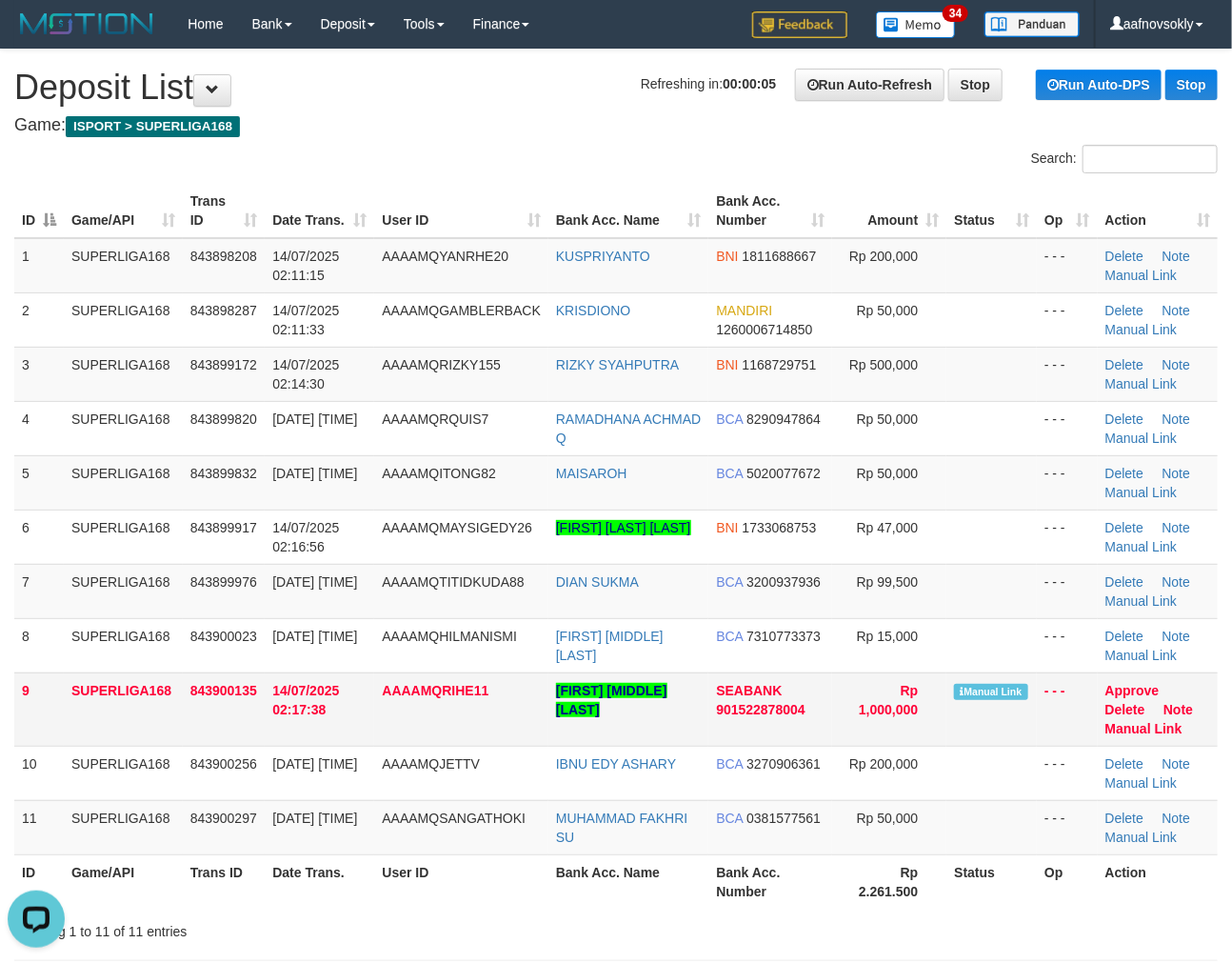 click on "843900135" at bounding box center [224, 709] 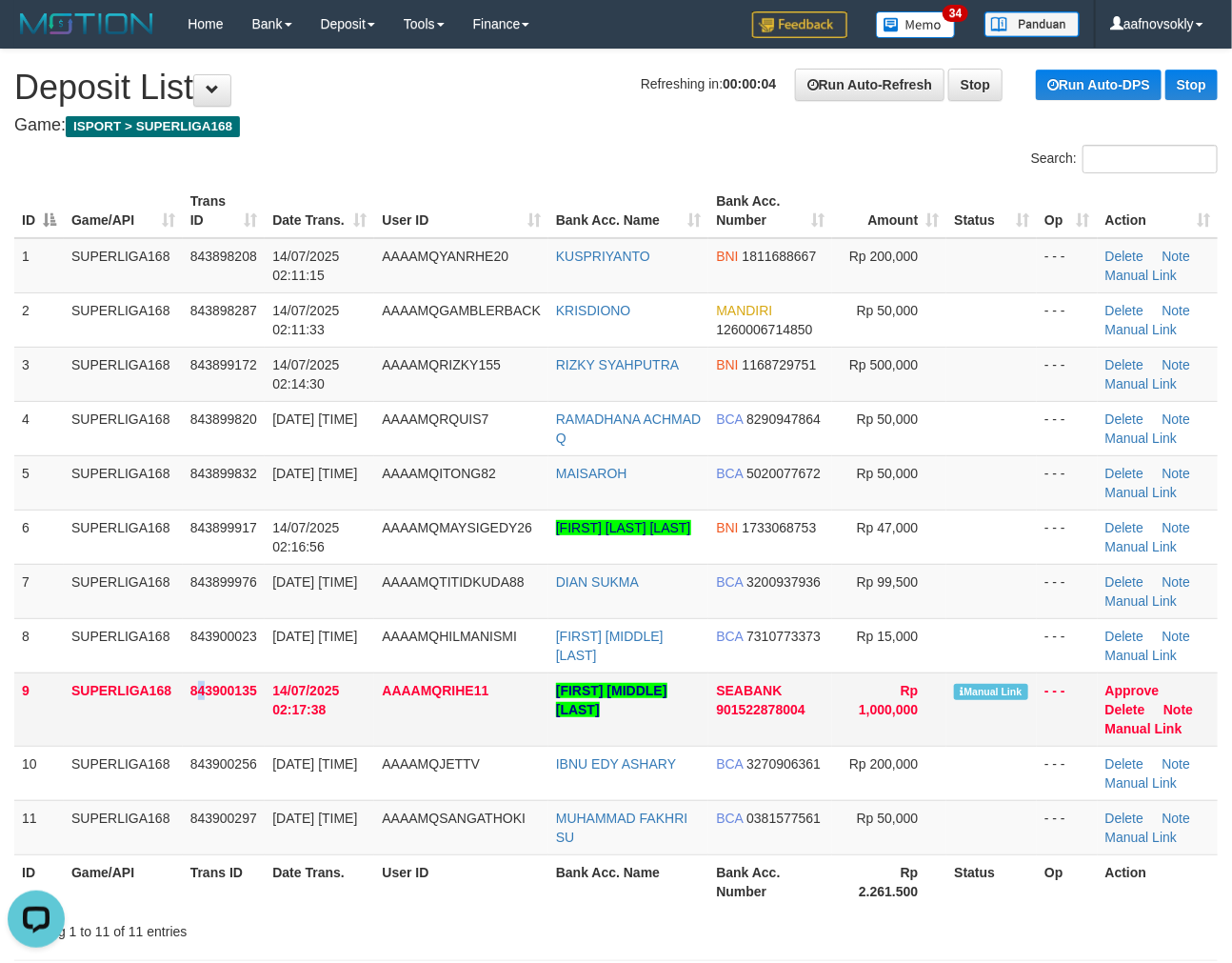 click on "843900135" at bounding box center [224, 709] 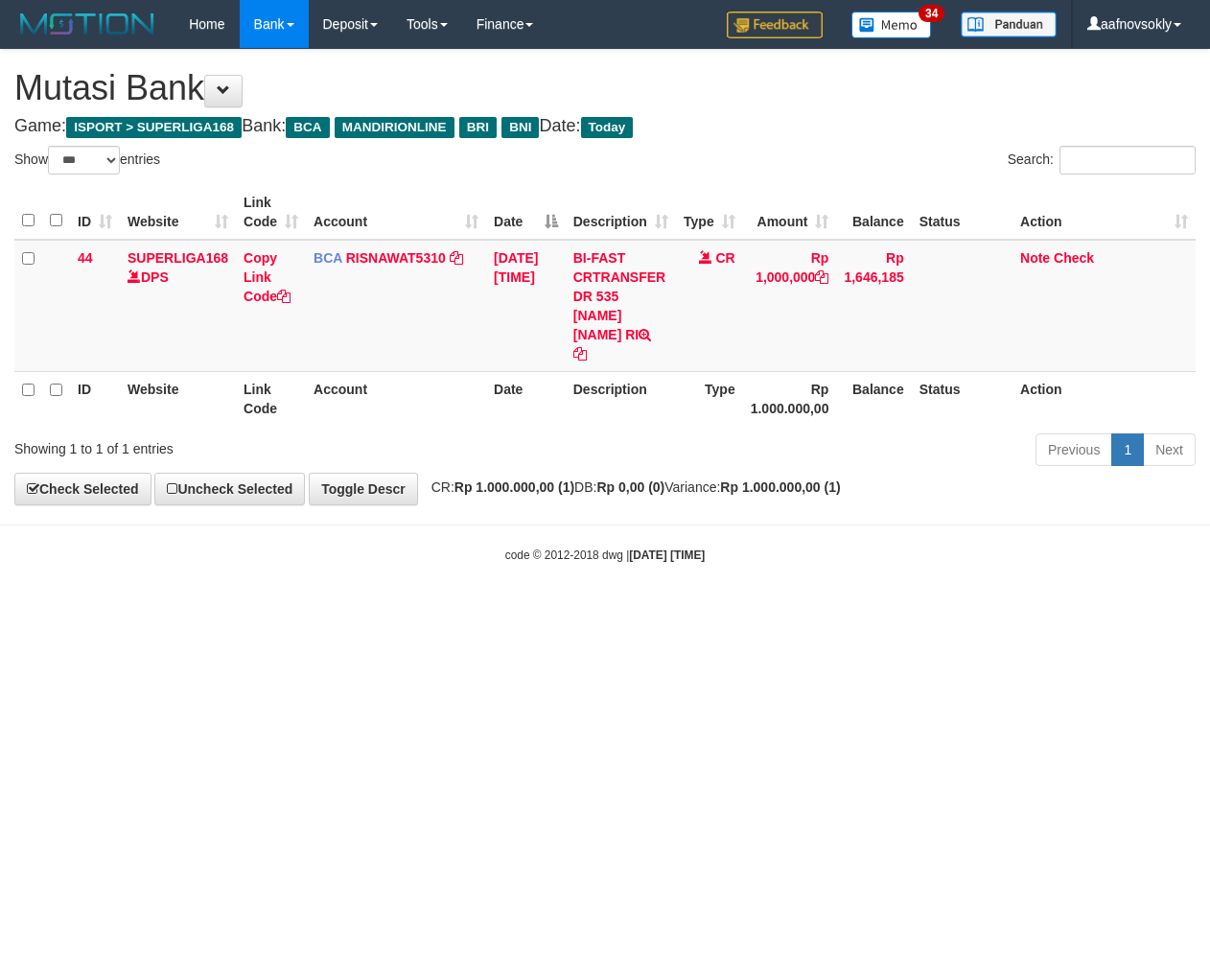 select on "***" 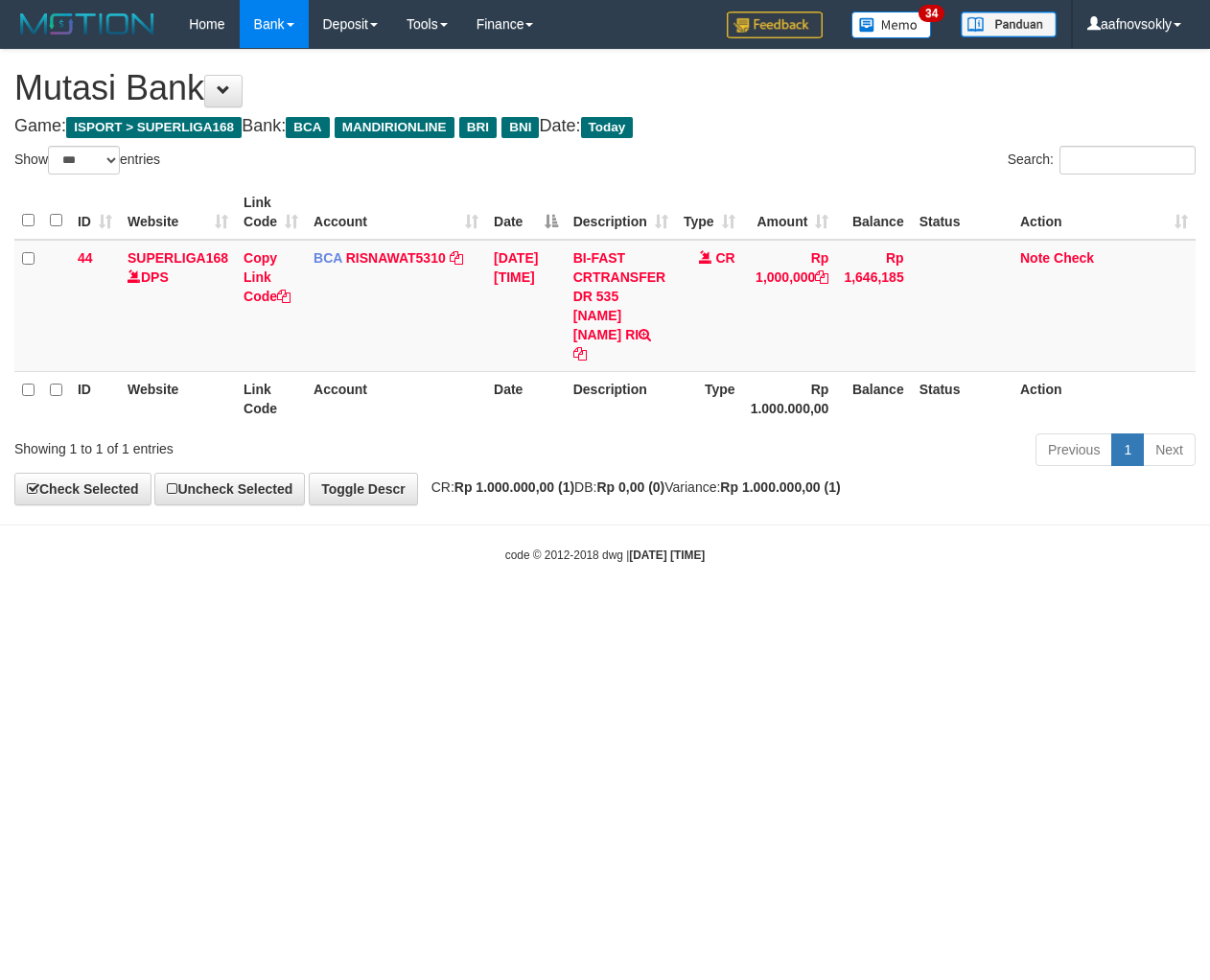 scroll, scrollTop: 0, scrollLeft: 0, axis: both 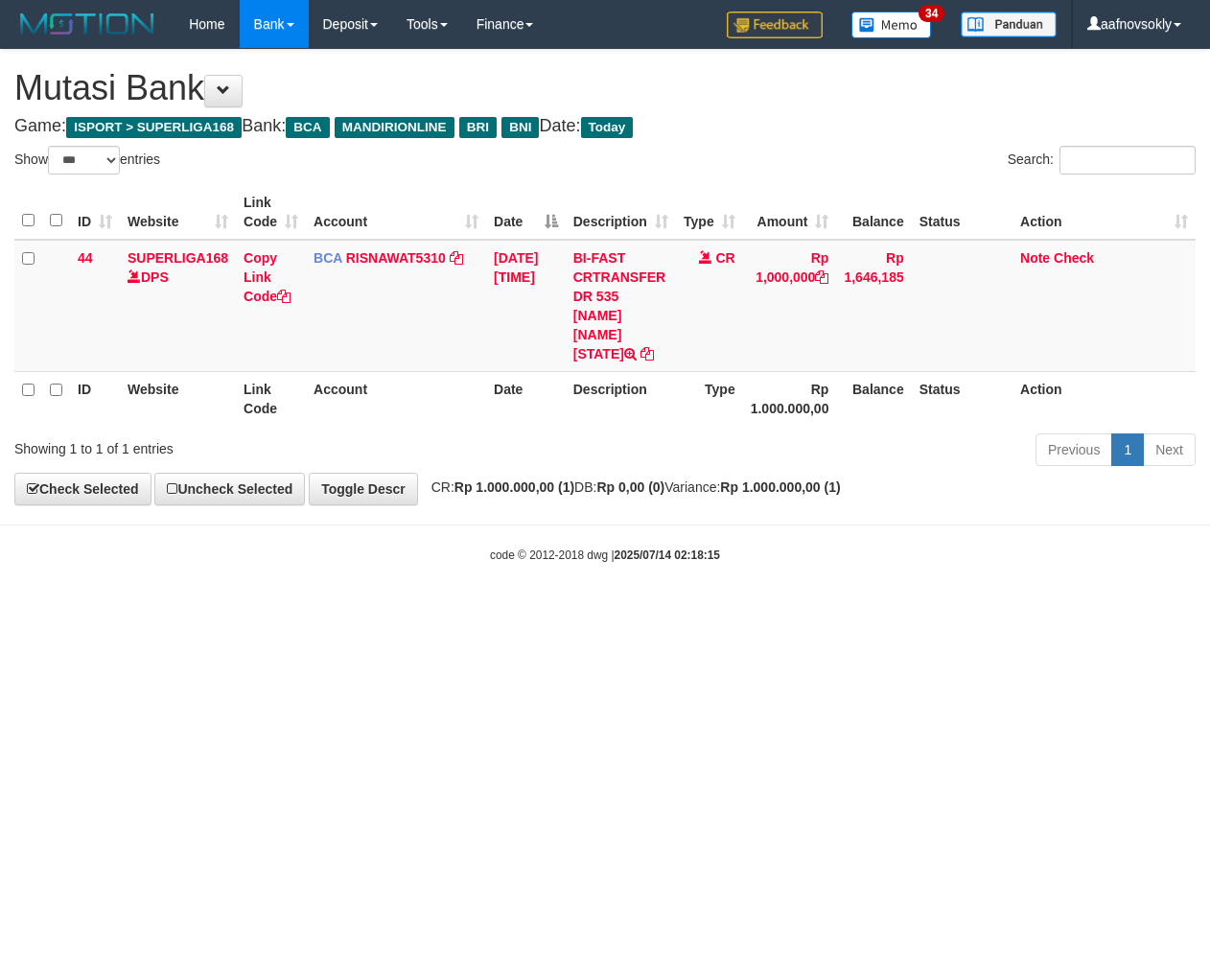 select on "***" 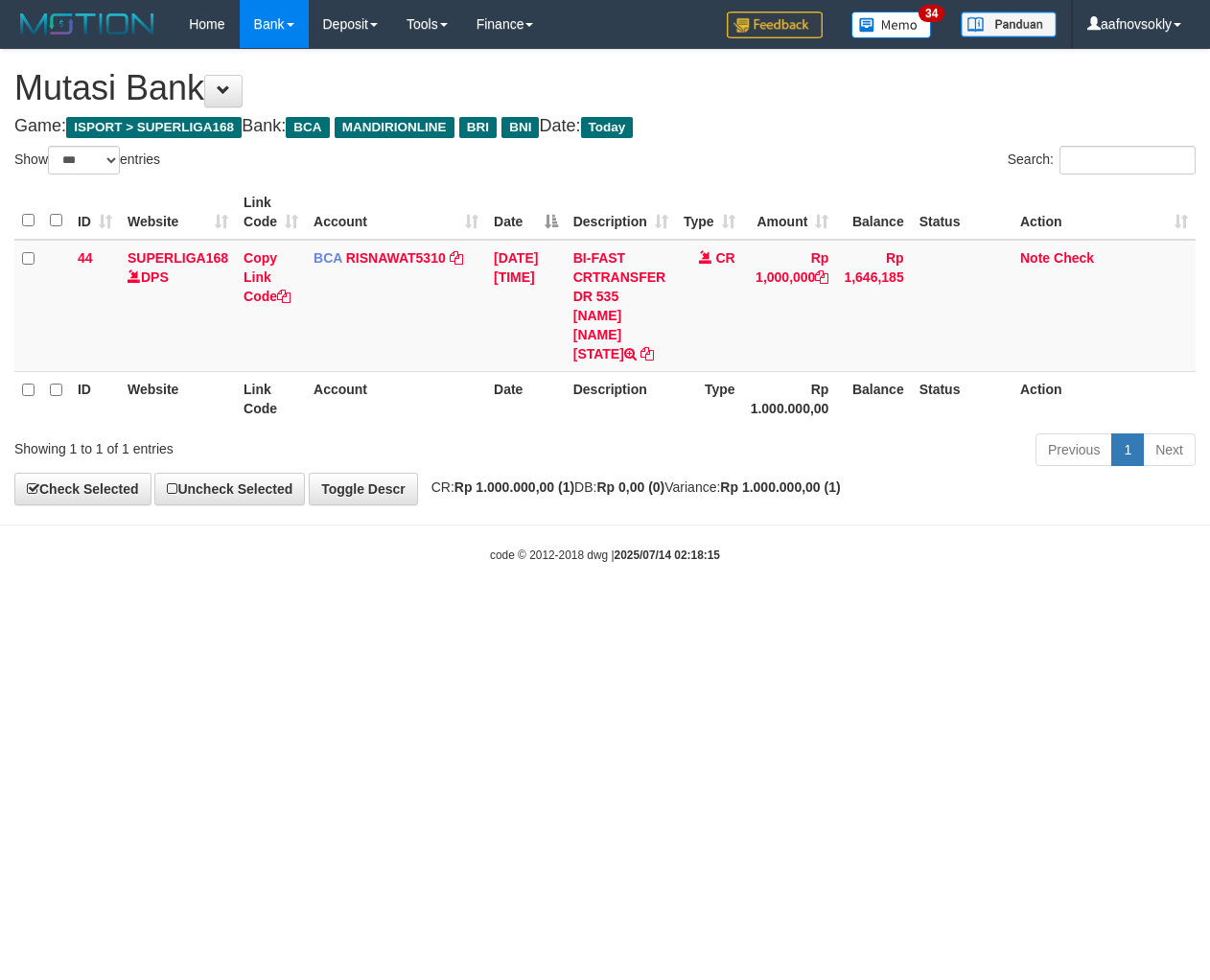 scroll, scrollTop: 0, scrollLeft: 0, axis: both 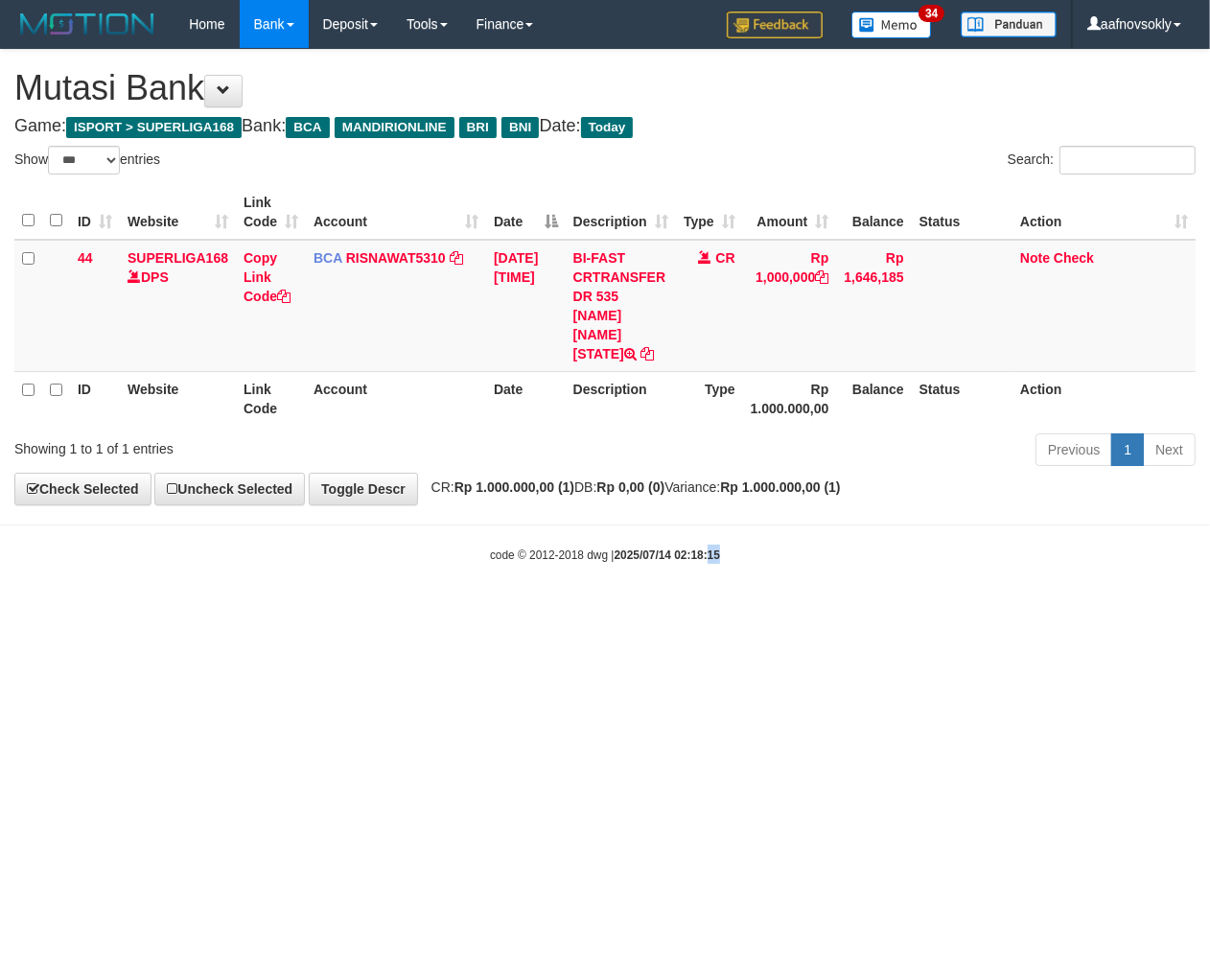 click on "Toggle navigation
Home
Bank
Account List
Load
By Website
Group
[ISPORT]													SUPERLIGA168
By Load Group (DPS)" at bounding box center (605, 306) 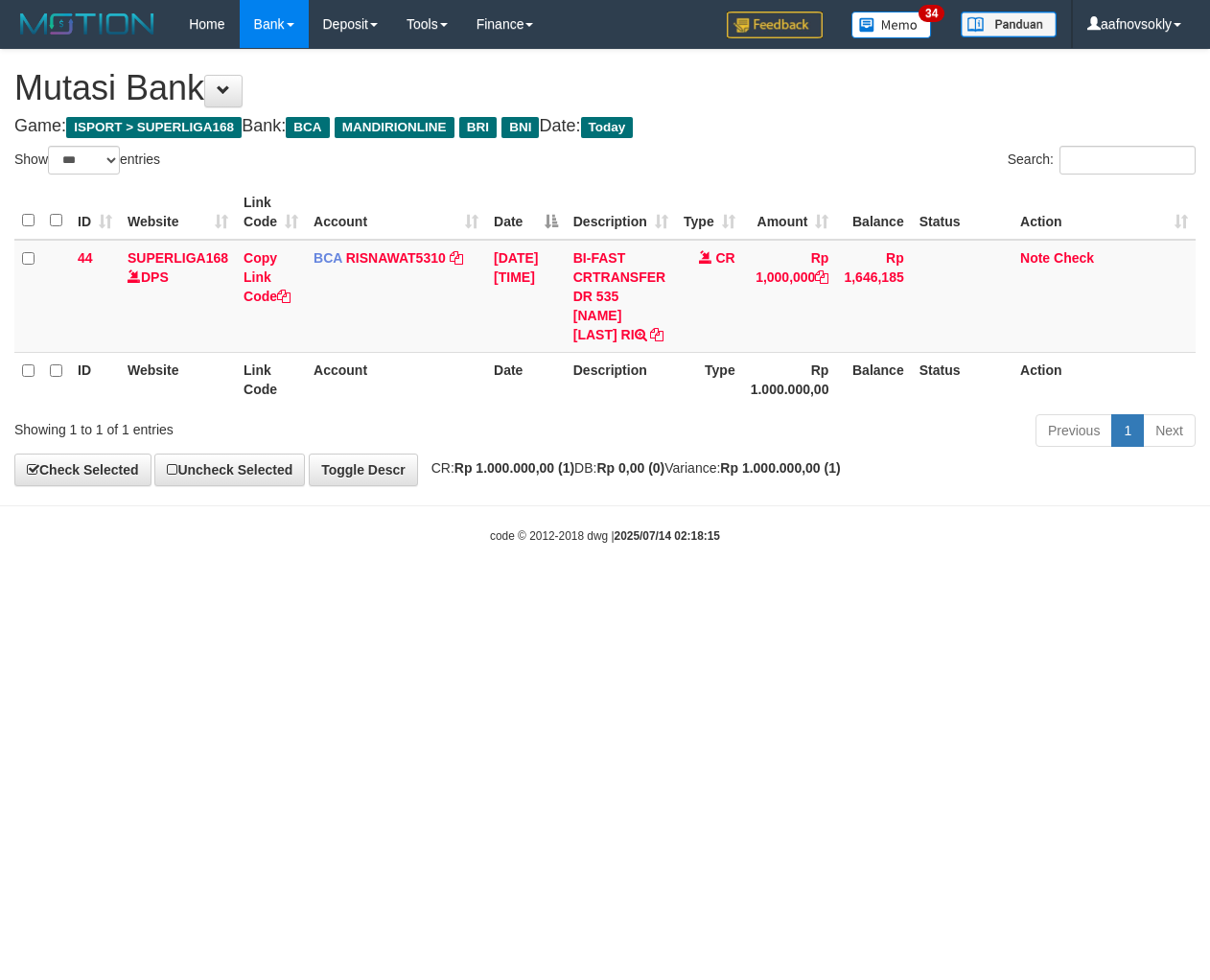 select on "***" 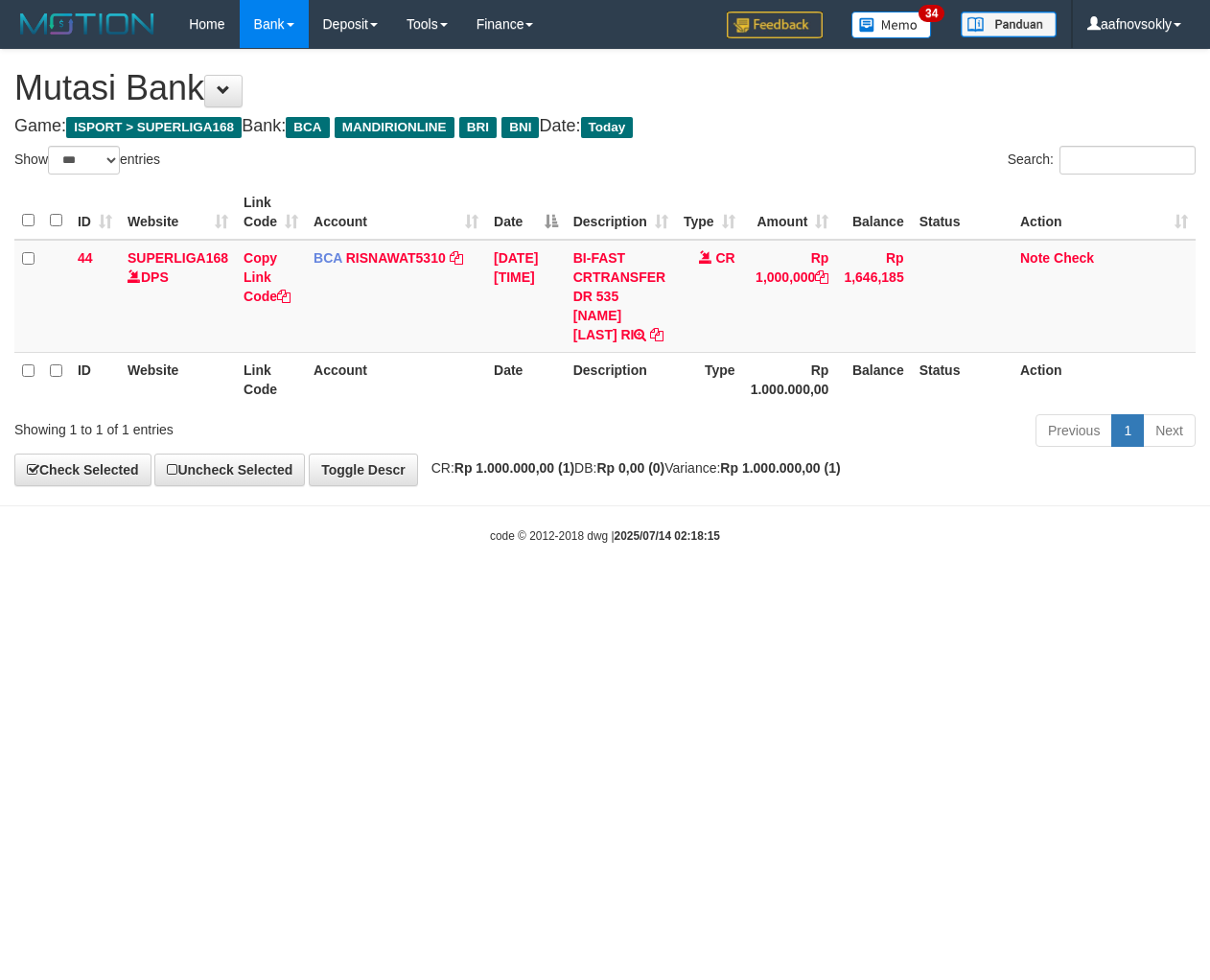 scroll, scrollTop: 0, scrollLeft: 0, axis: both 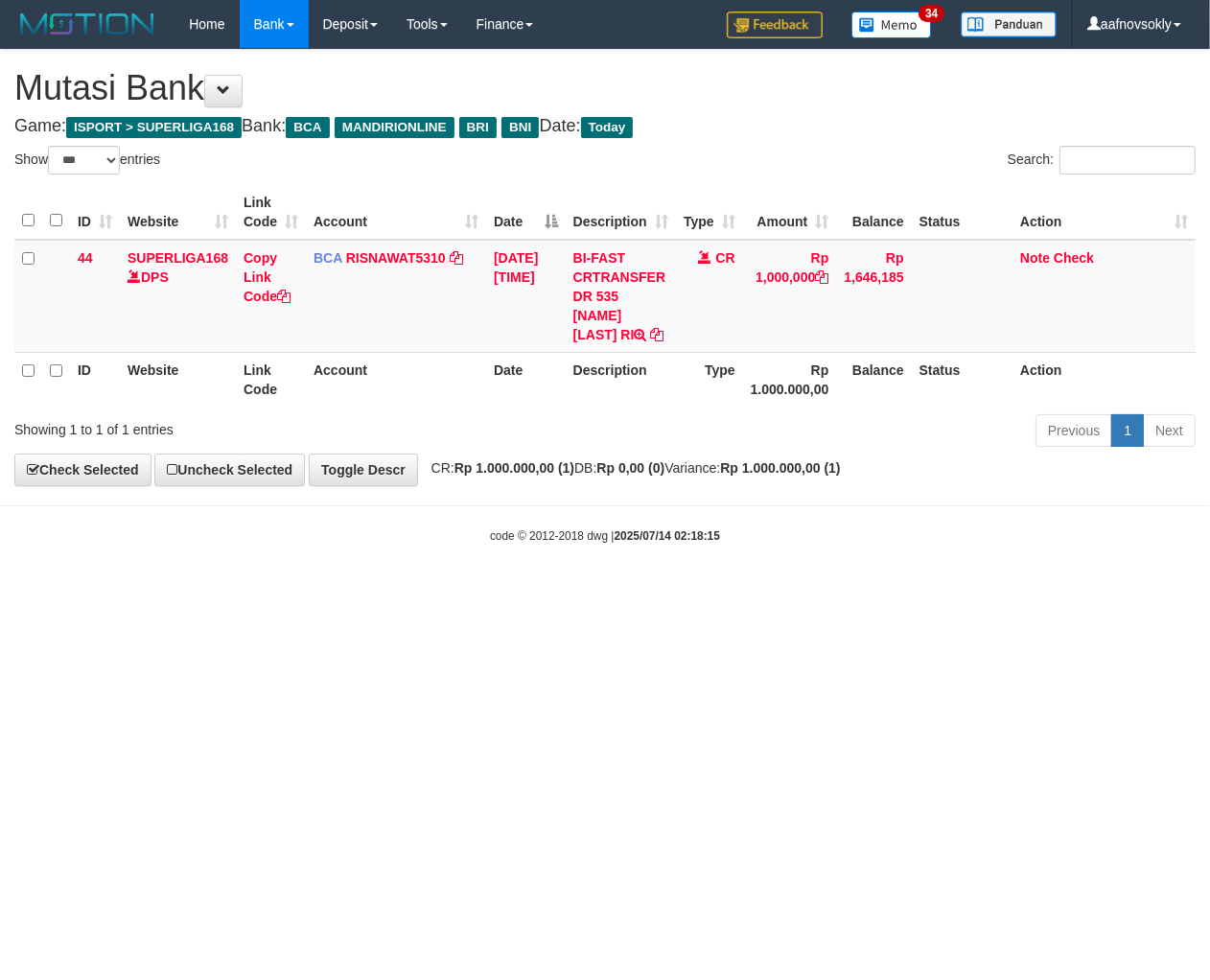 click on "Toggle navigation
Home
Bank
Account List
Load
By Website
Group
[ISPORT]													SUPERLIGA168
By Load Group (DPS)" at bounding box center [605, 296] 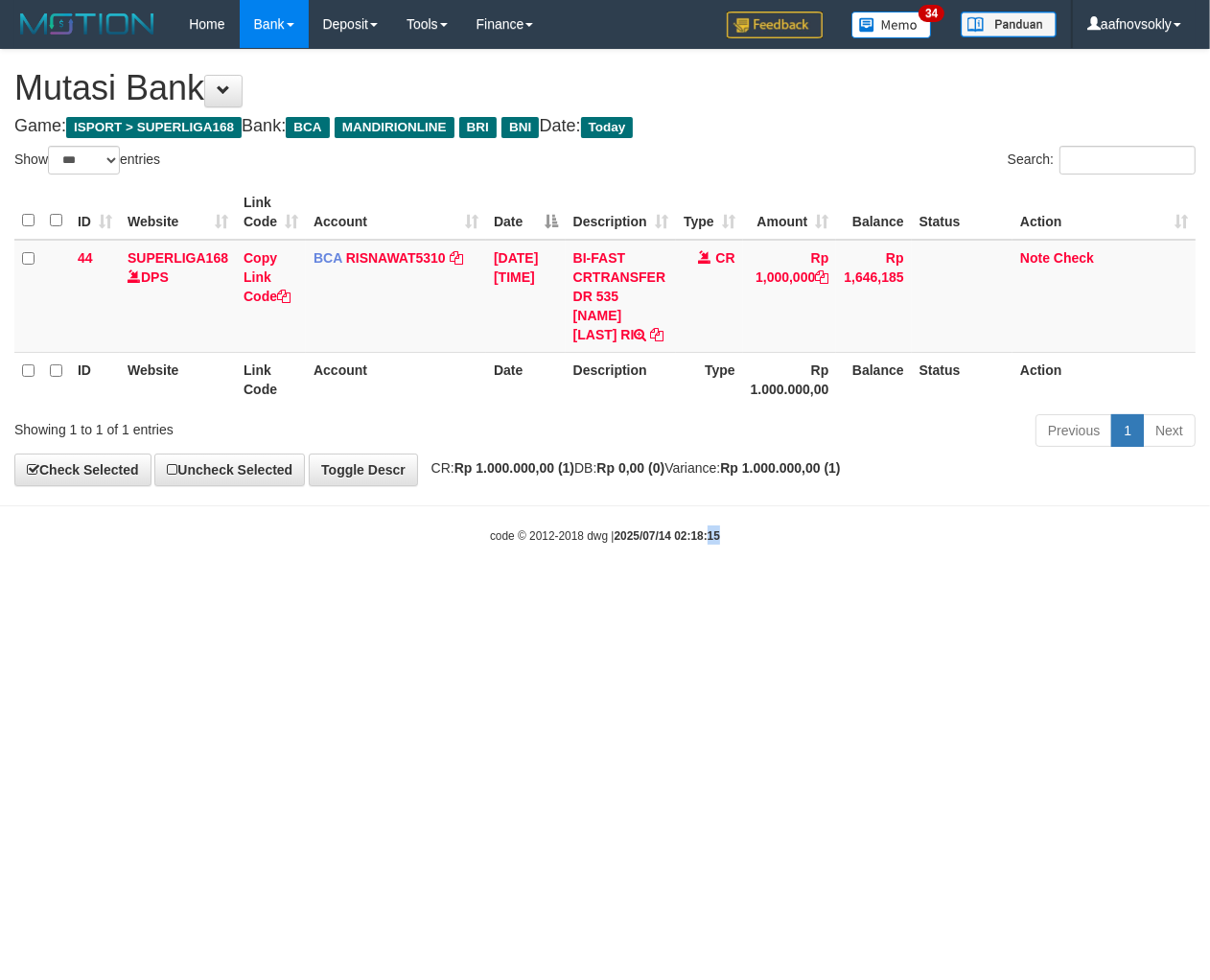 click on "Toggle navigation
Home
Bank
Account List
Load
By Website
Group
[ISPORT]													SUPERLIGA168
By Load Group (DPS)" at bounding box center [605, 296] 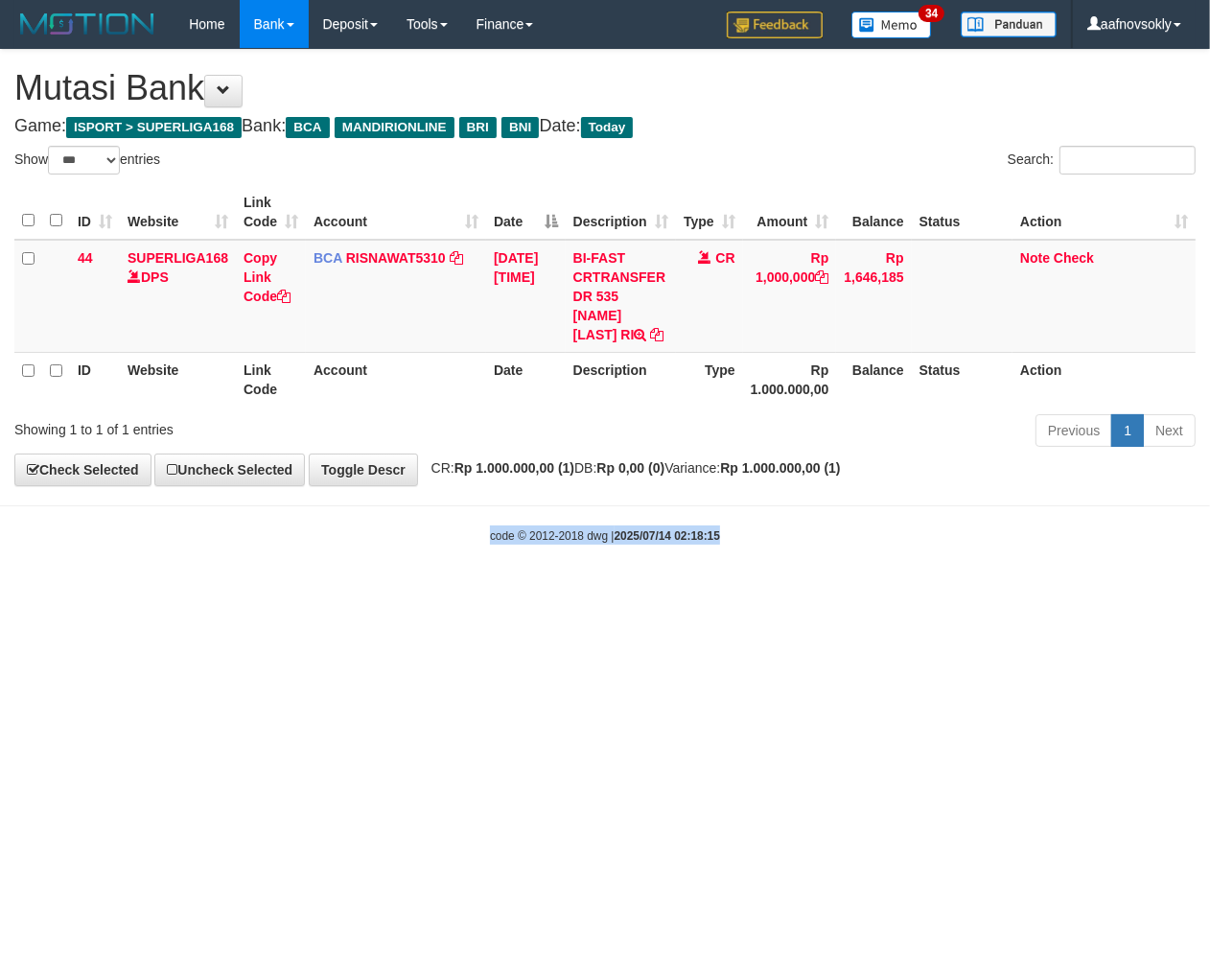 click on "Toggle navigation
Home
Bank
Account List
Load
By Website
Group
[ISPORT]													SUPERLIGA168
By Load Group (DPS)" at bounding box center [605, 296] 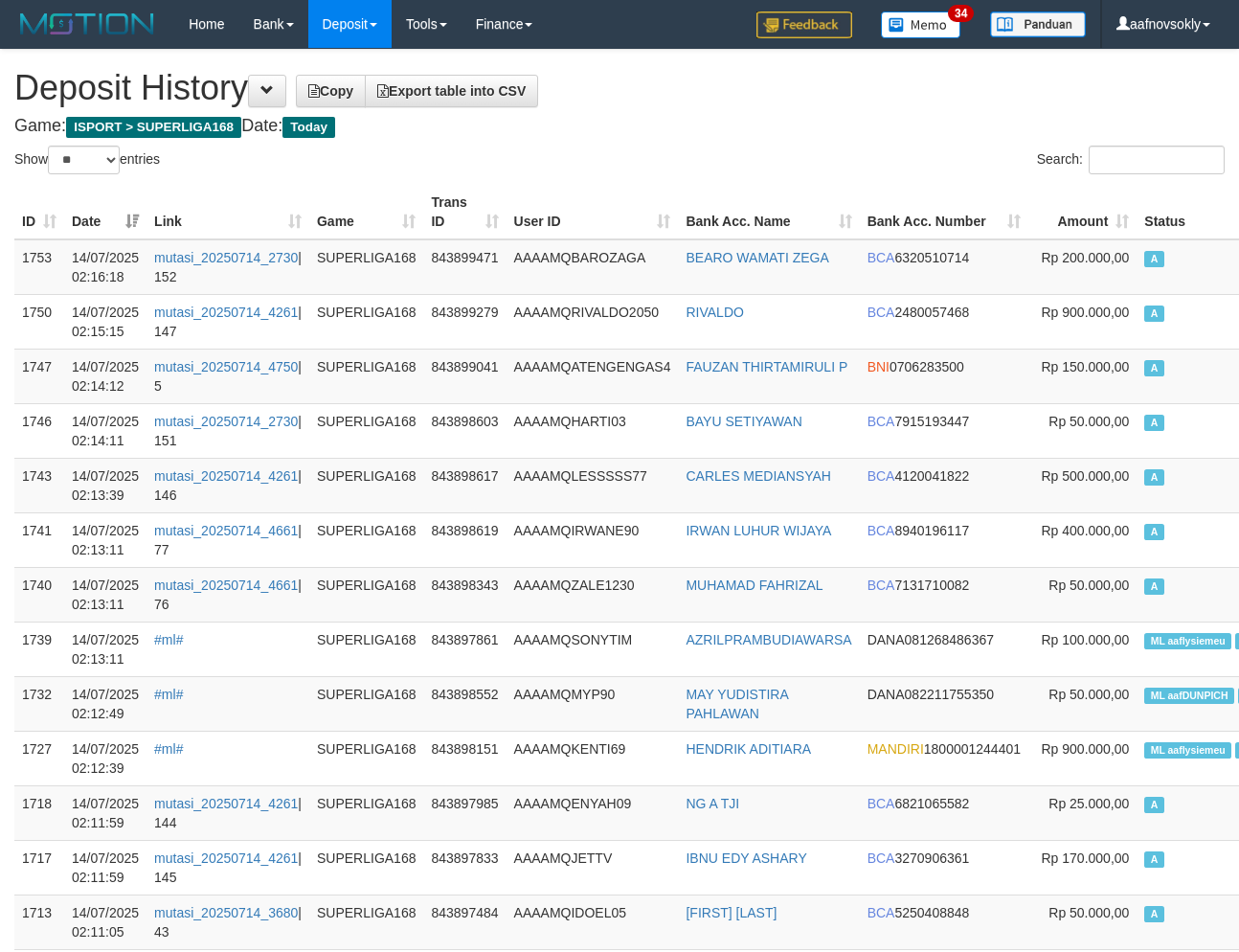 select on "**" 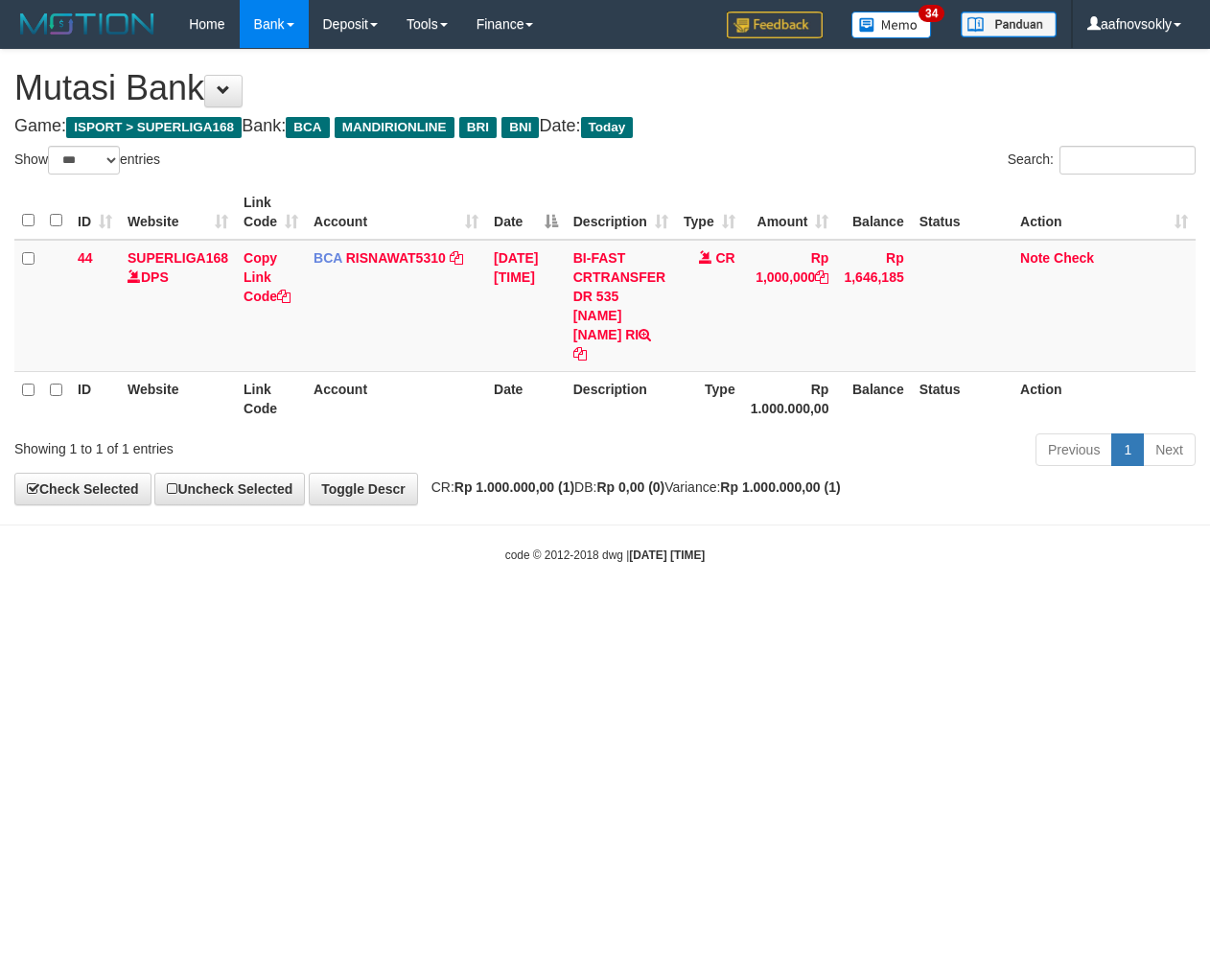 select on "***" 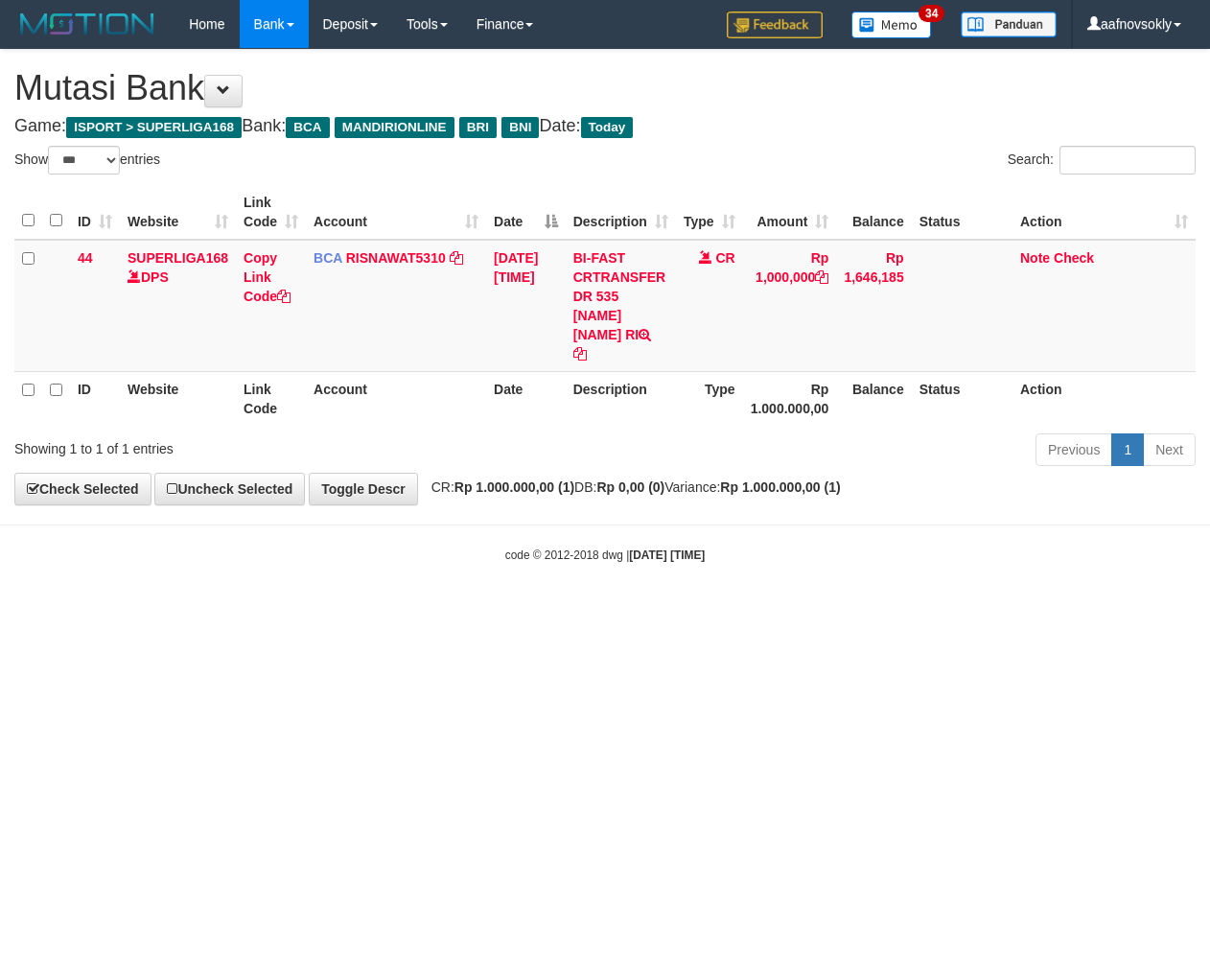 scroll, scrollTop: 0, scrollLeft: 0, axis: both 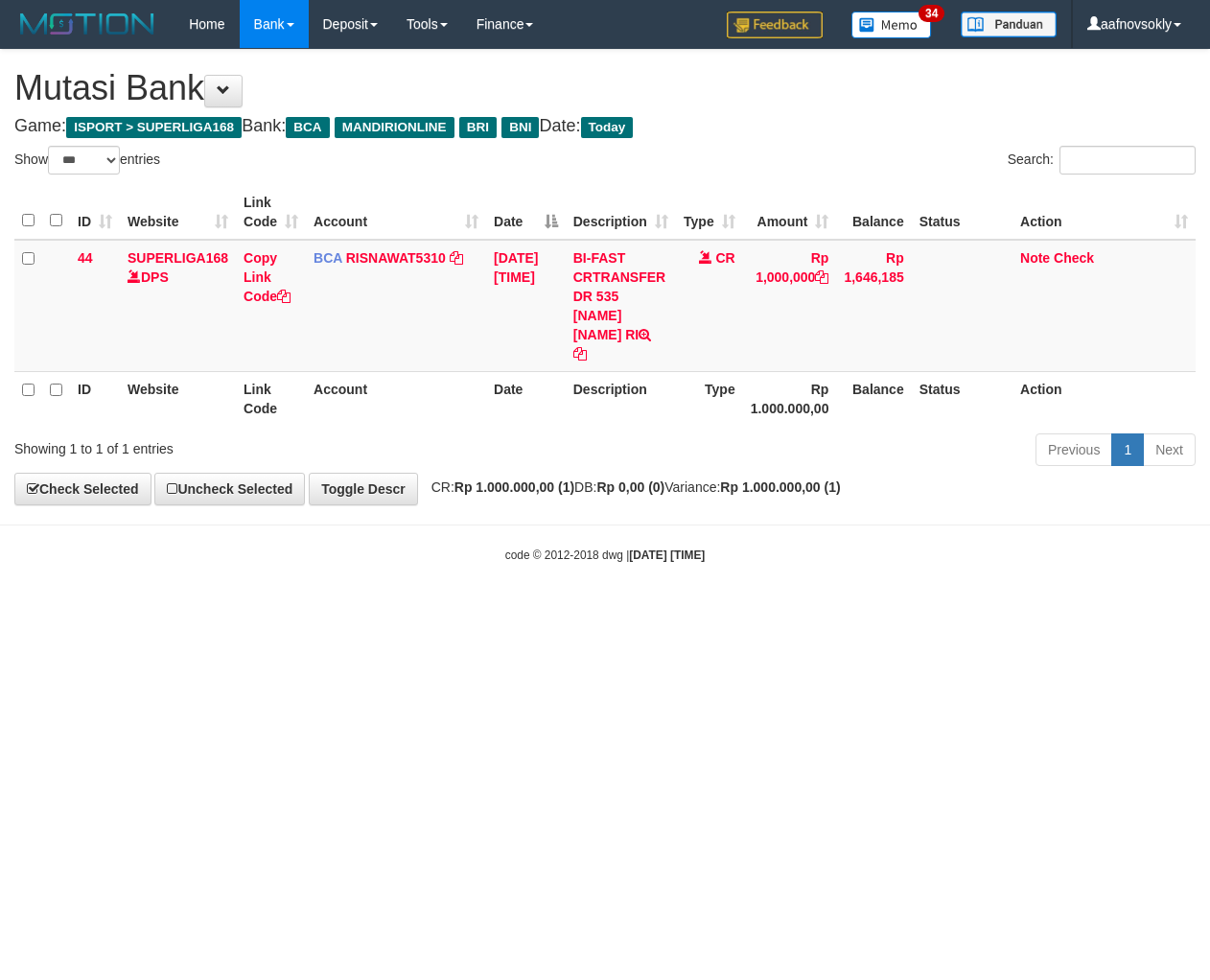 select on "***" 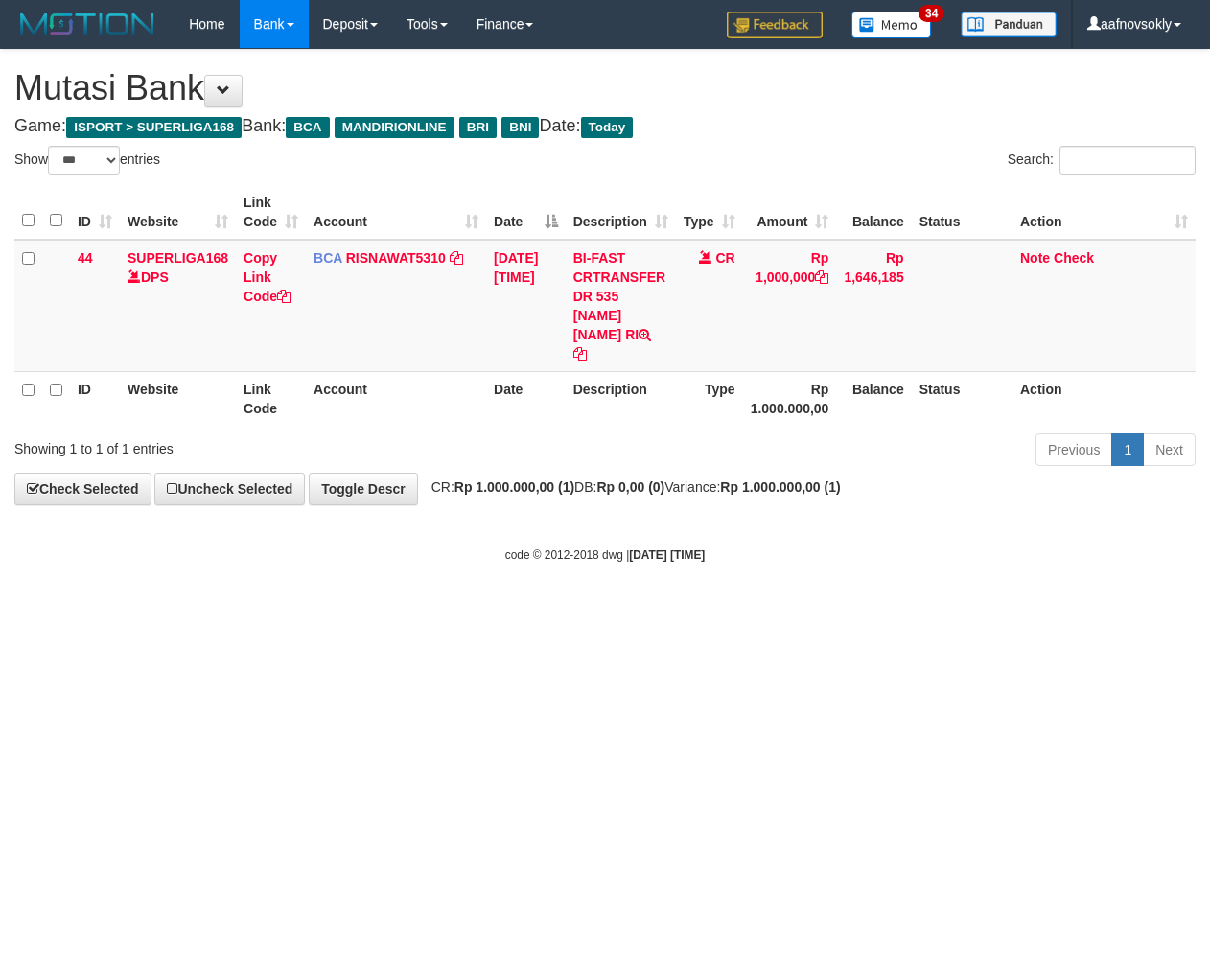 scroll, scrollTop: 0, scrollLeft: 0, axis: both 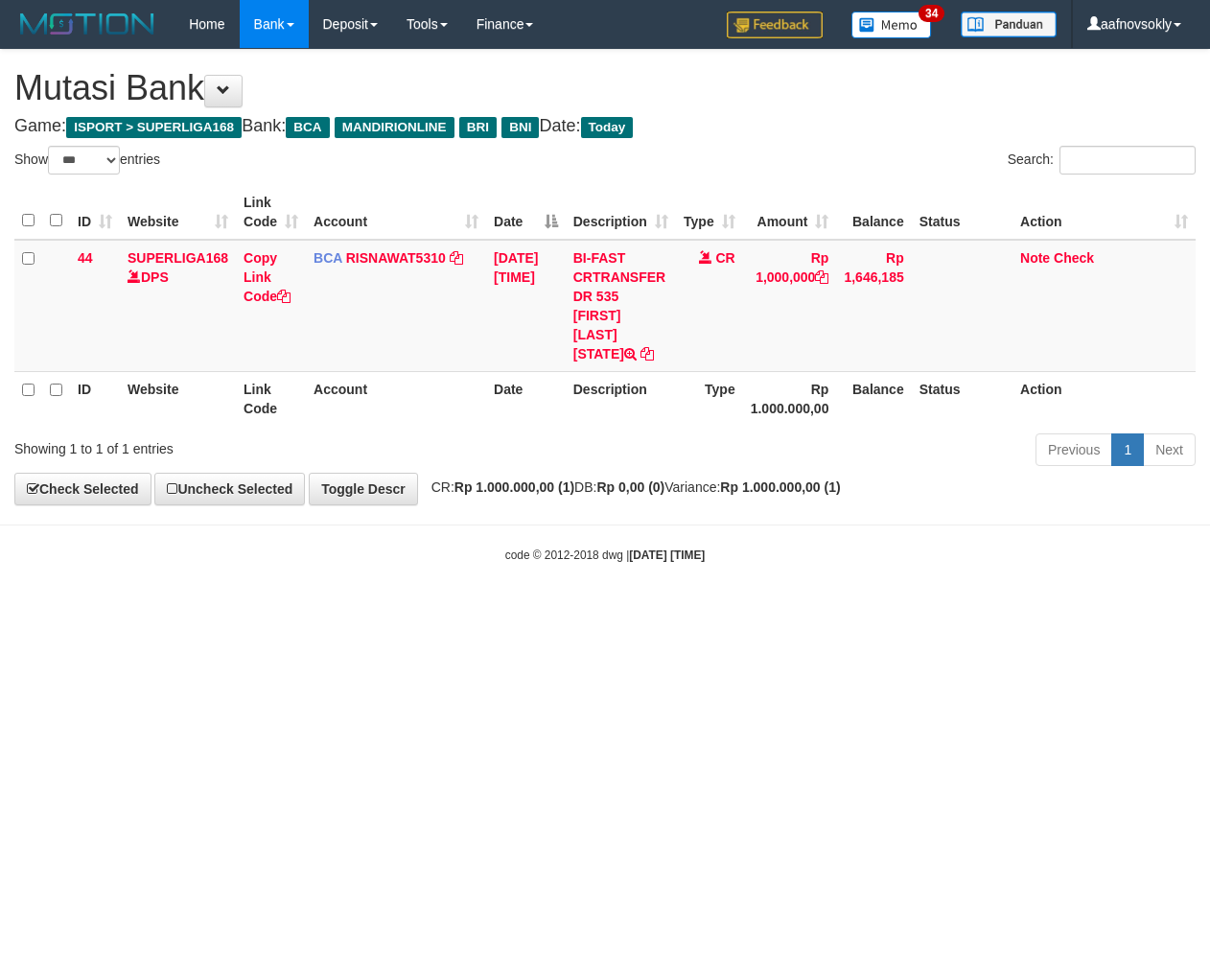 select on "***" 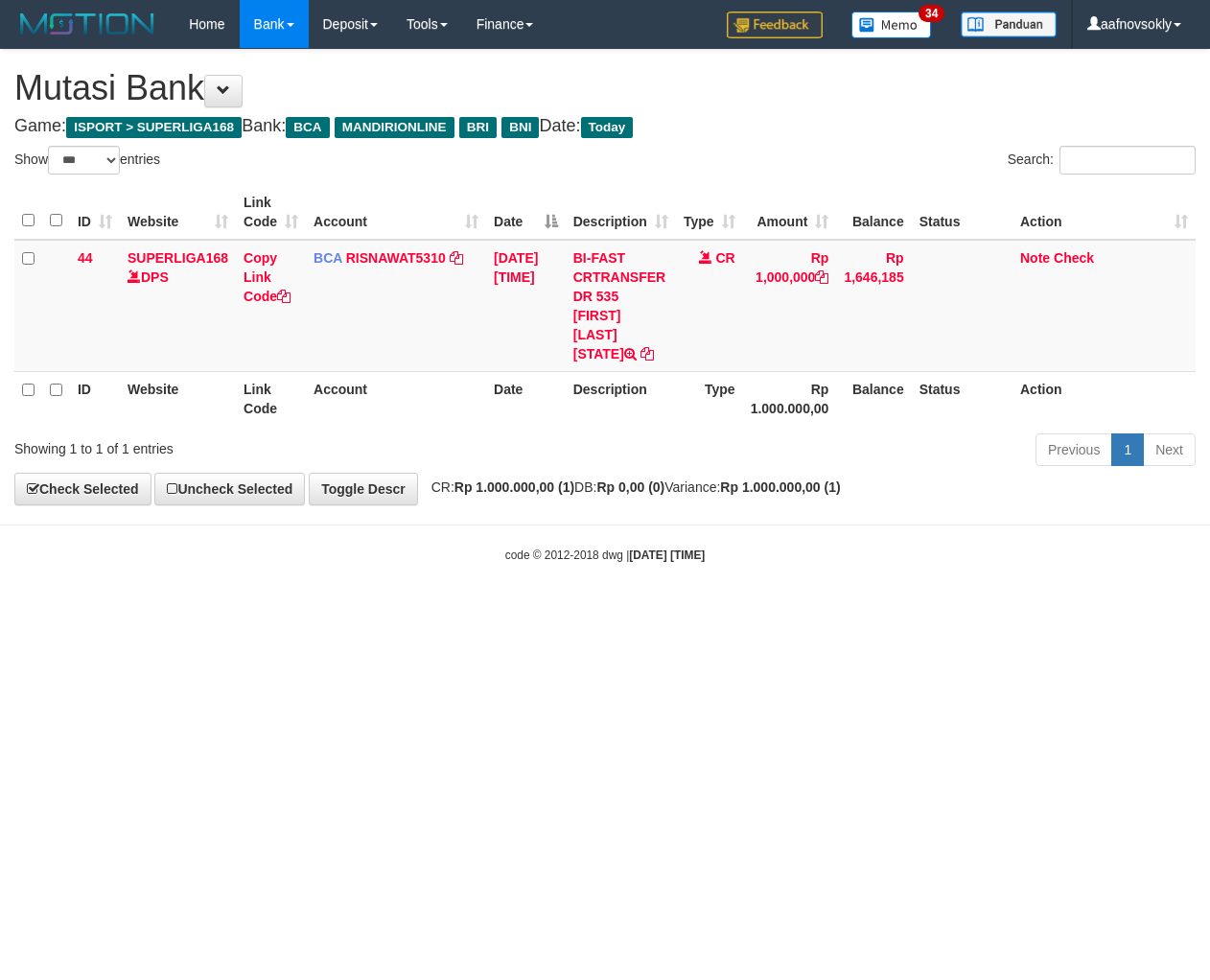 scroll, scrollTop: 0, scrollLeft: 0, axis: both 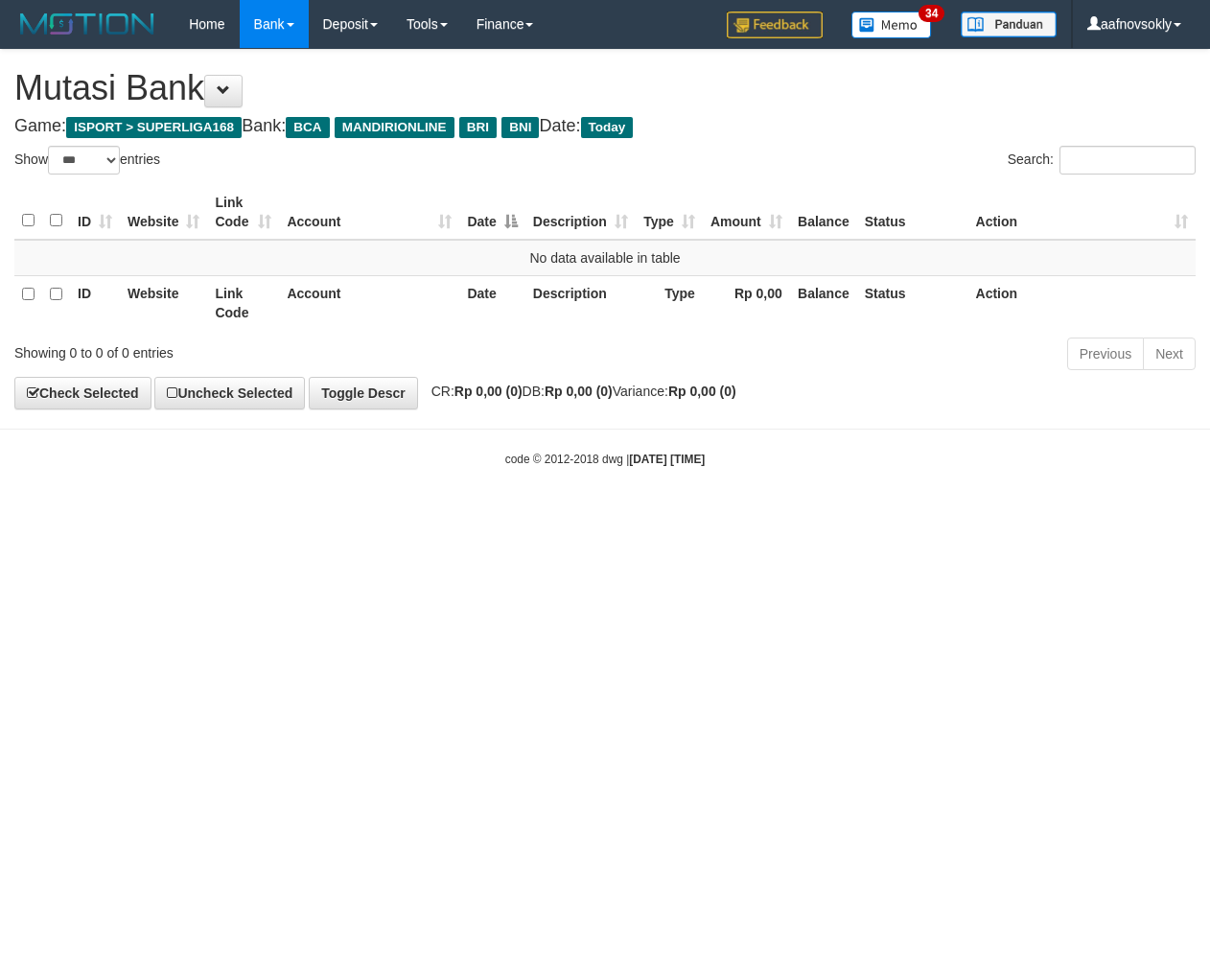 select on "***" 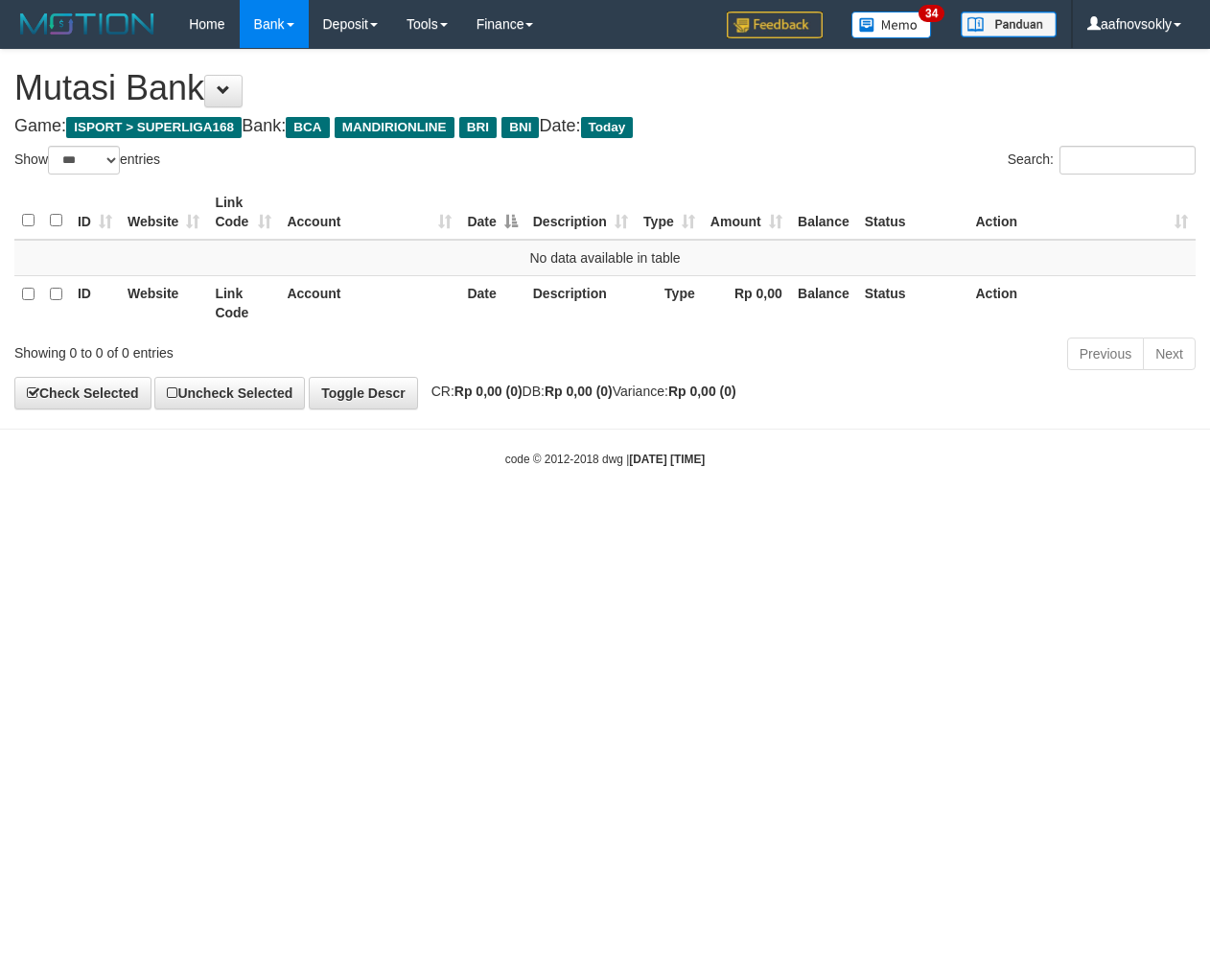 scroll, scrollTop: 0, scrollLeft: 0, axis: both 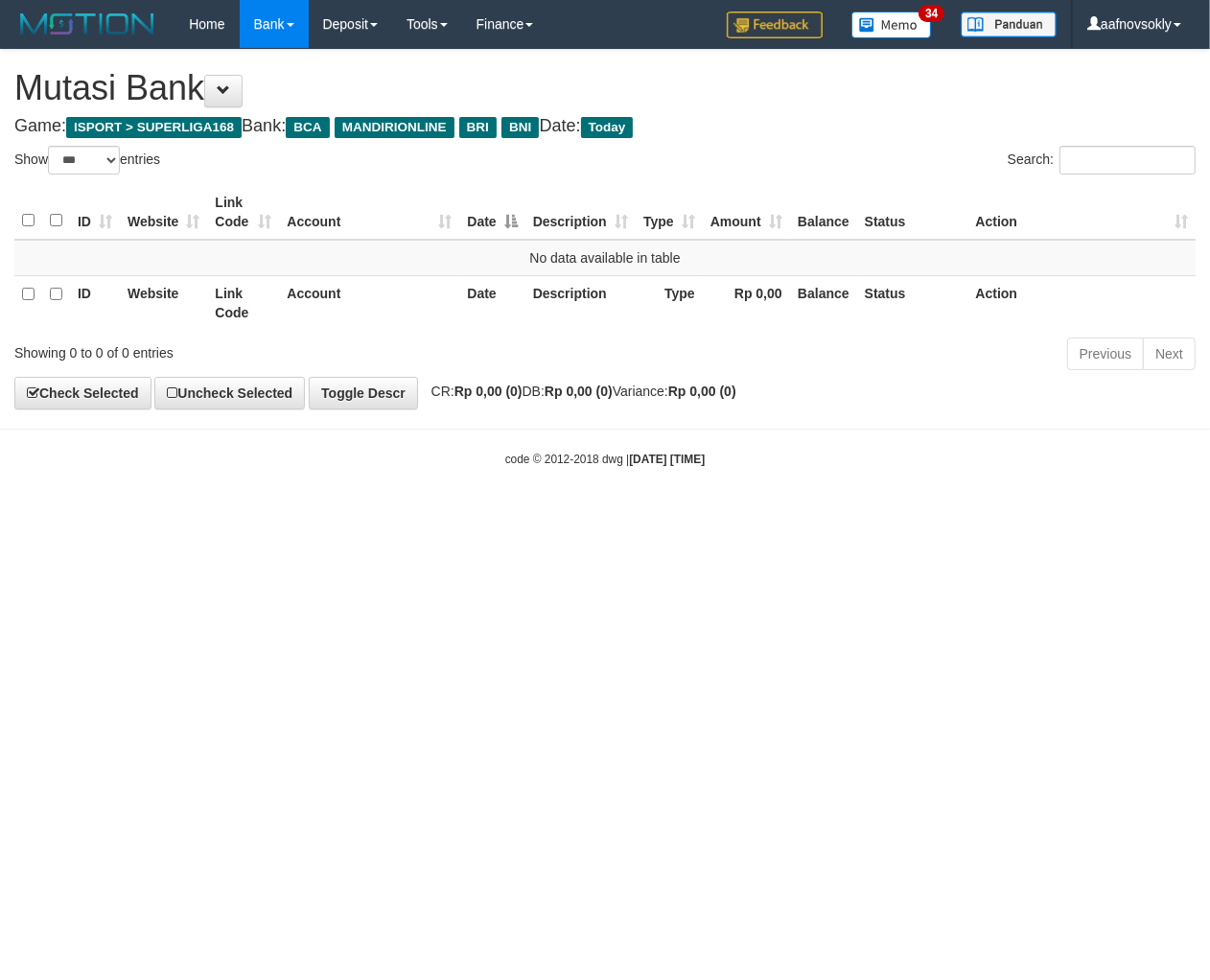 drag, startPoint x: 704, startPoint y: 764, endPoint x: 696, endPoint y: 813, distance: 49.64877 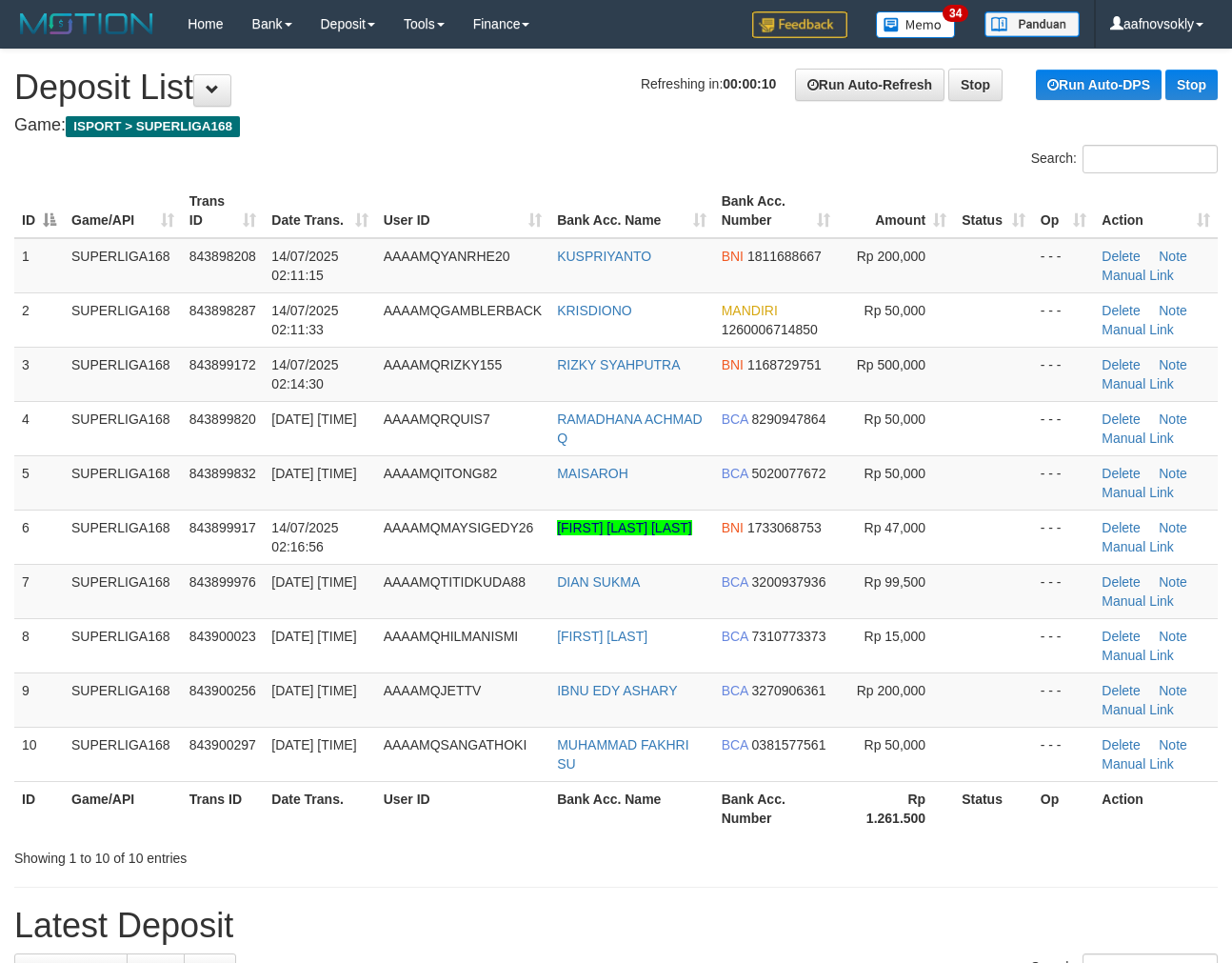 scroll, scrollTop: 0, scrollLeft: 0, axis: both 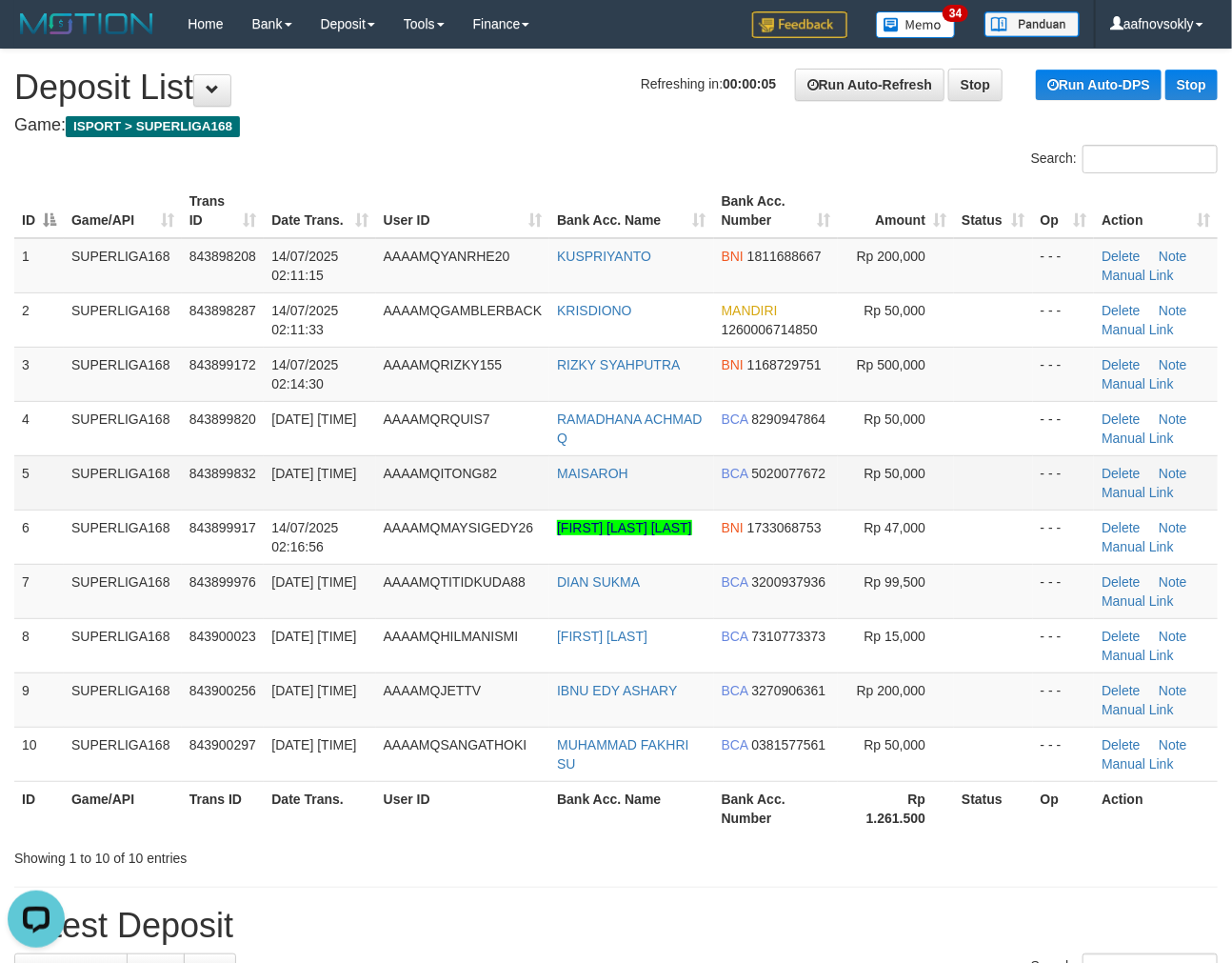 click on "AAAAMQITONG82" at bounding box center [441, 473] 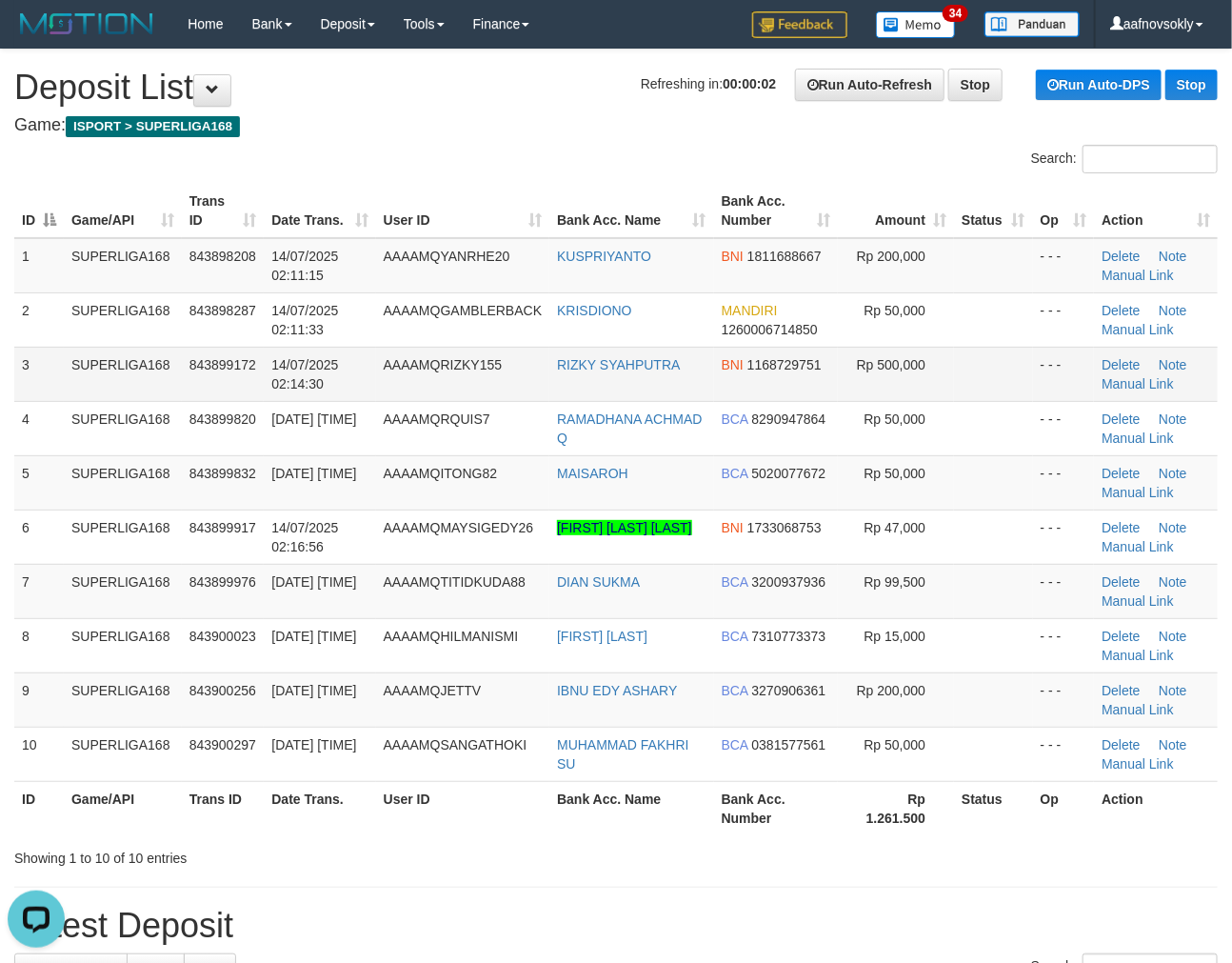 click on "RIZKY SYAHPUTRA" at bounding box center [631, 373] 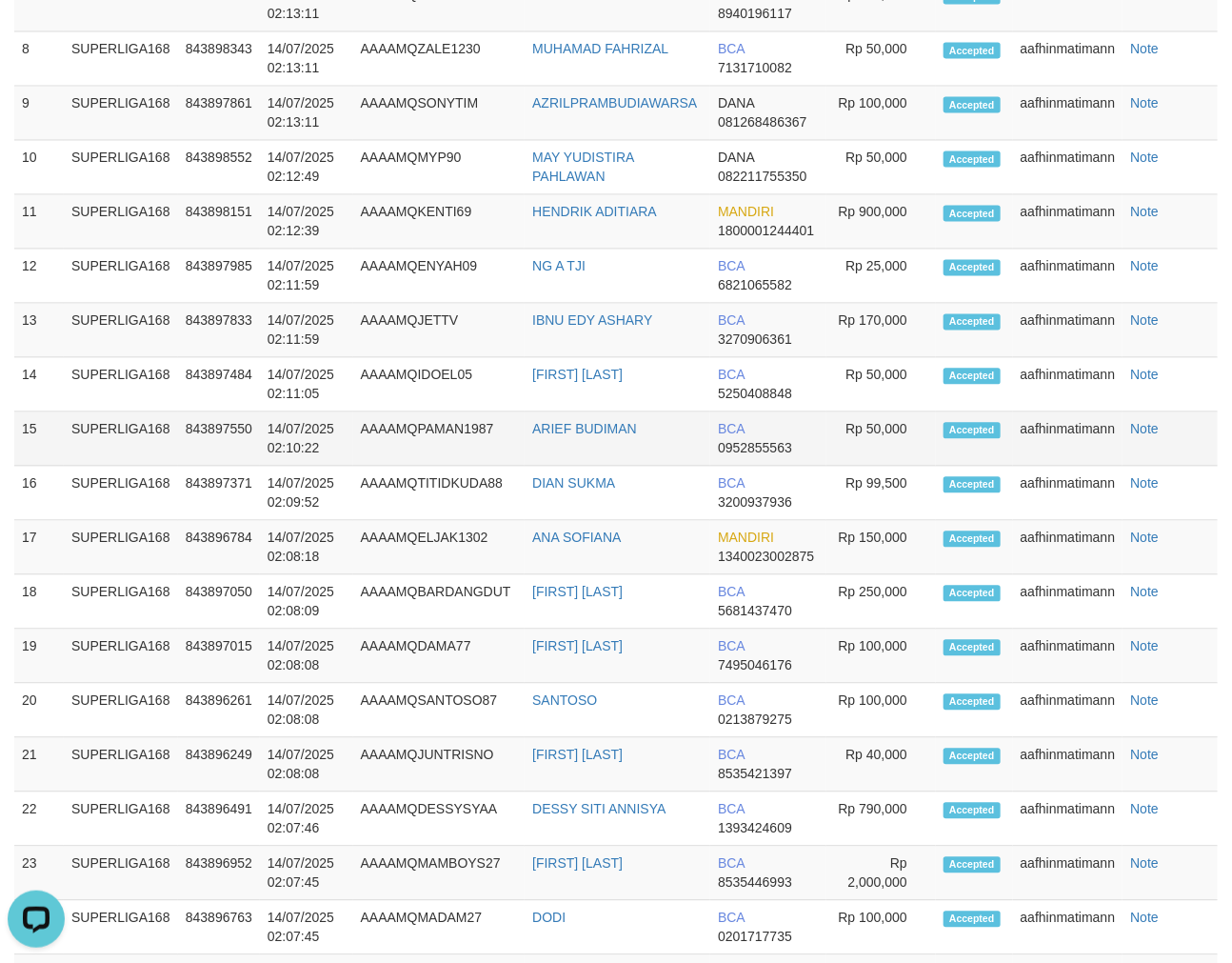 click on "AAAAMQPAMAN1987" at bounding box center [439, 438] 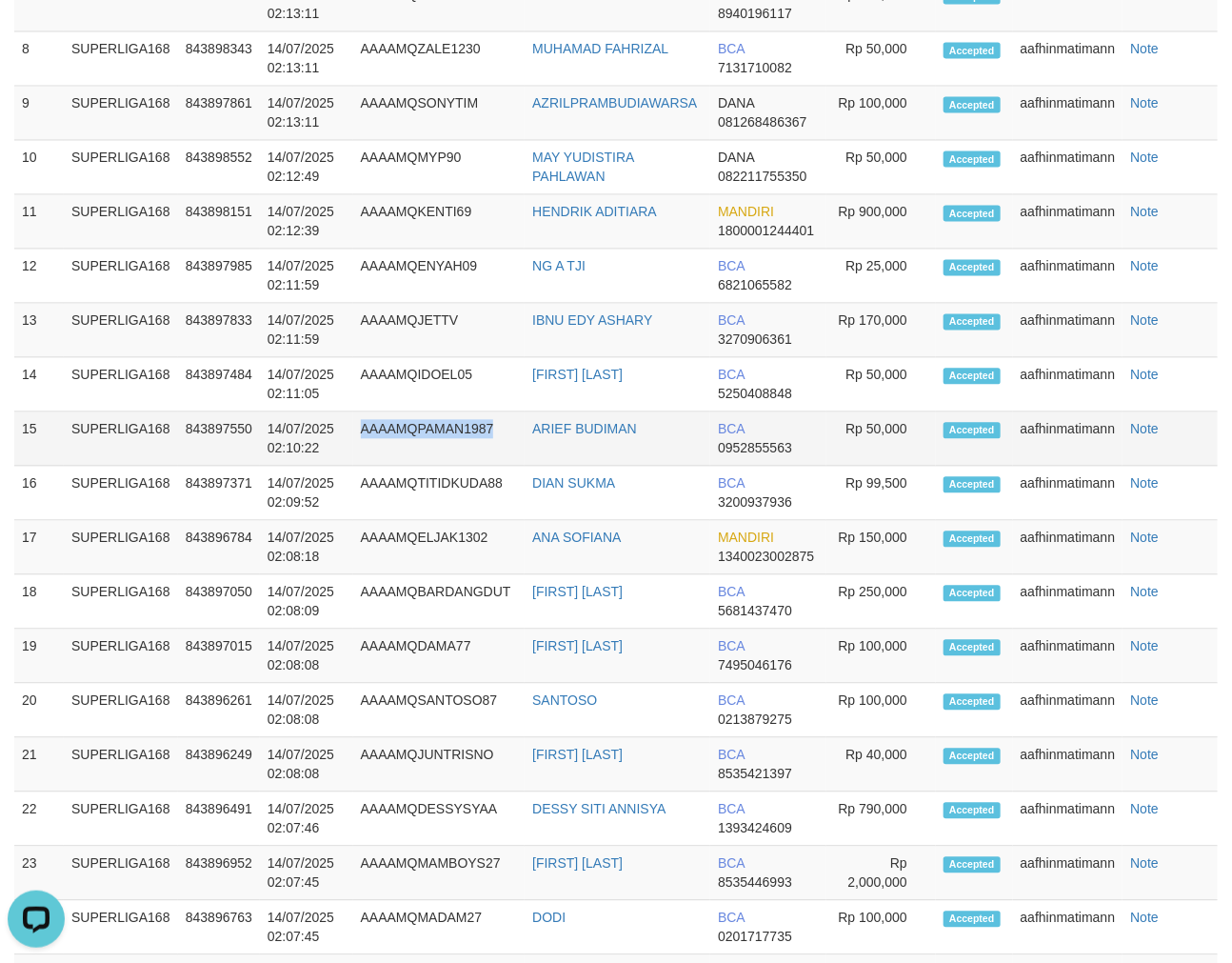 click on "AAAAMQPAMAN1987" at bounding box center (439, 438) 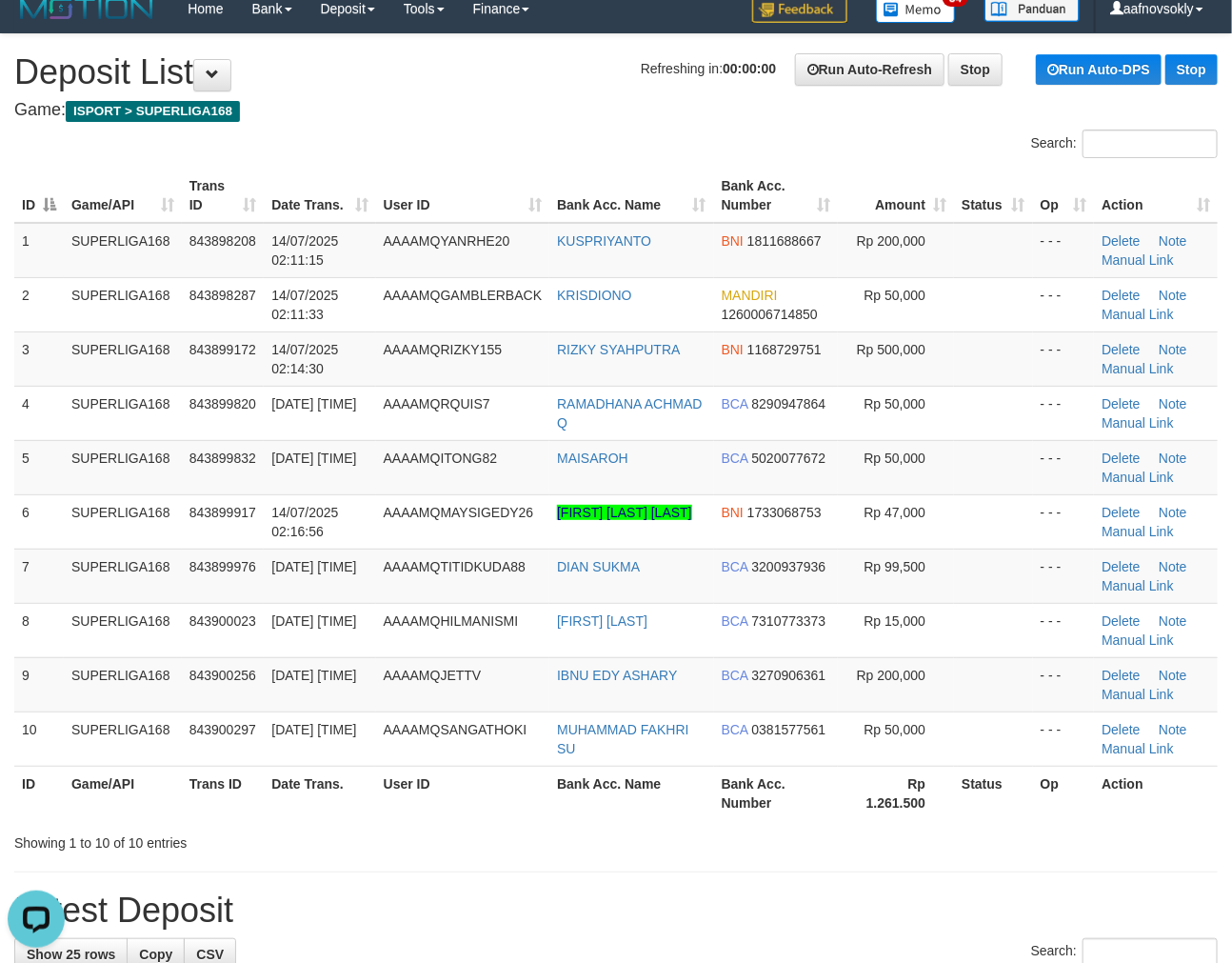 scroll, scrollTop: 0, scrollLeft: 0, axis: both 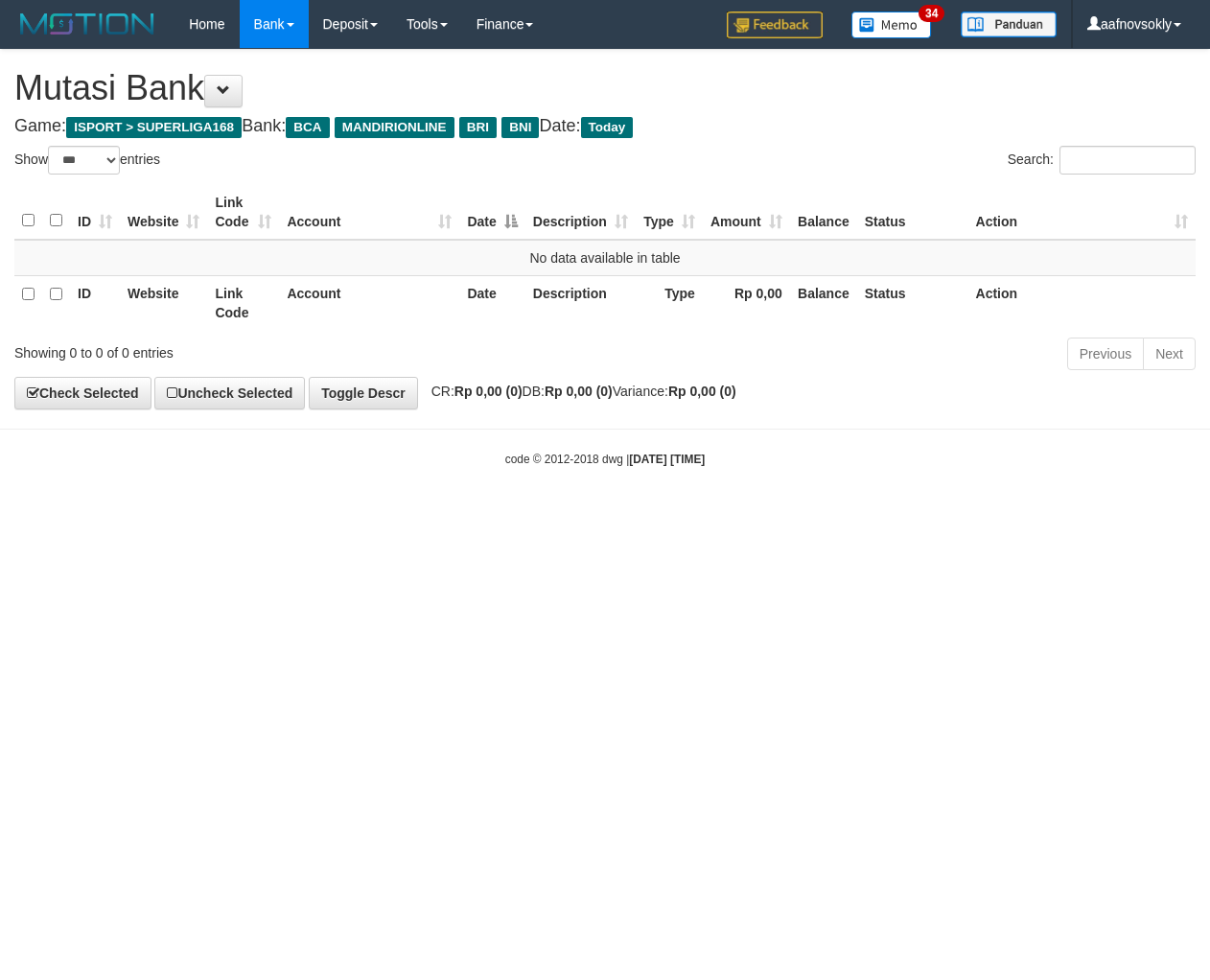 select on "***" 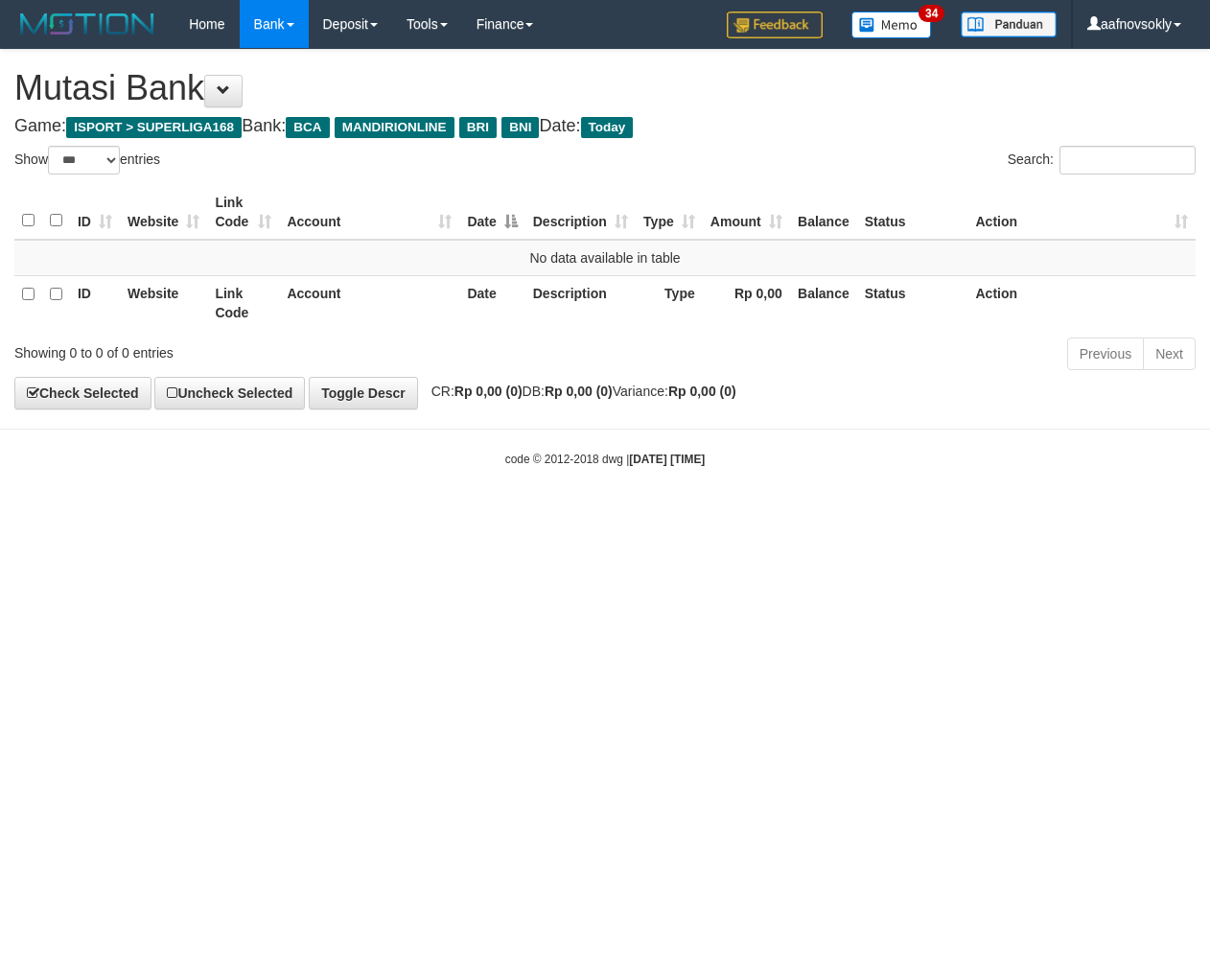scroll, scrollTop: 0, scrollLeft: 0, axis: both 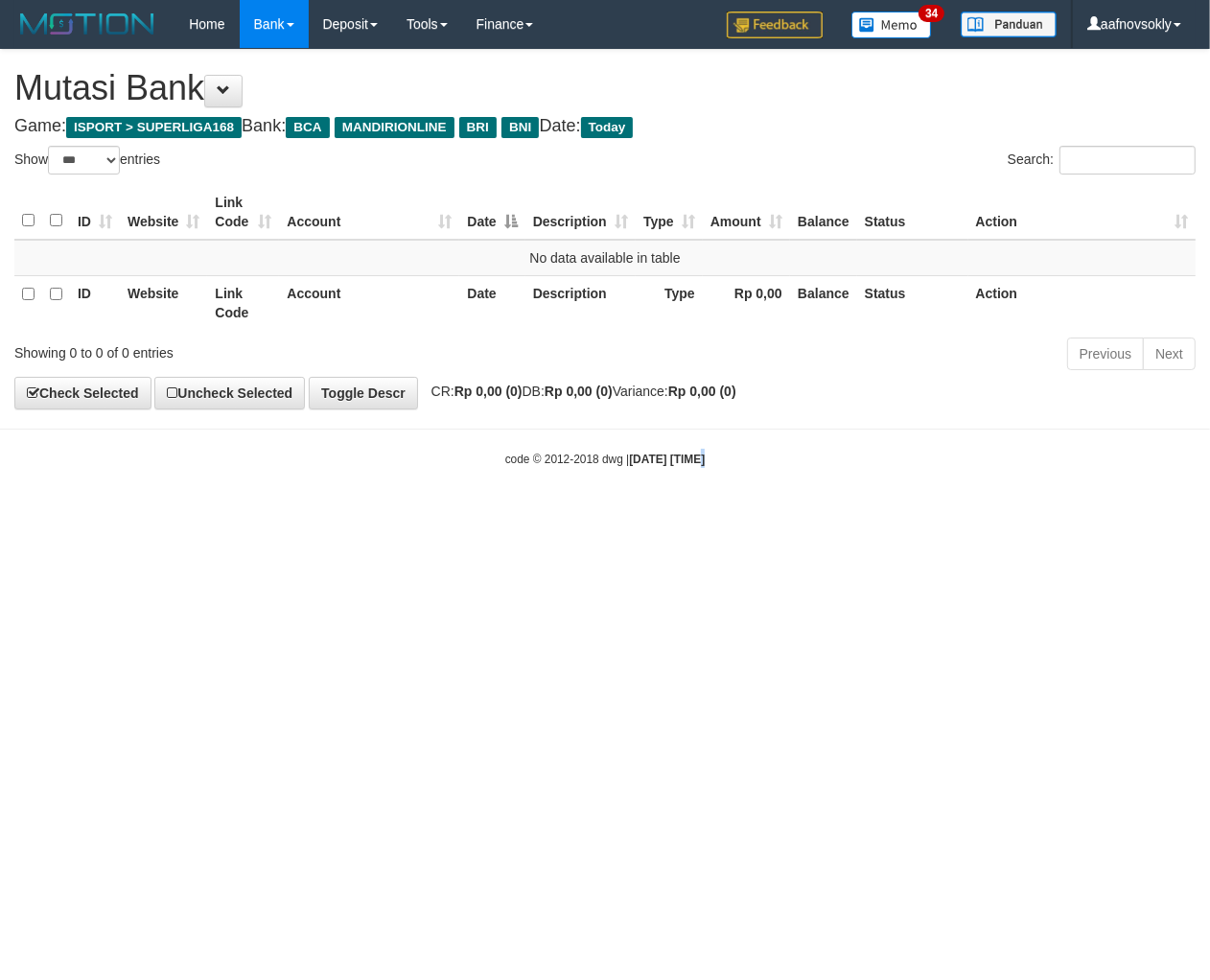 click on "Toggle navigation
Home
Bank
Account List
Load
By Website
Group
[ISPORT]													SUPERLIGA168
By Load Group (DPS)" at bounding box center [605, 258] 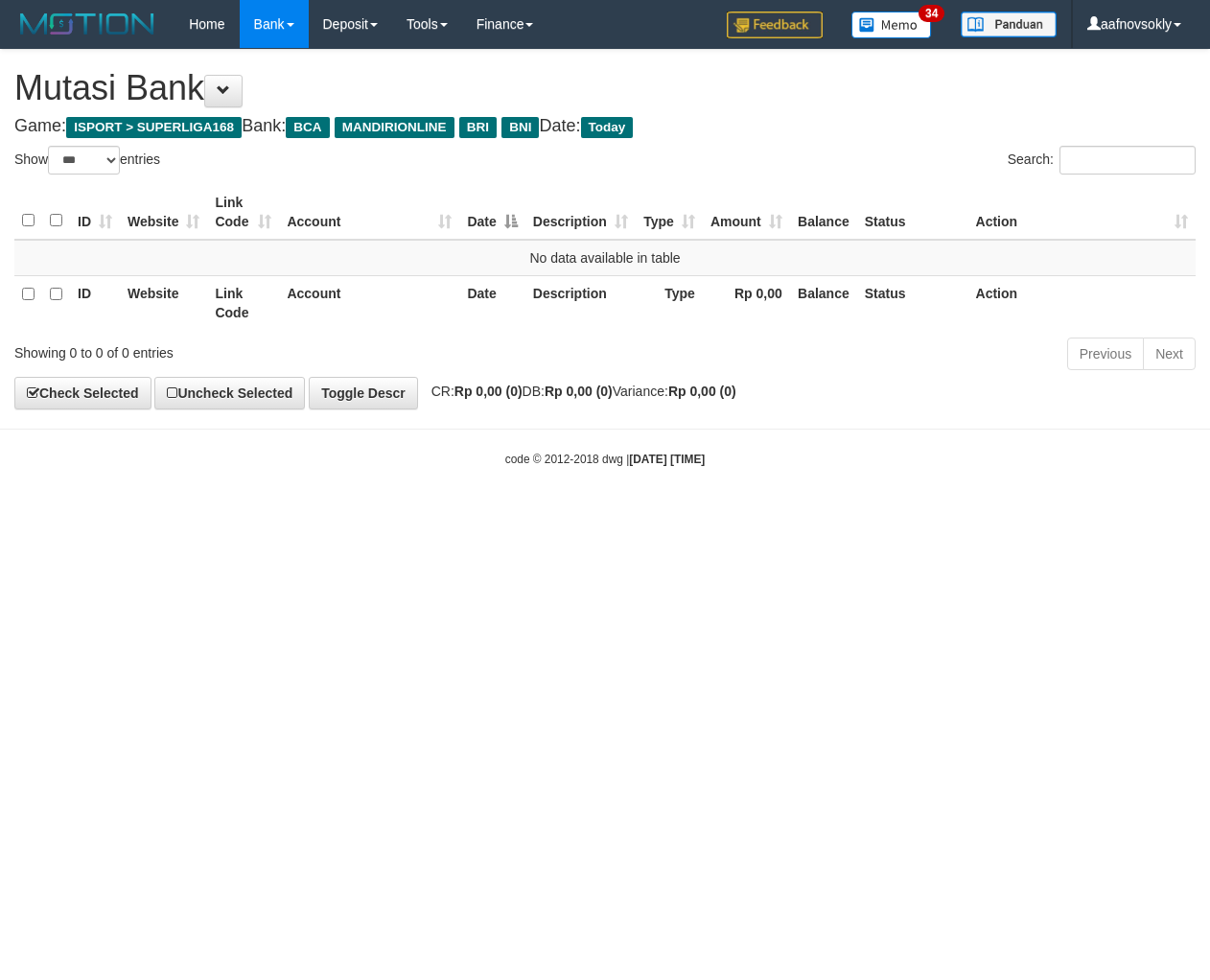 select on "***" 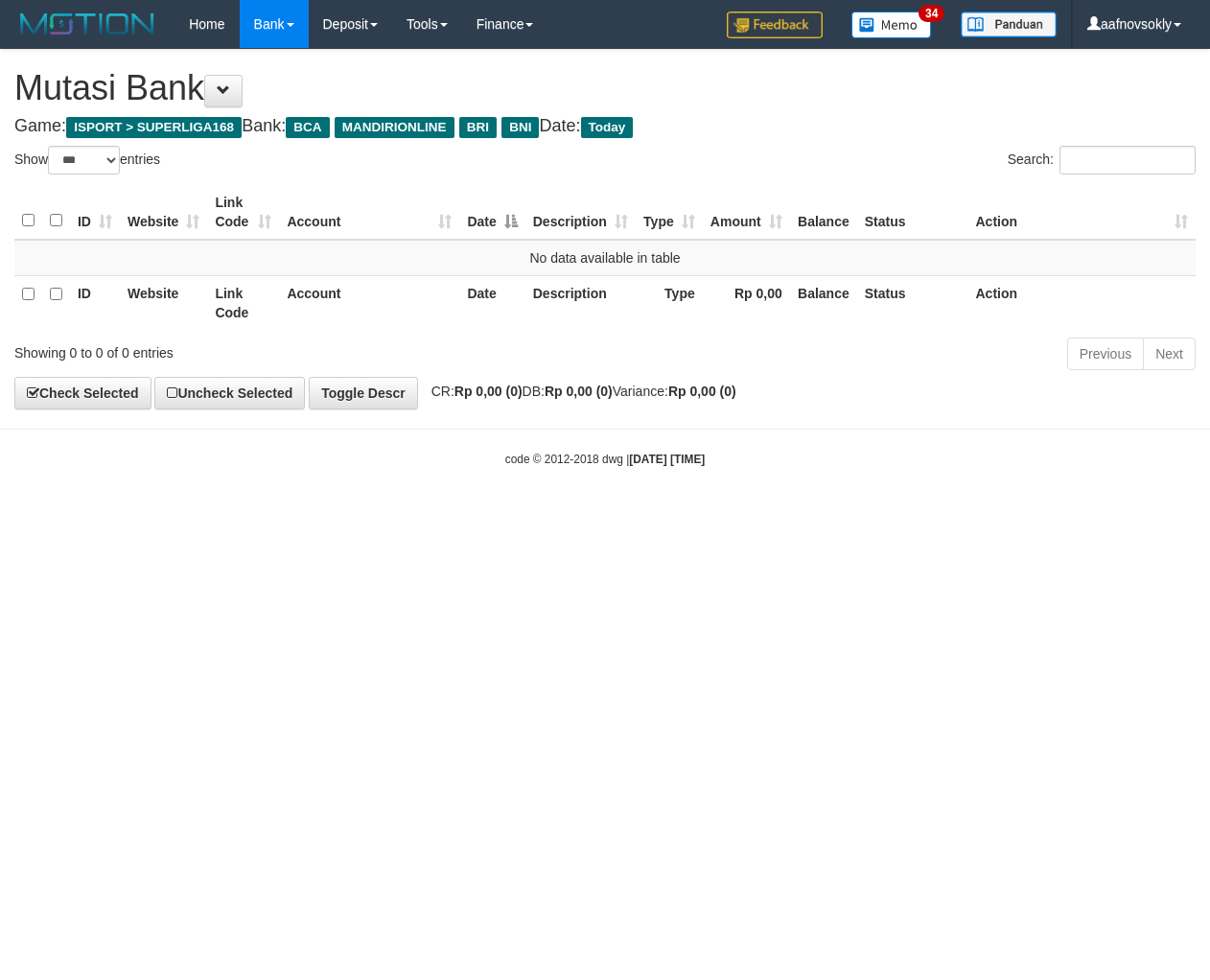 scroll, scrollTop: 0, scrollLeft: 0, axis: both 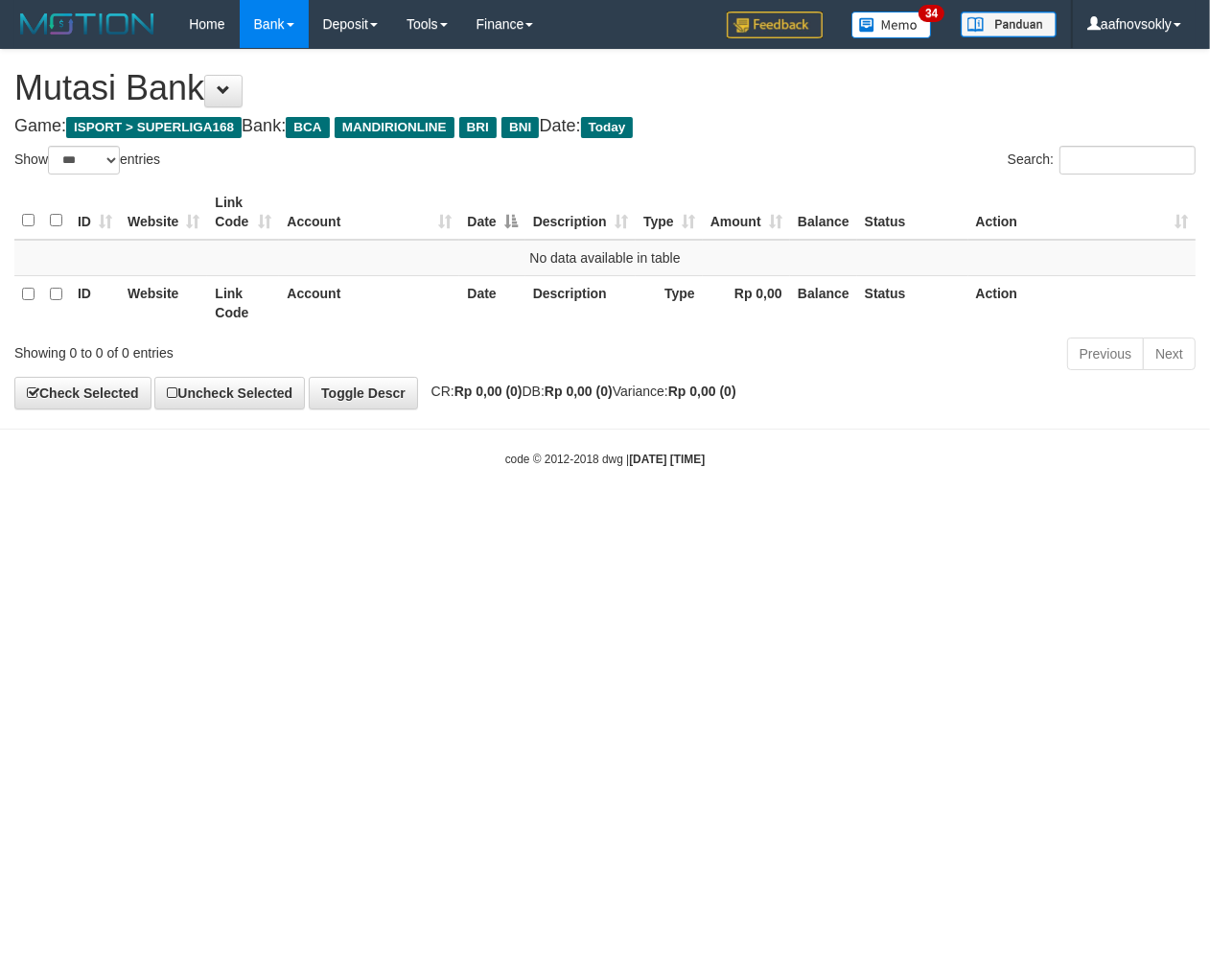 click on "Toggle navigation
Home
Bank
Account List
Load
By Website
Group
[ISPORT]													SUPERLIGA168
By Load Group (DPS)
34" at bounding box center (605, 258) 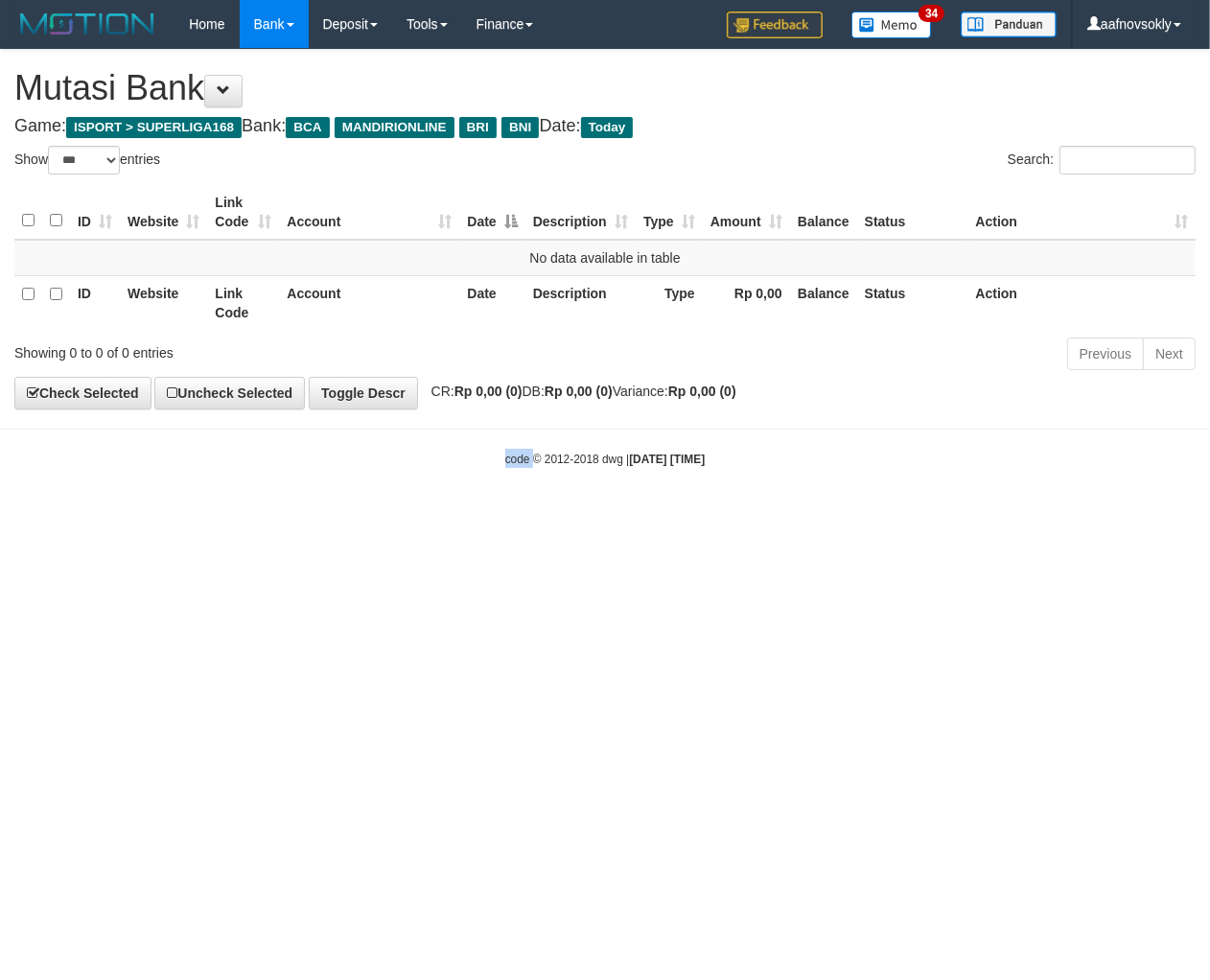 click on "code © 2012-2018 dwg |  2025/07/14 02:18:21" at bounding box center [605, 459] 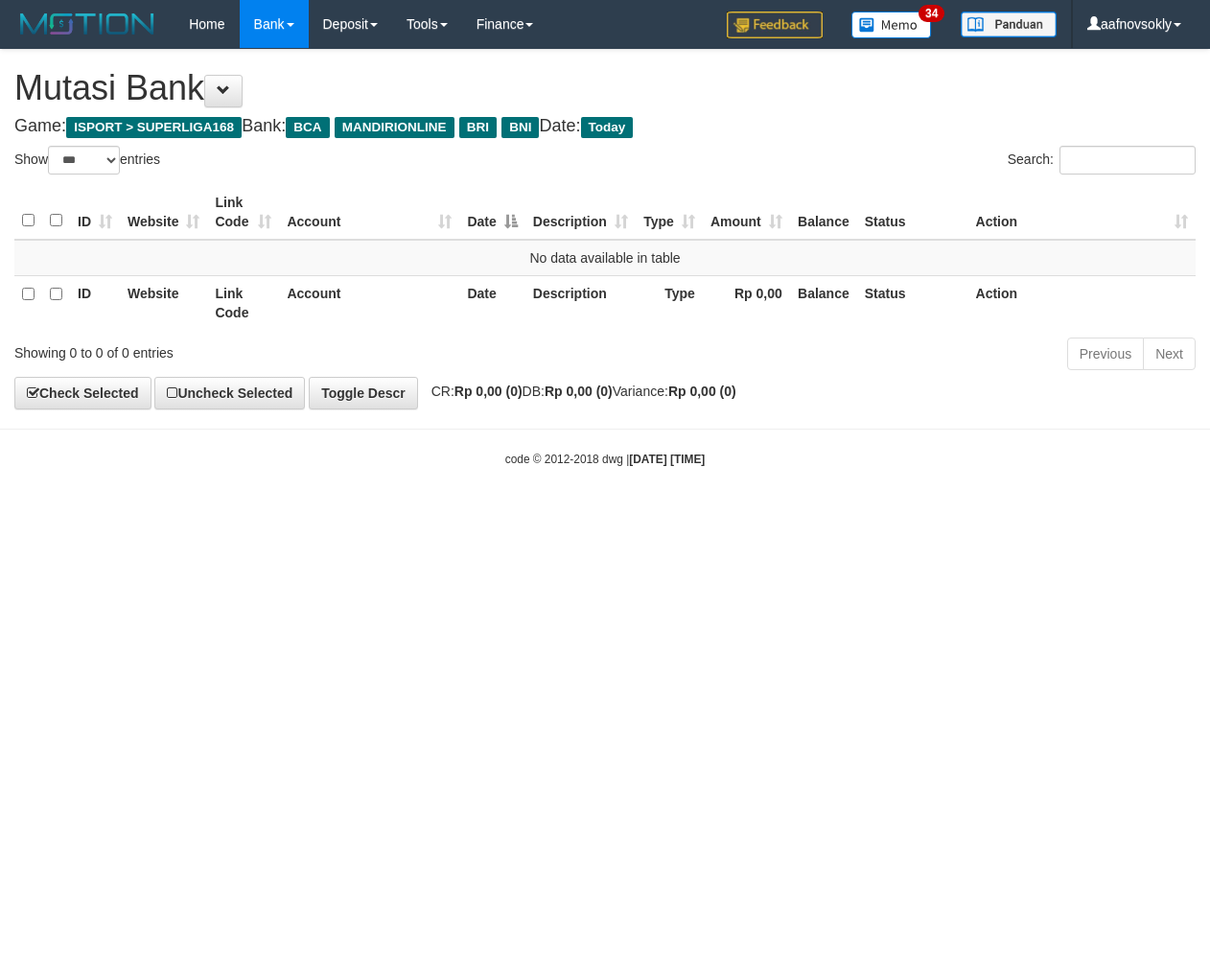 select on "***" 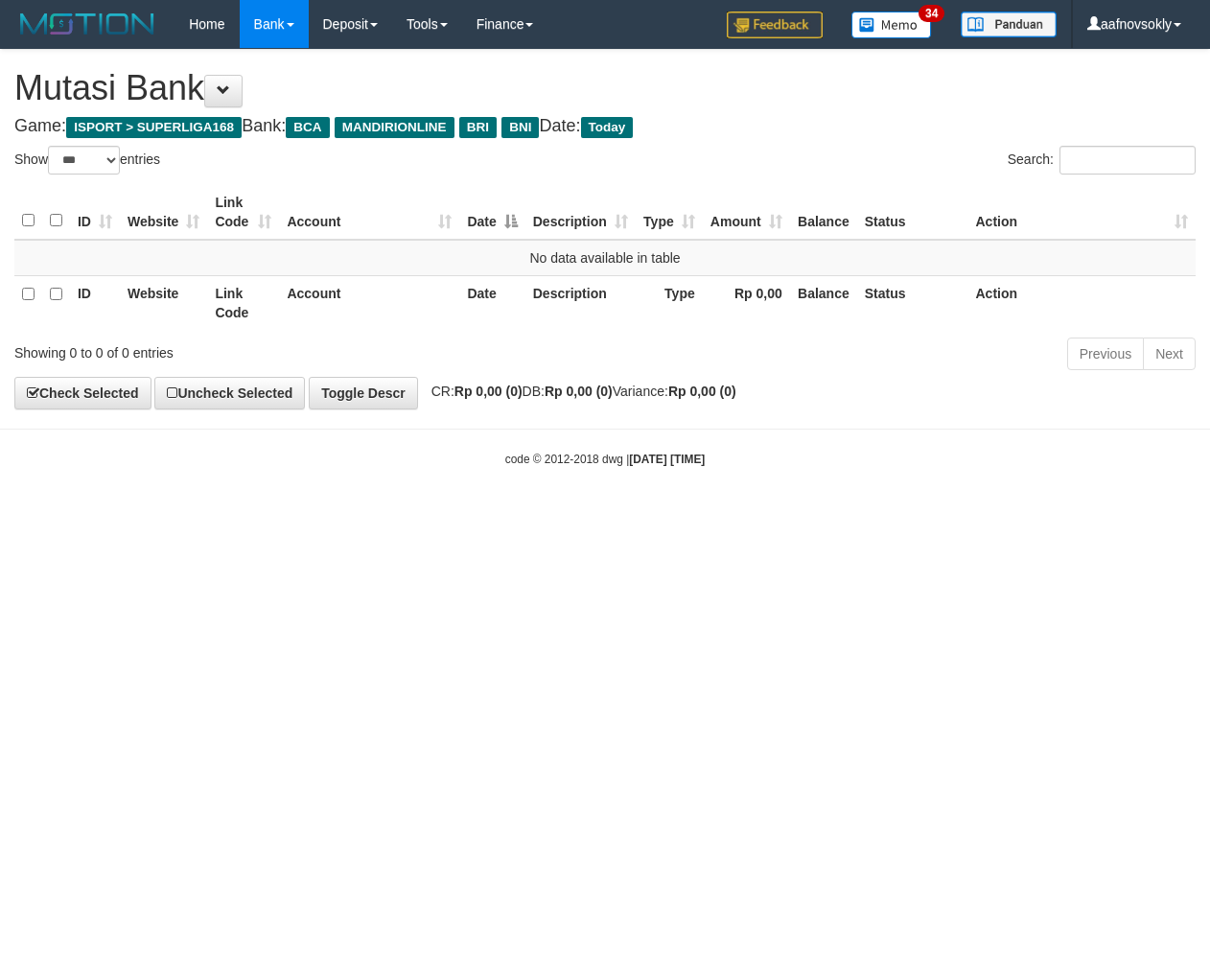 scroll, scrollTop: 0, scrollLeft: 0, axis: both 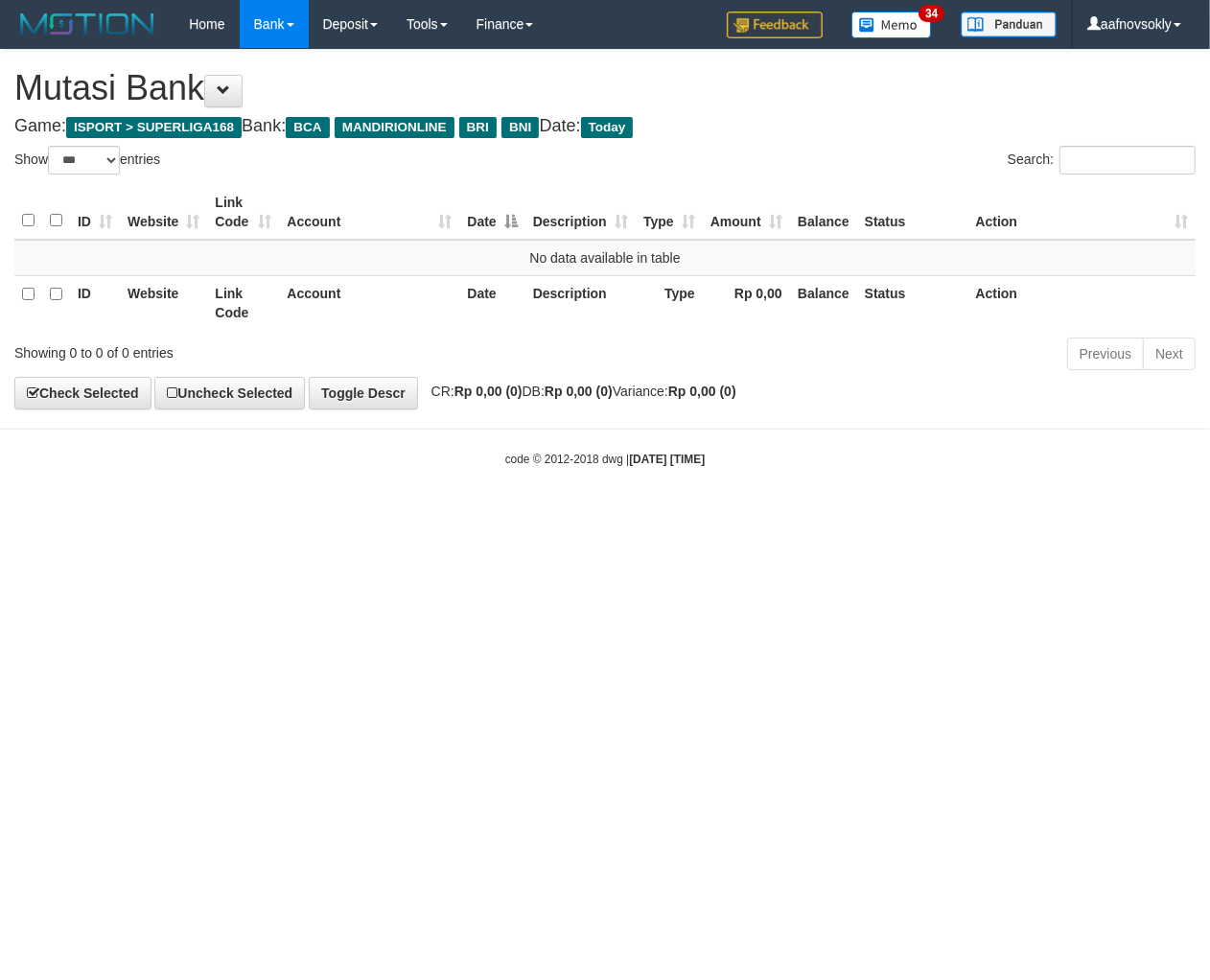 click on "Toggle navigation
Home
Bank
Account List
Load
By Website
Group
[ISPORT]													SUPERLIGA168
By Load Group (DPS)
34" at bounding box center (605, 258) 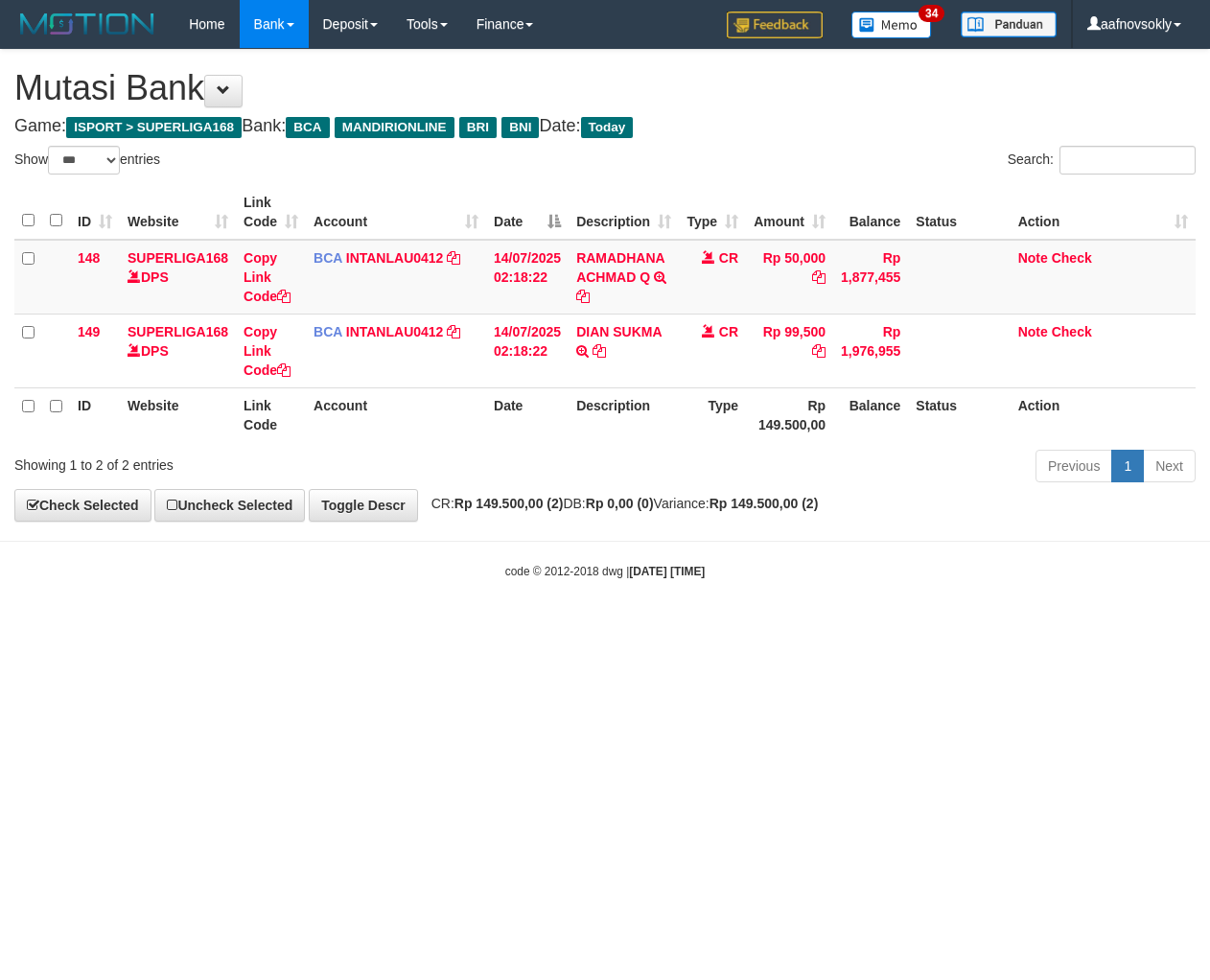select on "***" 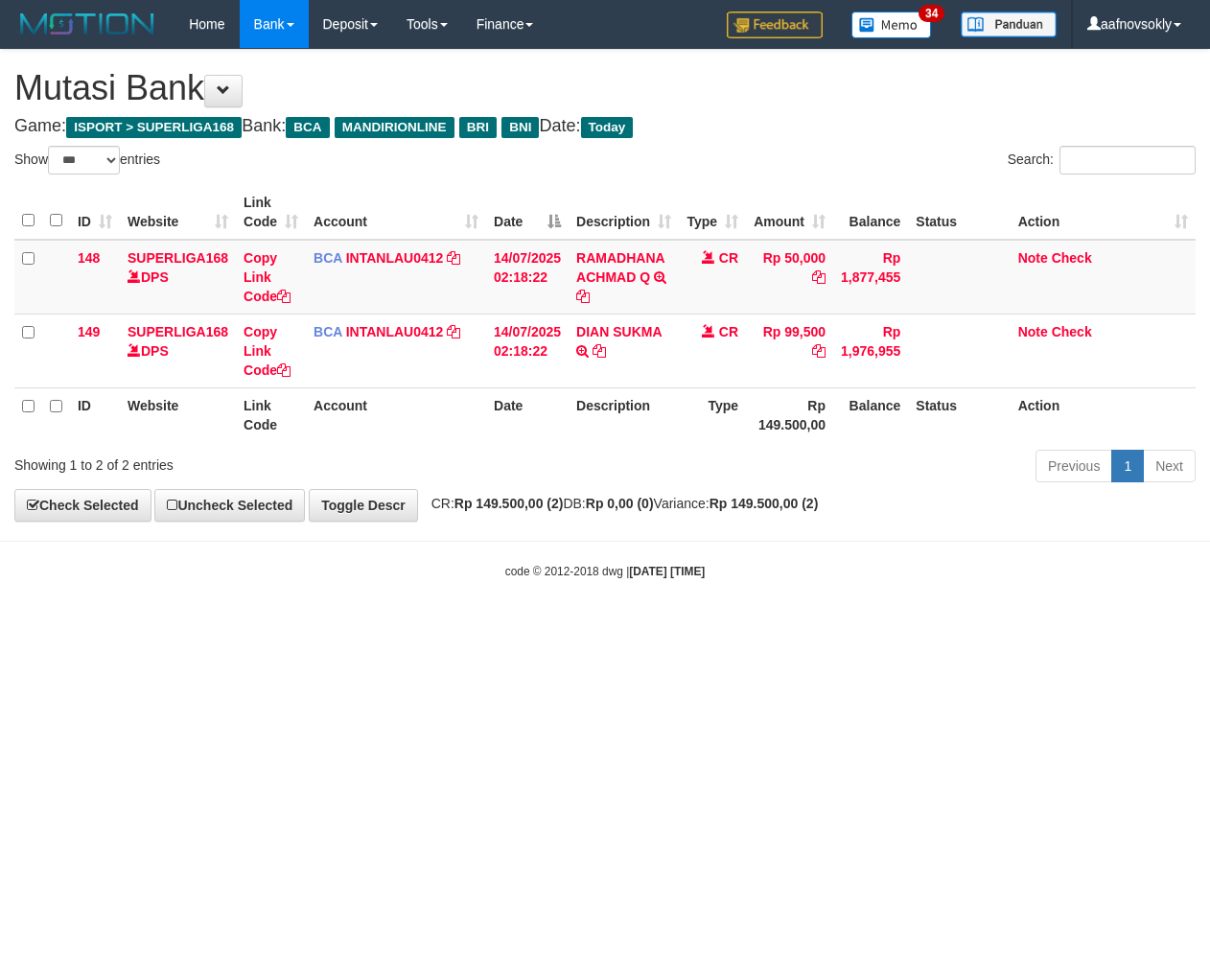 click on "Previous 1 Next" at bounding box center [857, 468] 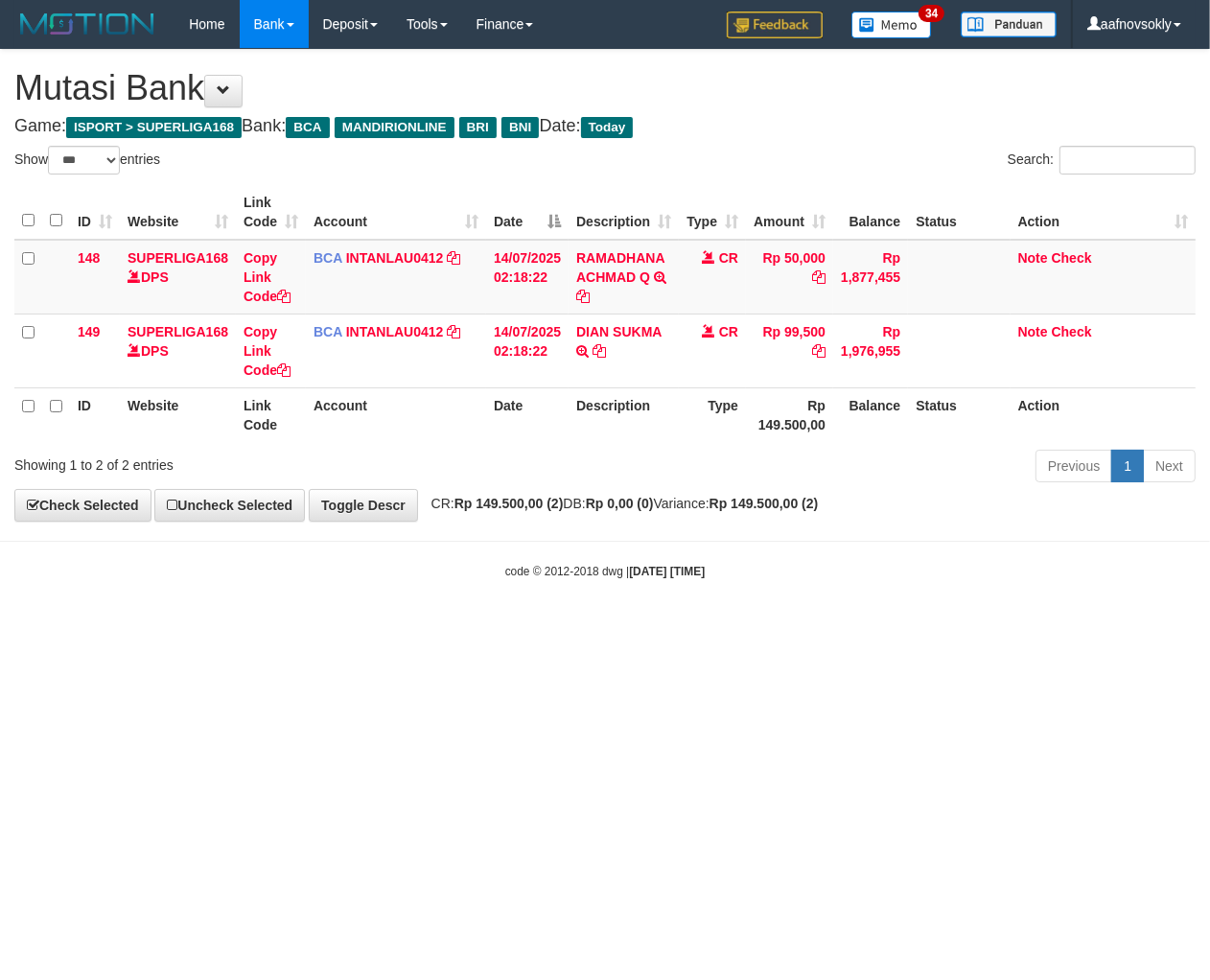 click on "Previous 1 Next" at bounding box center (857, 468) 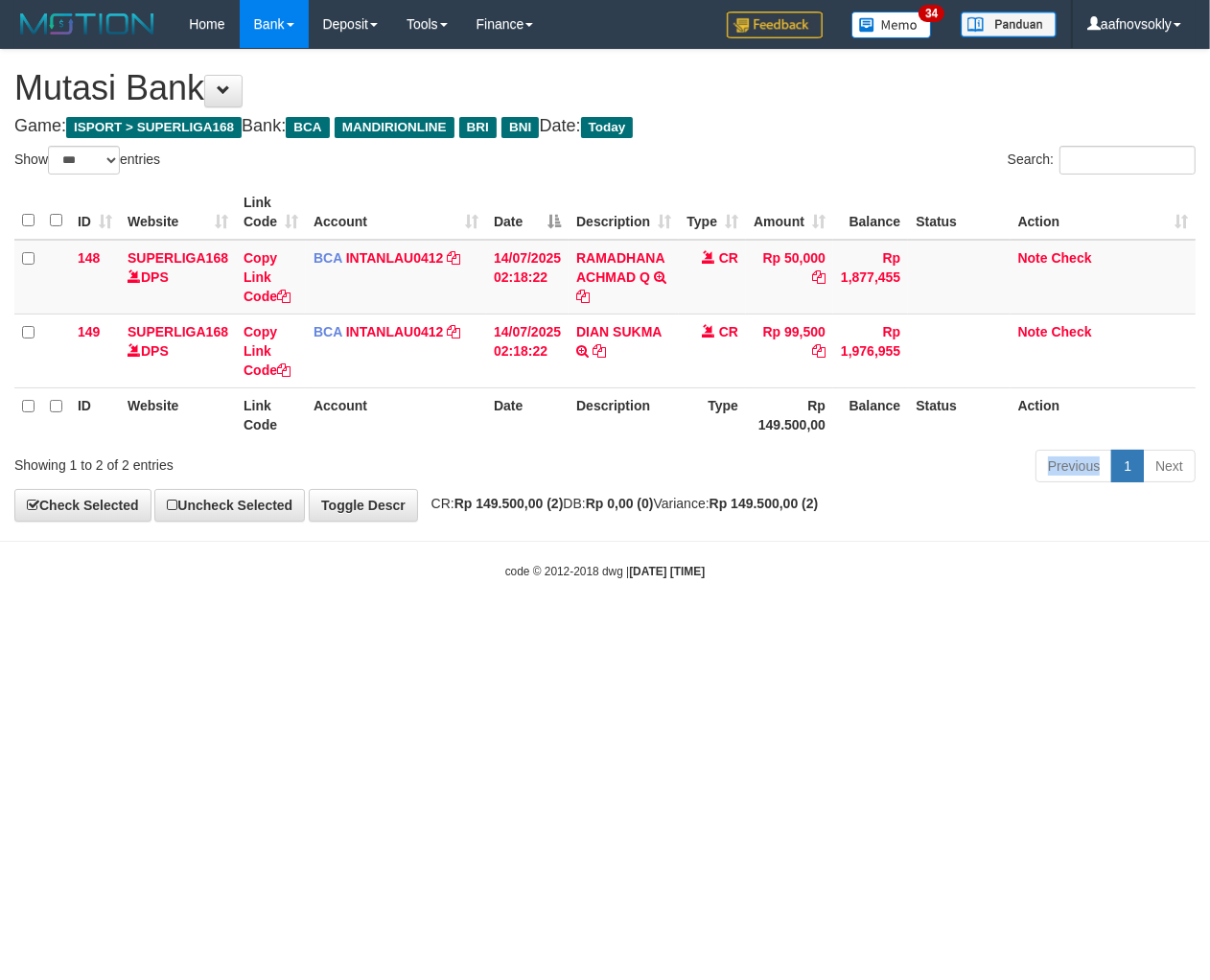 drag, startPoint x: 562, startPoint y: 468, endPoint x: 640, endPoint y: 449, distance: 80.28076 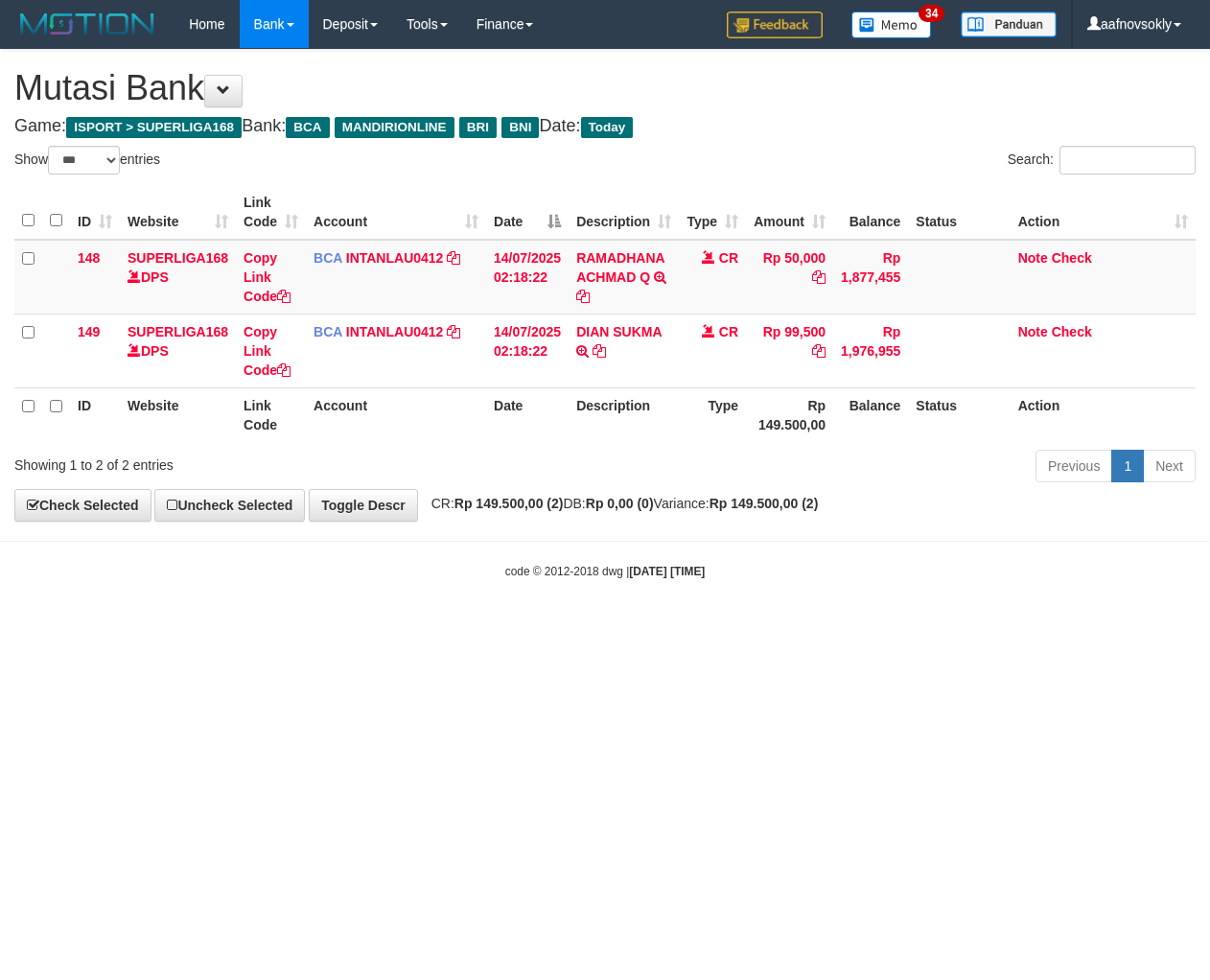 select on "***" 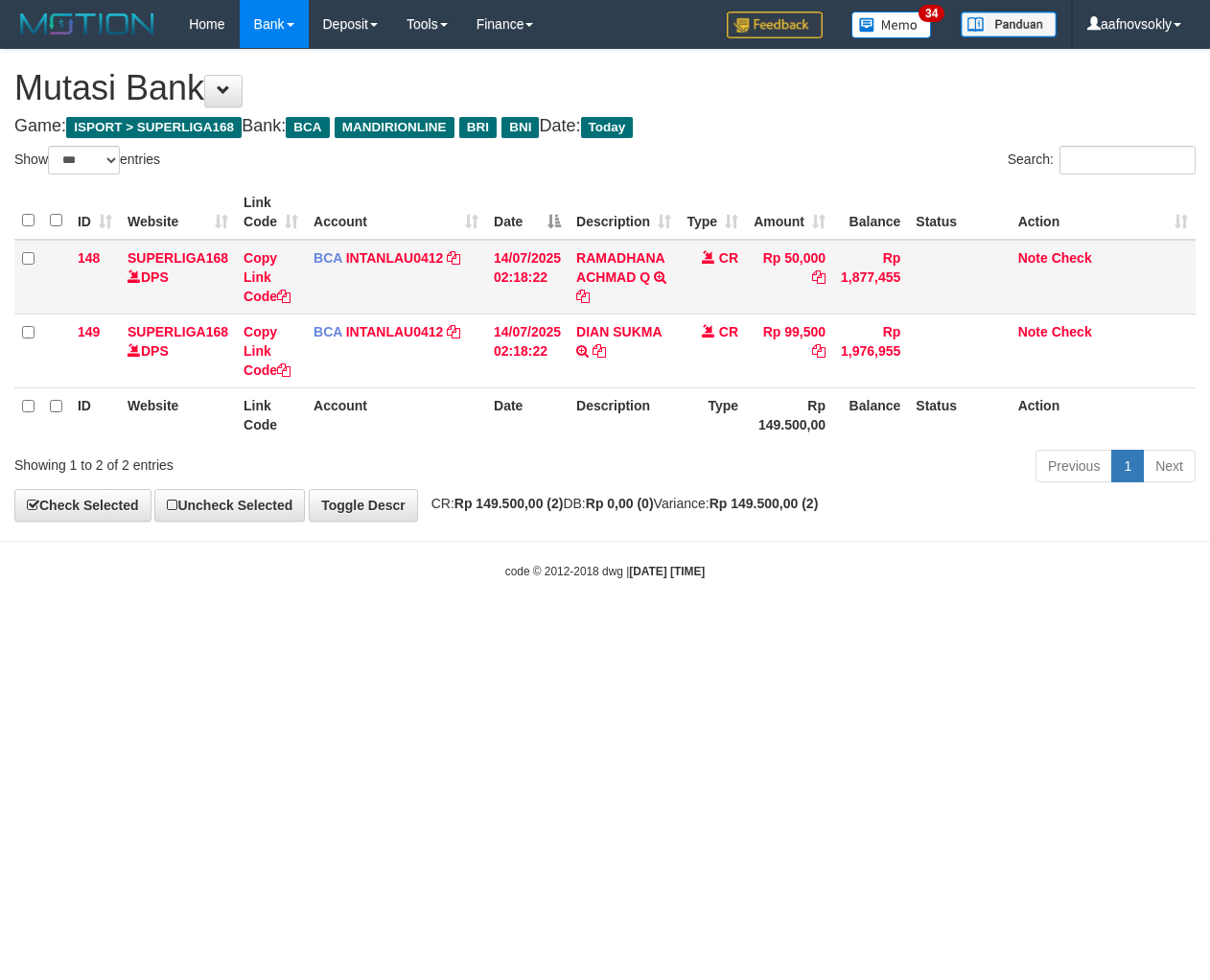 scroll, scrollTop: 0, scrollLeft: 0, axis: both 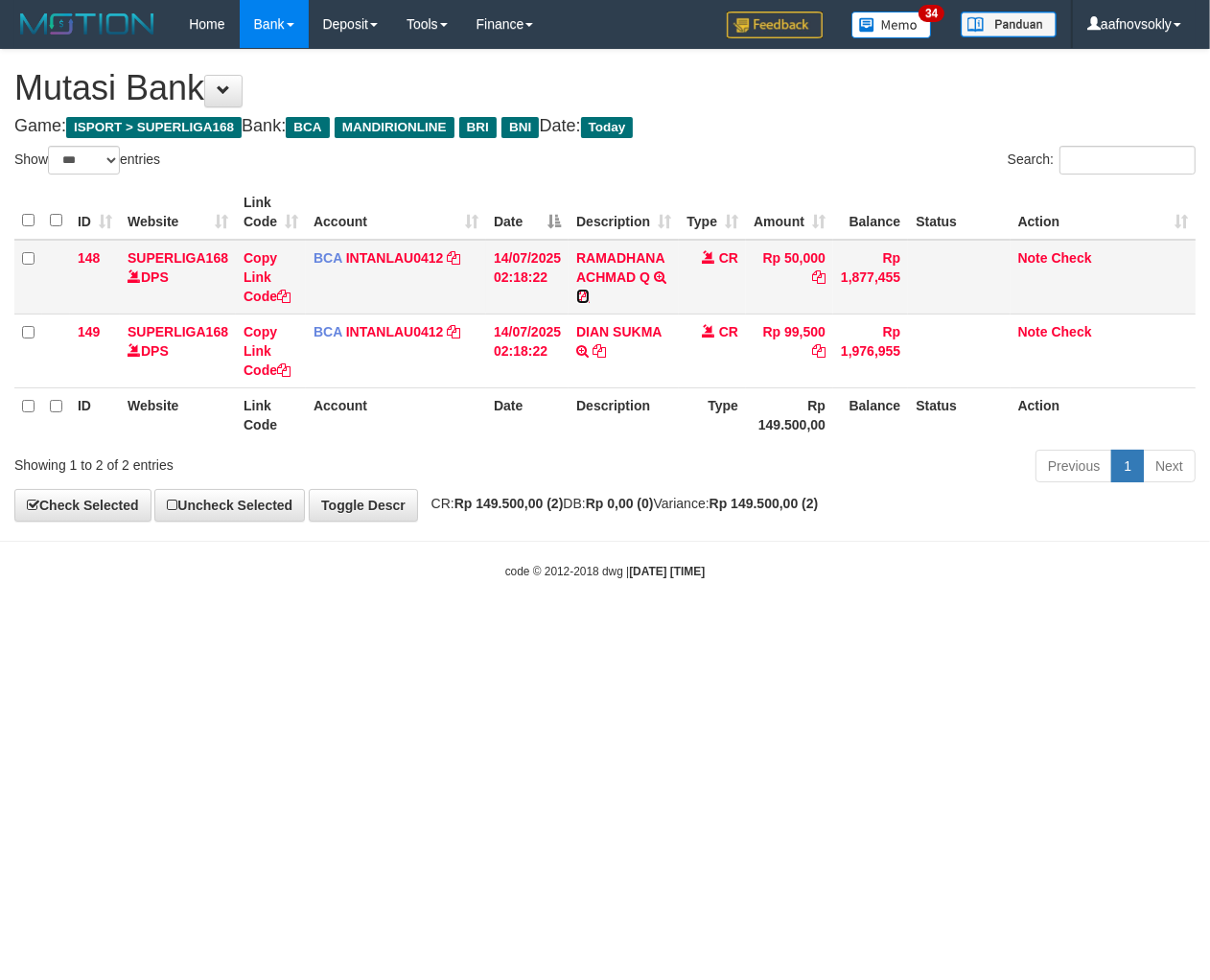click at bounding box center (583, 296) 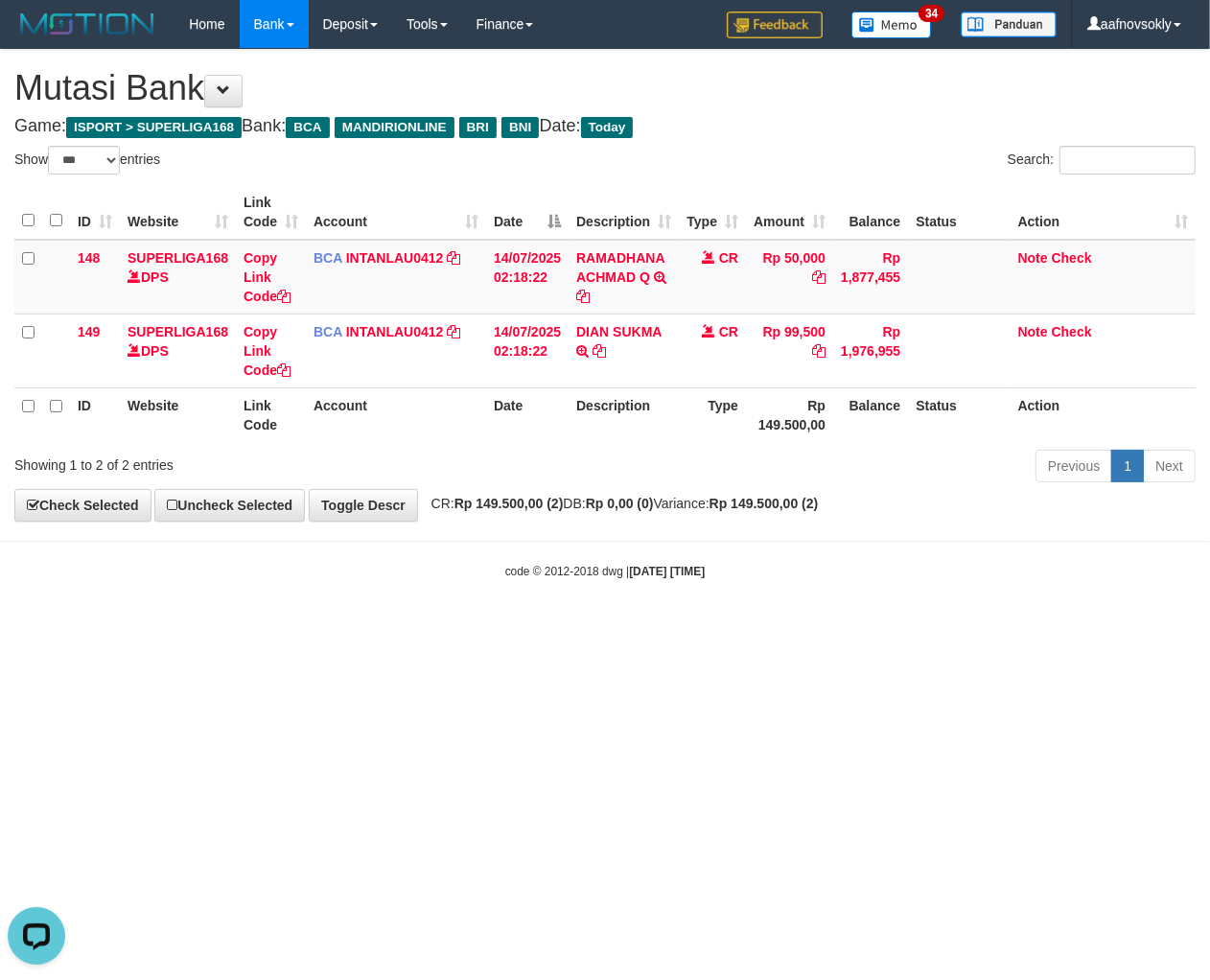 scroll, scrollTop: 0, scrollLeft: 0, axis: both 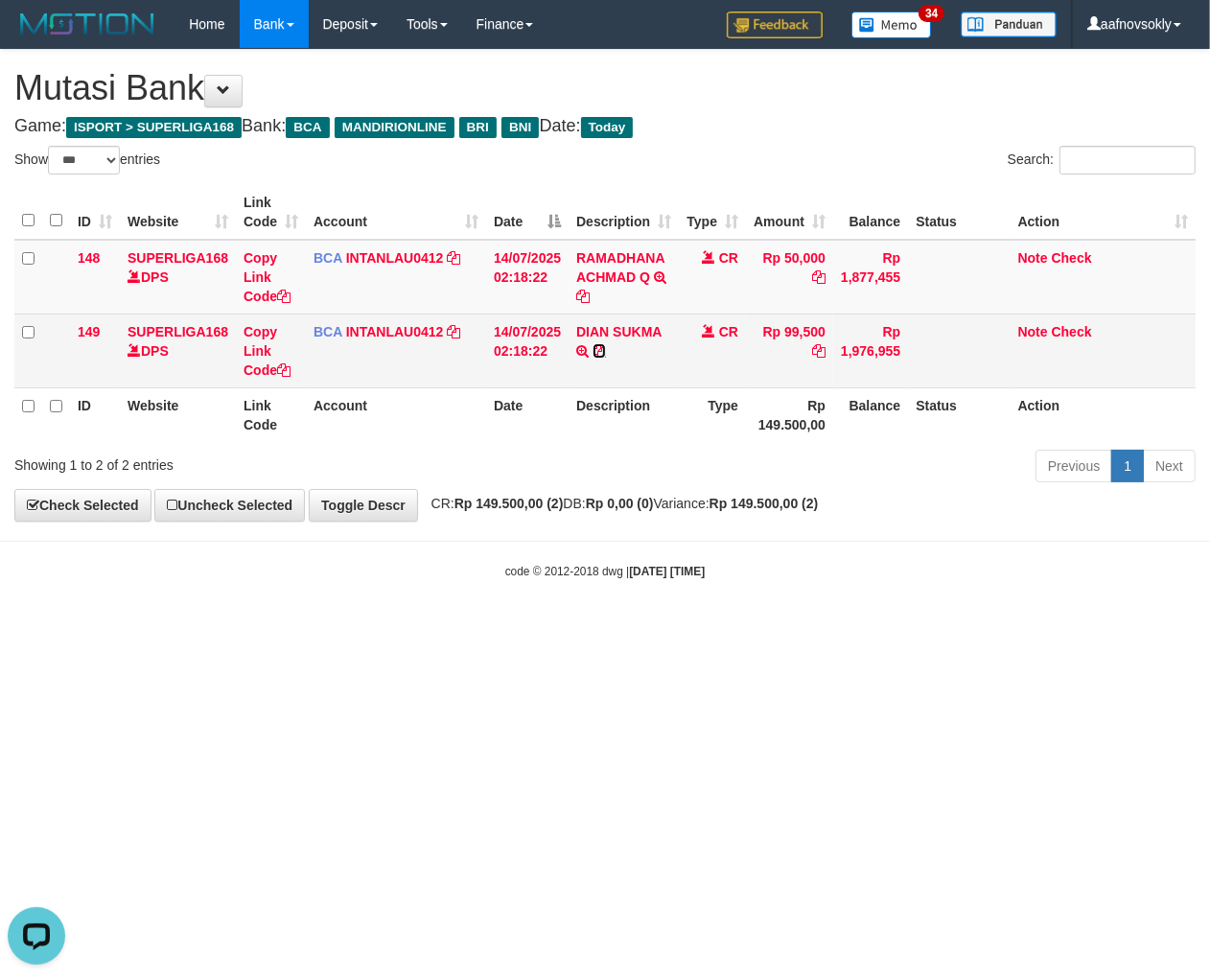 click at bounding box center (599, 351) 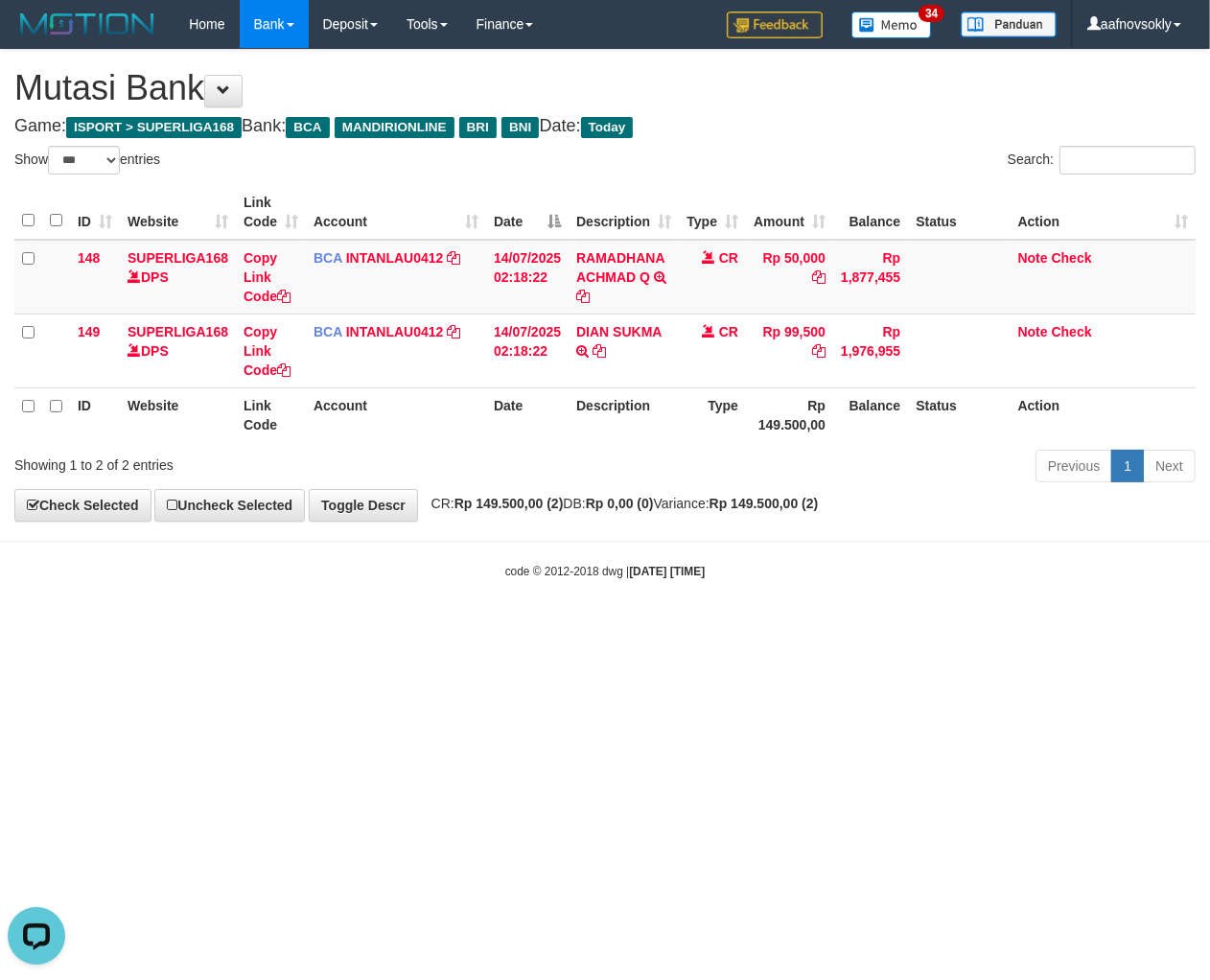 drag, startPoint x: 617, startPoint y: 690, endPoint x: 676, endPoint y: 704, distance: 60.63827 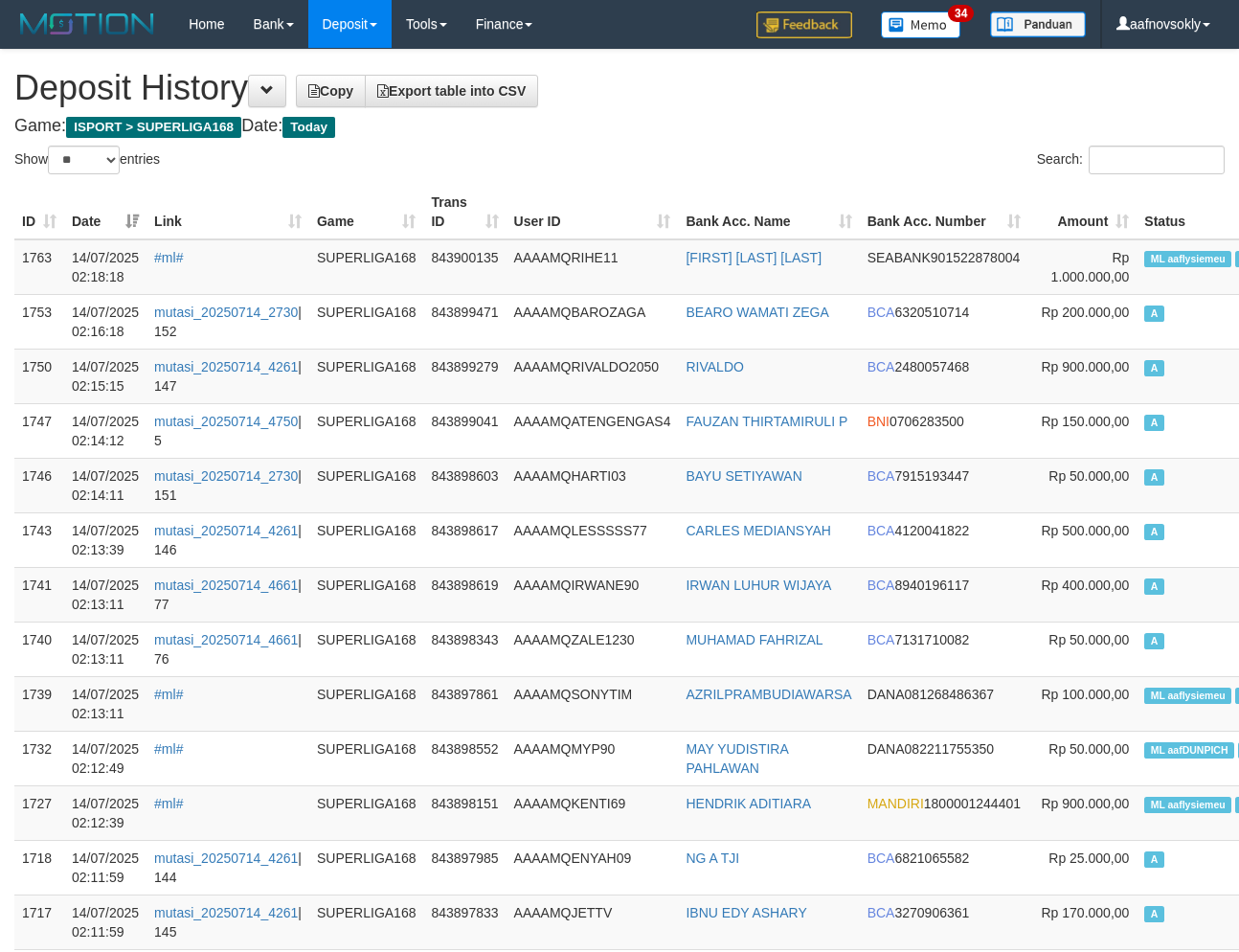select on "**" 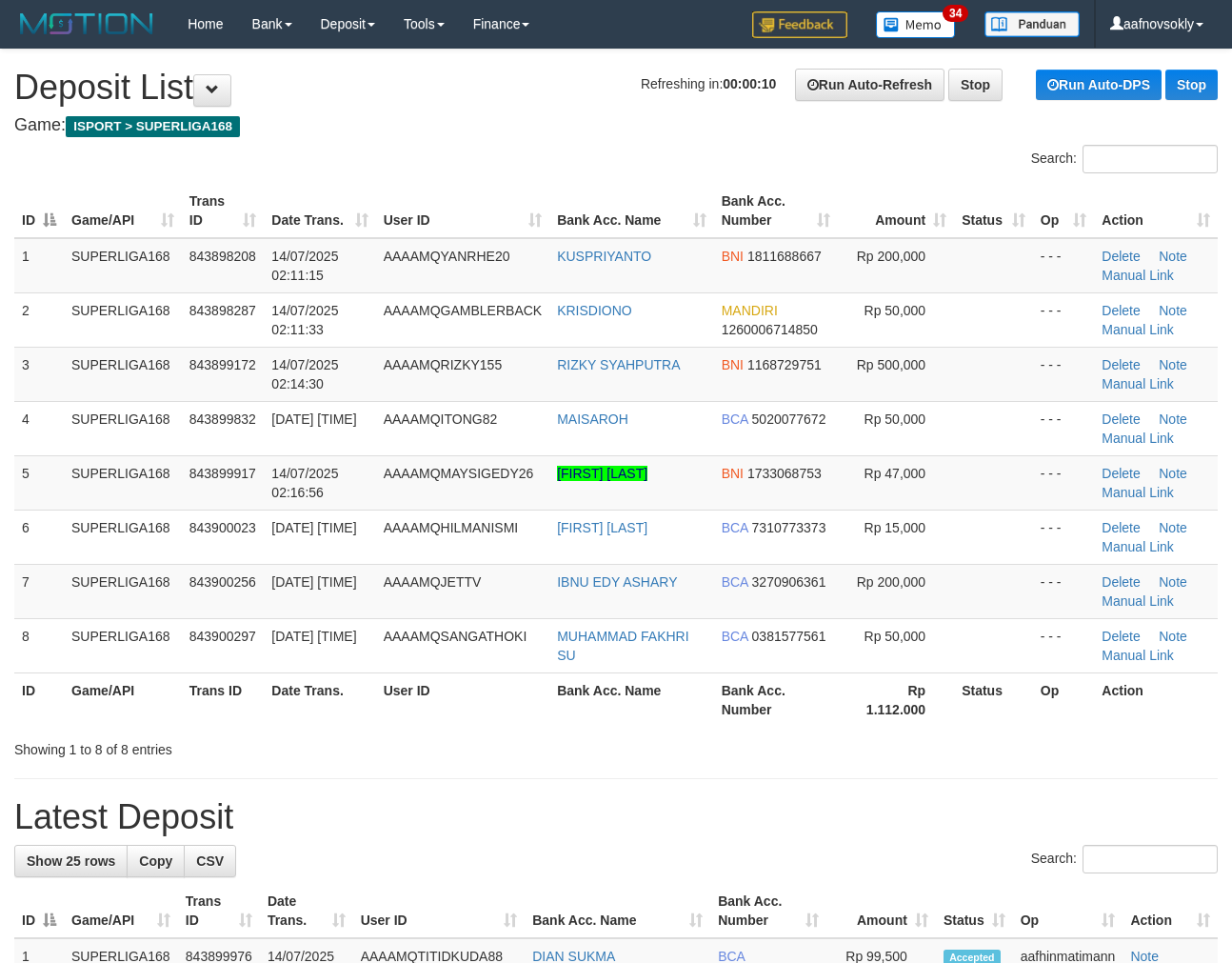 scroll, scrollTop: 0, scrollLeft: 0, axis: both 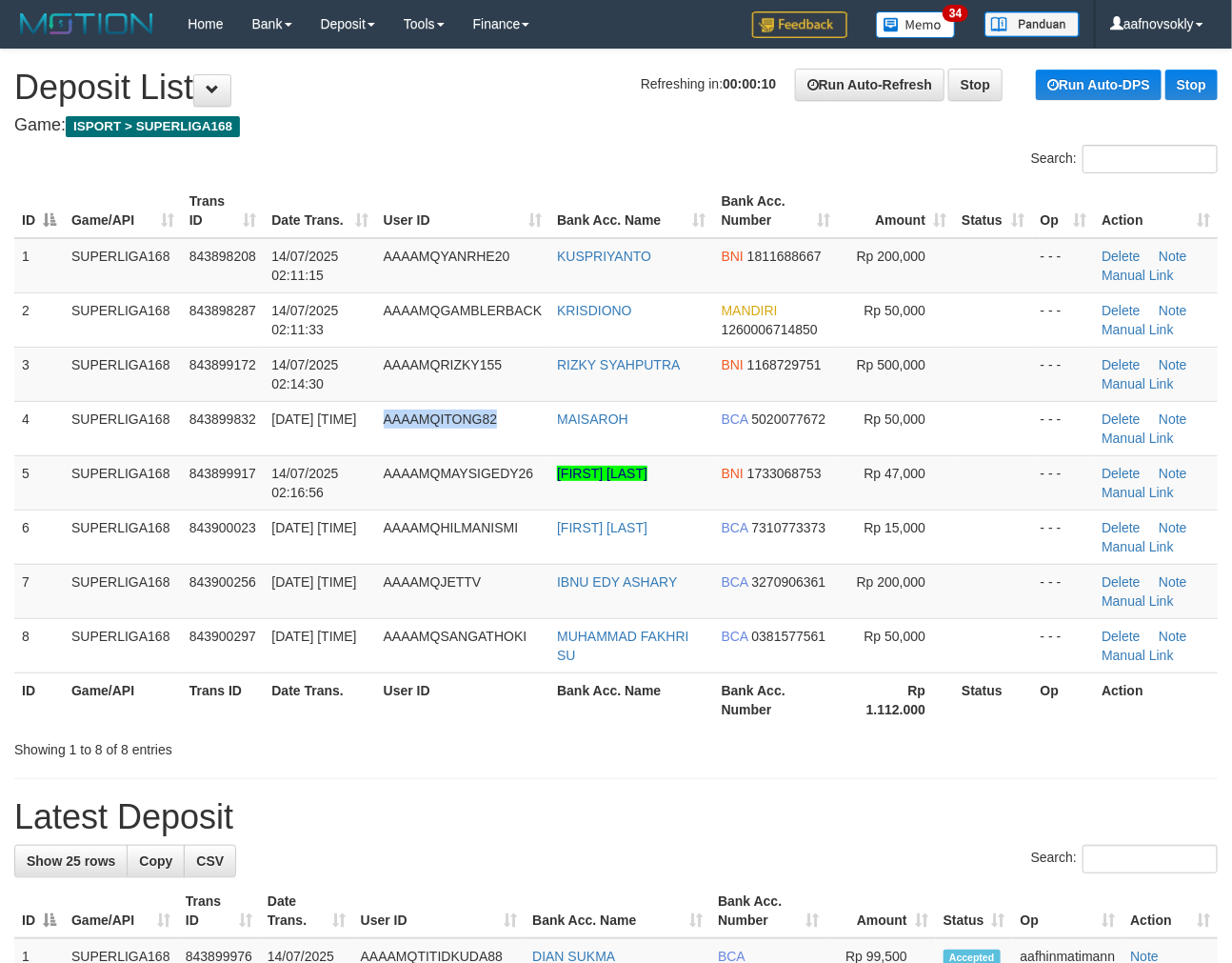 click on "AAAAMQITONG82" at bounding box center (463, 428) 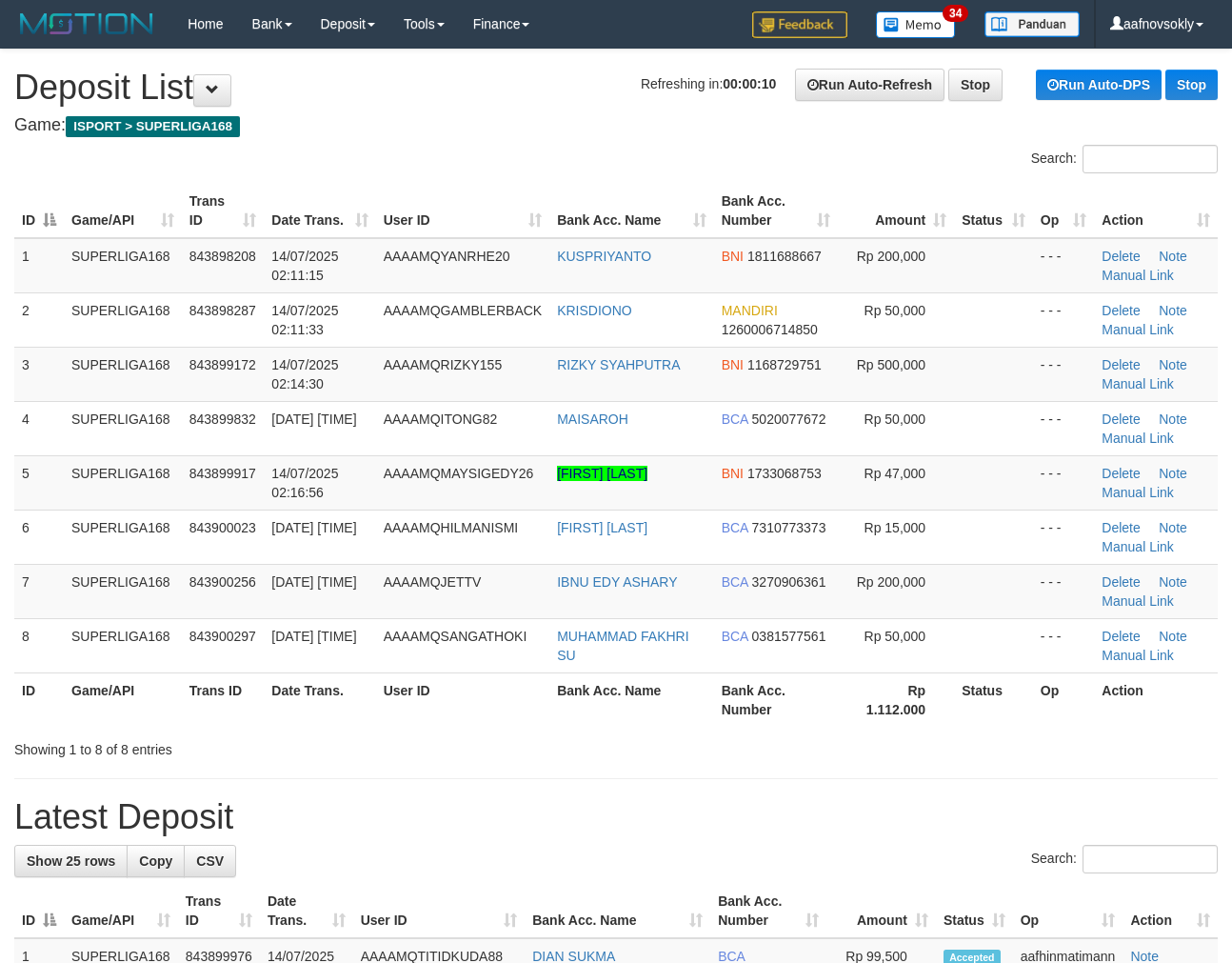 scroll, scrollTop: 0, scrollLeft: 0, axis: both 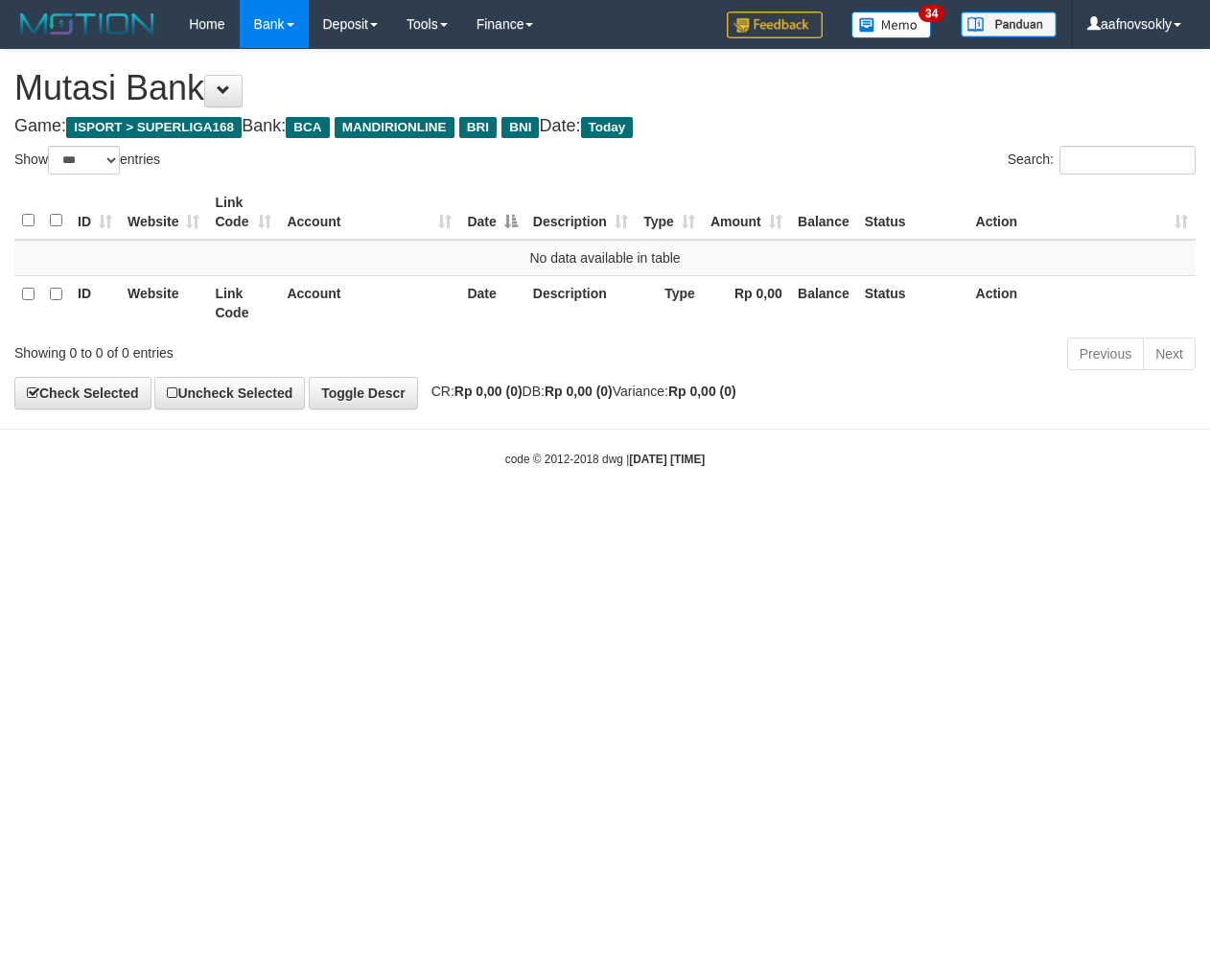 select on "***" 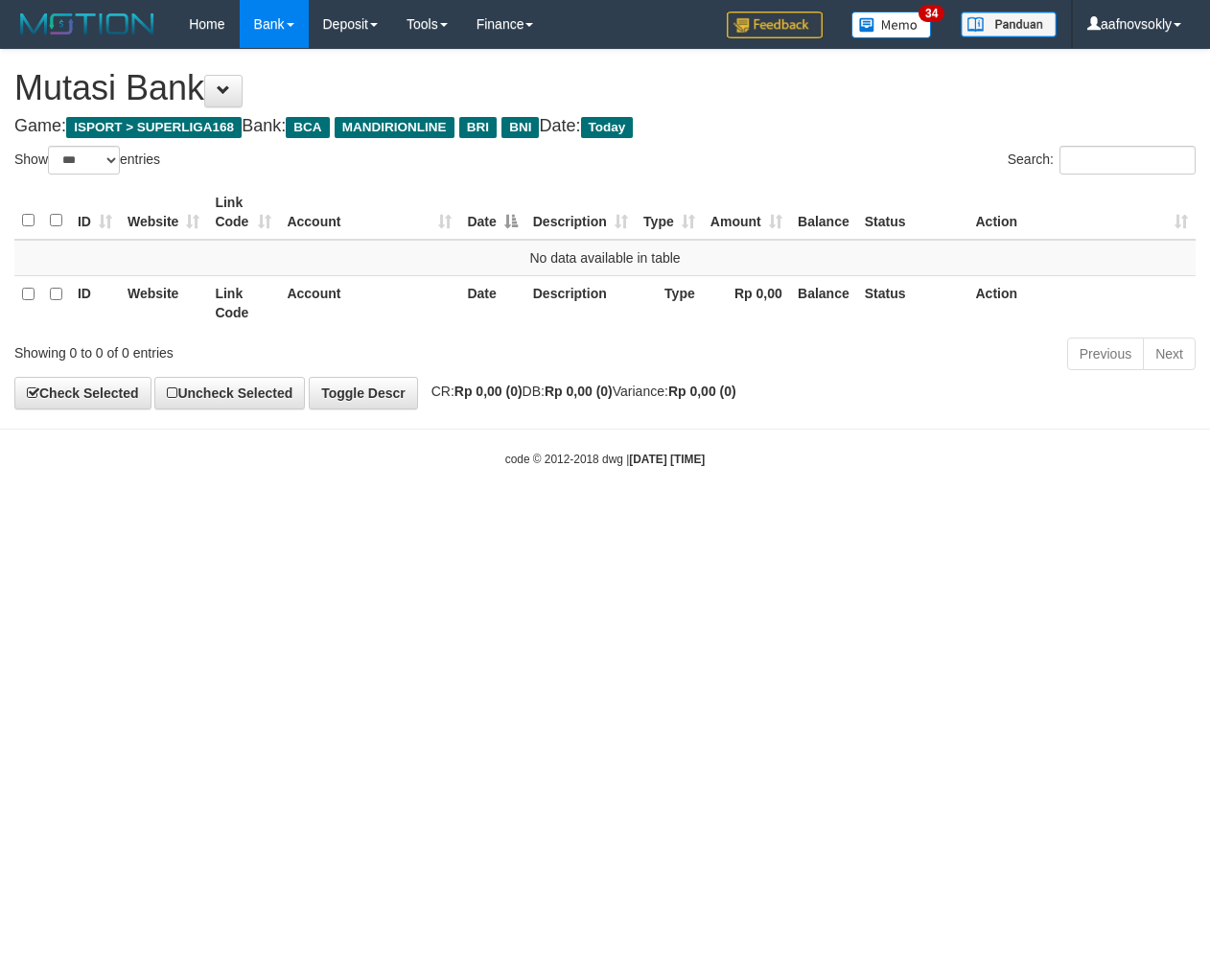 scroll, scrollTop: 0, scrollLeft: 0, axis: both 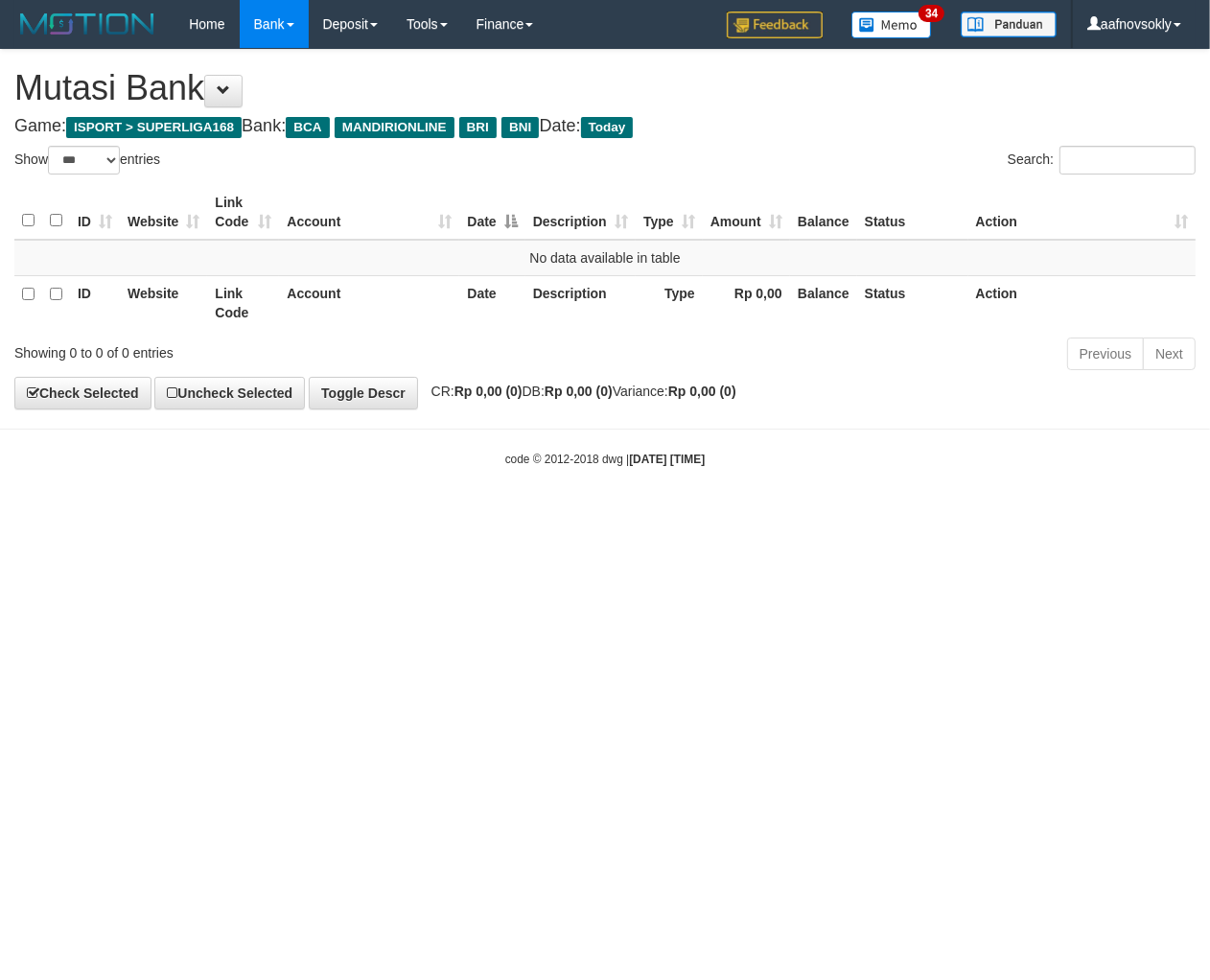 drag, startPoint x: 720, startPoint y: 658, endPoint x: 720, endPoint y: 647, distance: 11 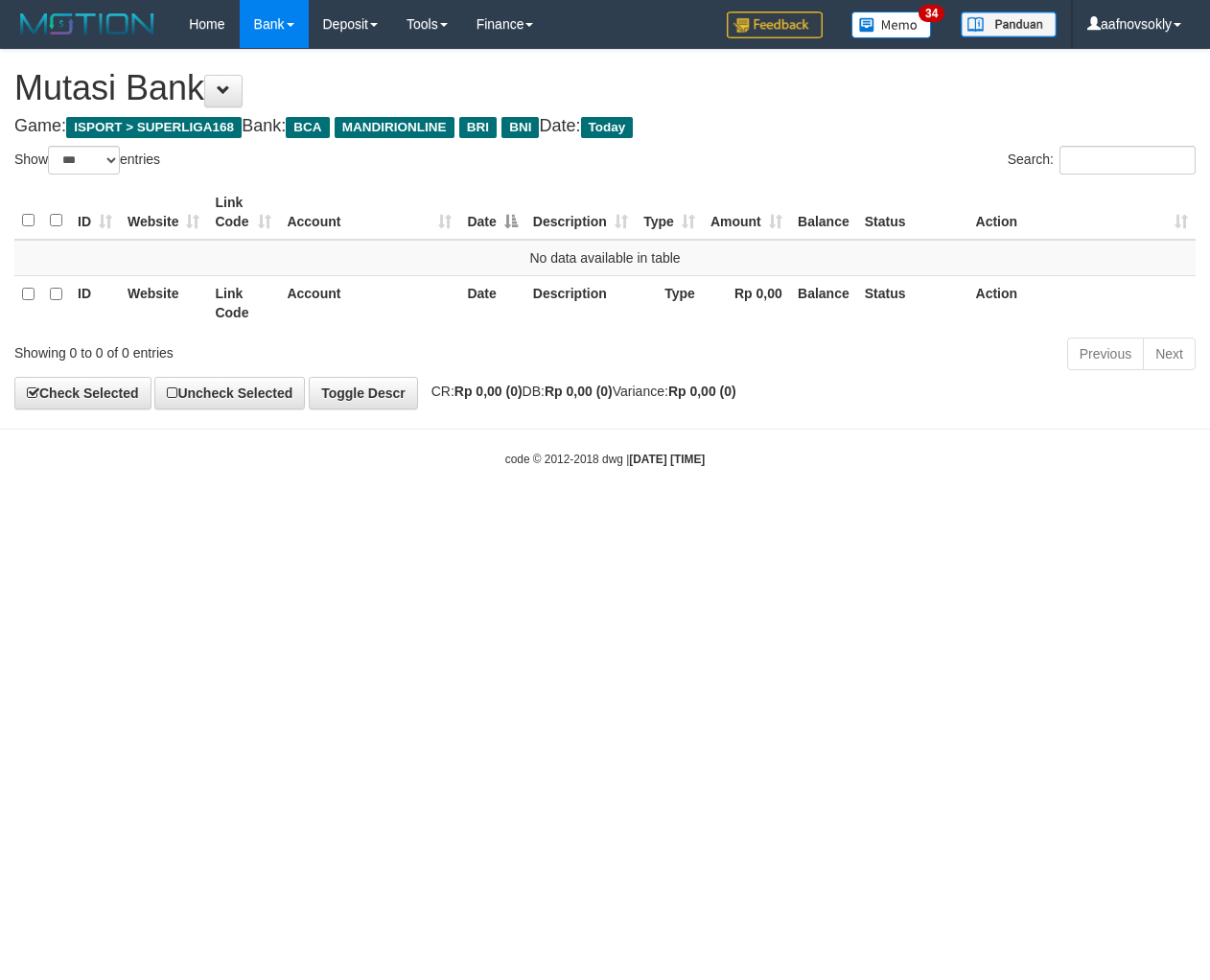 select on "***" 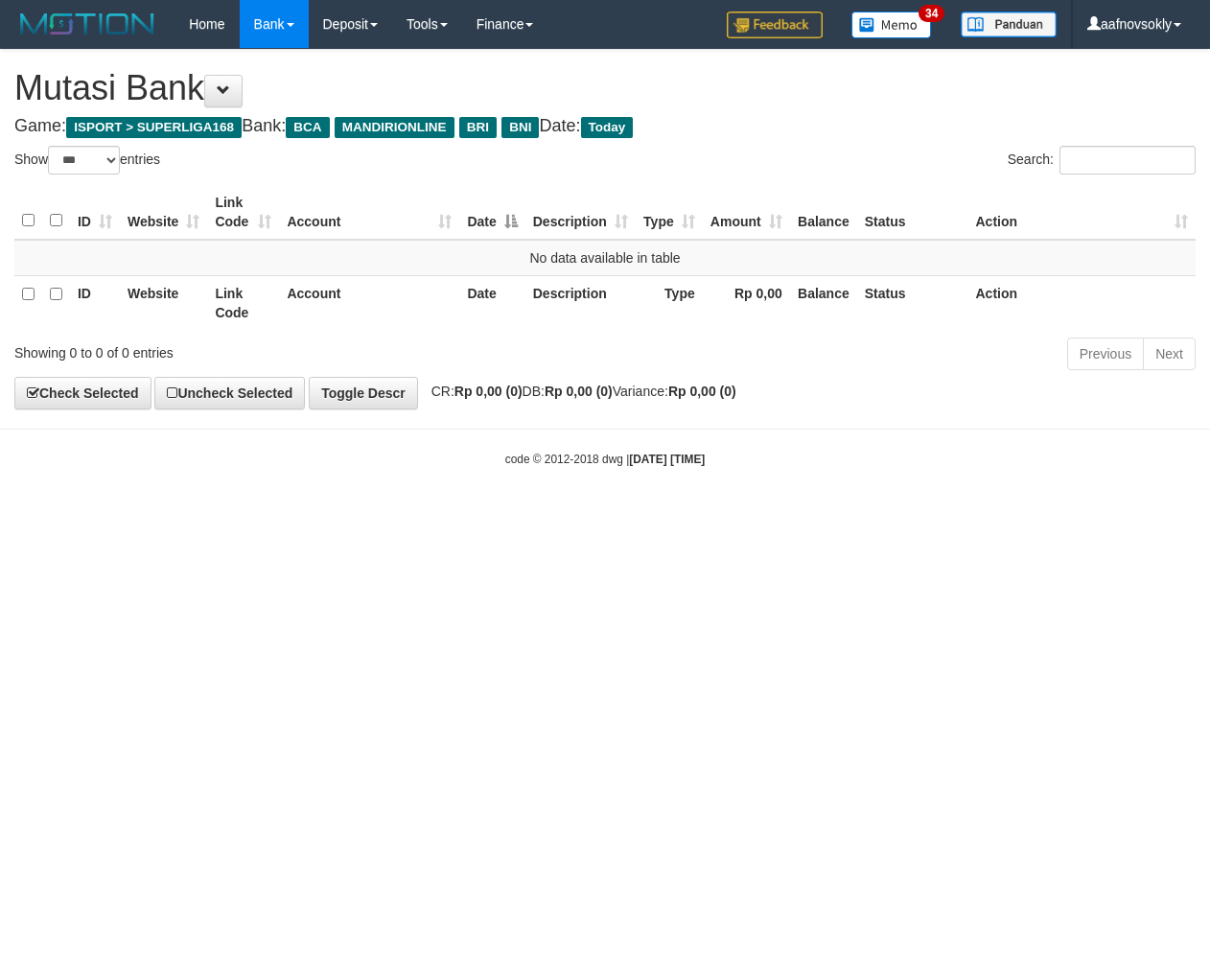 scroll, scrollTop: 0, scrollLeft: 0, axis: both 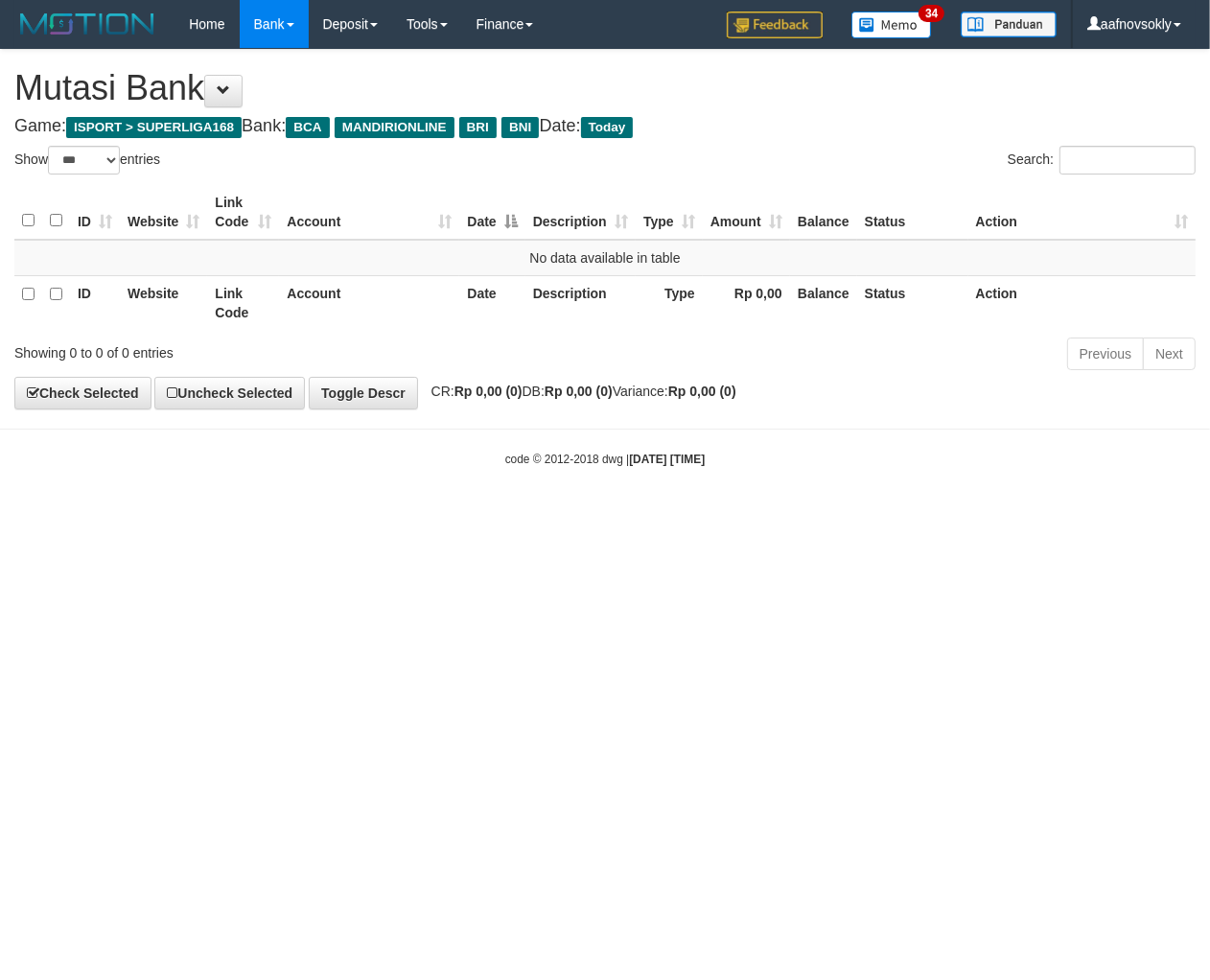 click on "Toggle navigation
Home
Bank
Account List
Load
By Website
Group
[ISPORT]													SUPERLIGA168
By Load Group (DPS)" at bounding box center [605, 258] 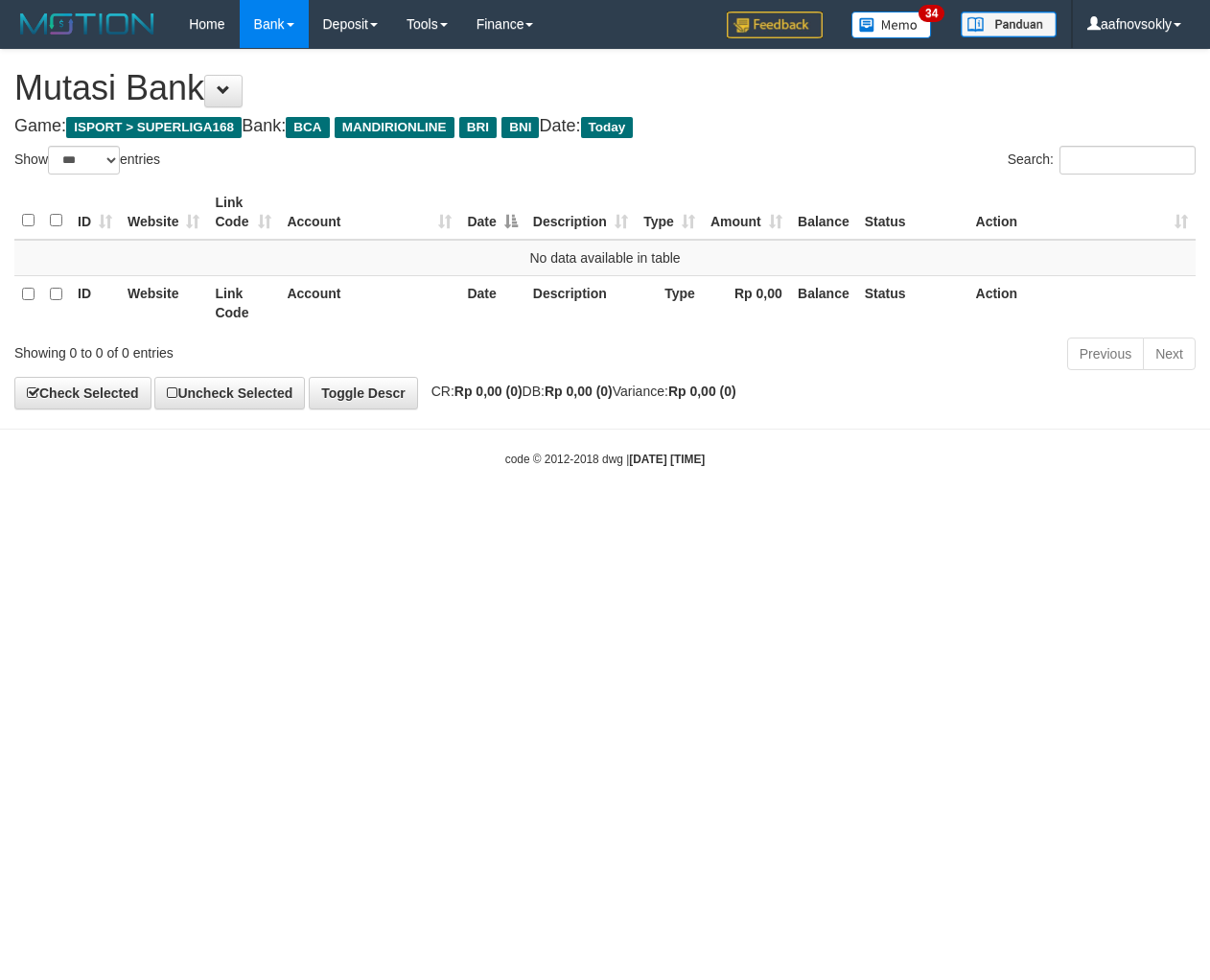 select on "***" 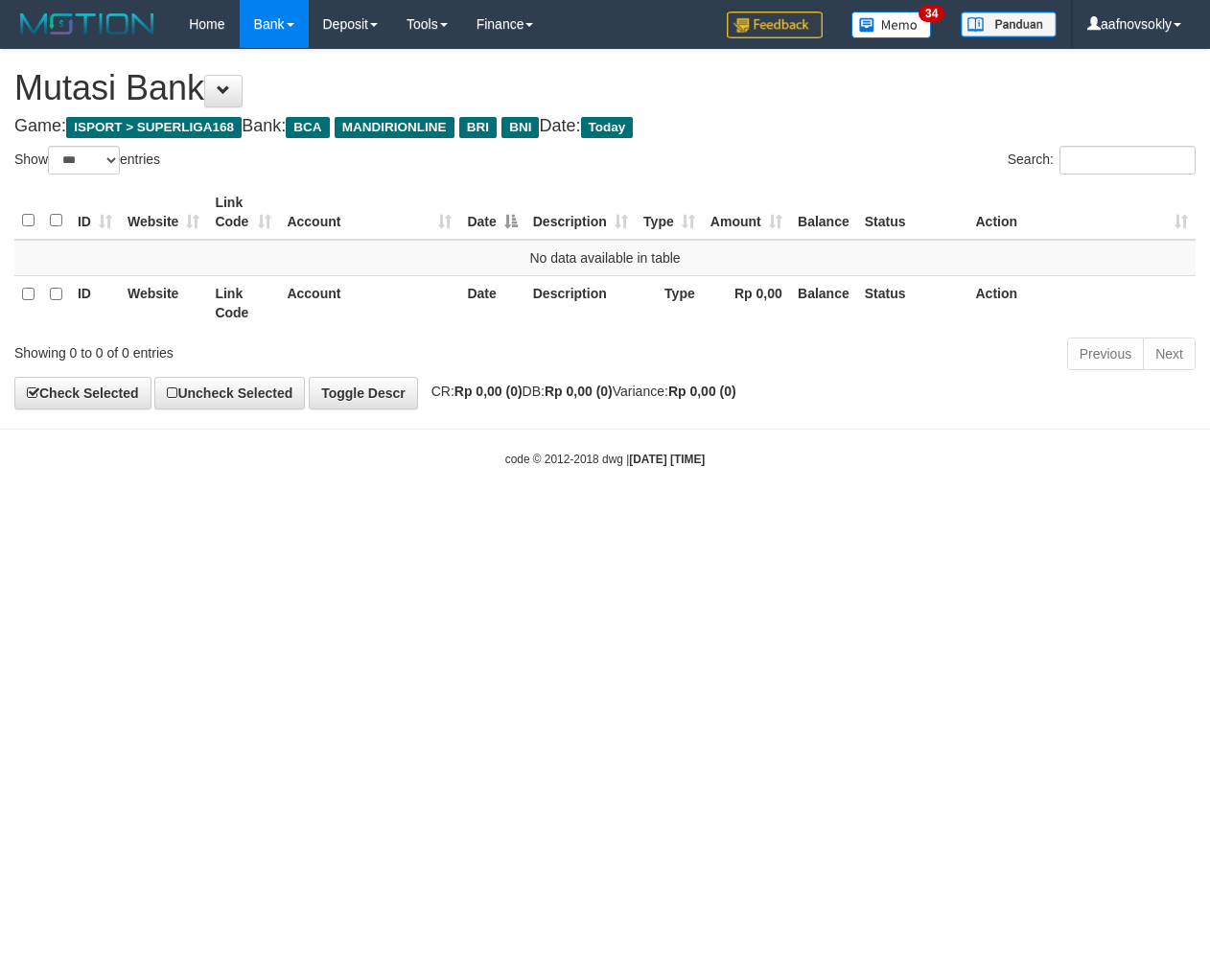 scroll, scrollTop: 0, scrollLeft: 0, axis: both 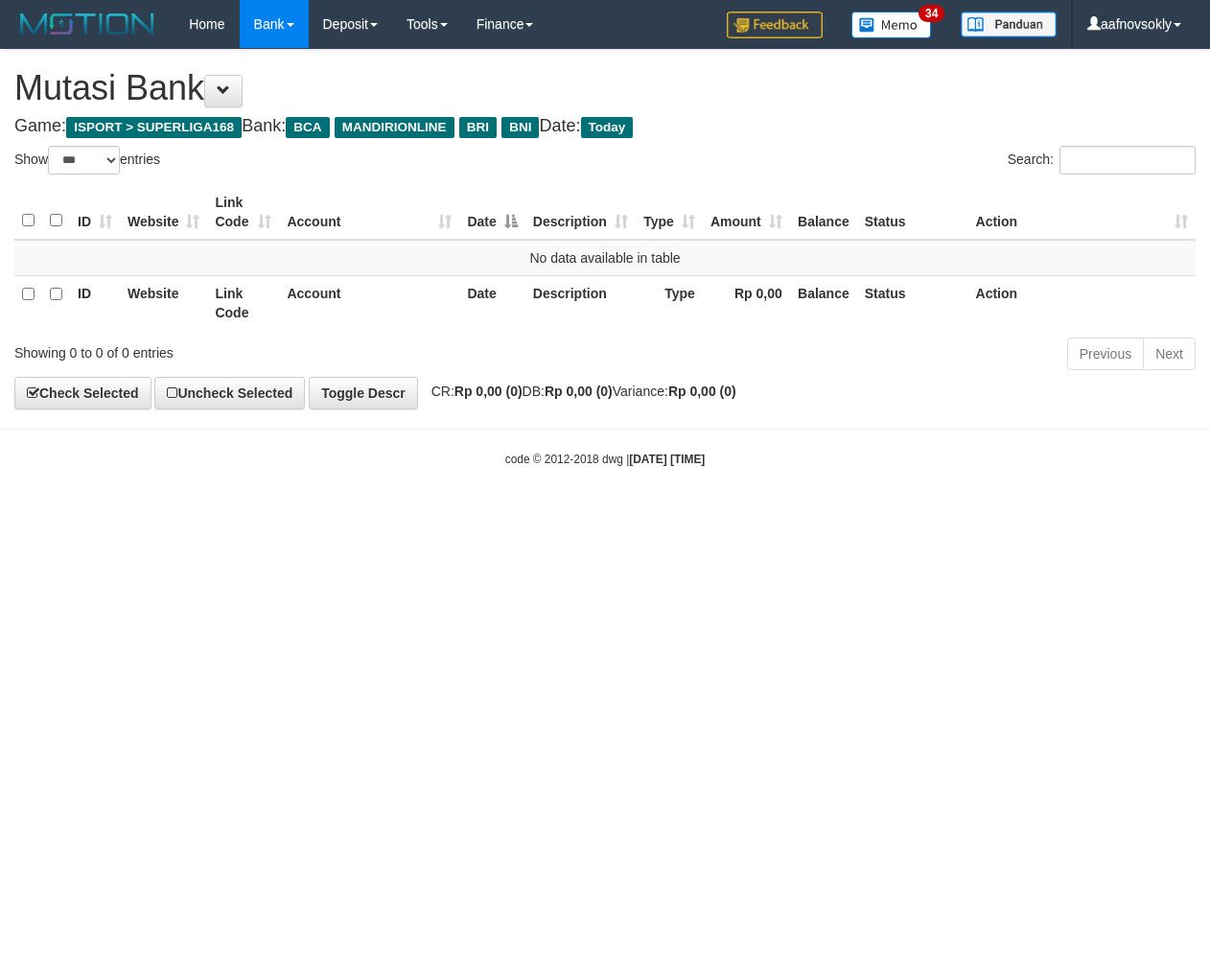 select on "***" 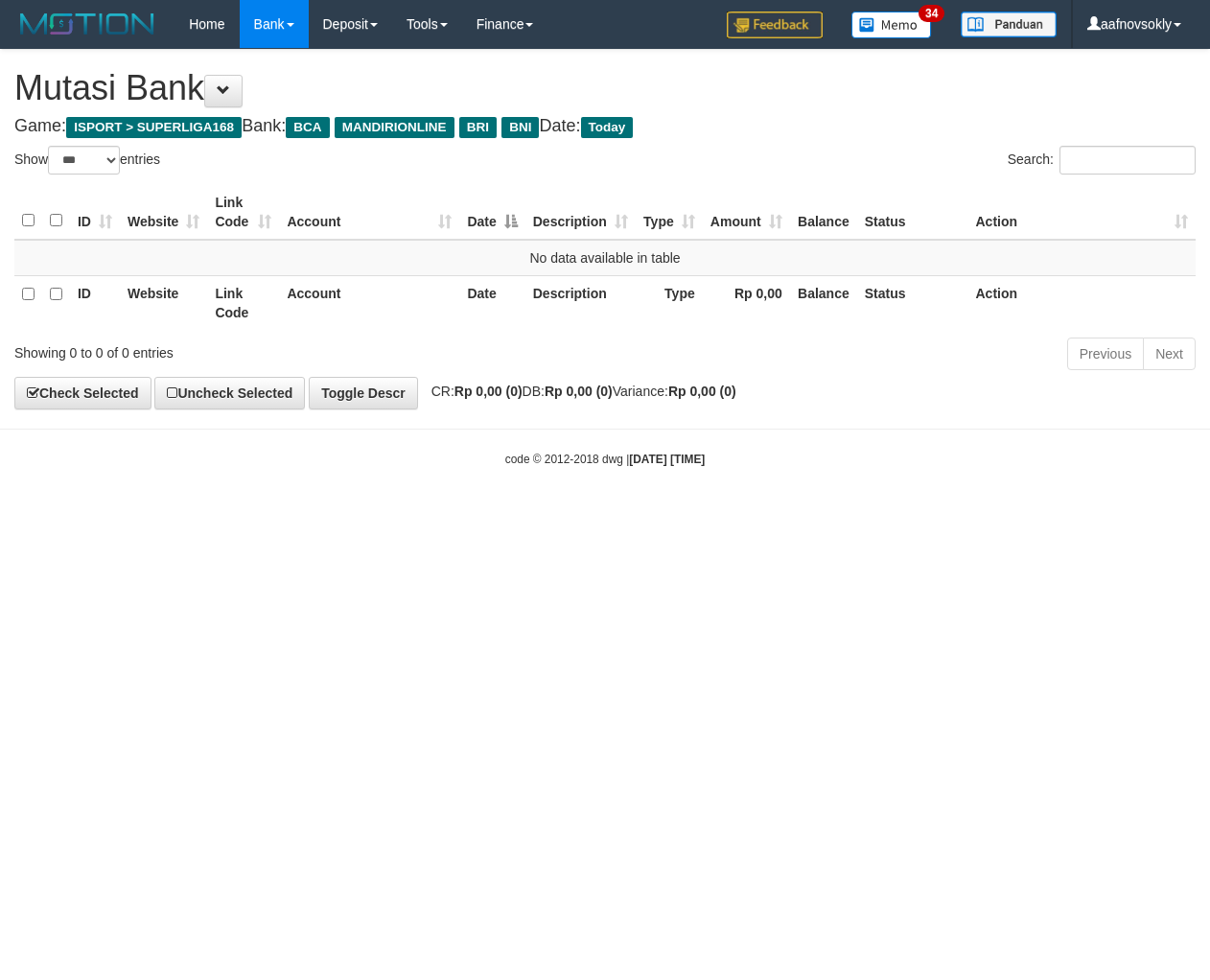 scroll, scrollTop: 0, scrollLeft: 0, axis: both 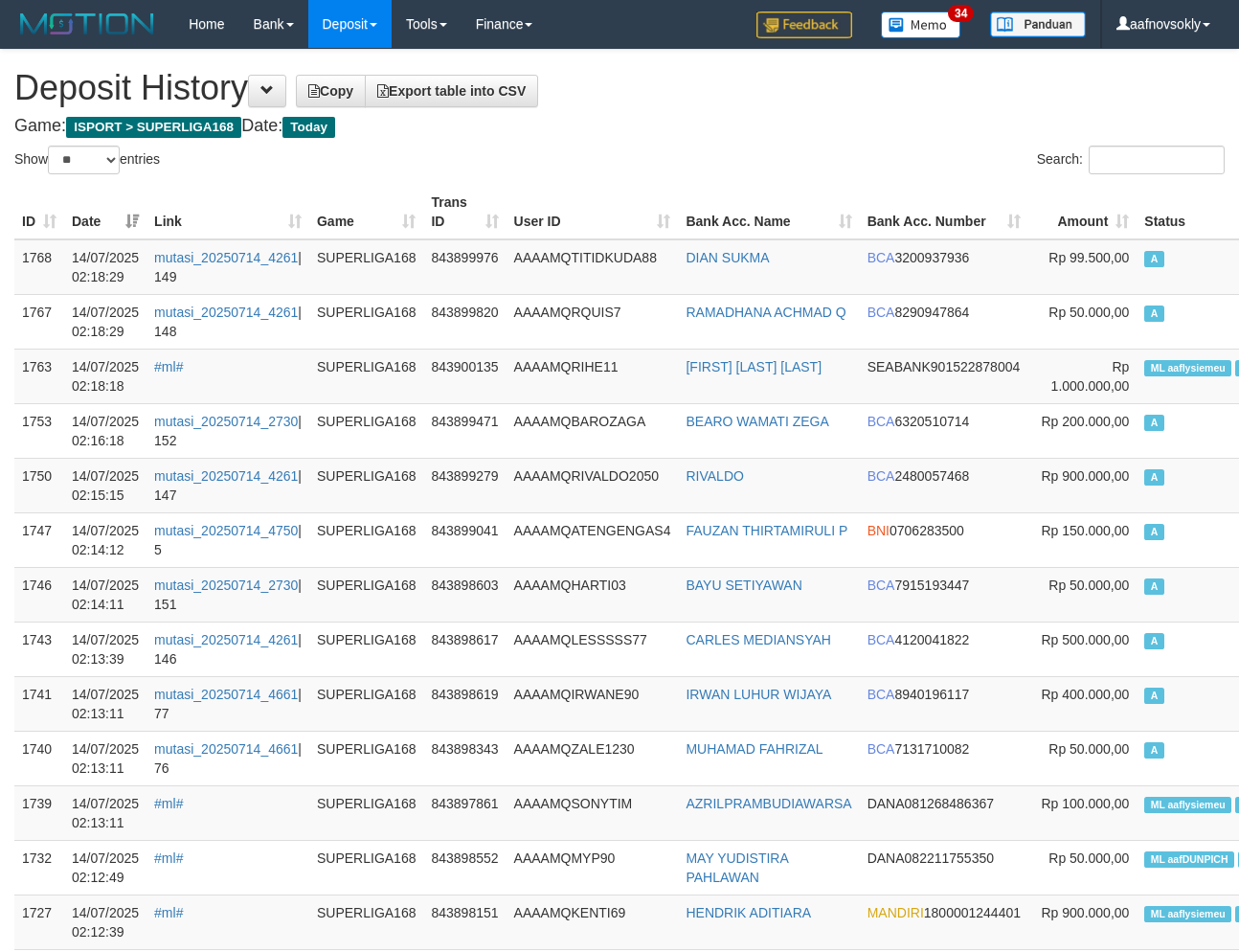 select on "**" 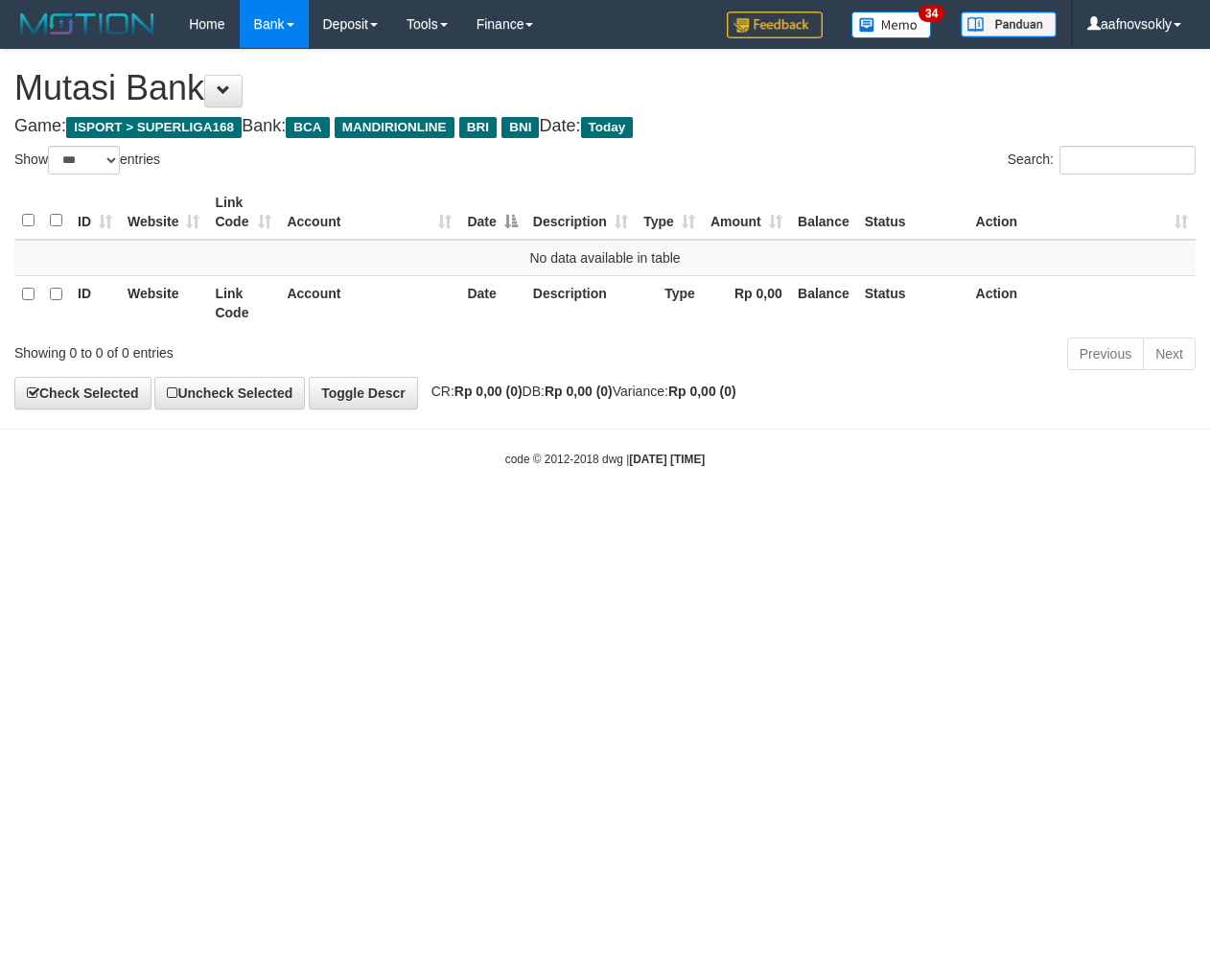 select on "***" 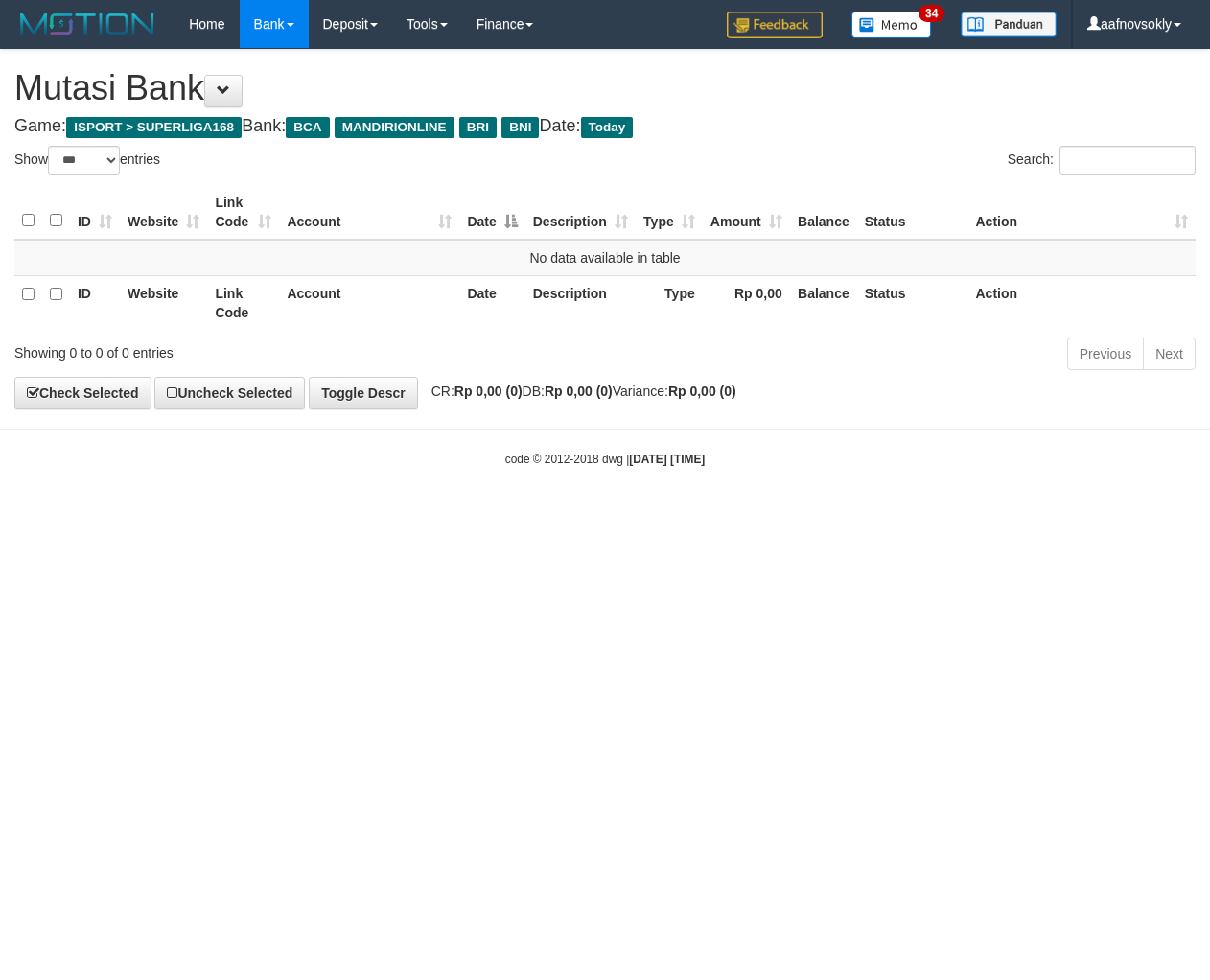 scroll, scrollTop: 0, scrollLeft: 0, axis: both 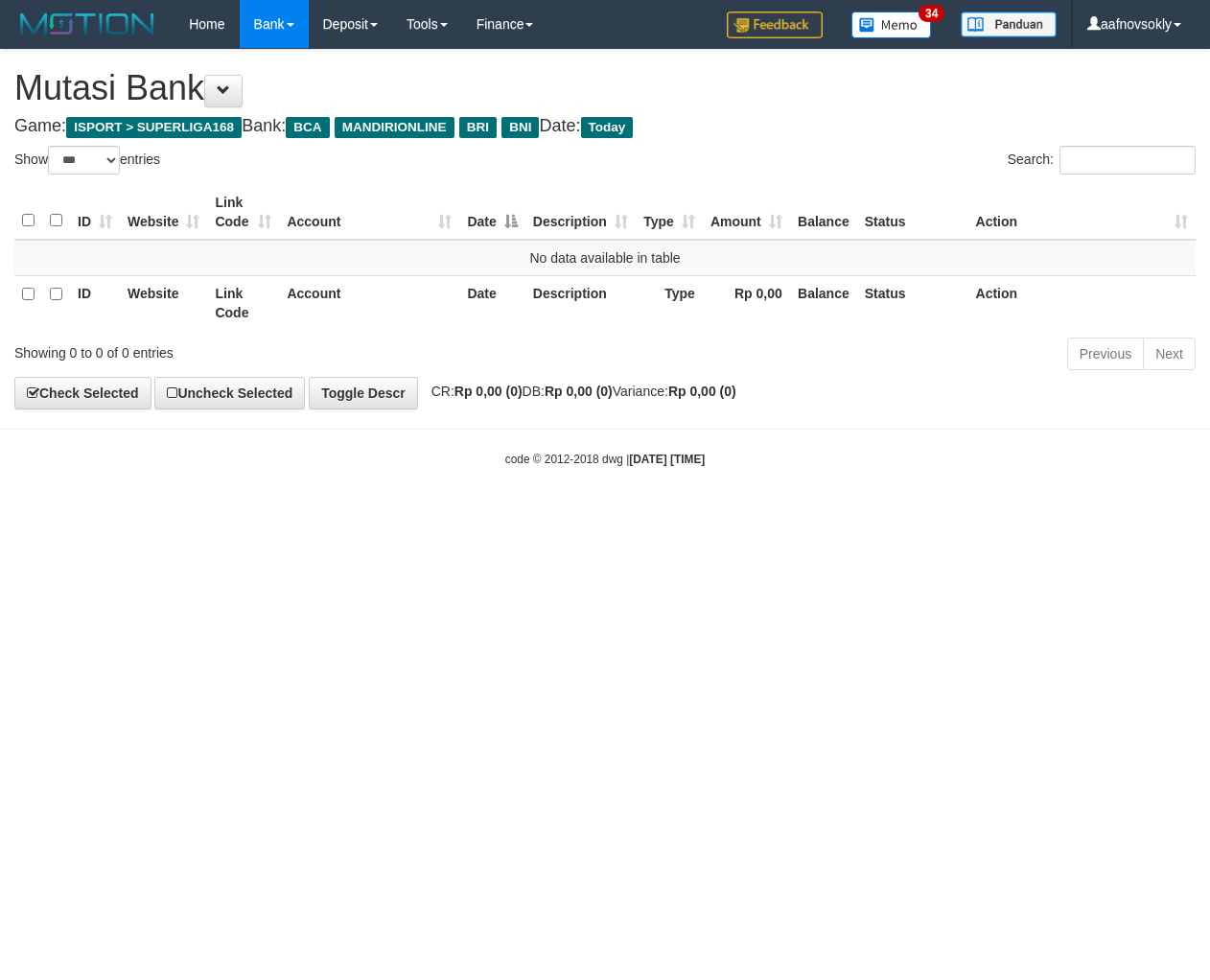 select on "***" 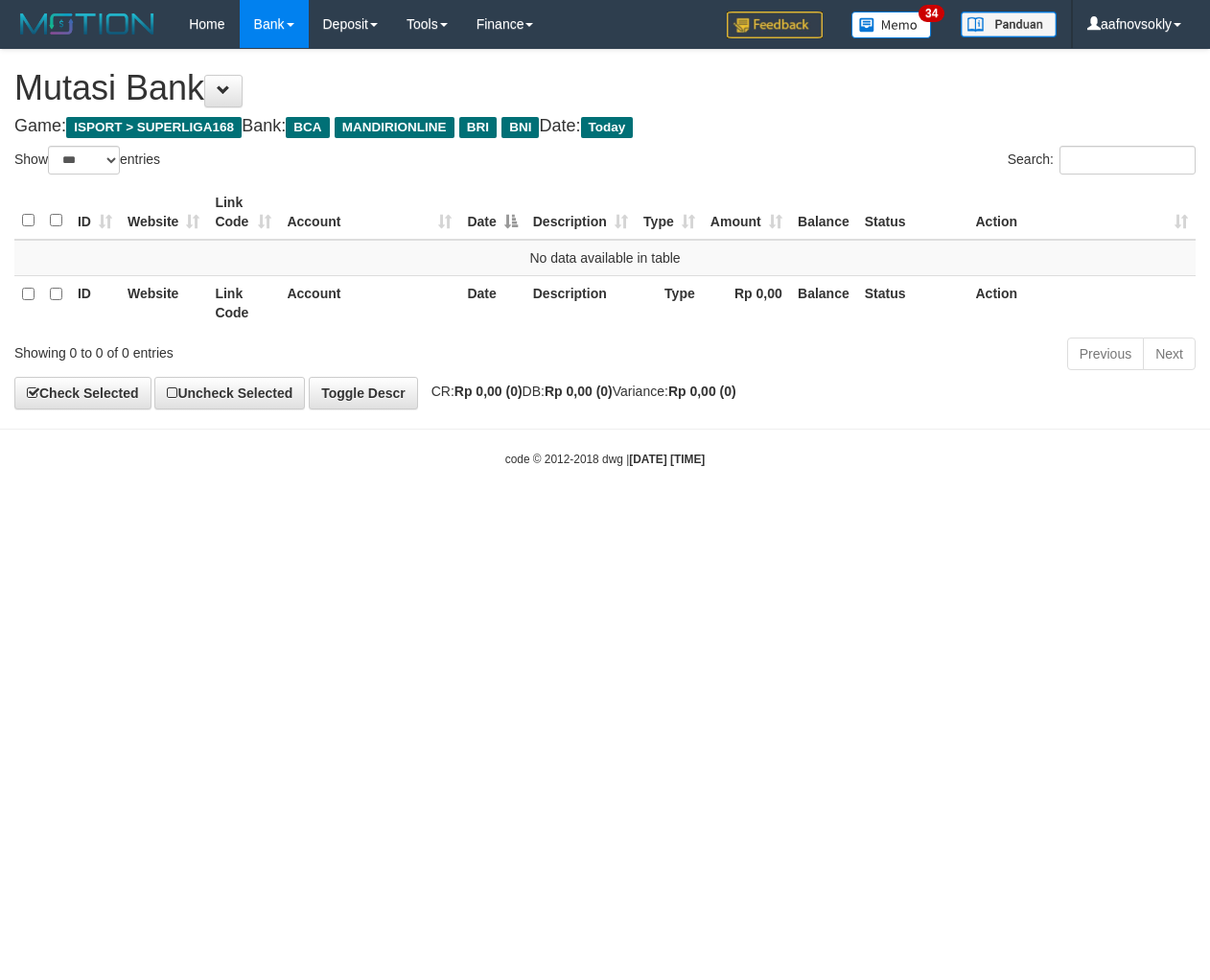 scroll, scrollTop: 0, scrollLeft: 0, axis: both 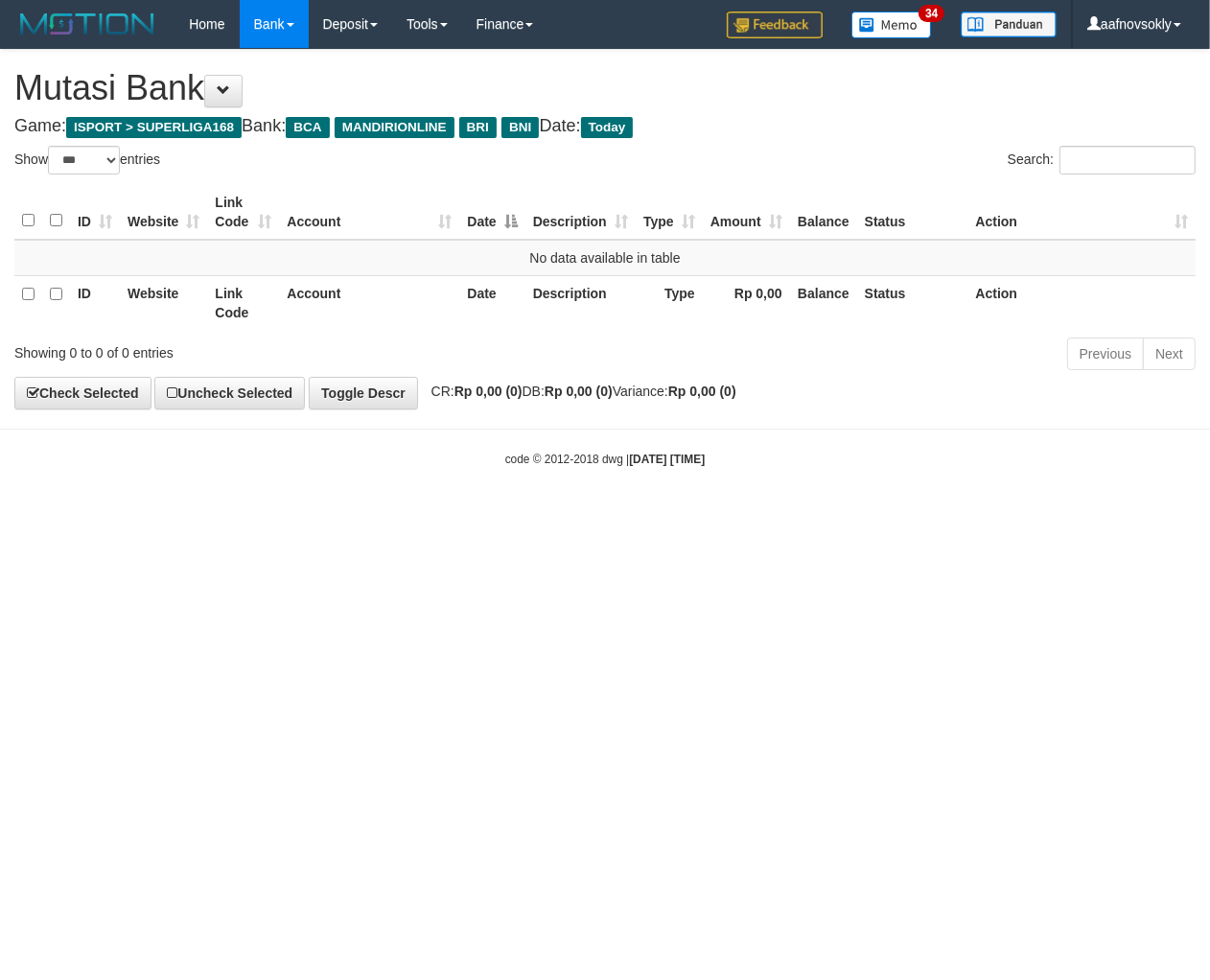 drag, startPoint x: 688, startPoint y: 525, endPoint x: 690, endPoint y: 534, distance: 9.219544 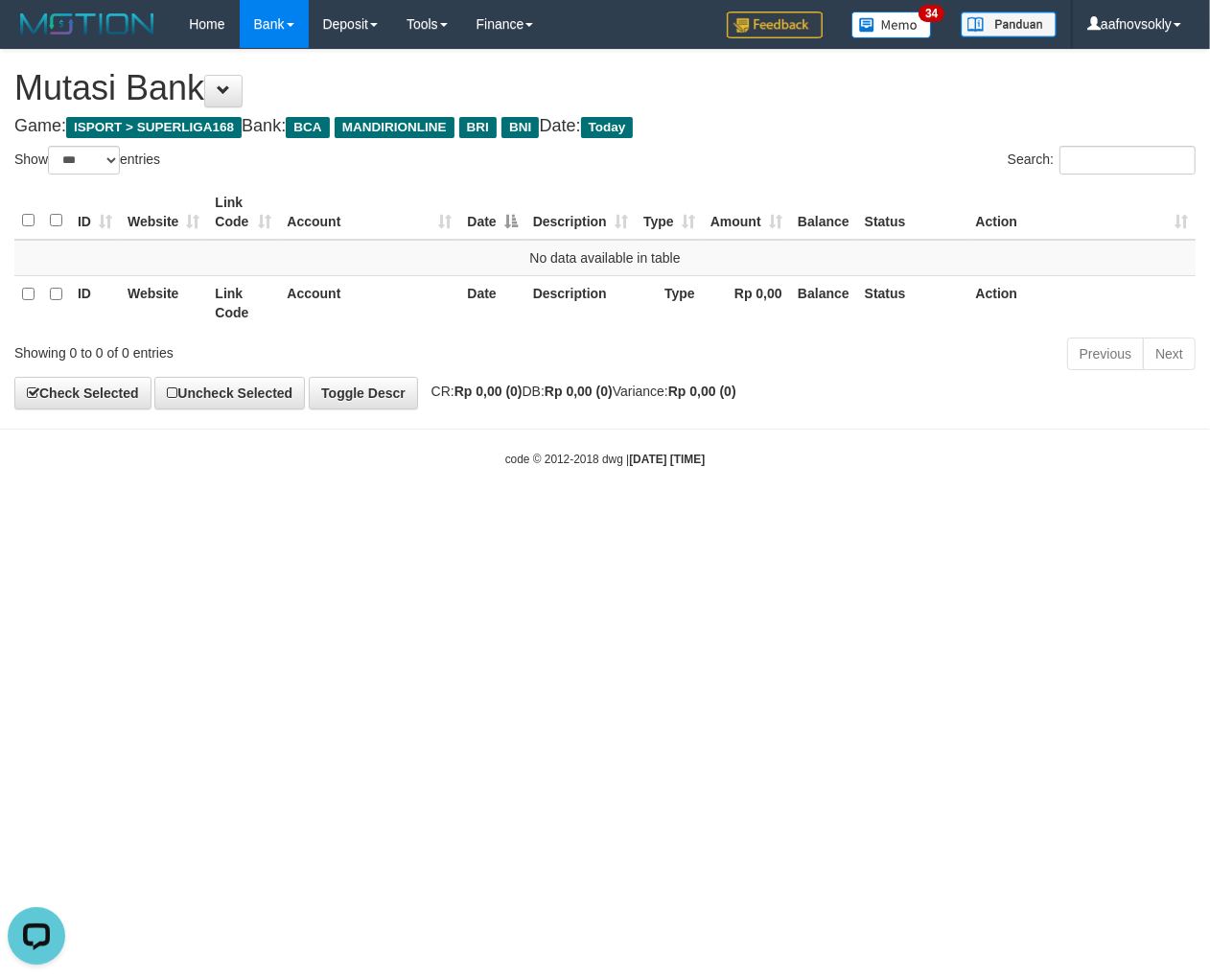 scroll, scrollTop: 0, scrollLeft: 0, axis: both 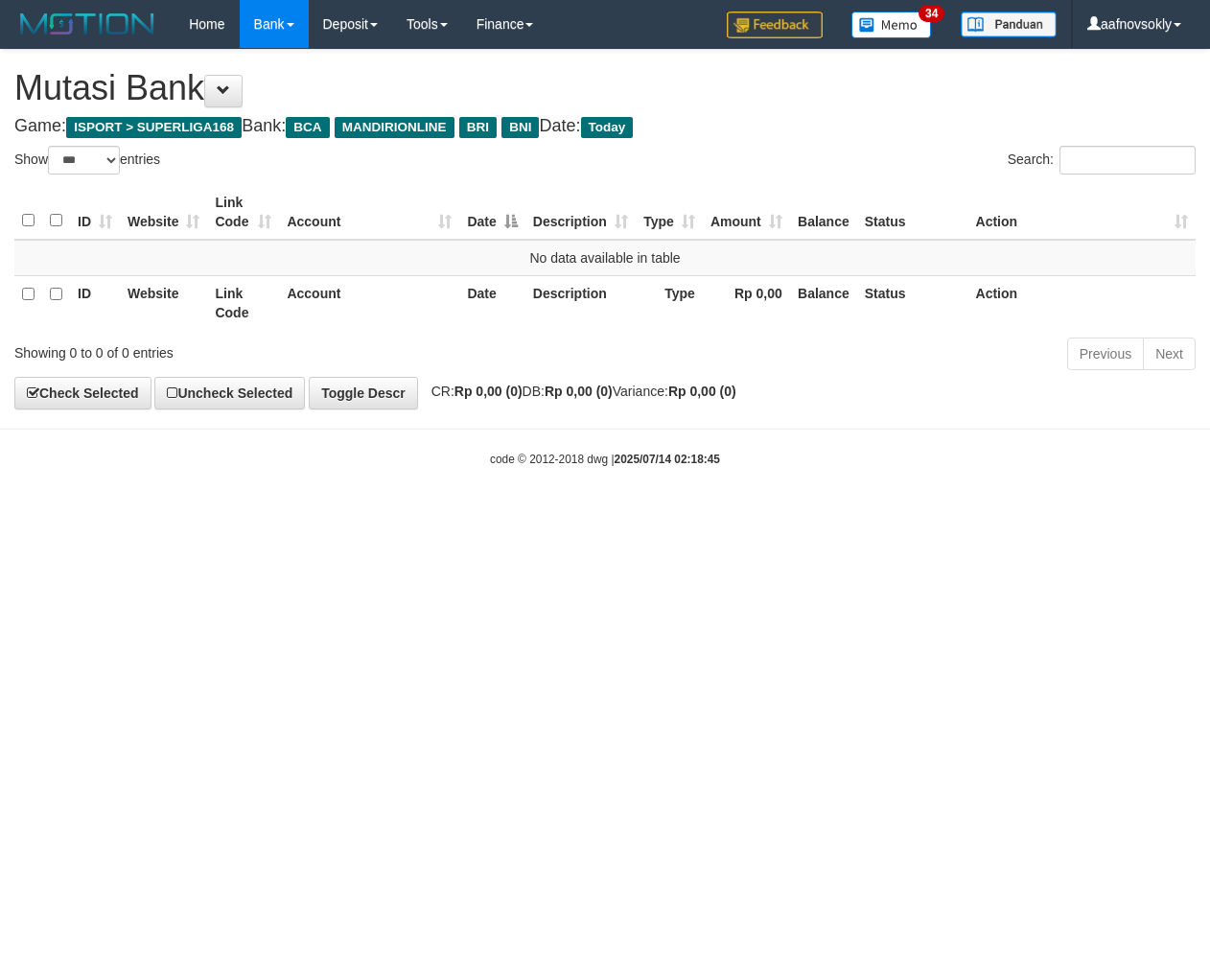 select on "***" 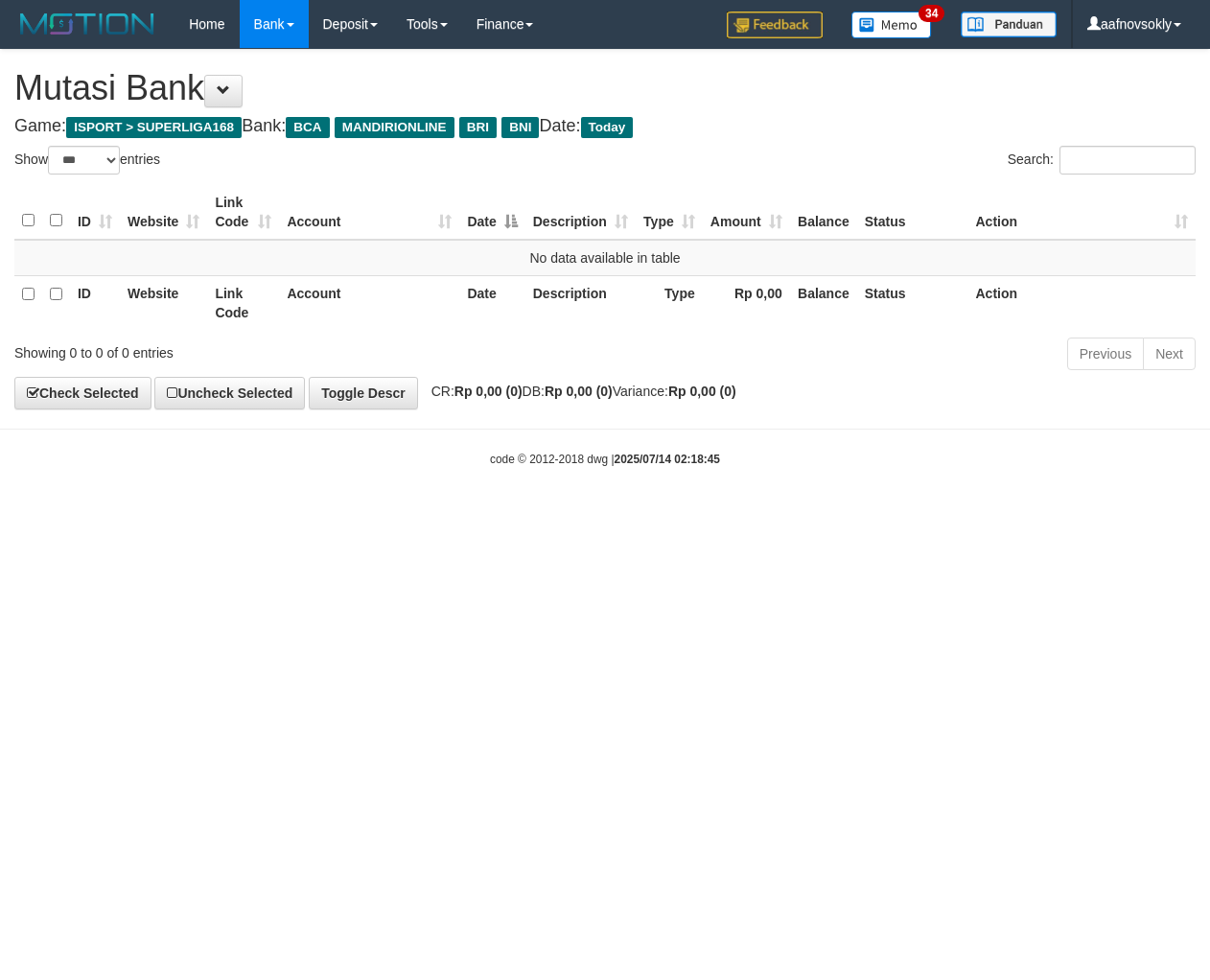 scroll, scrollTop: 0, scrollLeft: 0, axis: both 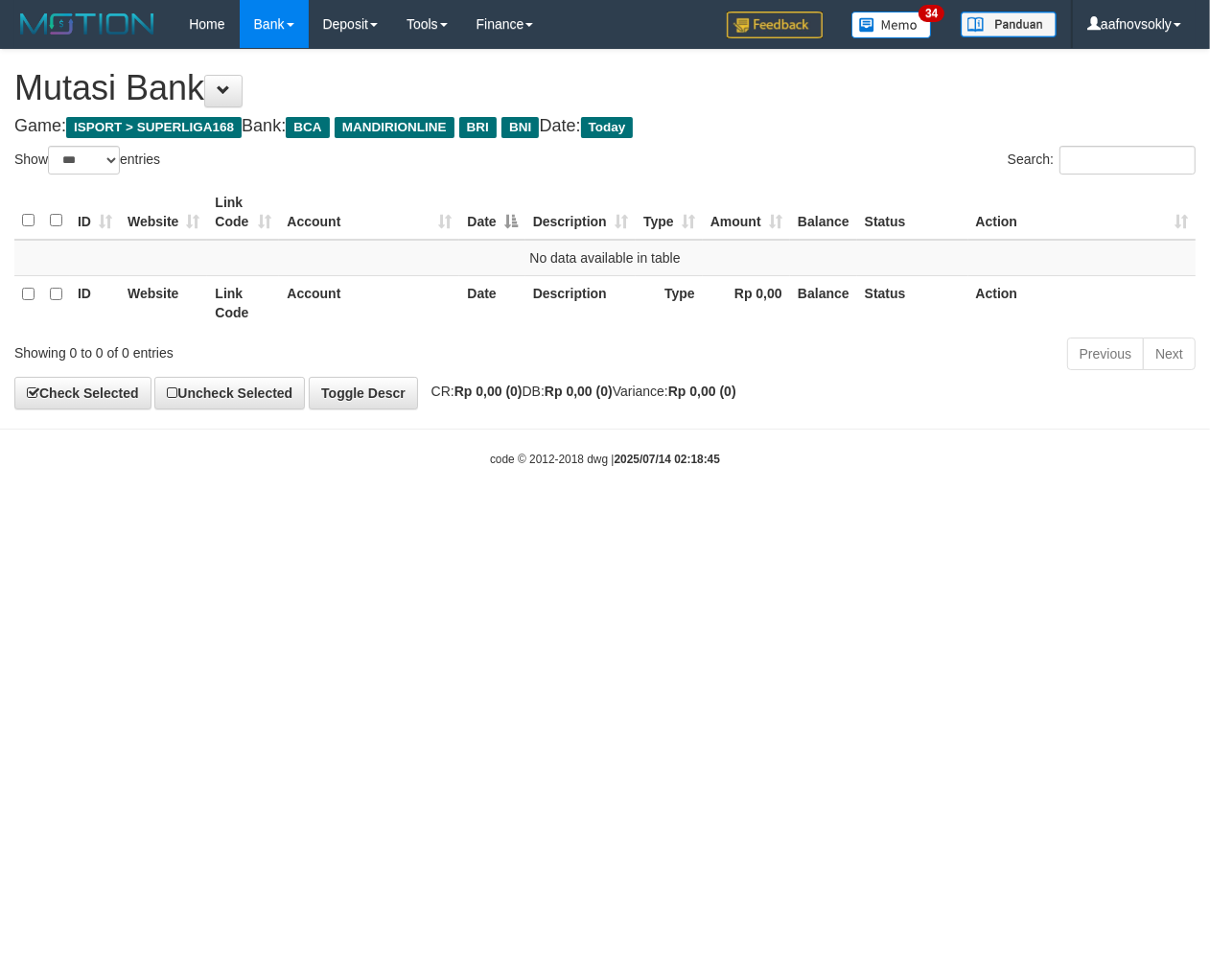 click on "Toggle navigation
Home
Bank
Account List
Load
By Website
Group
[ISPORT]													SUPERLIGA168
By Load Group (DPS)" at bounding box center (605, 258) 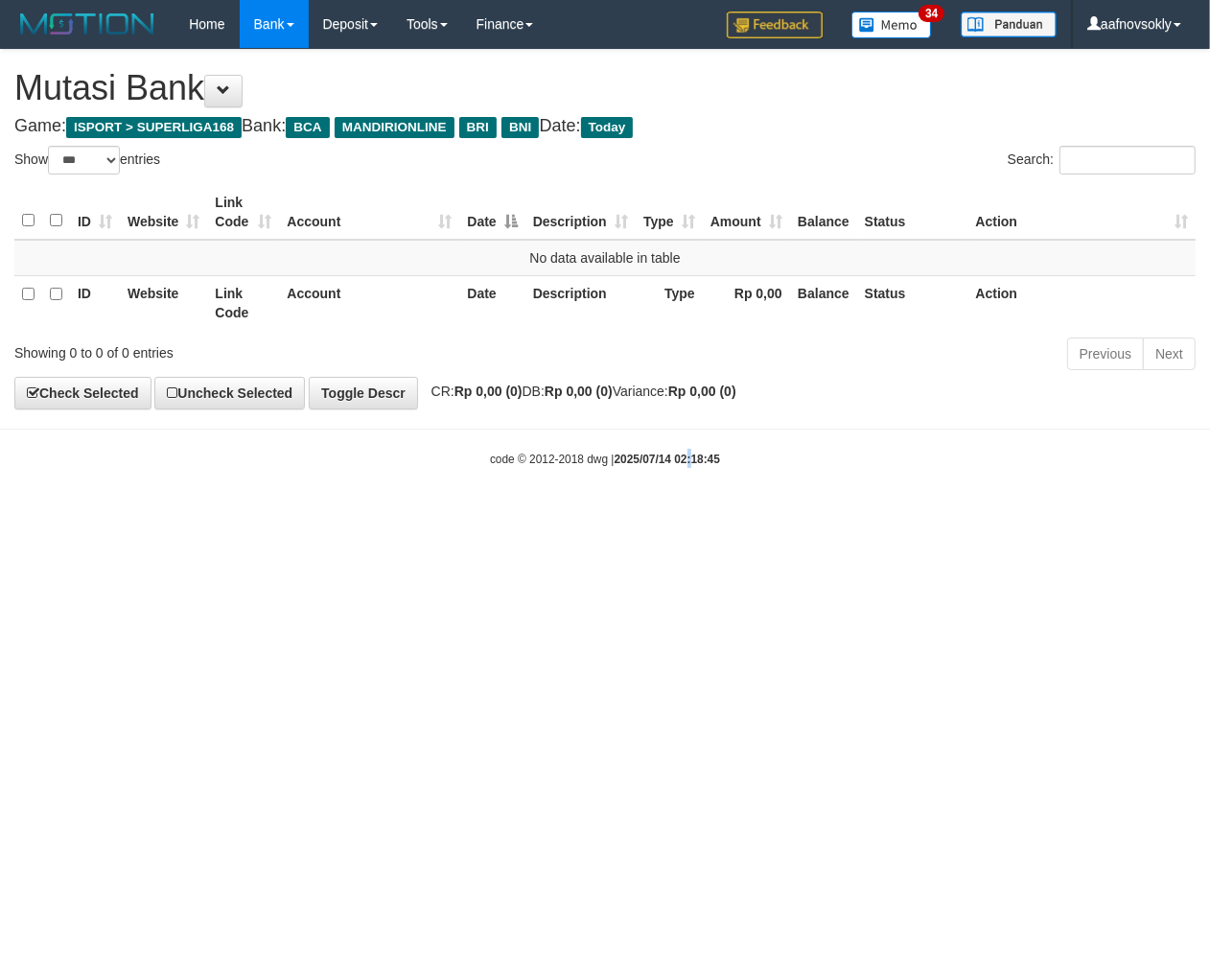 click on "Toggle navigation
Home
Bank
Account List
Load
By Website
Group
[ISPORT]													SUPERLIGA168
By Load Group (DPS)" at bounding box center [605, 258] 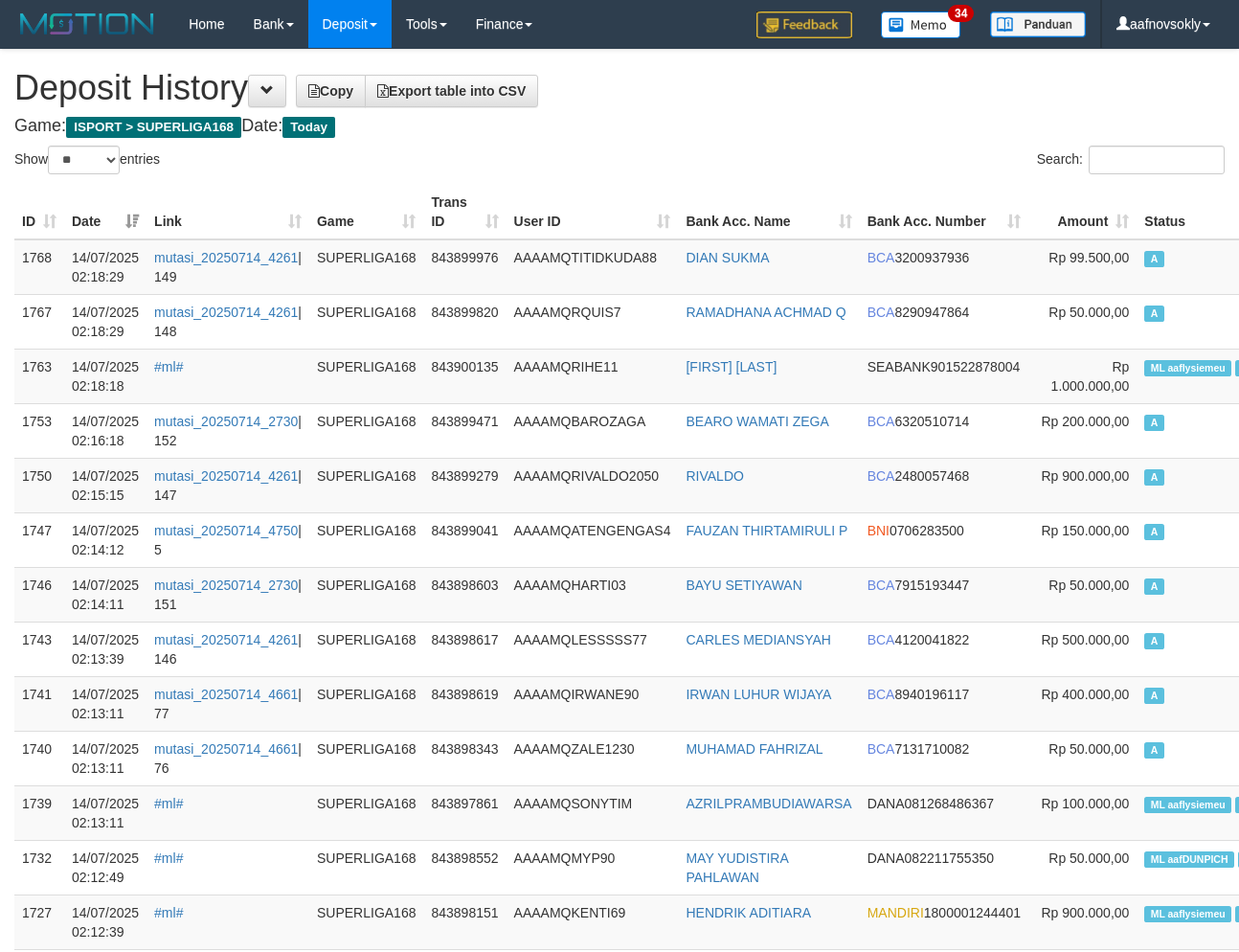 select on "**" 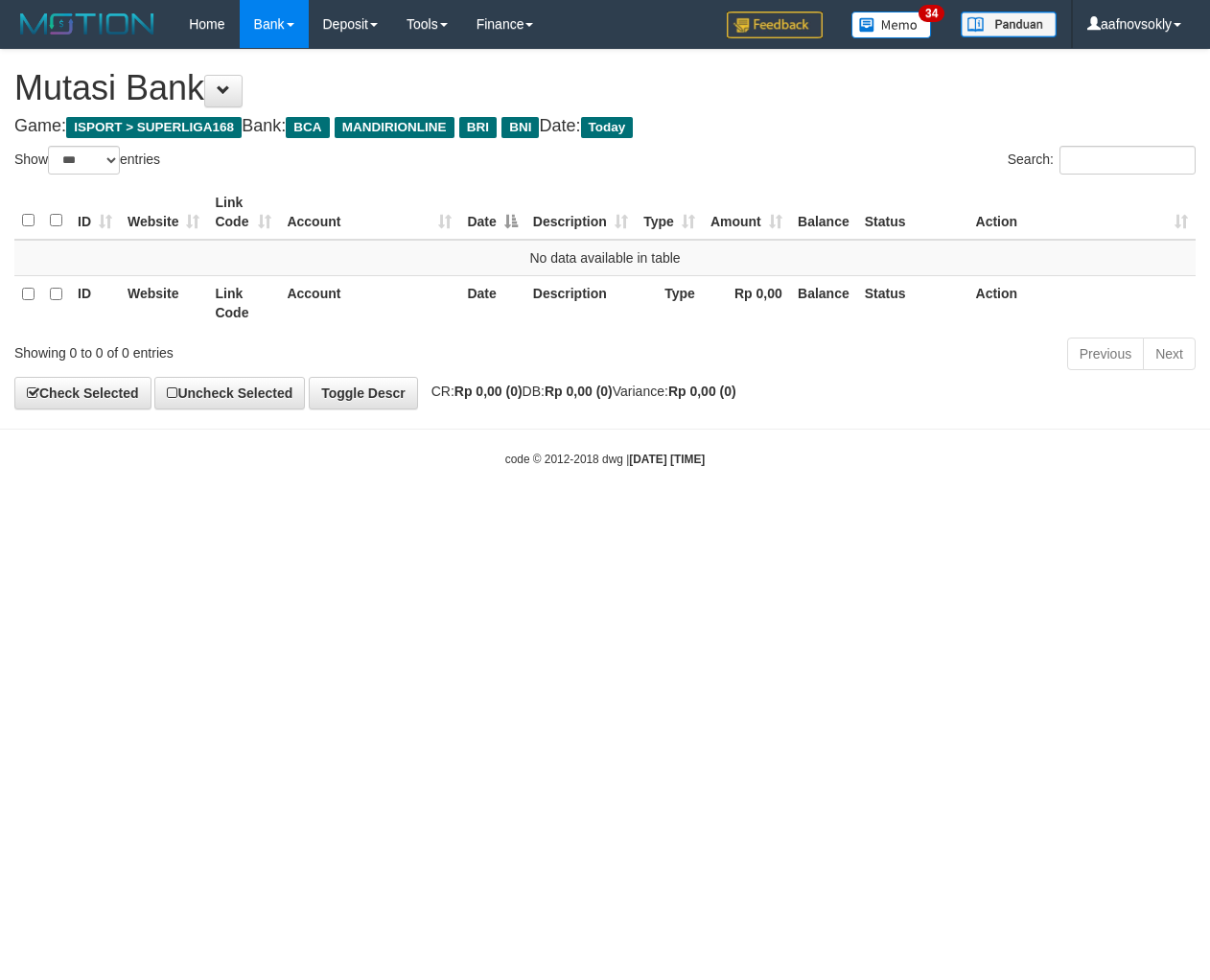 select on "***" 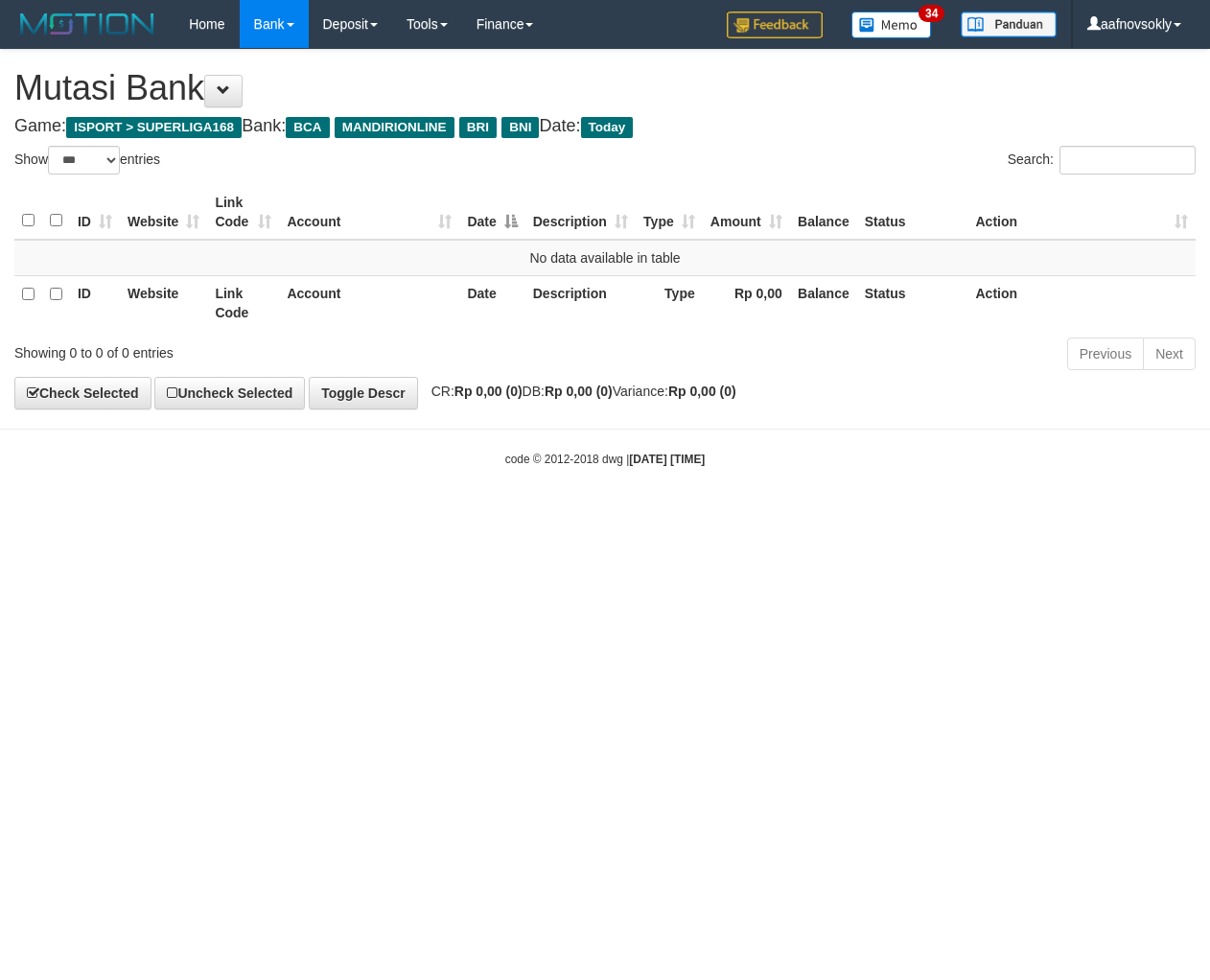 scroll, scrollTop: 0, scrollLeft: 0, axis: both 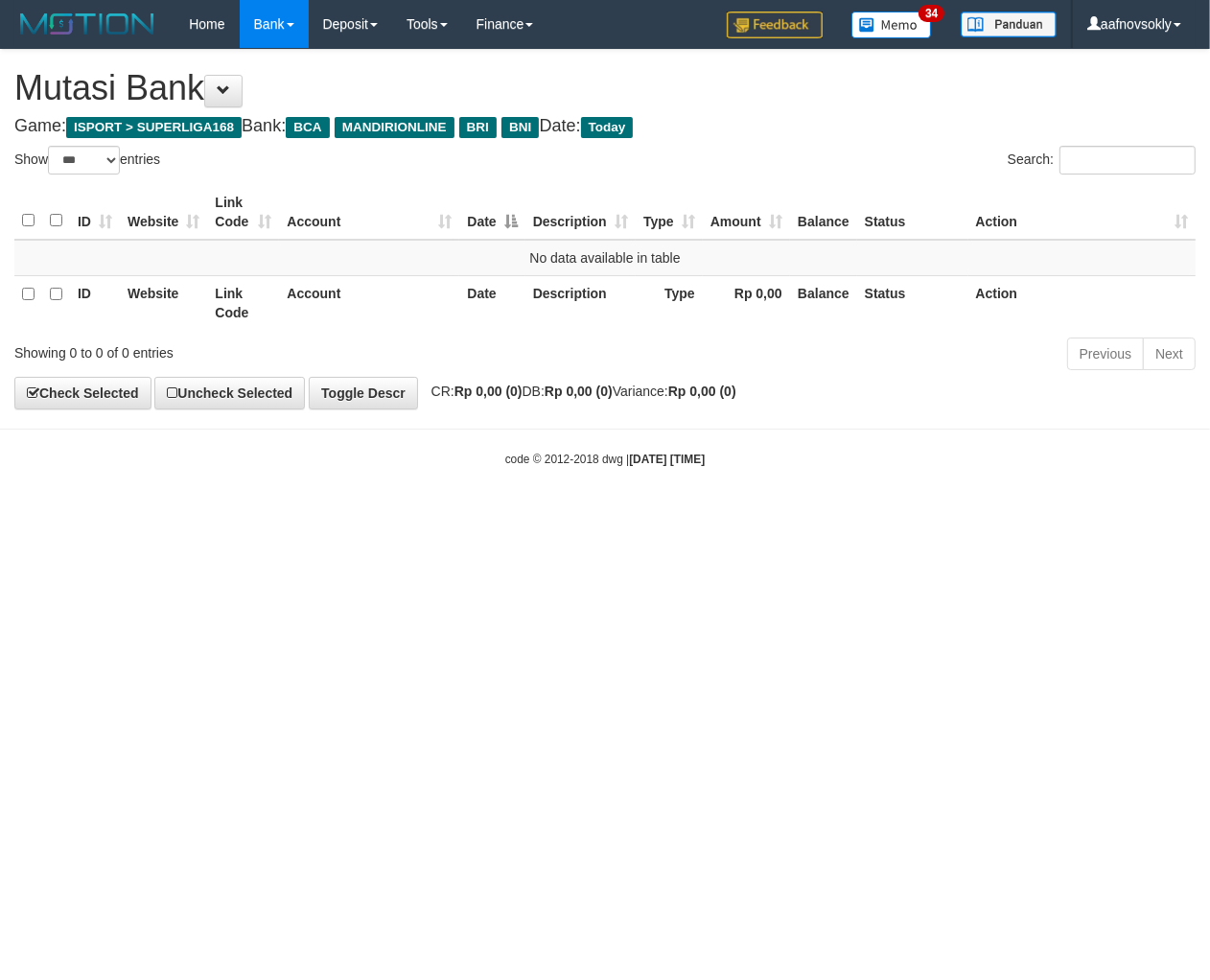 click on "Toggle navigation
Home
Bank
Account List
Load
By Website
Group
[ISPORT]													SUPERLIGA168
By Load Group (DPS)
34" at bounding box center (605, 258) 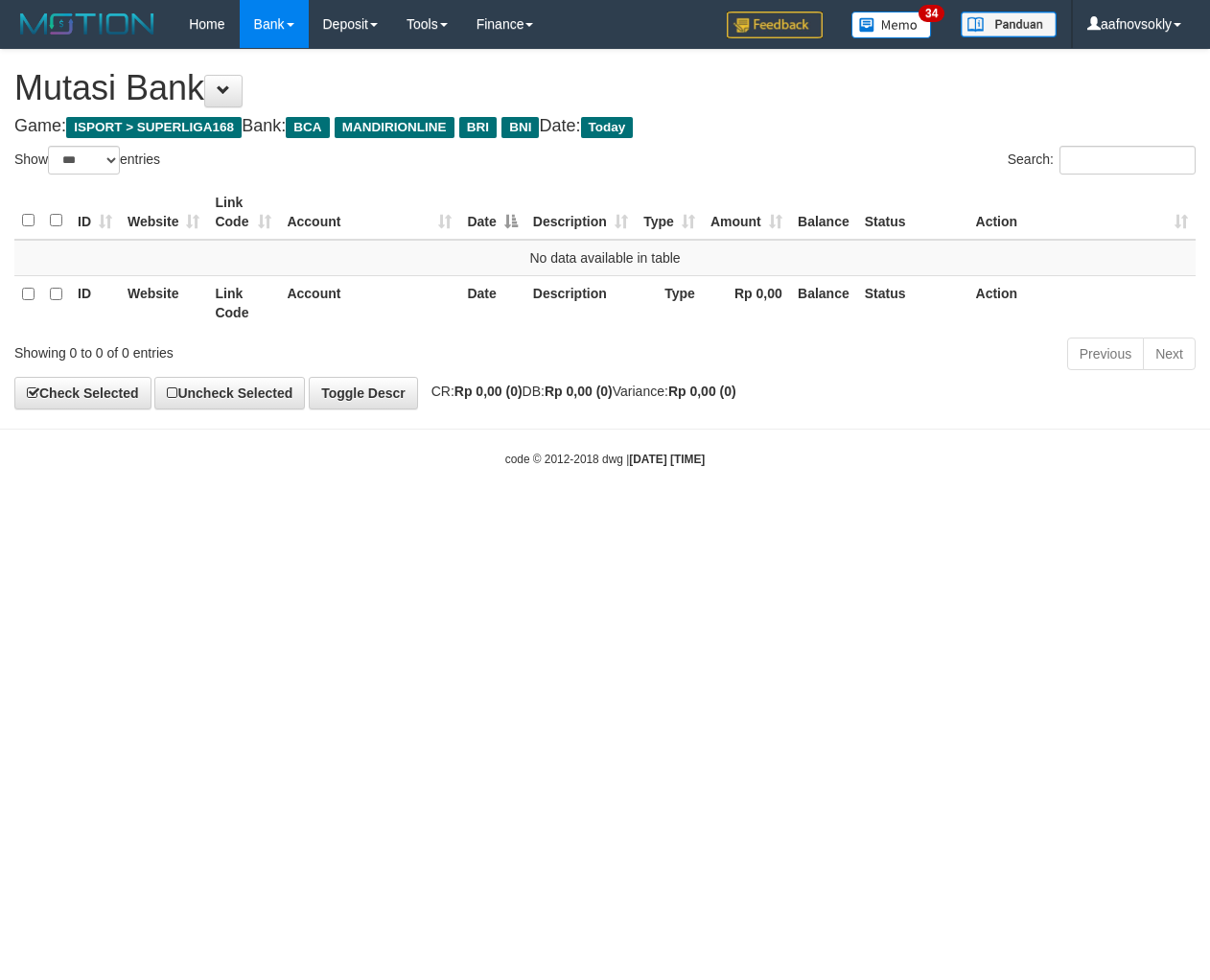 select on "***" 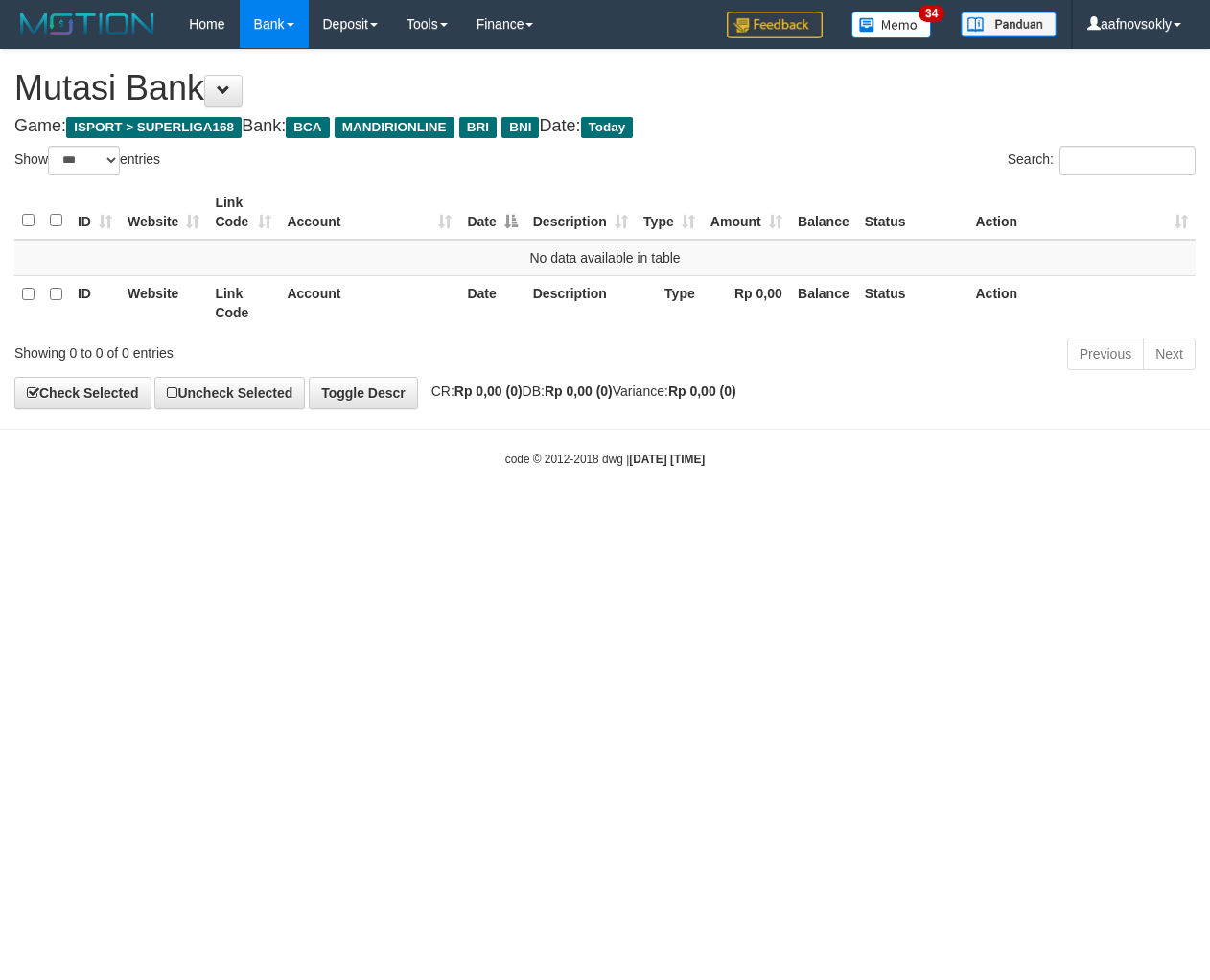 scroll, scrollTop: 0, scrollLeft: 0, axis: both 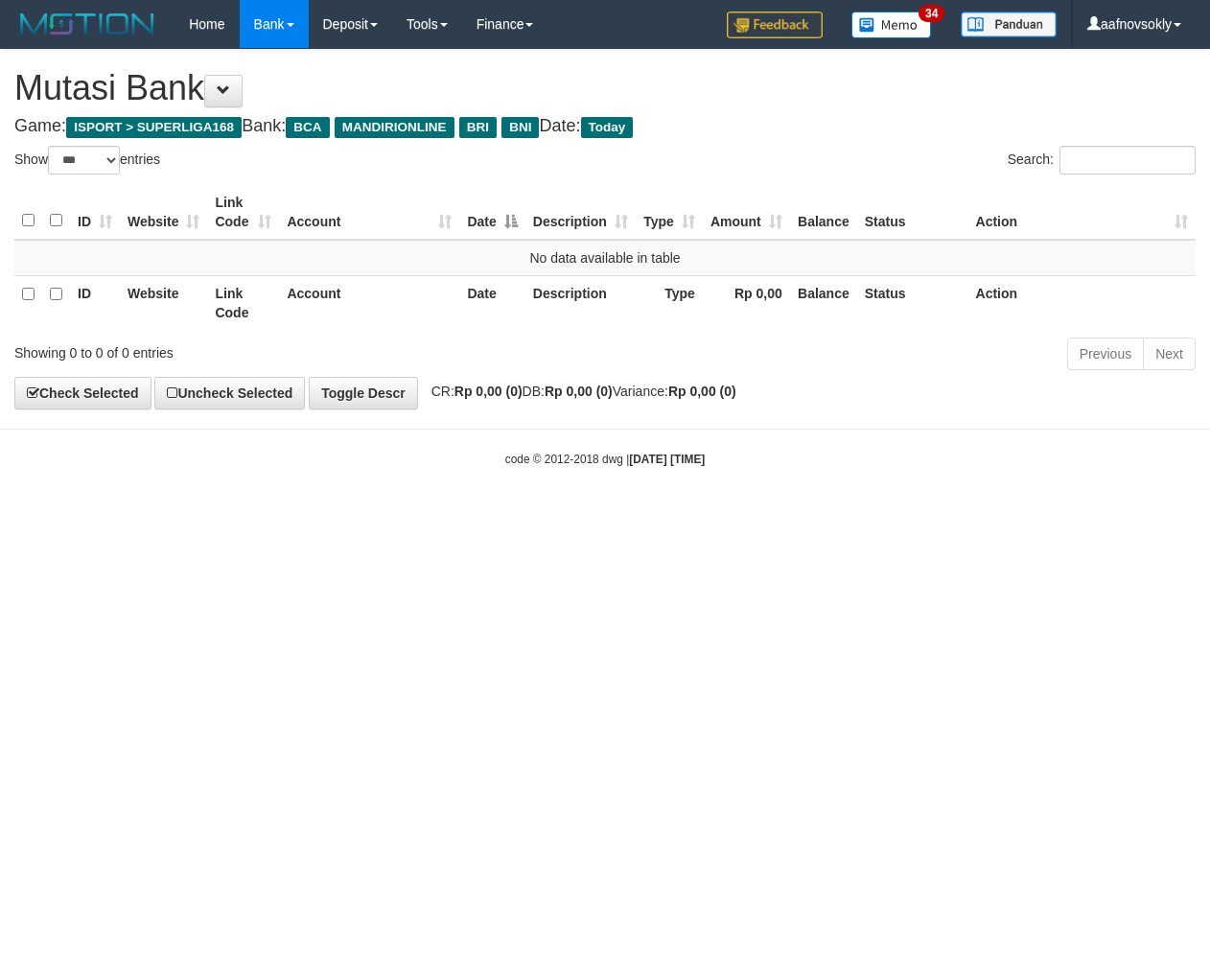 select on "***" 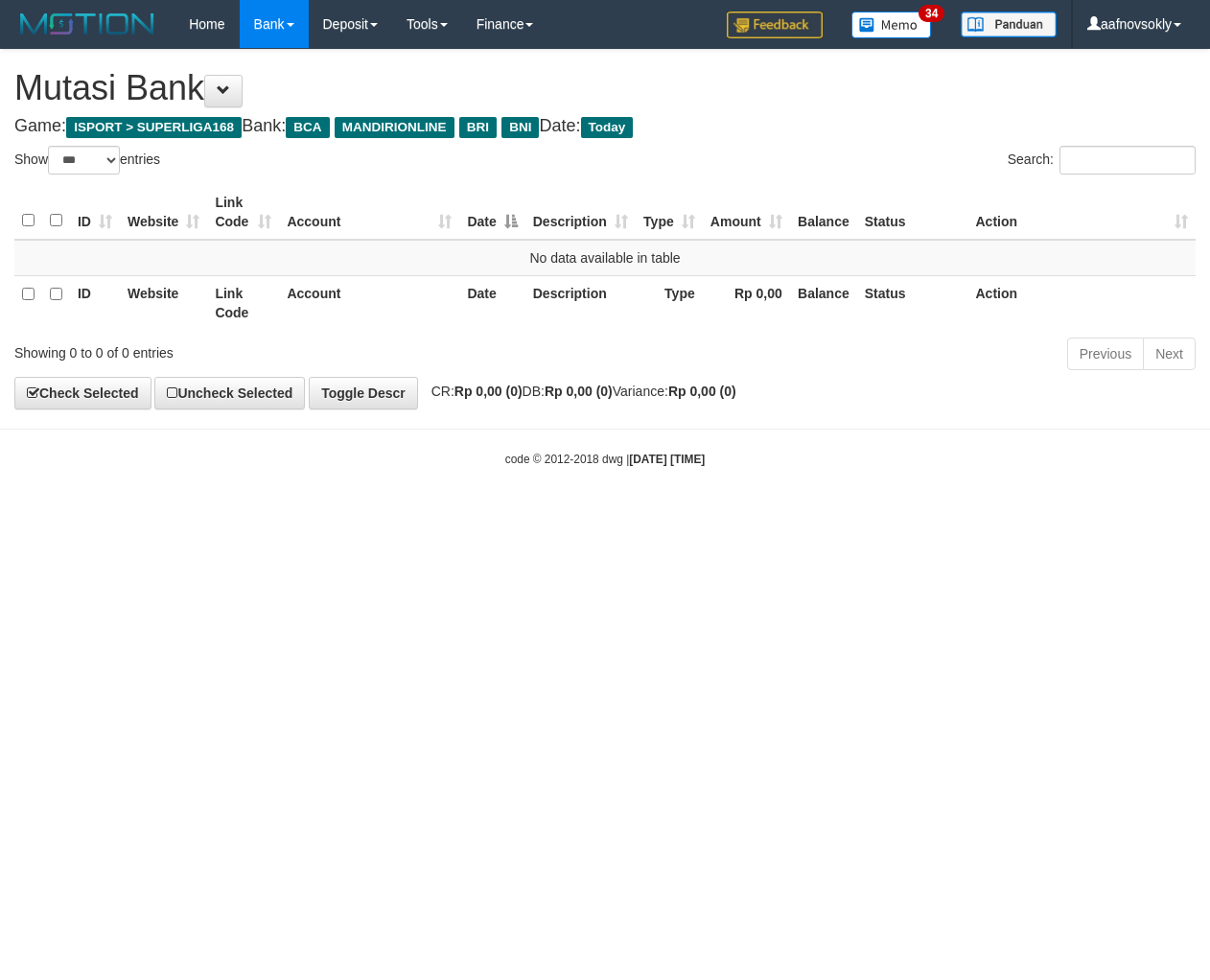 scroll, scrollTop: 0, scrollLeft: 0, axis: both 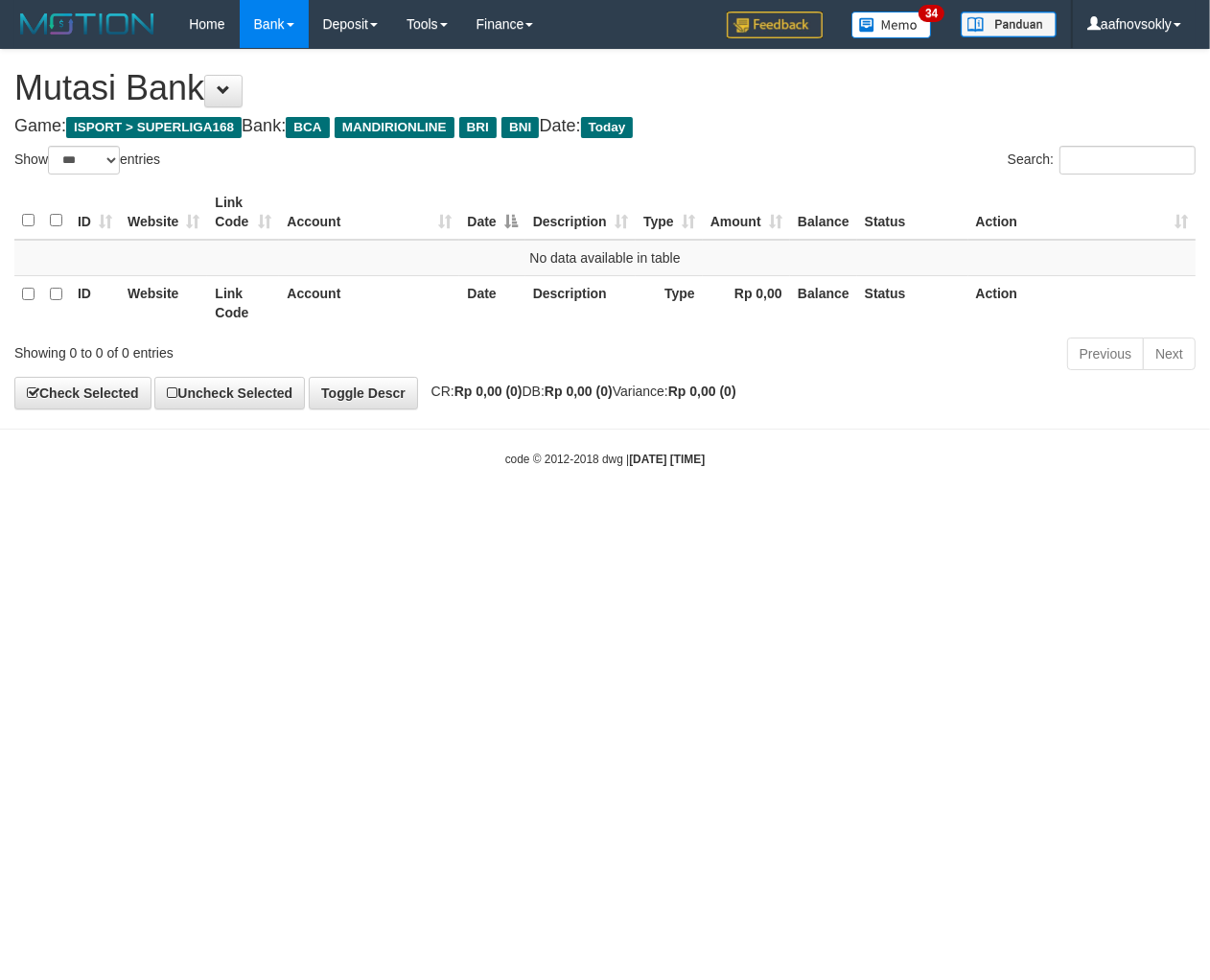 click on "Toggle navigation
Home
Bank
Account List
Load
By Website
Group
[ISPORT]													SUPERLIGA168
By Load Group (DPS)
34" at bounding box center (605, 258) 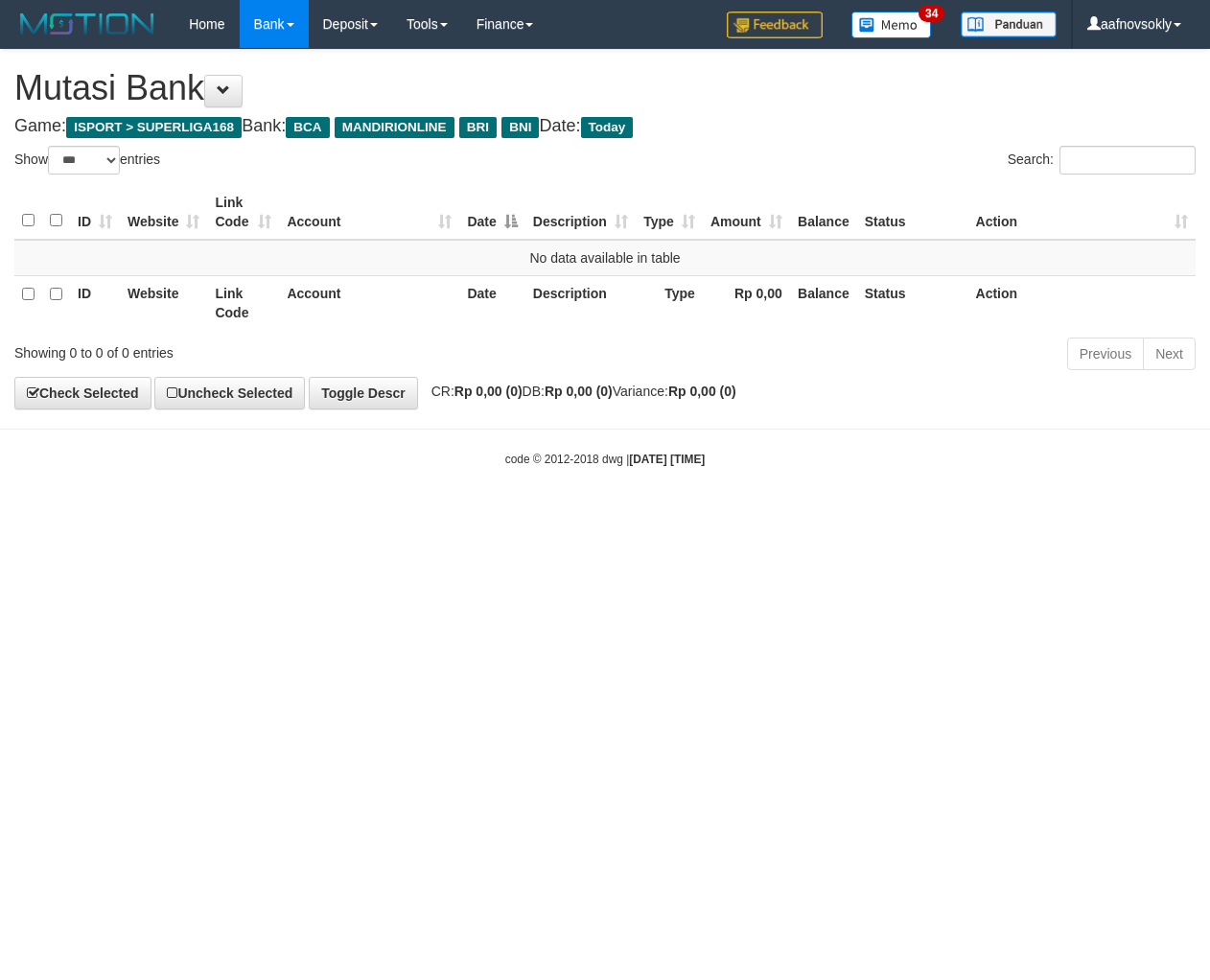select on "***" 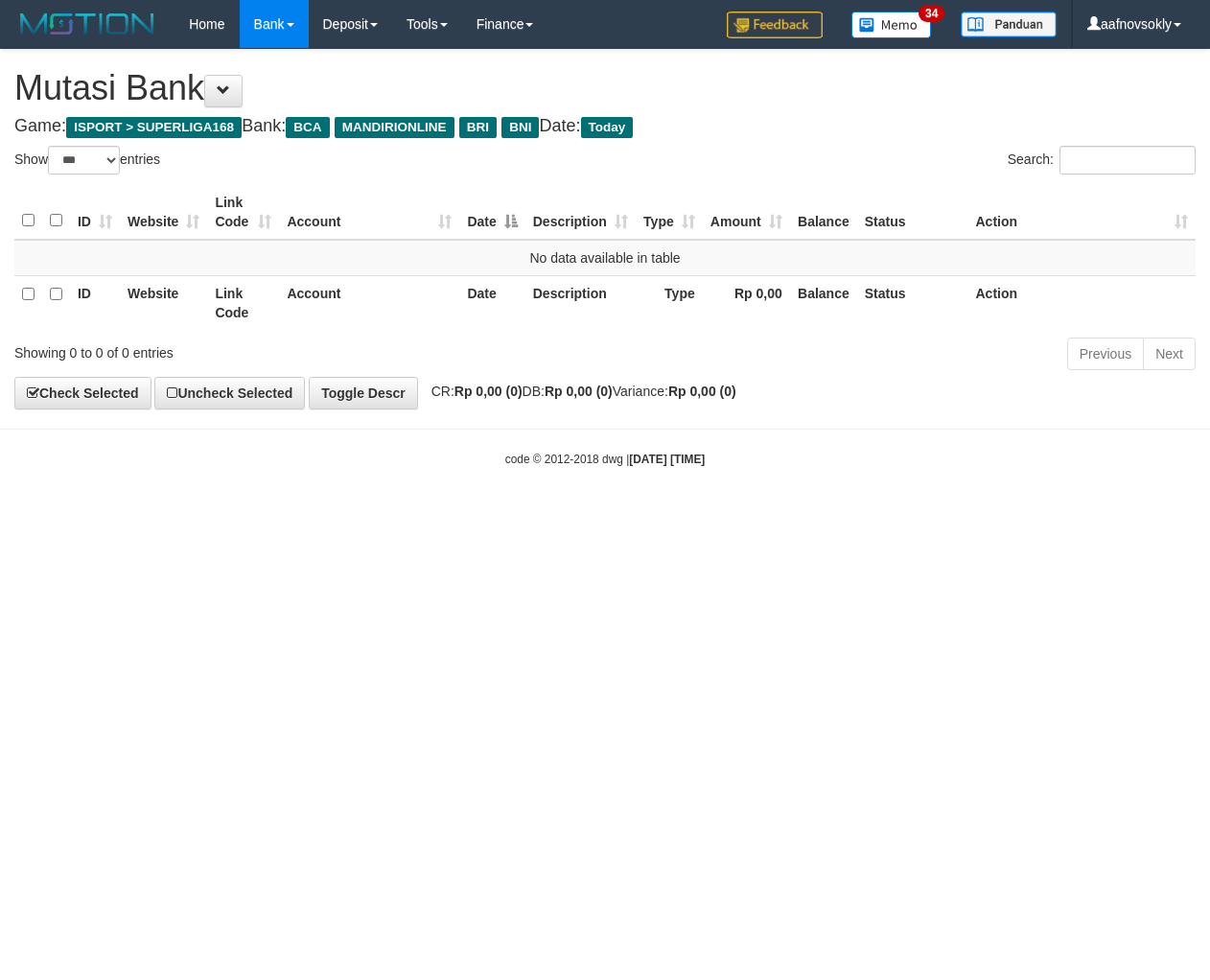 scroll, scrollTop: 0, scrollLeft: 0, axis: both 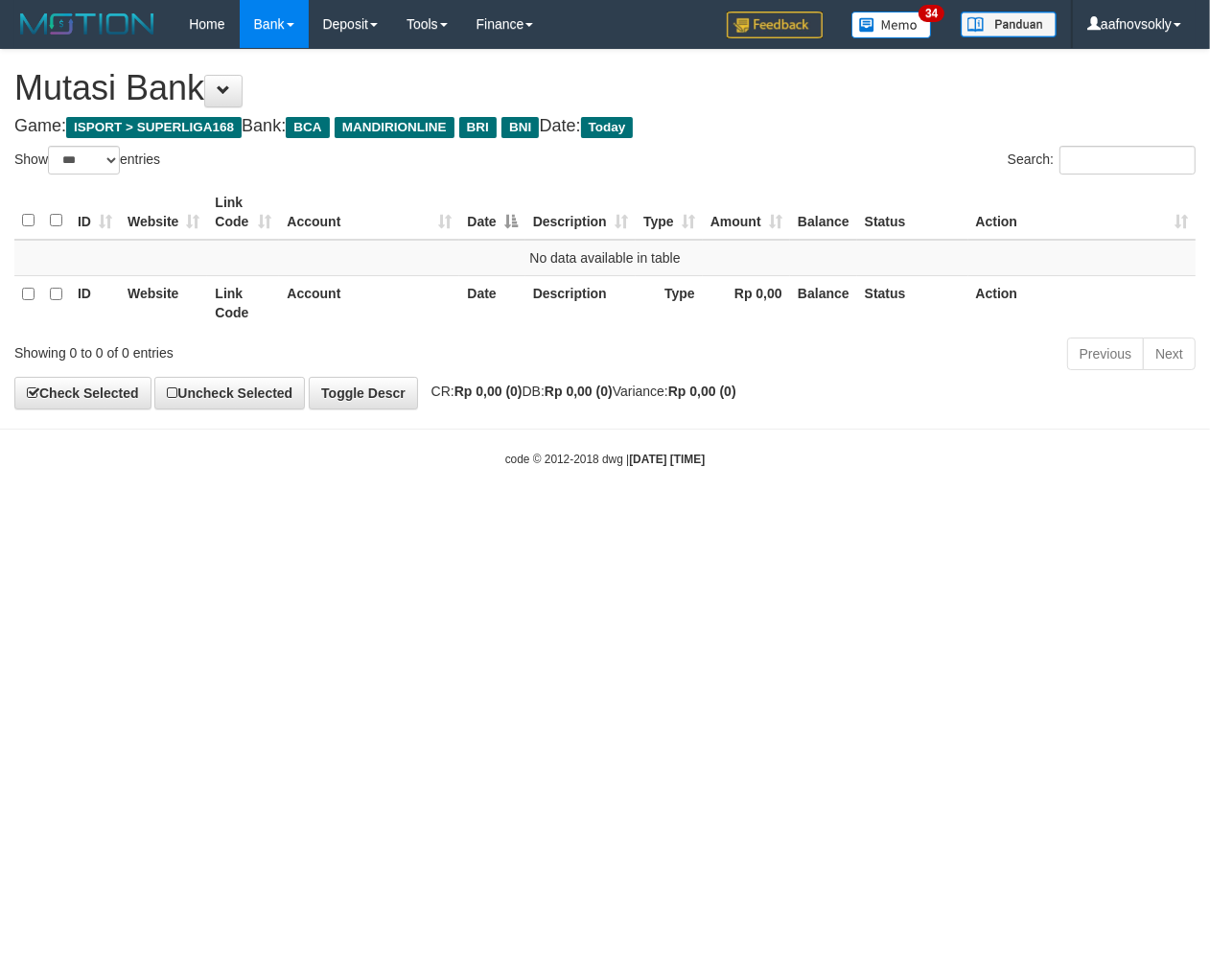 click on "Toggle navigation
Home
Bank
Account List
Load
By Website
Group
[ISPORT]													SUPERLIGA168
By Load Group (DPS)
34" at bounding box center [605, 258] 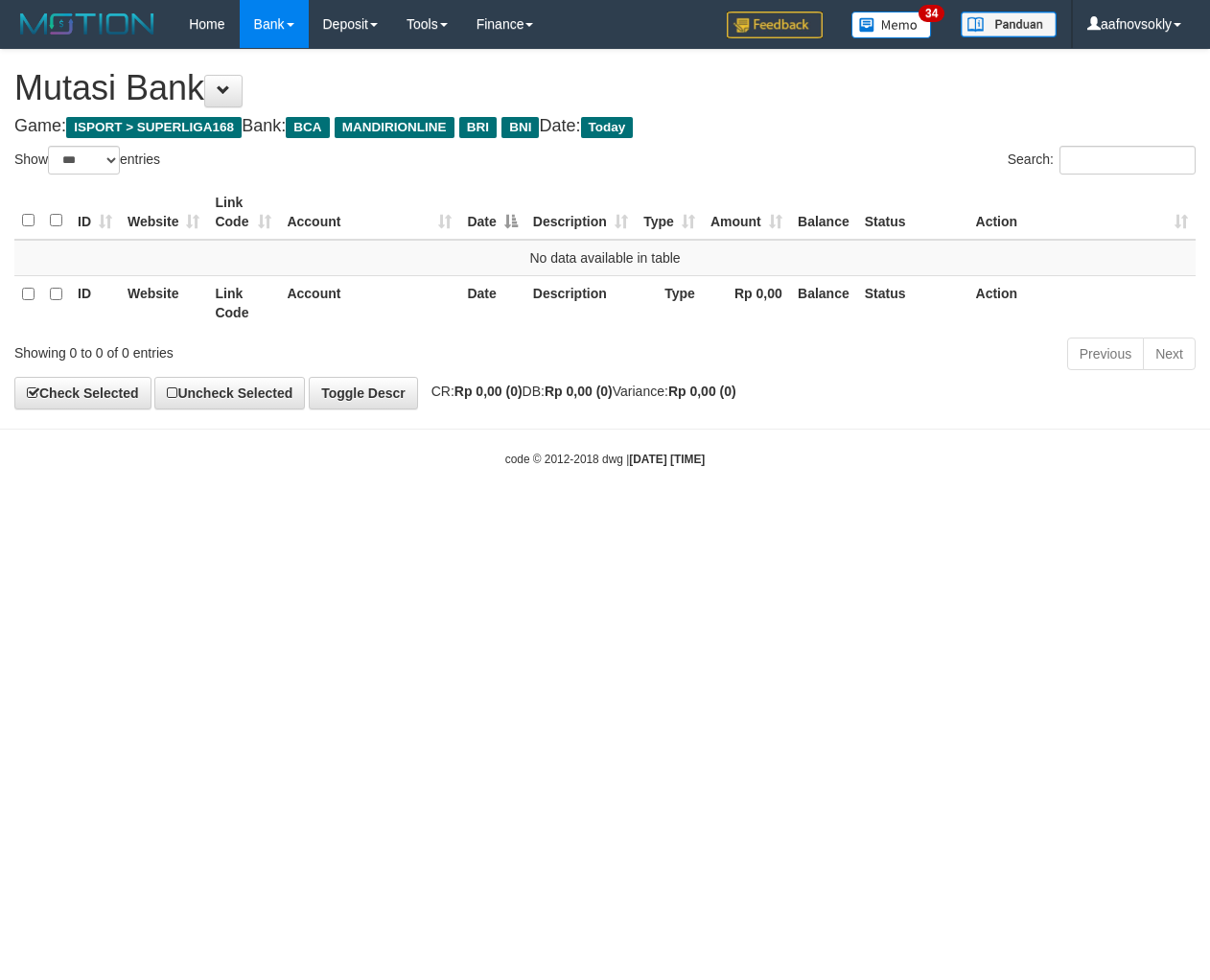 select on "***" 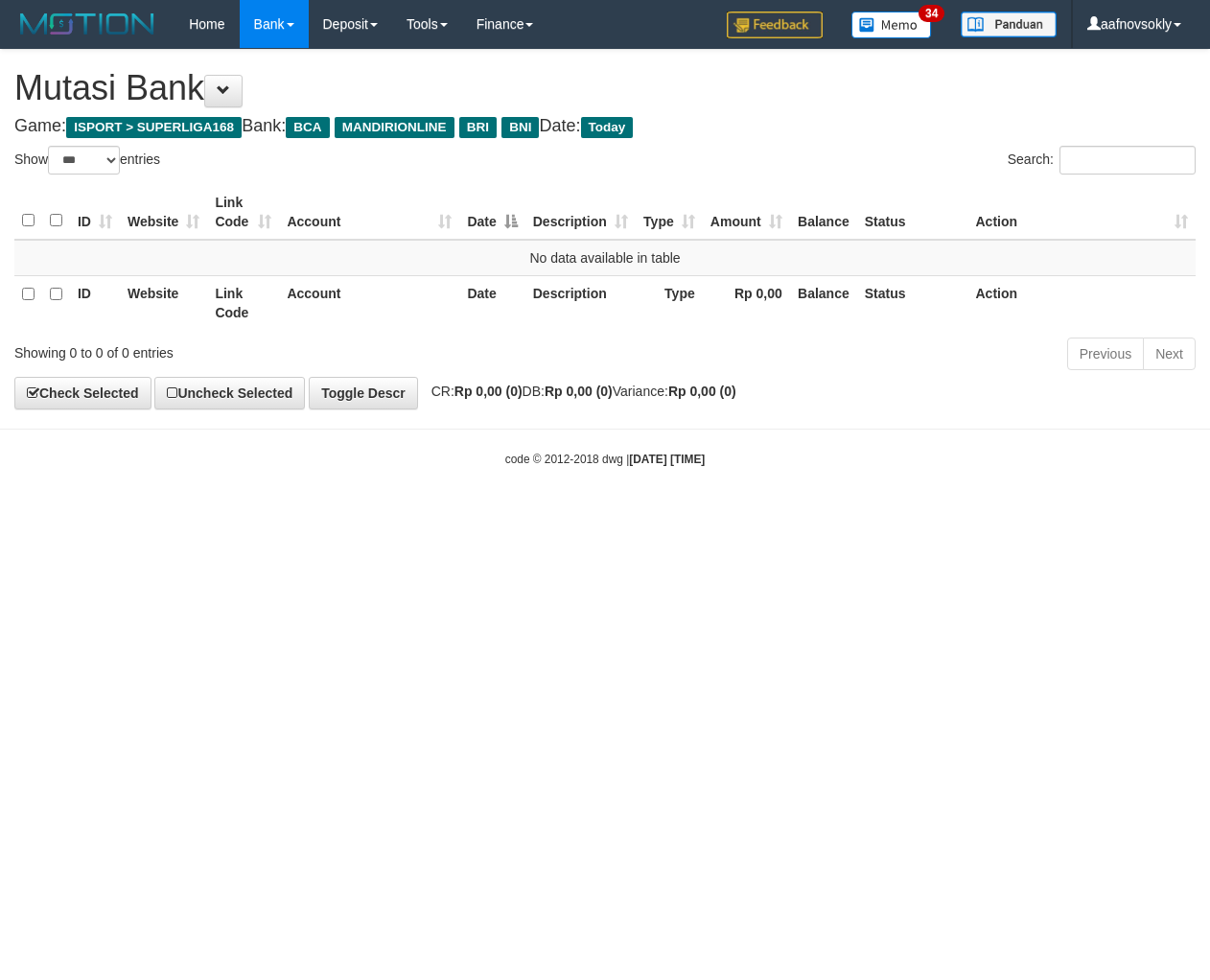 scroll, scrollTop: 0, scrollLeft: 0, axis: both 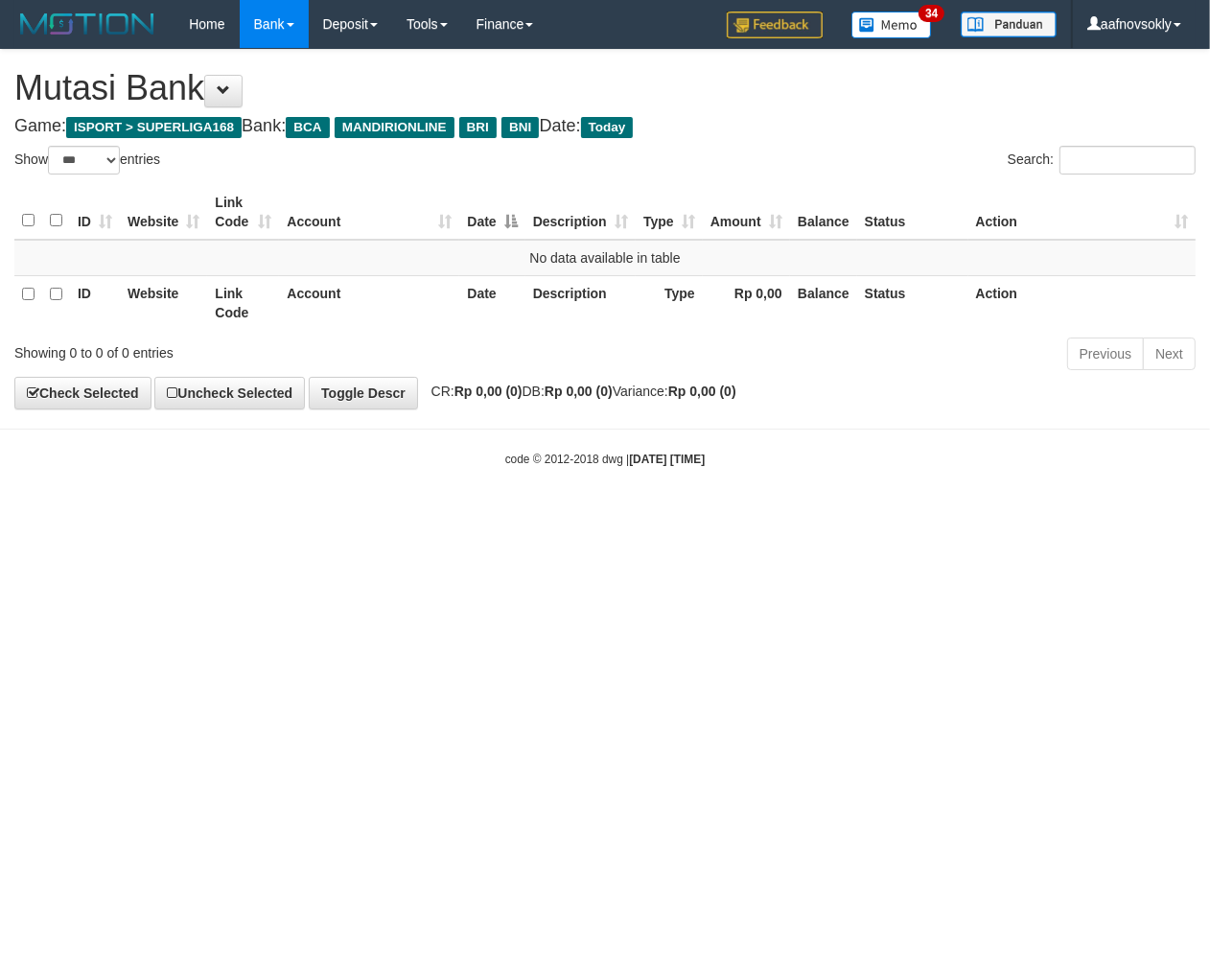 click on "Toggle navigation
Home
Bank
Account List
Load
By Website
Group
[ISPORT]													SUPERLIGA168
By Load Group (DPS)
34" at bounding box center (605, 258) 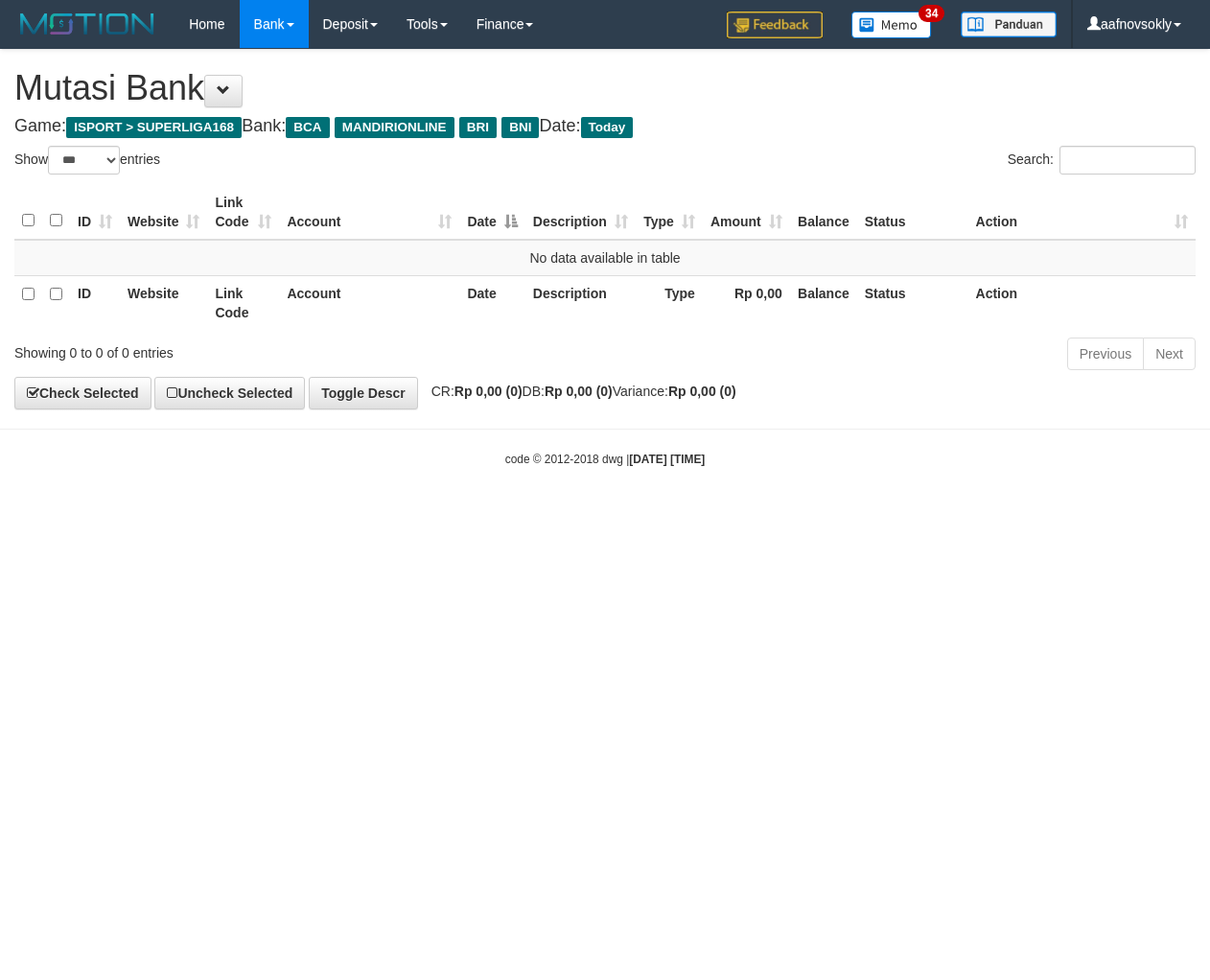 select on "***" 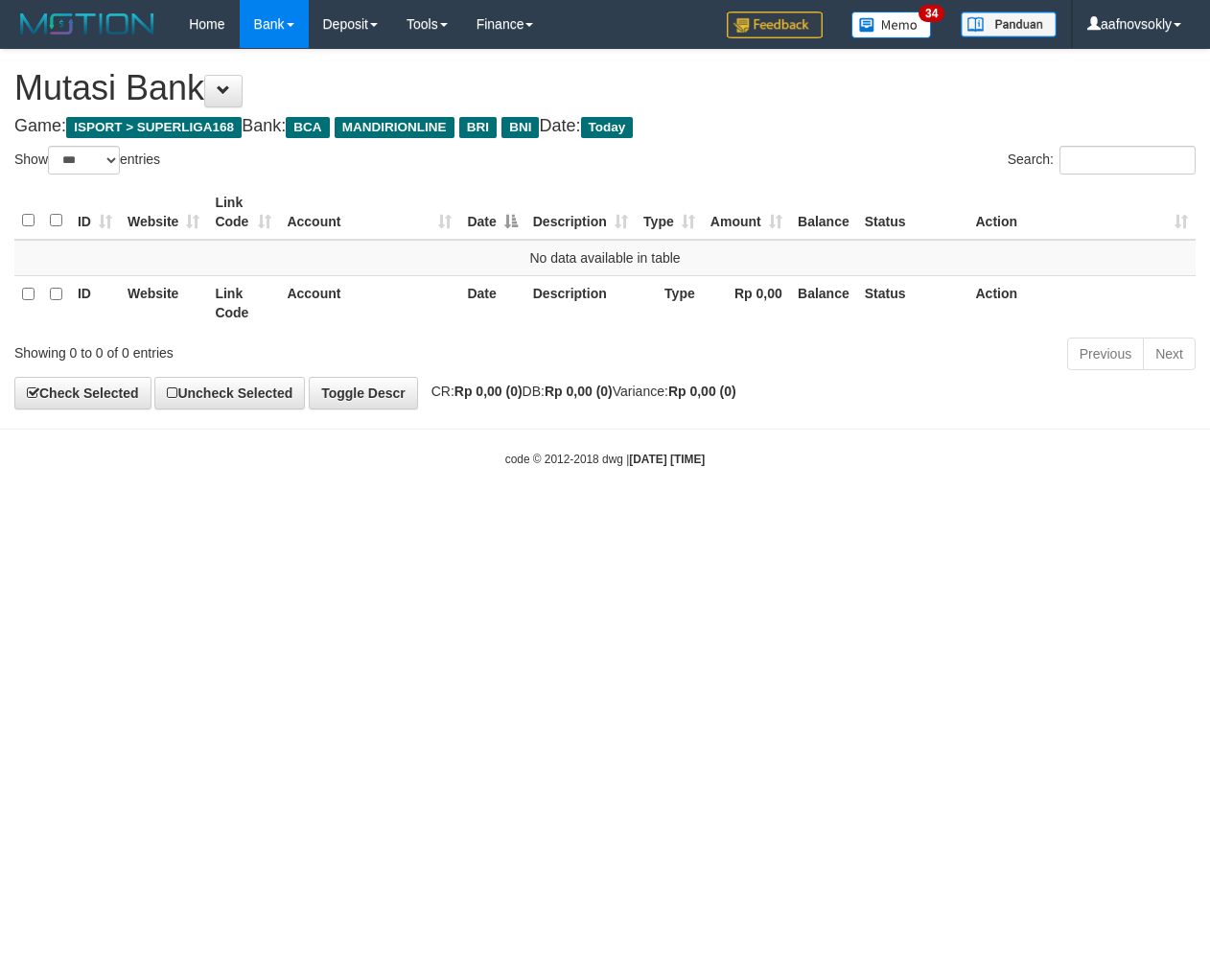 scroll, scrollTop: 0, scrollLeft: 0, axis: both 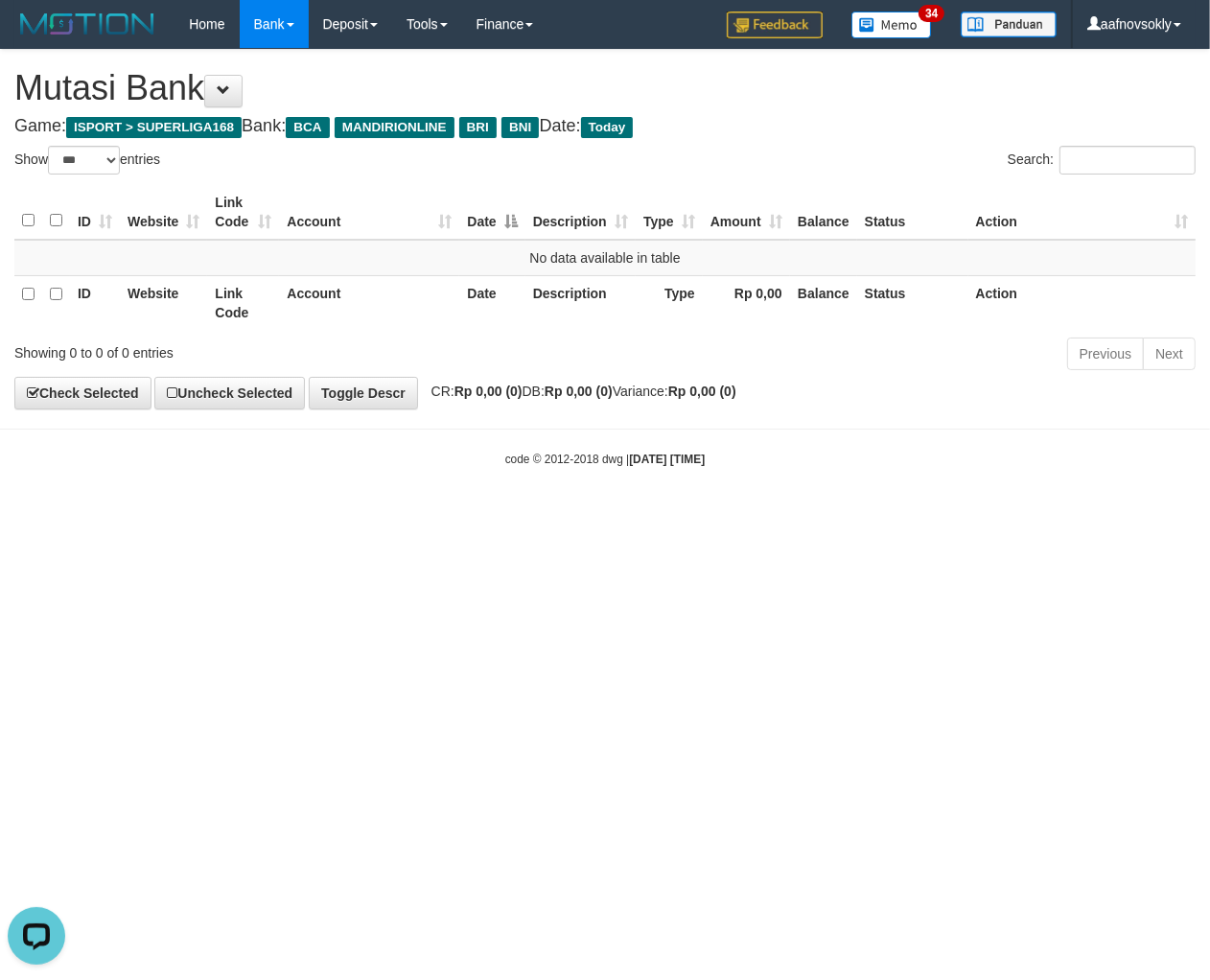 click on "Toggle navigation
Home
Bank
Account List
Load
By Website
Group
[ISPORT]													SUPERLIGA168
By Load Group (DPS)
34" at bounding box center [605, 258] 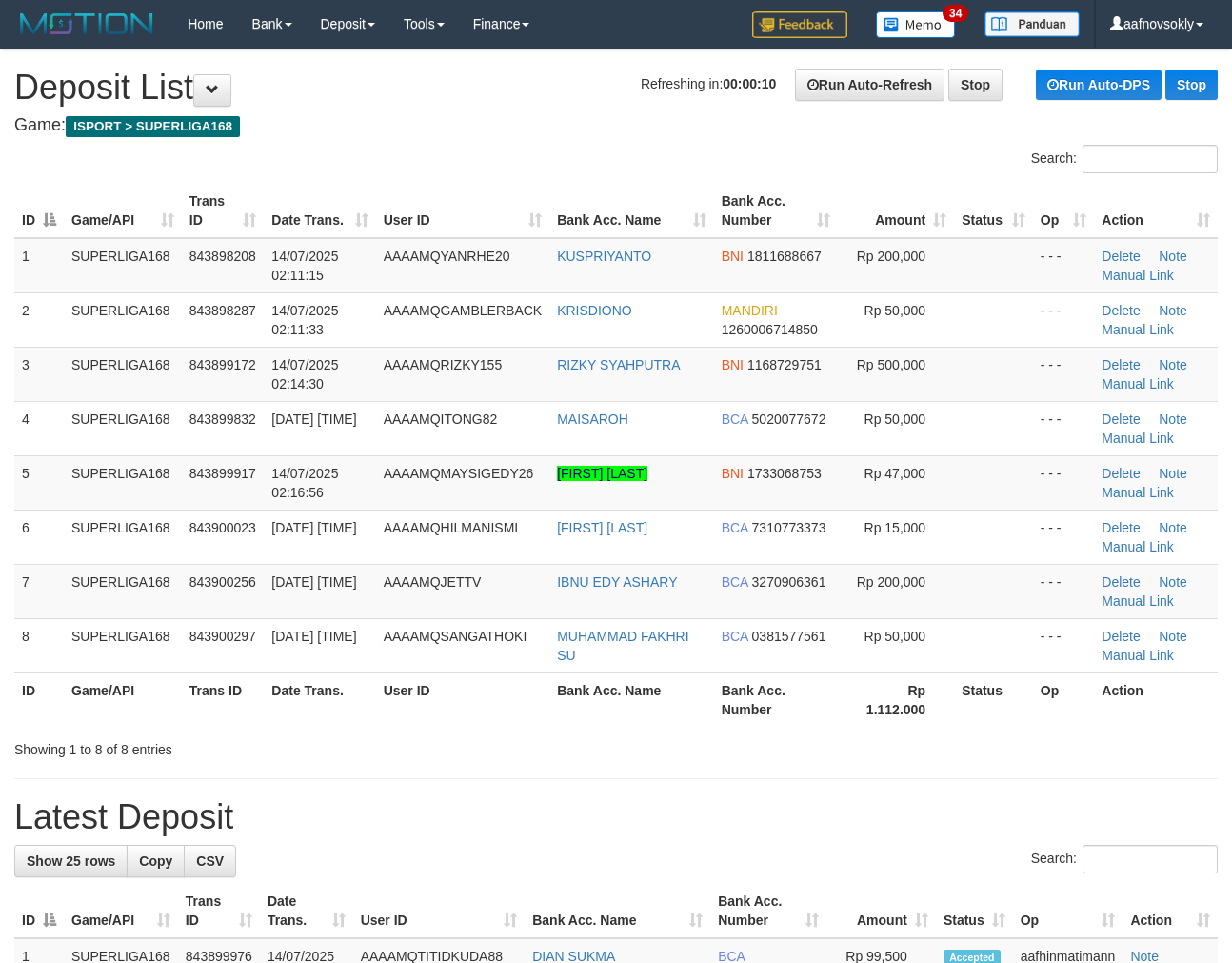scroll, scrollTop: 0, scrollLeft: 0, axis: both 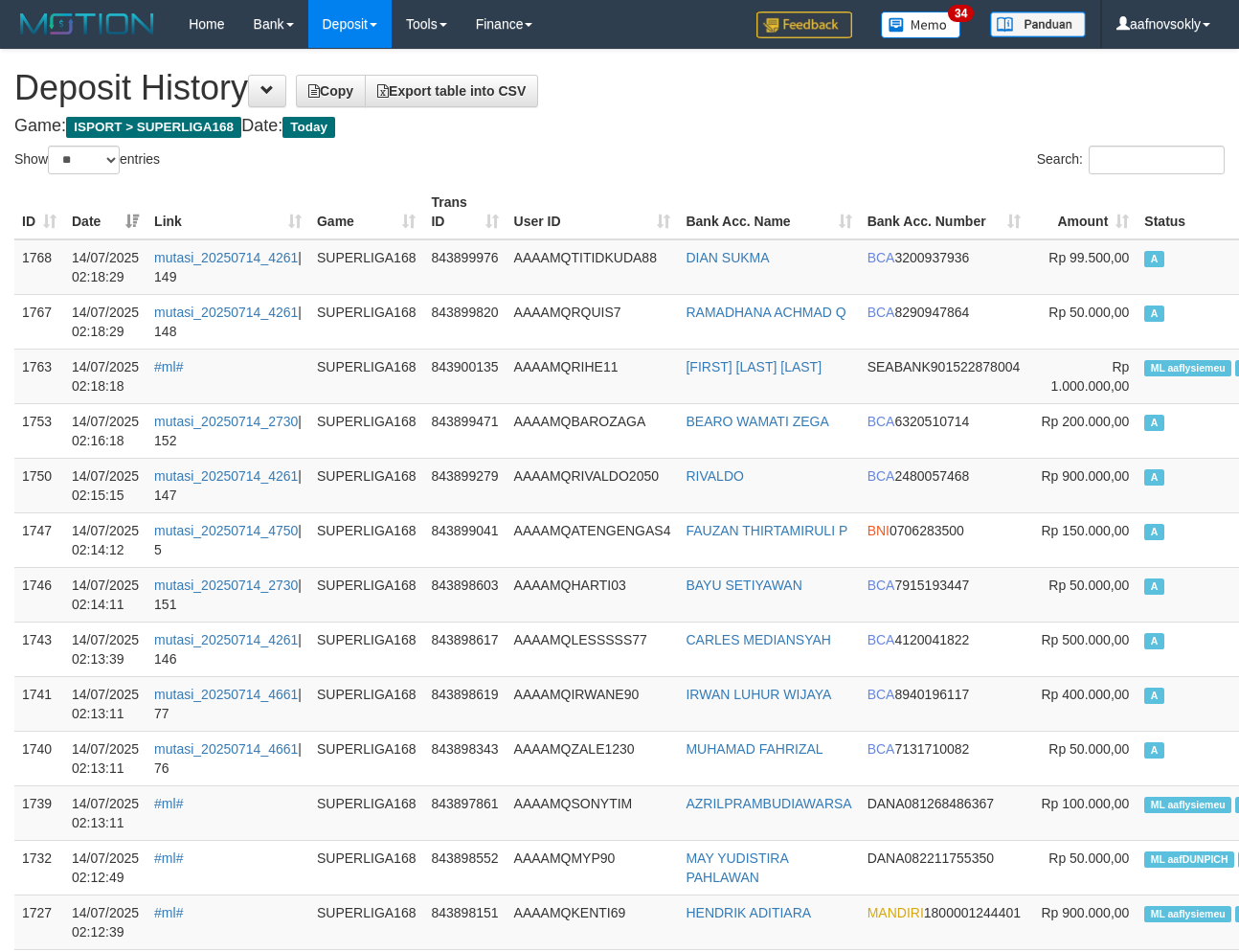 select on "**" 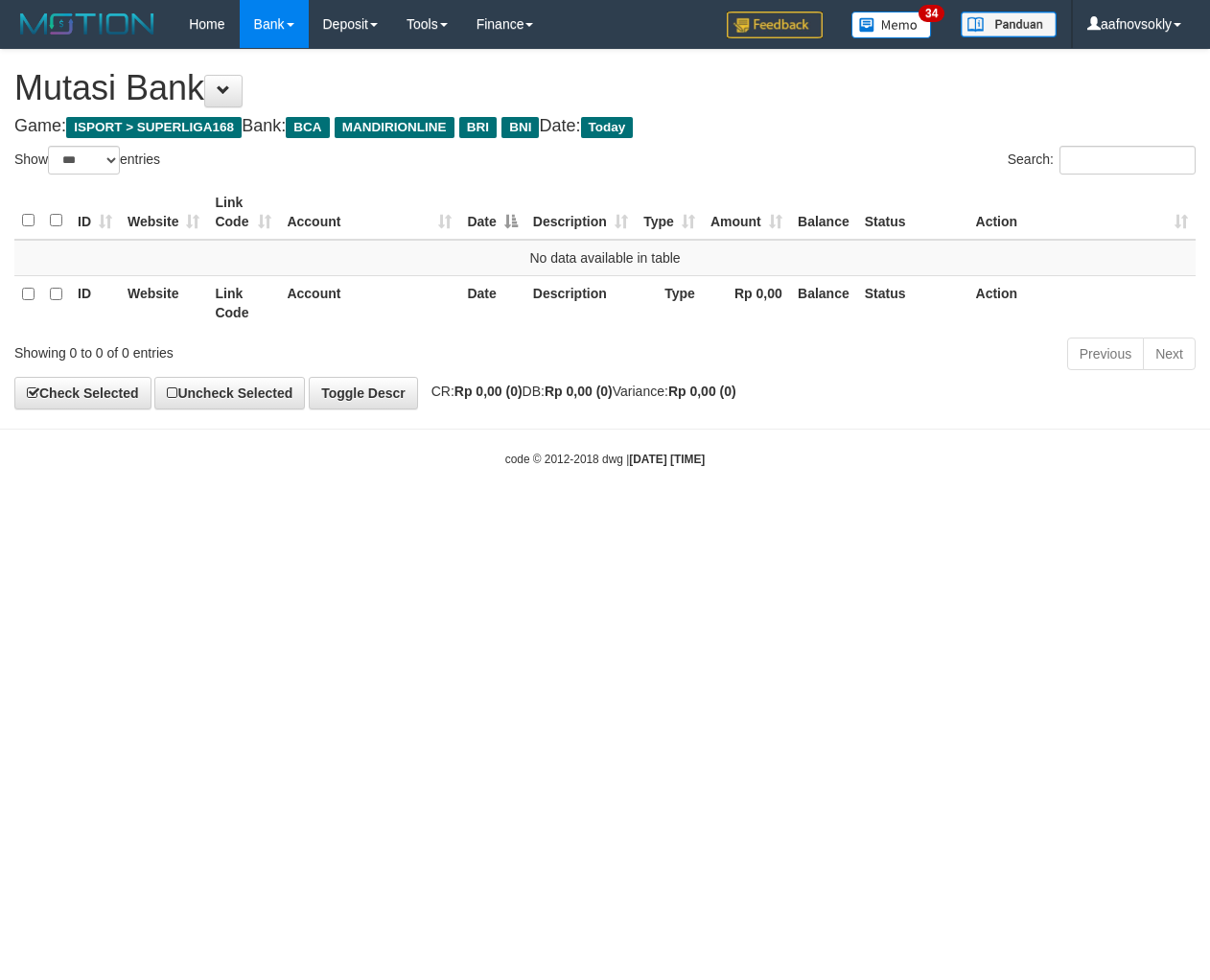select on "***" 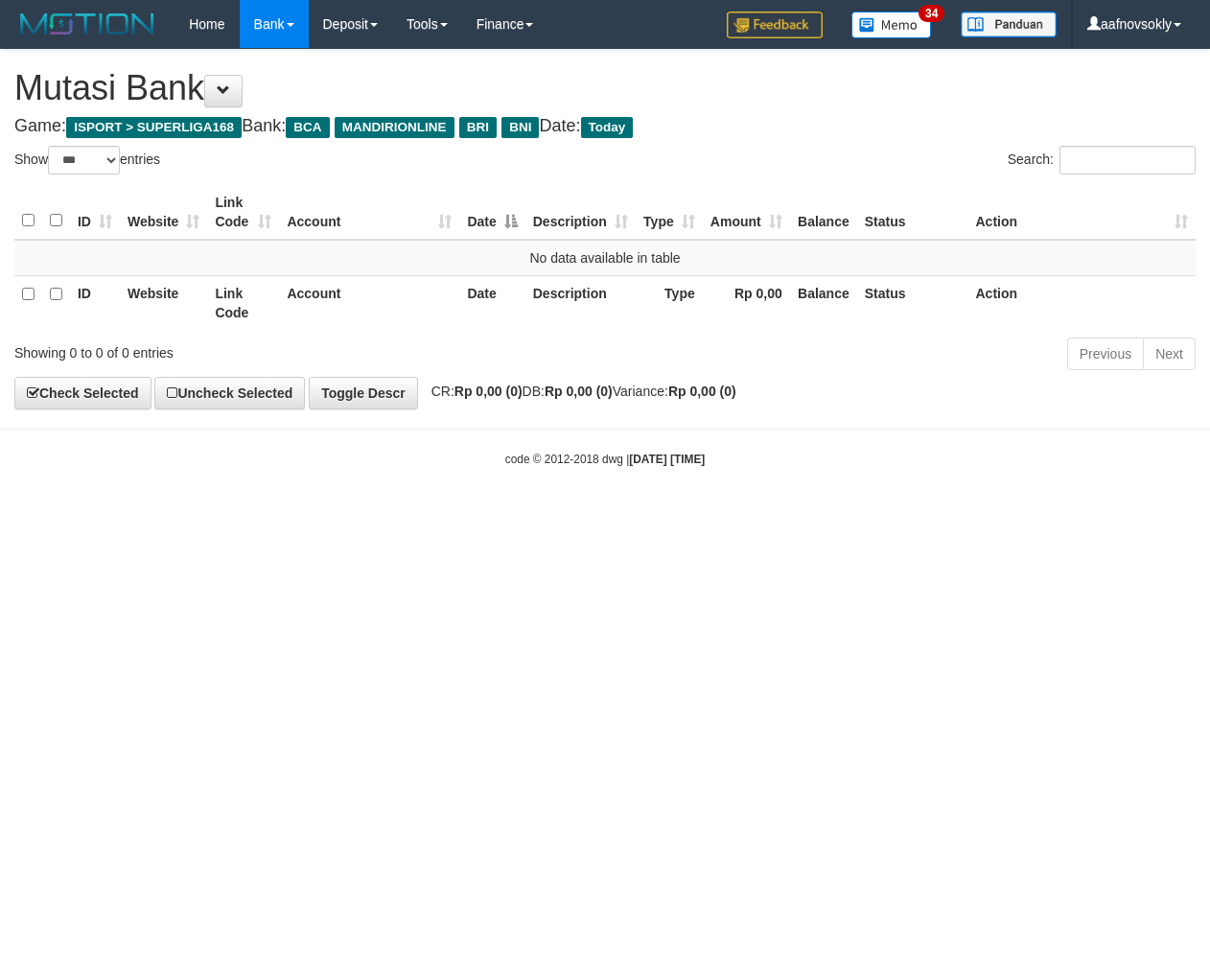 scroll, scrollTop: 0, scrollLeft: 0, axis: both 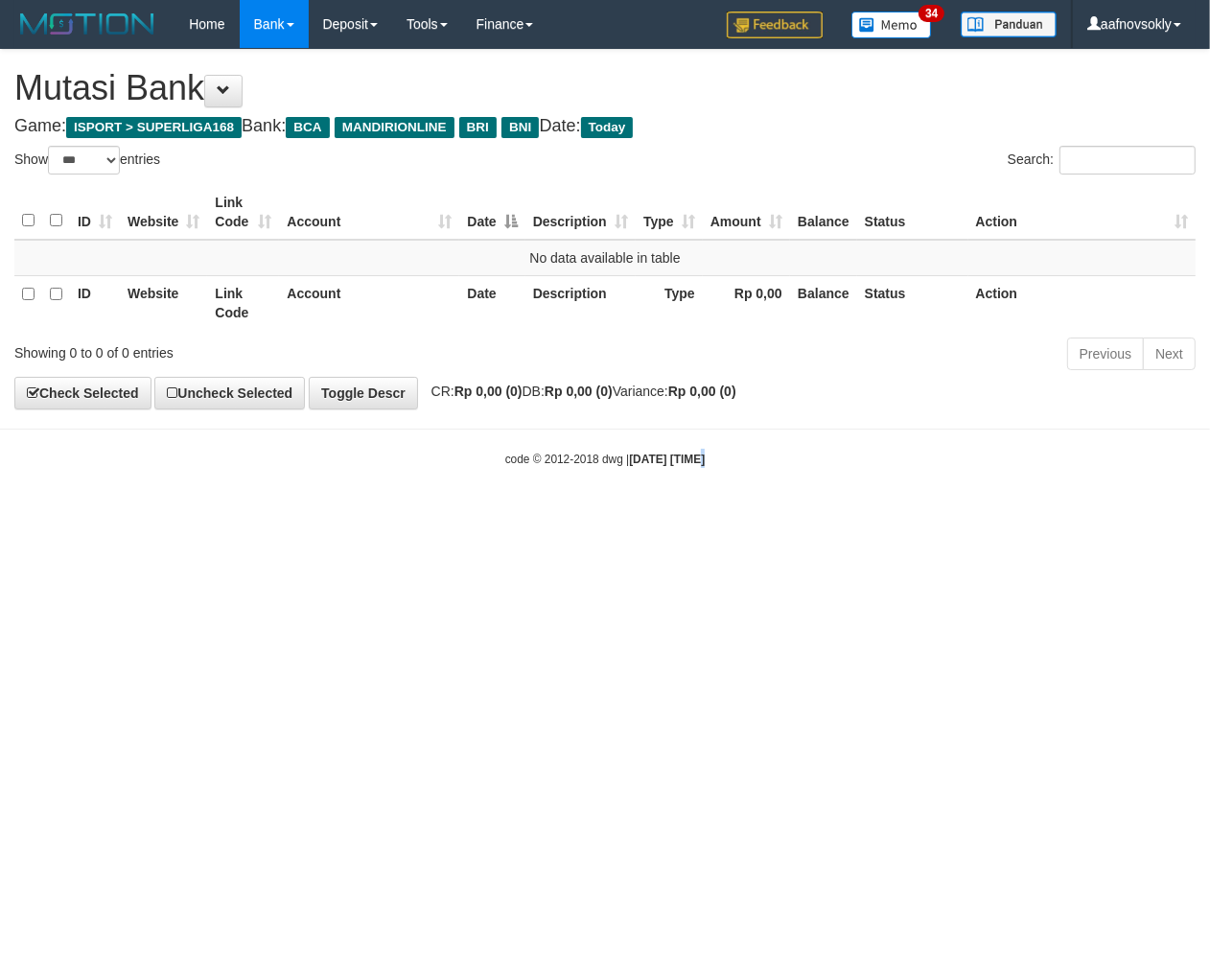 click on "Toggle navigation
Home
Bank
Account List
Load
By Website
Group
[ISPORT]													SUPERLIGA168
By Load Group (DPS)
34" at bounding box center (605, 258) 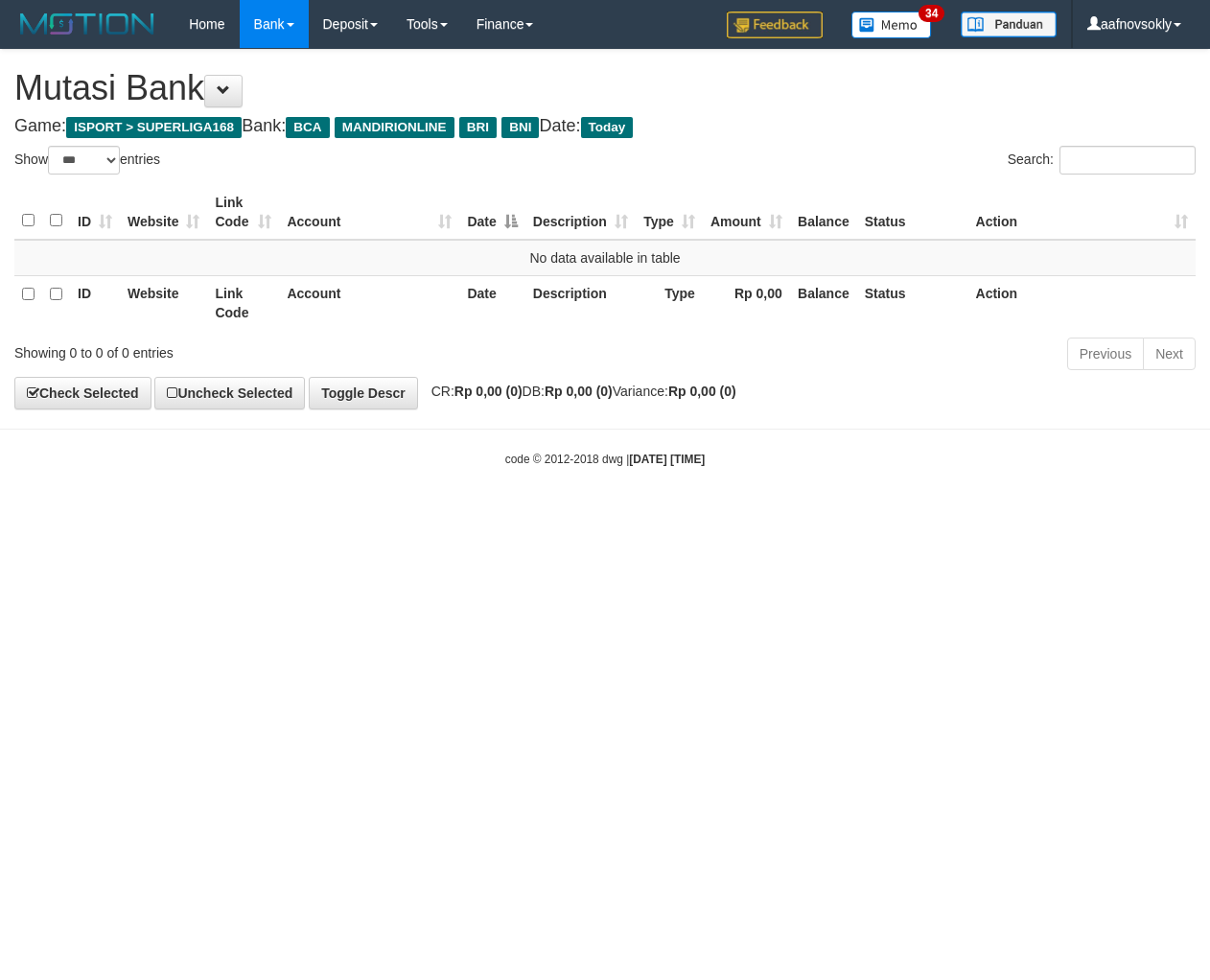 select on "***" 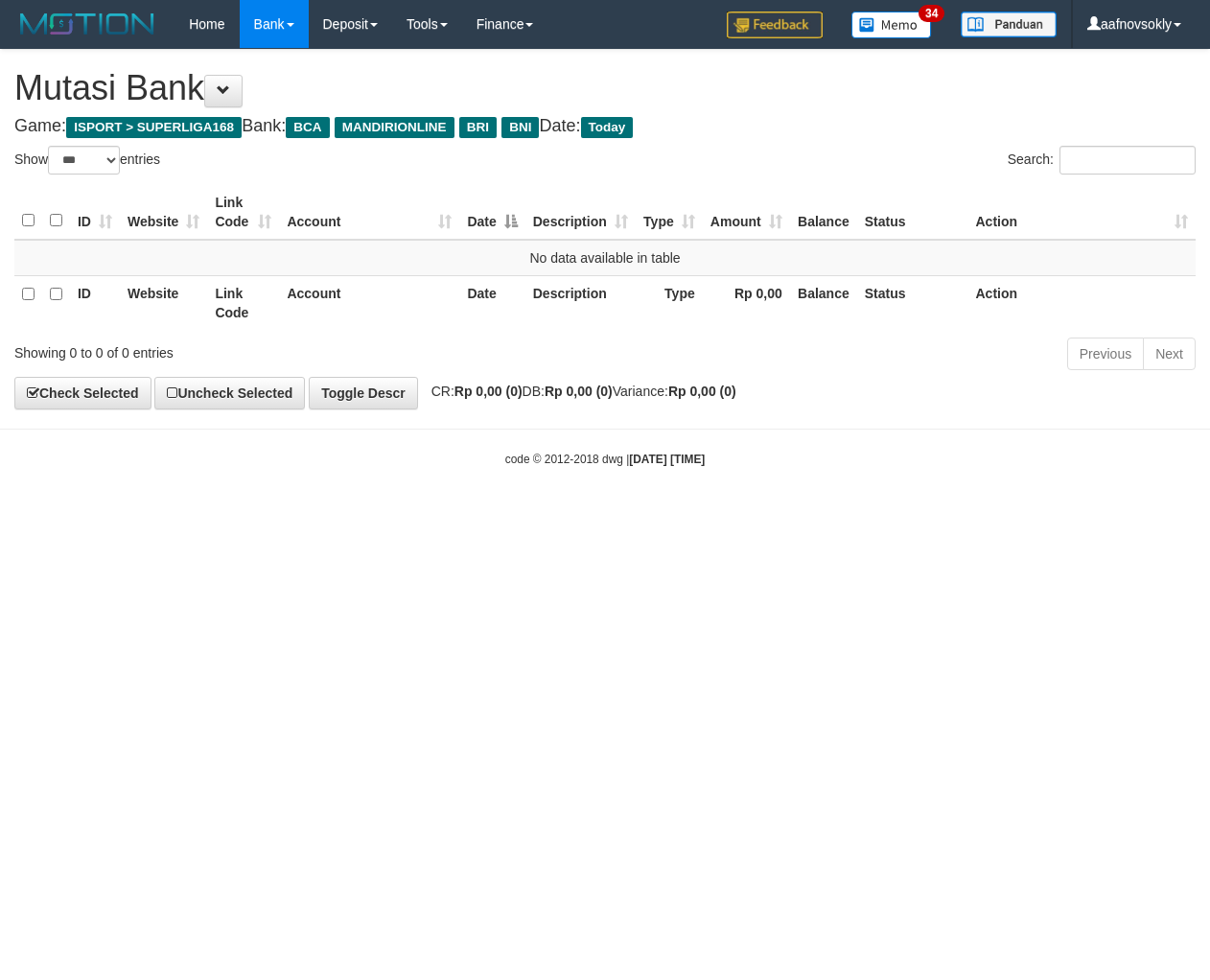scroll, scrollTop: 0, scrollLeft: 0, axis: both 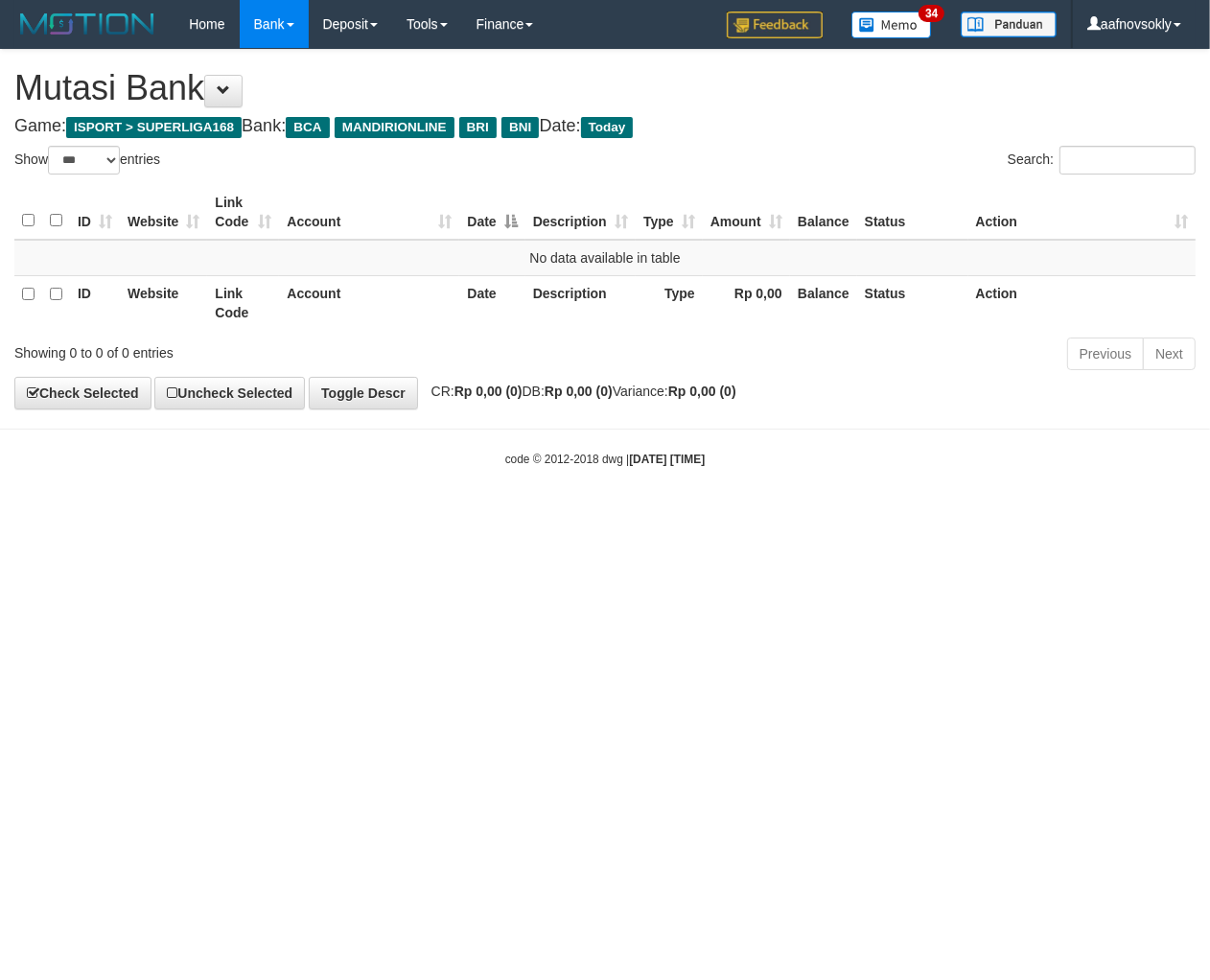 click on "Toggle navigation
Home
Bank
Account List
Load
By Website
Group
[ISPORT]													SUPERLIGA168
By Load Group (DPS)
34" at bounding box center (605, 258) 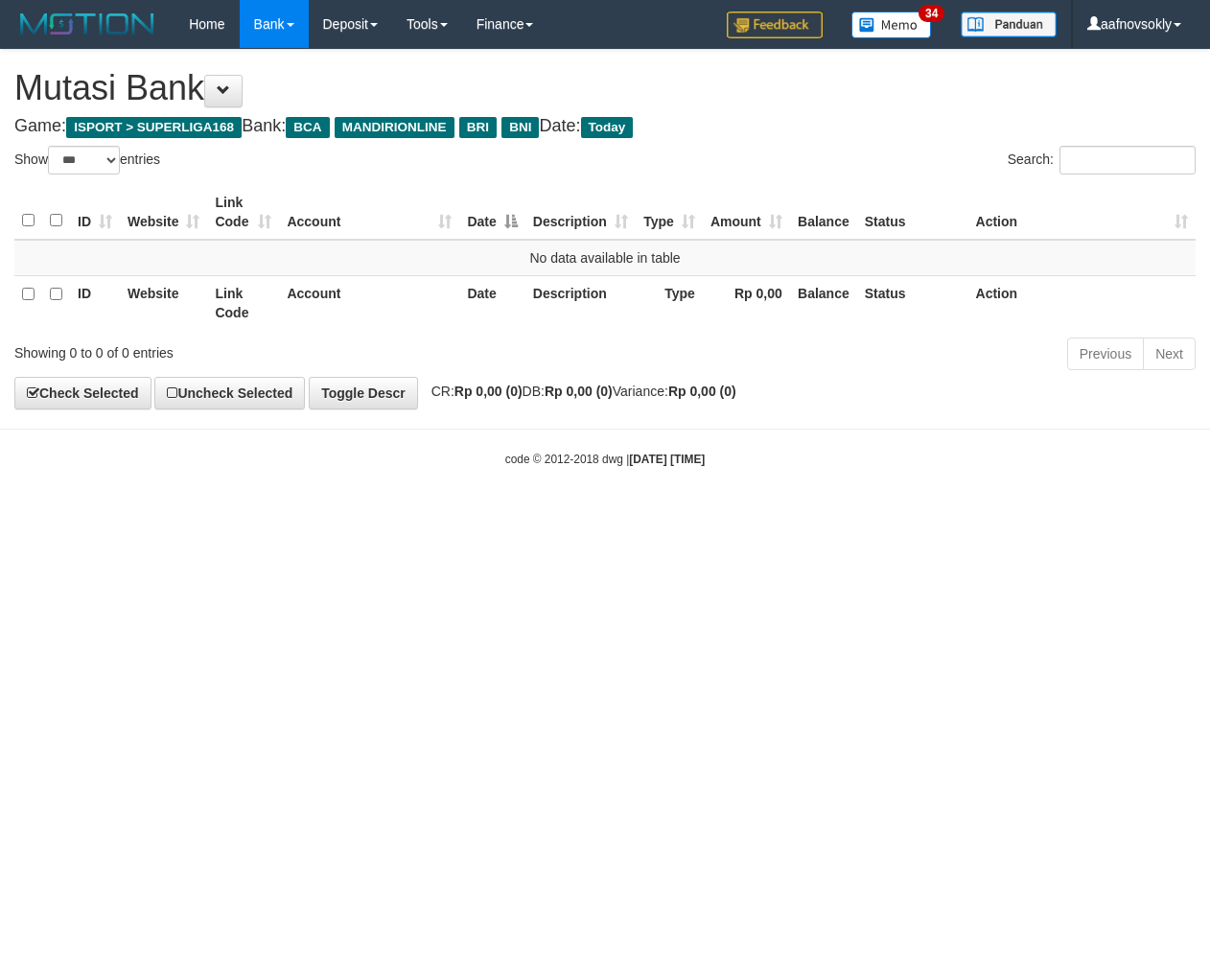 select on "***" 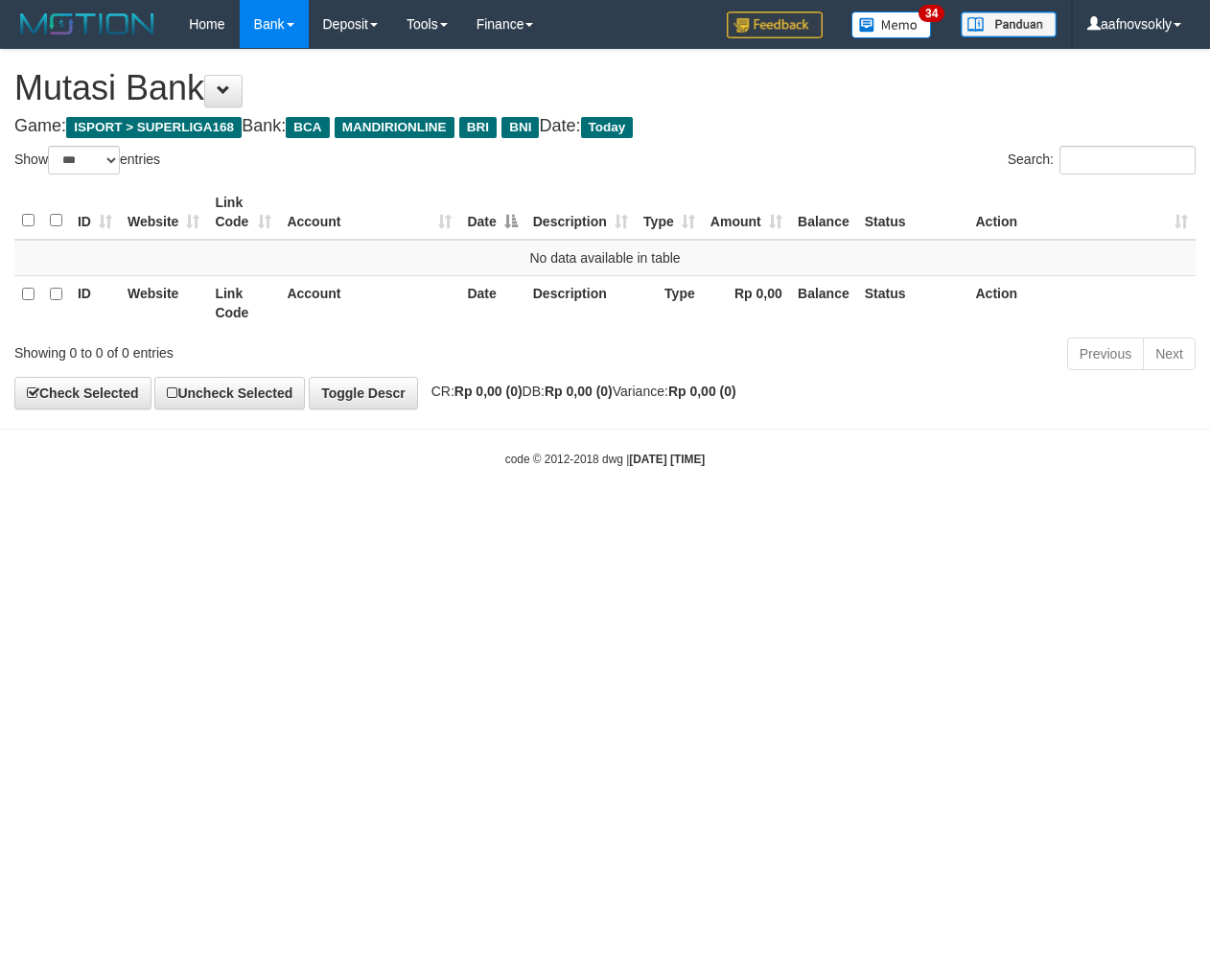 scroll, scrollTop: 0, scrollLeft: 0, axis: both 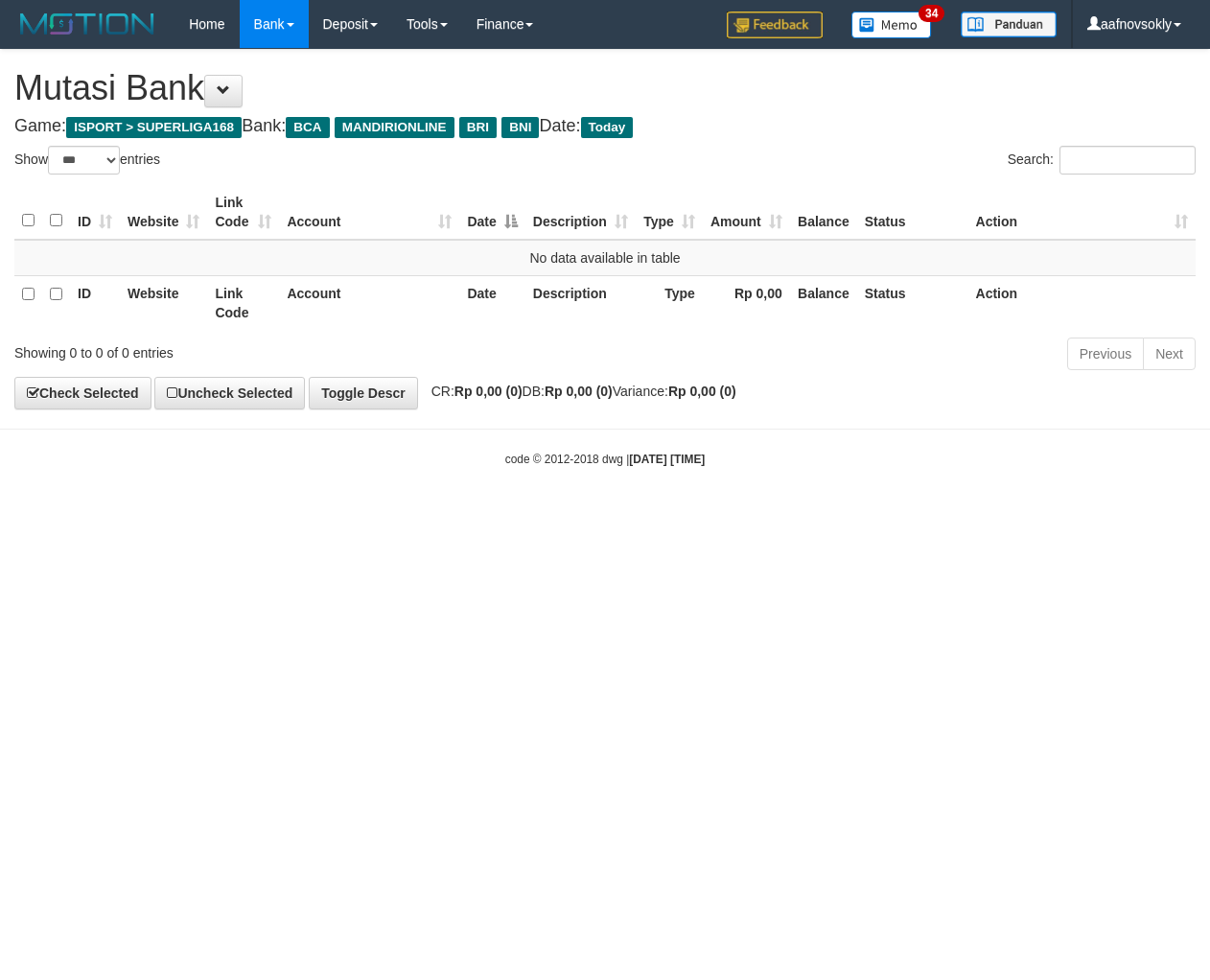 select on "***" 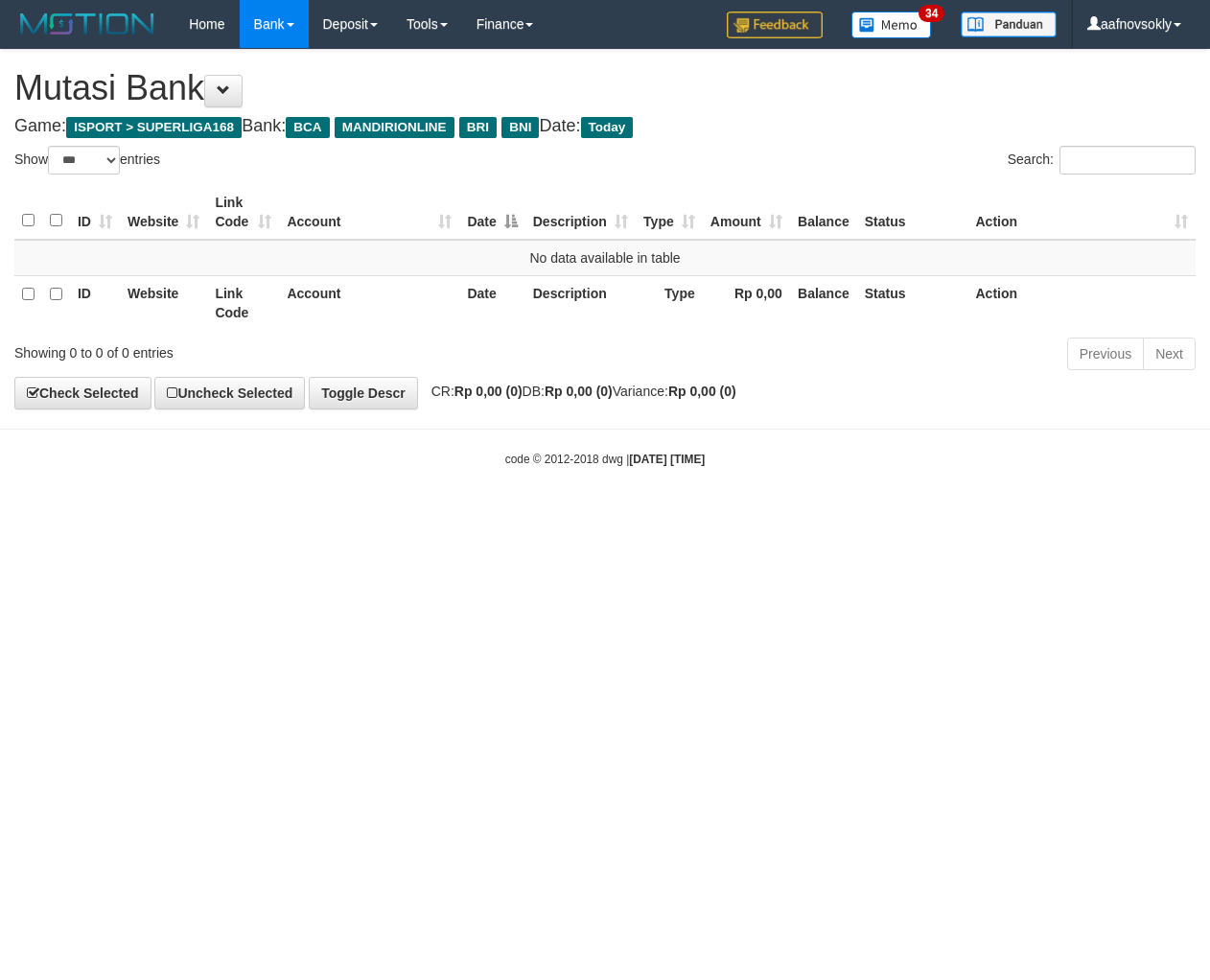 scroll, scrollTop: 0, scrollLeft: 0, axis: both 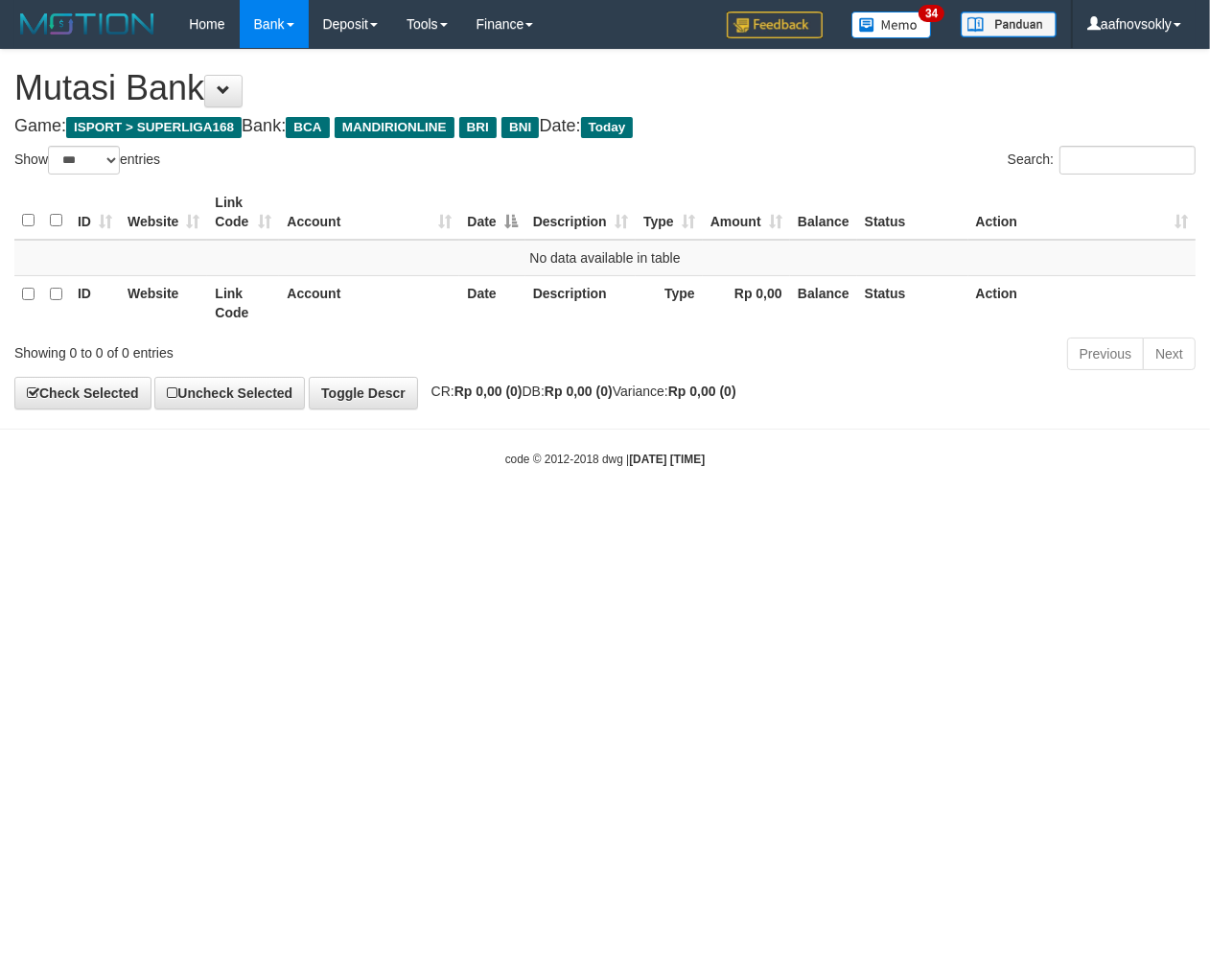 click on "Toggle navigation
Home
Bank
Account List
Load
By Website
Group
[ISPORT]													SUPERLIGA168
By Load Group (DPS)" at bounding box center [605, 258] 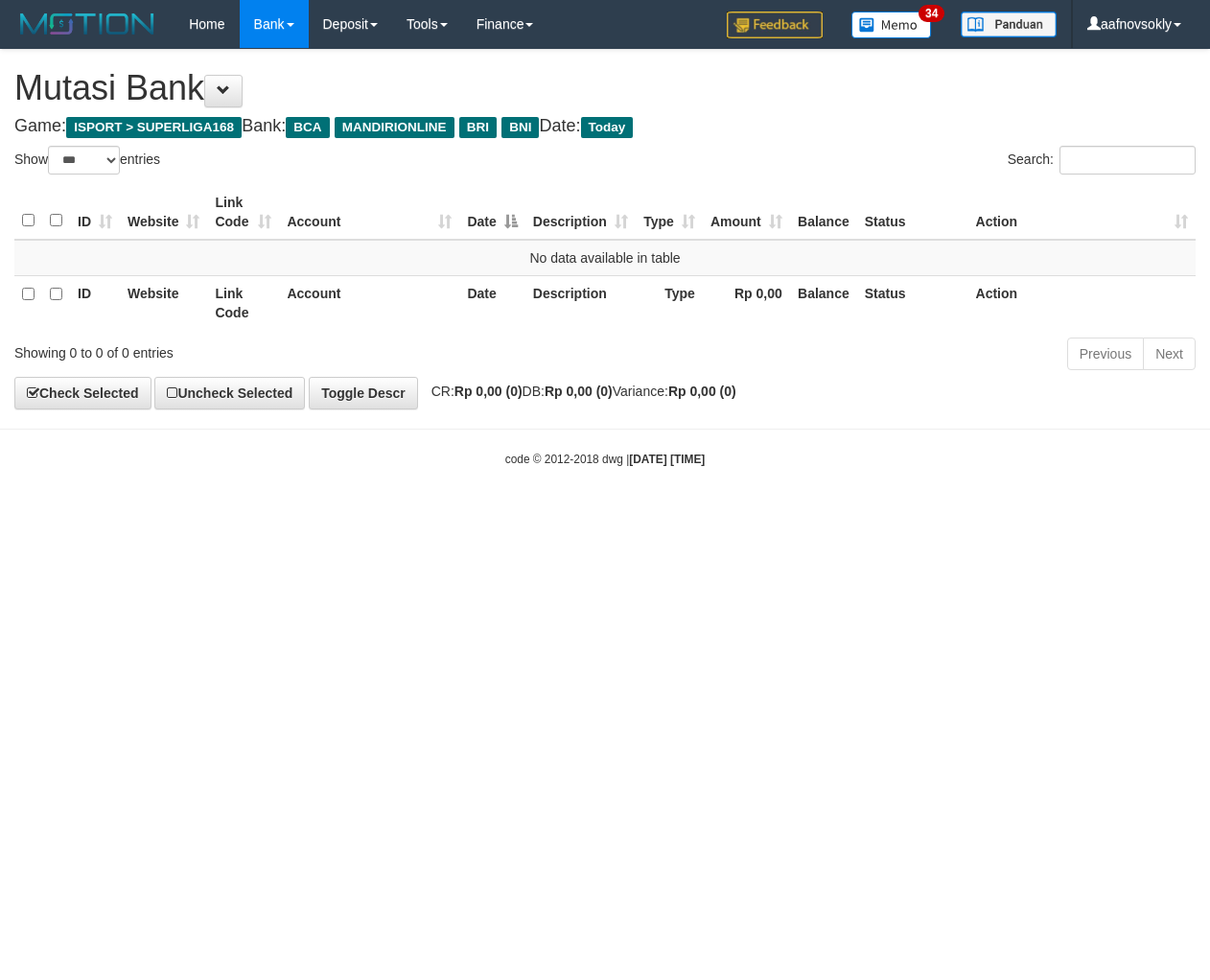 select on "***" 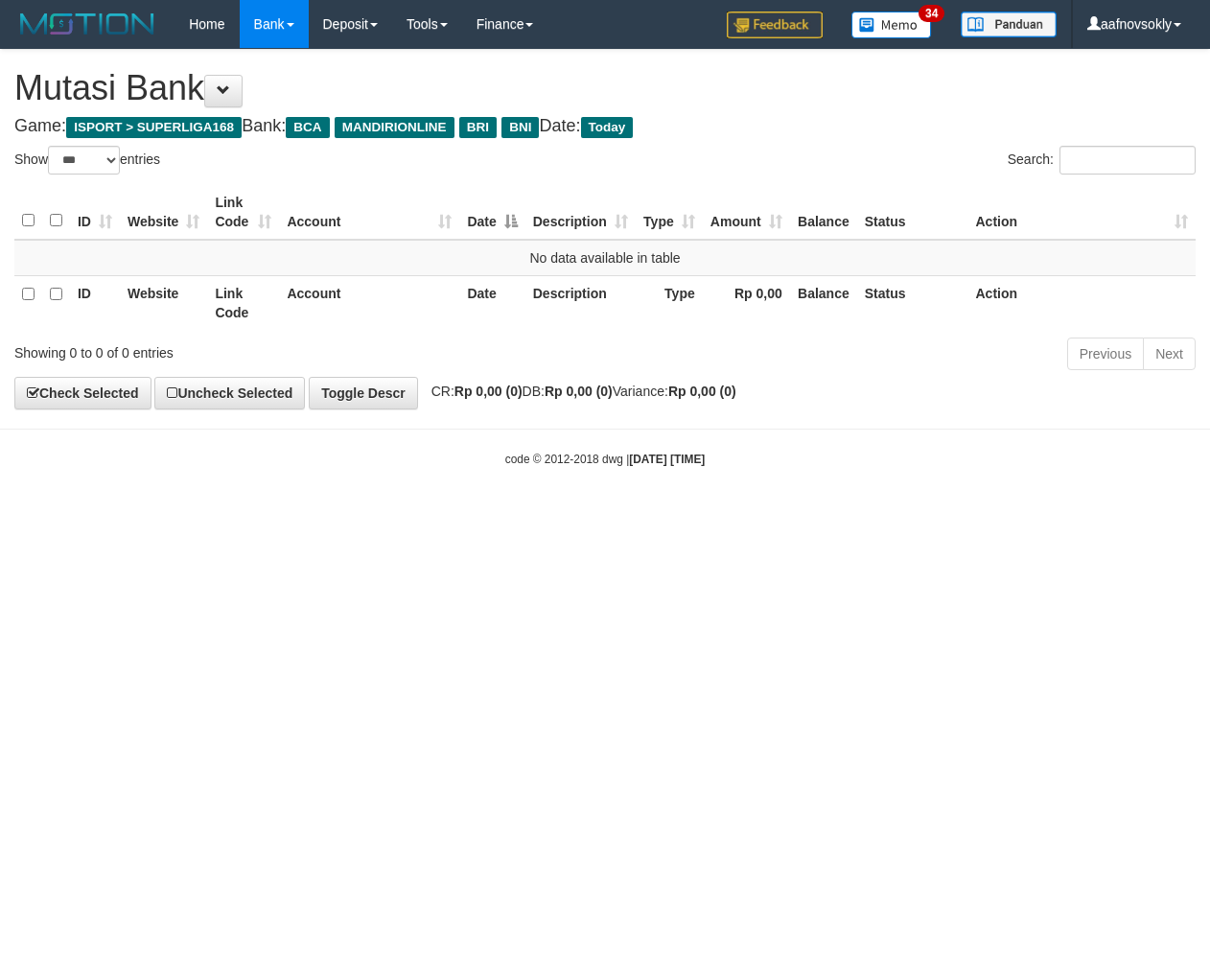 scroll, scrollTop: 0, scrollLeft: 0, axis: both 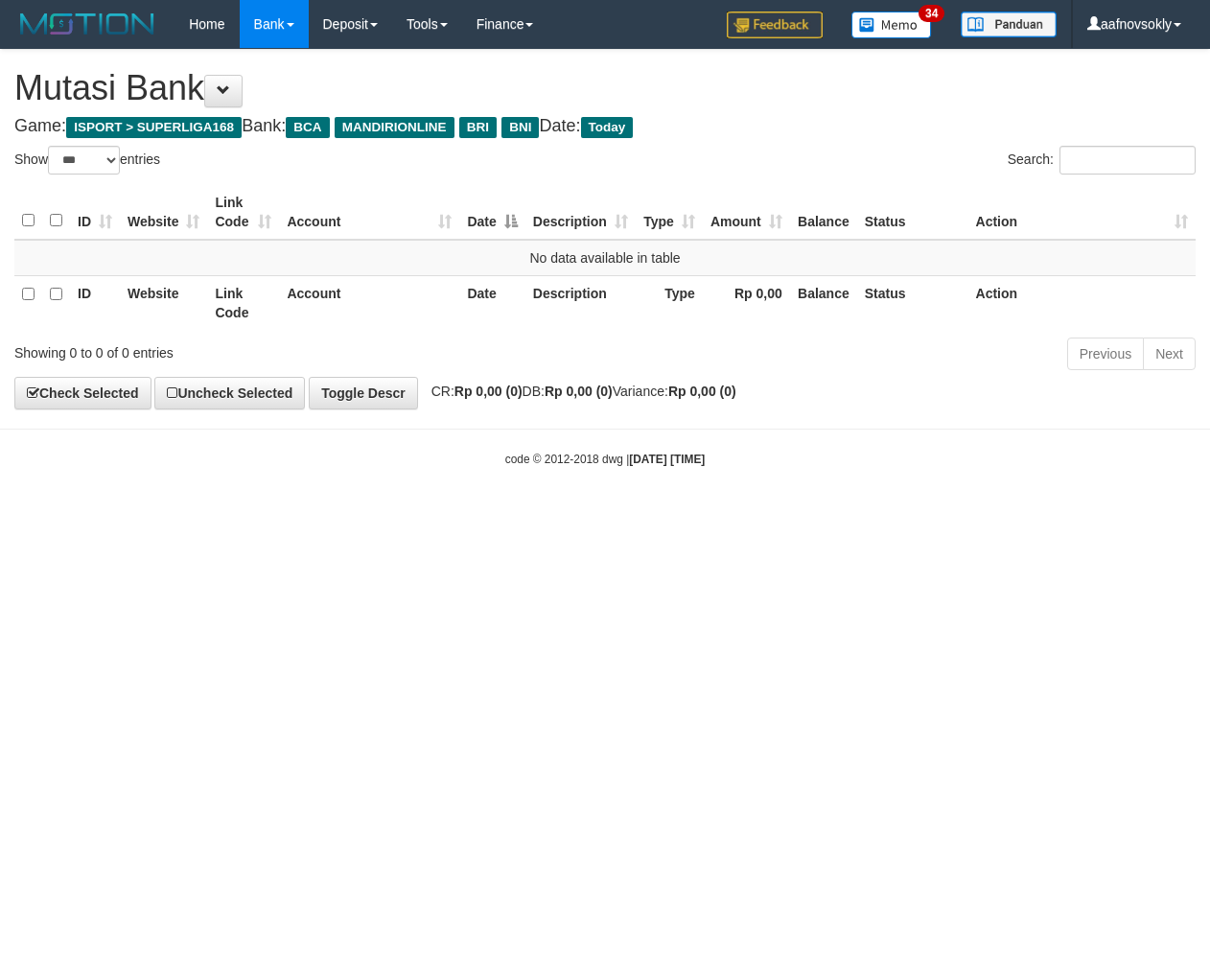 select on "***" 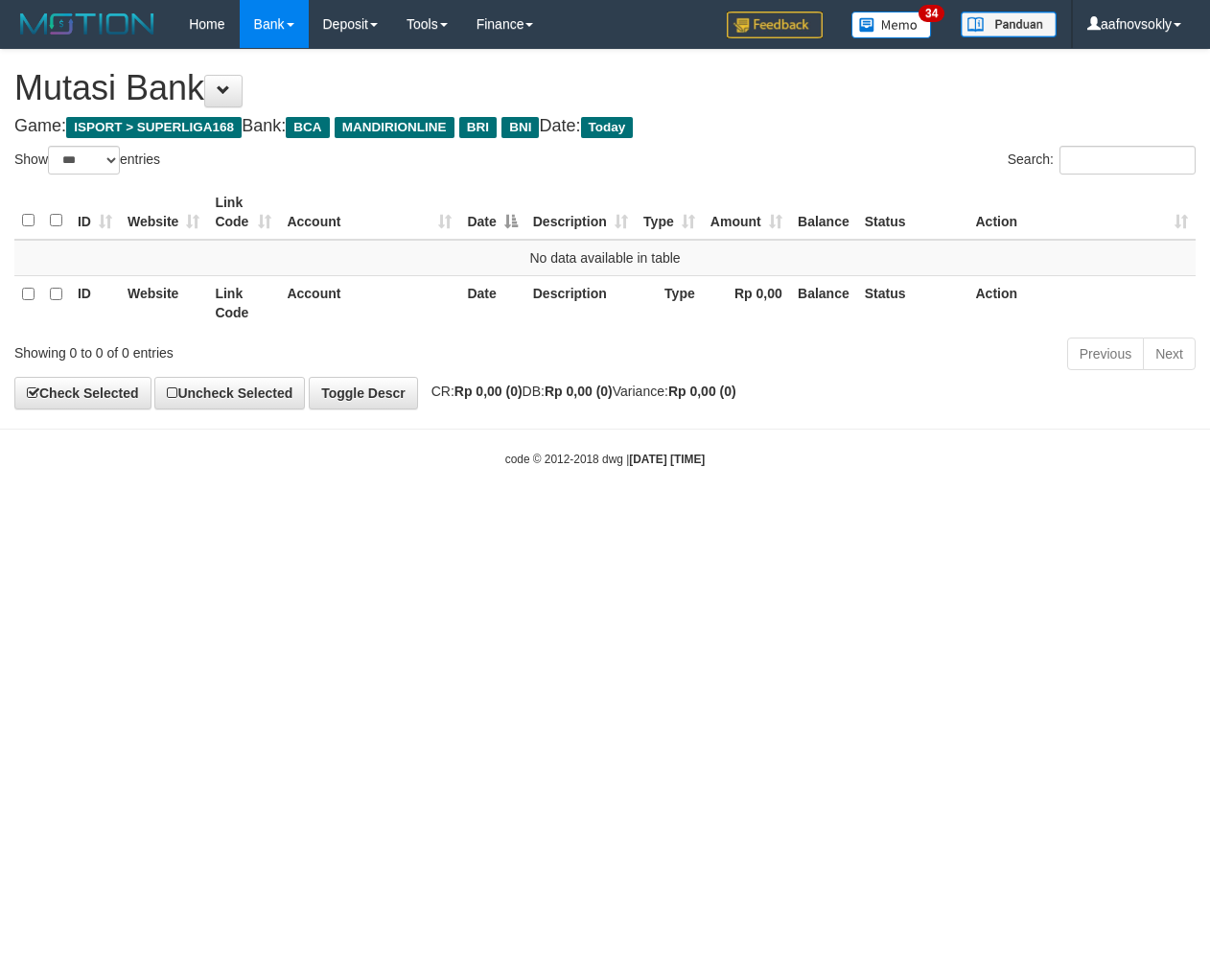 scroll, scrollTop: 0, scrollLeft: 0, axis: both 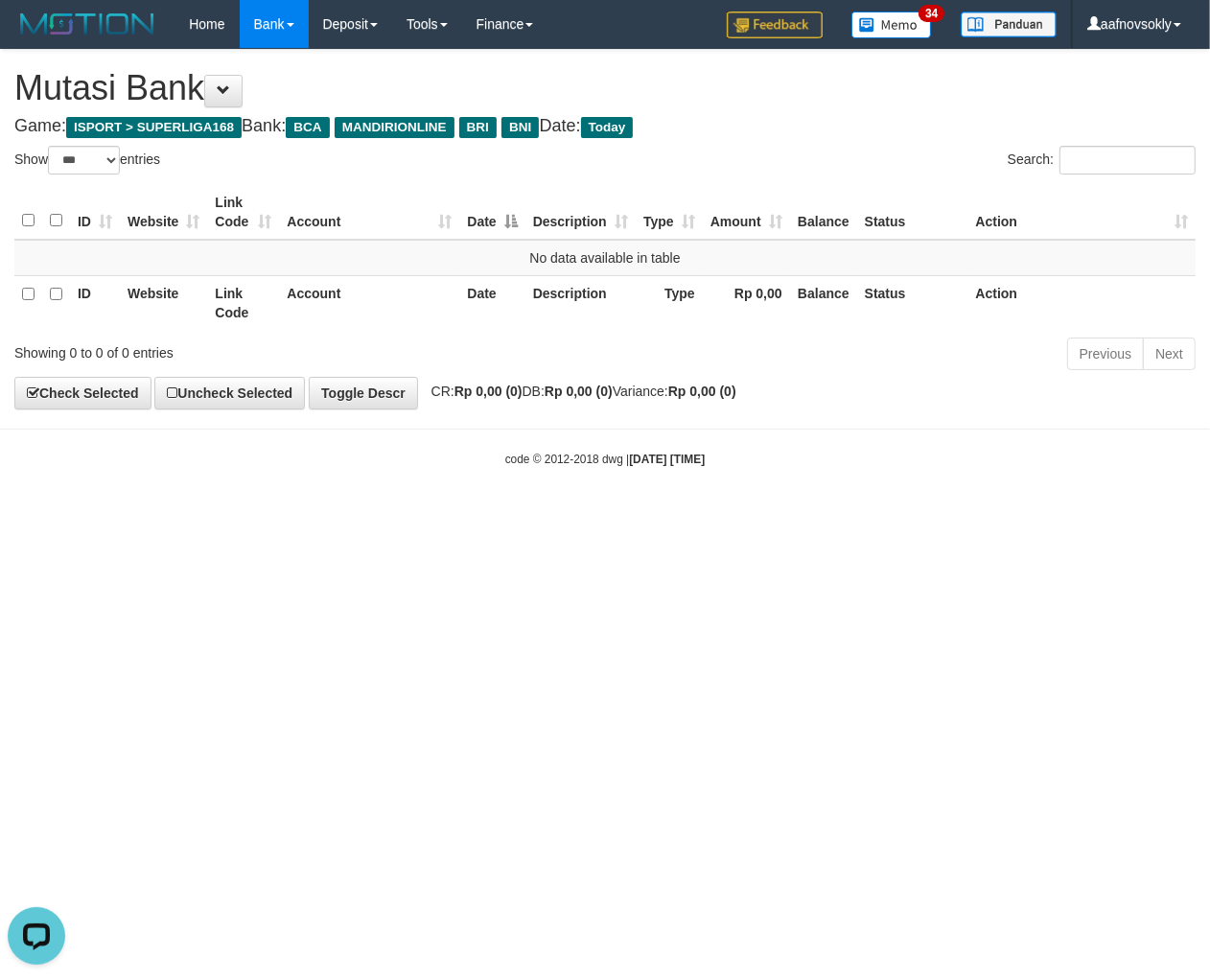 click on "code © 2012-2018 dwg |  2025/07/14 02:19:03" at bounding box center [605, 458] 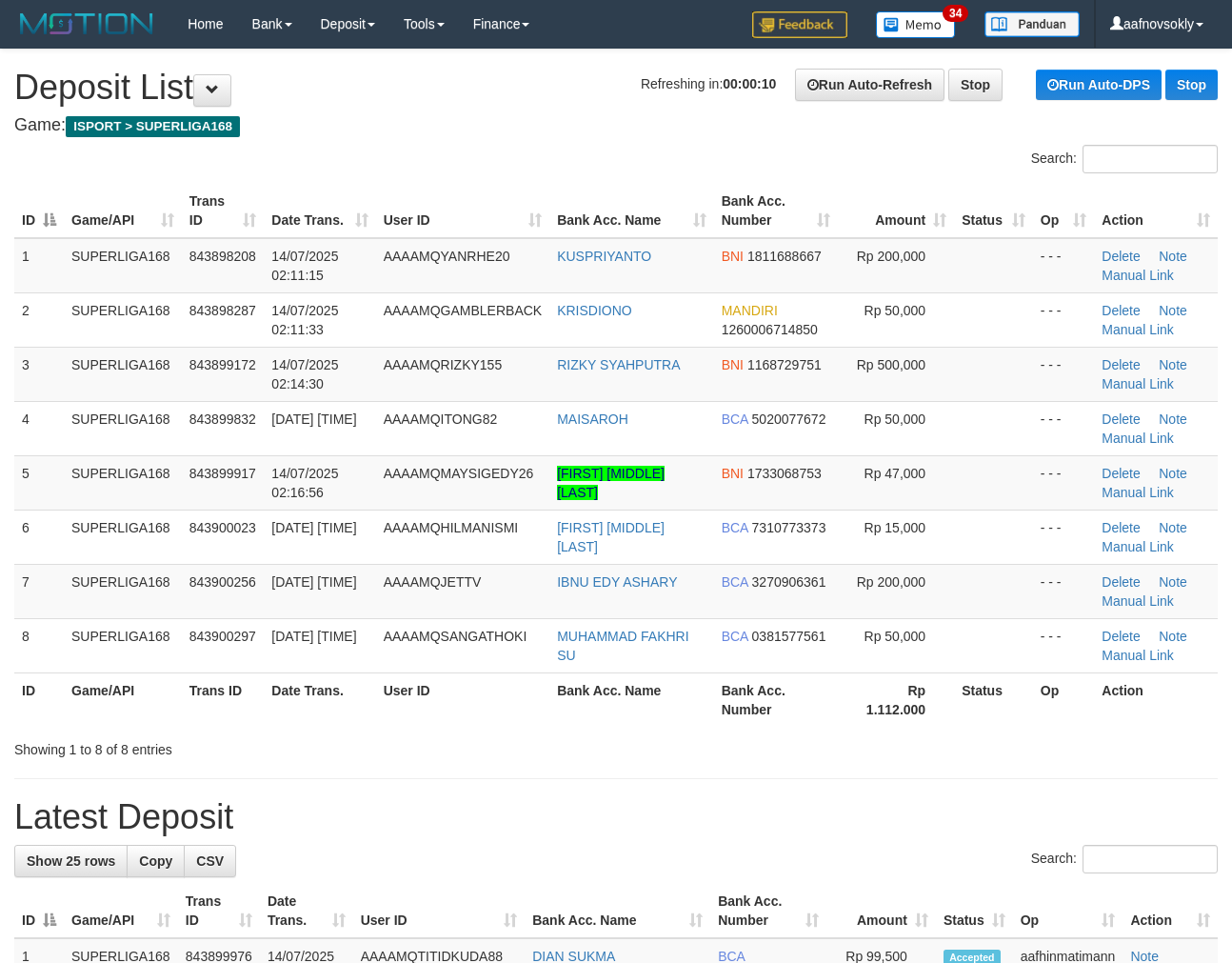 scroll, scrollTop: 0, scrollLeft: 0, axis: both 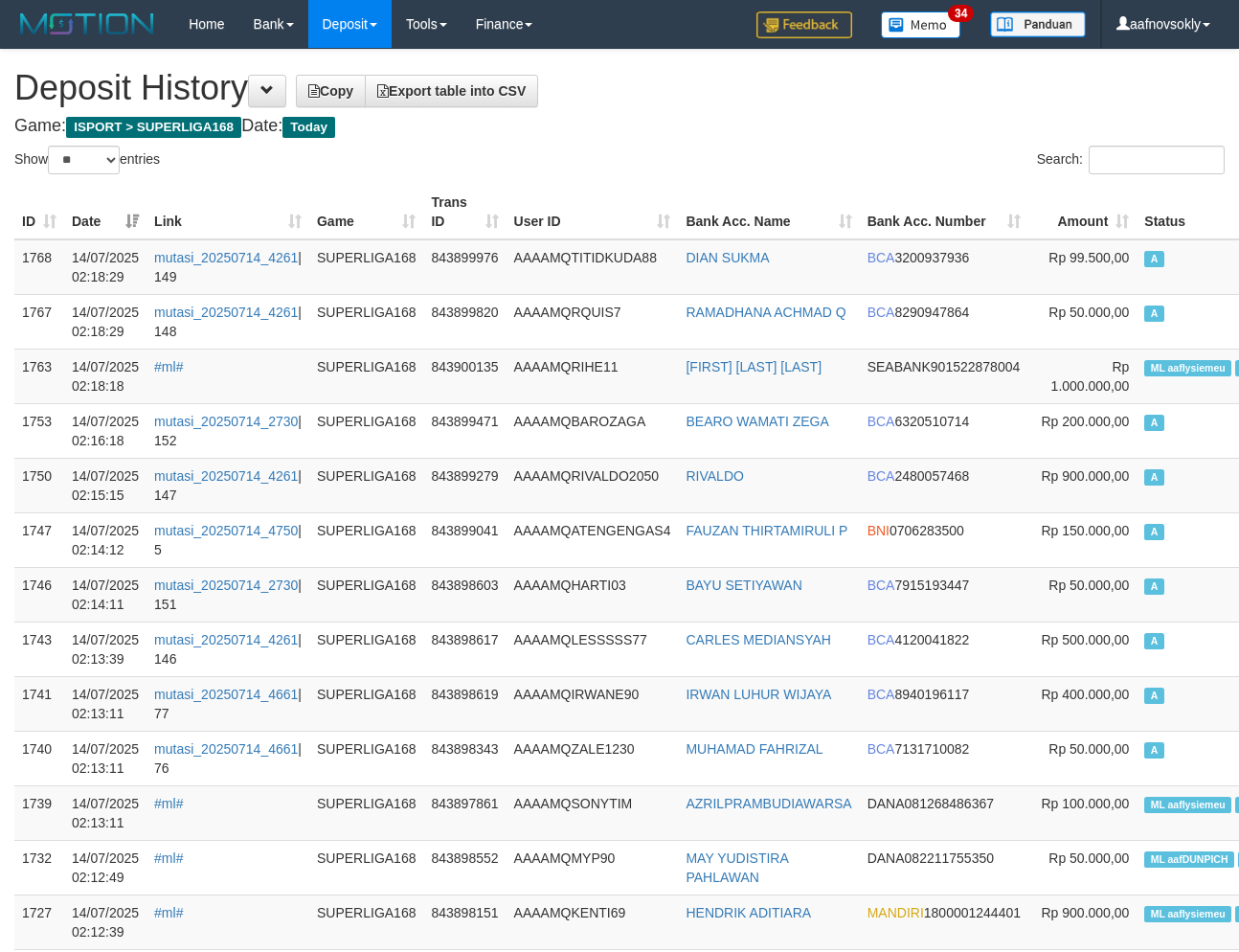 select on "**" 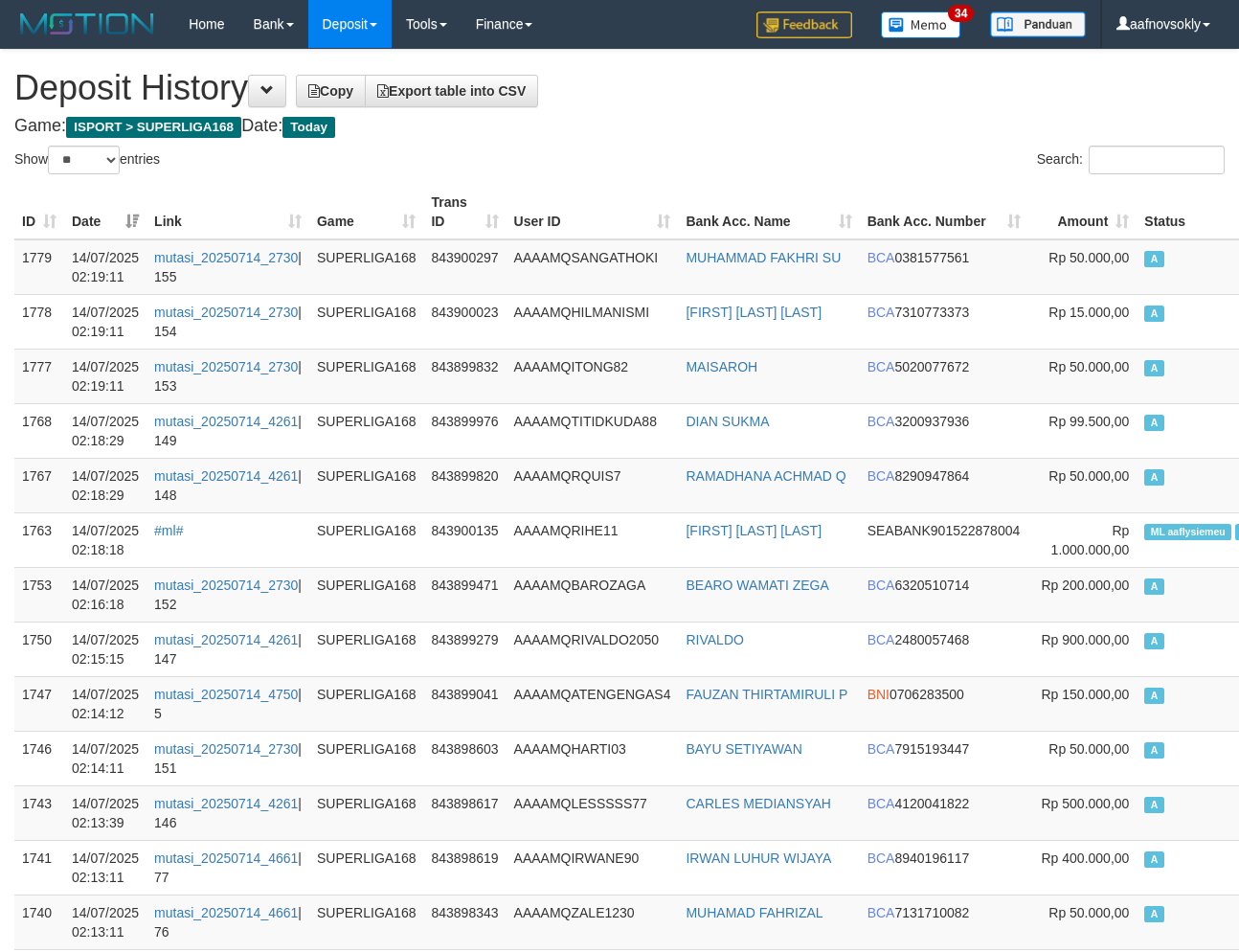 select on "**" 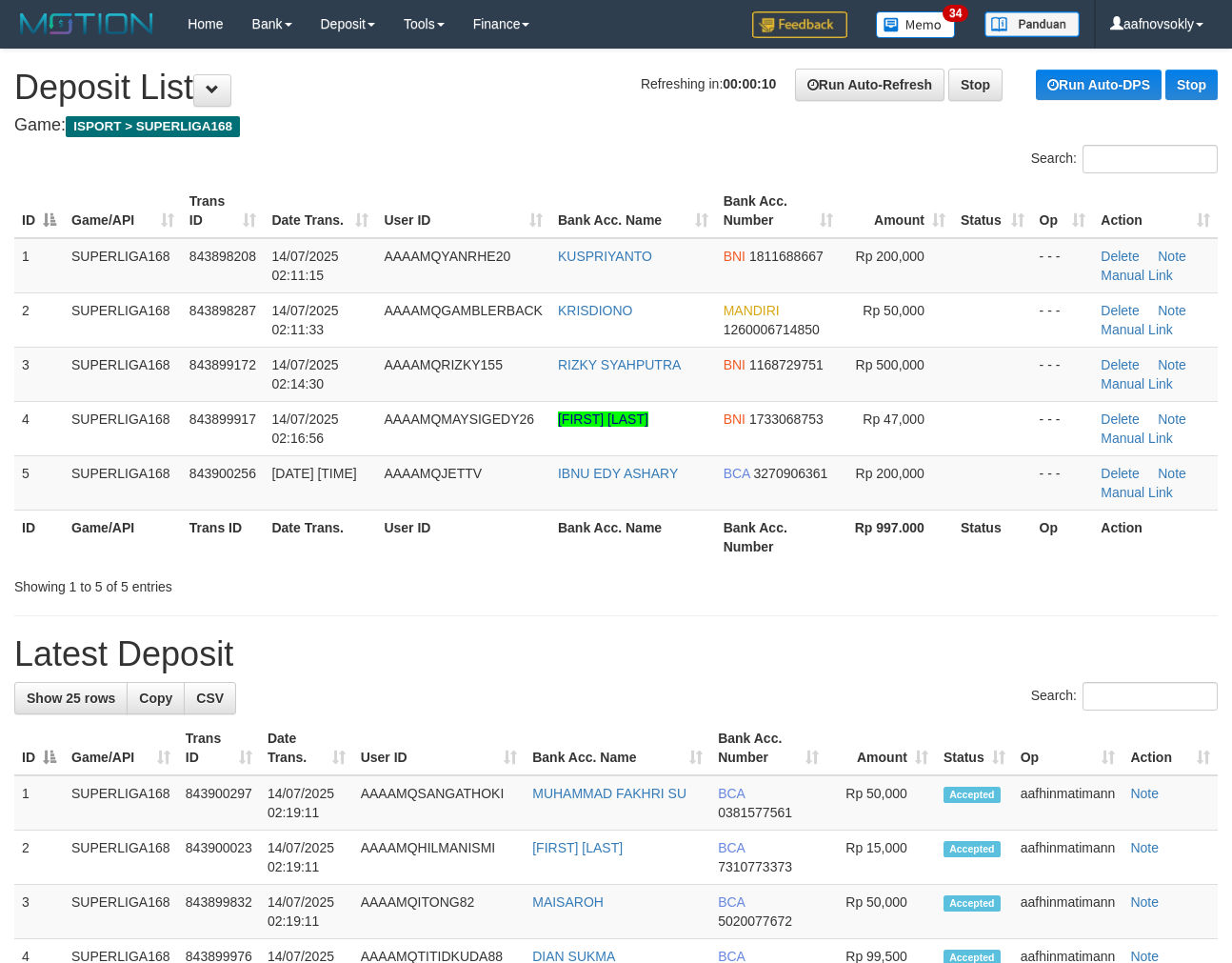 scroll, scrollTop: 0, scrollLeft: 0, axis: both 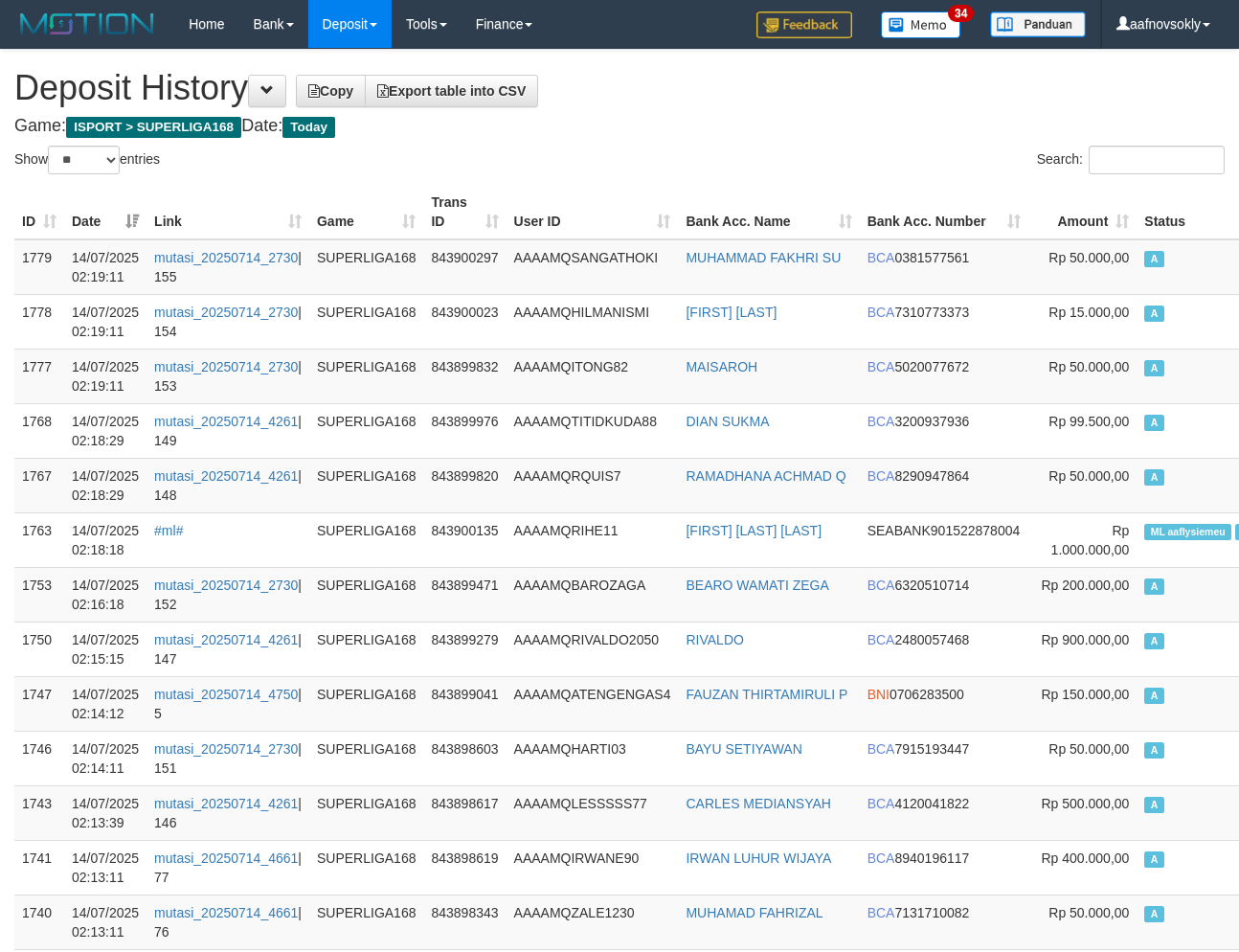 select on "**" 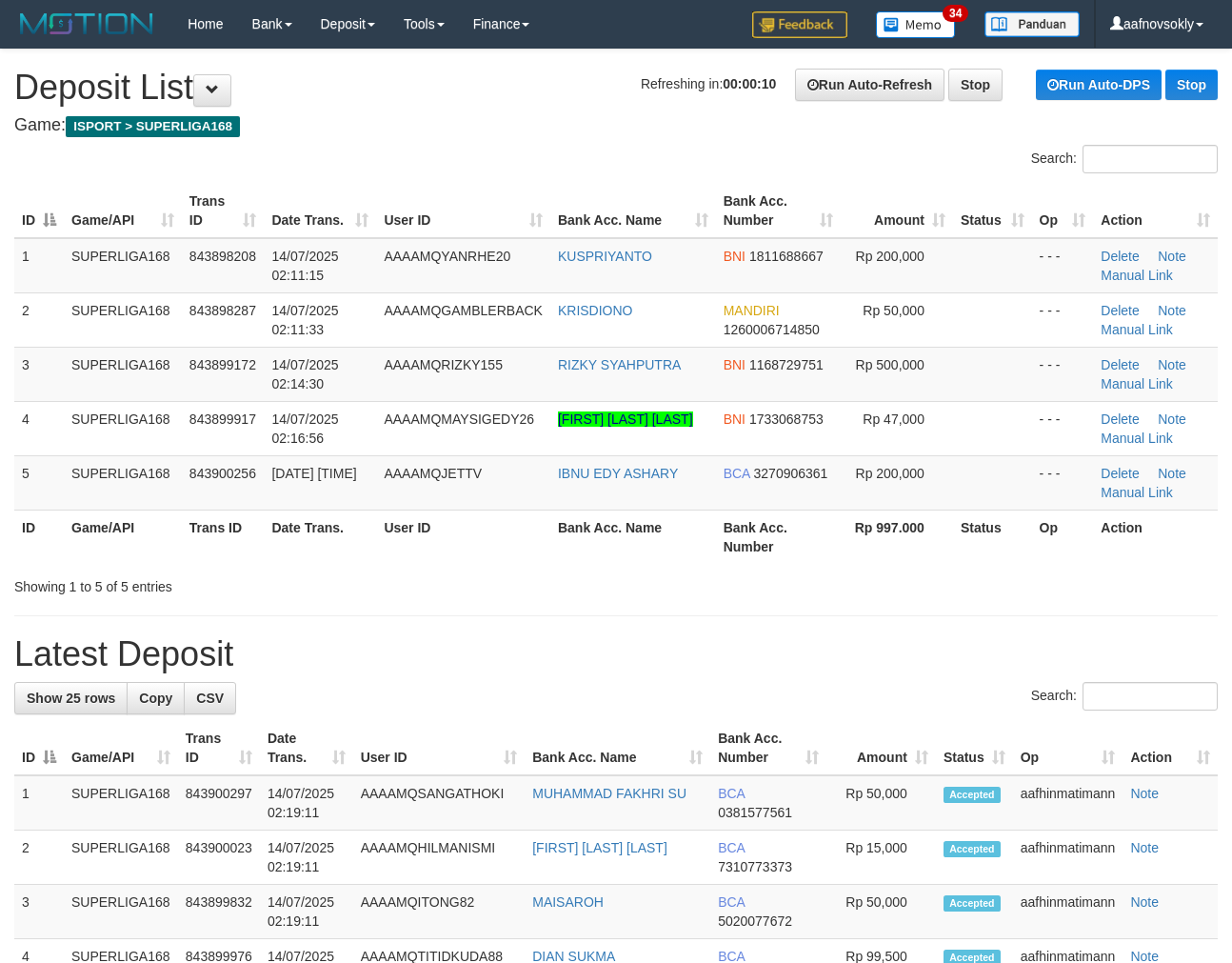 scroll, scrollTop: 0, scrollLeft: 0, axis: both 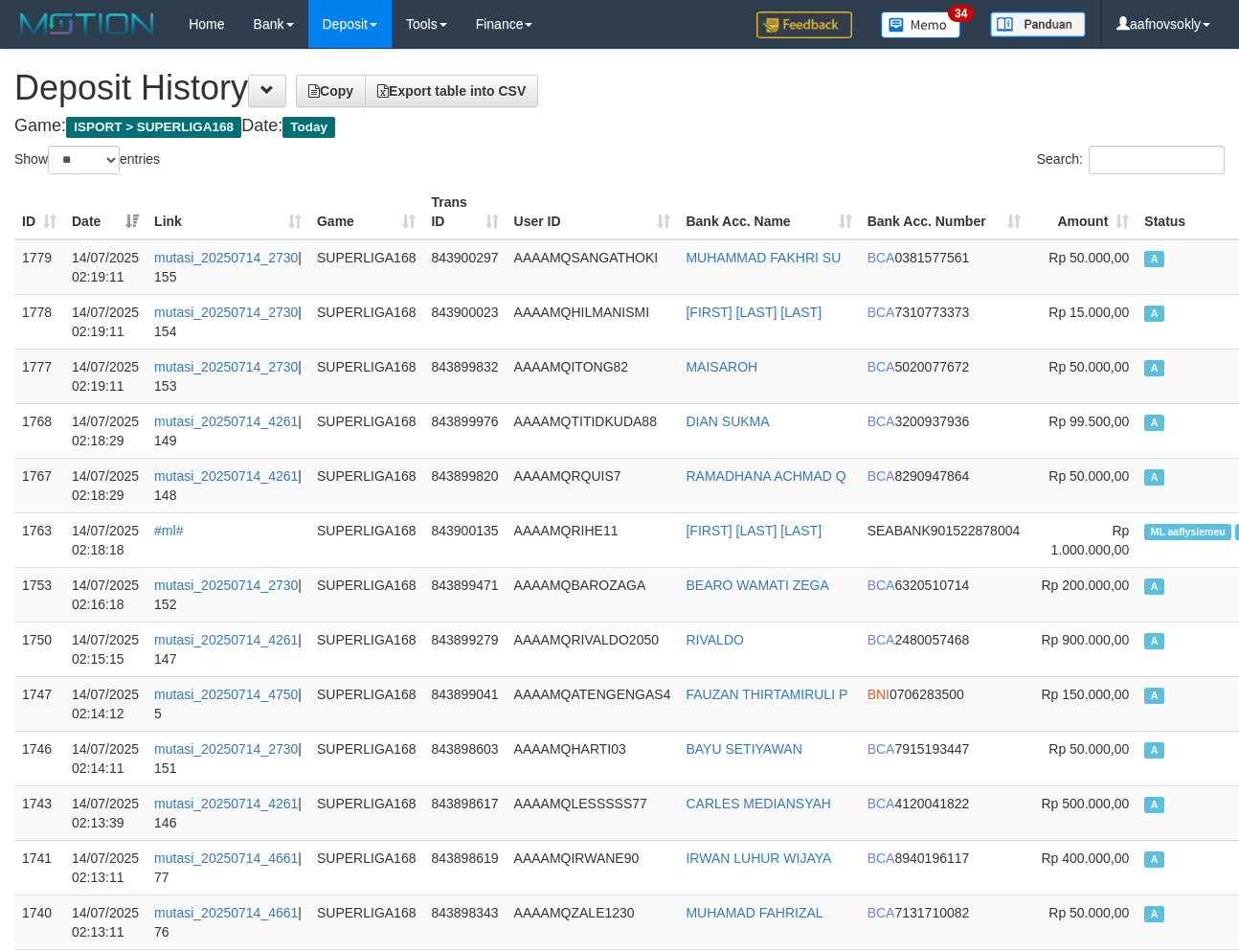 select on "**" 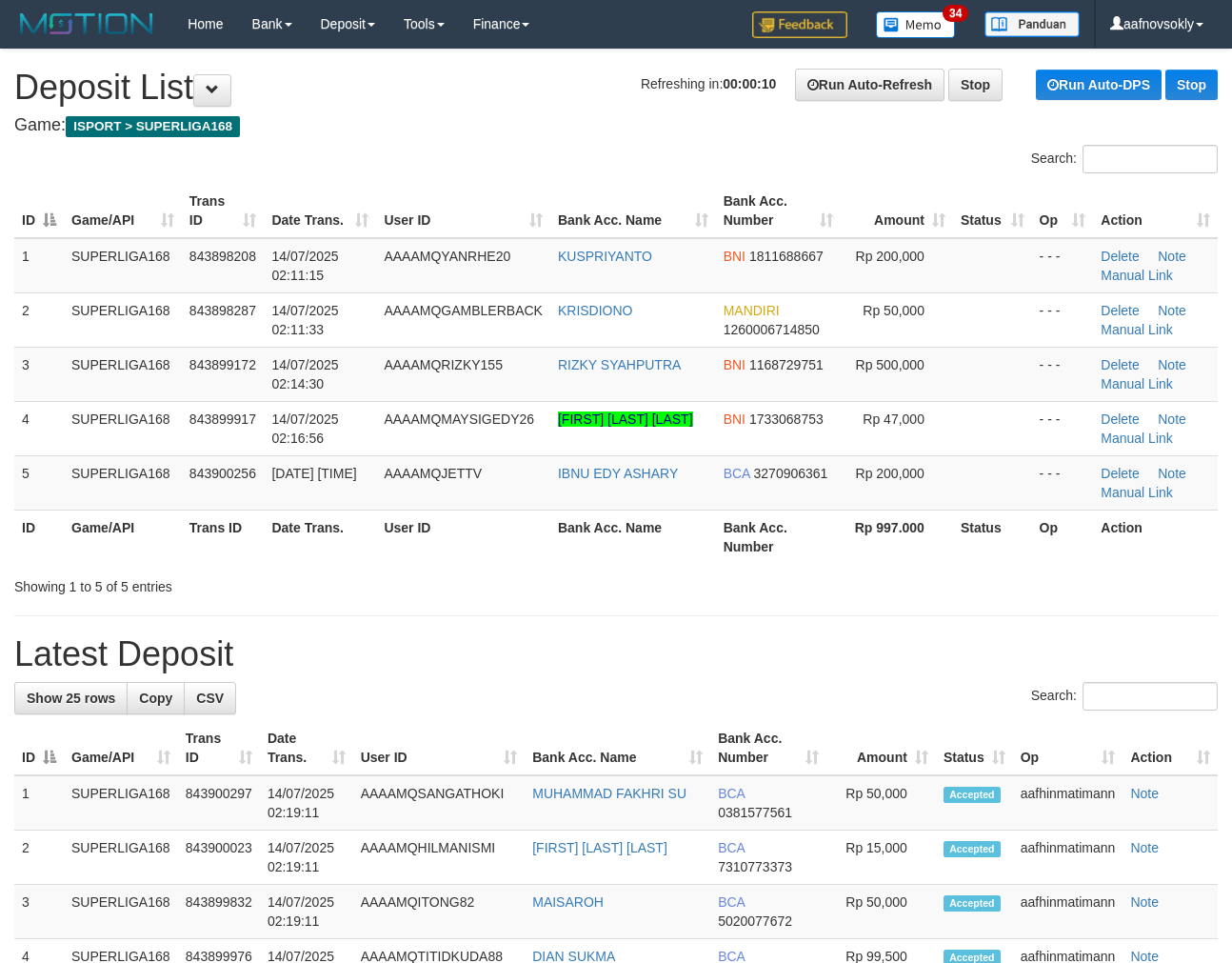scroll, scrollTop: 0, scrollLeft: 0, axis: both 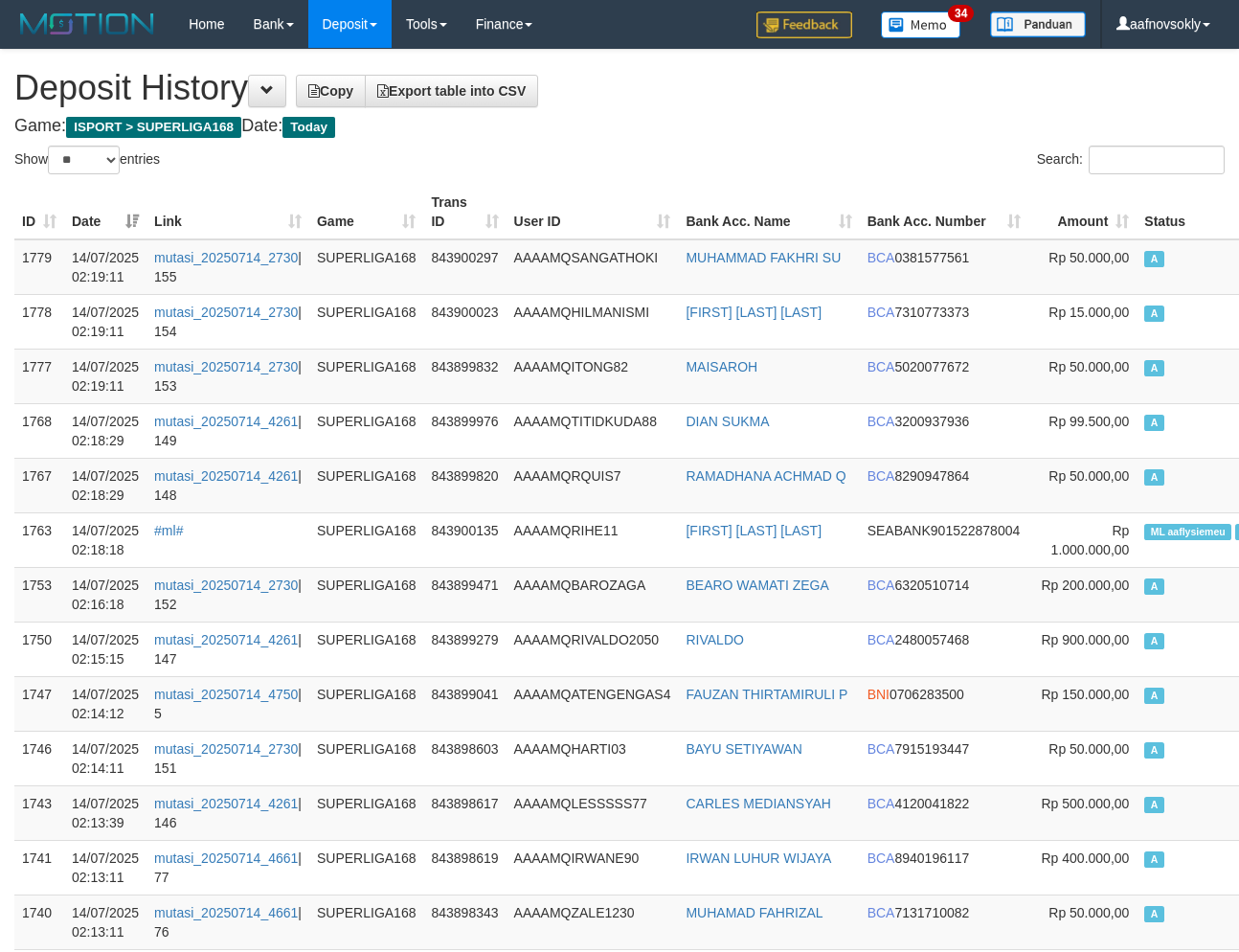 select on "**" 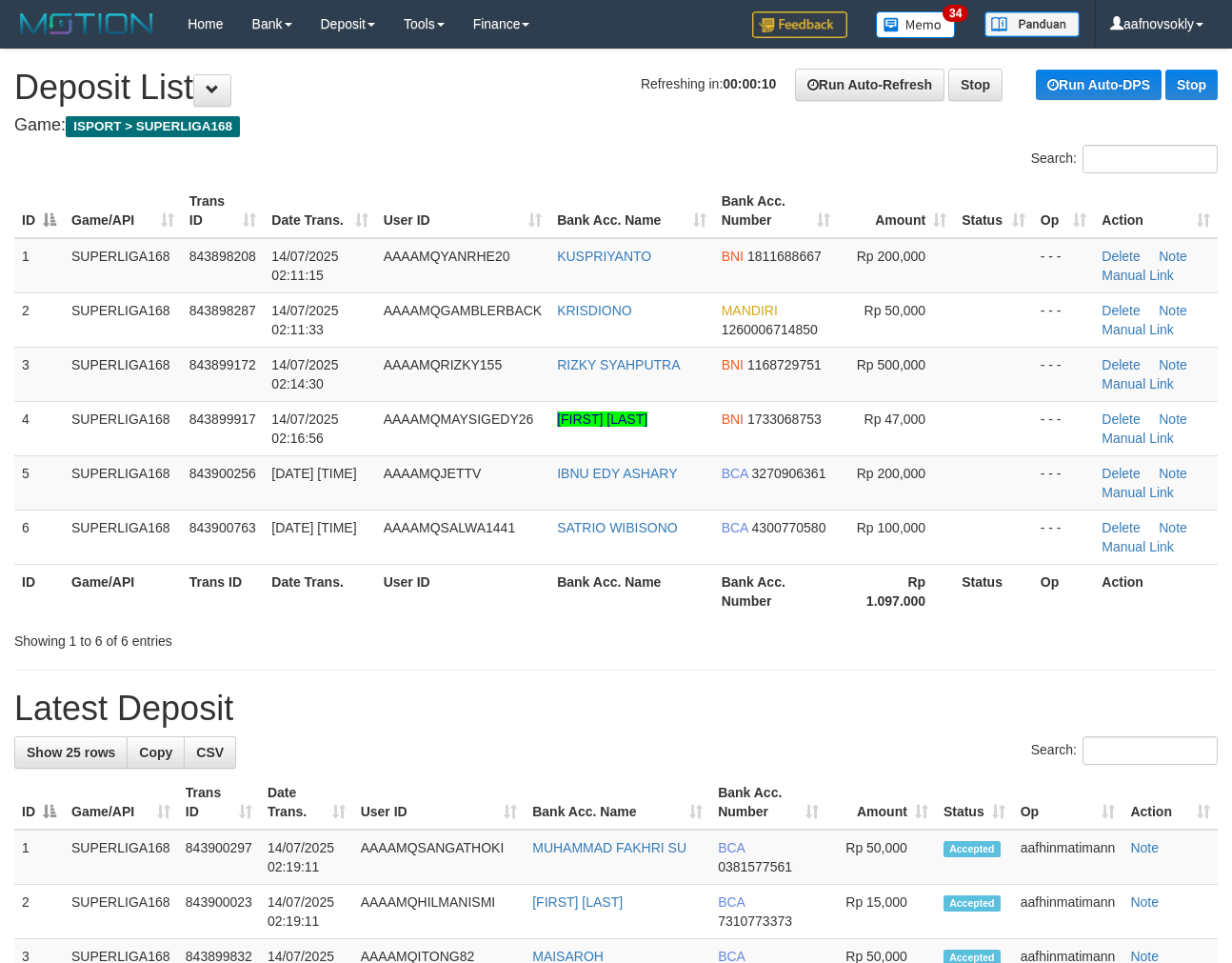 scroll, scrollTop: 0, scrollLeft: 0, axis: both 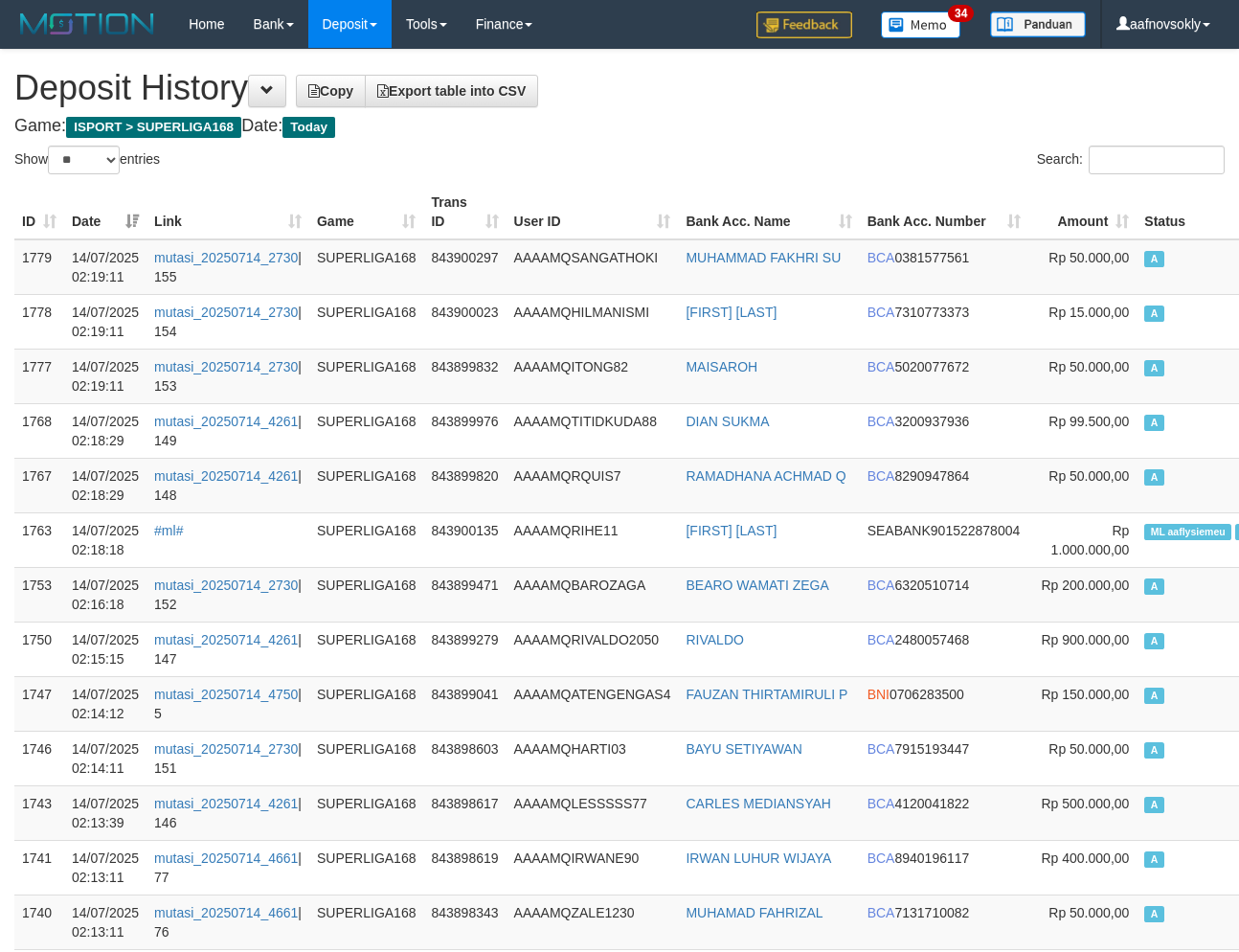 select on "**" 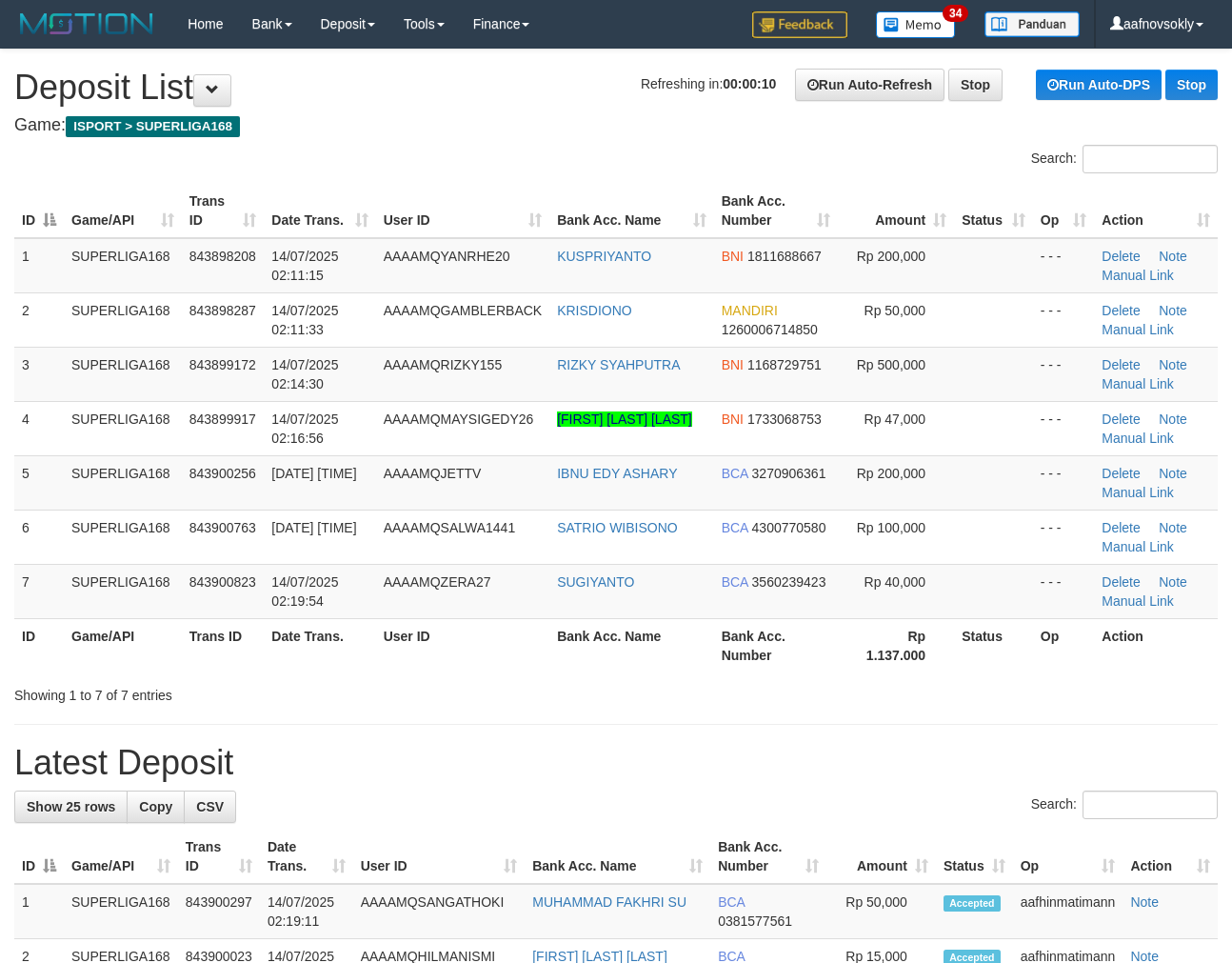 scroll, scrollTop: 0, scrollLeft: 0, axis: both 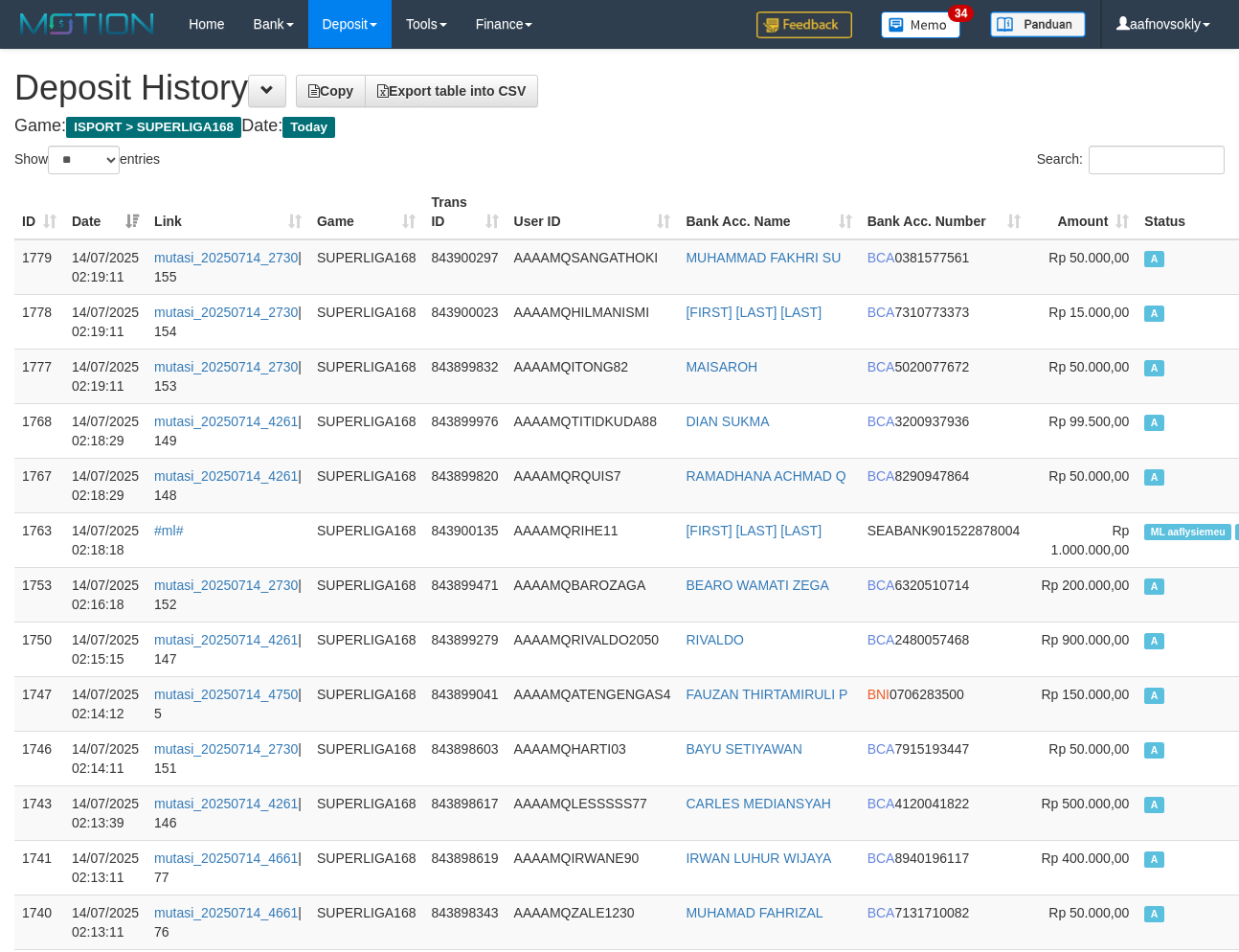 select on "**" 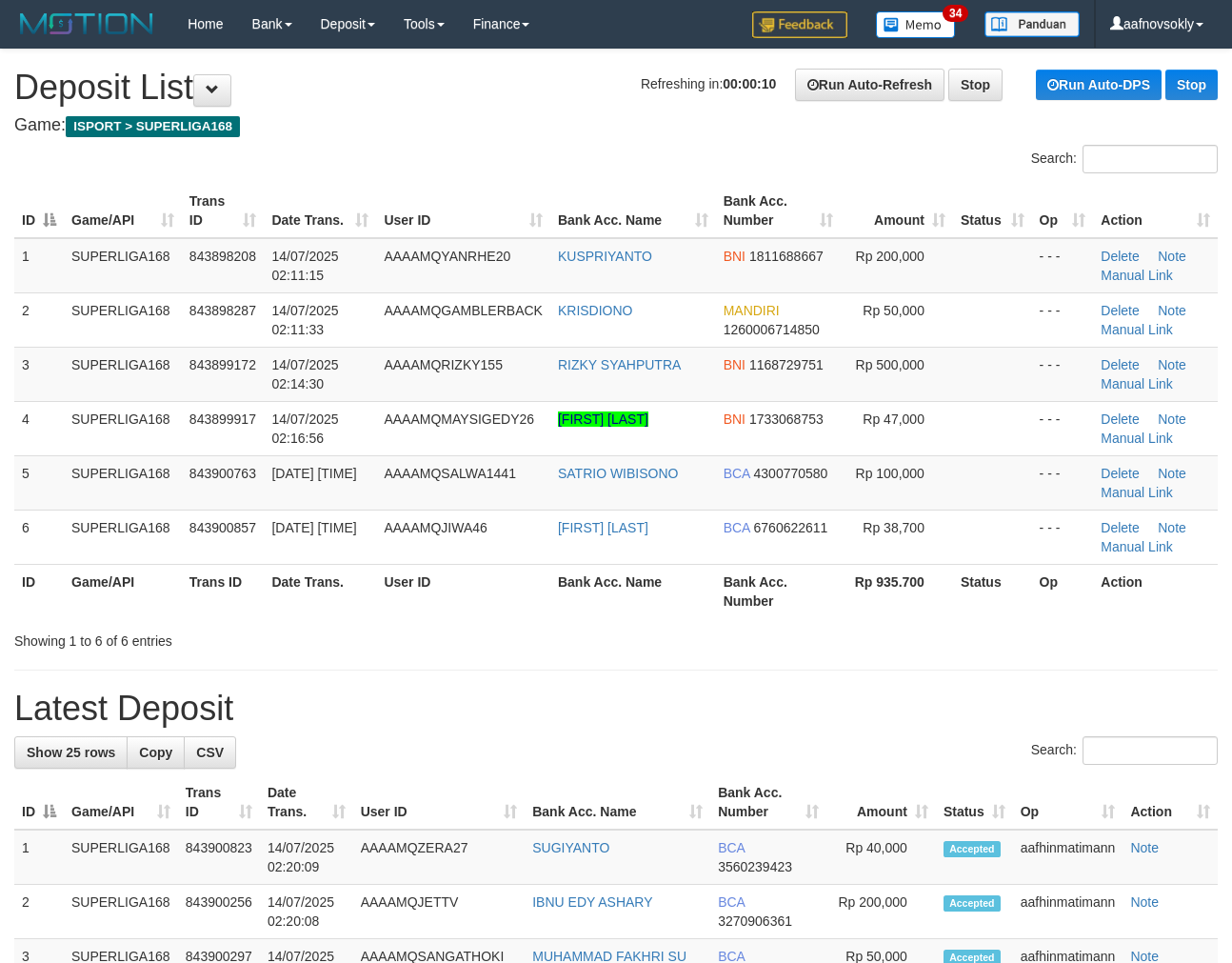 scroll, scrollTop: 0, scrollLeft: 0, axis: both 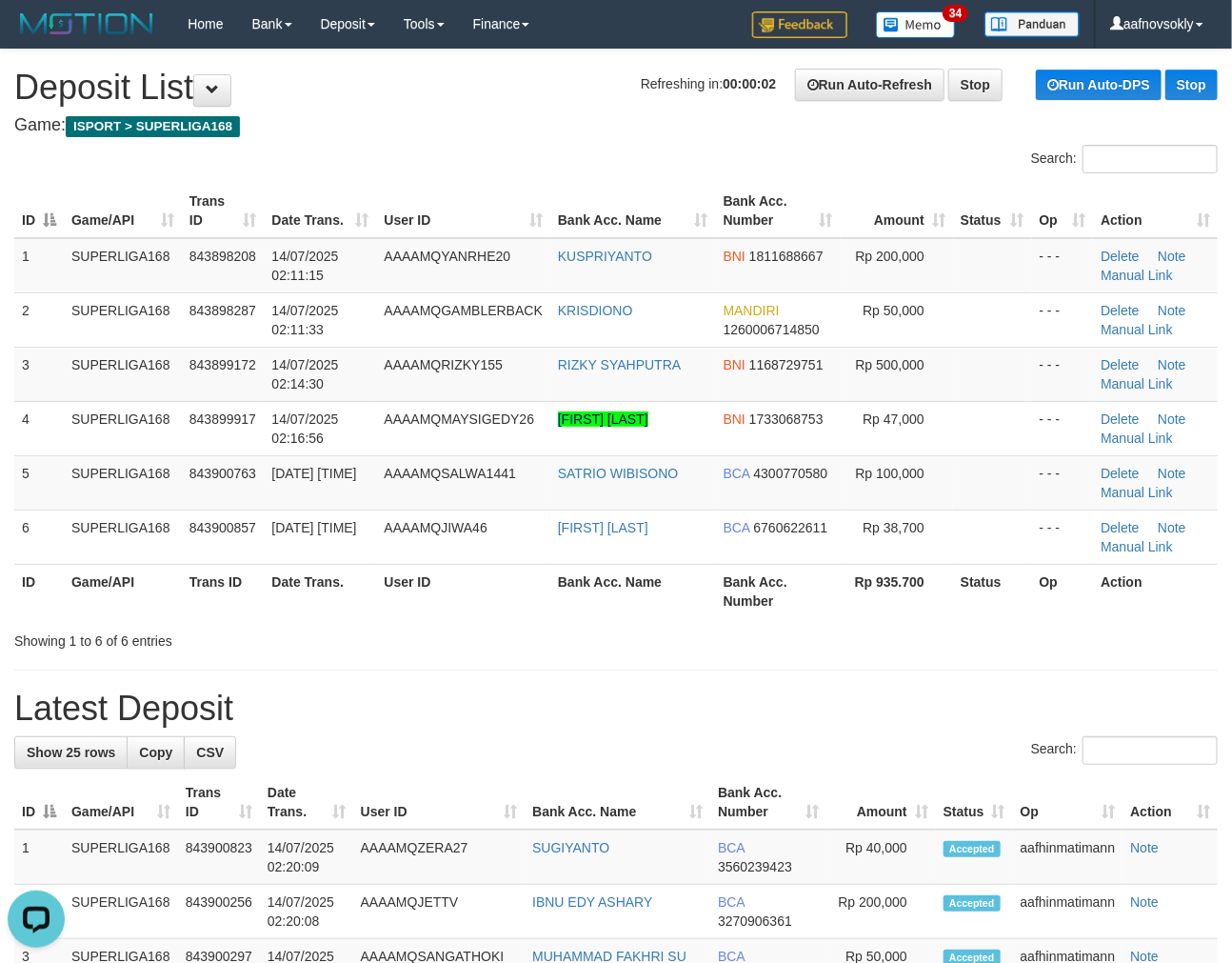 click on "Game:   ISPORT > SUPERLIGA168" at bounding box center [616, 126] 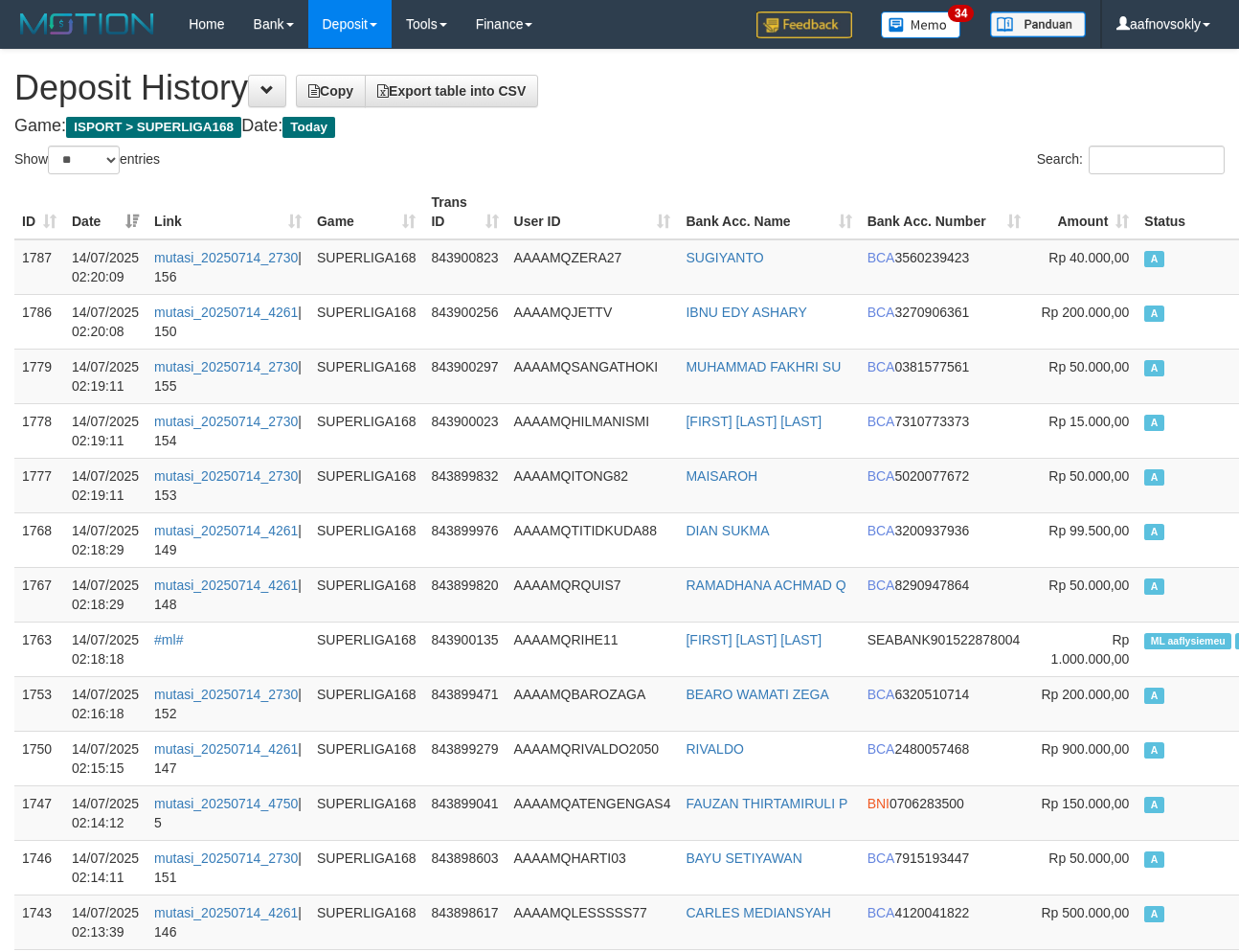 select on "**" 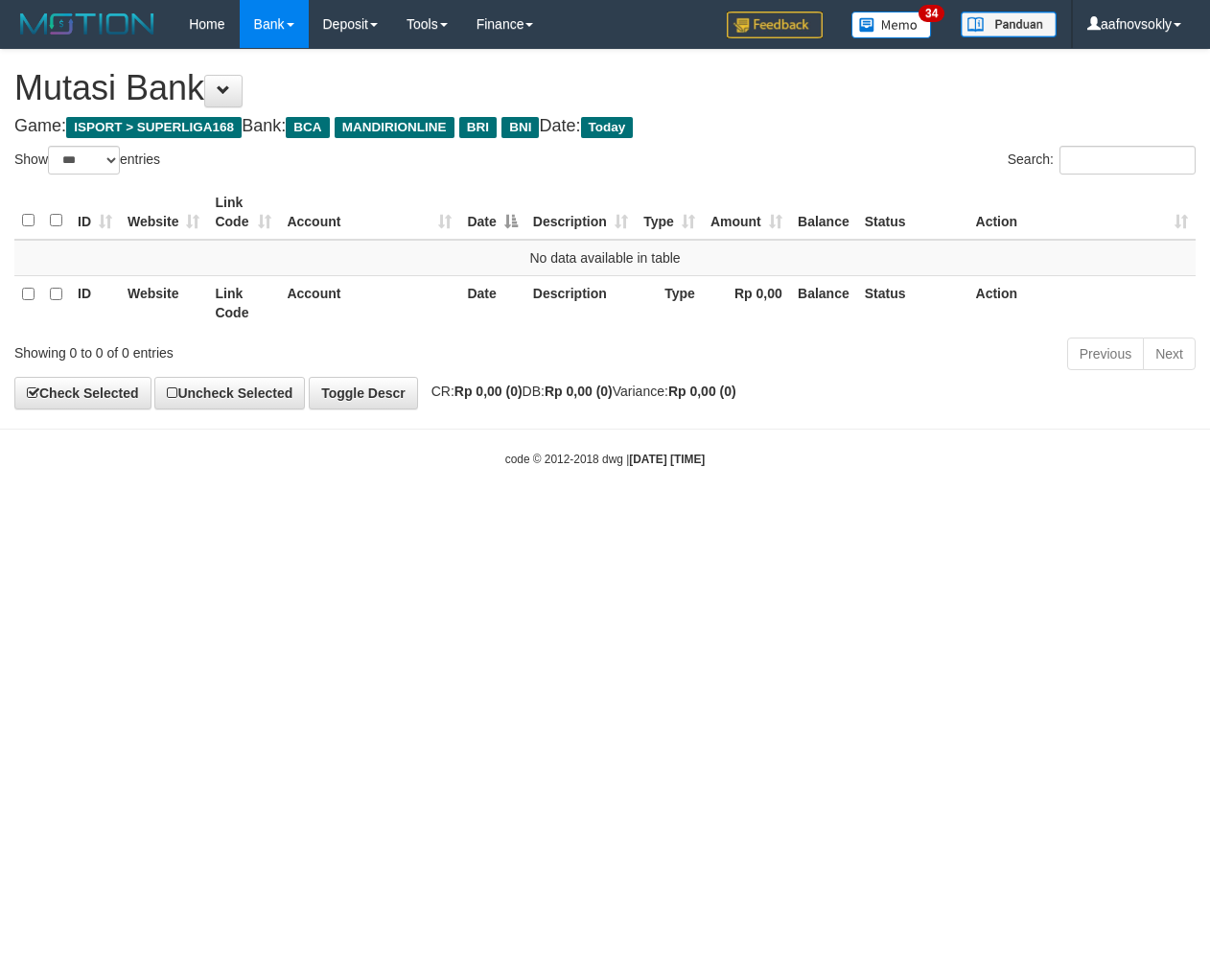 select on "***" 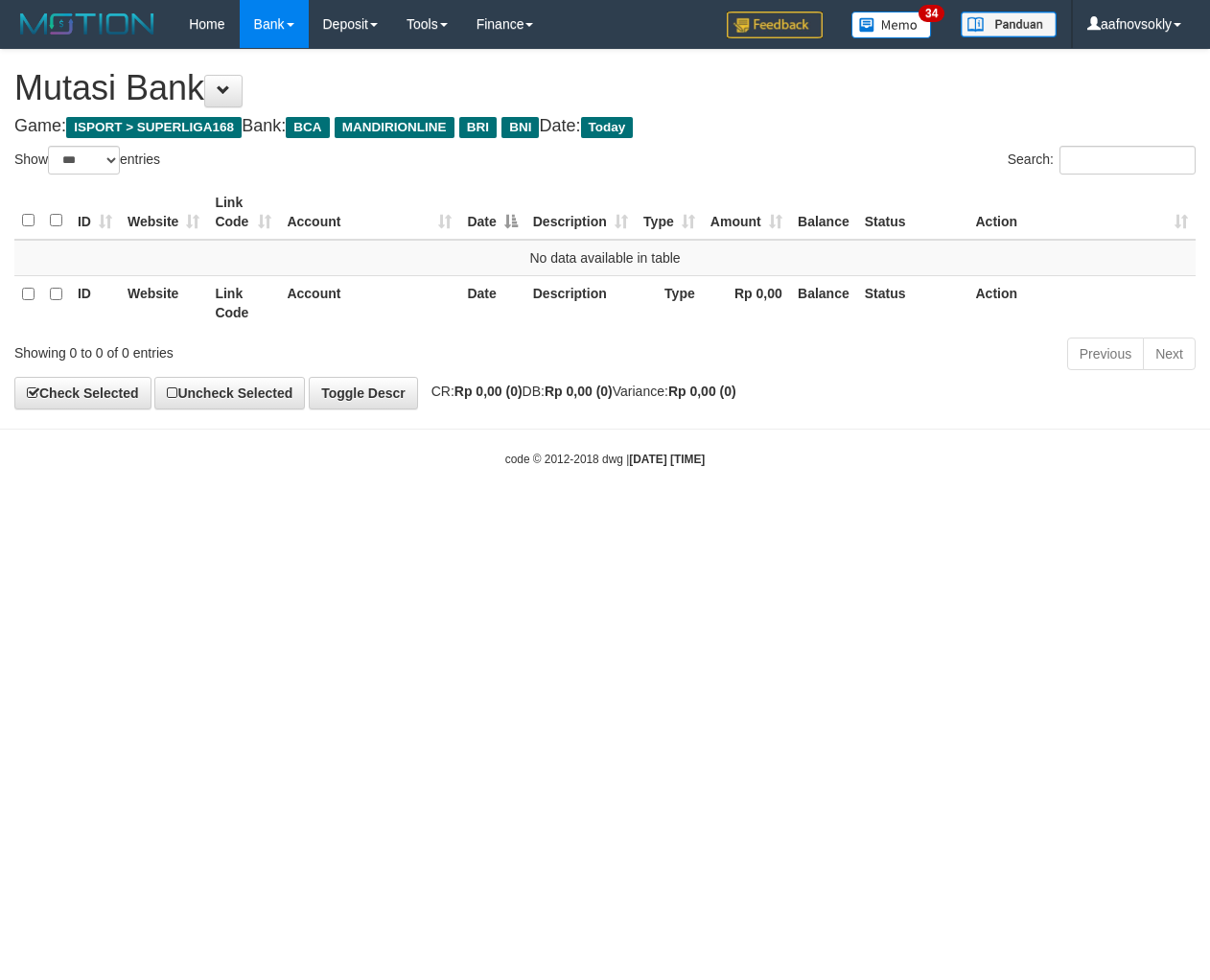 scroll, scrollTop: 0, scrollLeft: 0, axis: both 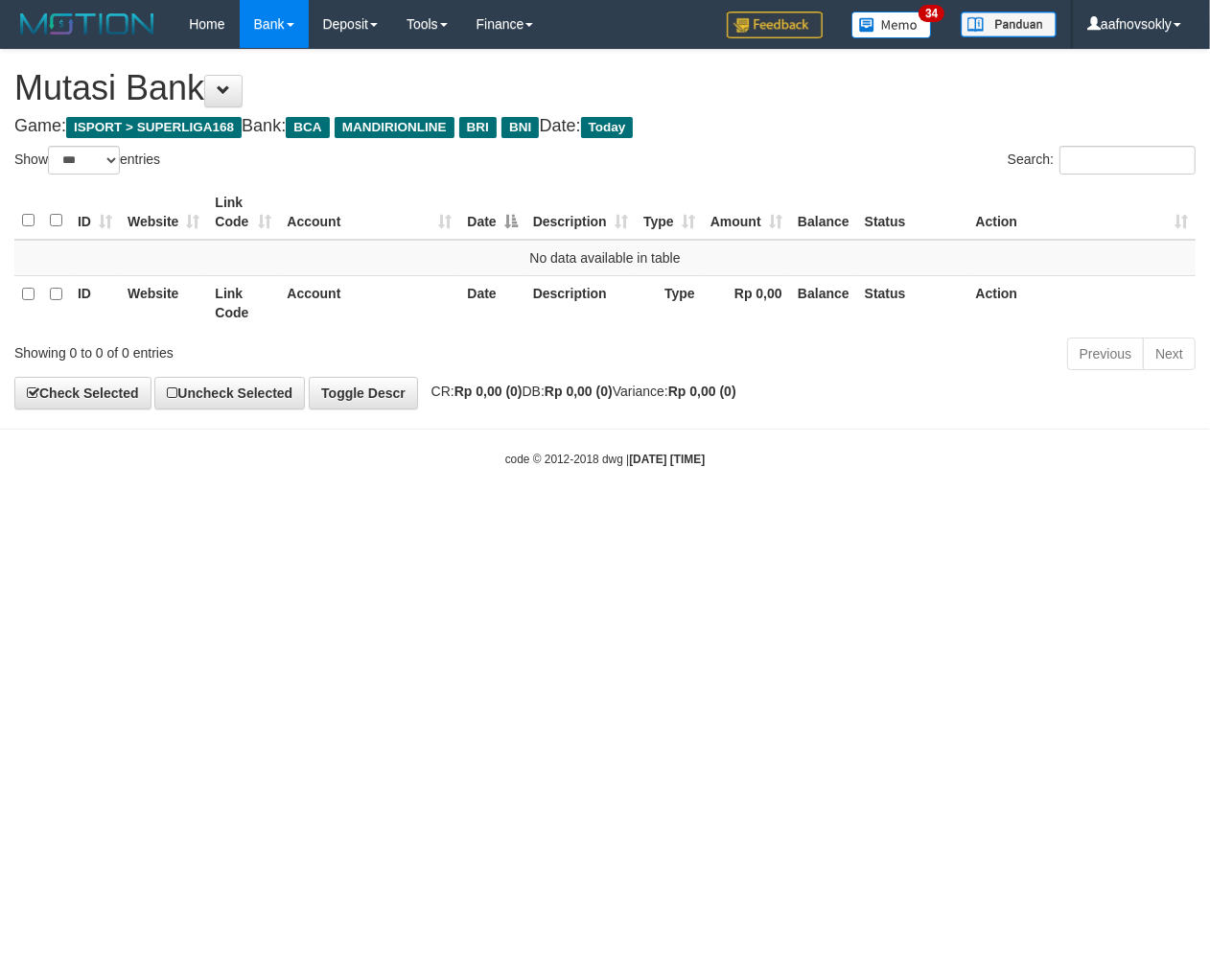 click on "code © 2012-2018 dwg |  [DATE] [TIME]" at bounding box center [605, 458] 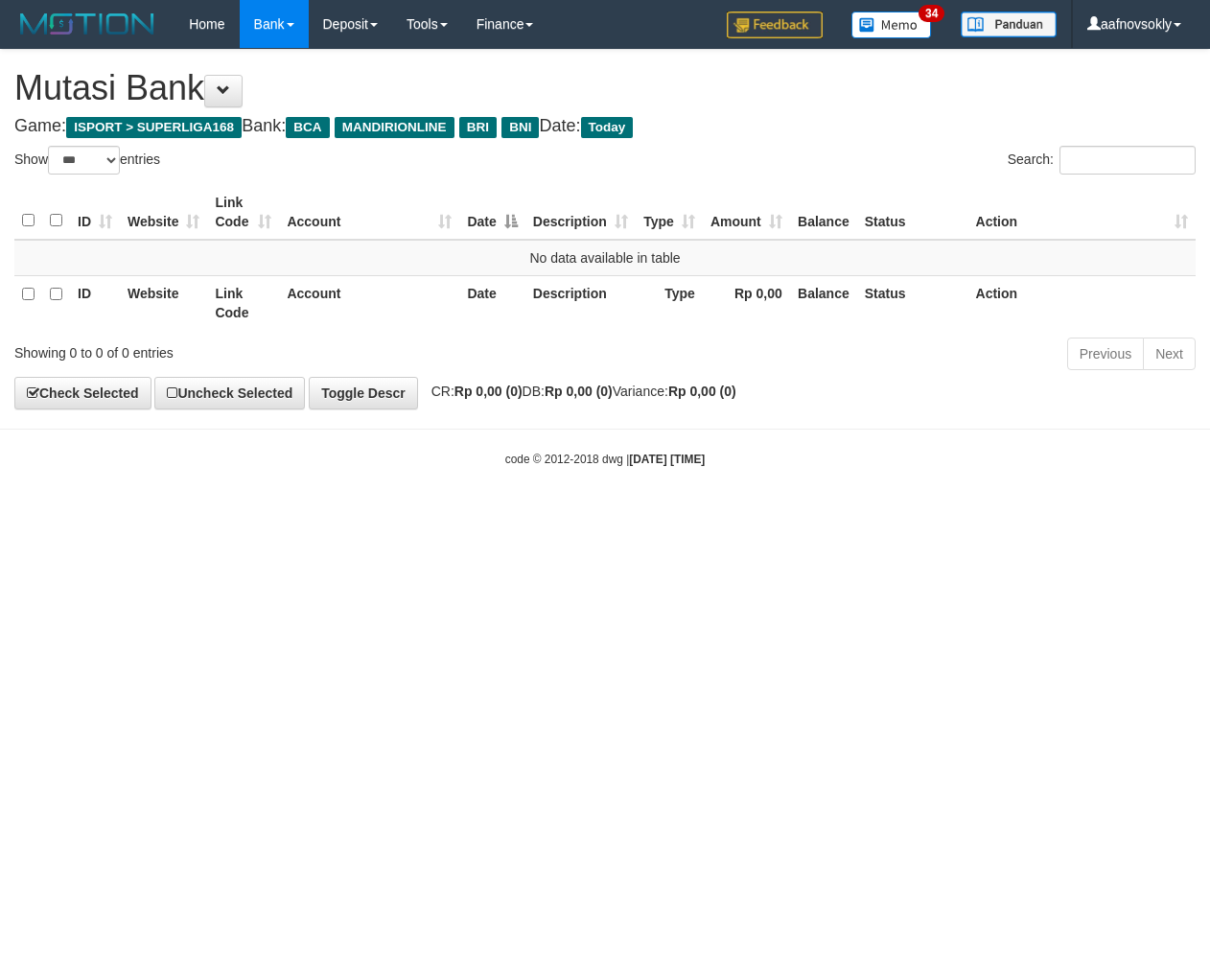 select on "***" 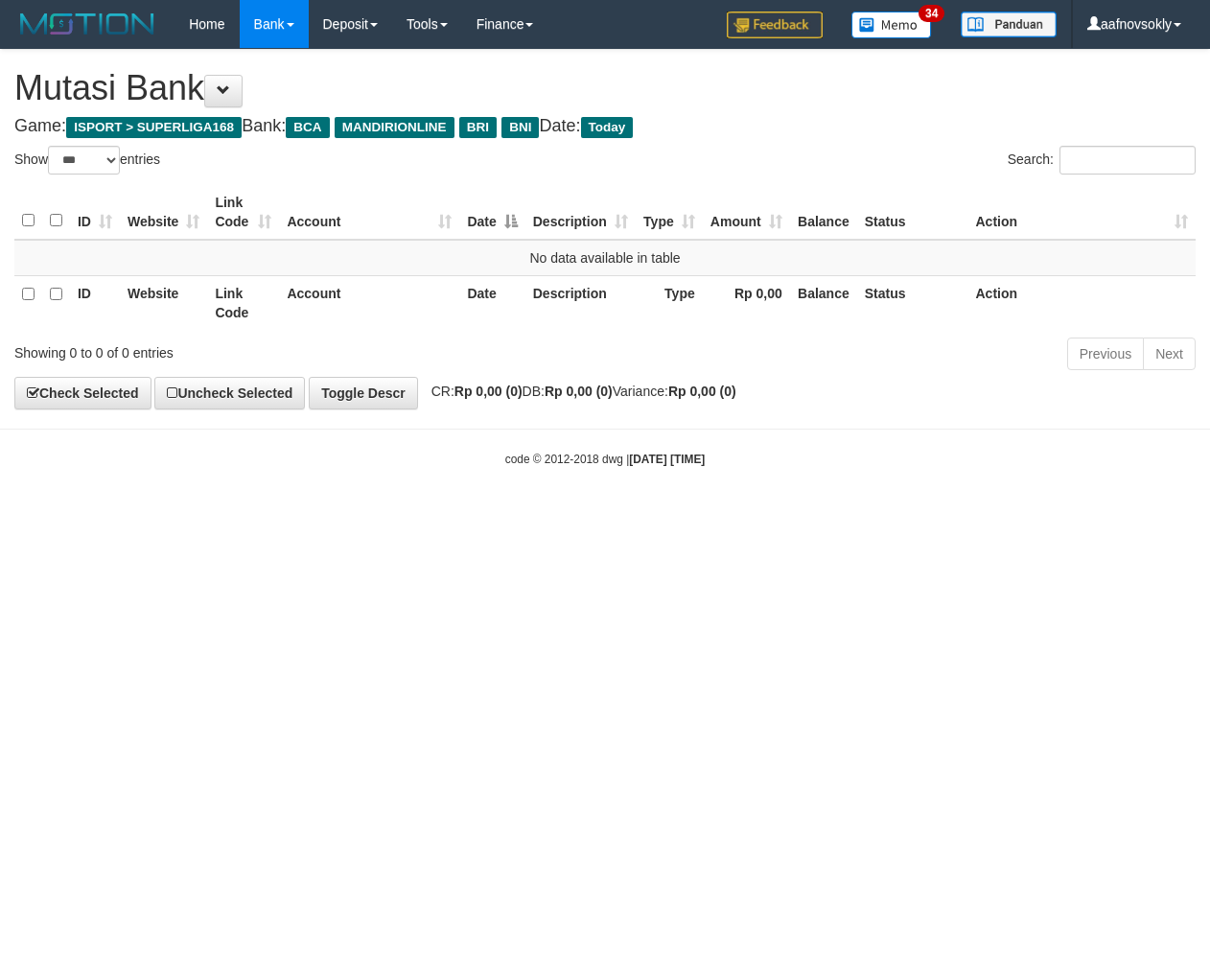 scroll, scrollTop: 0, scrollLeft: 0, axis: both 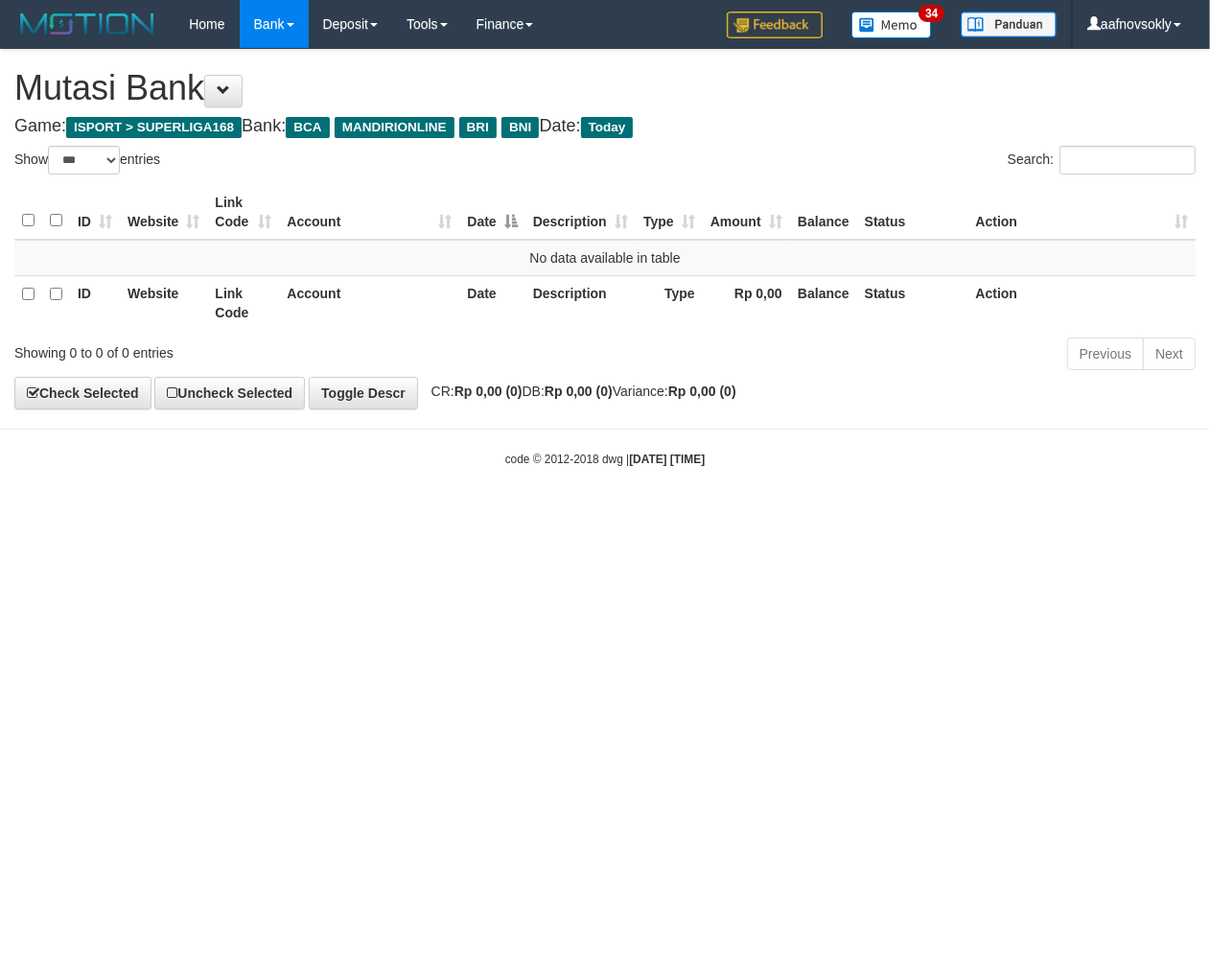 click on "Toggle navigation
Home
Bank
Account List
Load
By Website
Group
[ISPORT]													SUPERLIGA168
By Load Group (DPS)" at bounding box center [605, 258] 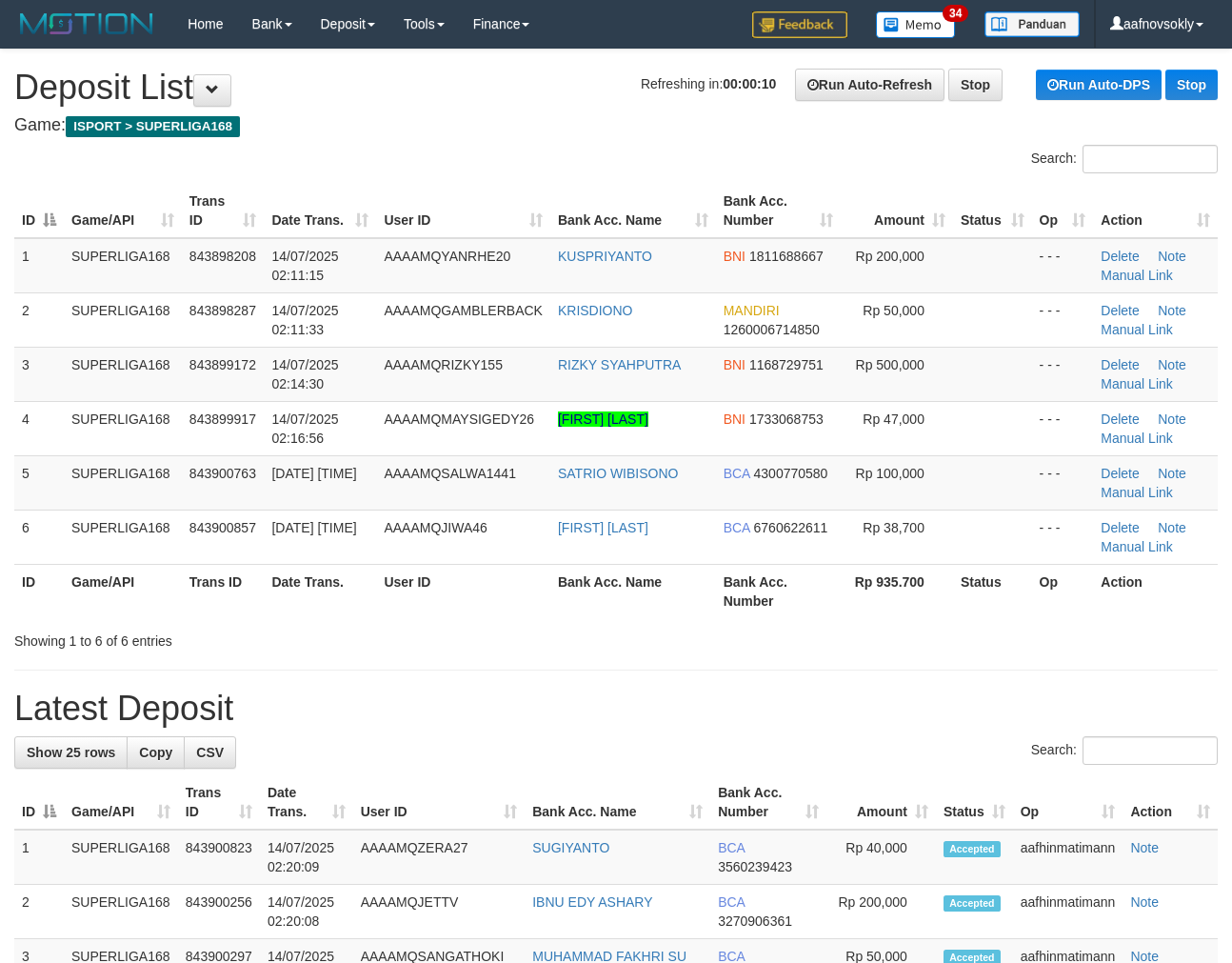 scroll, scrollTop: 0, scrollLeft: 0, axis: both 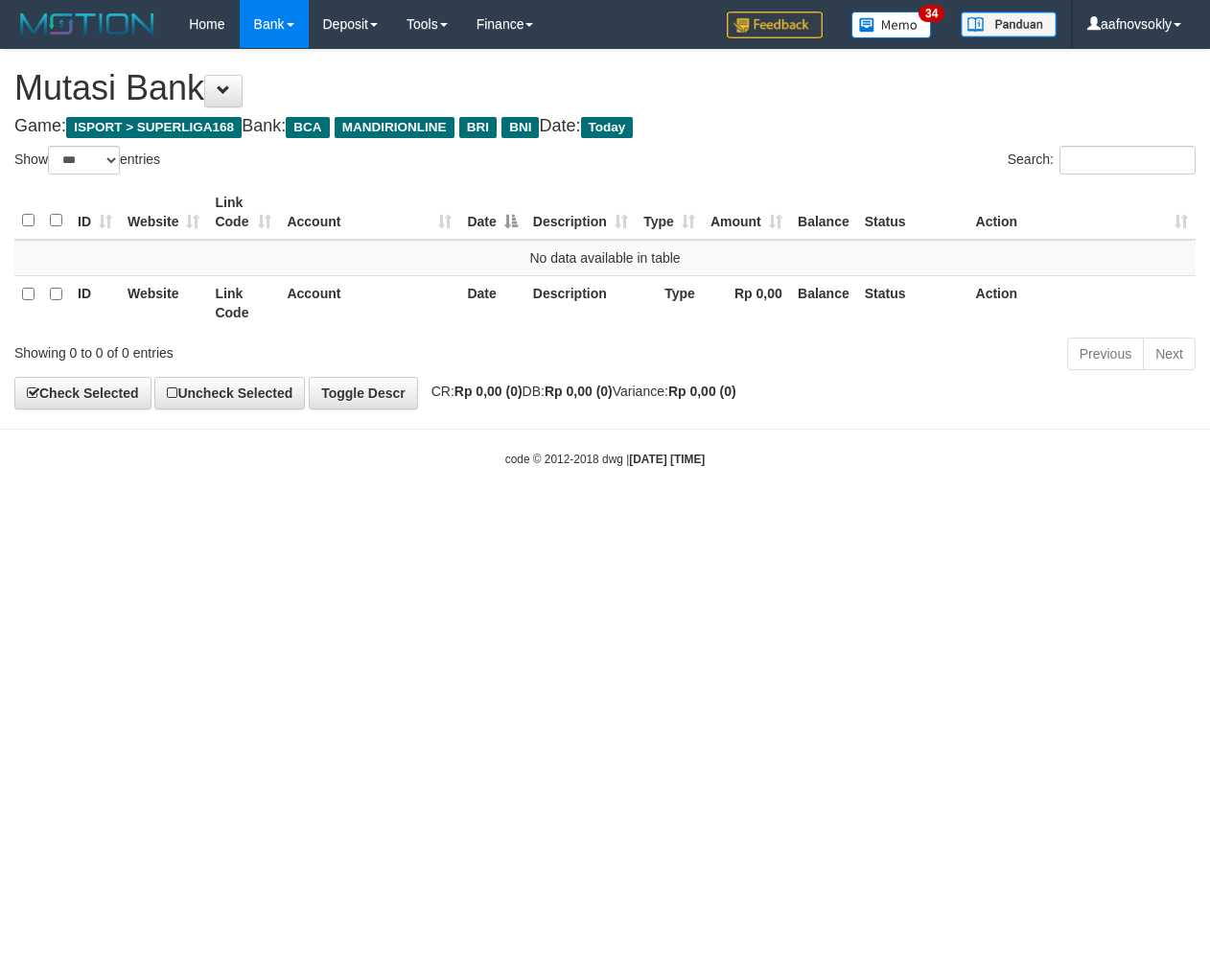 select on "***" 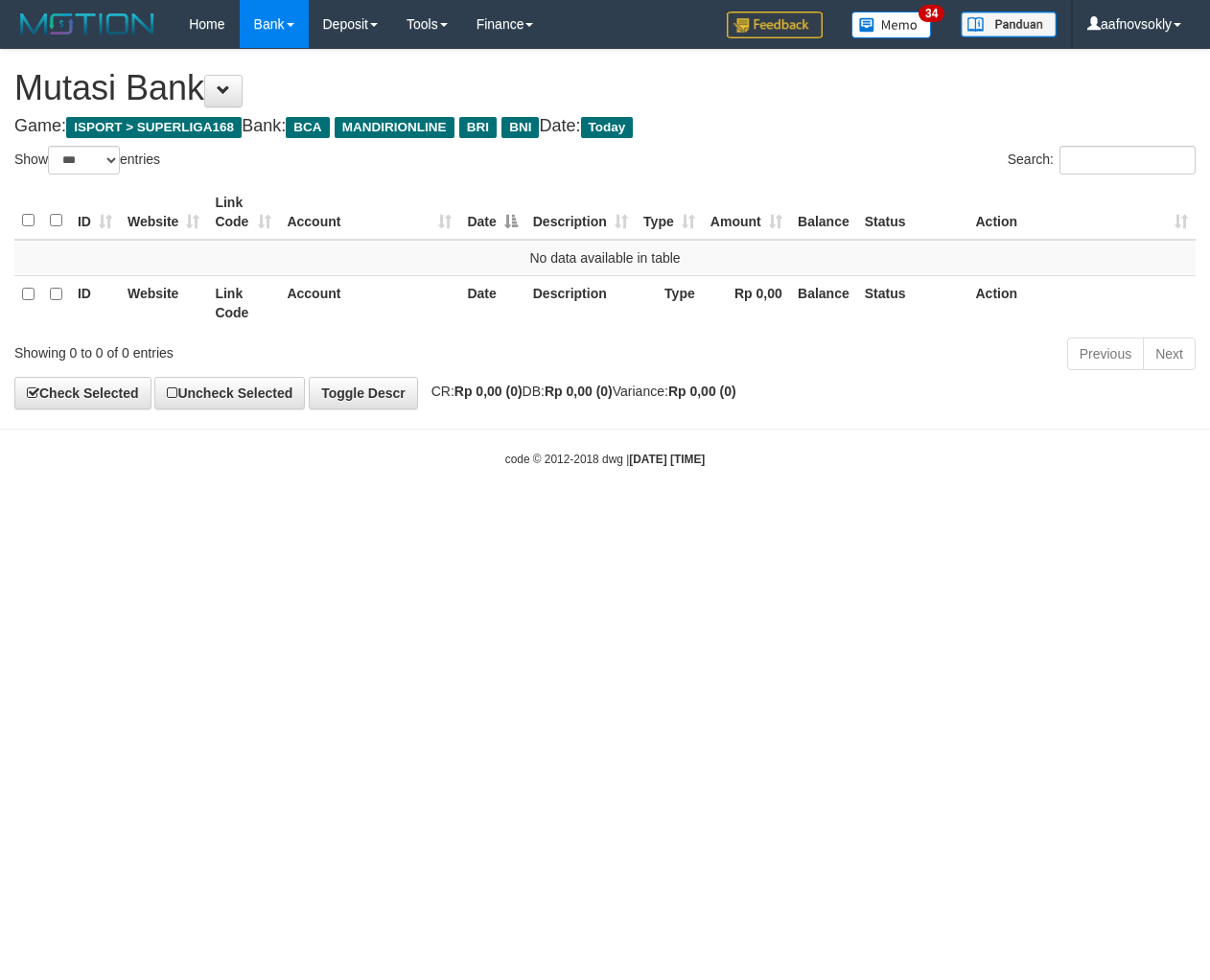 scroll, scrollTop: 0, scrollLeft: 0, axis: both 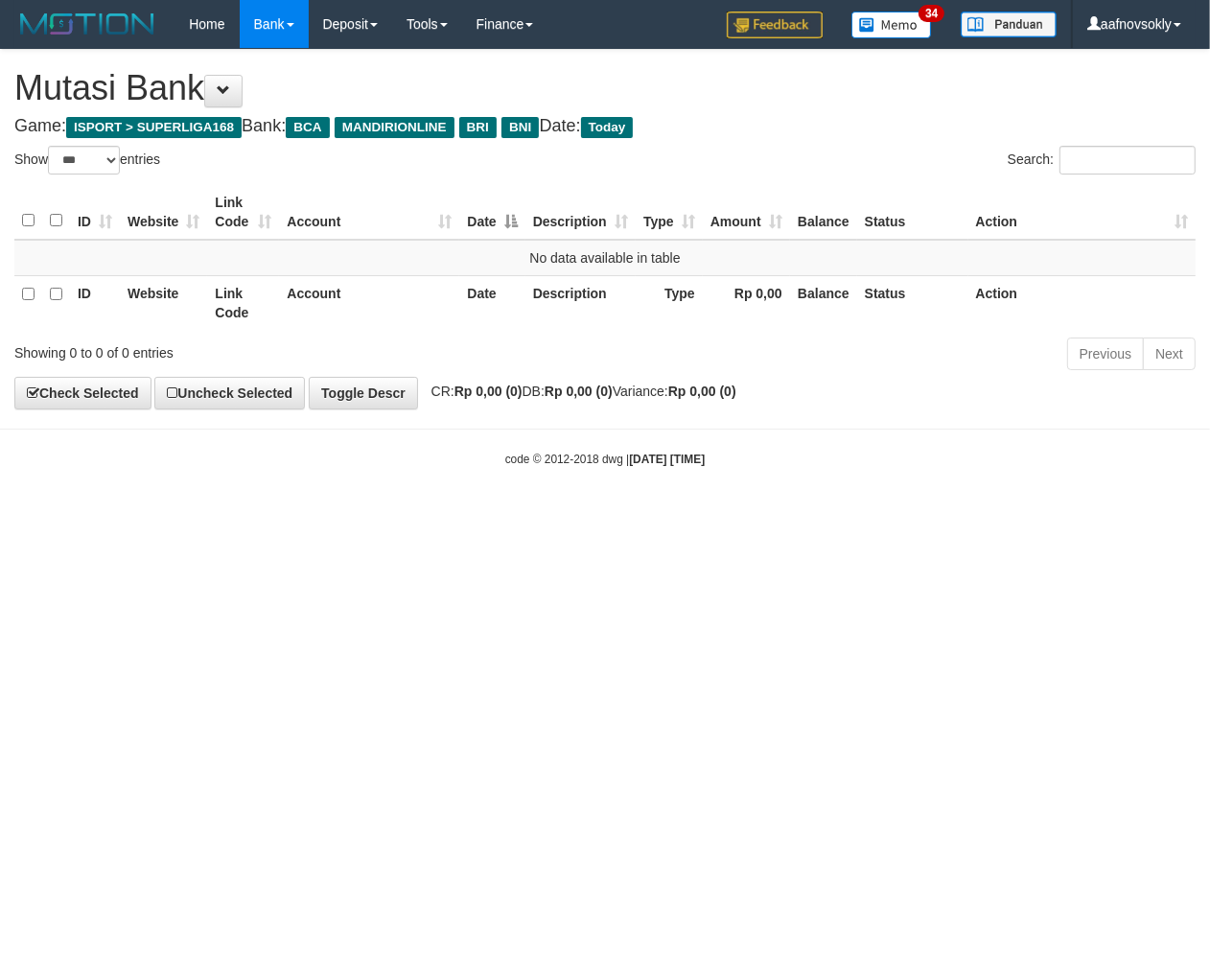 click on "Toggle navigation
Home
Bank
Account List
Load
By Website
Group
[ISPORT]													SUPERLIGA168
By Load Group (DPS)" at bounding box center (605, 258) 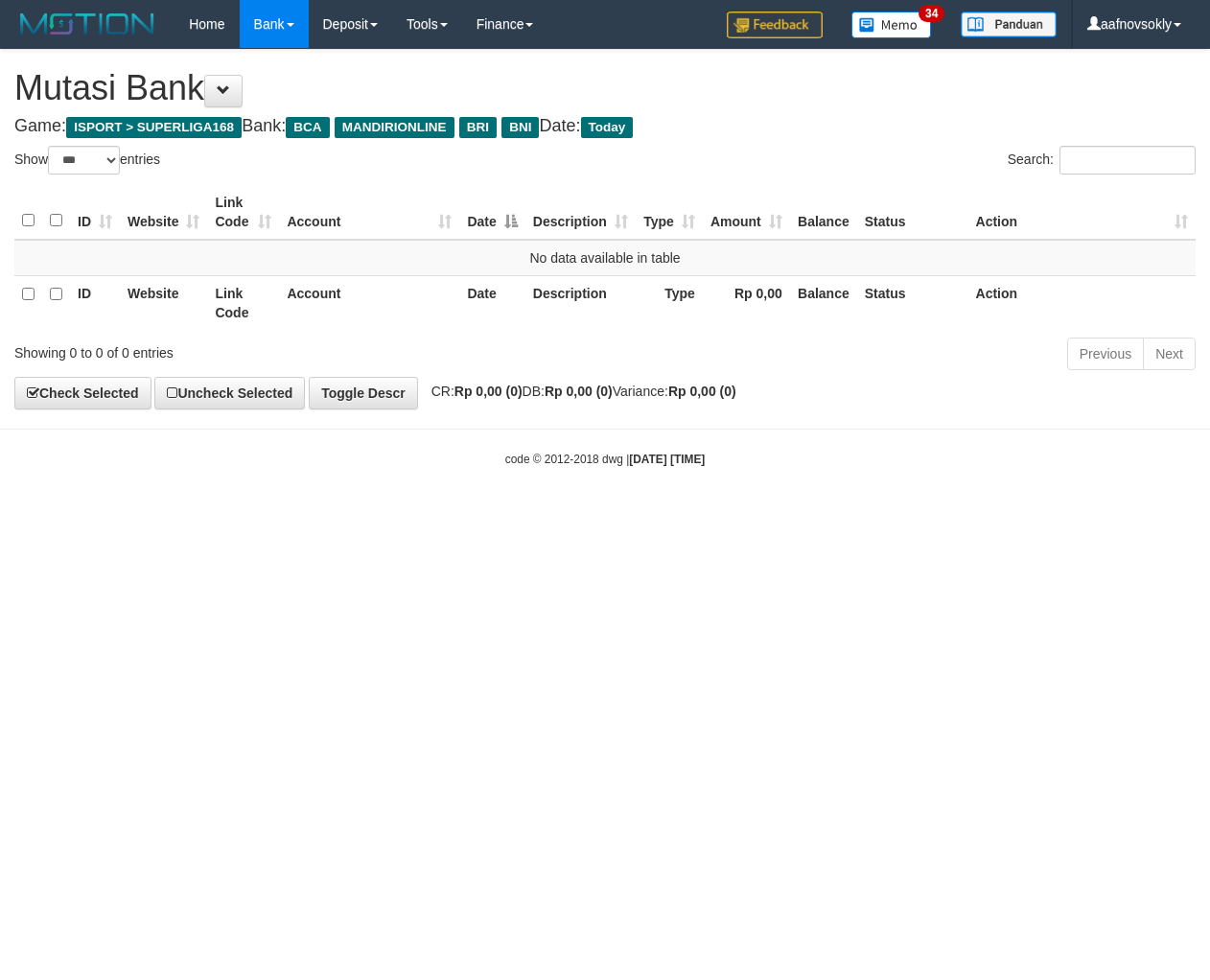 select on "***" 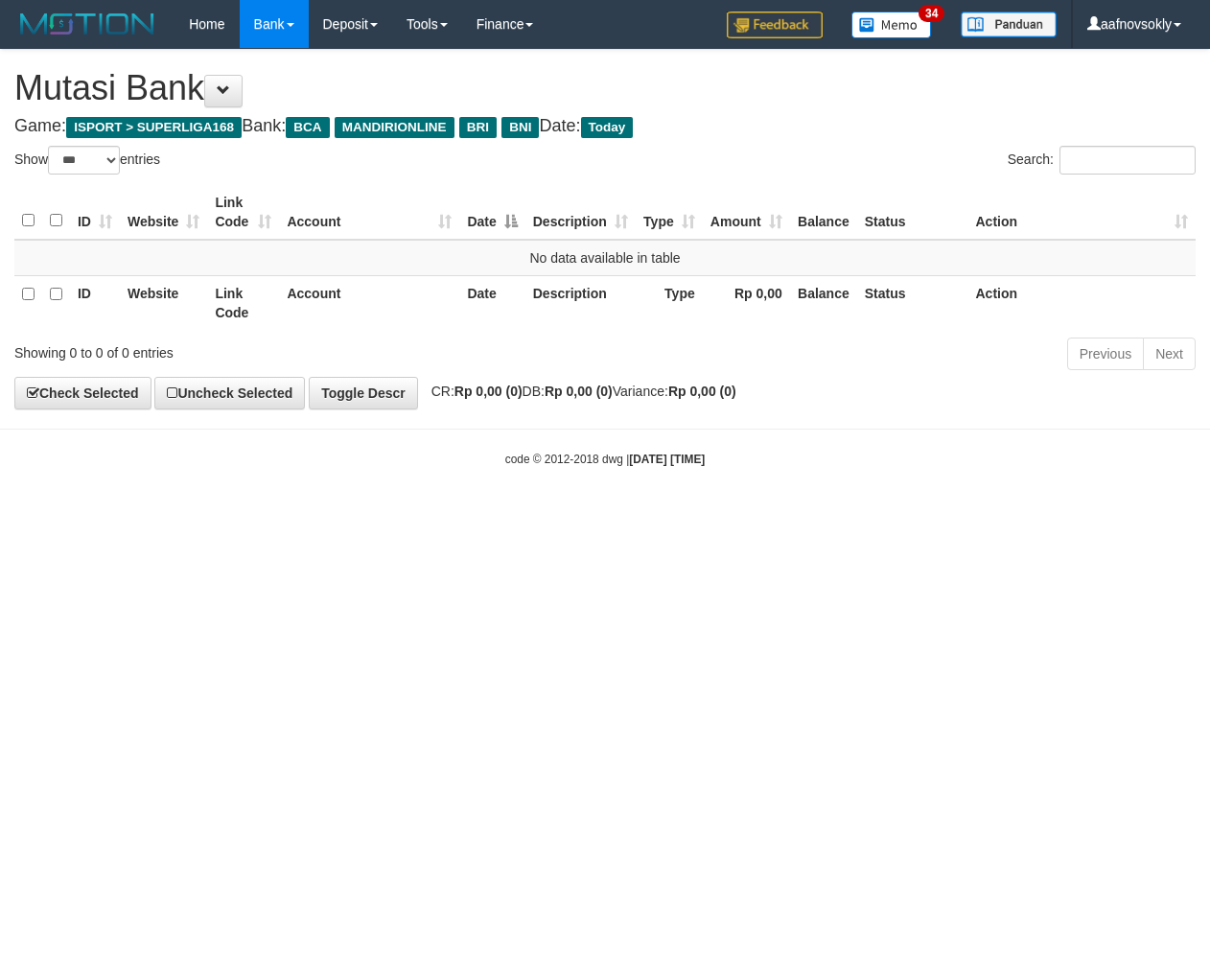 click on "Toggle navigation
Home
Bank
Account List
Load
By Website
Group
[ISPORT]													SUPERLIGA168
By Load Group (DPS)" at bounding box center (605, 258) 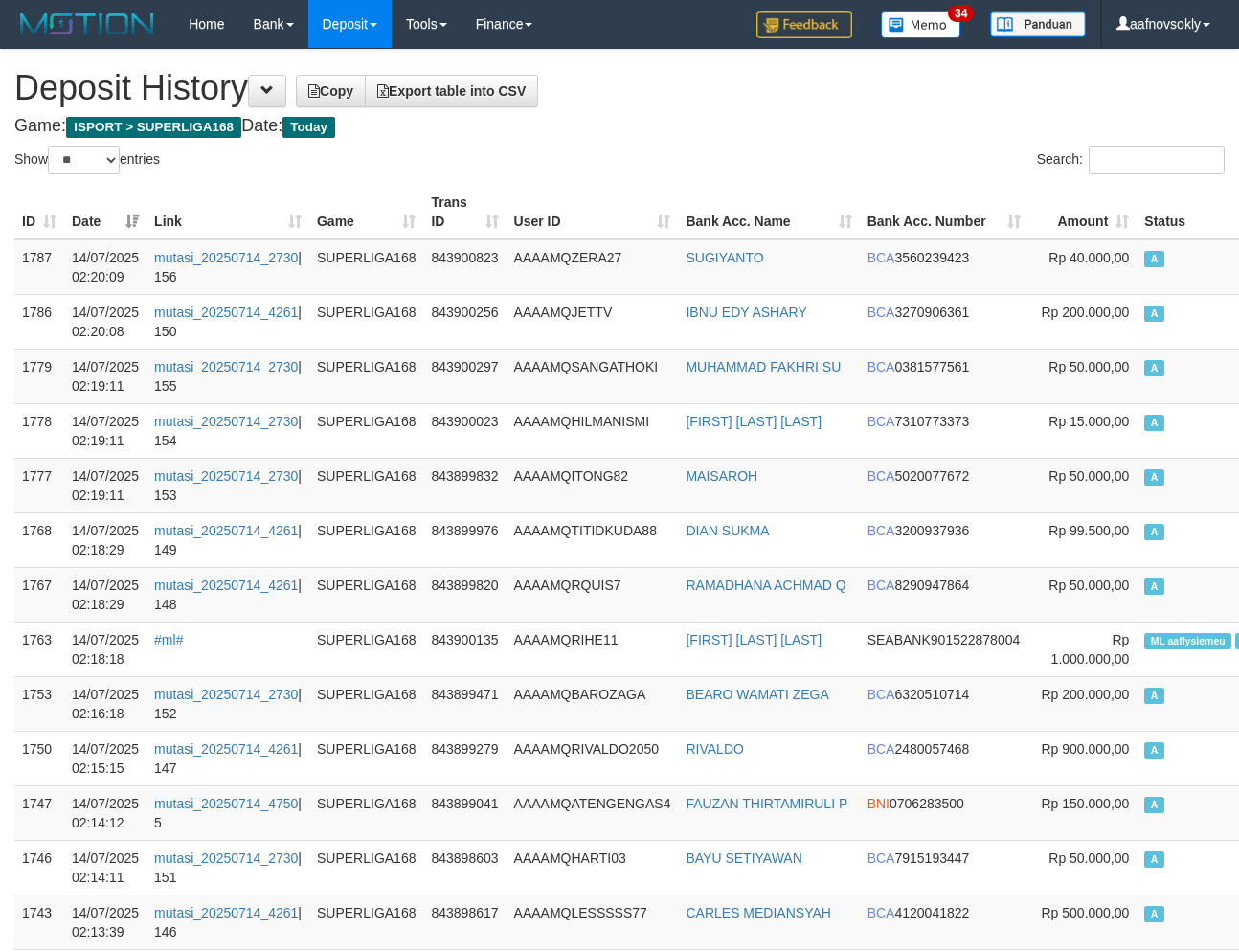 select on "**" 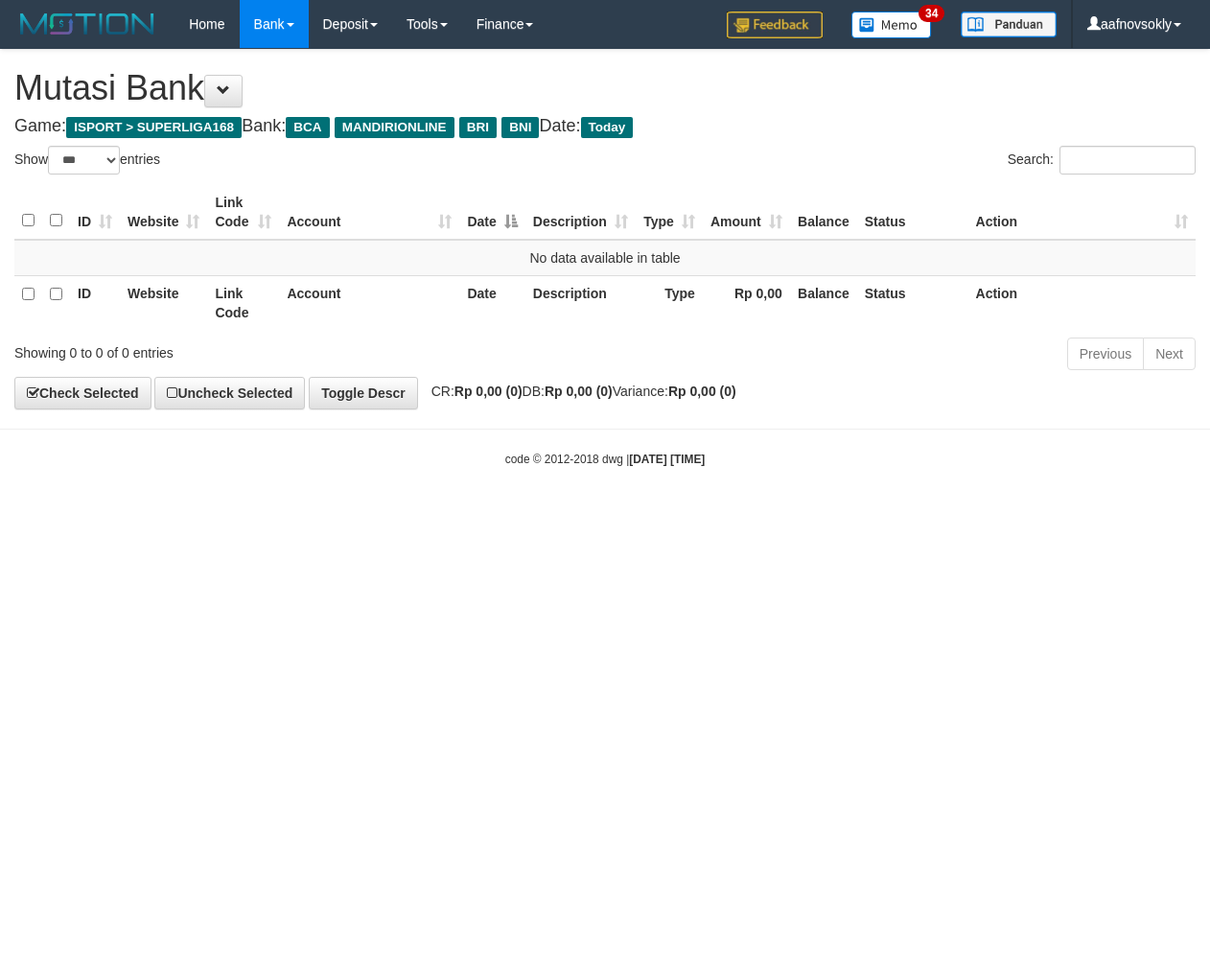 select on "***" 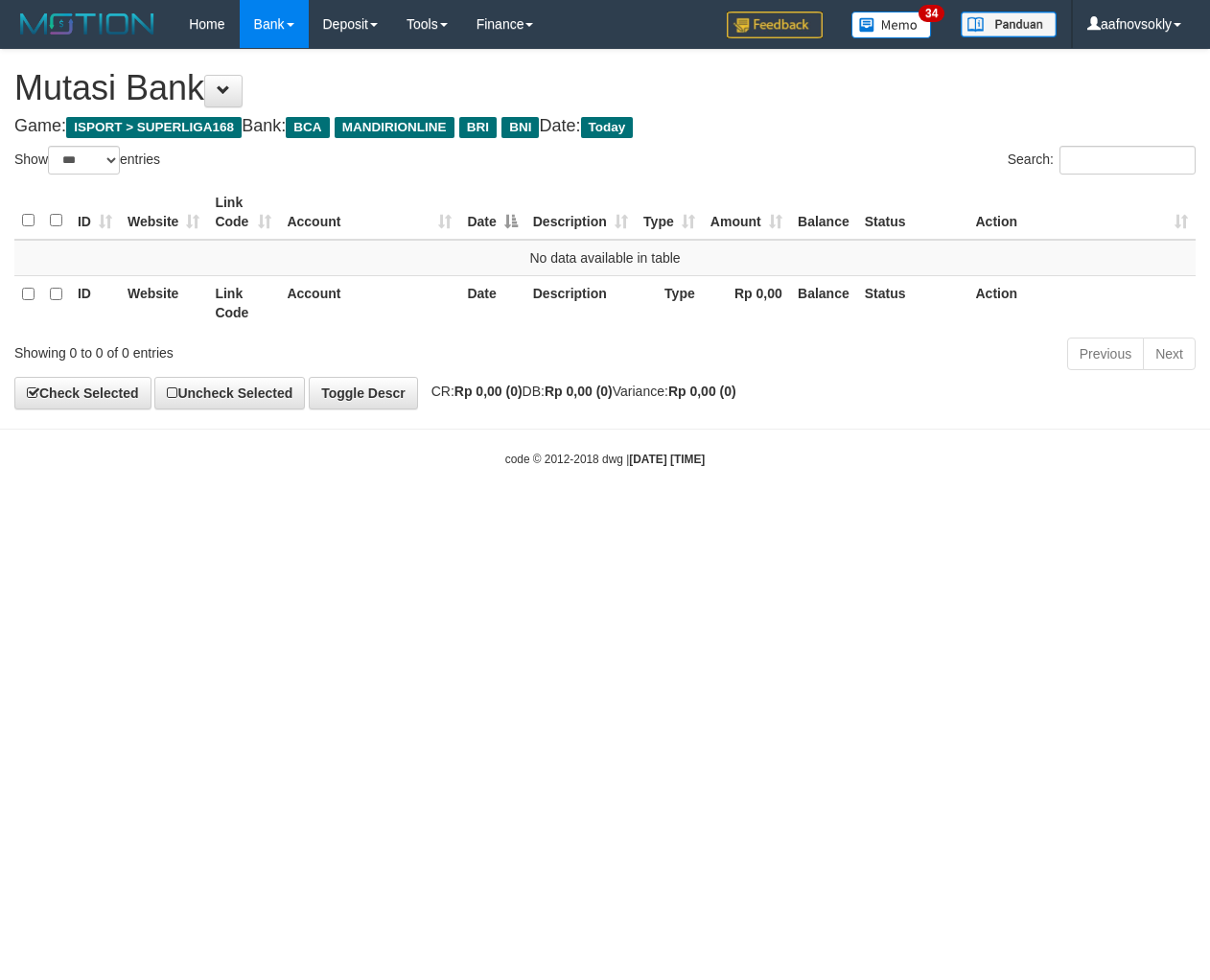 scroll, scrollTop: 0, scrollLeft: 0, axis: both 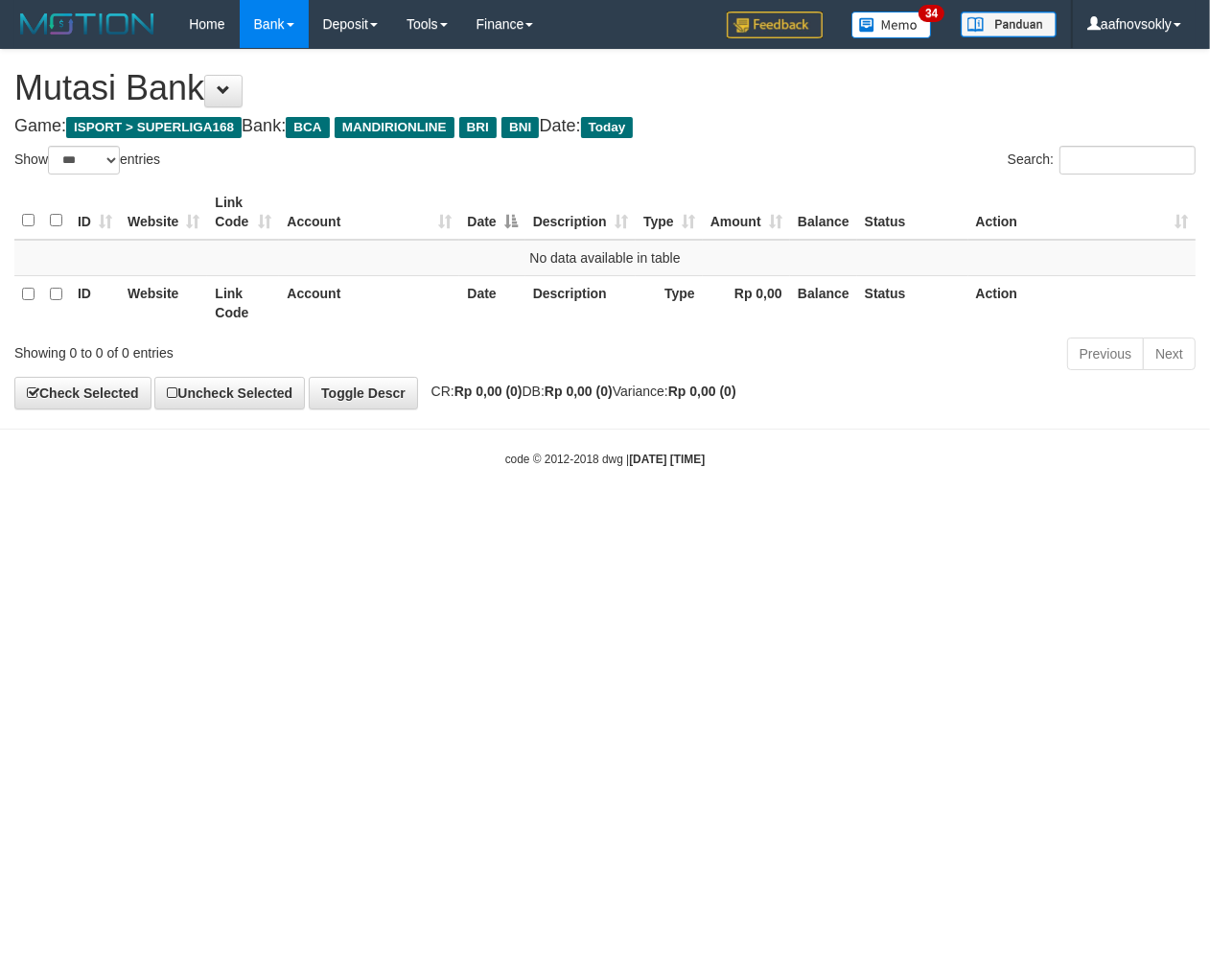 click on "Toggle navigation
Home
Bank
Account List
Load
By Website
Group
[ISPORT]													SUPERLIGA168
By Load Group (DPS)" at bounding box center [605, 258] 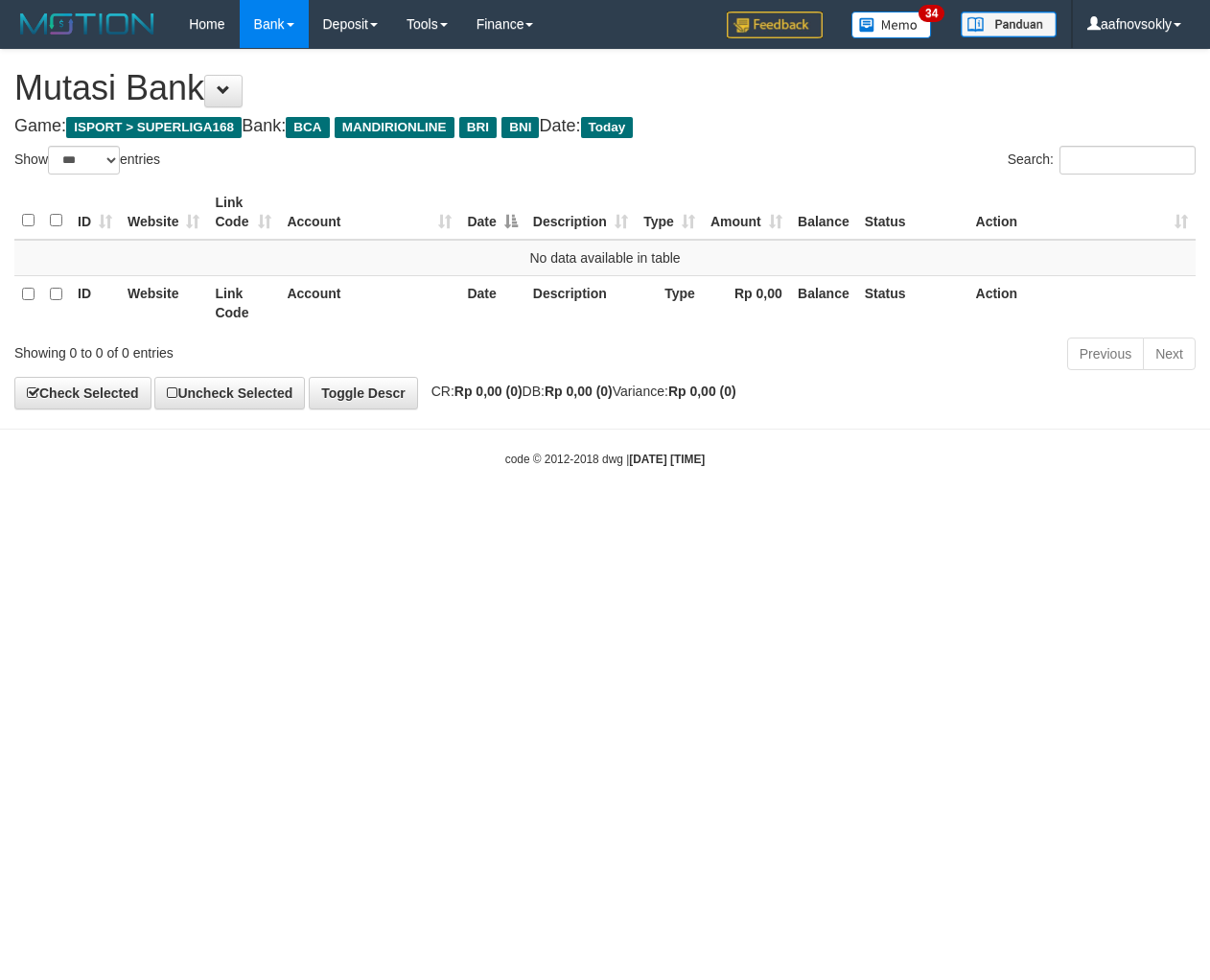 select on "***" 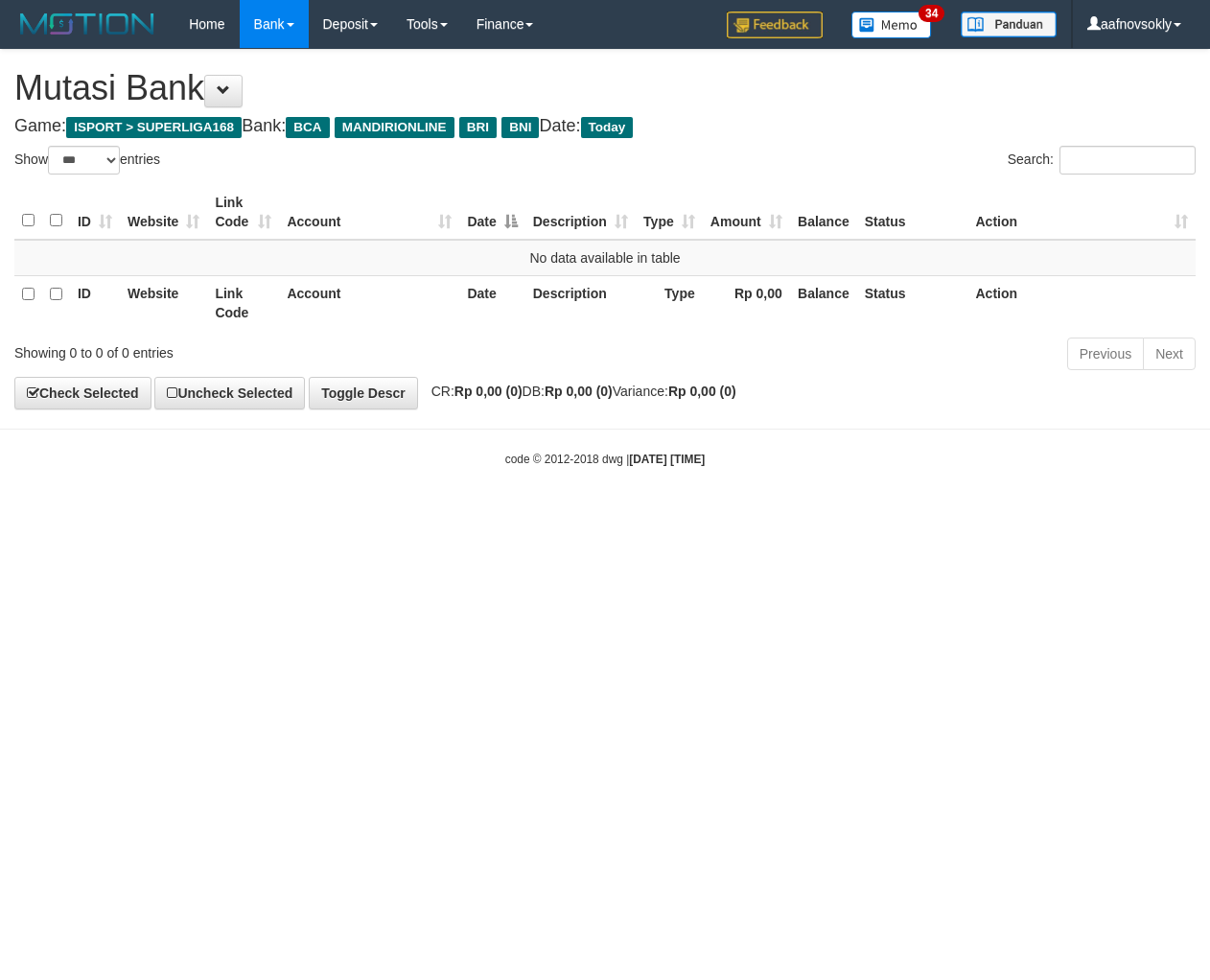 scroll, scrollTop: 0, scrollLeft: 0, axis: both 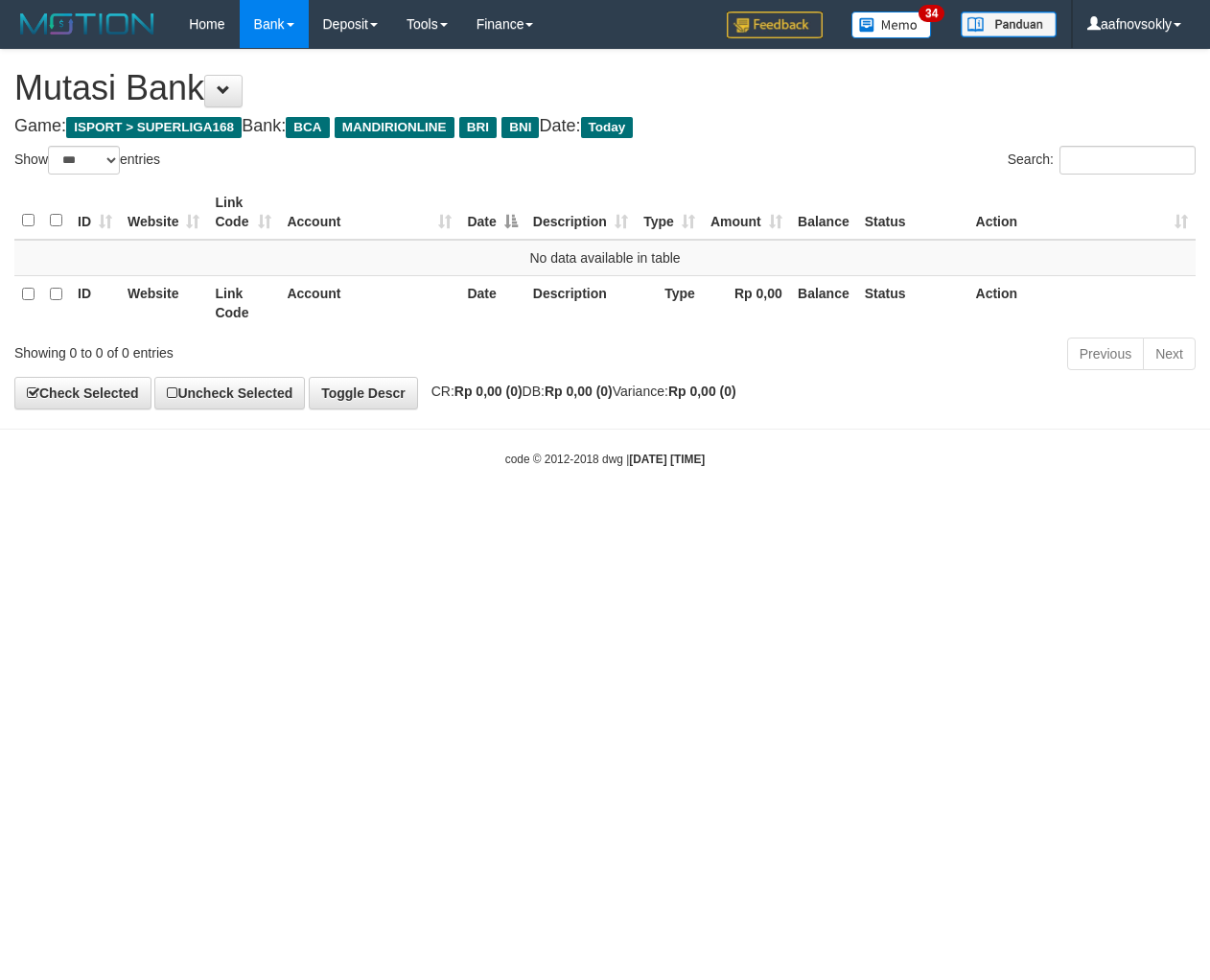 select on "***" 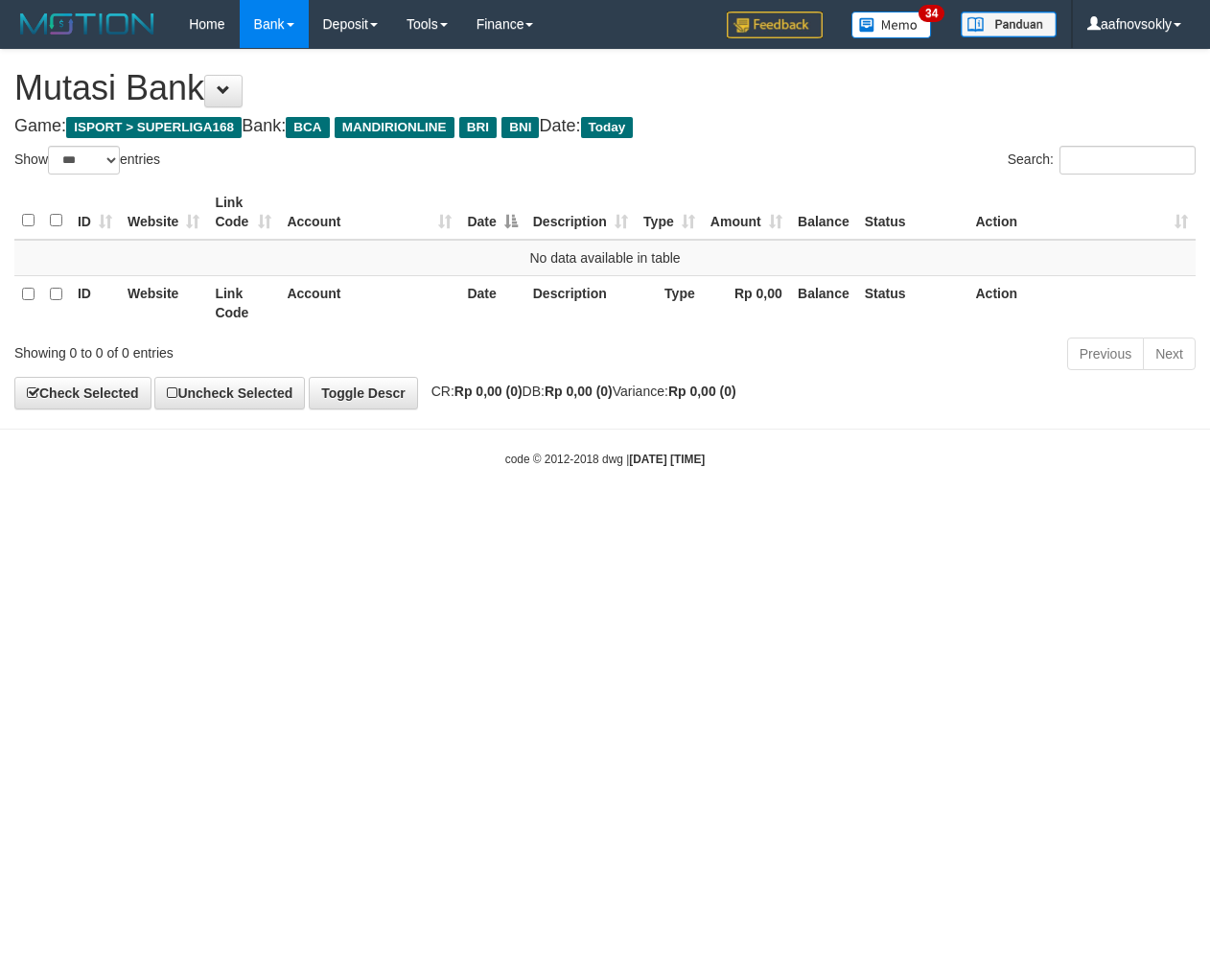 scroll, scrollTop: 0, scrollLeft: 0, axis: both 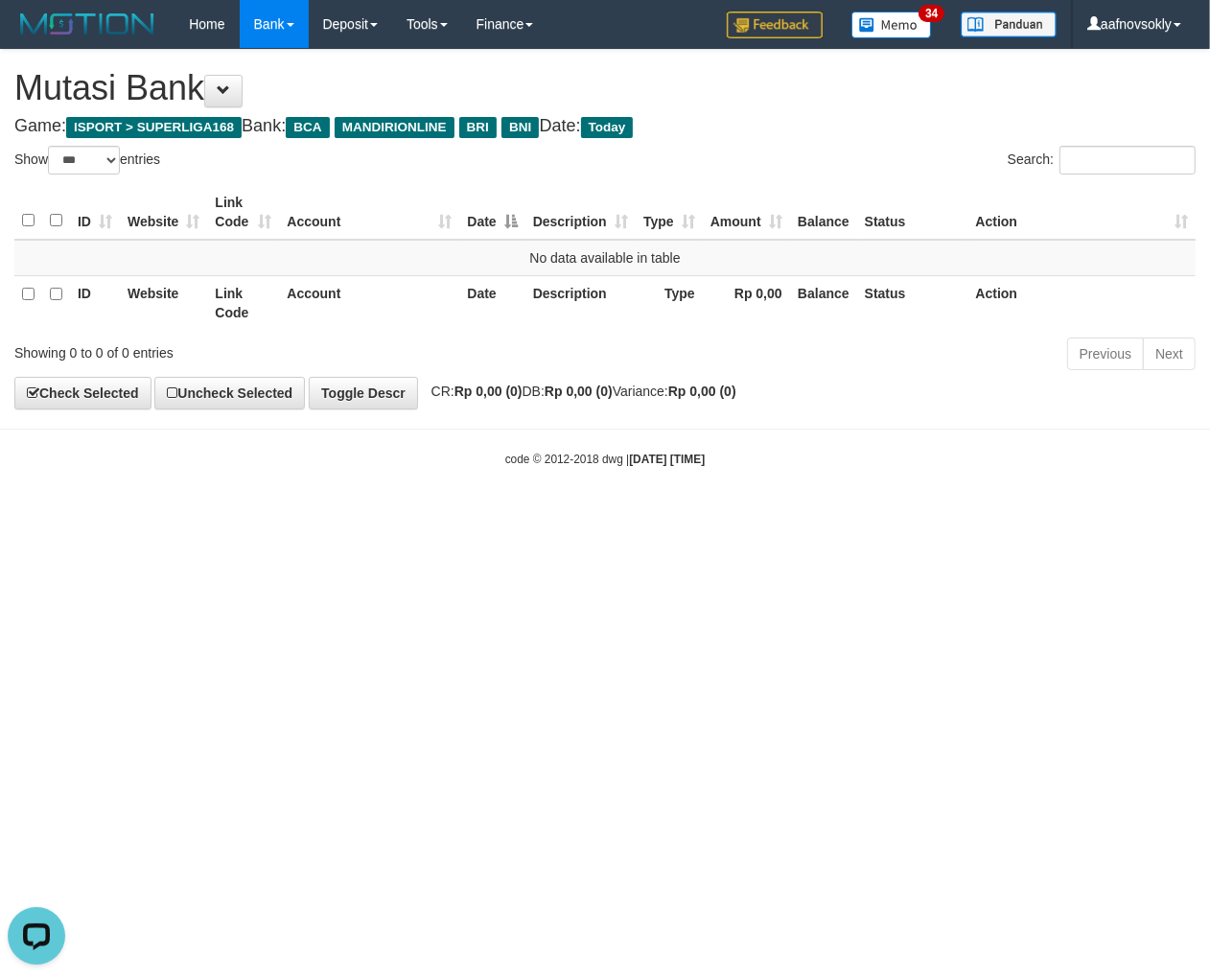 click on "Toggle navigation
Home
Bank
Account List
Load
By Website
Group
[ISPORT]													SUPERLIGA168
By Load Group (DPS)" at bounding box center [605, 258] 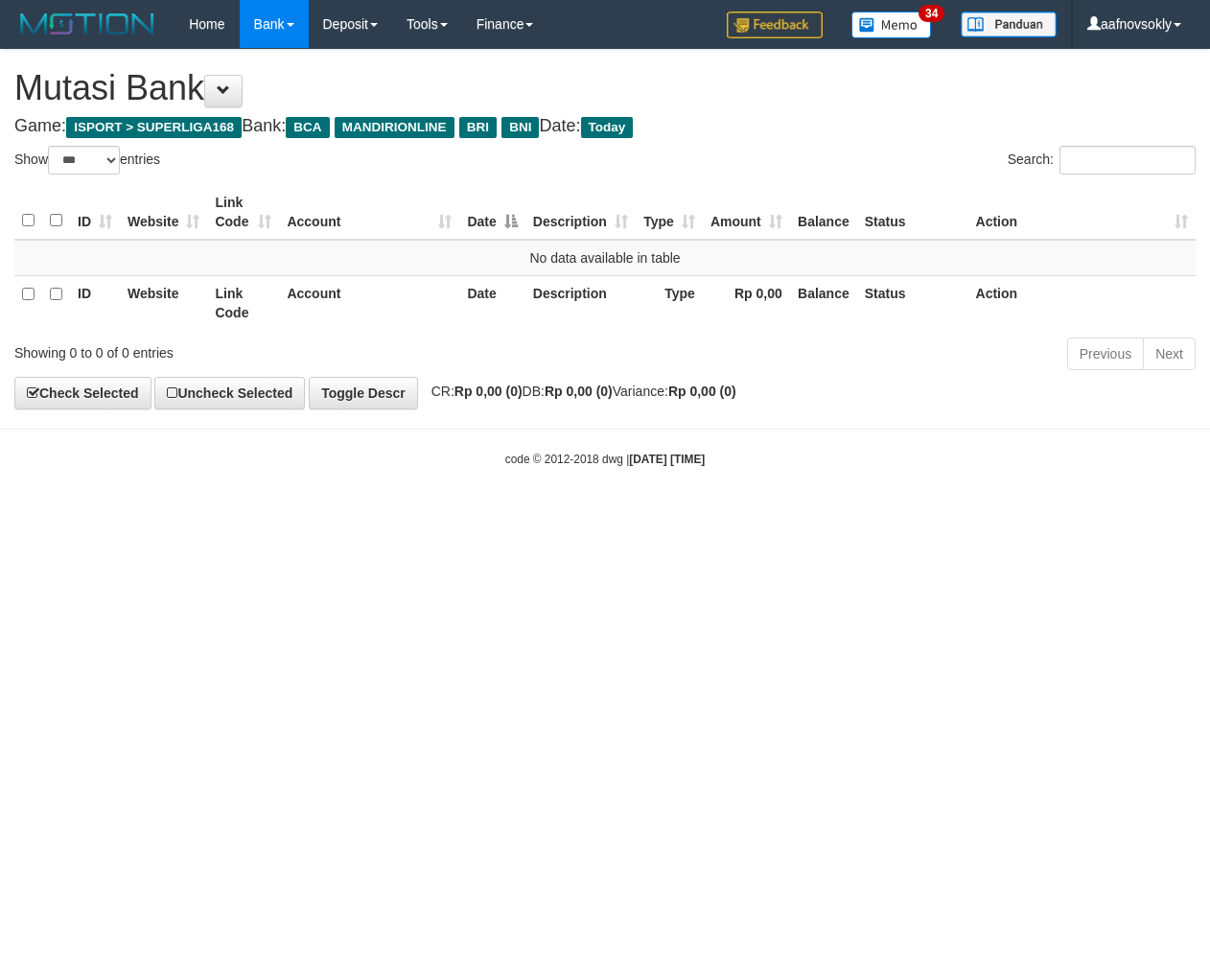 select on "***" 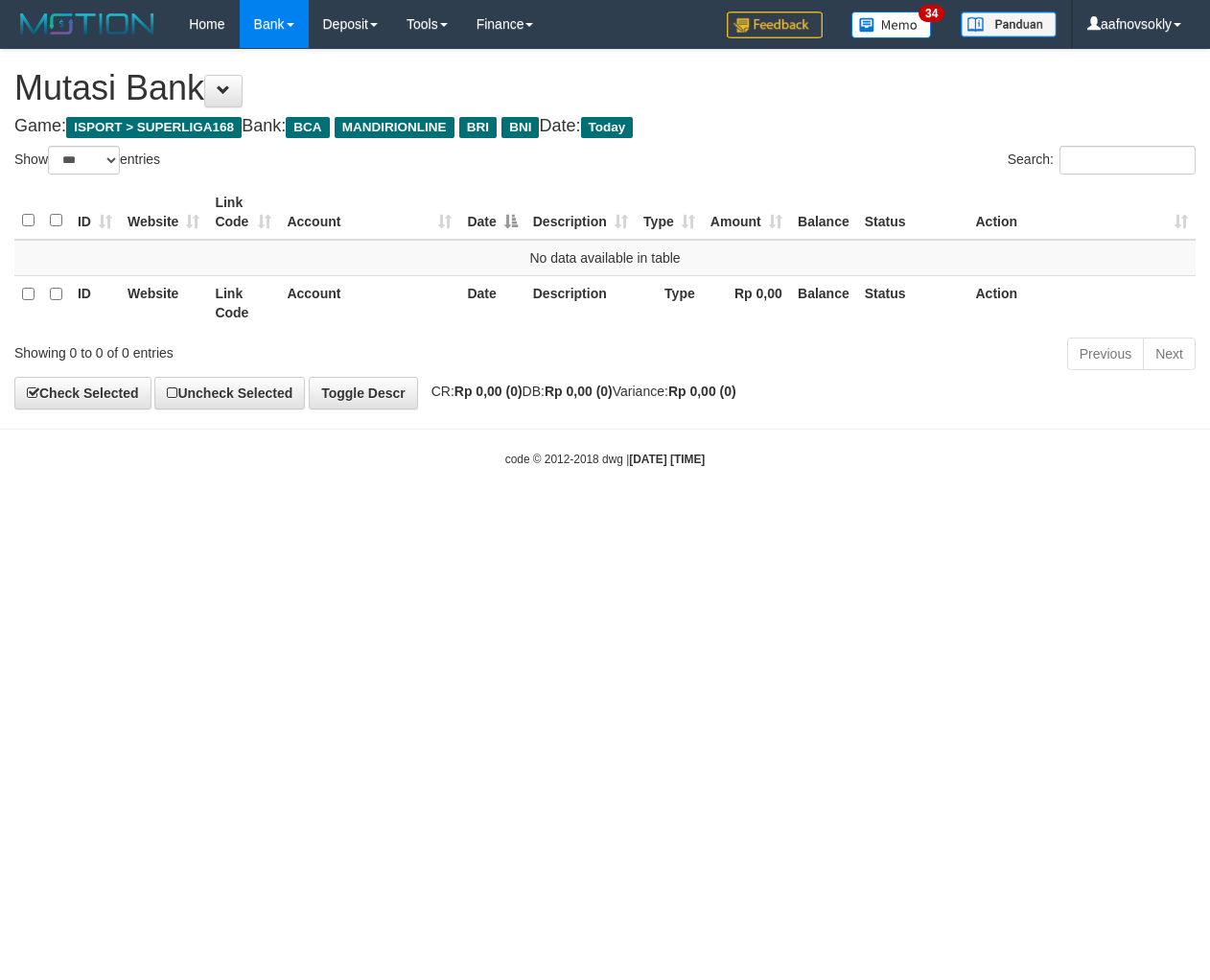 scroll, scrollTop: 0, scrollLeft: 0, axis: both 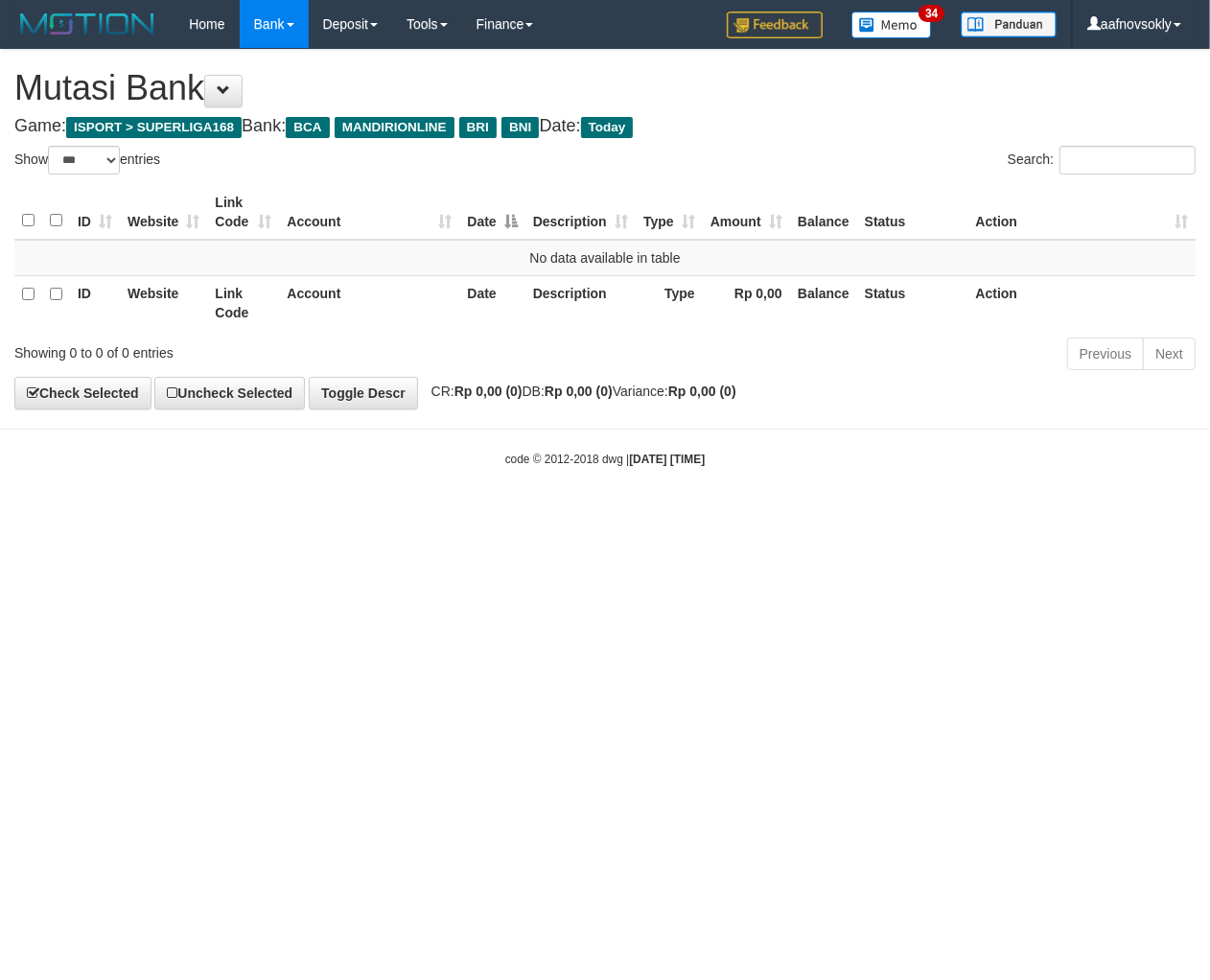 click on "Toggle navigation
Home
Bank
Account List
Load
By Website
Group
[ISPORT]													SUPERLIGA168
By Load Group (DPS)" at bounding box center [605, 258] 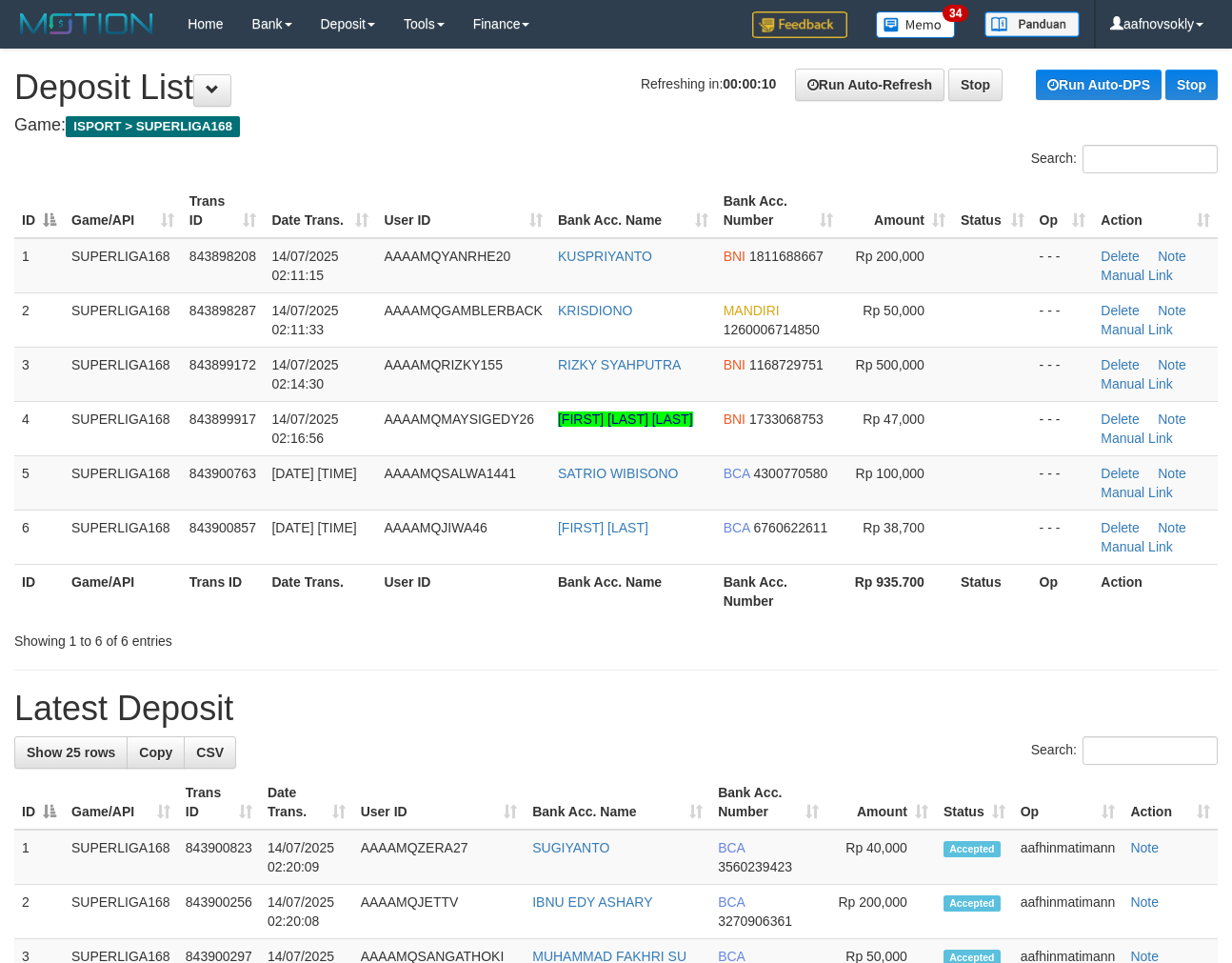 scroll, scrollTop: 0, scrollLeft: 0, axis: both 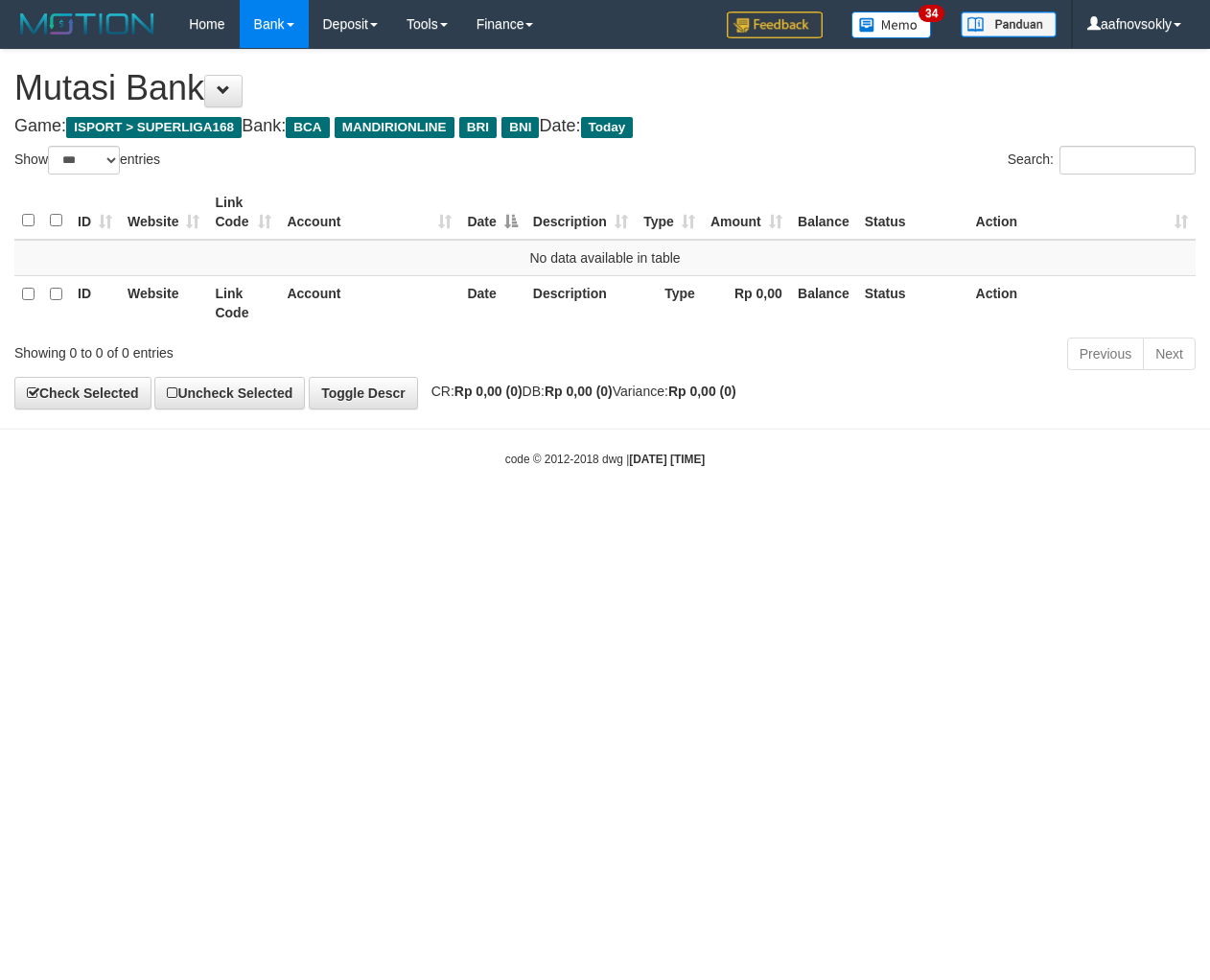 select on "***" 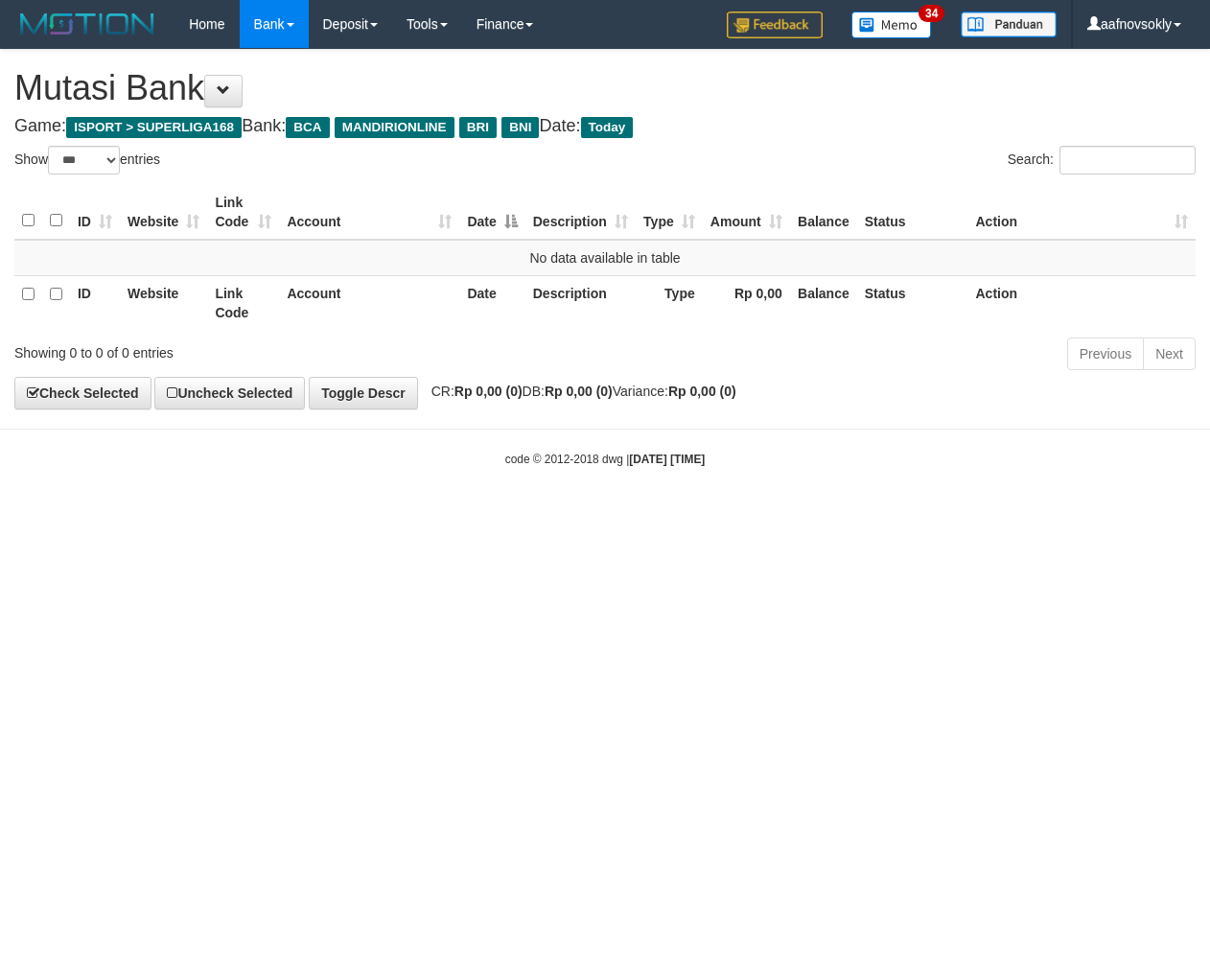 scroll, scrollTop: 0, scrollLeft: 0, axis: both 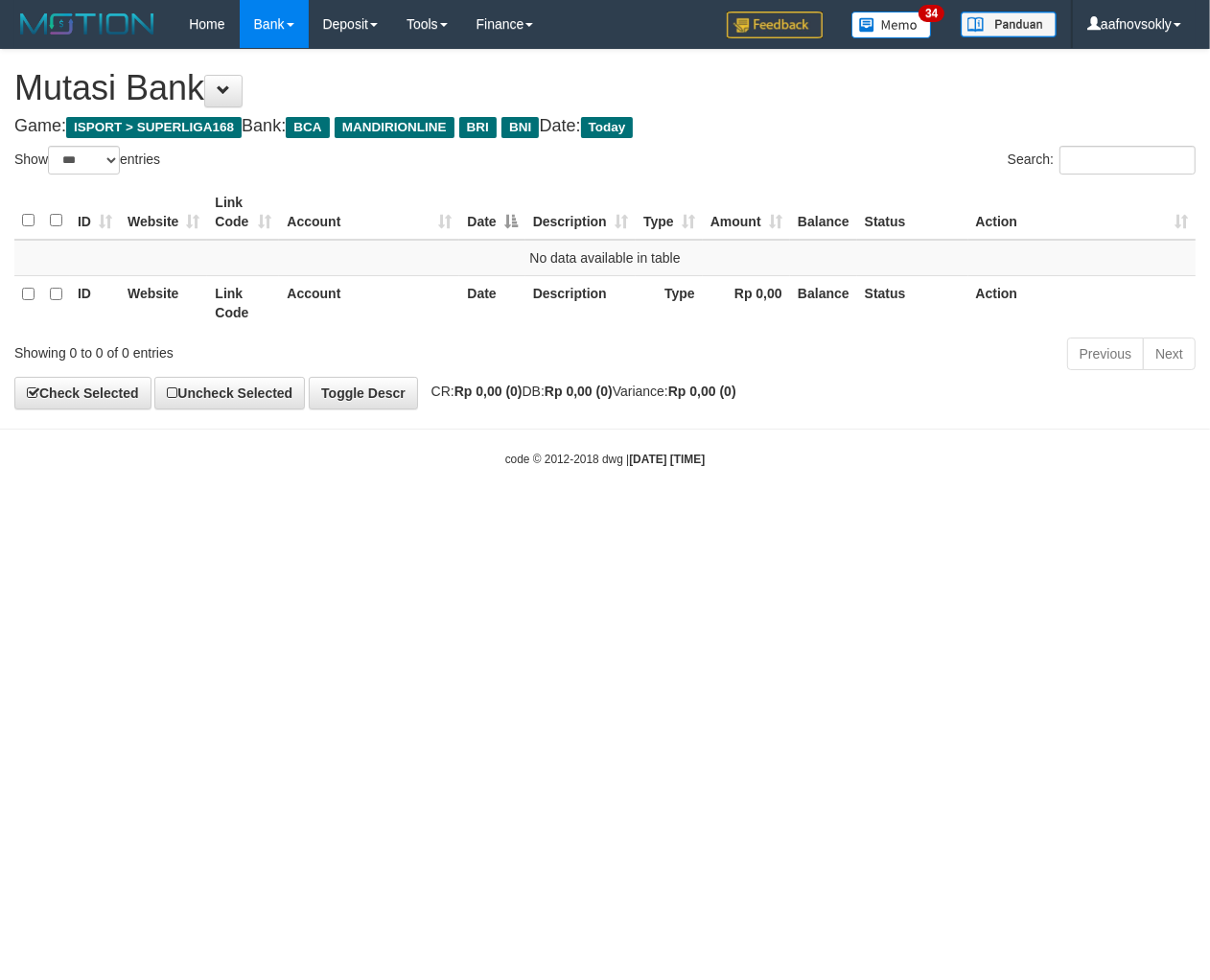 click on "code © 2012-2018 dwg |  [DATE] [TIME]" at bounding box center [605, 458] 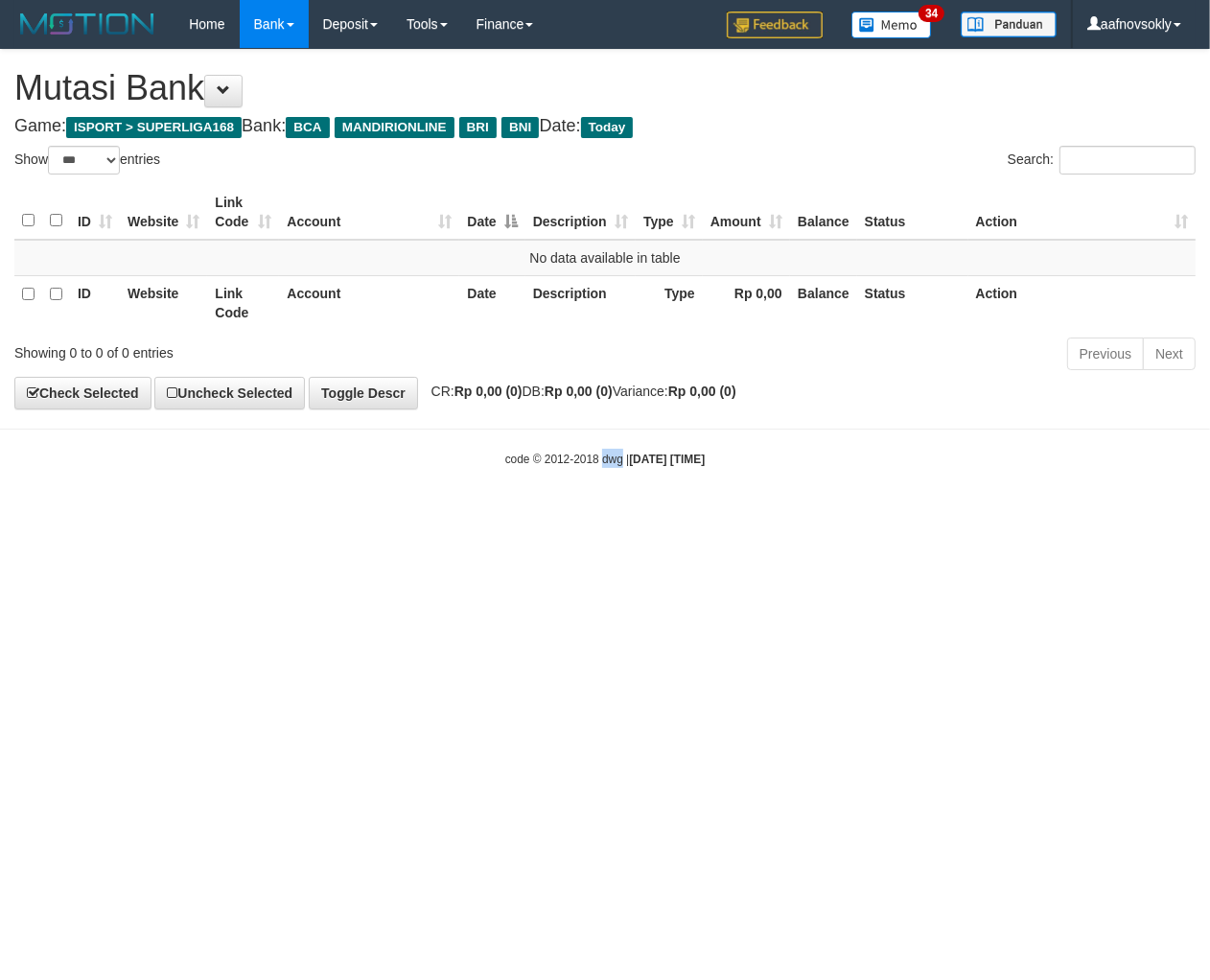 click on "code © 2012-2018 dwg |  [DATE] [TIME]" at bounding box center (605, 458) 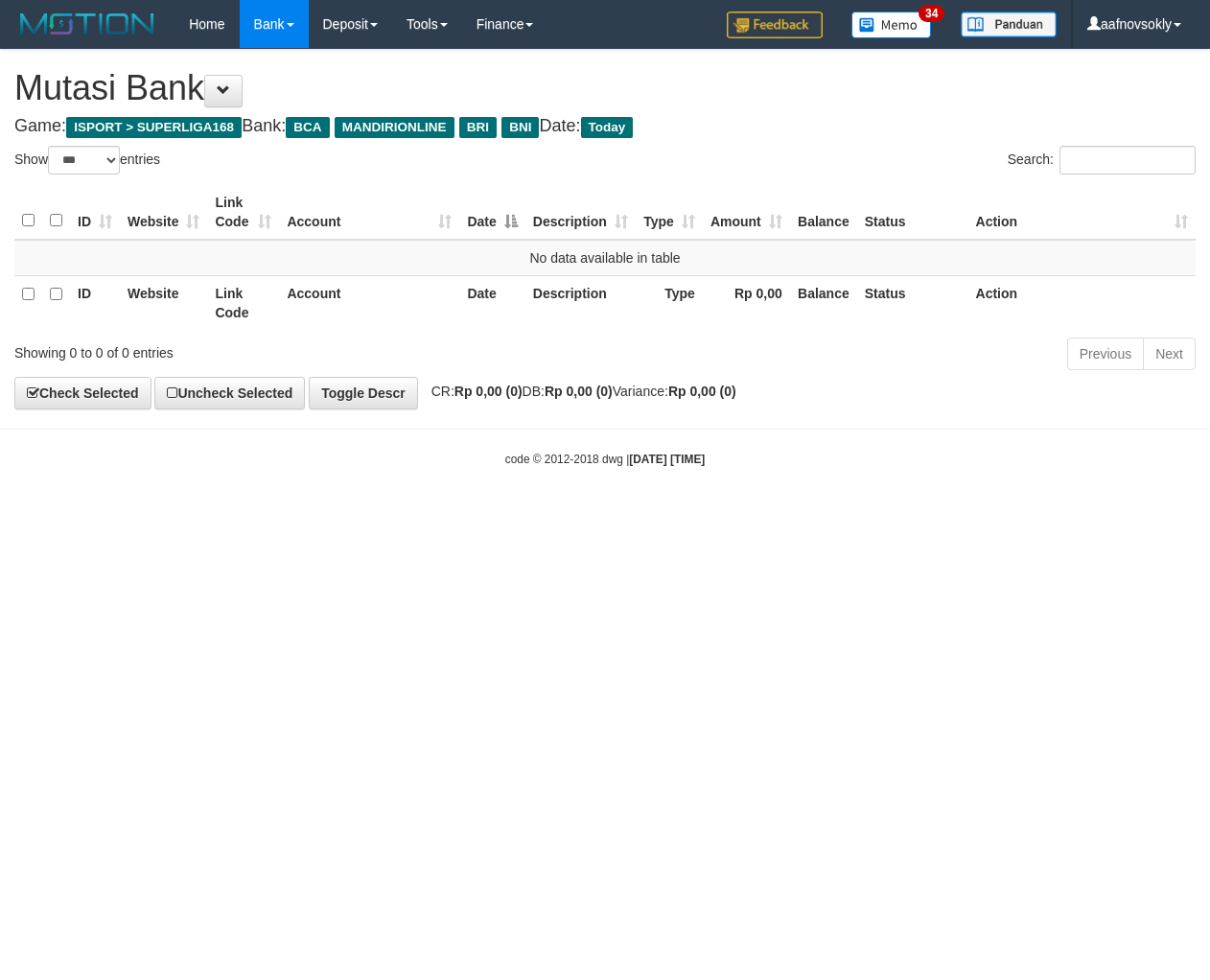 select on "***" 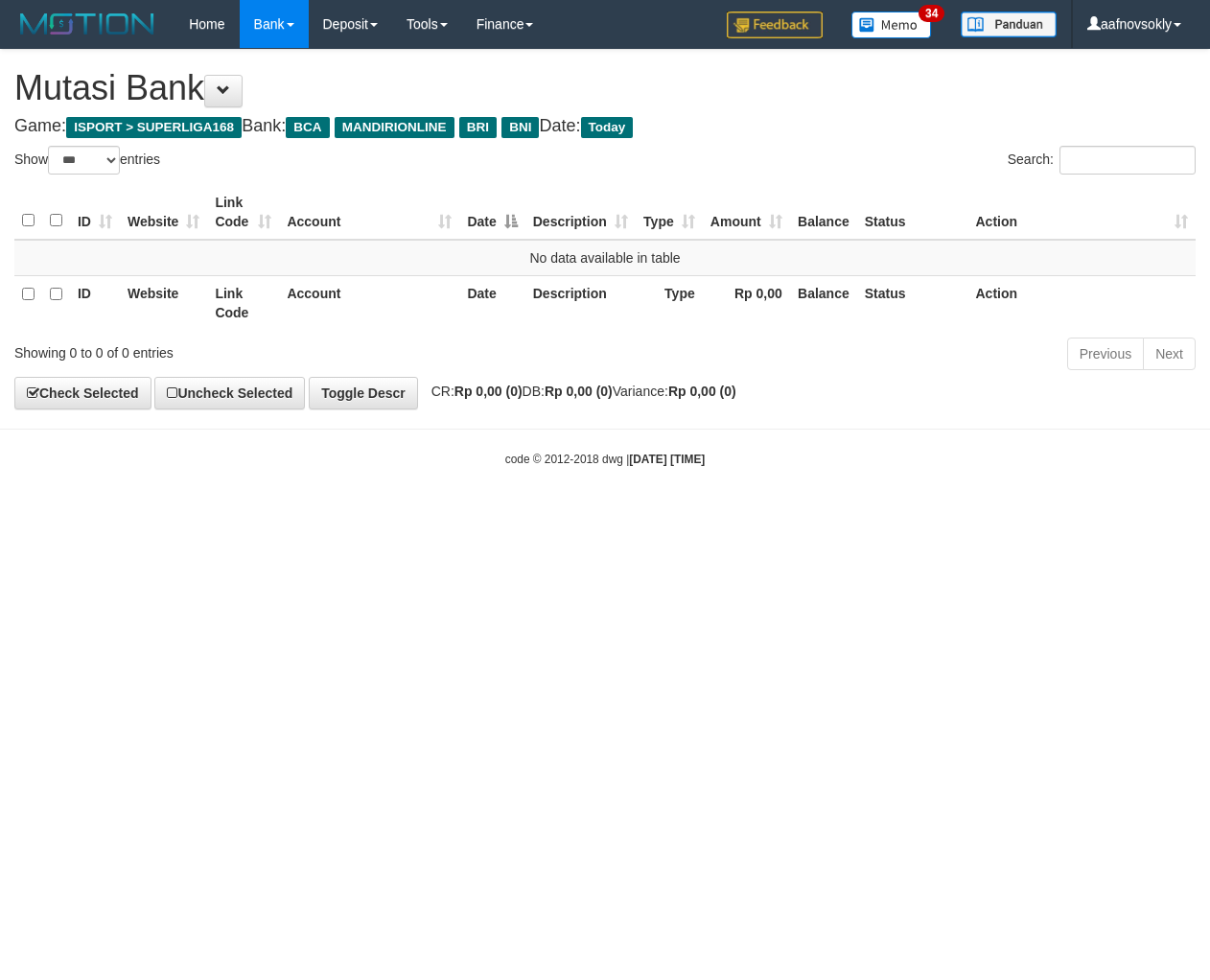scroll, scrollTop: 0, scrollLeft: 0, axis: both 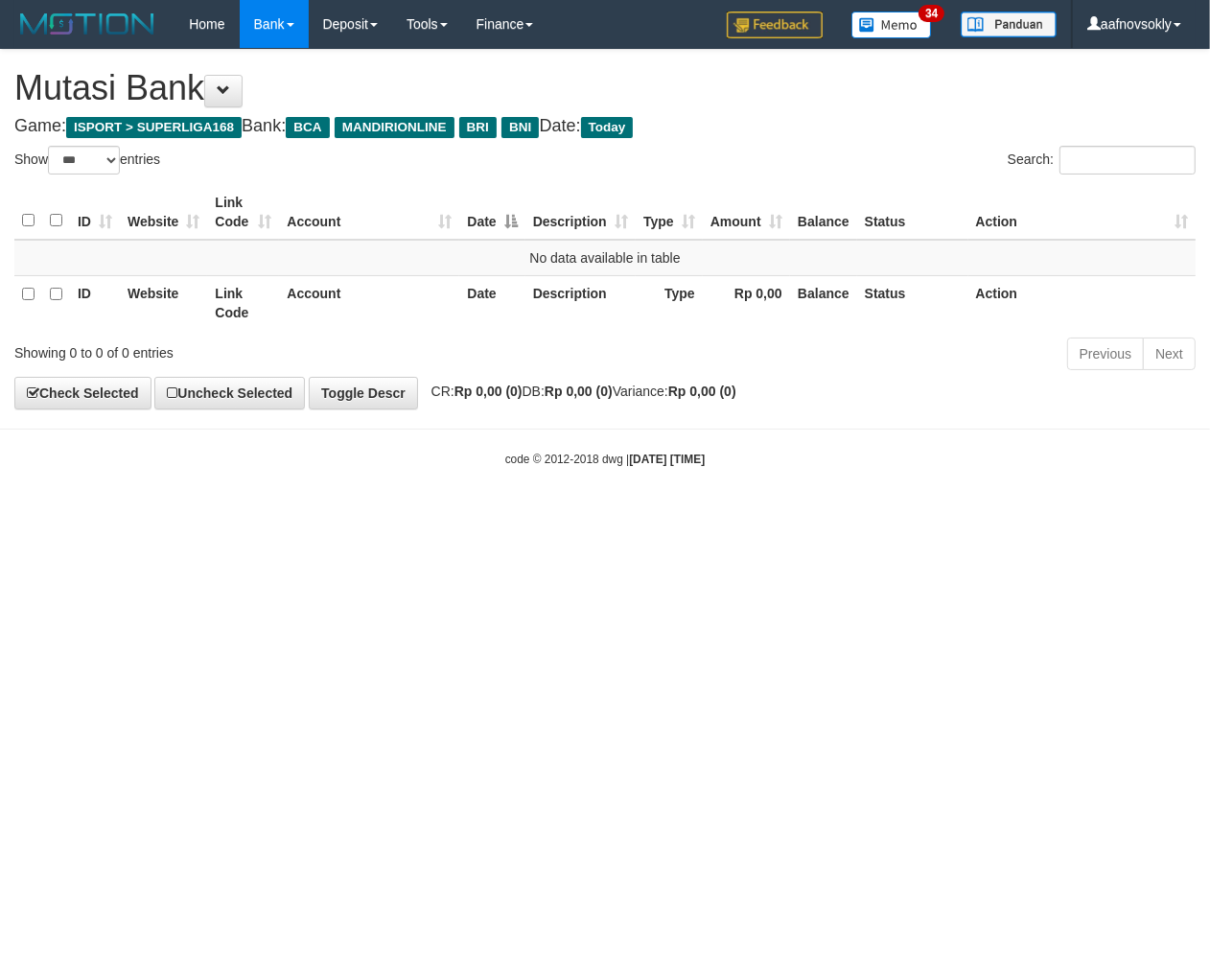 click on "Toggle navigation
Home
Bank
Account List
Load
By Website
Group
[ISPORT]													SUPERLIGA168
By Load Group (DPS)
34" at bounding box center (605, 258) 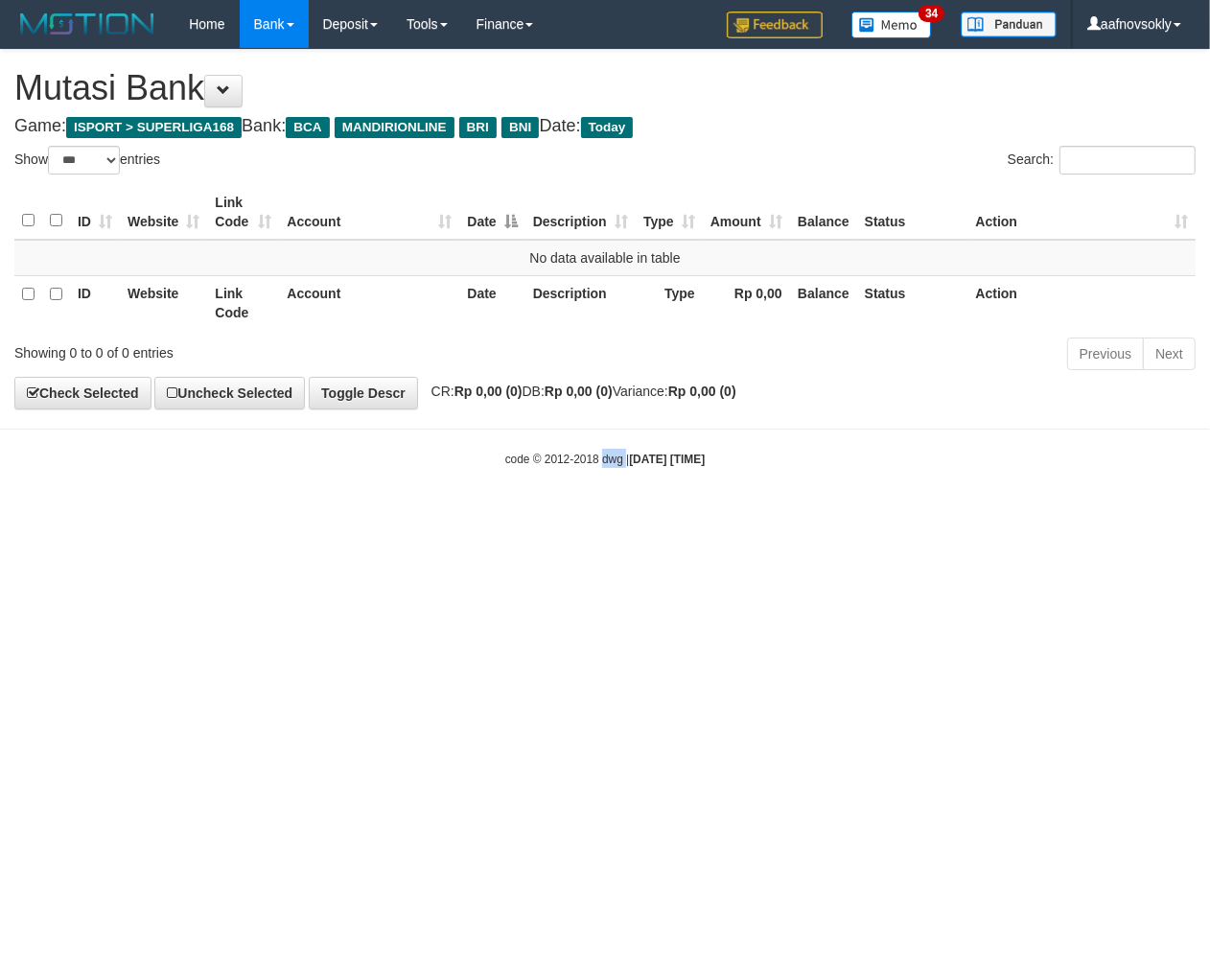 click on "Toggle navigation
Home
Bank
Account List
Load
By Website
Group
[ISPORT]													SUPERLIGA168
By Load Group (DPS)
34" at bounding box center (605, 258) 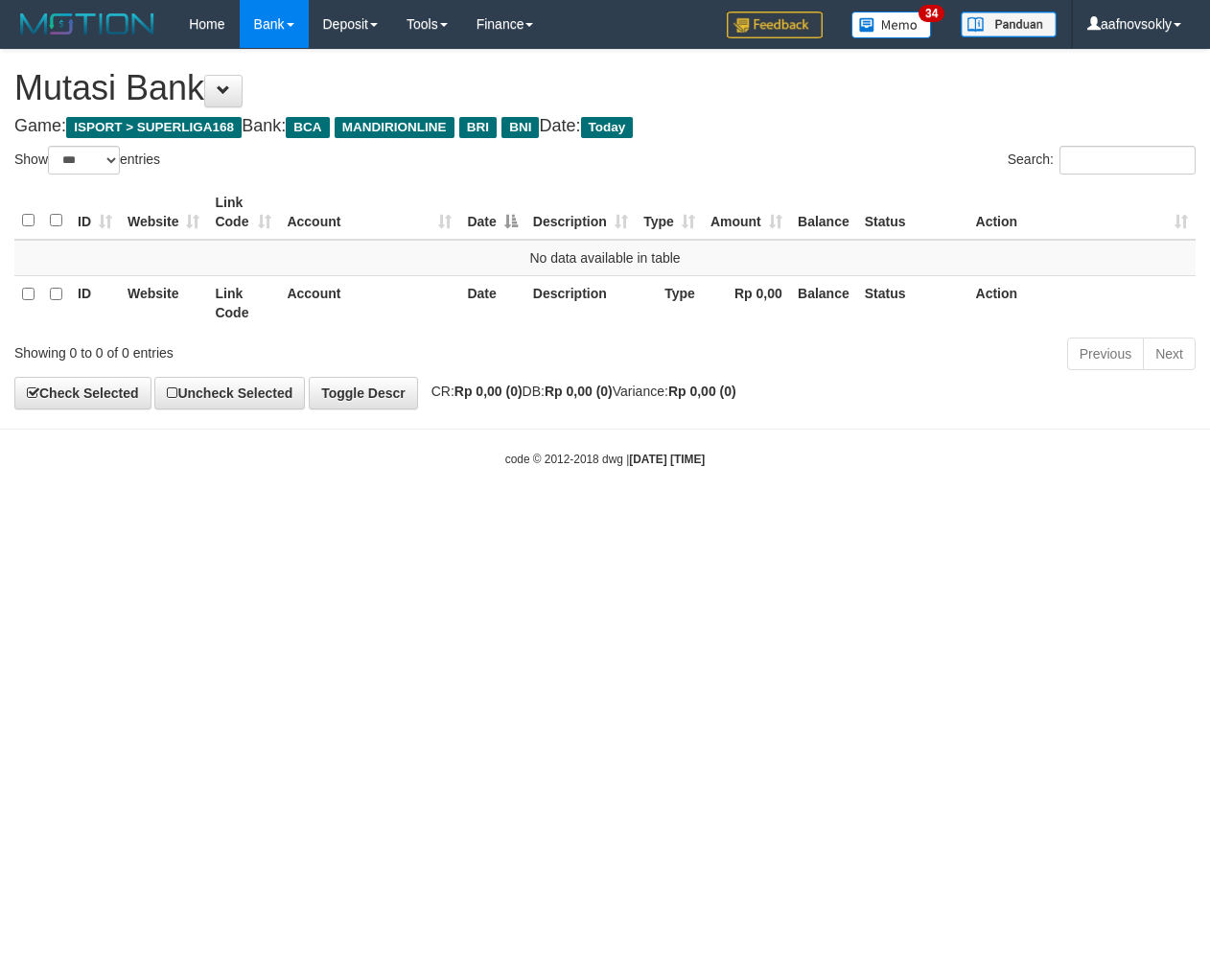 select on "***" 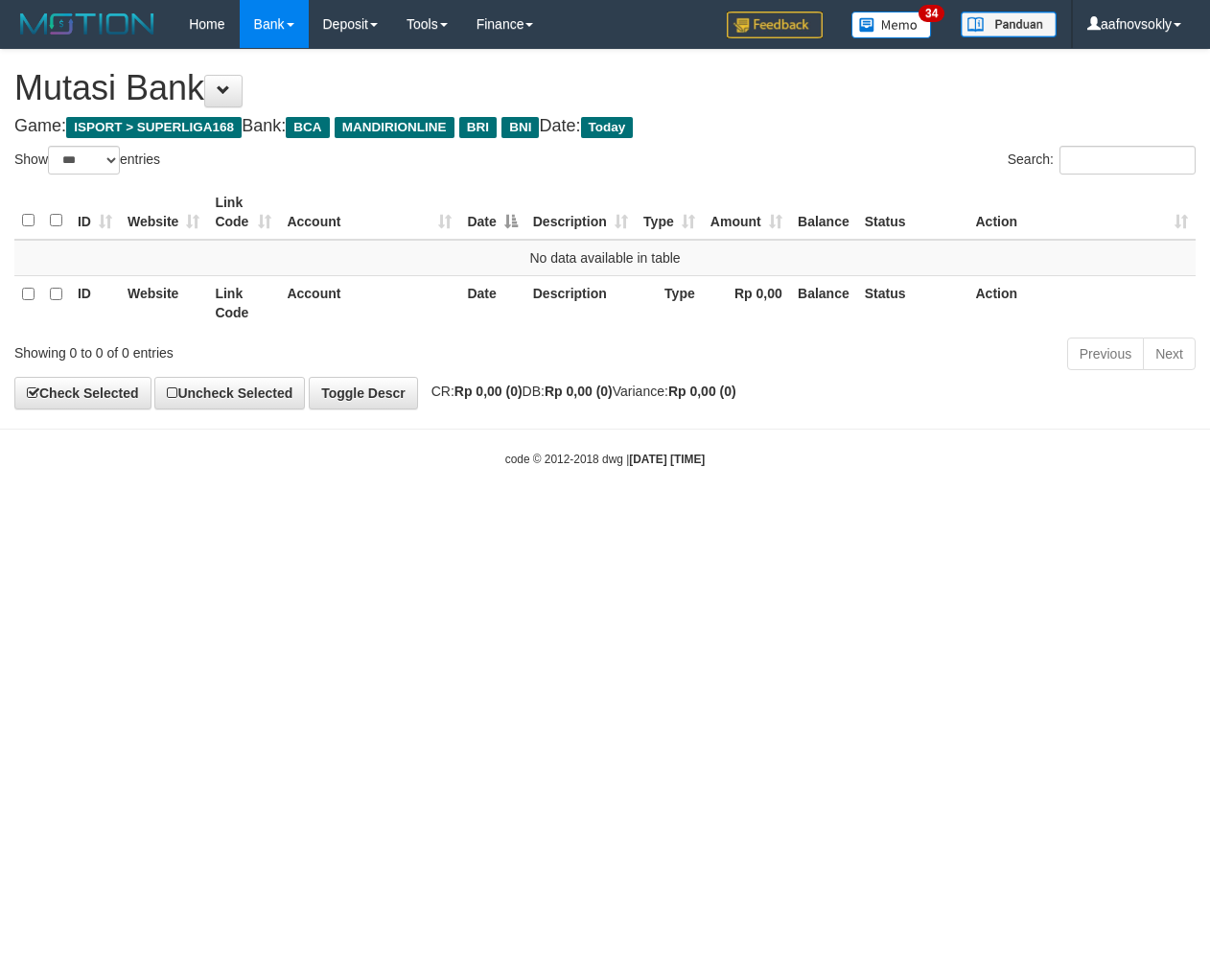 scroll, scrollTop: 0, scrollLeft: 0, axis: both 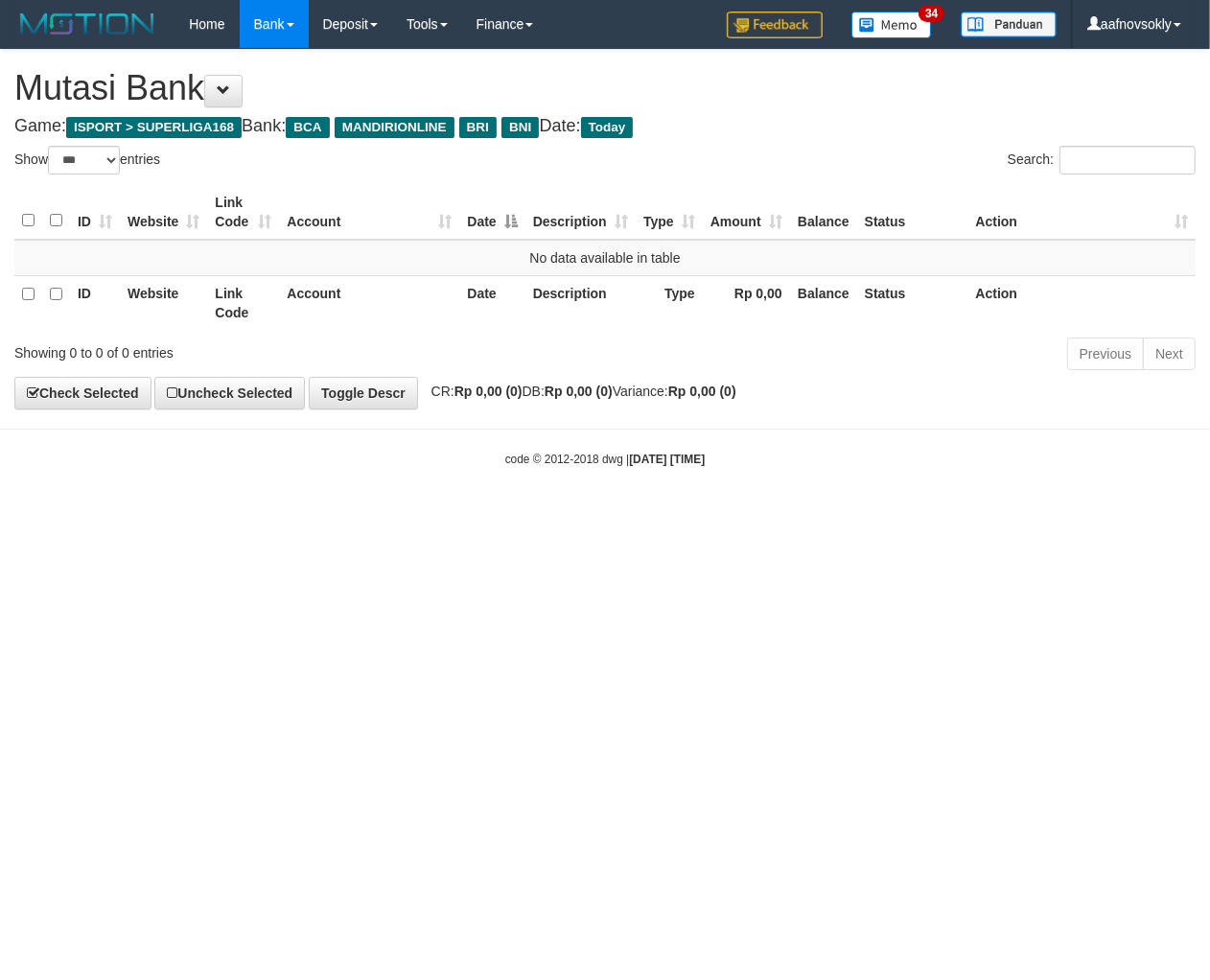 click on "code © 2012-2018 dwg |  2025/07/14 02:20:36" at bounding box center (605, 458) 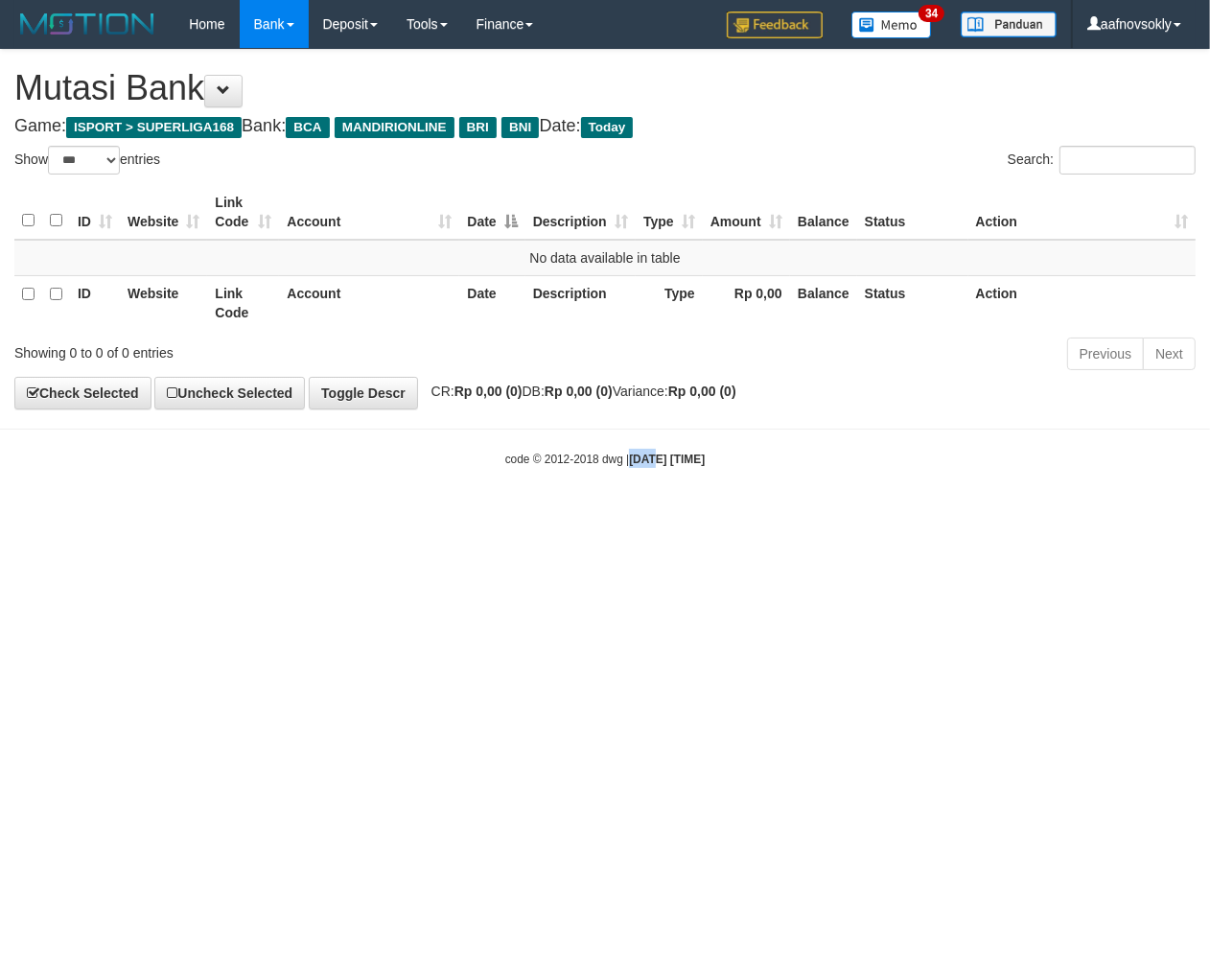 click on "code © 2012-2018 dwg |  2025/07/14 02:20:36" at bounding box center (605, 458) 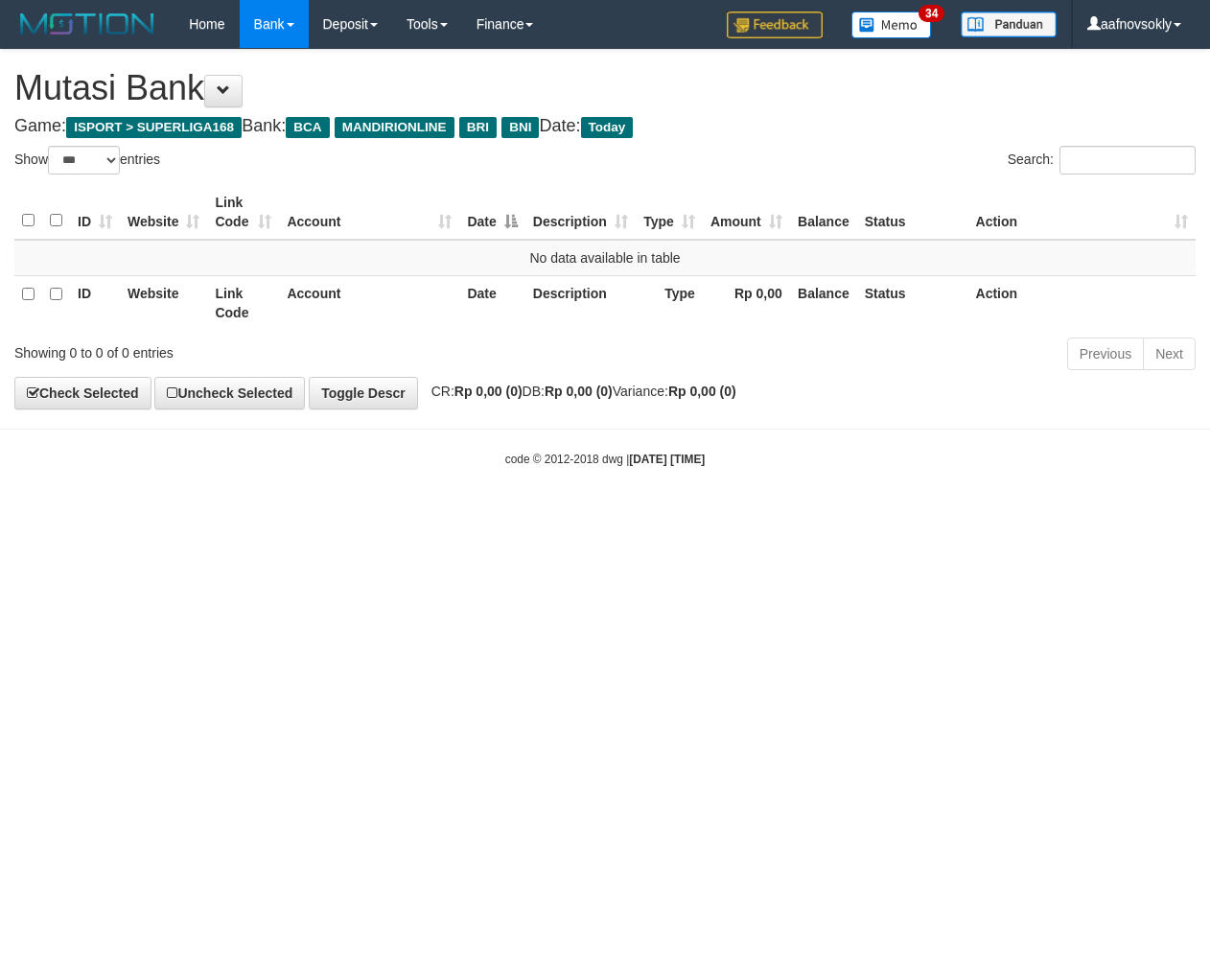select on "***" 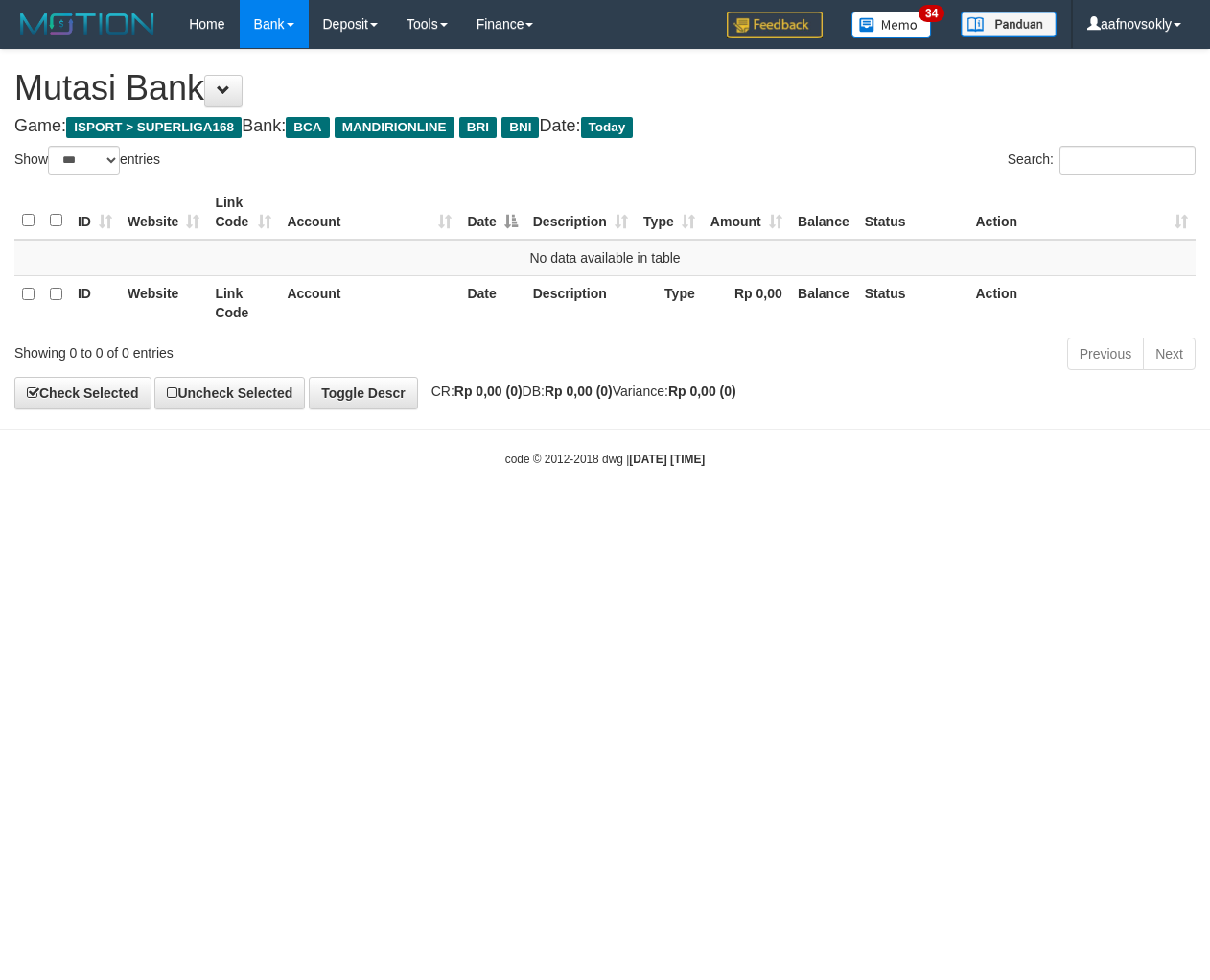 scroll, scrollTop: 0, scrollLeft: 0, axis: both 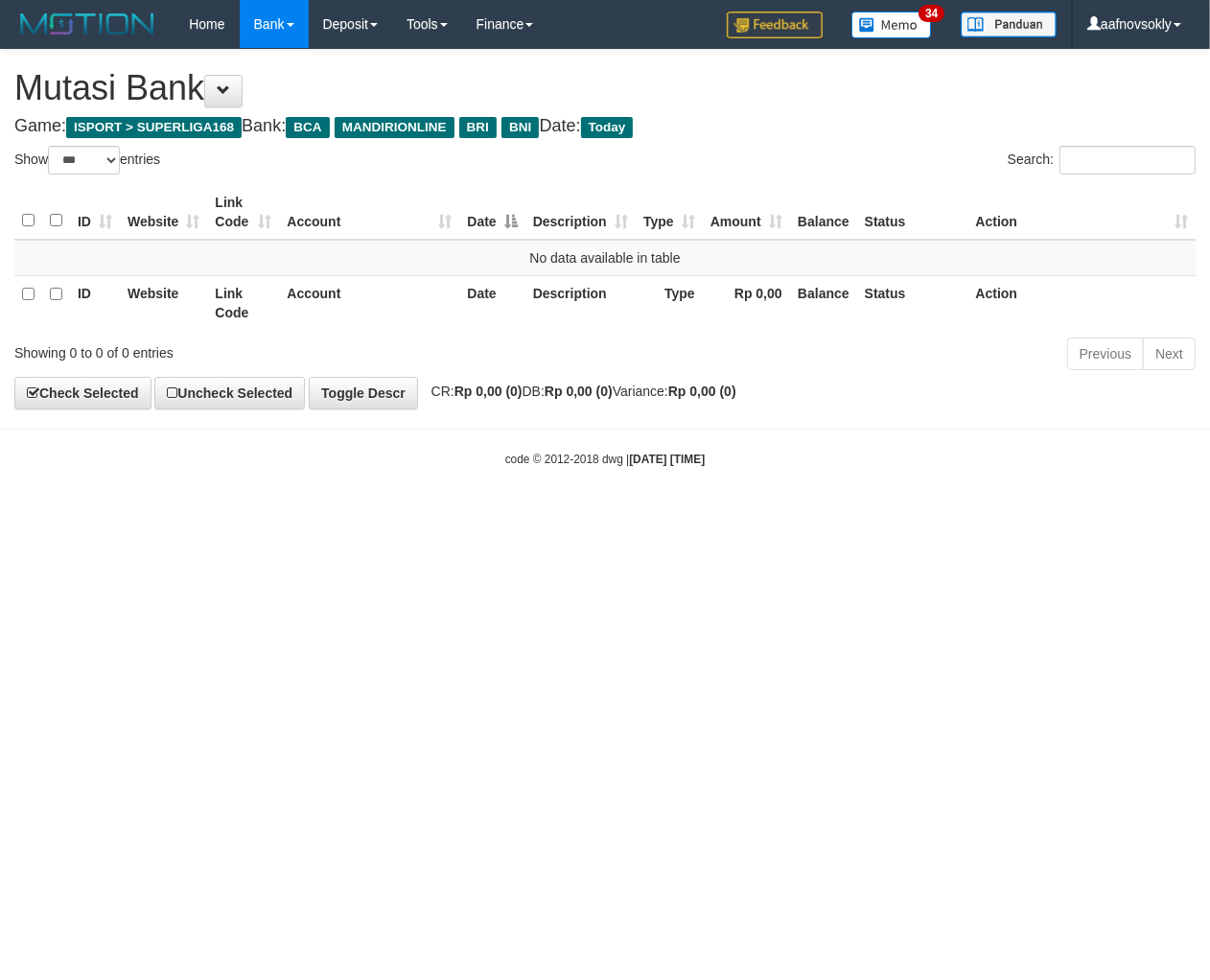 click on "code © 2012-2018 dwg |  2025/07/14 02:20:37" at bounding box center [605, 458] 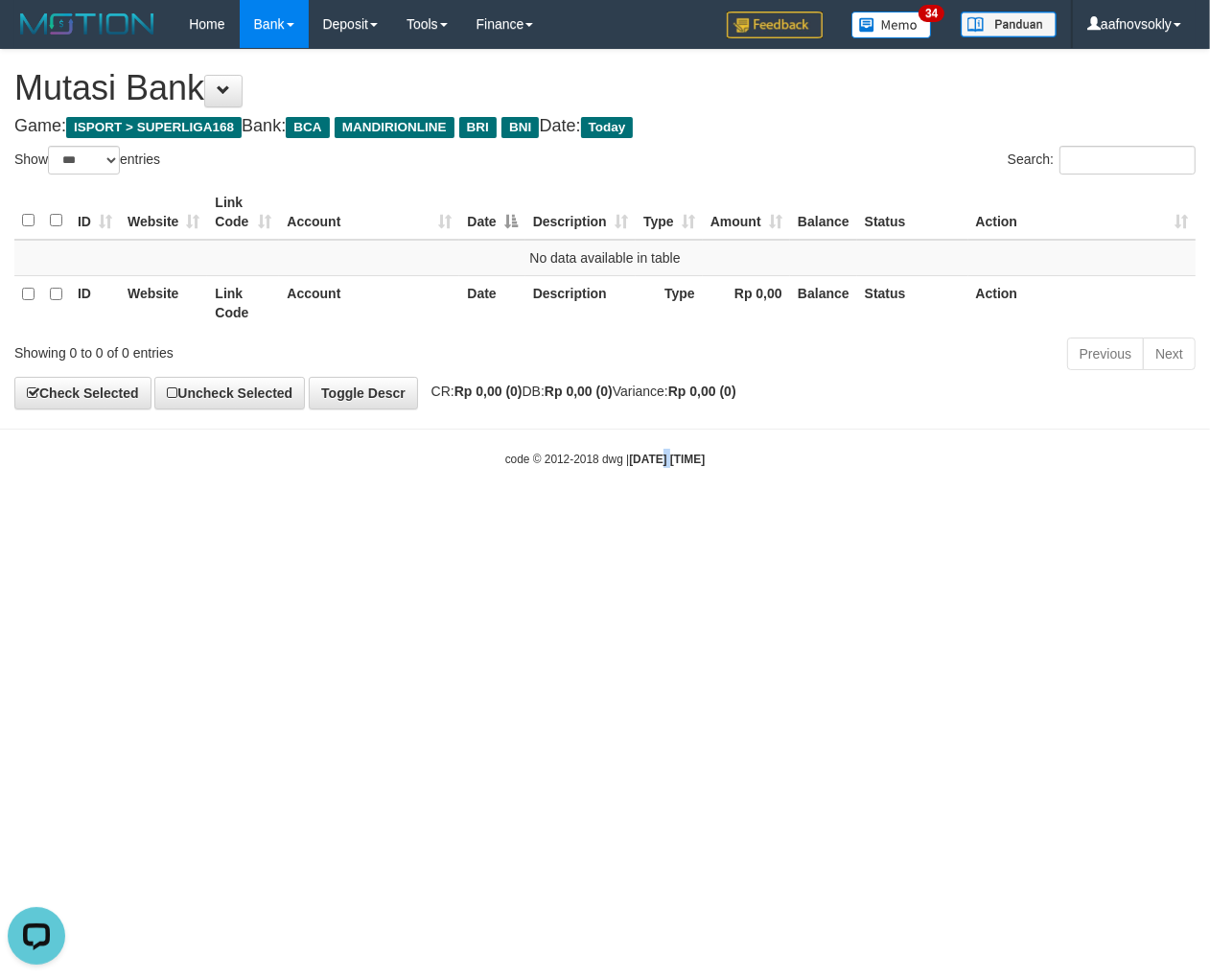 scroll, scrollTop: 0, scrollLeft: 0, axis: both 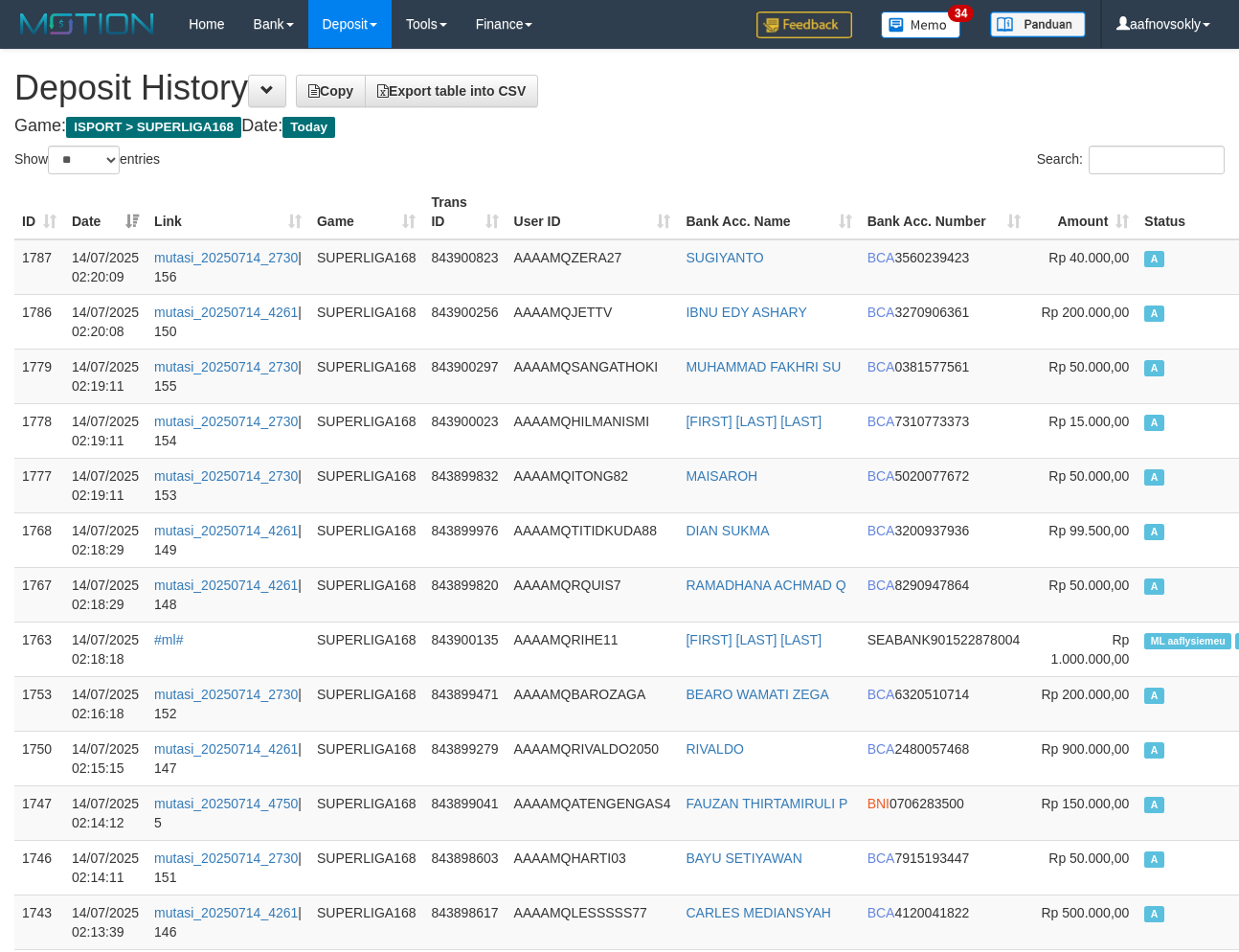 select on "**" 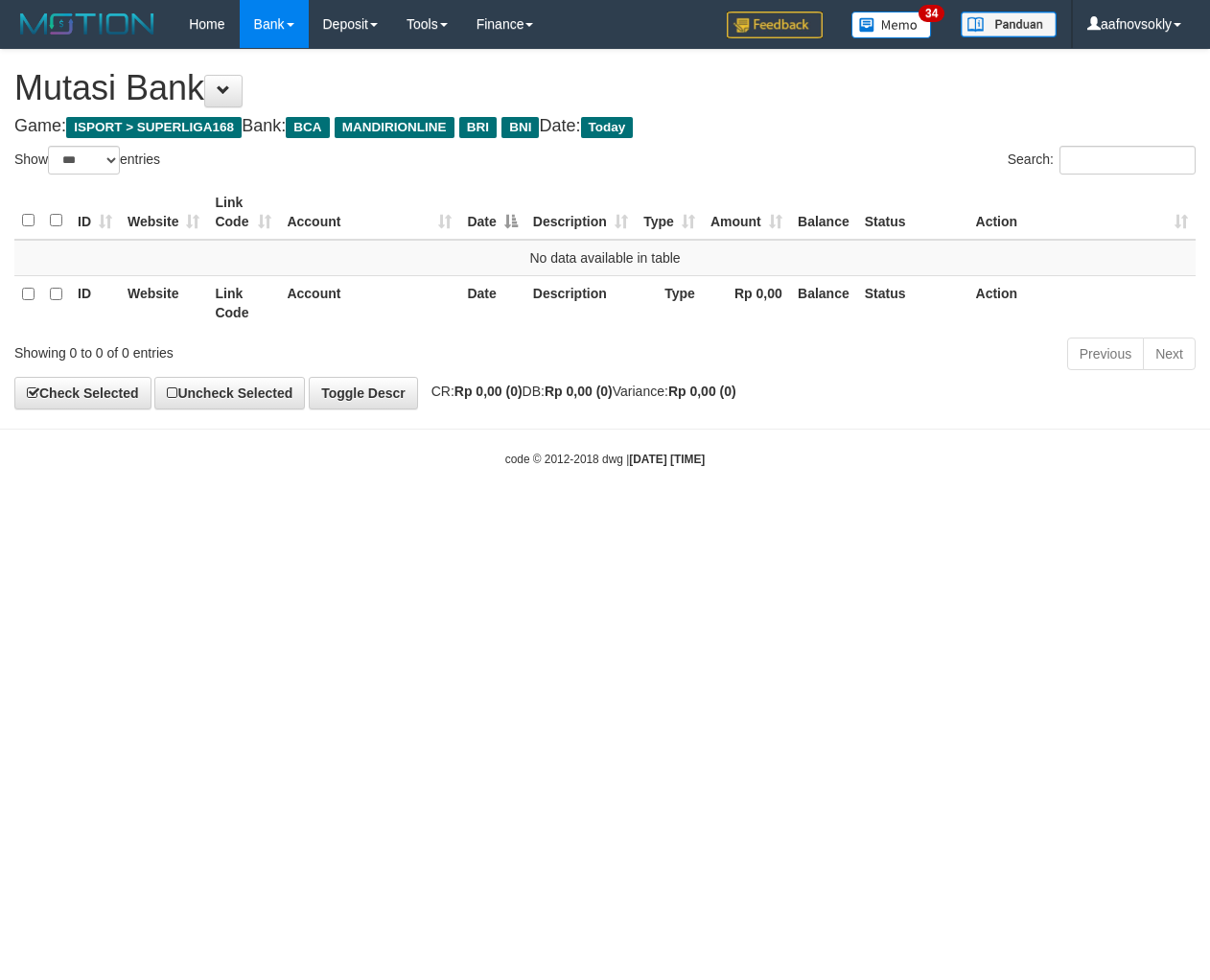select on "***" 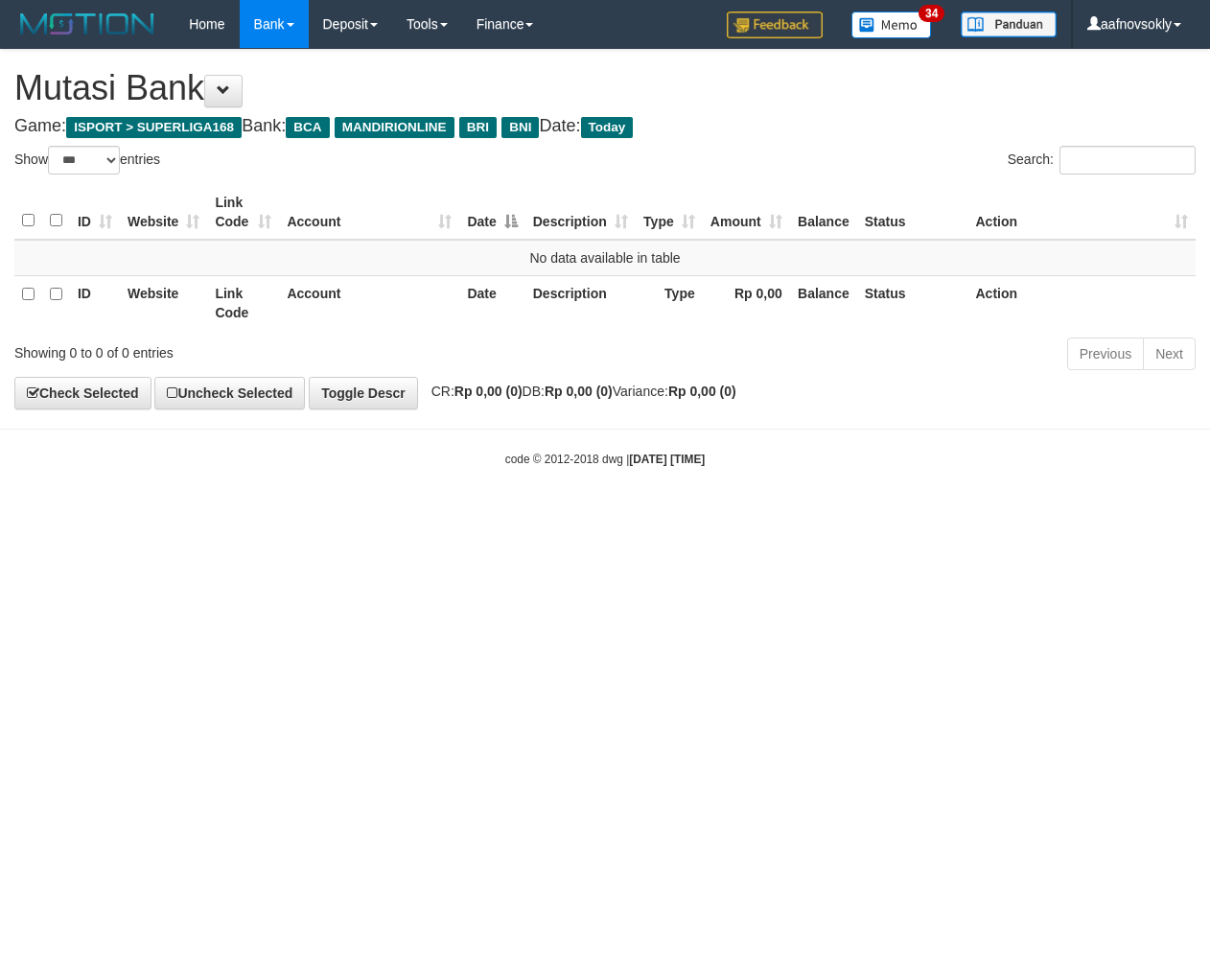 scroll, scrollTop: 0, scrollLeft: 0, axis: both 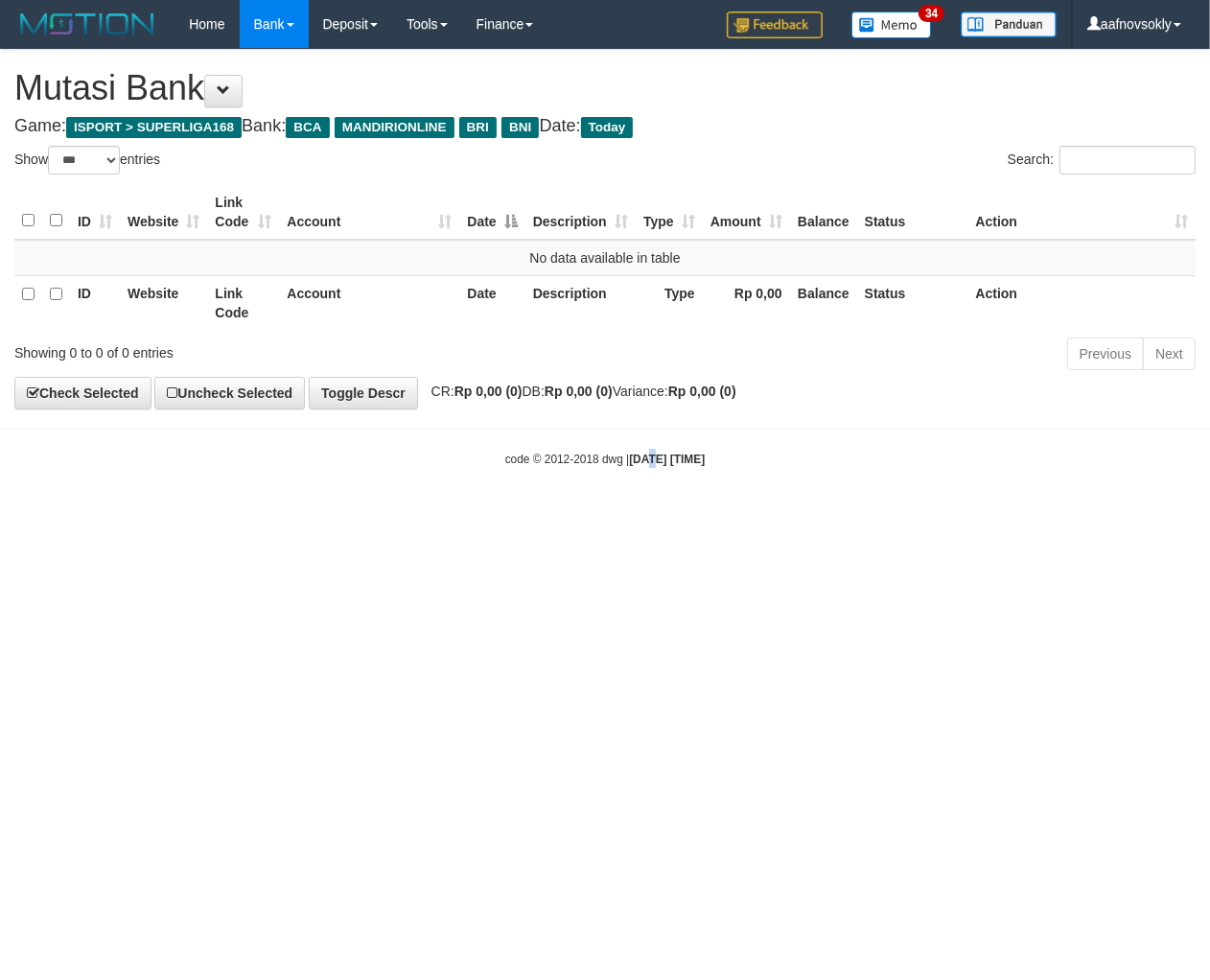 click on "Toggle navigation
Home
Bank
Account List
Load
By Website
Group
[ISPORT]													SUPERLIGA168
By Load Group (DPS)
34" at bounding box center [605, 258] 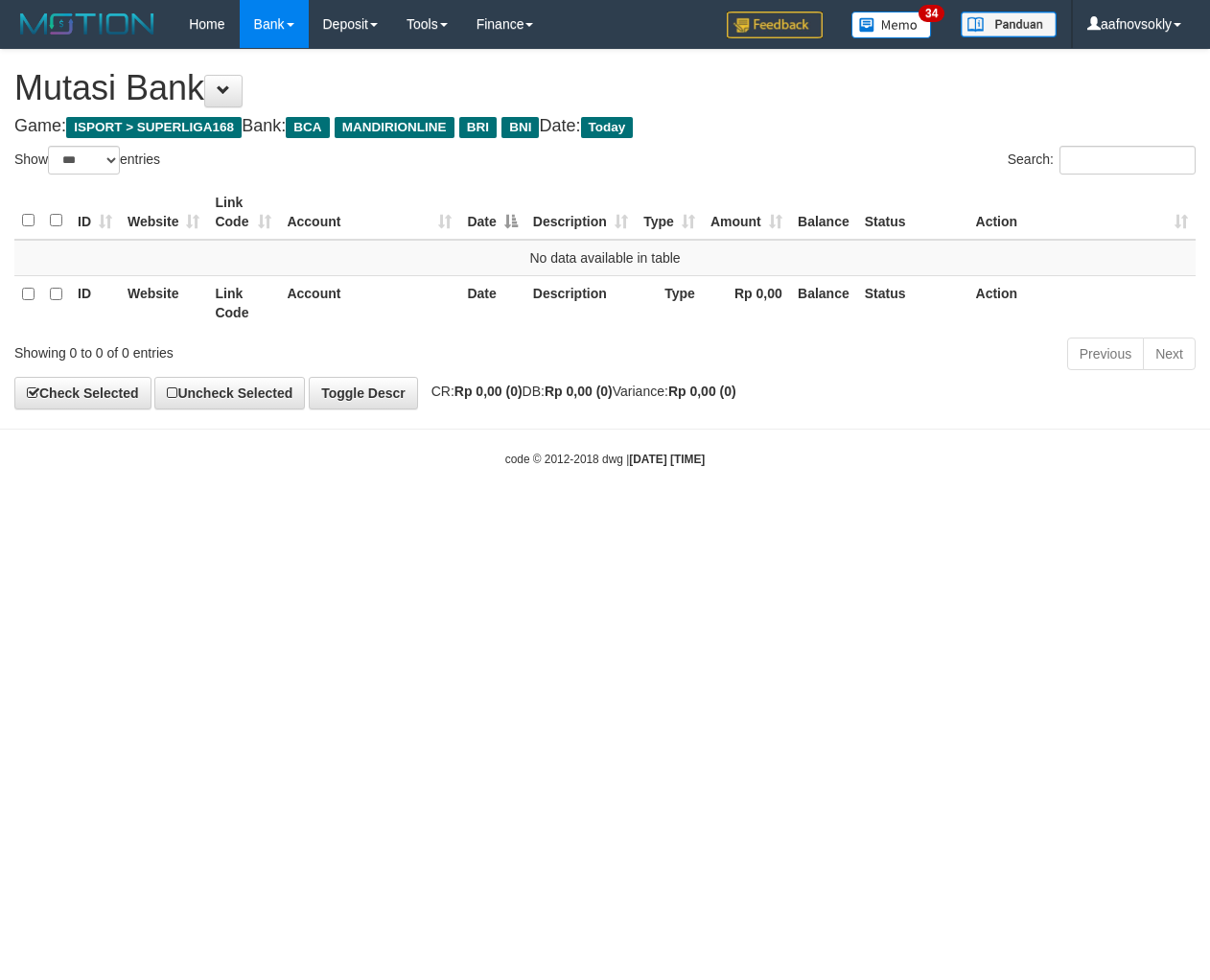 select on "***" 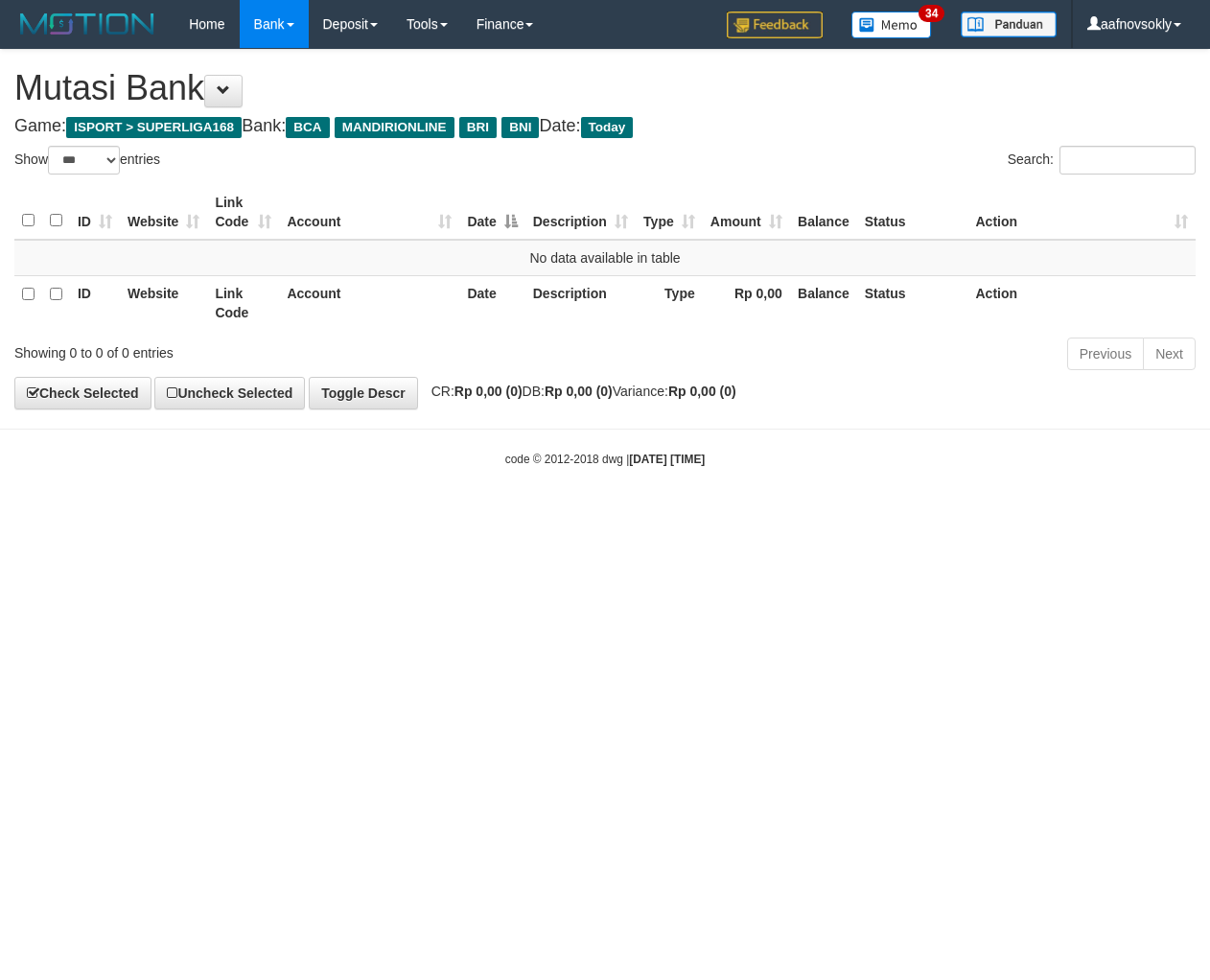 scroll, scrollTop: 0, scrollLeft: 0, axis: both 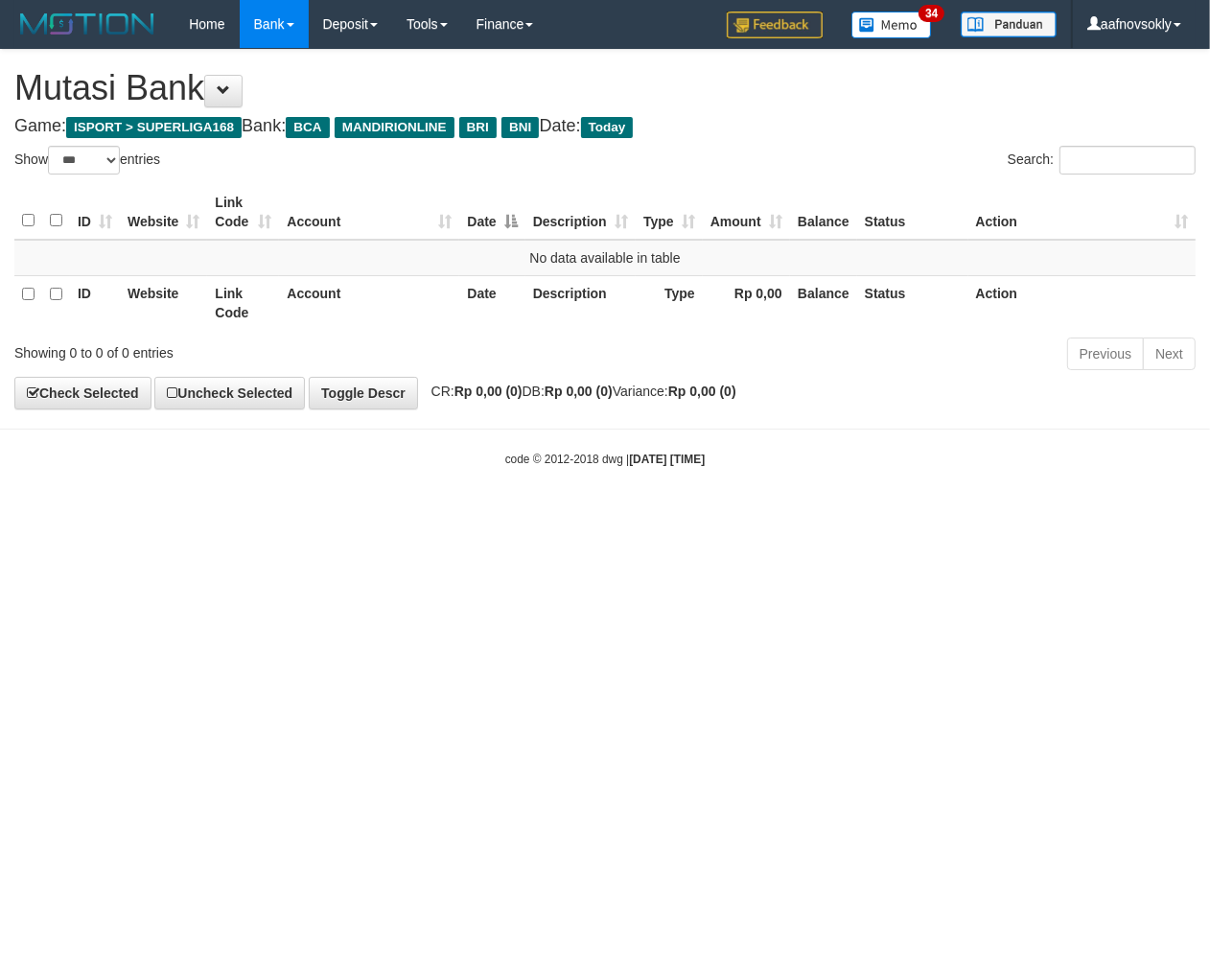 click on "Toggle navigation
Home
Bank
Account List
Load
By Website
Group
[ISPORT]													SUPERLIGA168
By Load Group (DPS)
34" at bounding box center [605, 258] 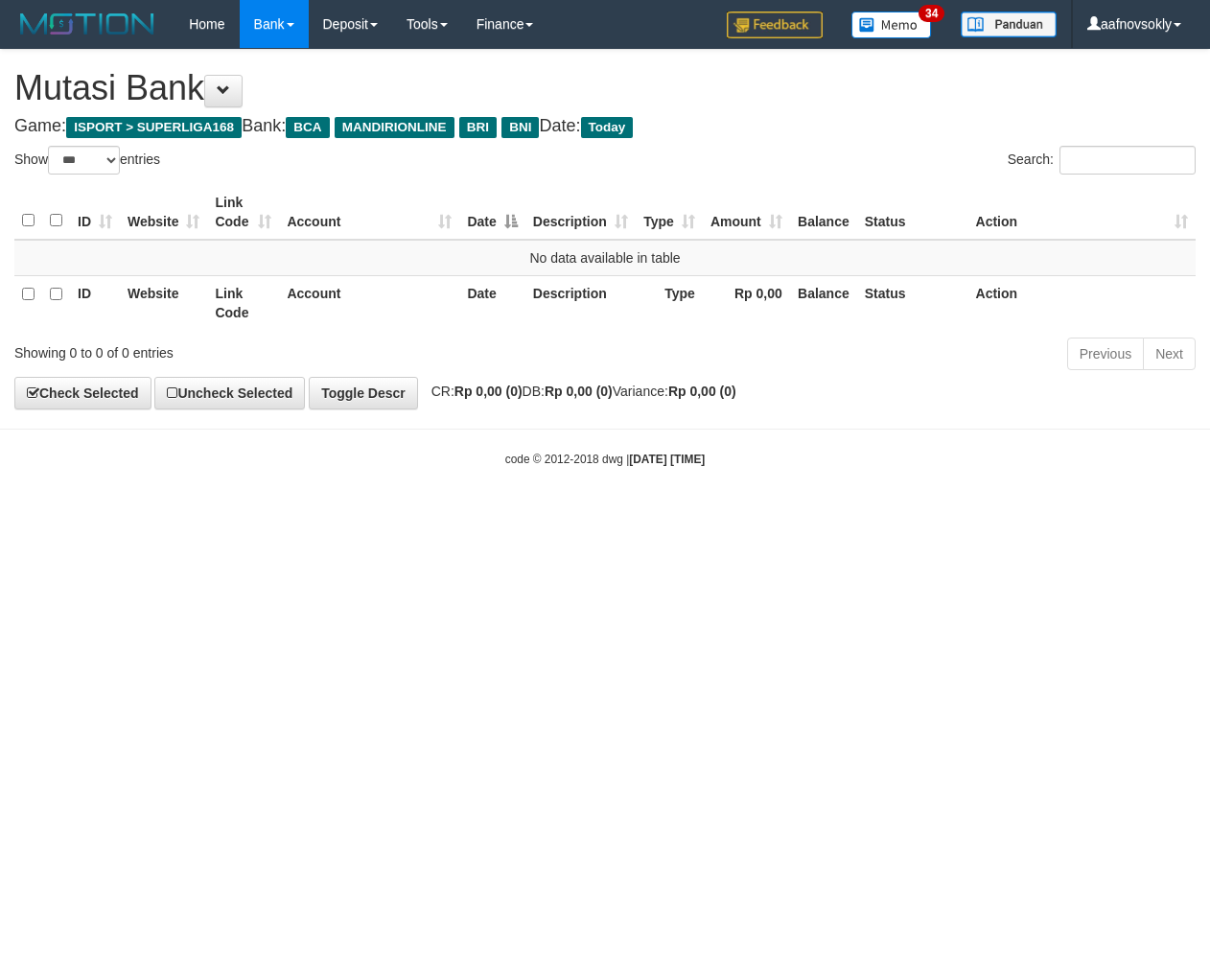 select on "***" 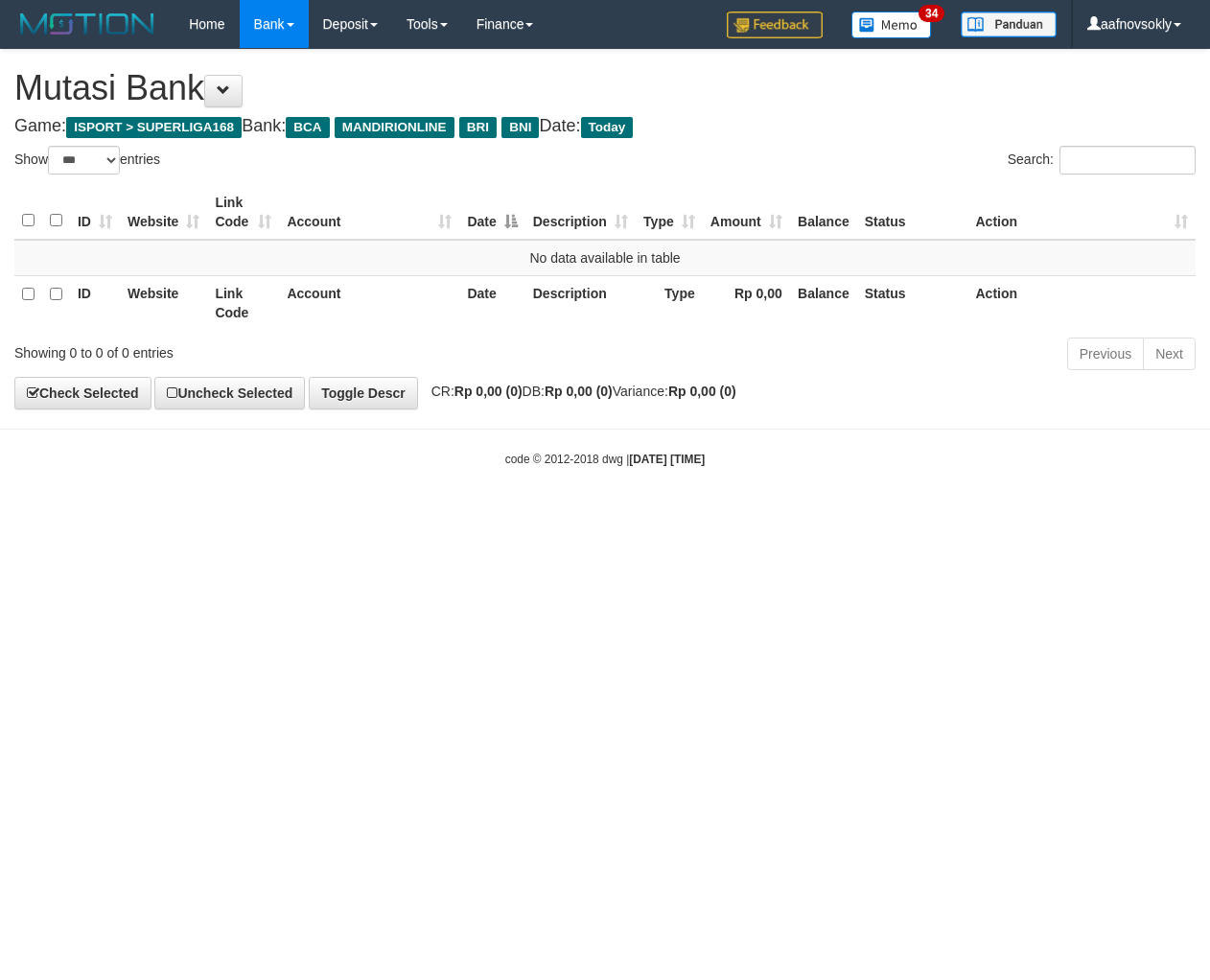 scroll, scrollTop: 0, scrollLeft: 0, axis: both 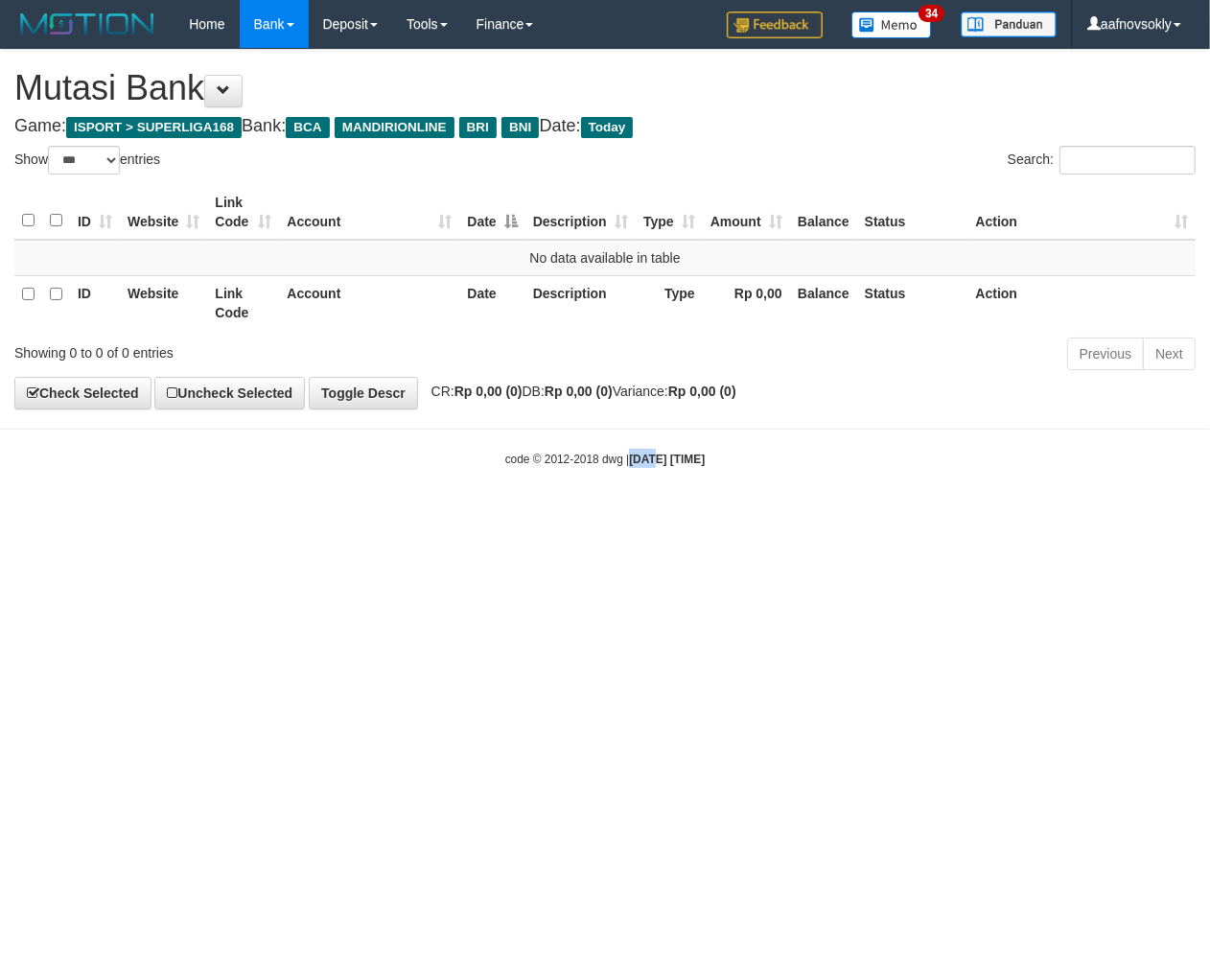 click on "Toggle navigation
Home
Bank
Account List
Load
By Website
Group
[ISPORT]													SUPERLIGA168
By Load Group (DPS)
34" at bounding box center [605, 258] 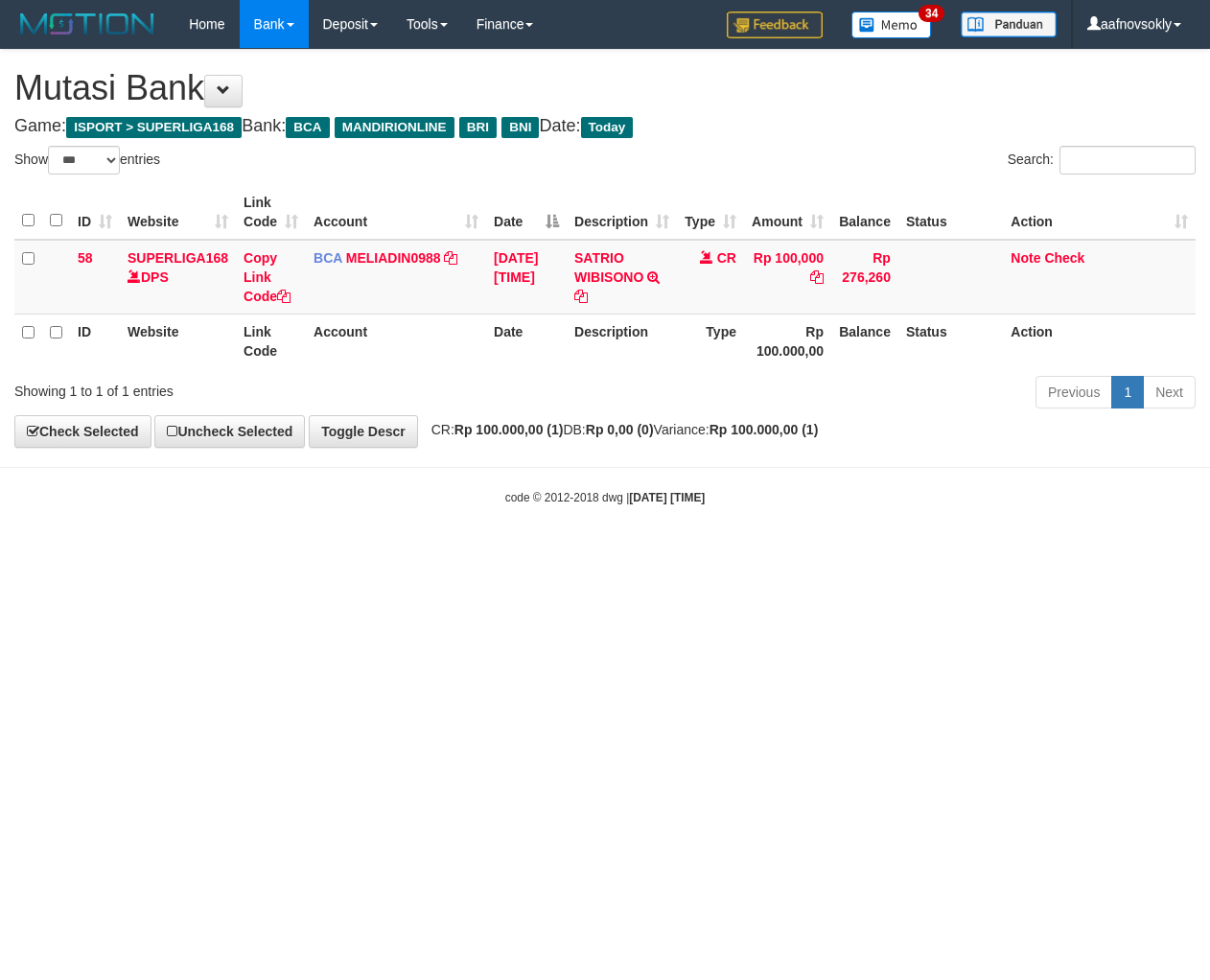 select on "***" 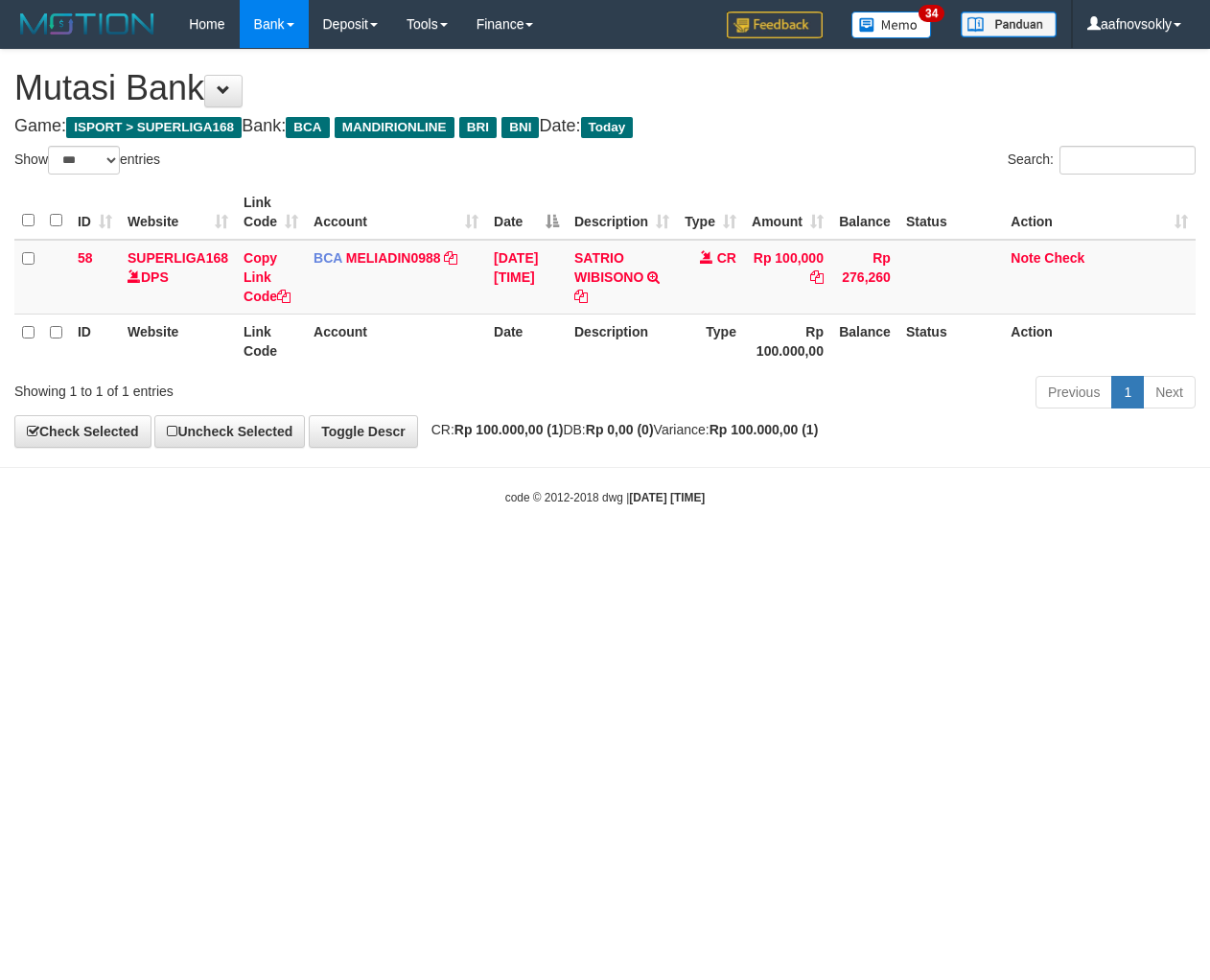 scroll, scrollTop: 0, scrollLeft: 0, axis: both 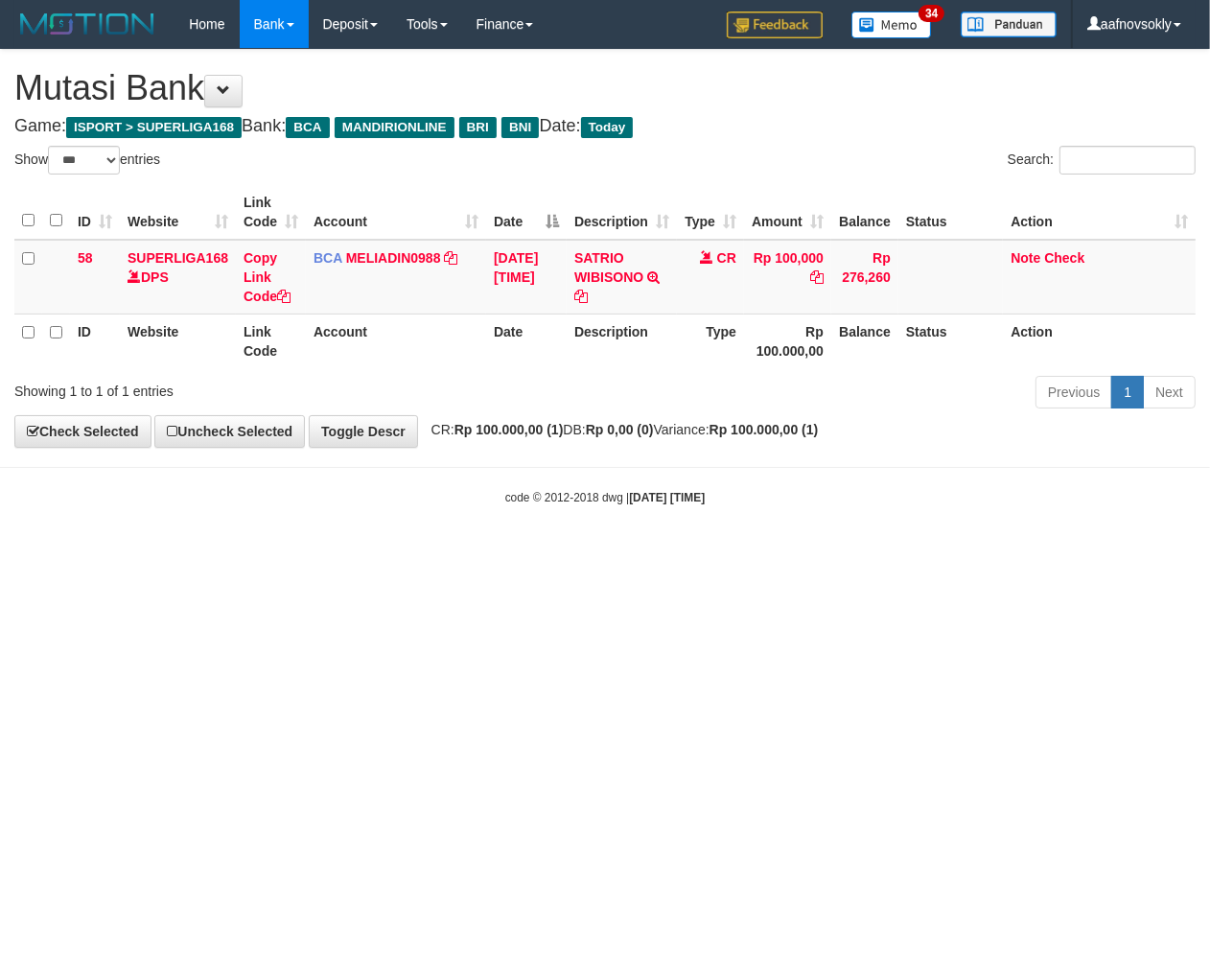 click on "Toggle navigation
Home
Bank
Account List
Load
By Website
Group
[ISPORT]													SUPERLIGA168
By Load Group (DPS)
34" at bounding box center [605, 277] 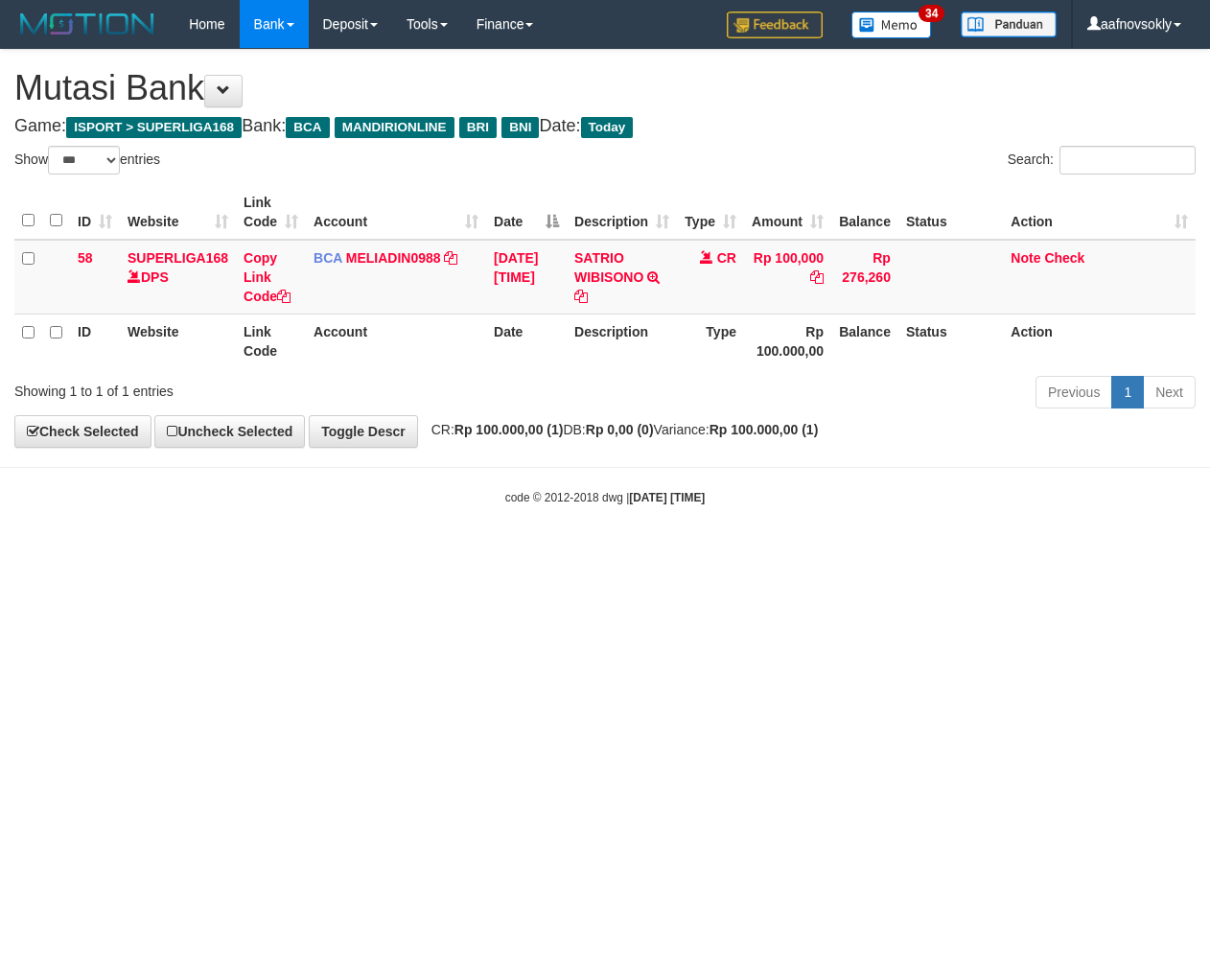 select on "***" 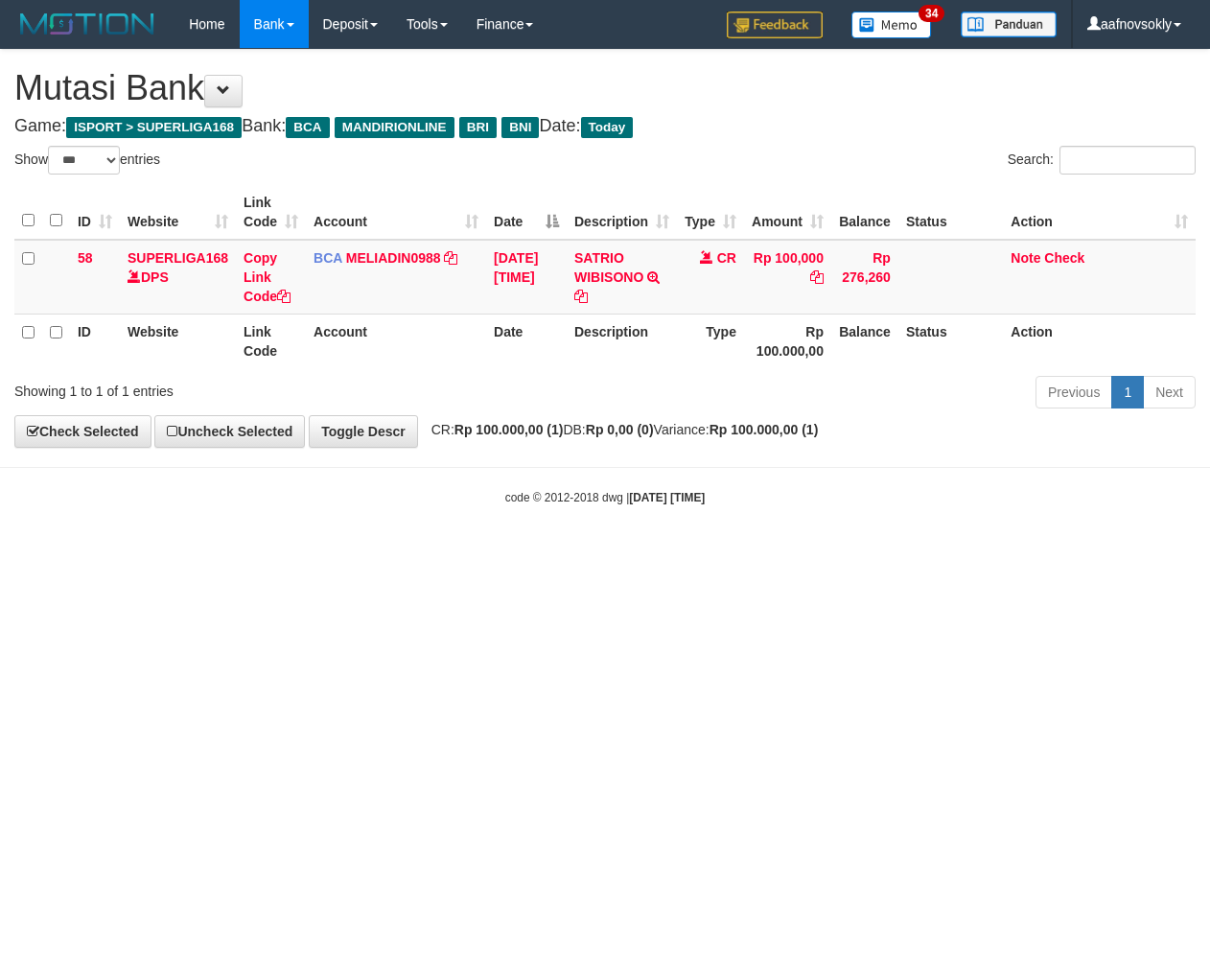 scroll, scrollTop: 0, scrollLeft: 0, axis: both 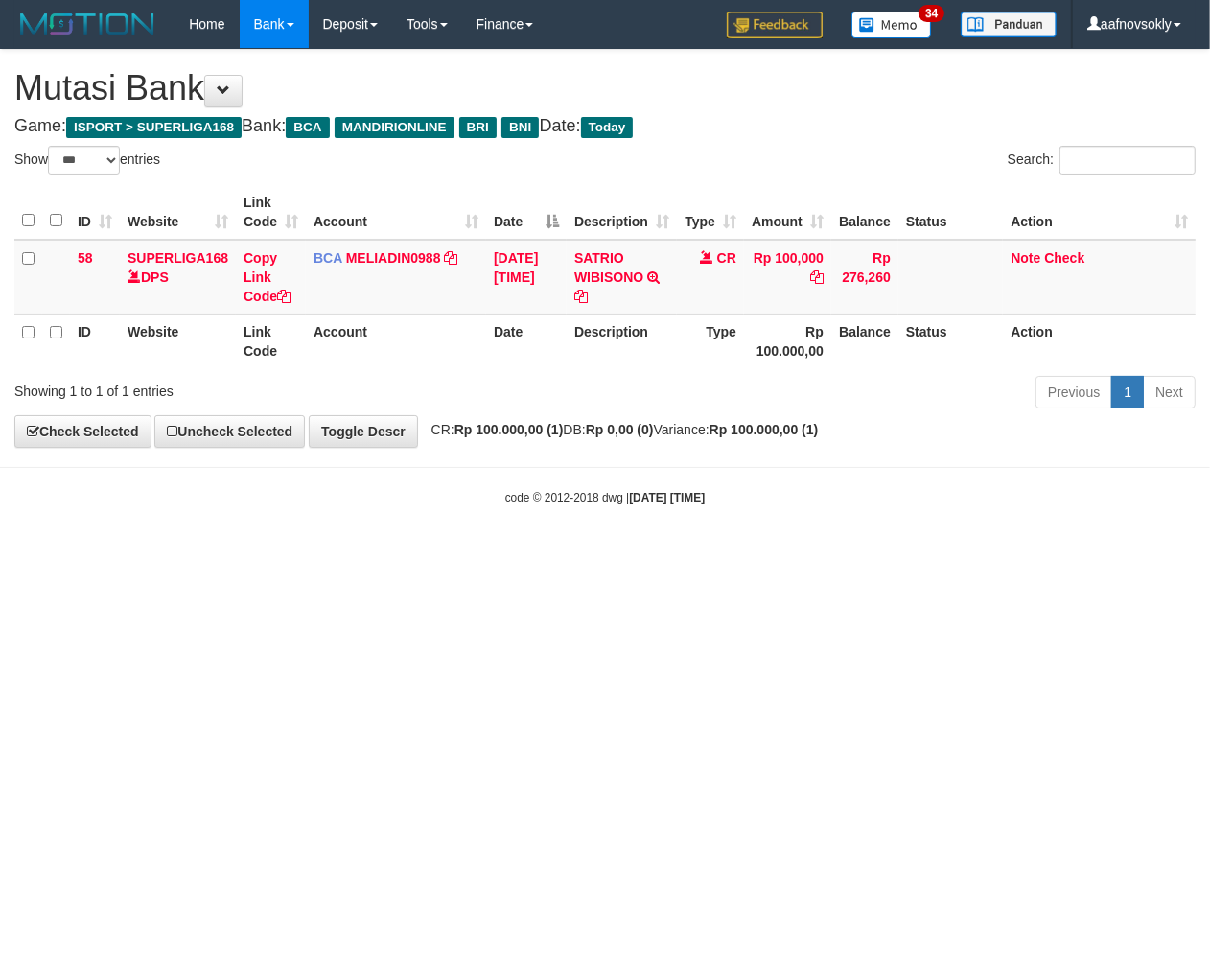 drag, startPoint x: 637, startPoint y: 508, endPoint x: 1202, endPoint y: 561, distance: 567.4804 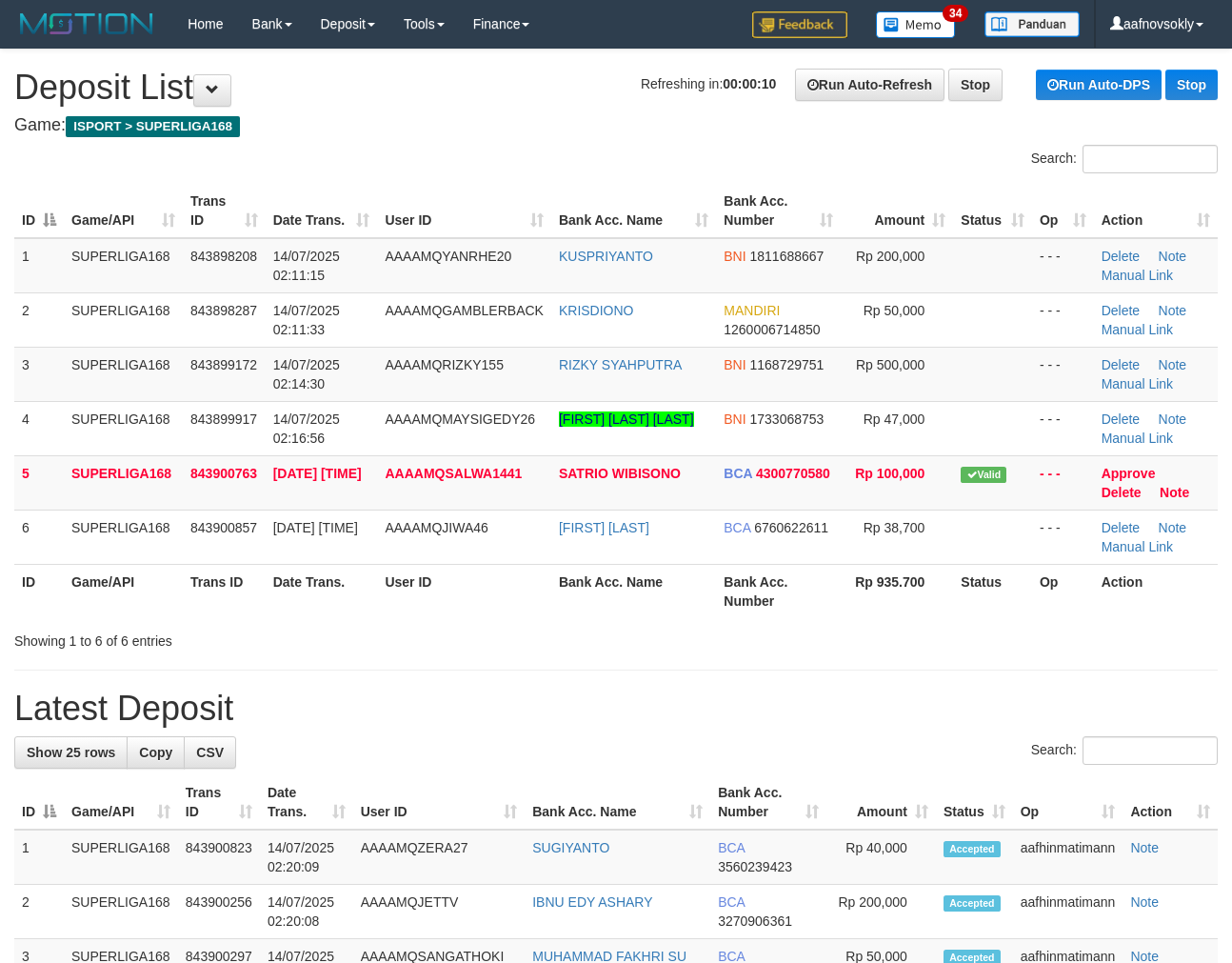 scroll, scrollTop: 0, scrollLeft: 0, axis: both 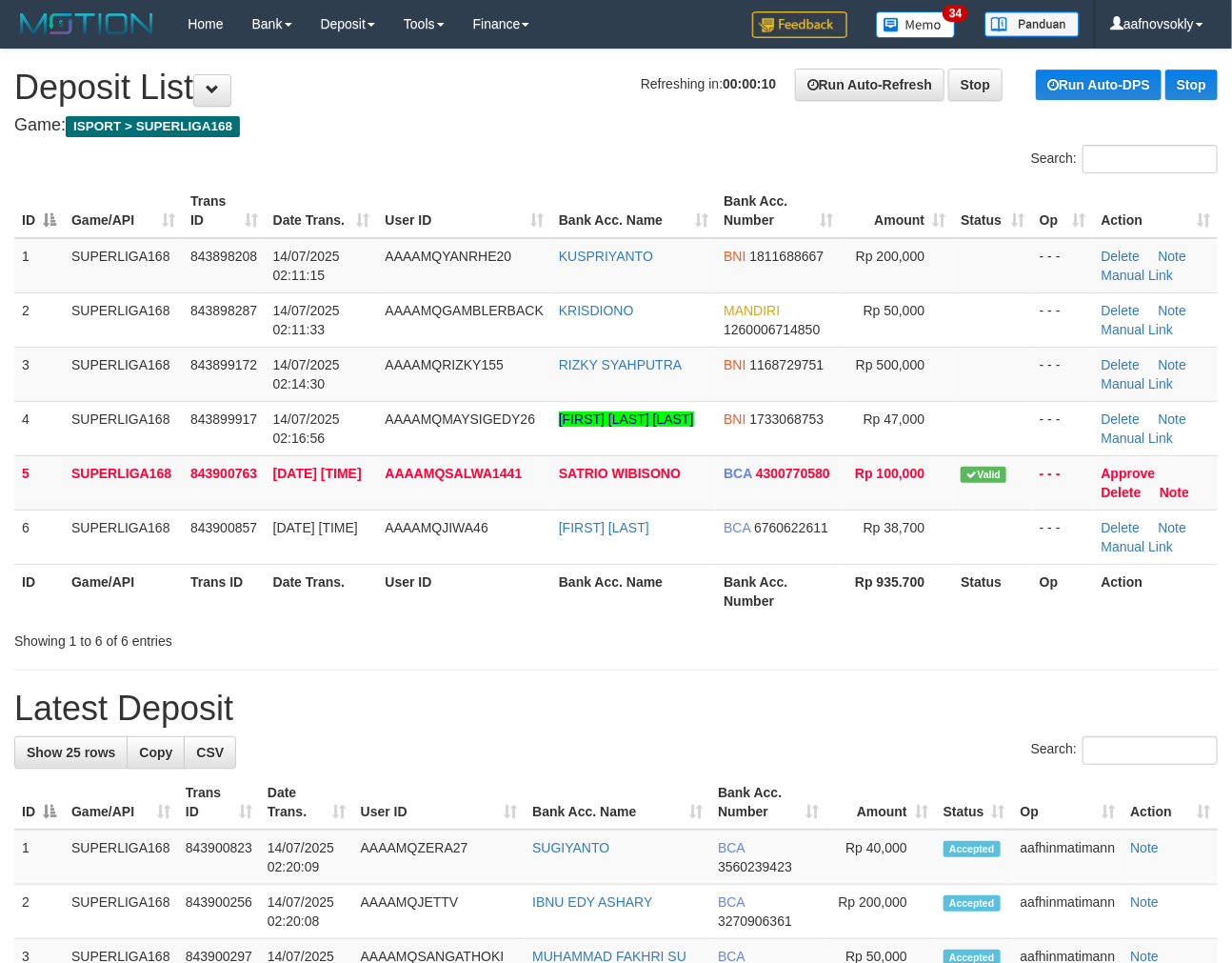 drag, startPoint x: 903, startPoint y: 605, endPoint x: 642, endPoint y: 635, distance: 262.71848 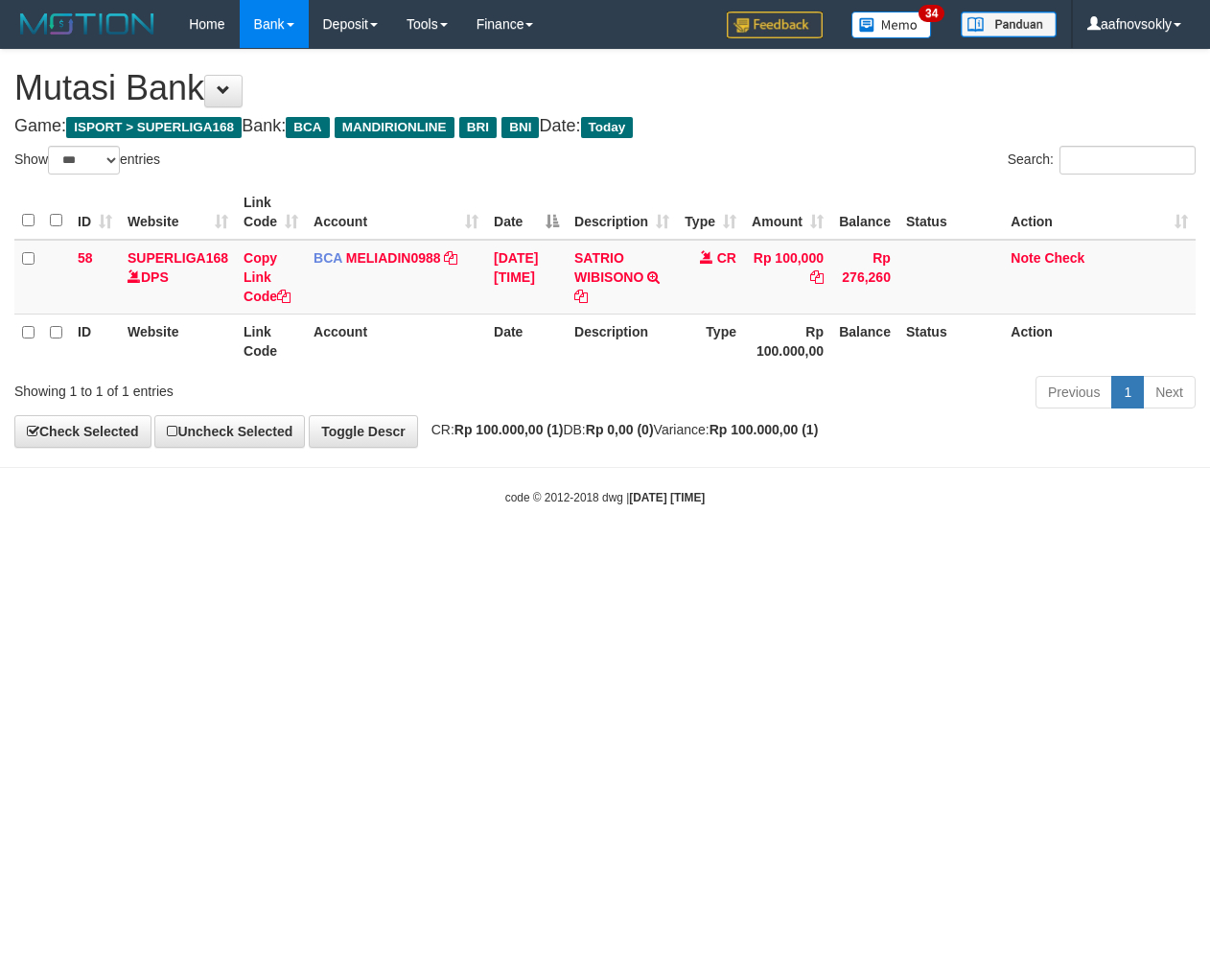 select on "***" 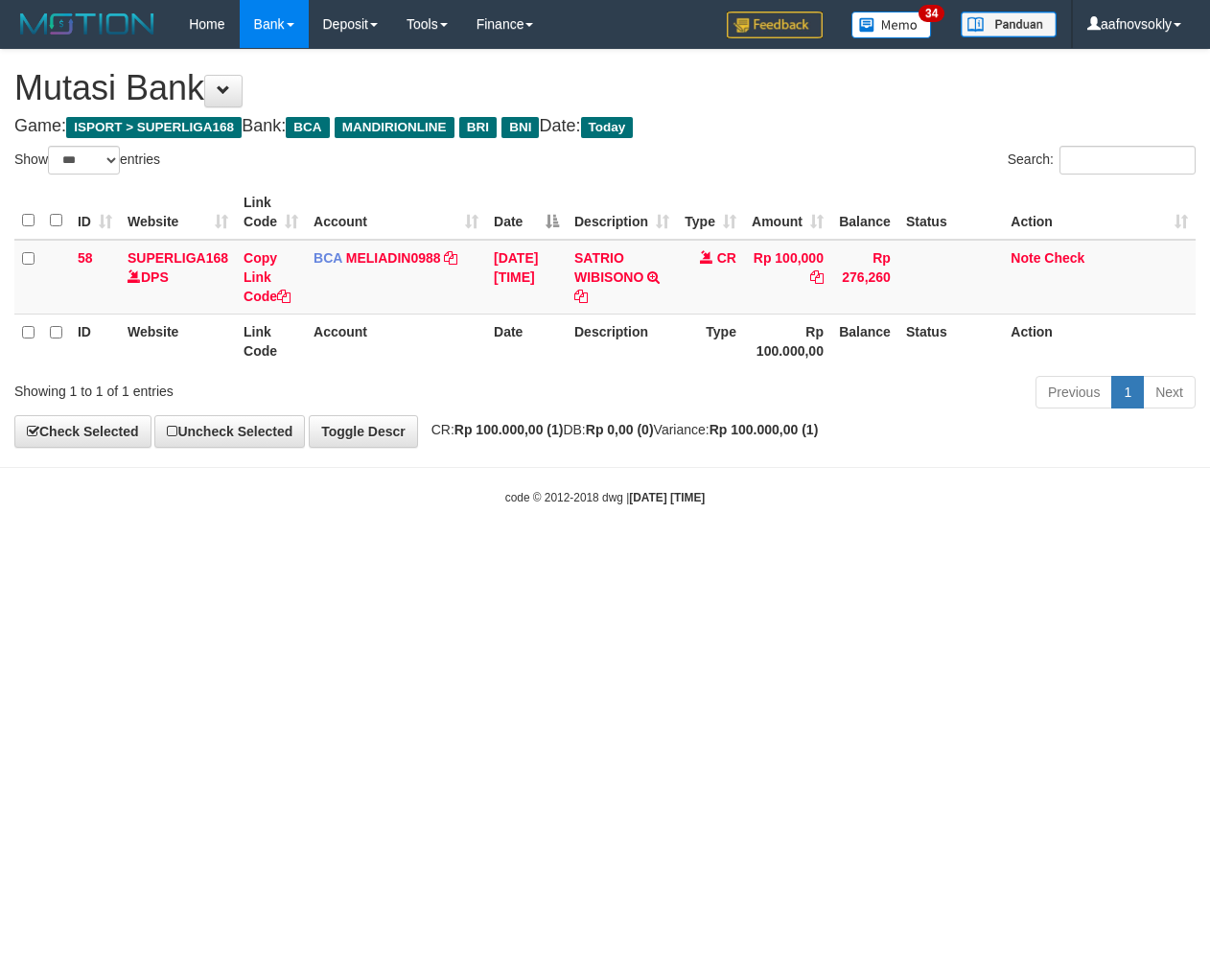 scroll, scrollTop: 0, scrollLeft: 0, axis: both 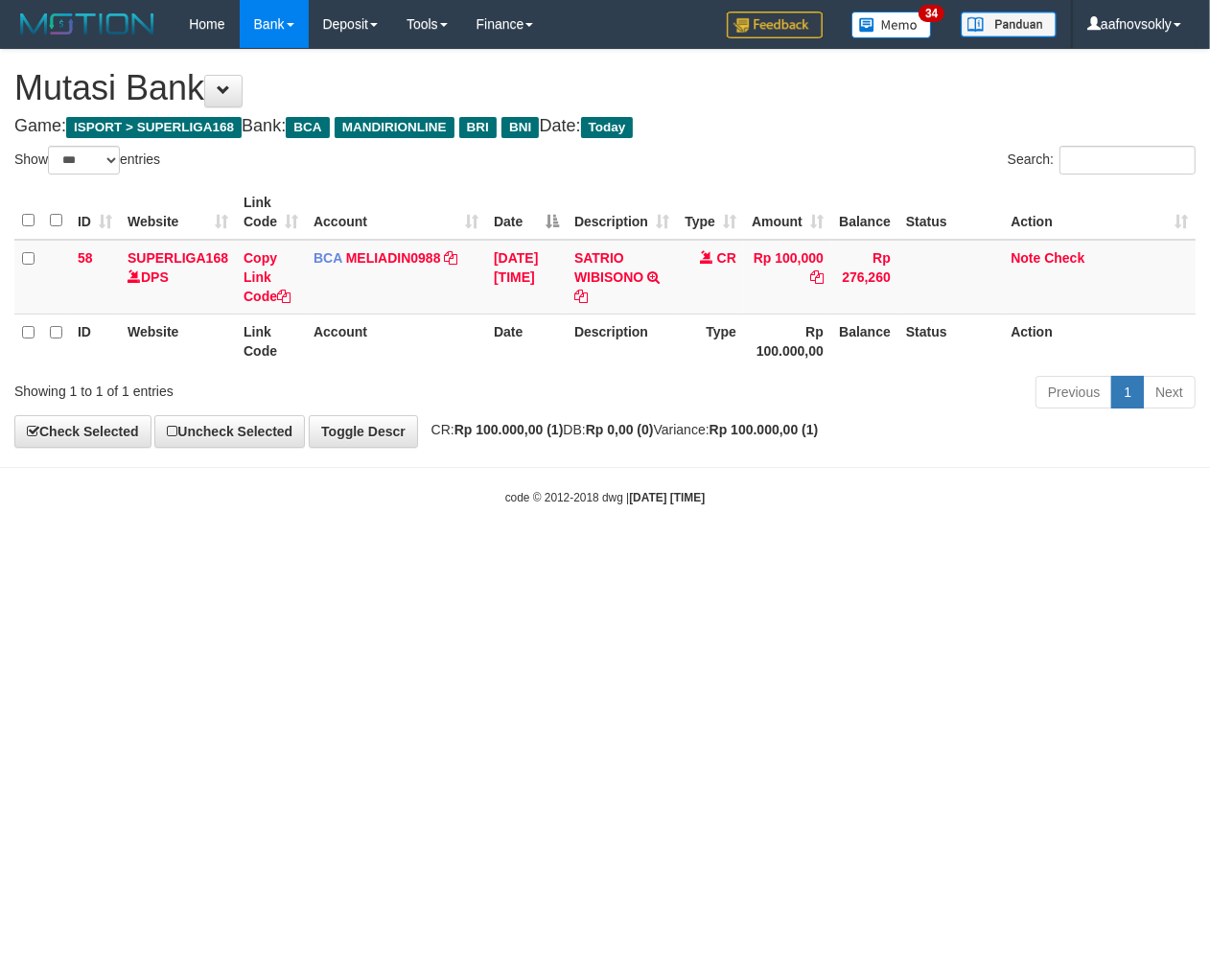 click on "Toggle navigation
Home
Bank
Account List
Load
By Website
Group
[ISPORT]													SUPERLIGA168
By Load Group (DPS)" at bounding box center [605, 277] 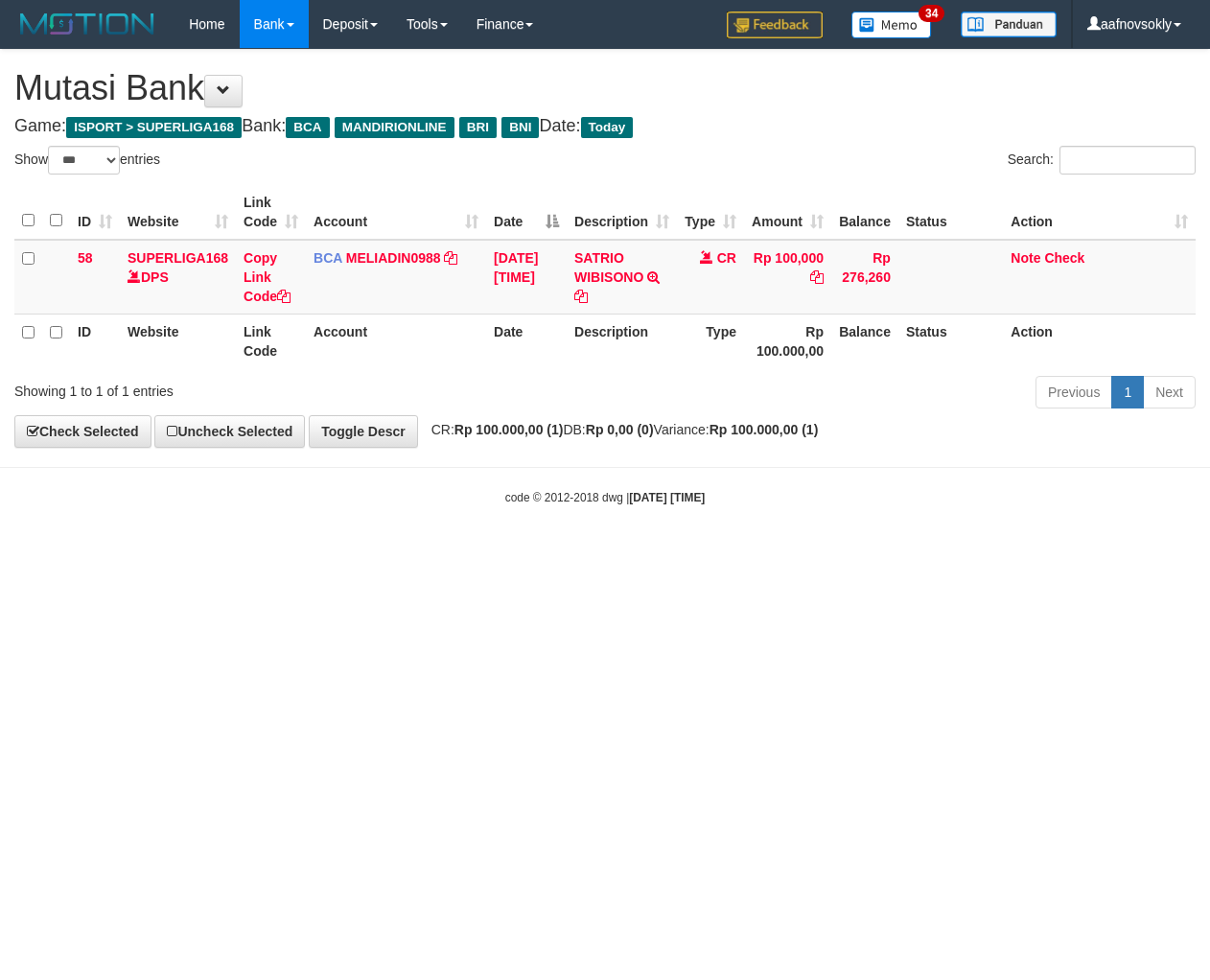 select on "***" 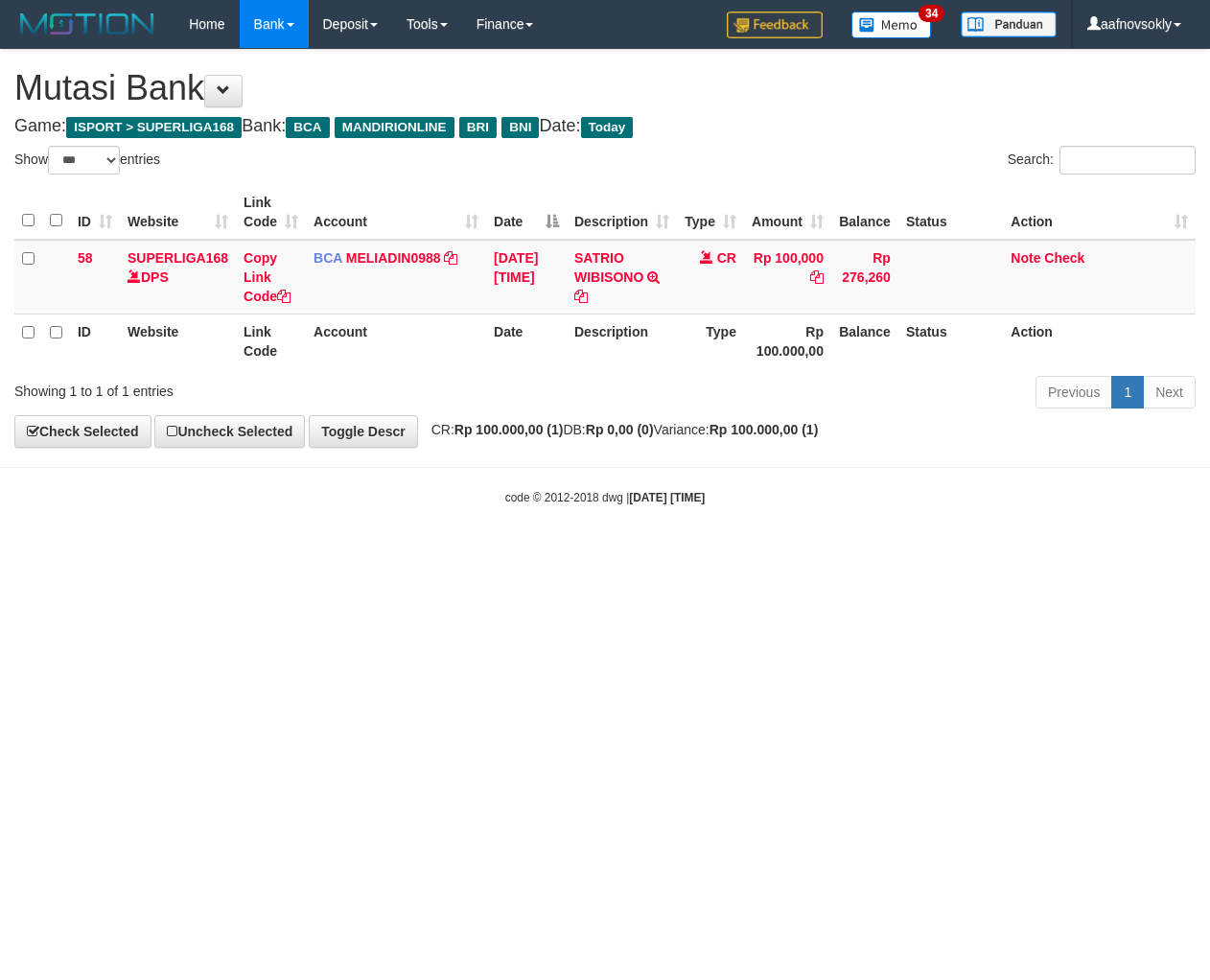 scroll, scrollTop: 0, scrollLeft: 0, axis: both 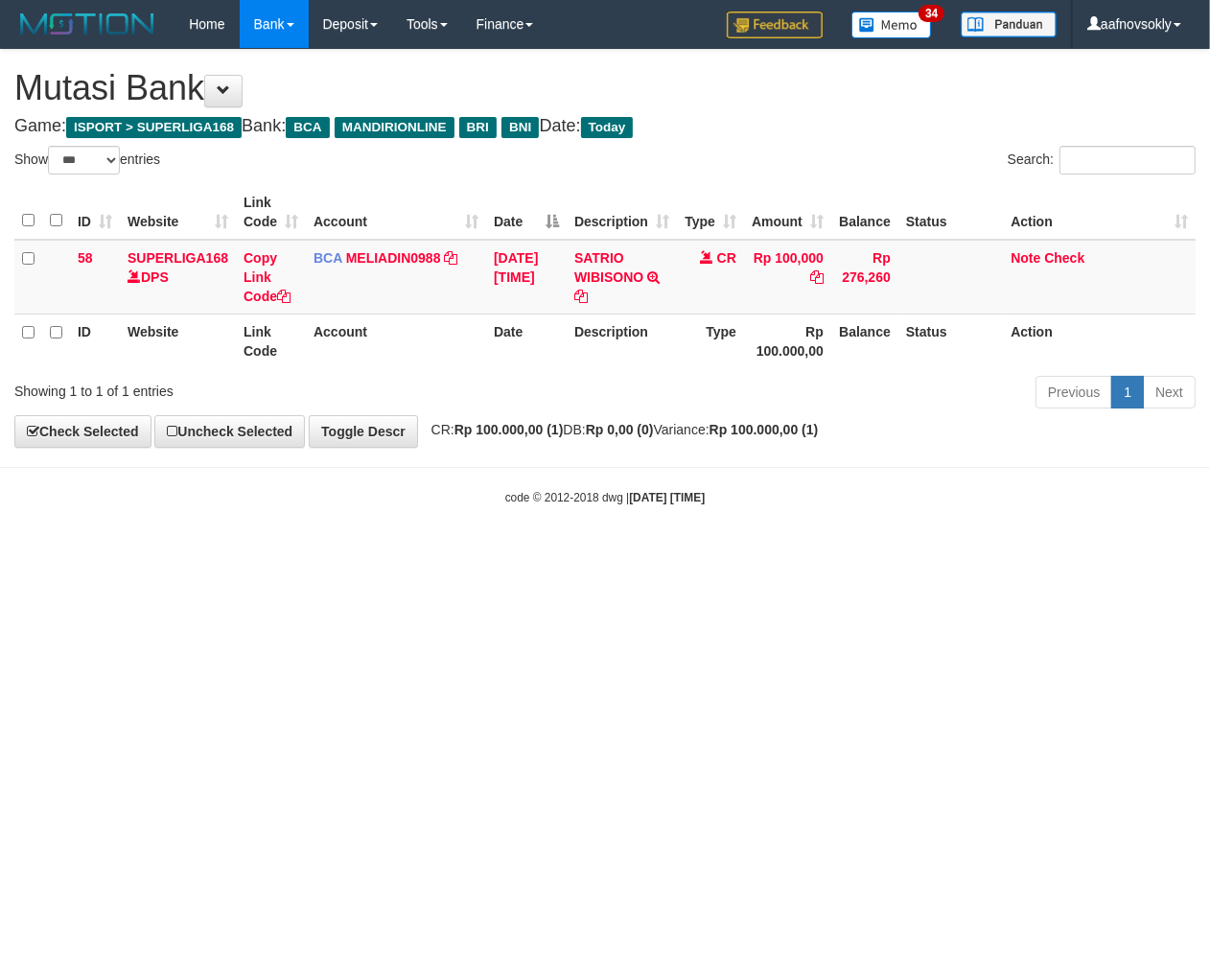 click on "Toggle navigation
Home
Bank
Account List
Load
By Website
Group
[ISPORT]													SUPERLIGA168
By Load Group (DPS)" at bounding box center (605, 277) 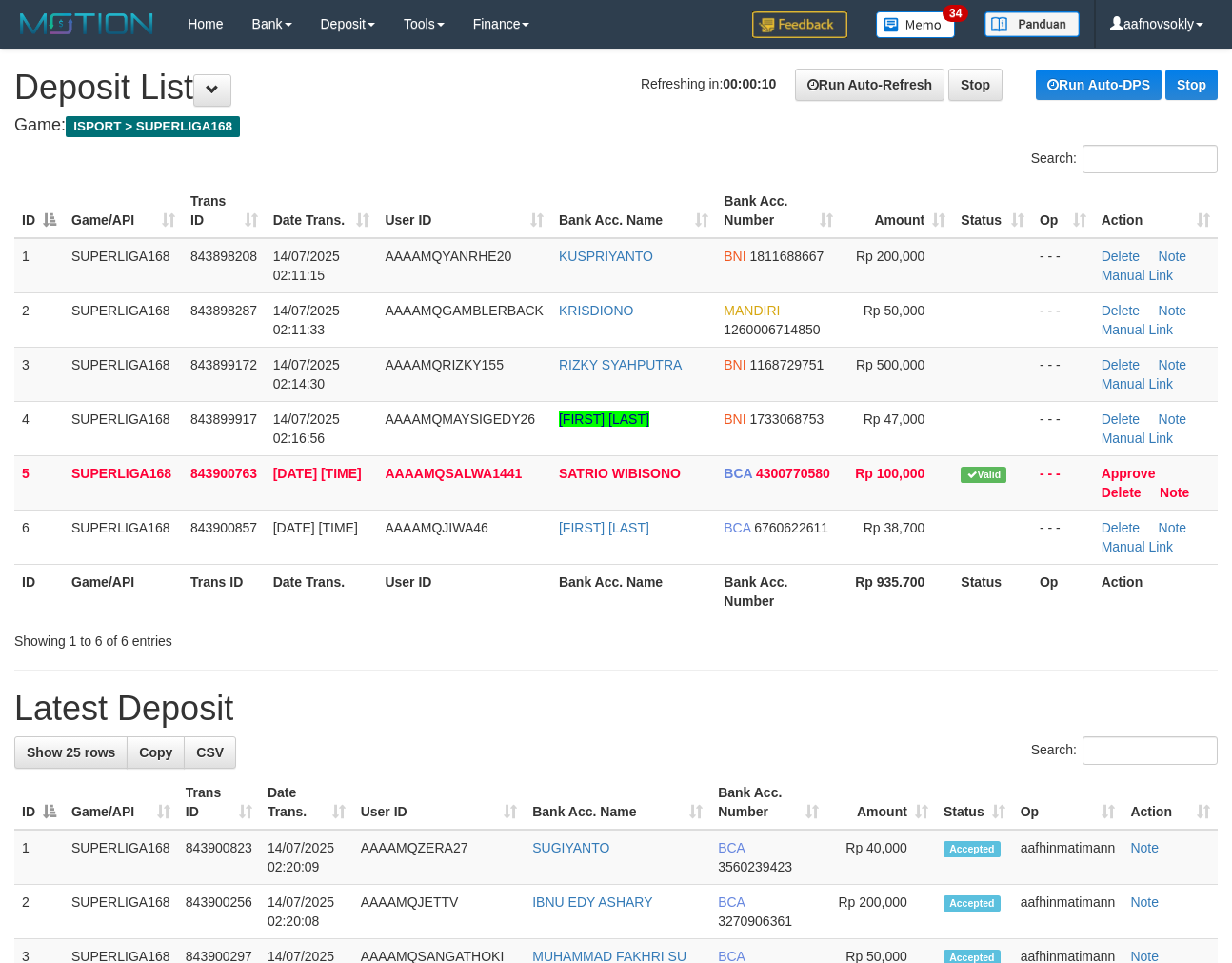 scroll, scrollTop: 0, scrollLeft: 0, axis: both 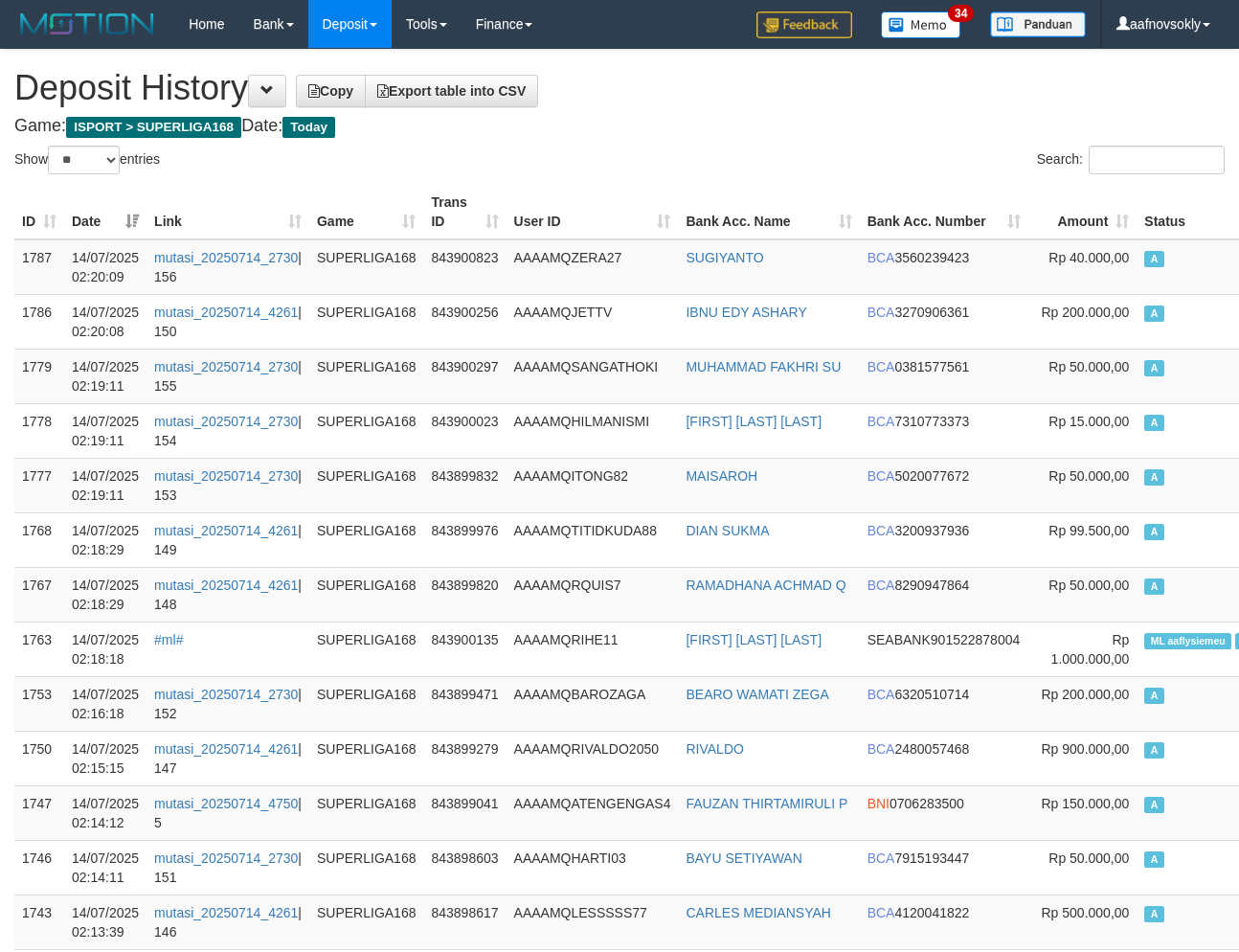 select on "**" 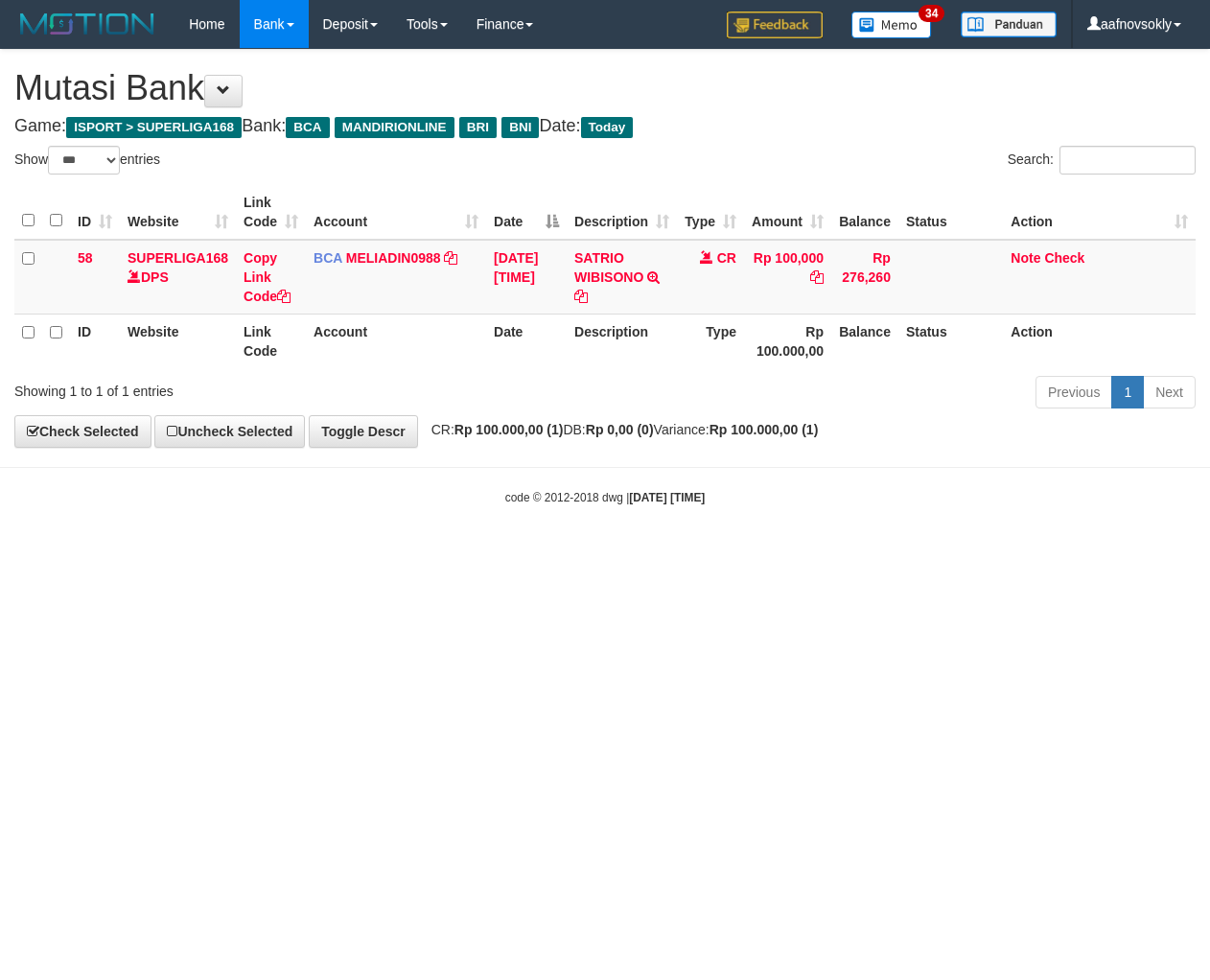 select on "***" 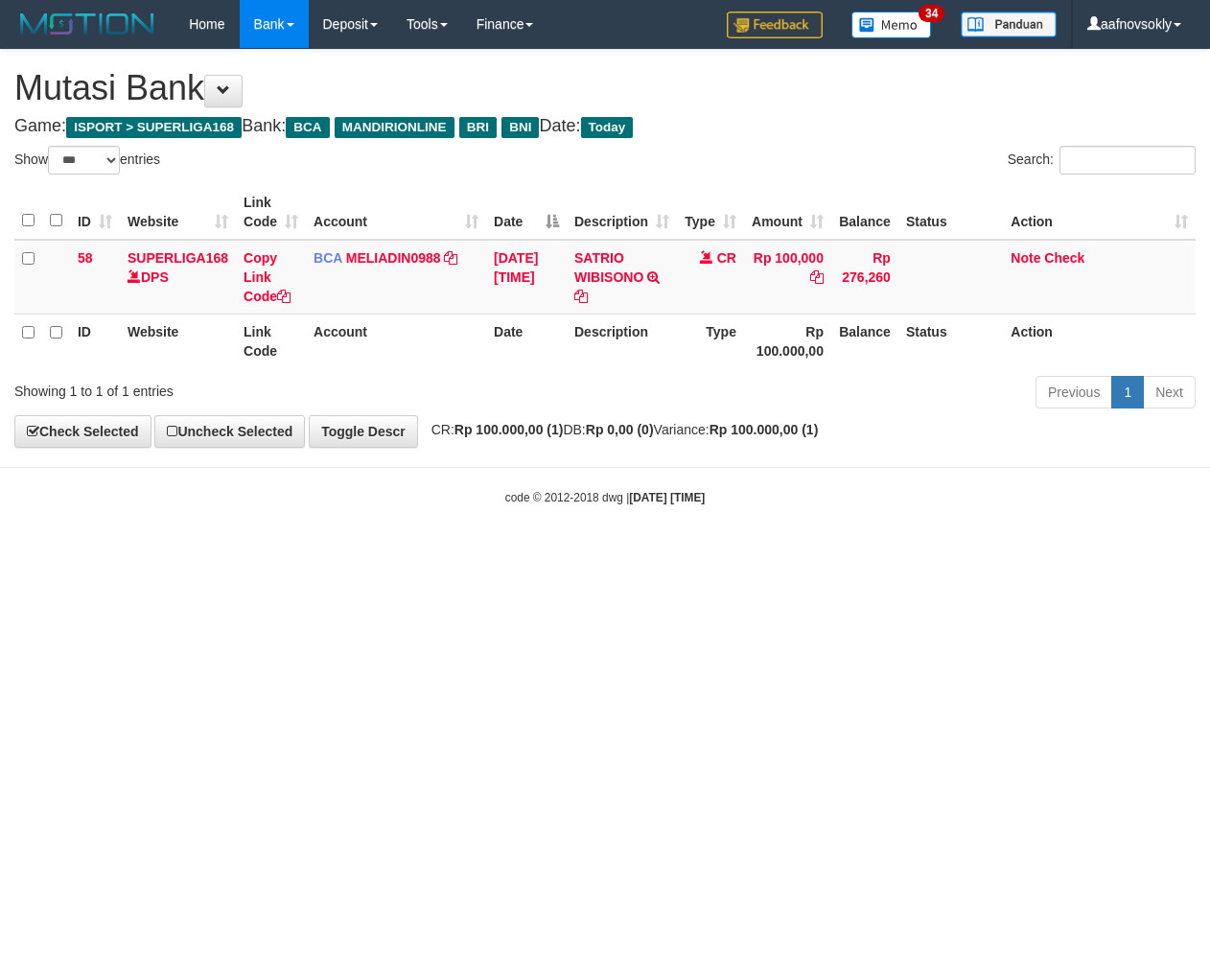 scroll, scrollTop: 0, scrollLeft: 0, axis: both 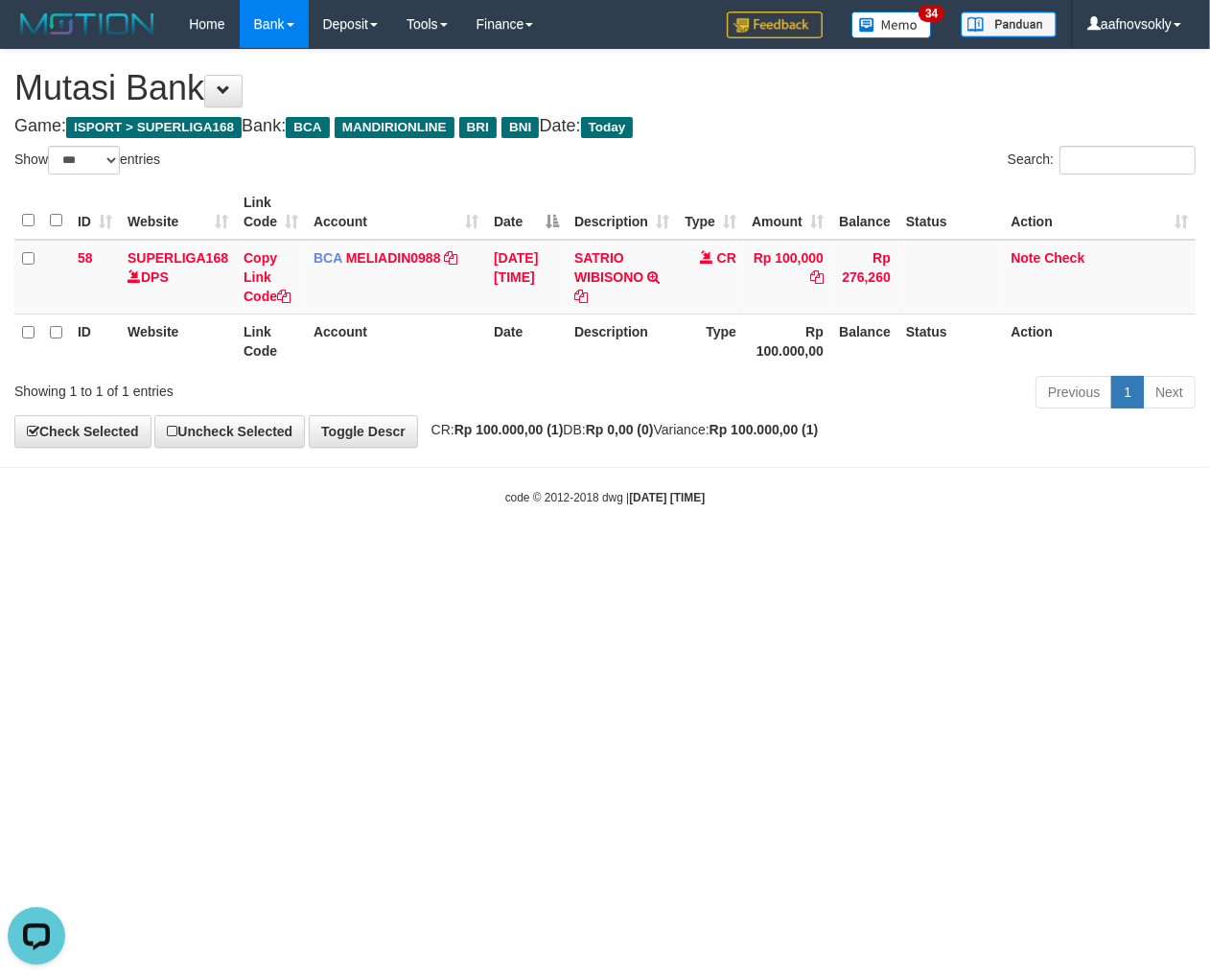 click on "Toggle navigation
Home
Bank
Account List
Load
By Website
Group
[ISPORT]													SUPERLIGA168
By Load Group (DPS)
34" at bounding box center (605, 277) 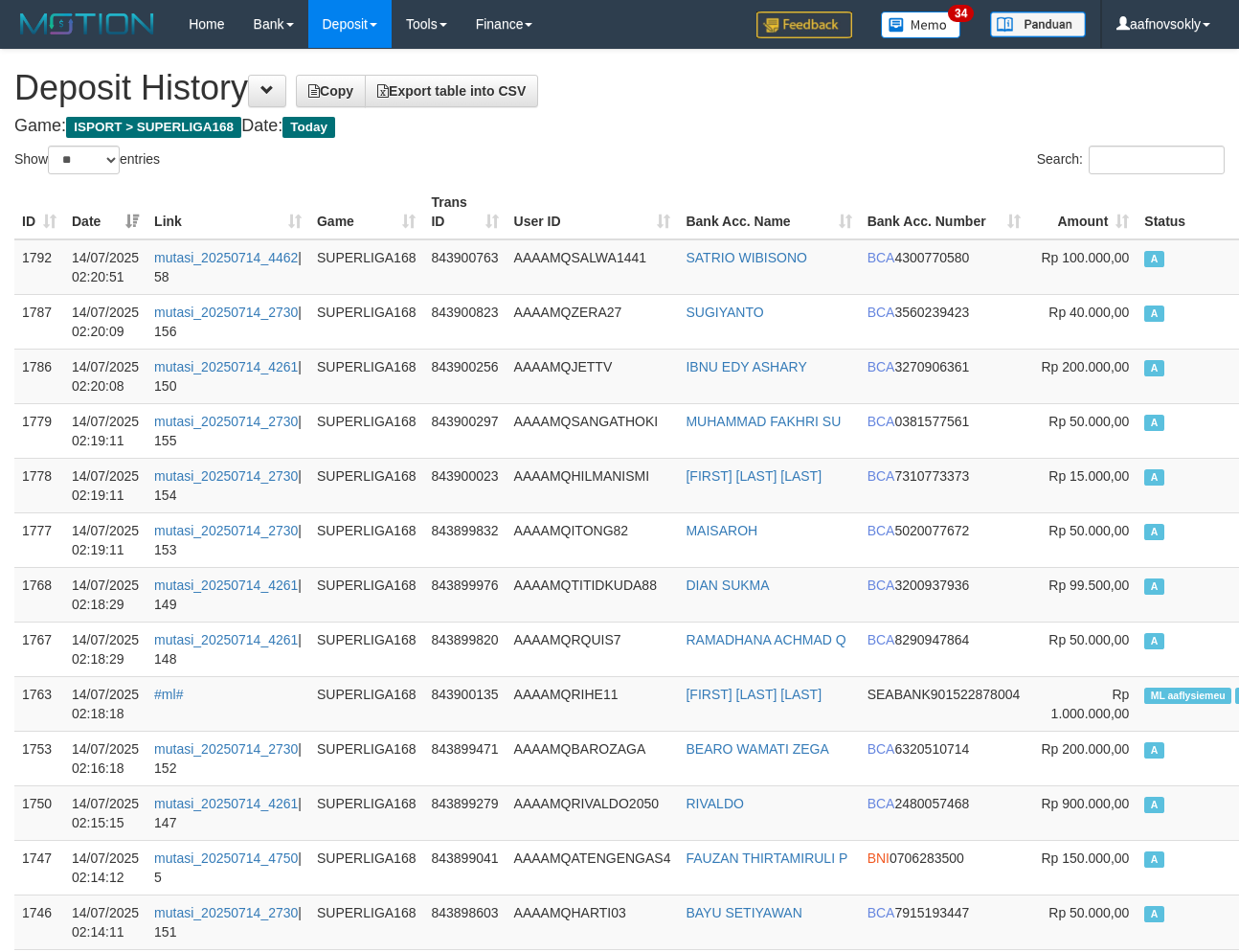 select on "**" 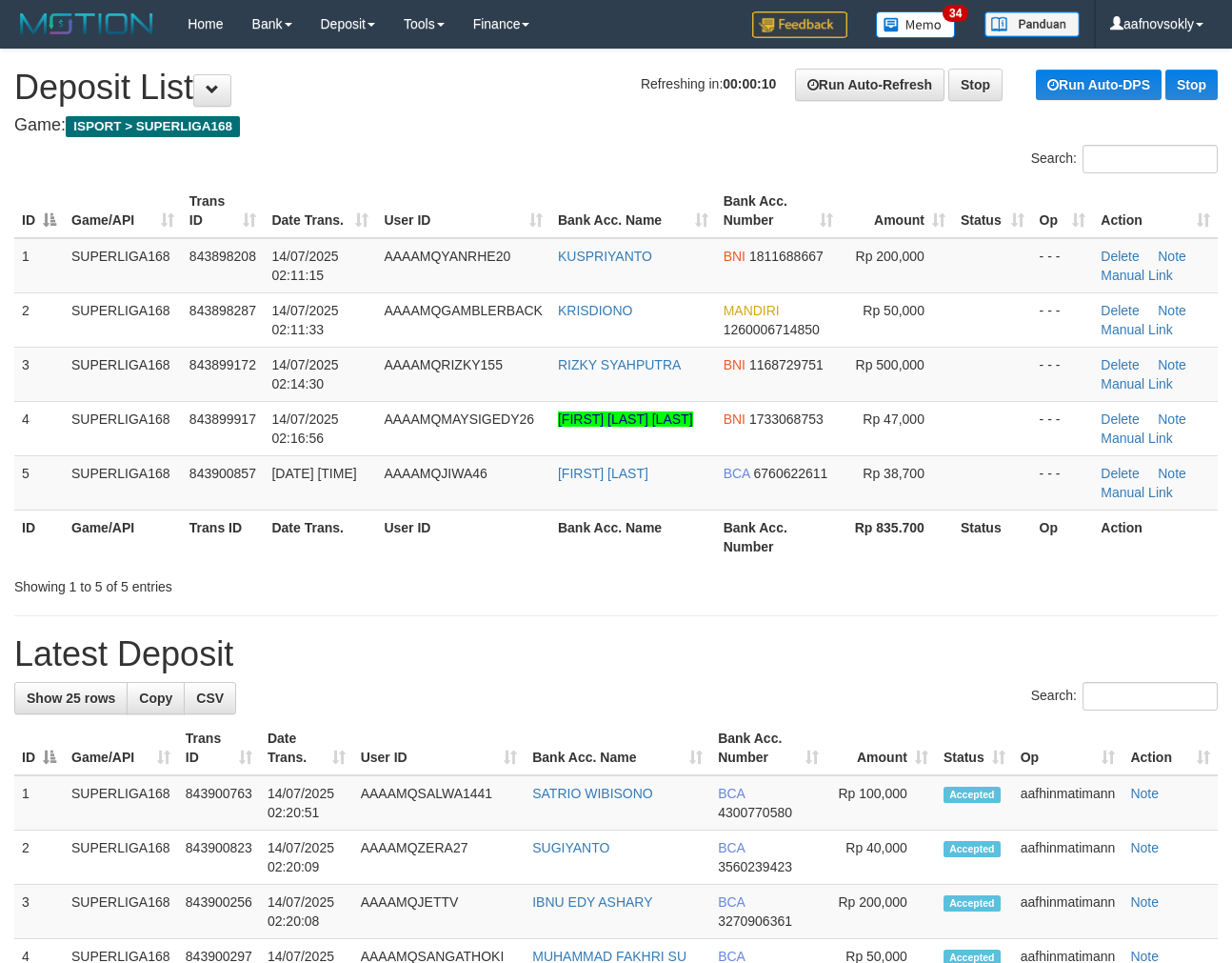 scroll, scrollTop: 0, scrollLeft: 0, axis: both 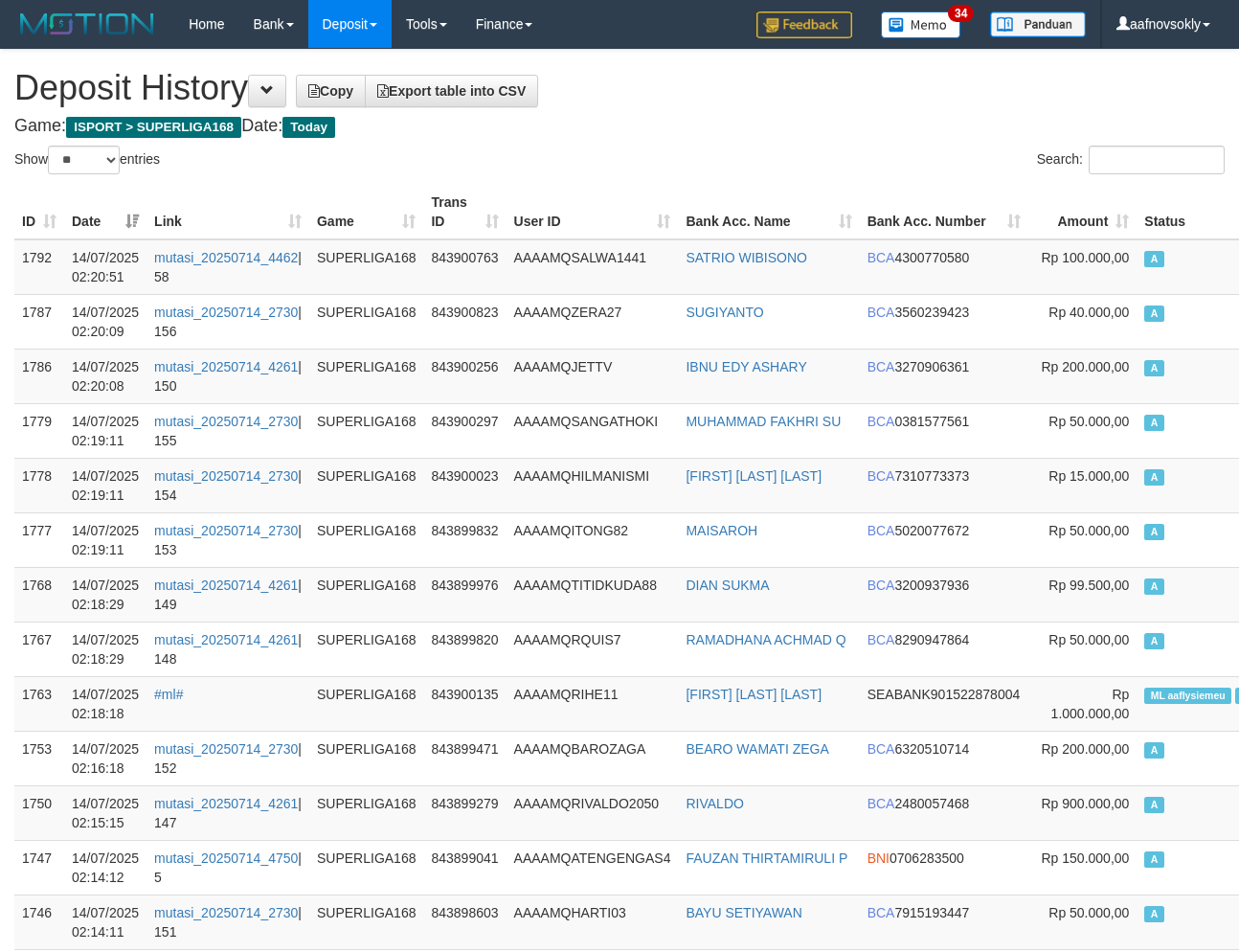 select on "**" 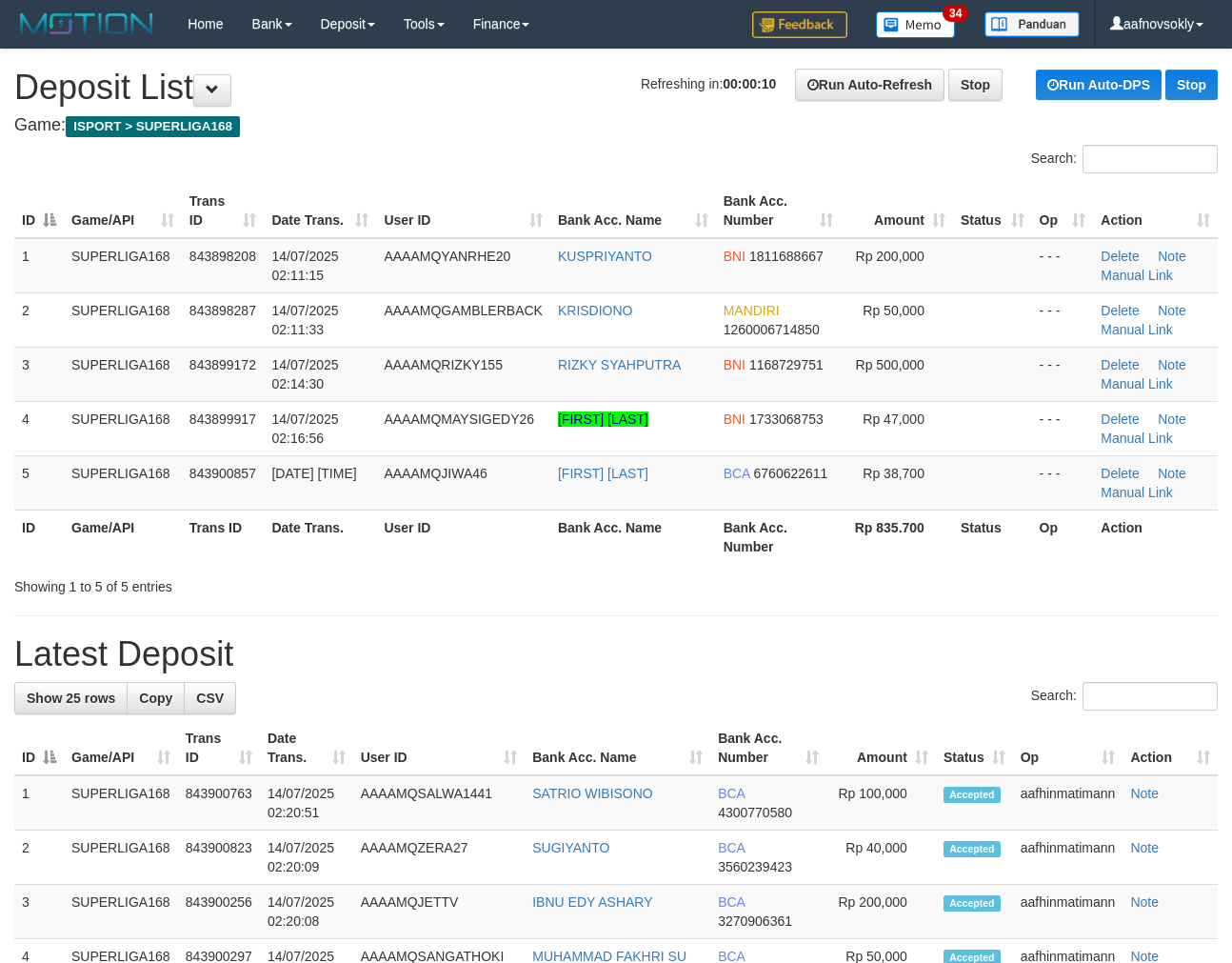 scroll, scrollTop: 0, scrollLeft: 0, axis: both 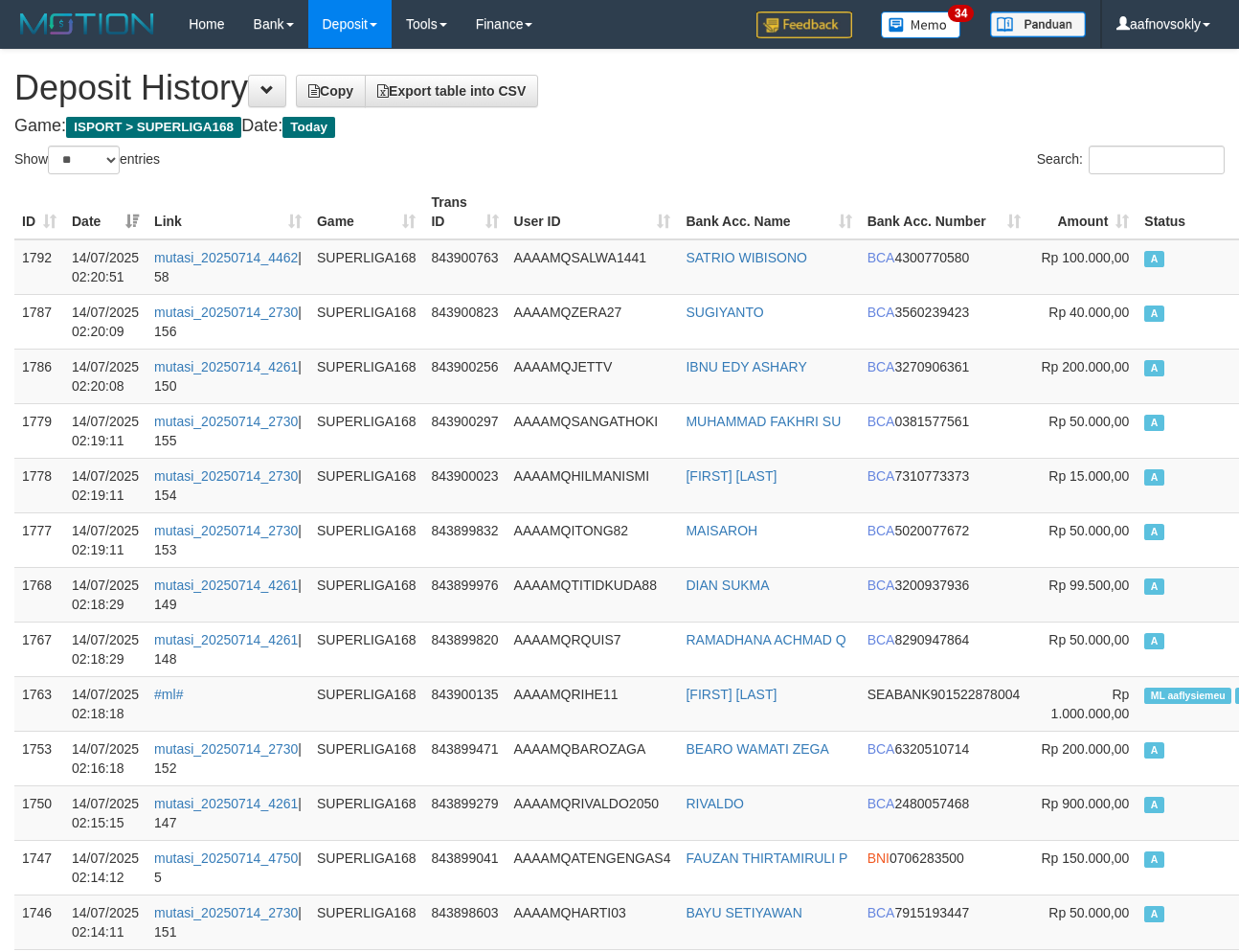 select on "**" 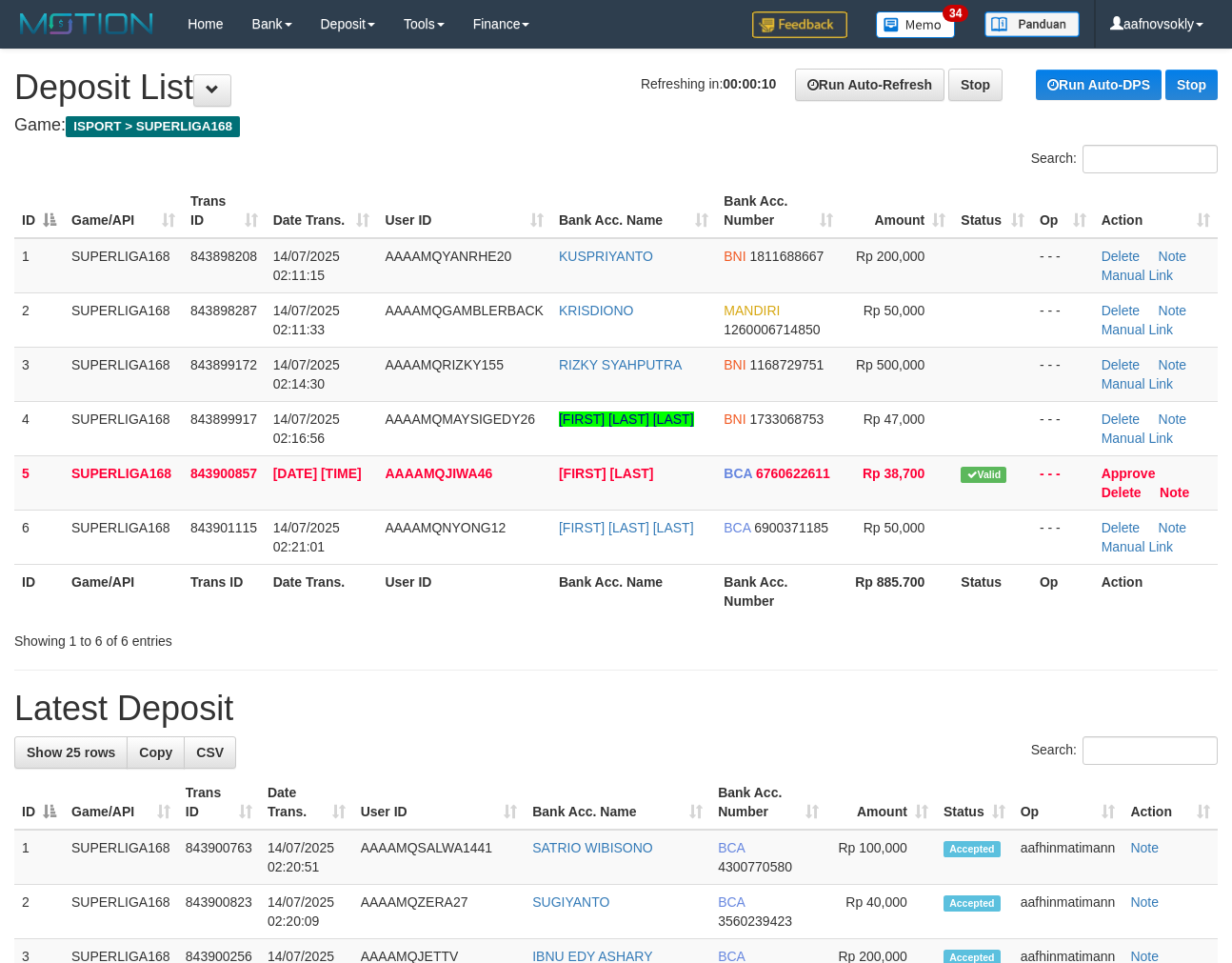 scroll, scrollTop: 0, scrollLeft: 0, axis: both 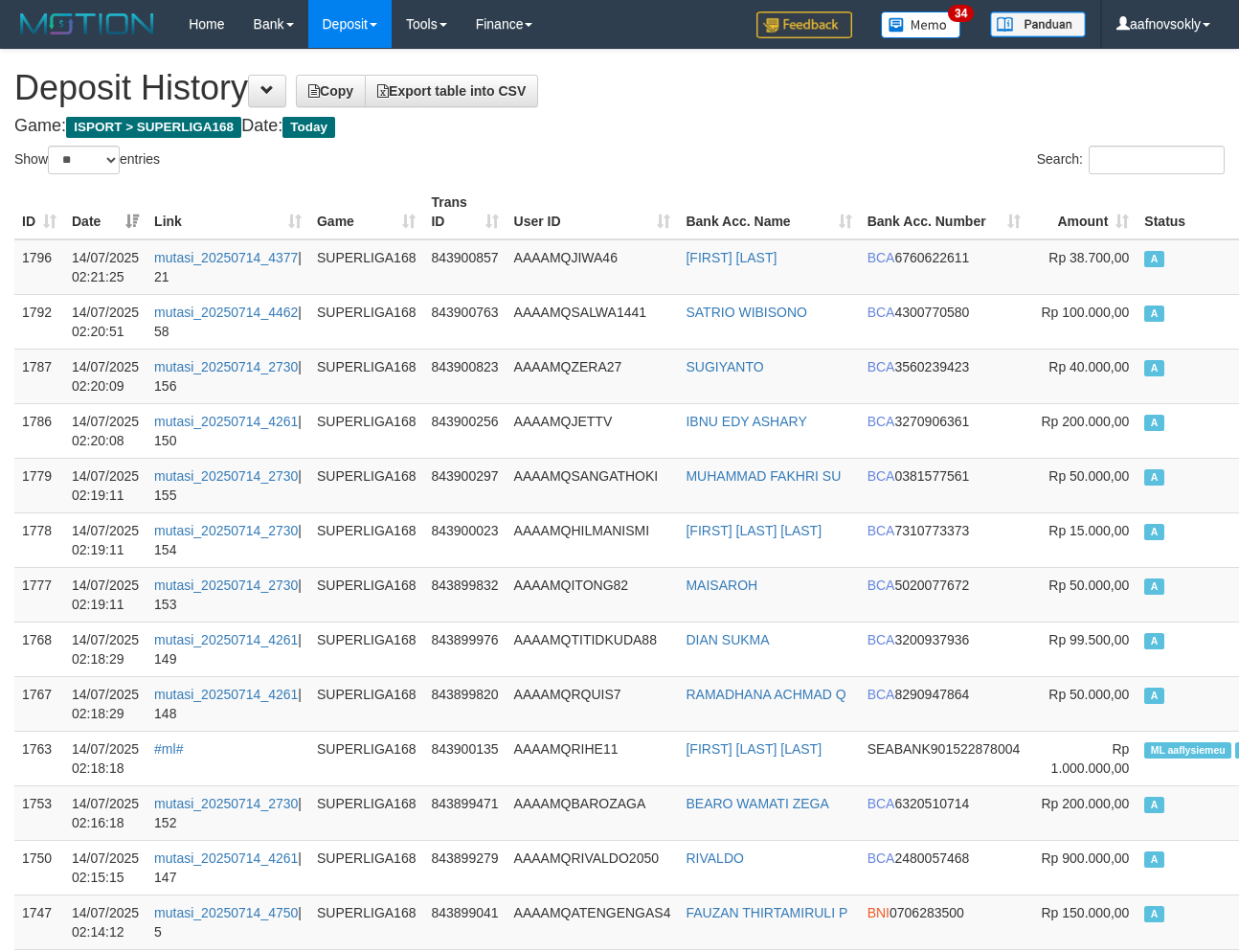 select on "**" 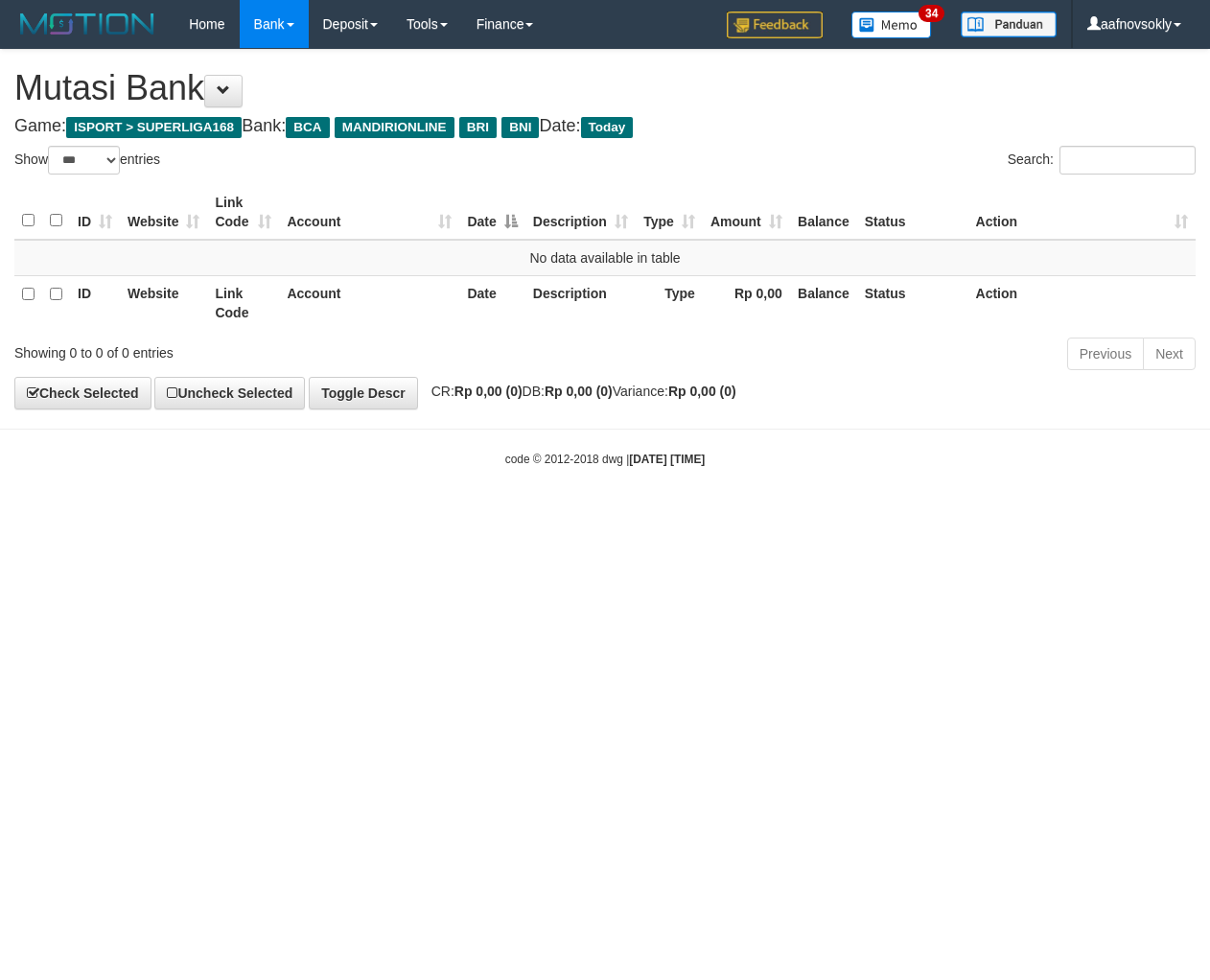 select on "***" 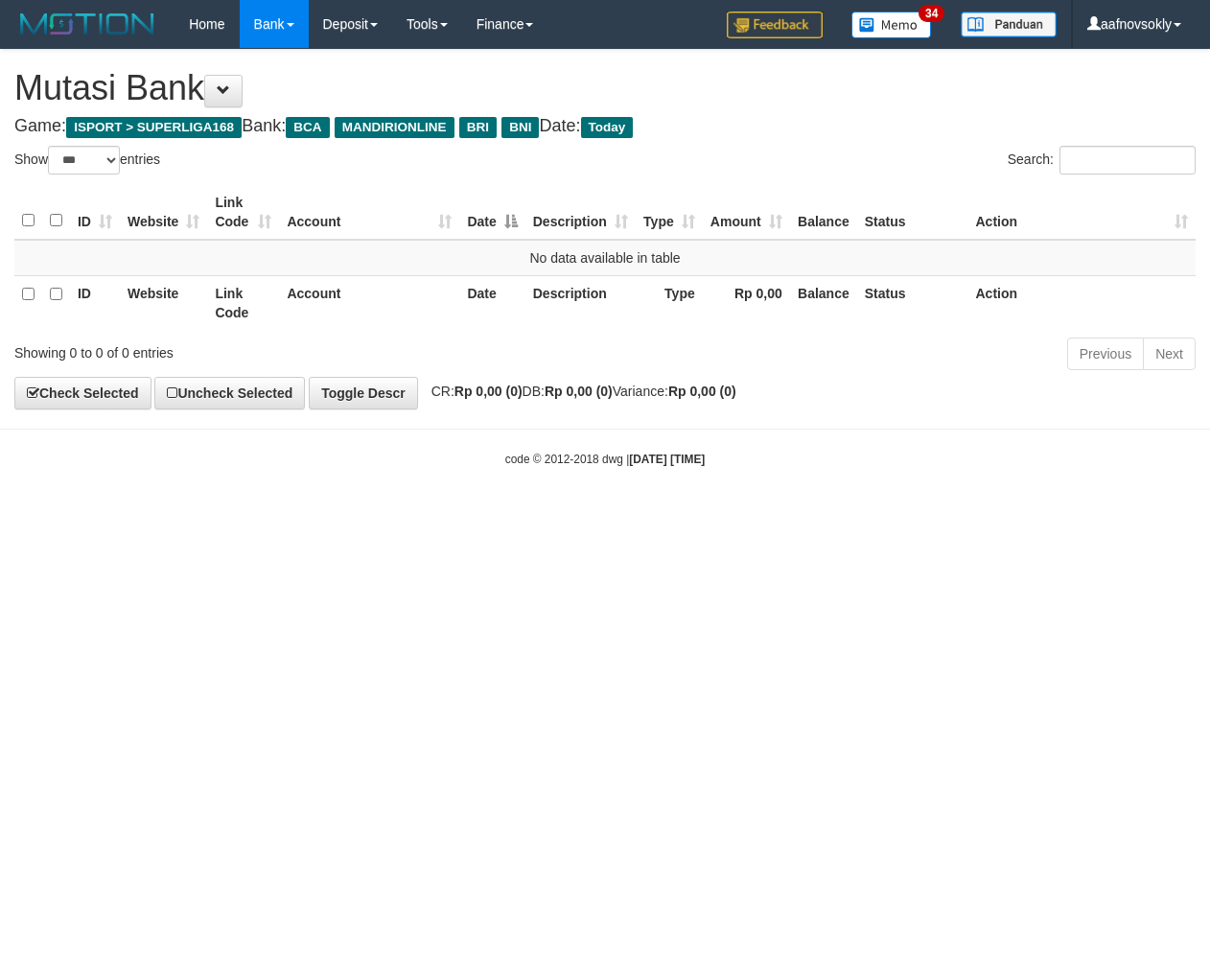 scroll, scrollTop: 0, scrollLeft: 0, axis: both 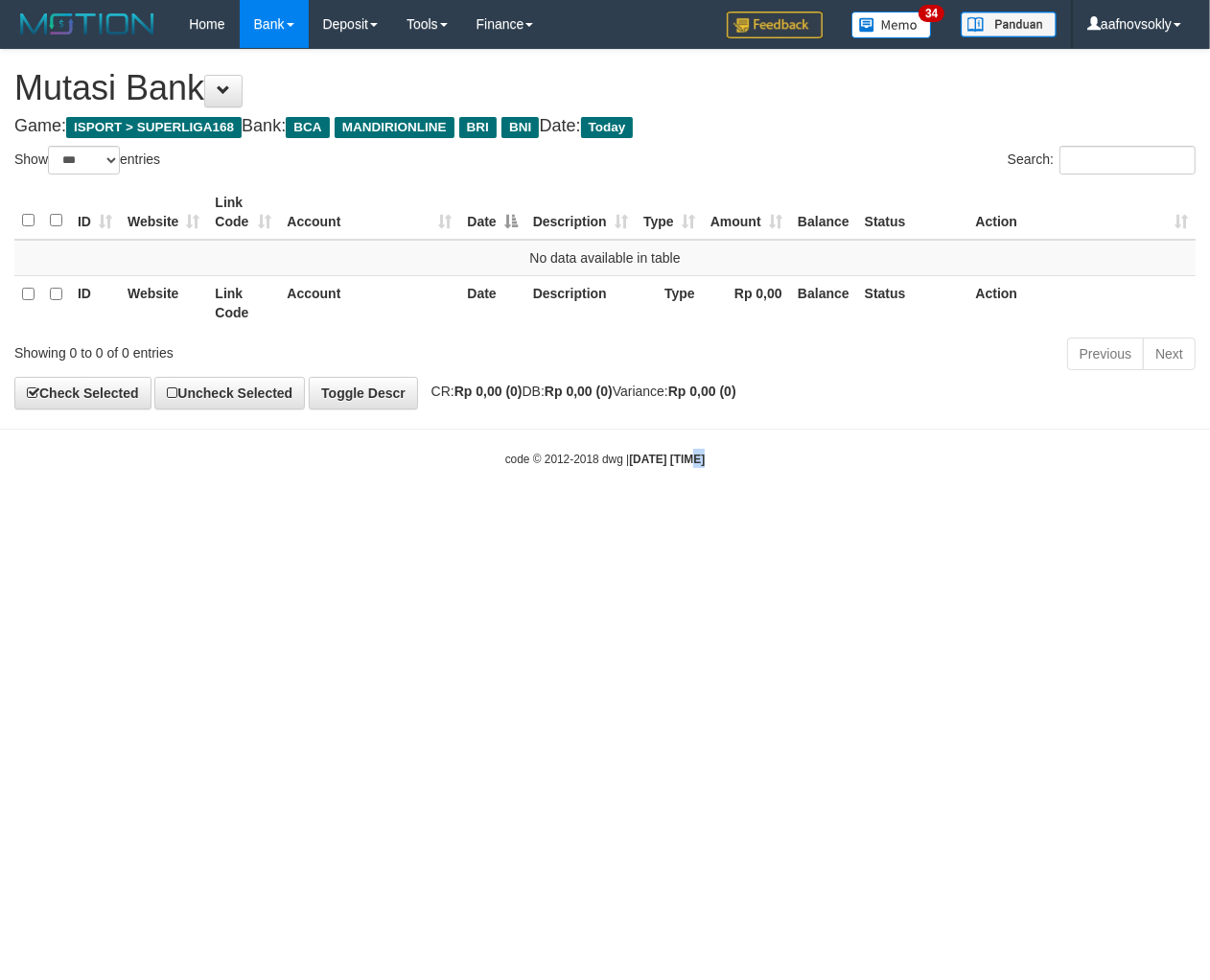 click on "Toggle navigation
Home
Bank
Account List
Load
By Website
Group
[ISPORT]													SUPERLIGA168
By Load Group (DPS)" at bounding box center [605, 258] 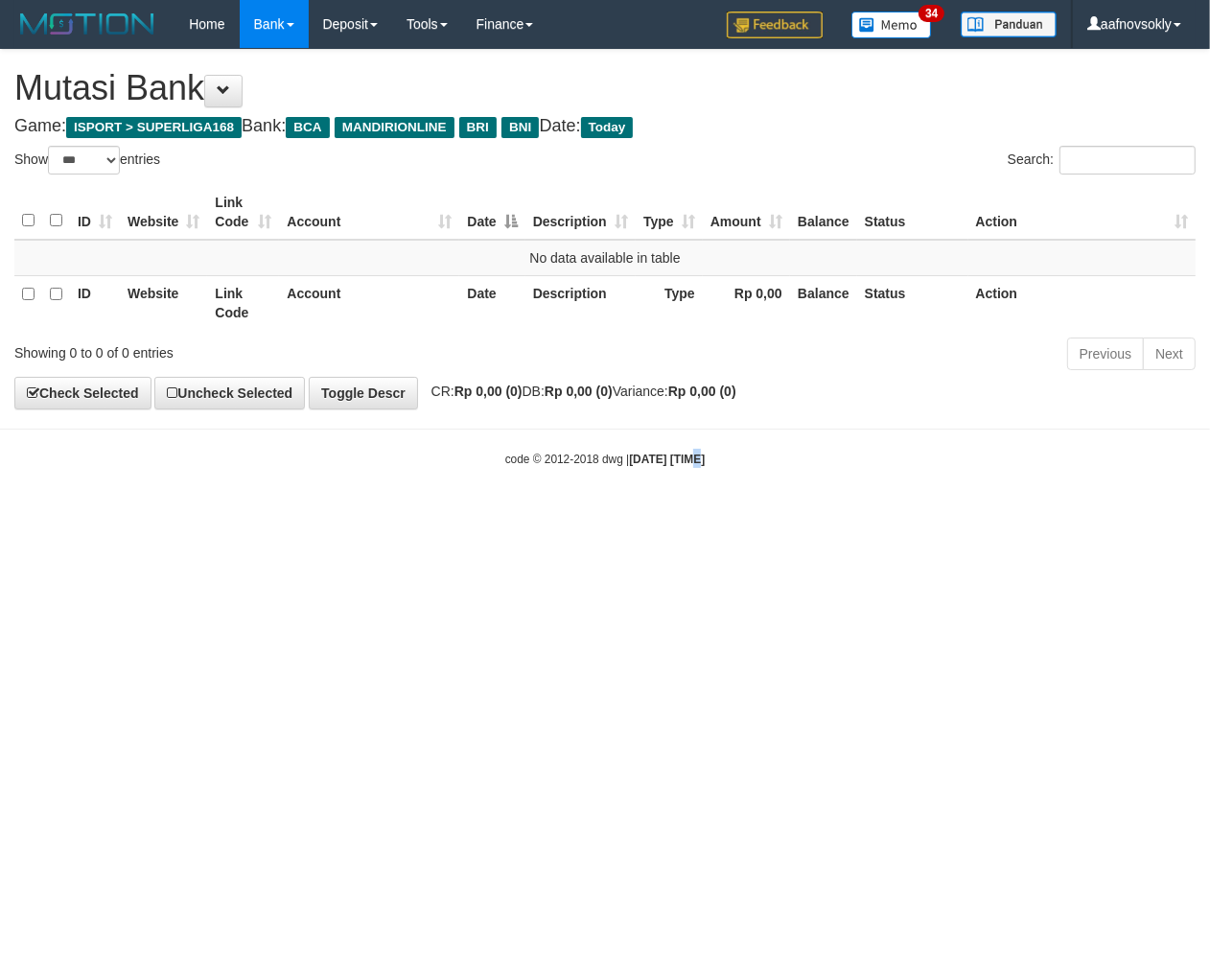 click on "Toggle navigation
Home
Bank
Account List
Load
By Website
Group
[ISPORT]													SUPERLIGA168
By Load Group (DPS)" at bounding box center (605, 258) 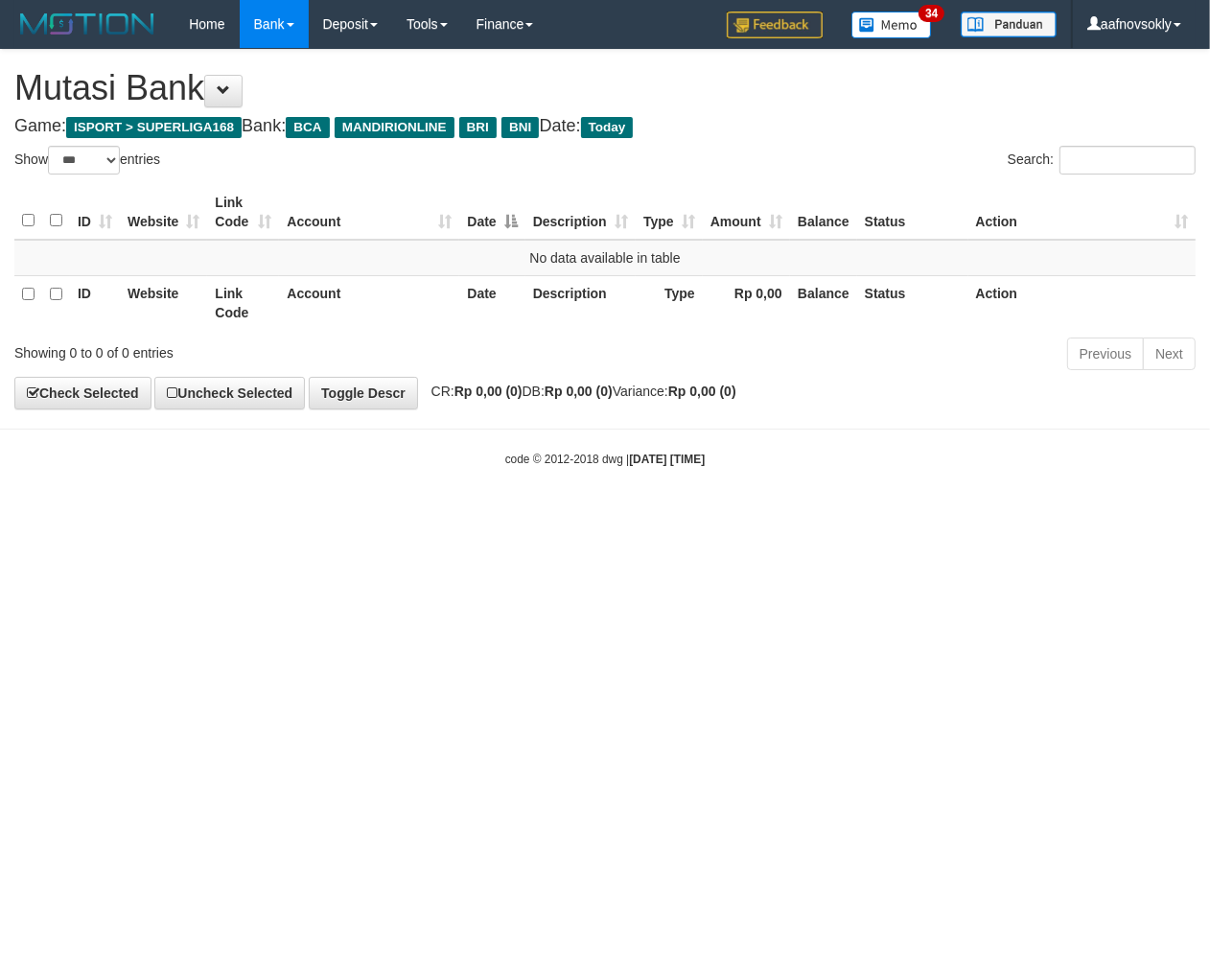 click on "Toggle navigation
Home
Bank
Account List
Load
By Website
Group
[ISPORT]													SUPERLIGA168
By Load Group (DPS)" at bounding box center [605, 258] 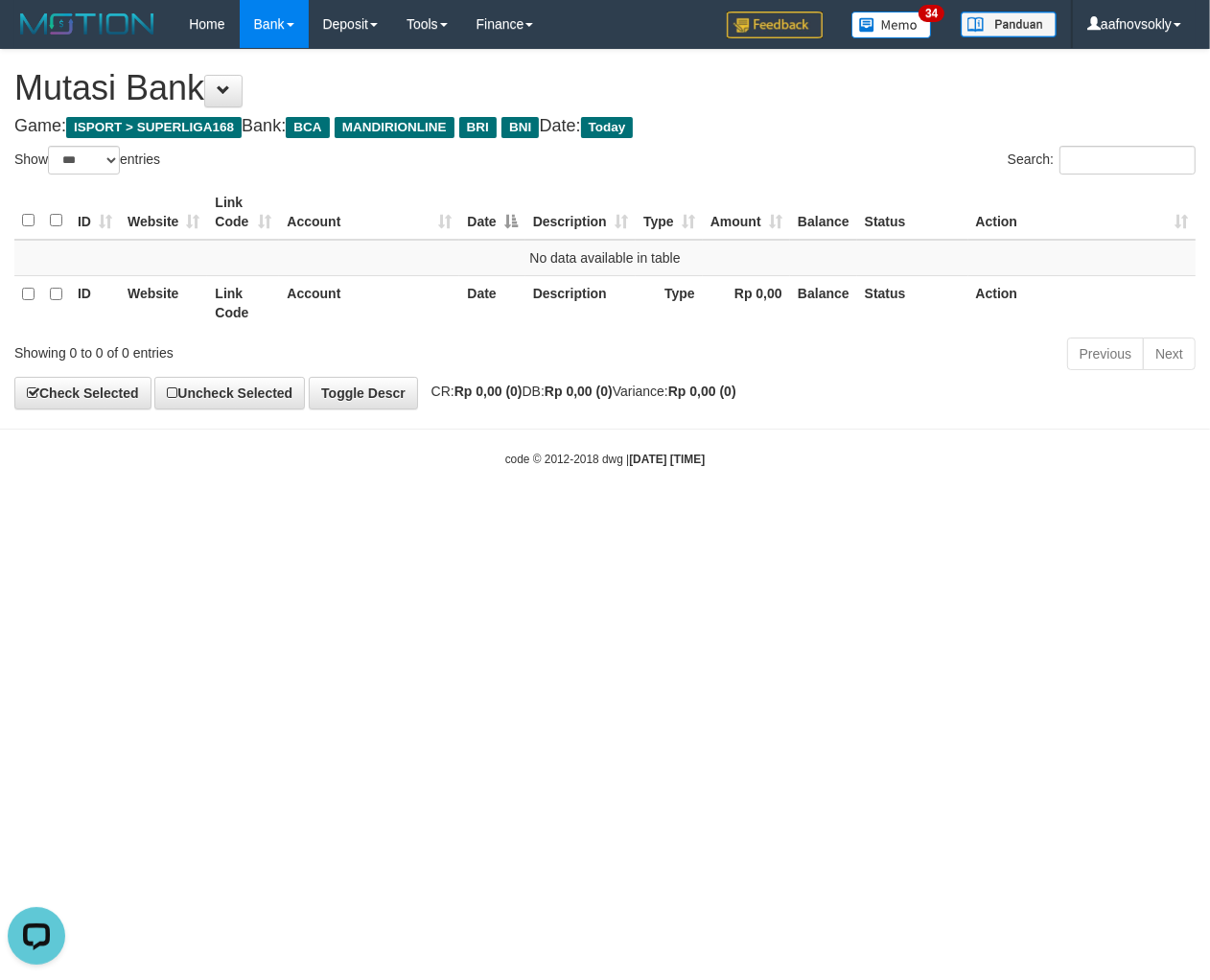 scroll, scrollTop: 0, scrollLeft: 0, axis: both 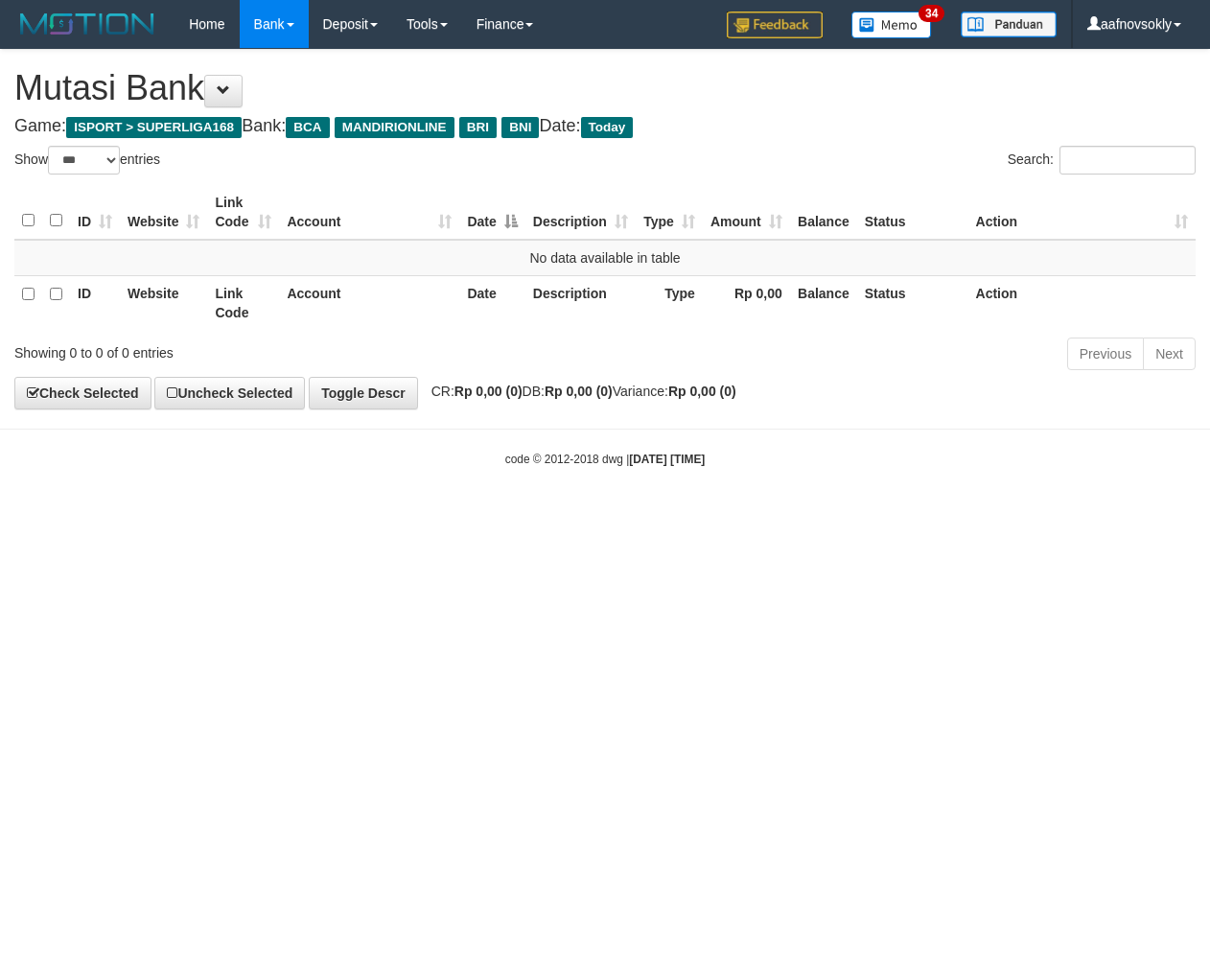 select on "***" 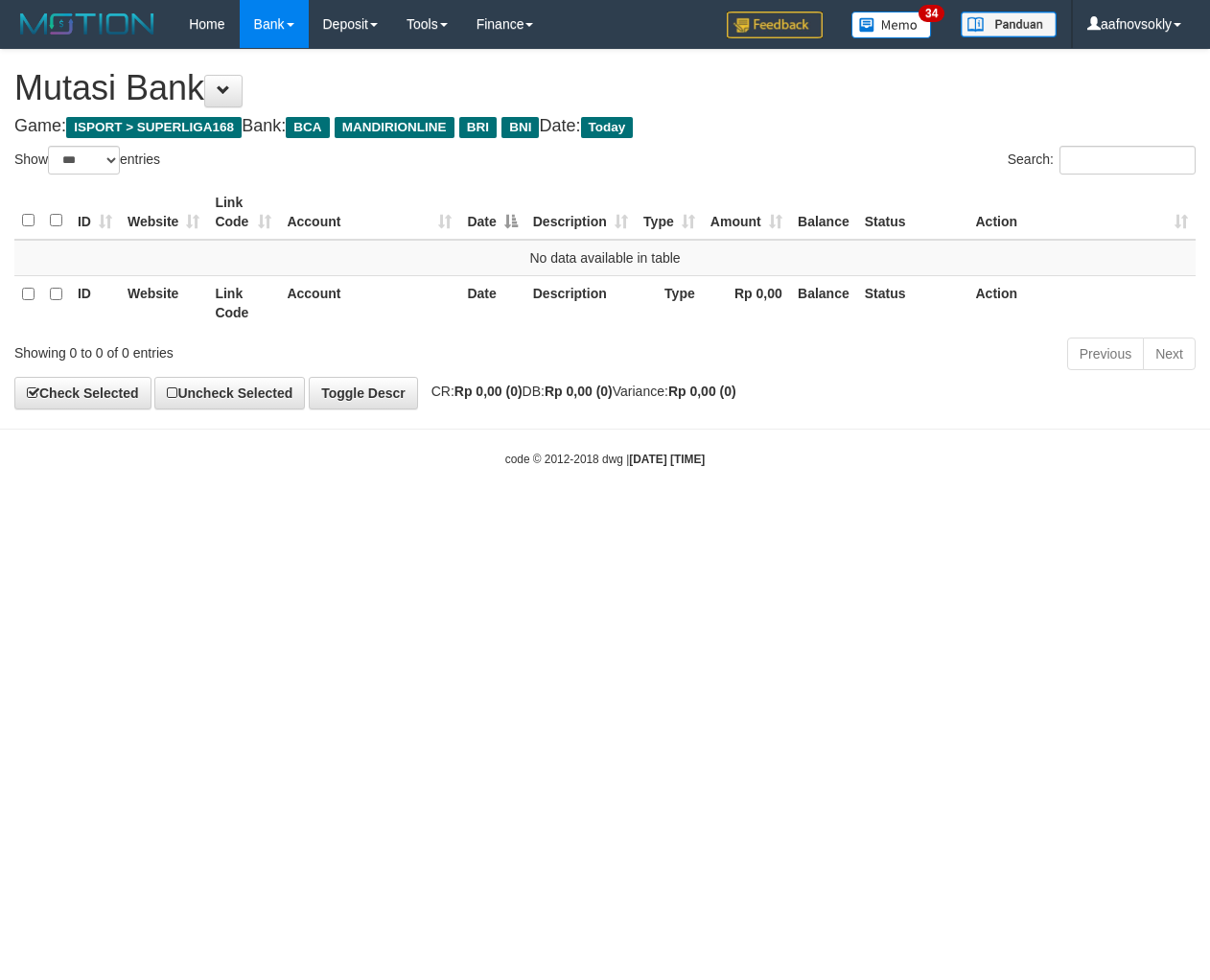 scroll, scrollTop: 0, scrollLeft: 0, axis: both 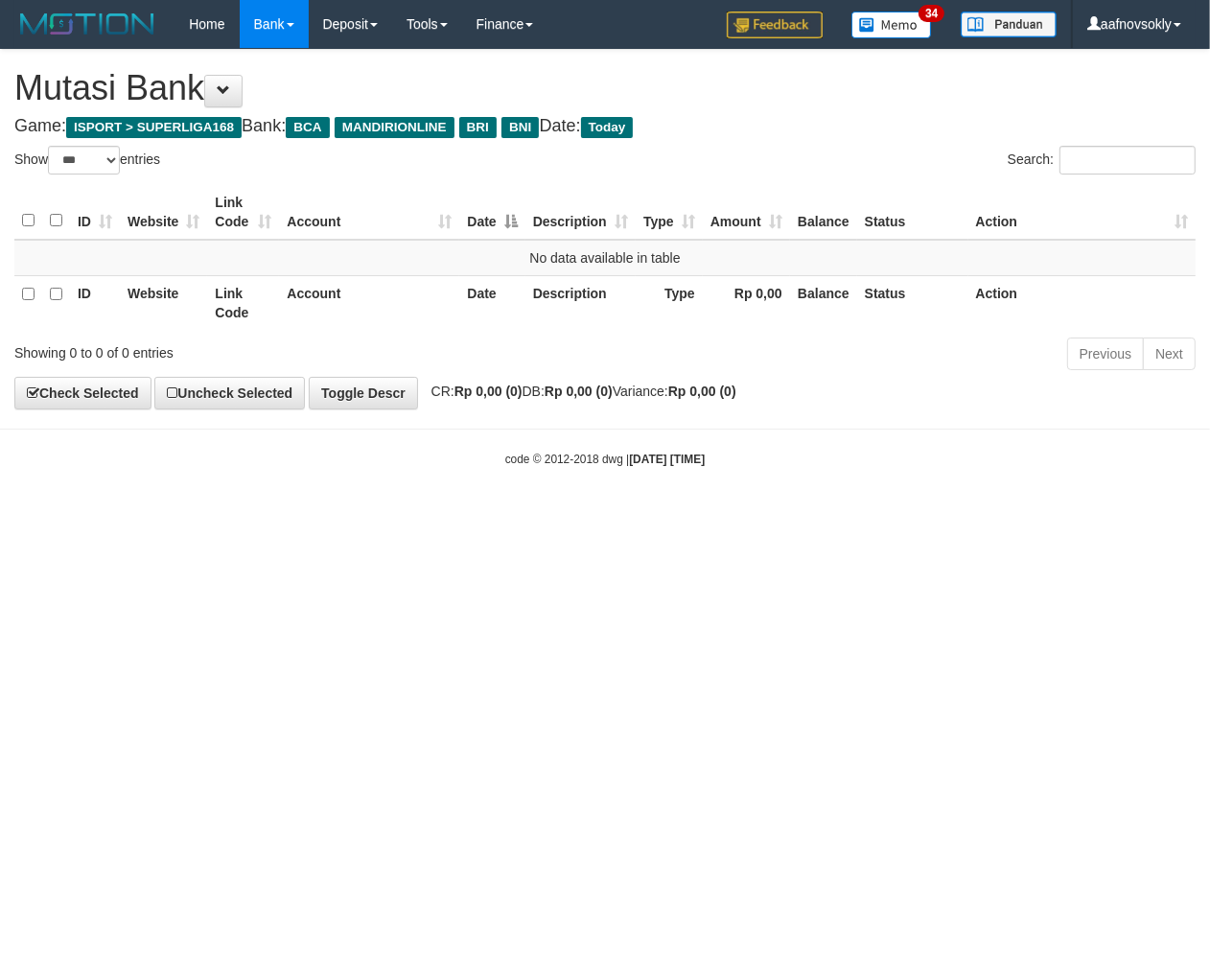 click on "Toggle navigation
Home
Bank
Account List
Load
By Website
Group
[ISPORT]													SUPERLIGA168
By Load Group (DPS)" at bounding box center [605, 258] 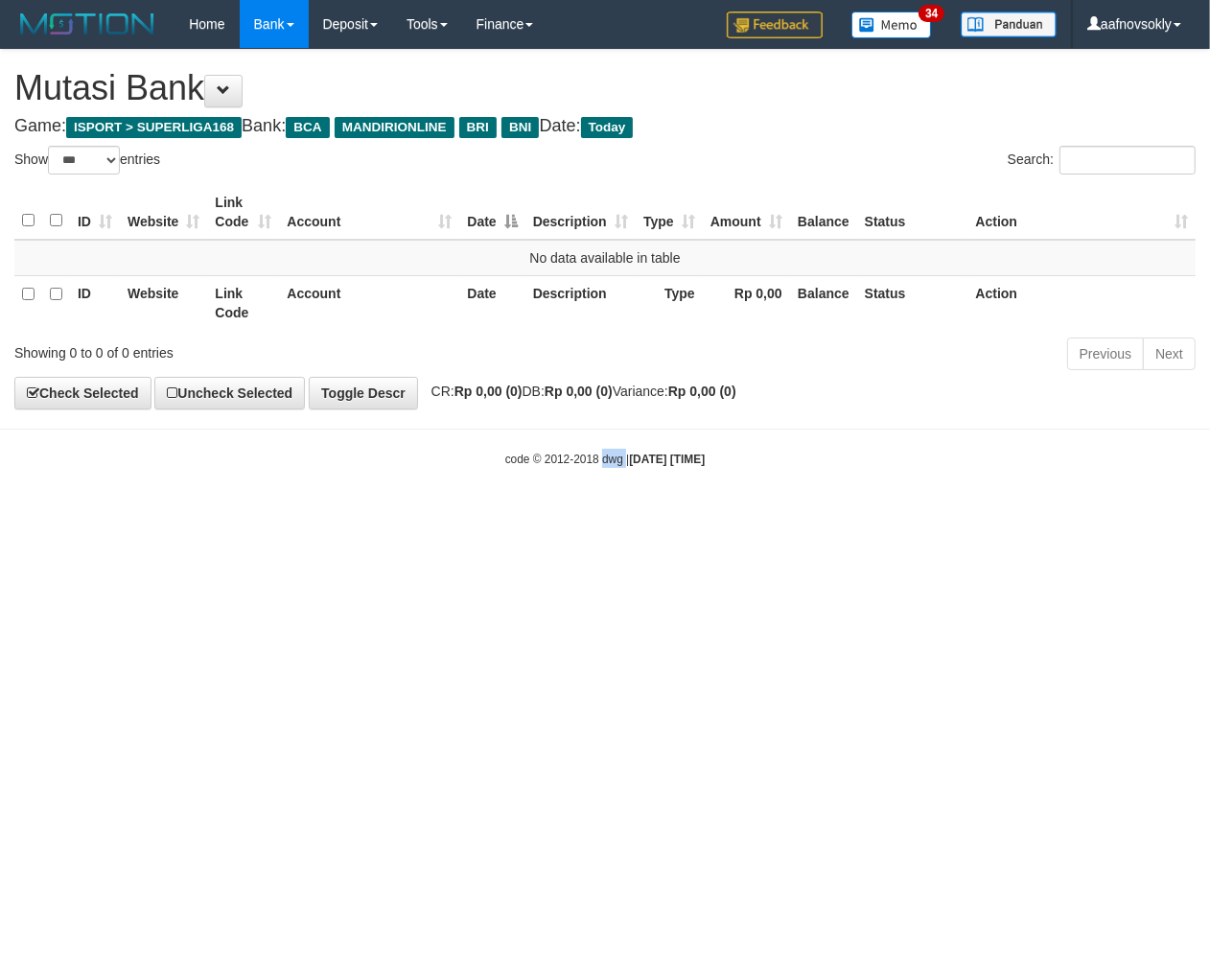 click on "Toggle navigation
Home
Bank
Account List
Load
By Website
Group
[ISPORT]													SUPERLIGA168
By Load Group (DPS)" at bounding box center [605, 258] 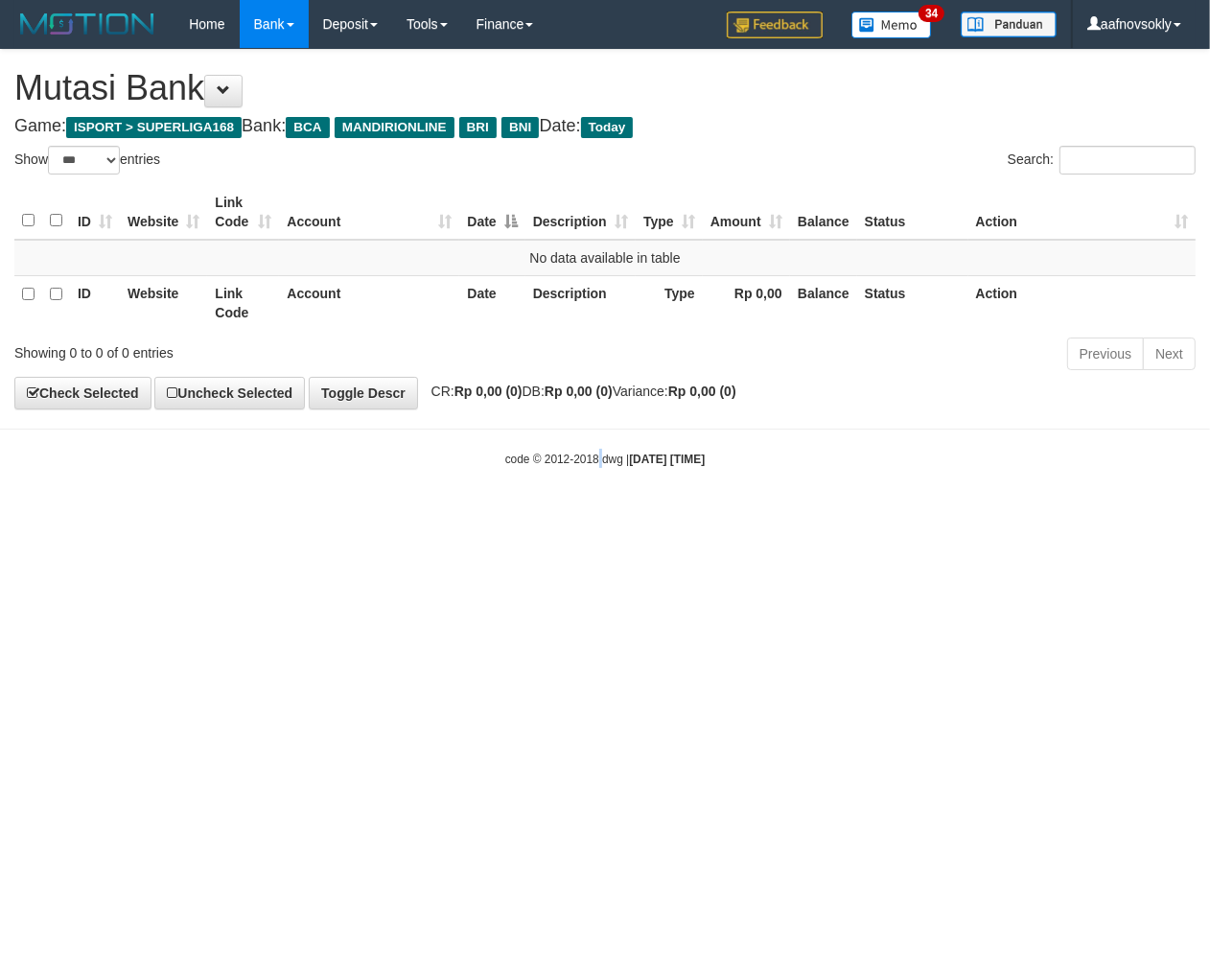 click on "Toggle navigation
Home
Bank
Account List
Load
By Website
Group
[ISPORT]													SUPERLIGA168
By Load Group (DPS)" at bounding box center (605, 258) 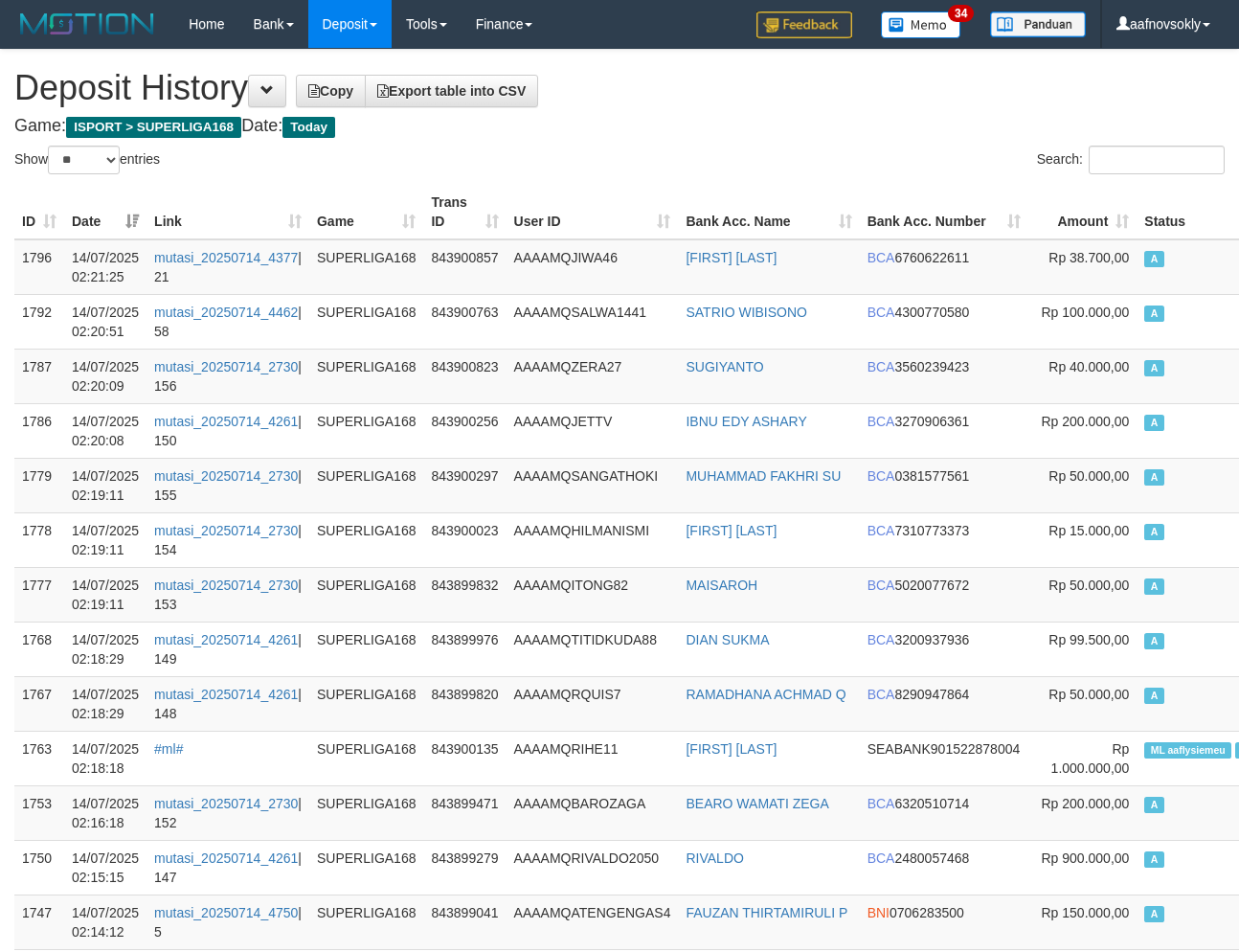 select on "**" 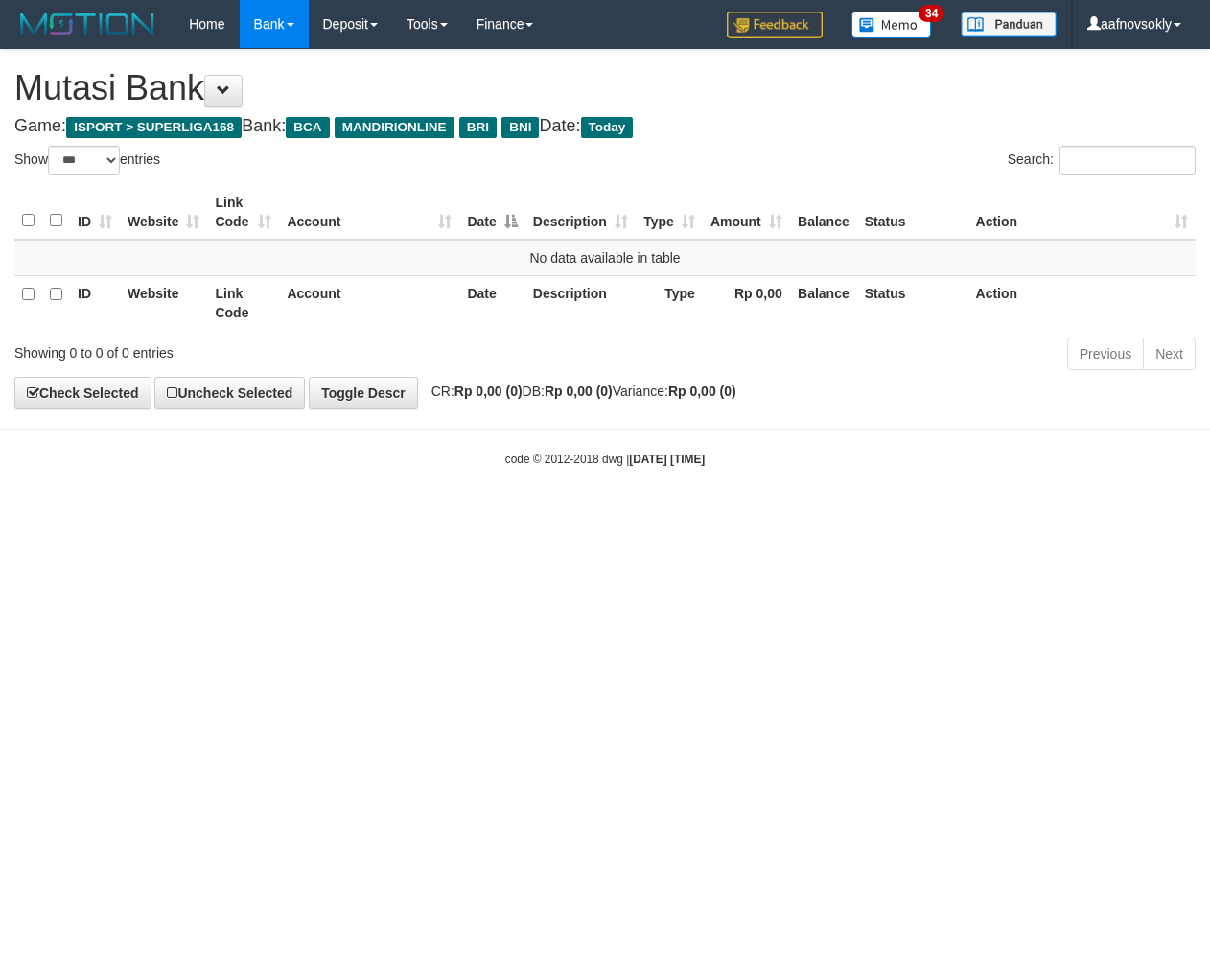 select on "***" 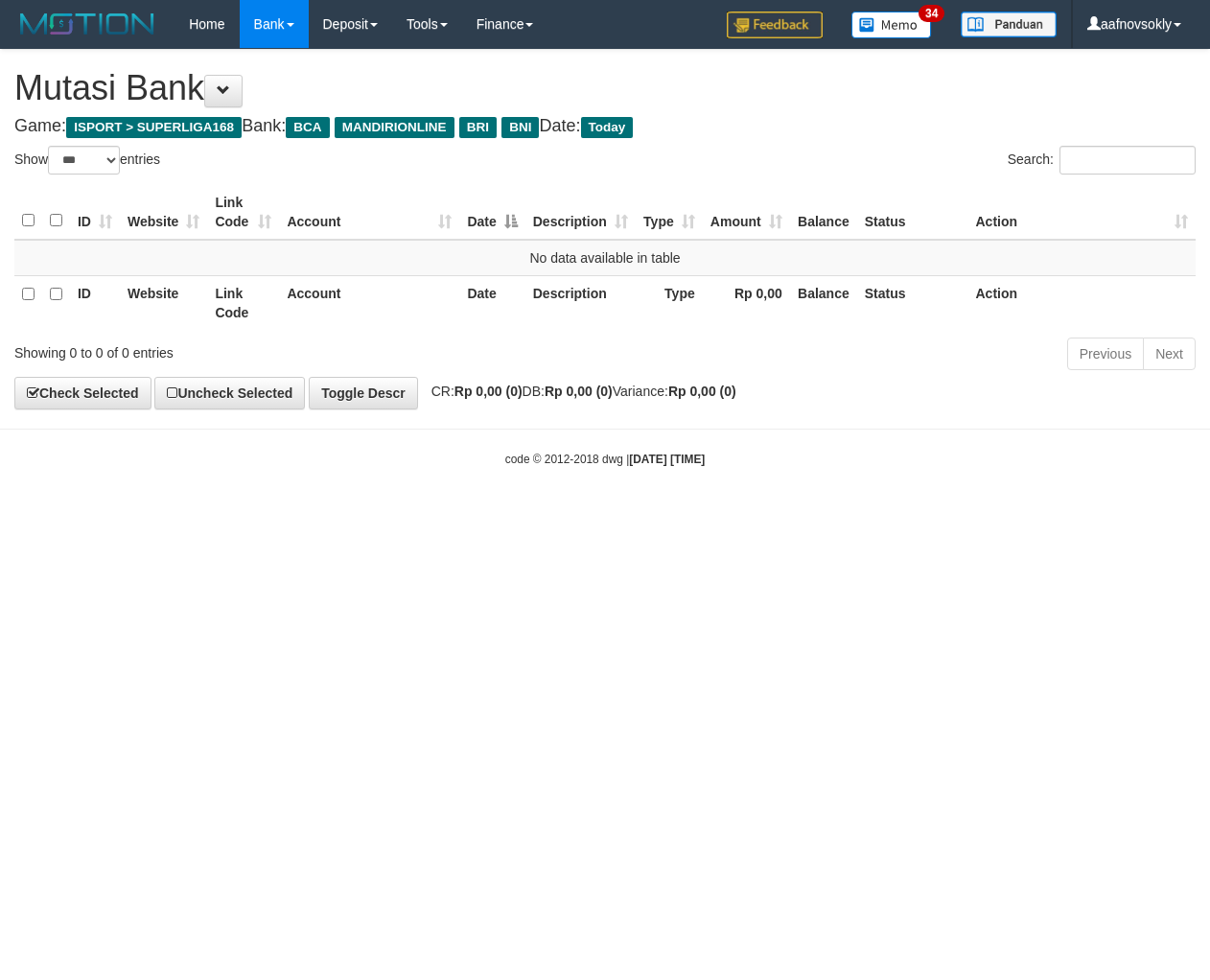 scroll, scrollTop: 0, scrollLeft: 0, axis: both 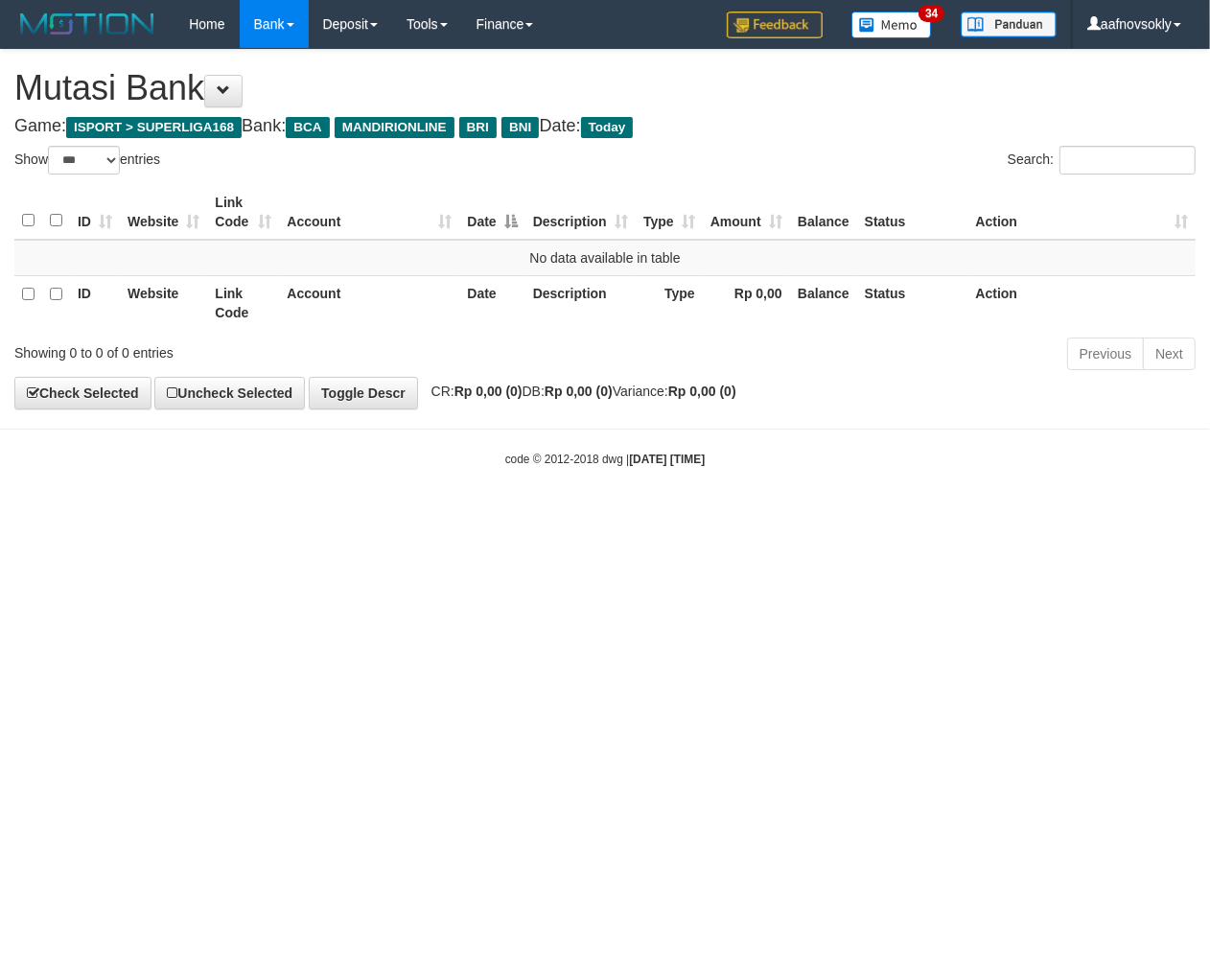 click on "Toggle navigation
Home
Bank
Account List
Load
By Website
Group
[ISPORT]													SUPERLIGA168
By Load Group (DPS)" at bounding box center (605, 258) 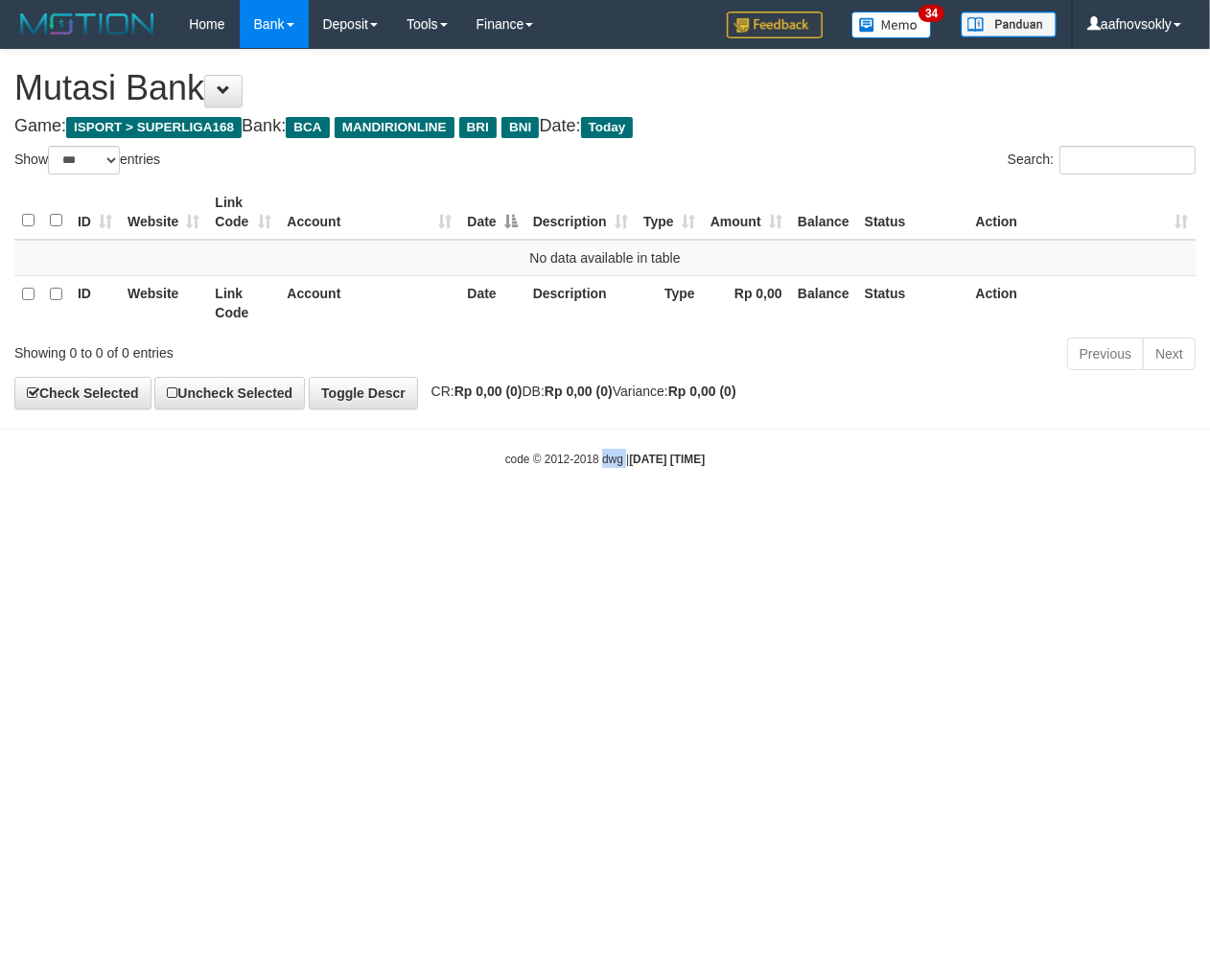 click on "Toggle navigation
Home
Bank
Account List
Load
By Website
Group
[ISPORT]													SUPERLIGA168
By Load Group (DPS)" at bounding box center (605, 258) 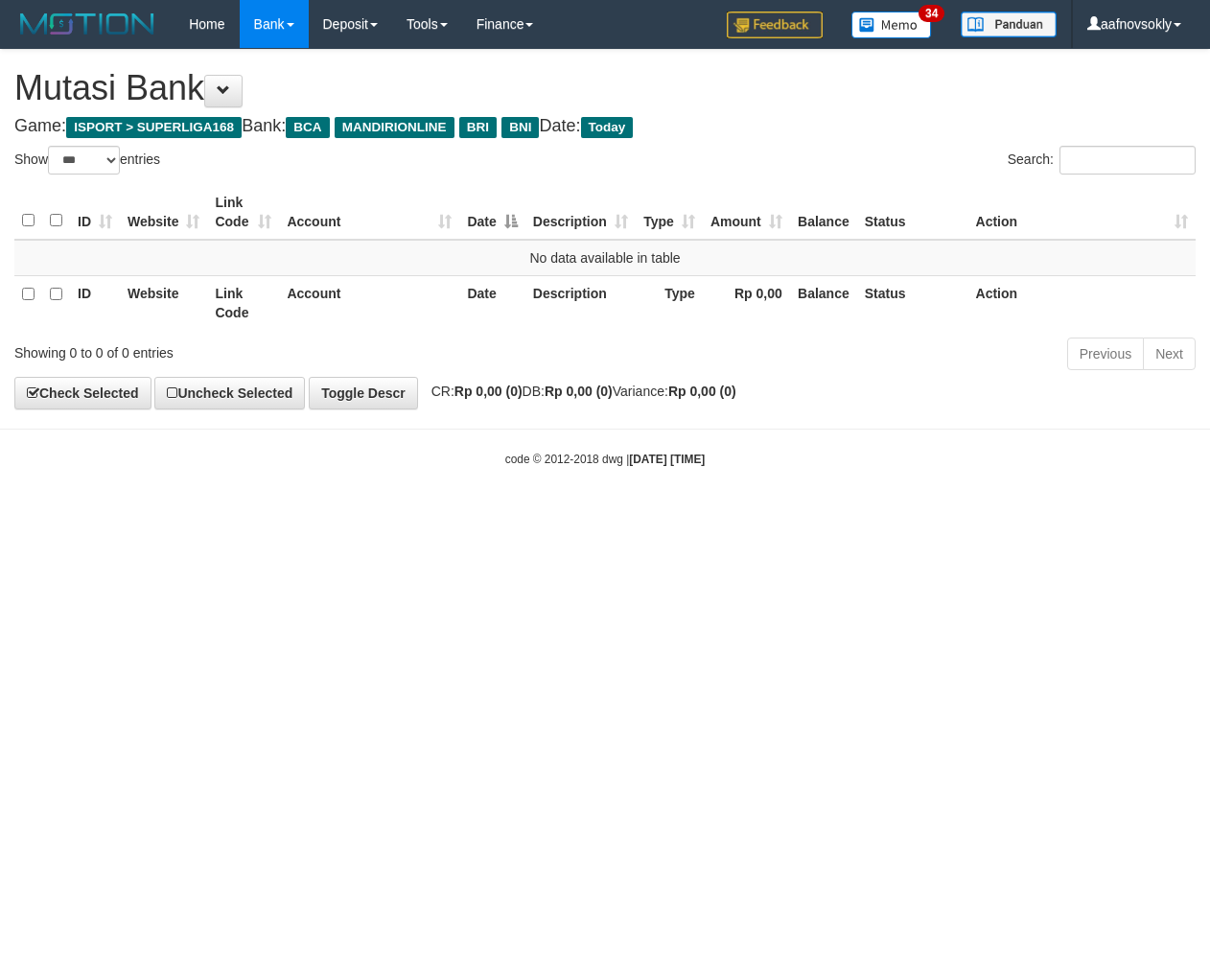 select on "***" 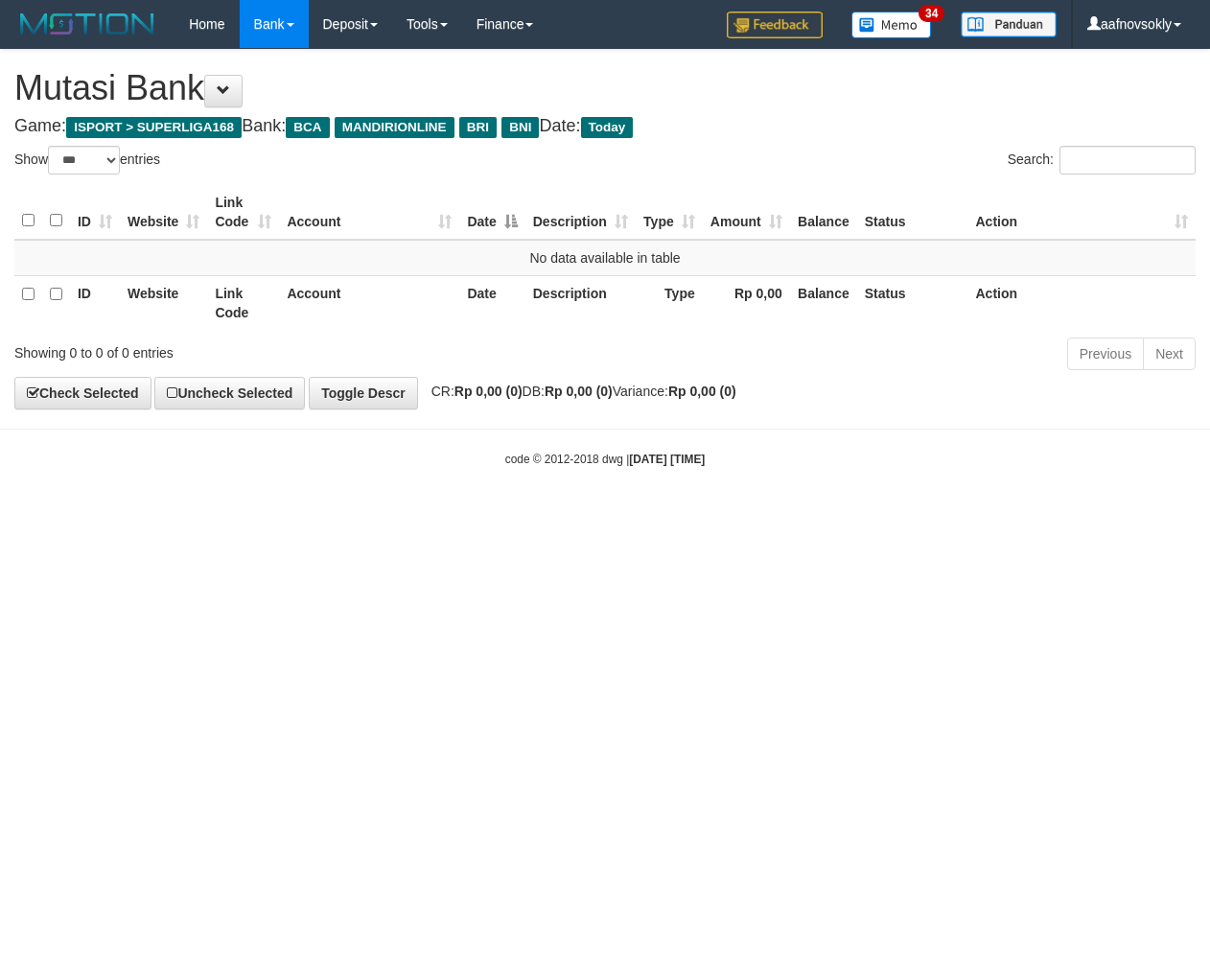scroll, scrollTop: 0, scrollLeft: 0, axis: both 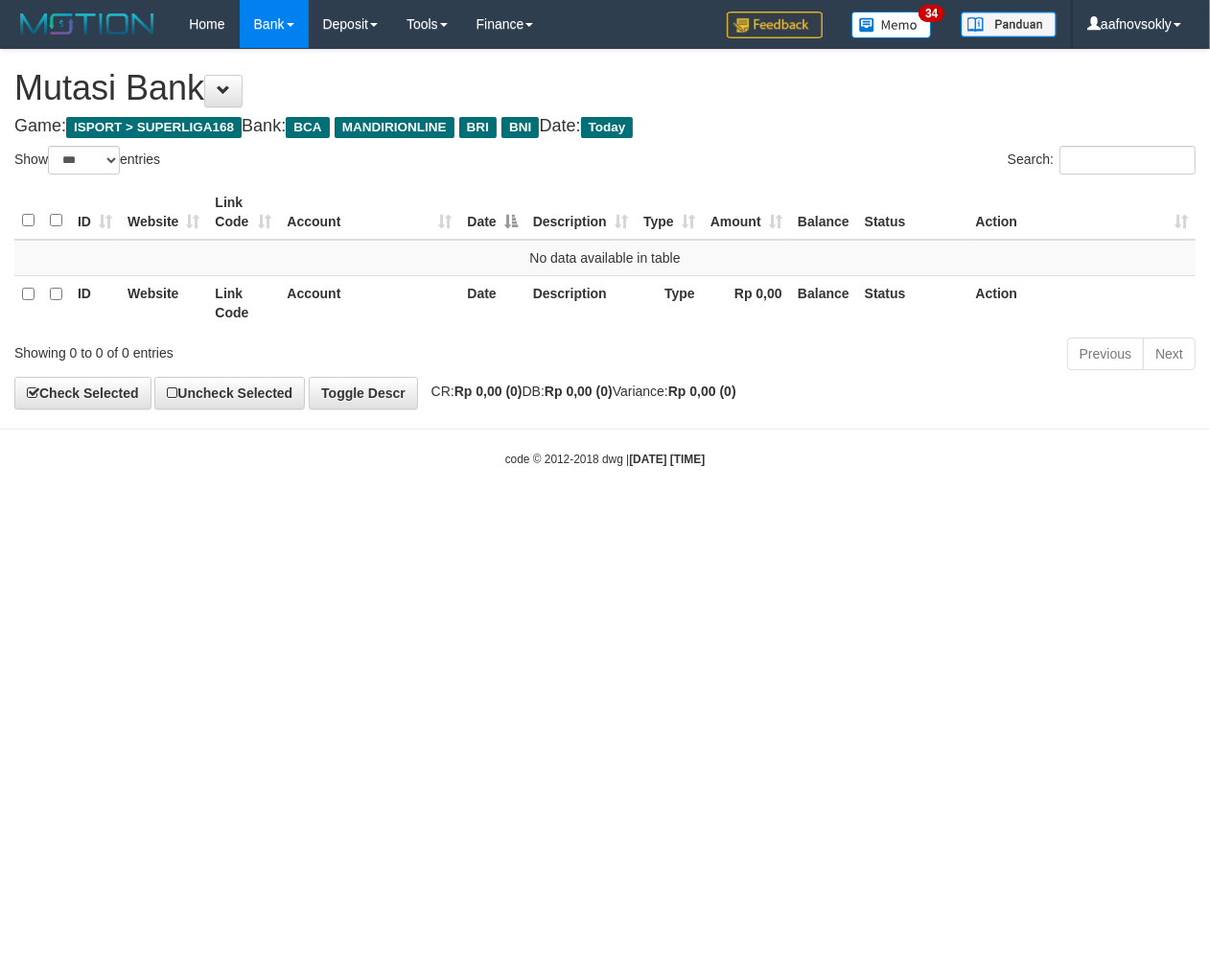 click on "Toggle navigation
Home
Bank
Account List
Load
By Website
Group
[ISPORT]													SUPERLIGA168
By Load Group (DPS)" at bounding box center [605, 258] 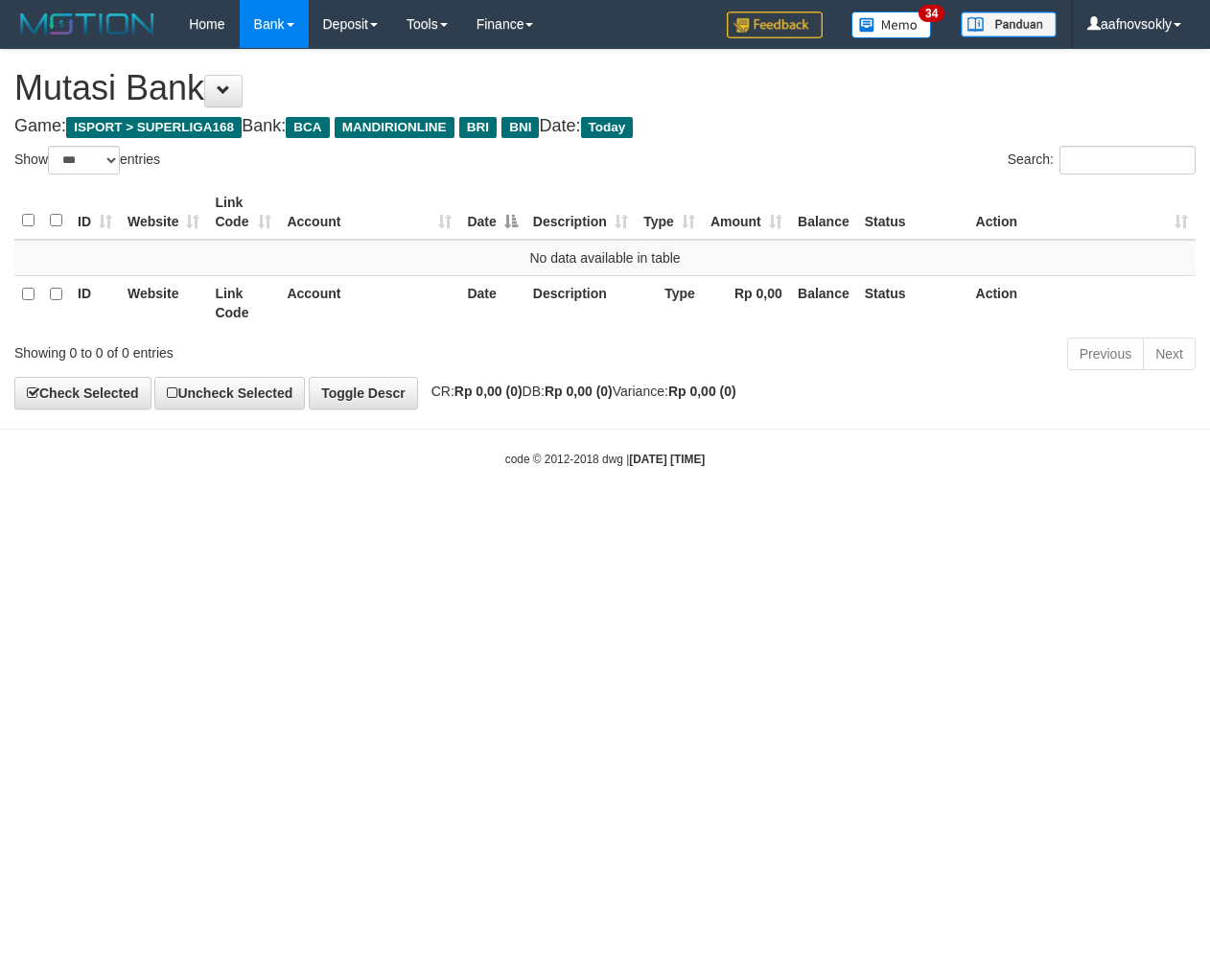 select on "***" 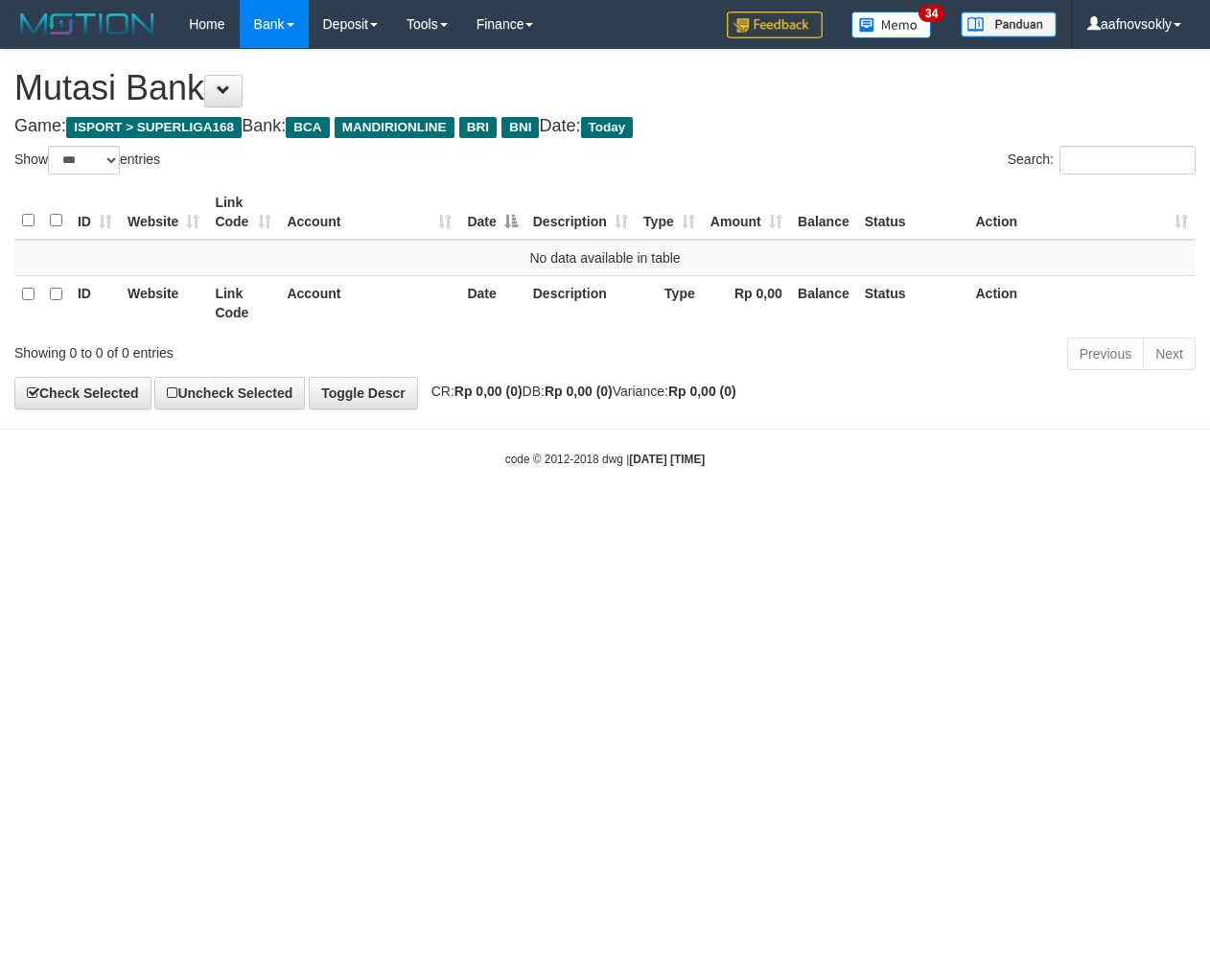 scroll, scrollTop: 0, scrollLeft: 0, axis: both 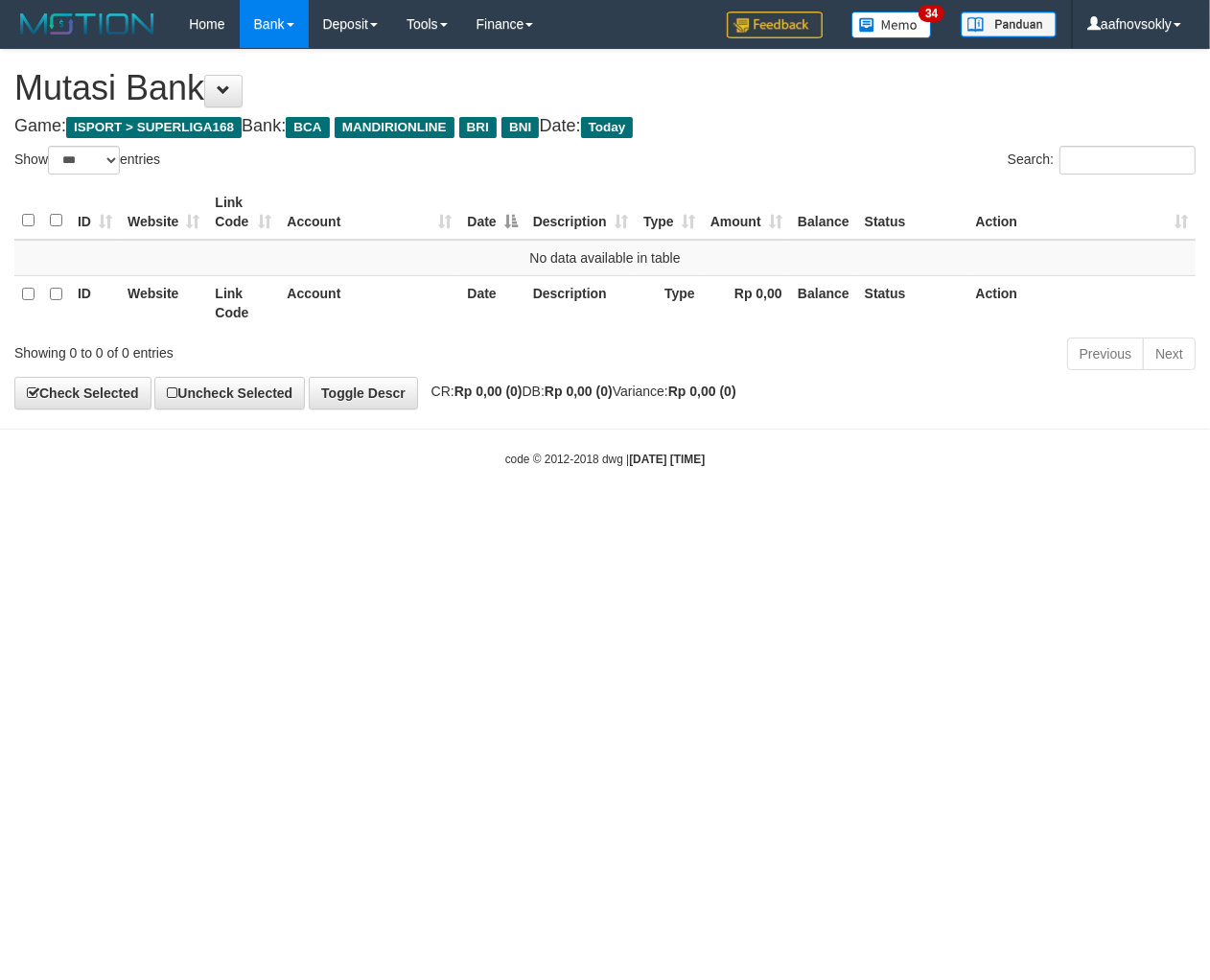 click on "Toggle navigation
Home
Bank
Account List
Load
By Website
Group
[ISPORT]													SUPERLIGA168
By Load Group (DPS)" at bounding box center (605, 258) 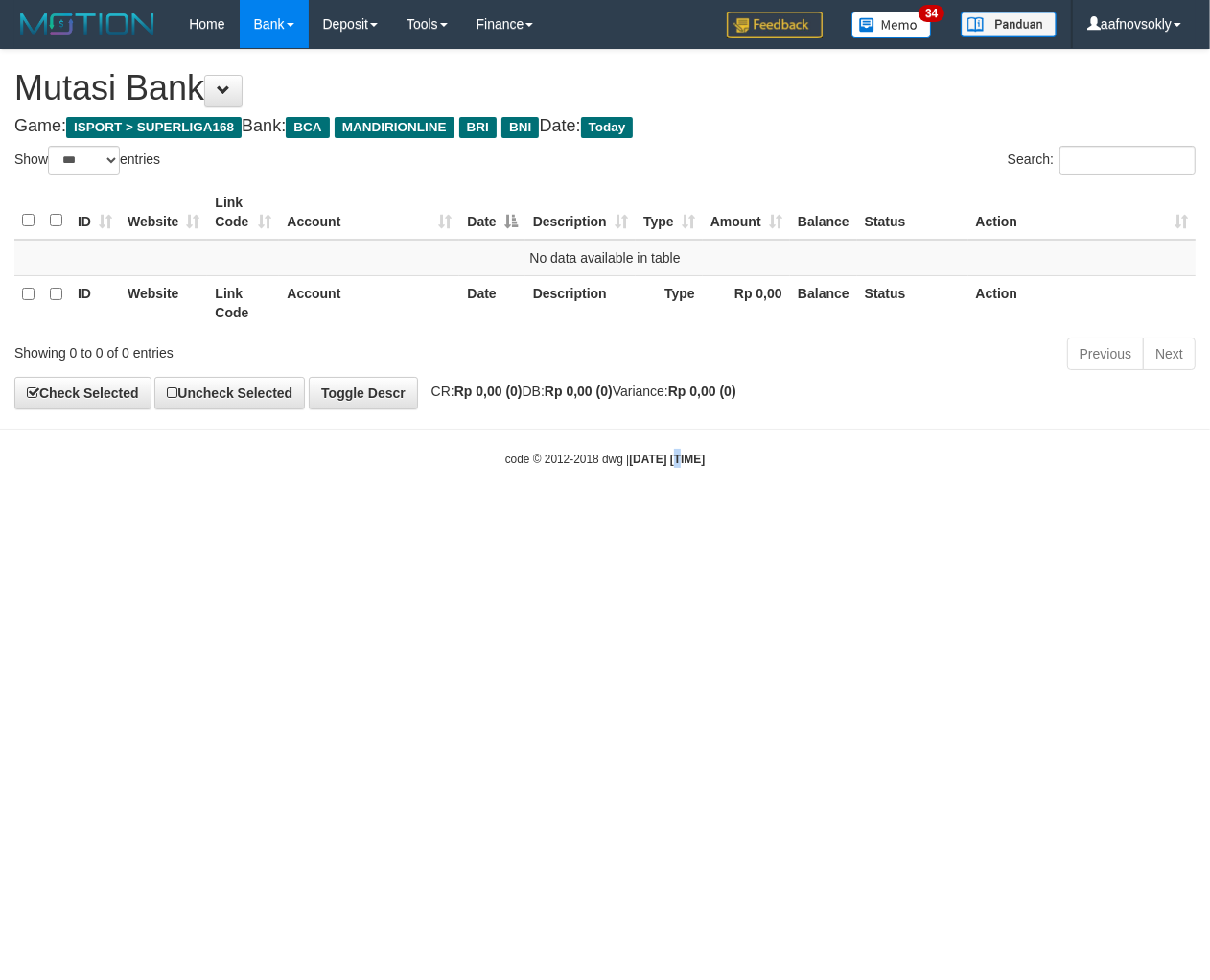 click on "Toggle navigation
Home
Bank
Account List
Load
By Website
Group
[ISPORT]													SUPERLIGA168
By Load Group (DPS)" at bounding box center [605, 258] 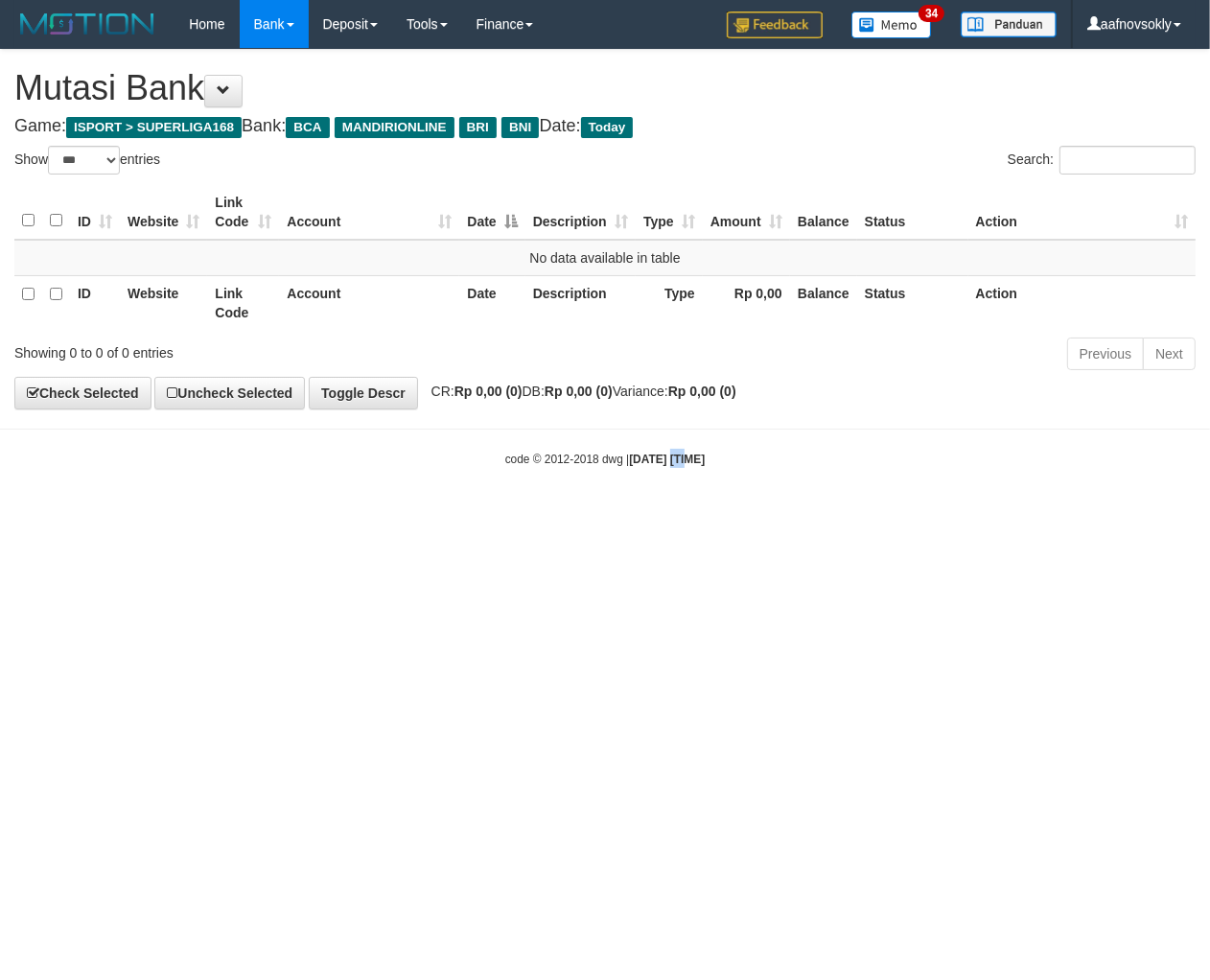 drag, startPoint x: 658, startPoint y: 665, endPoint x: 674, endPoint y: 591, distance: 75.709973 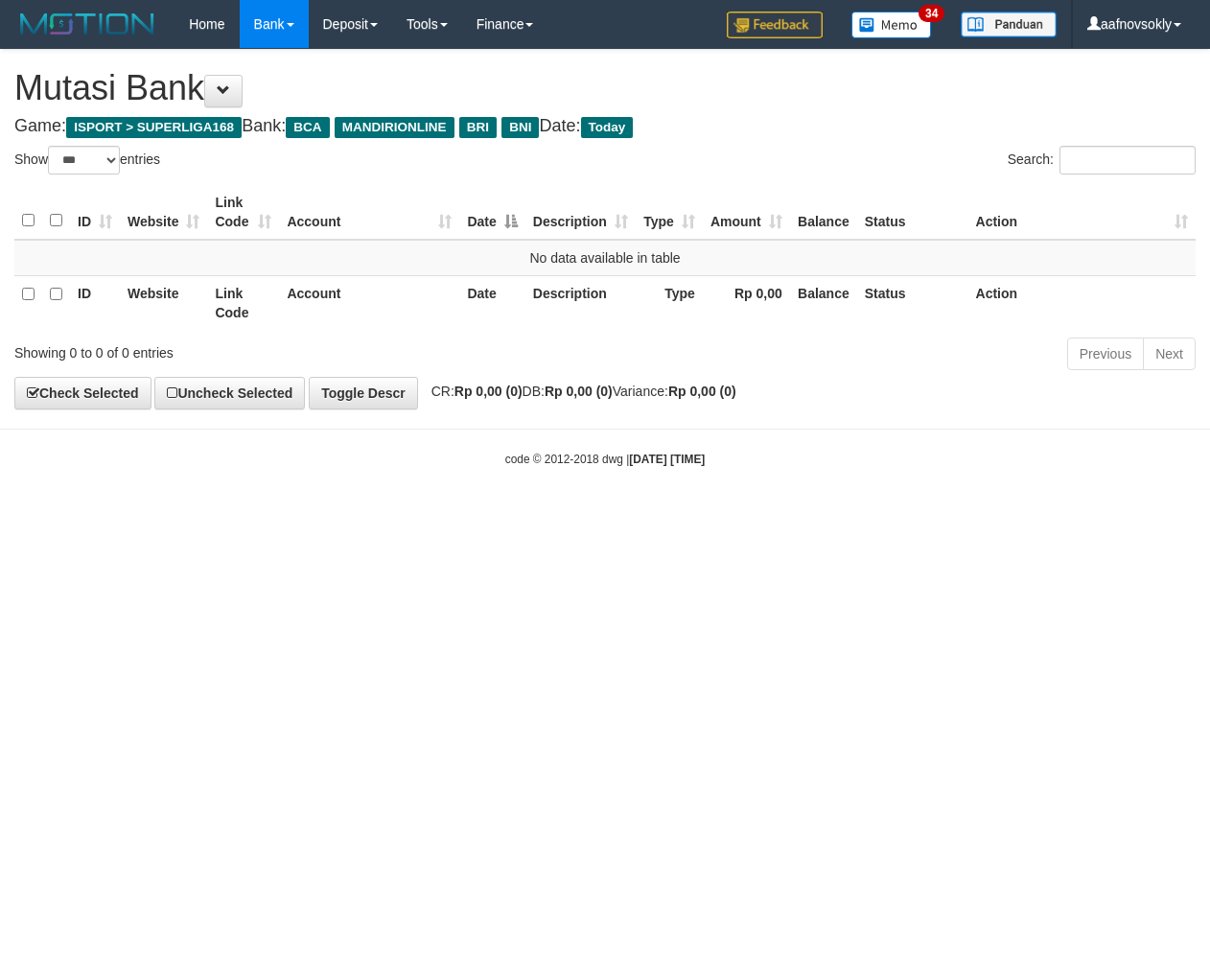 select on "***" 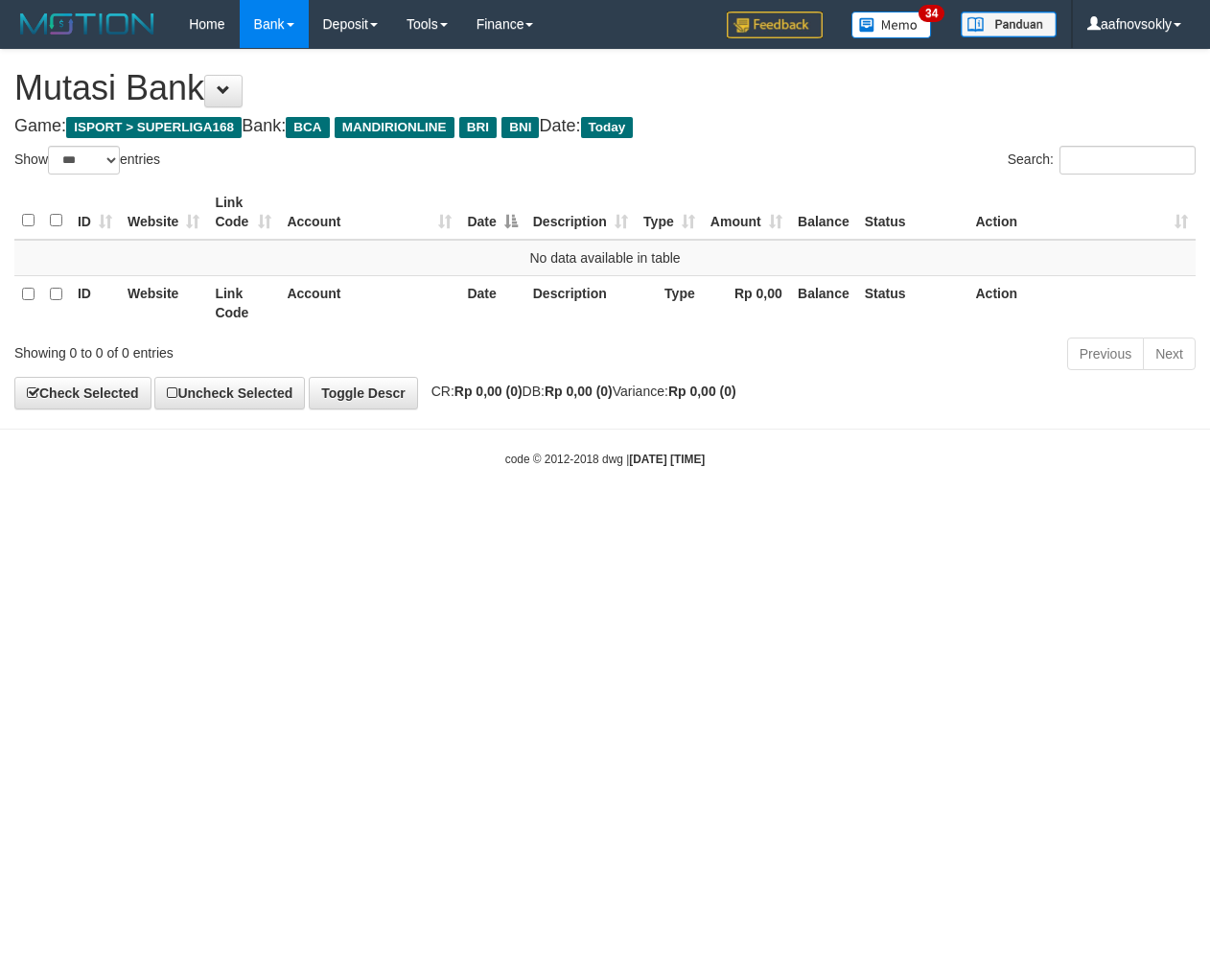 scroll, scrollTop: 0, scrollLeft: 0, axis: both 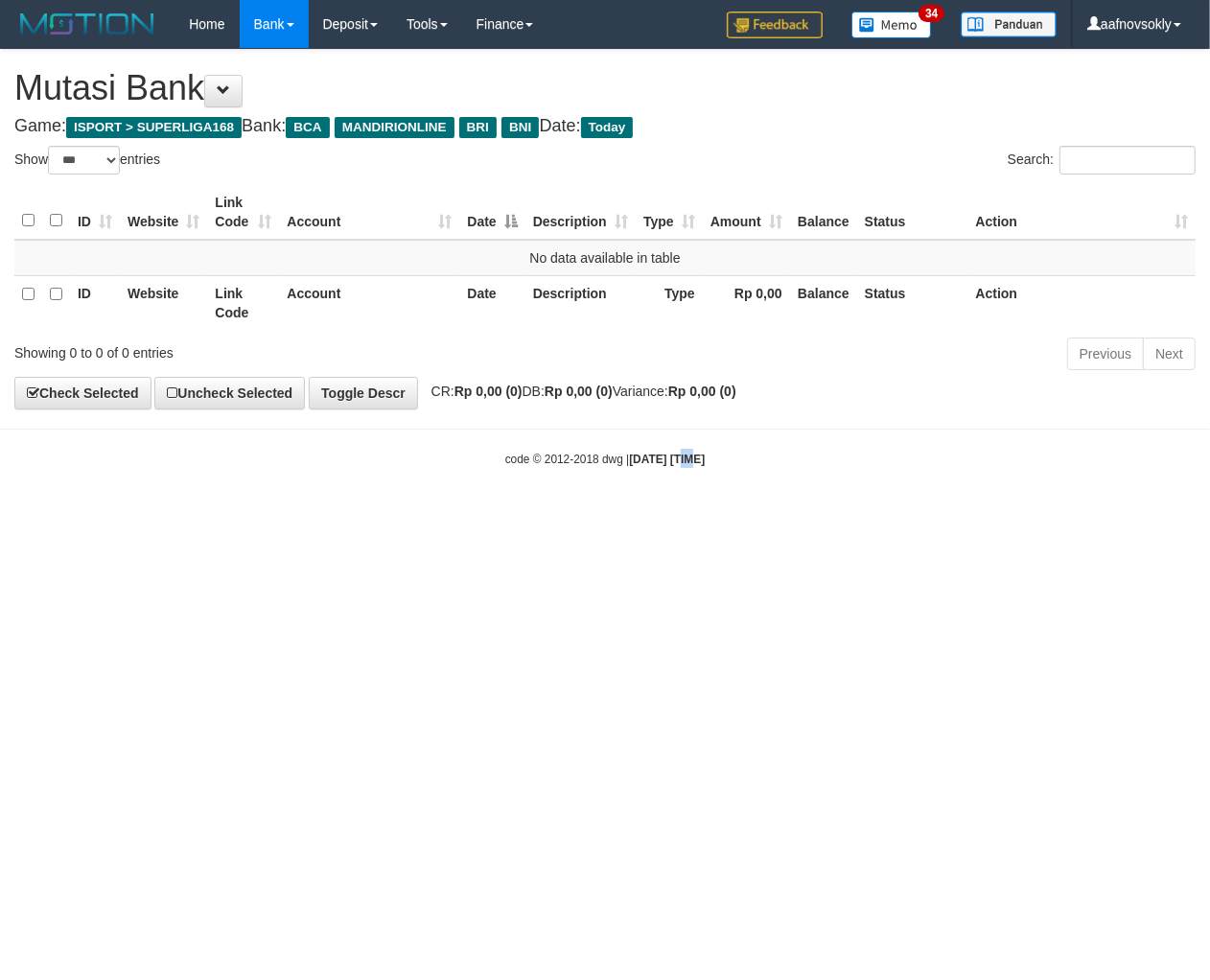 click on "Toggle navigation
Home
Bank
Account List
Load
By Website
Group
[ISPORT]													SUPERLIGA168
By Load Group (DPS)" at bounding box center [605, 258] 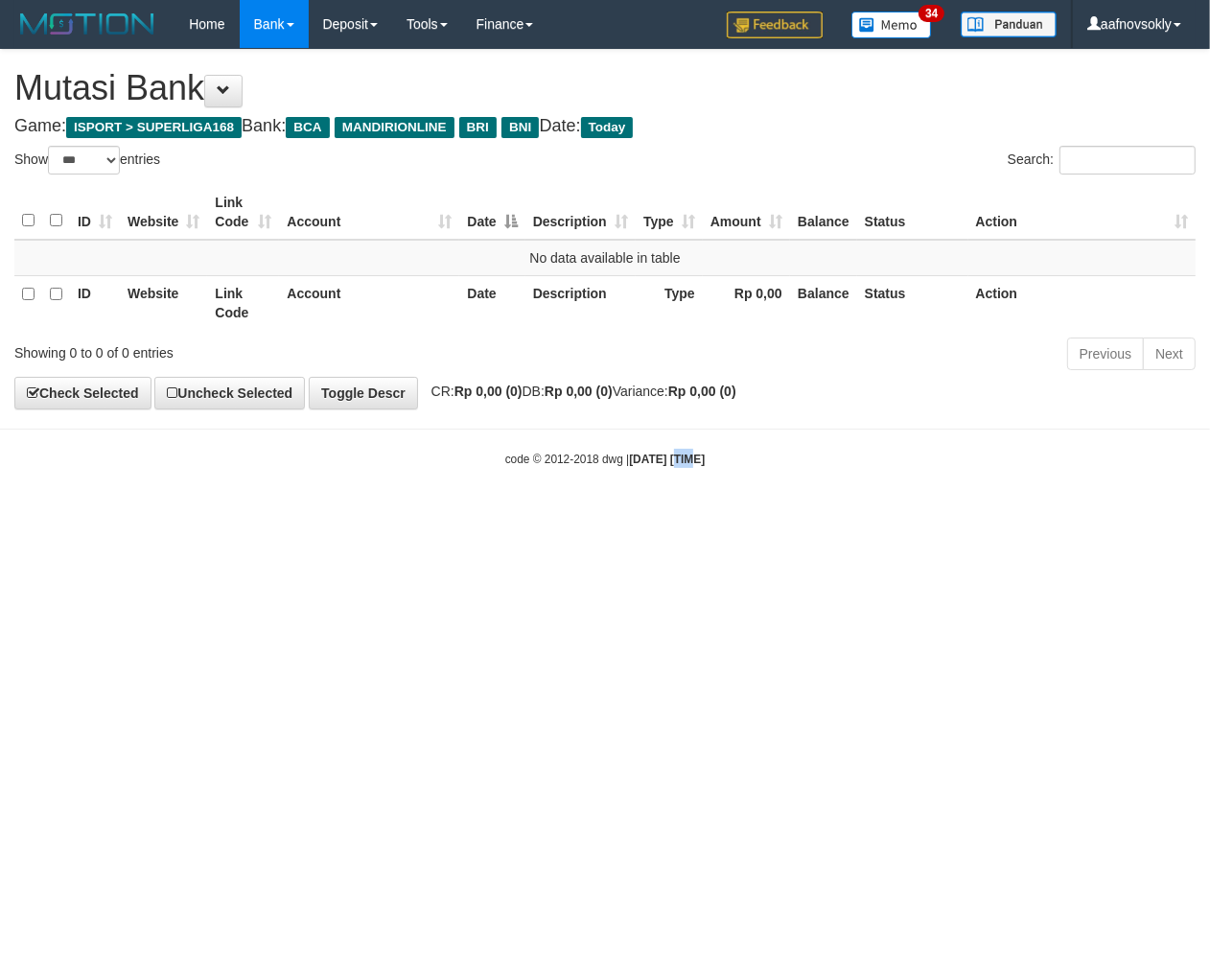 click on "Toggle navigation
Home
Bank
Account List
Load
By Website
Group
[ISPORT]													SUPERLIGA168
By Load Group (DPS)" at bounding box center (605, 258) 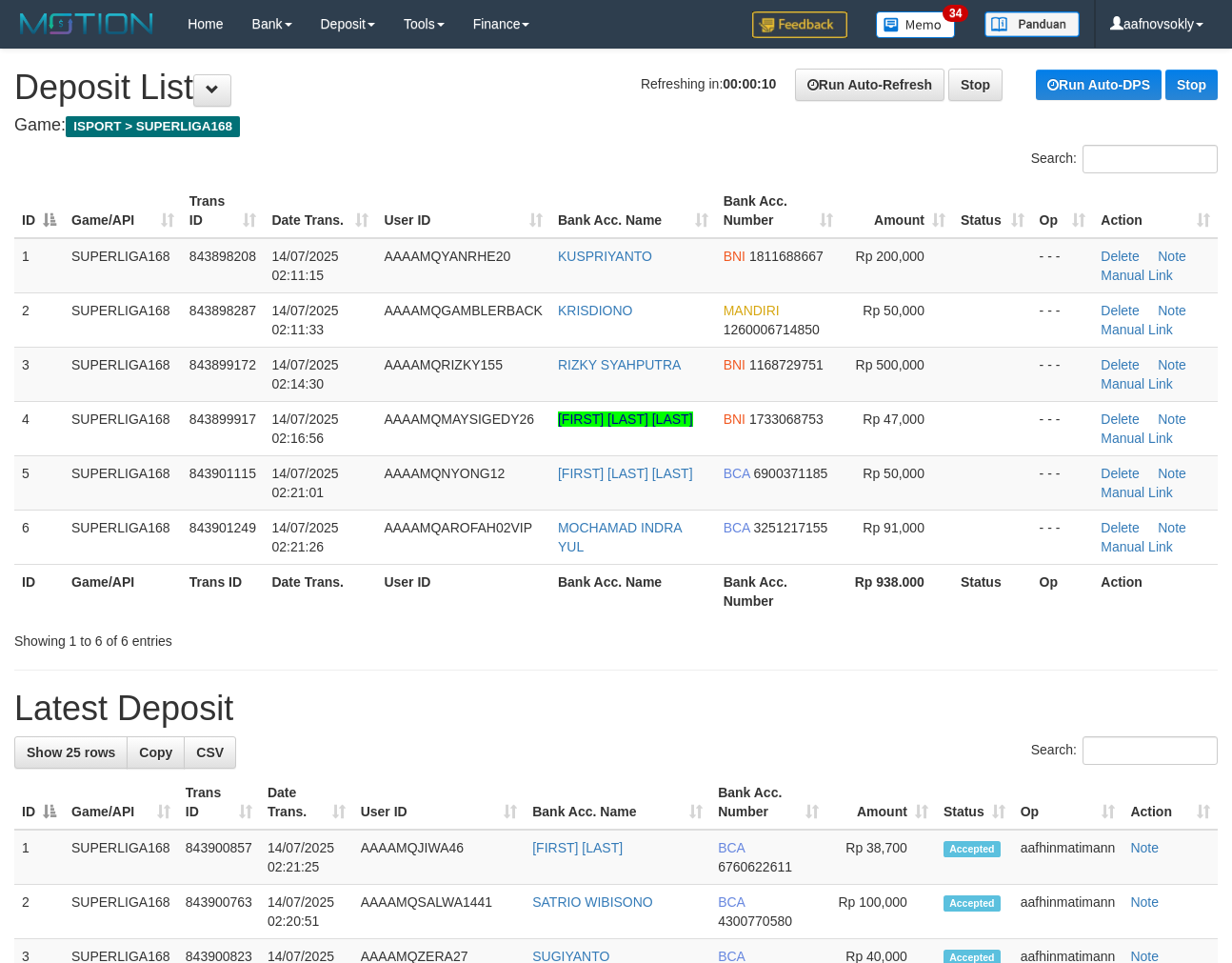scroll, scrollTop: 0, scrollLeft: 0, axis: both 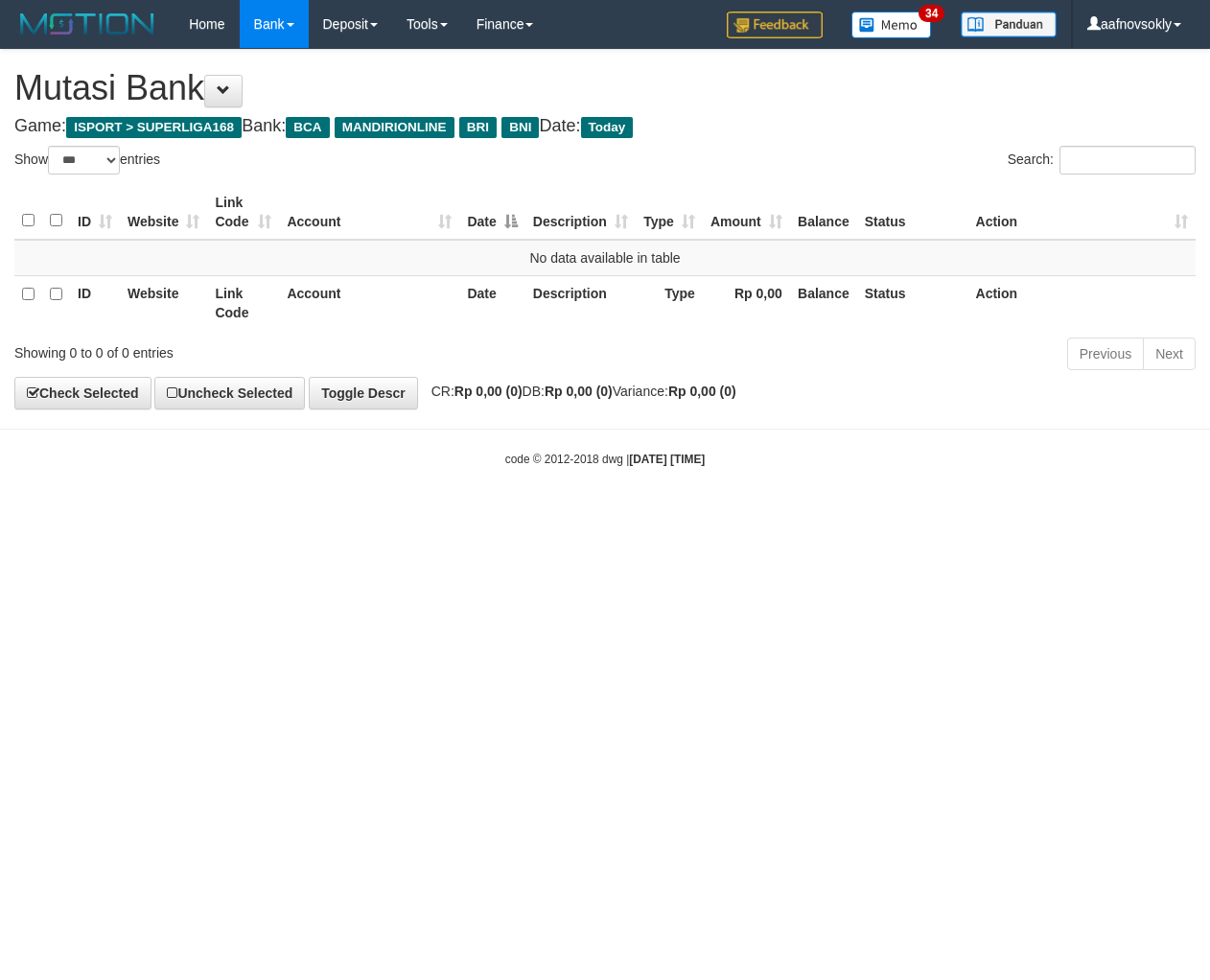 select on "***" 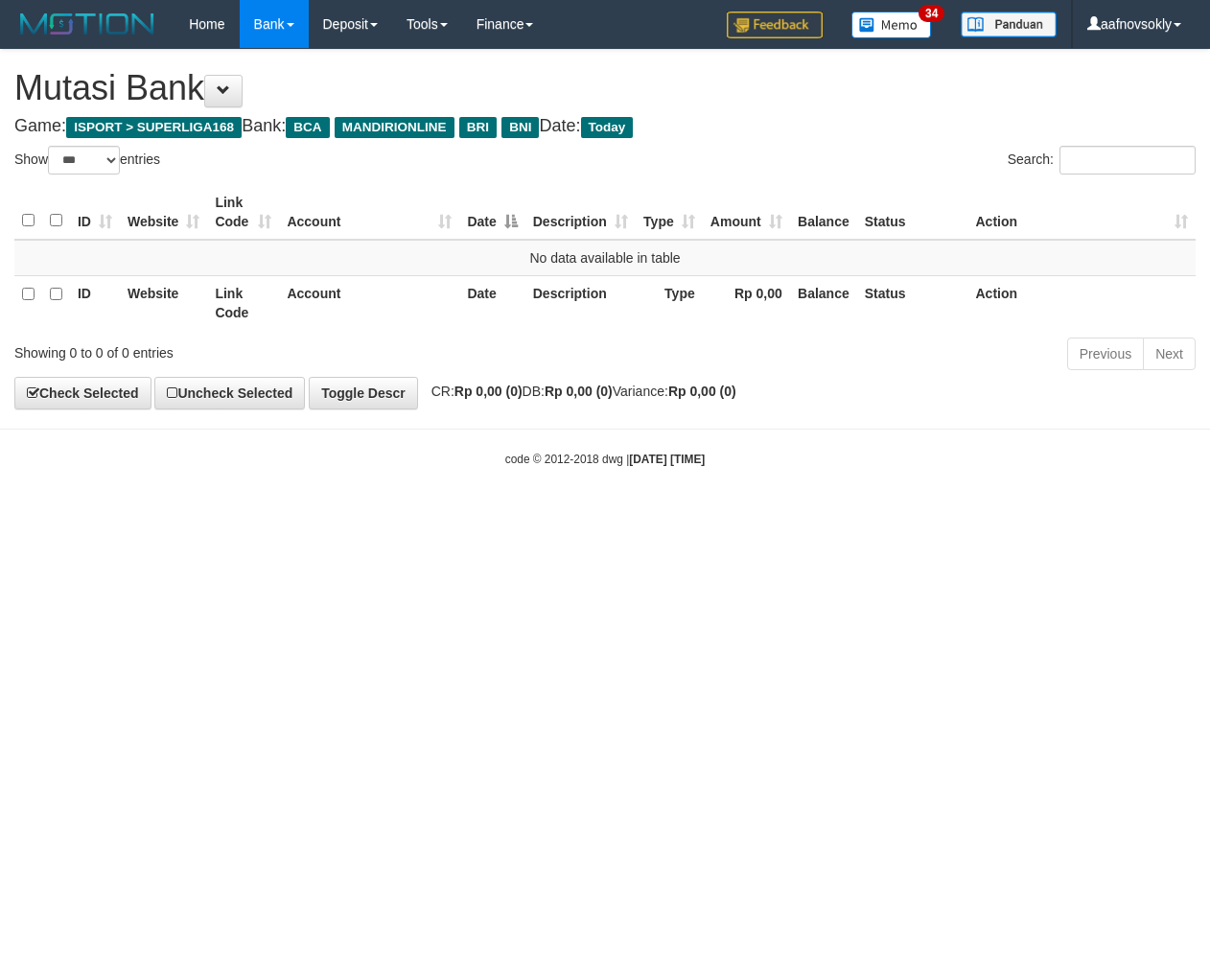 scroll, scrollTop: 0, scrollLeft: 0, axis: both 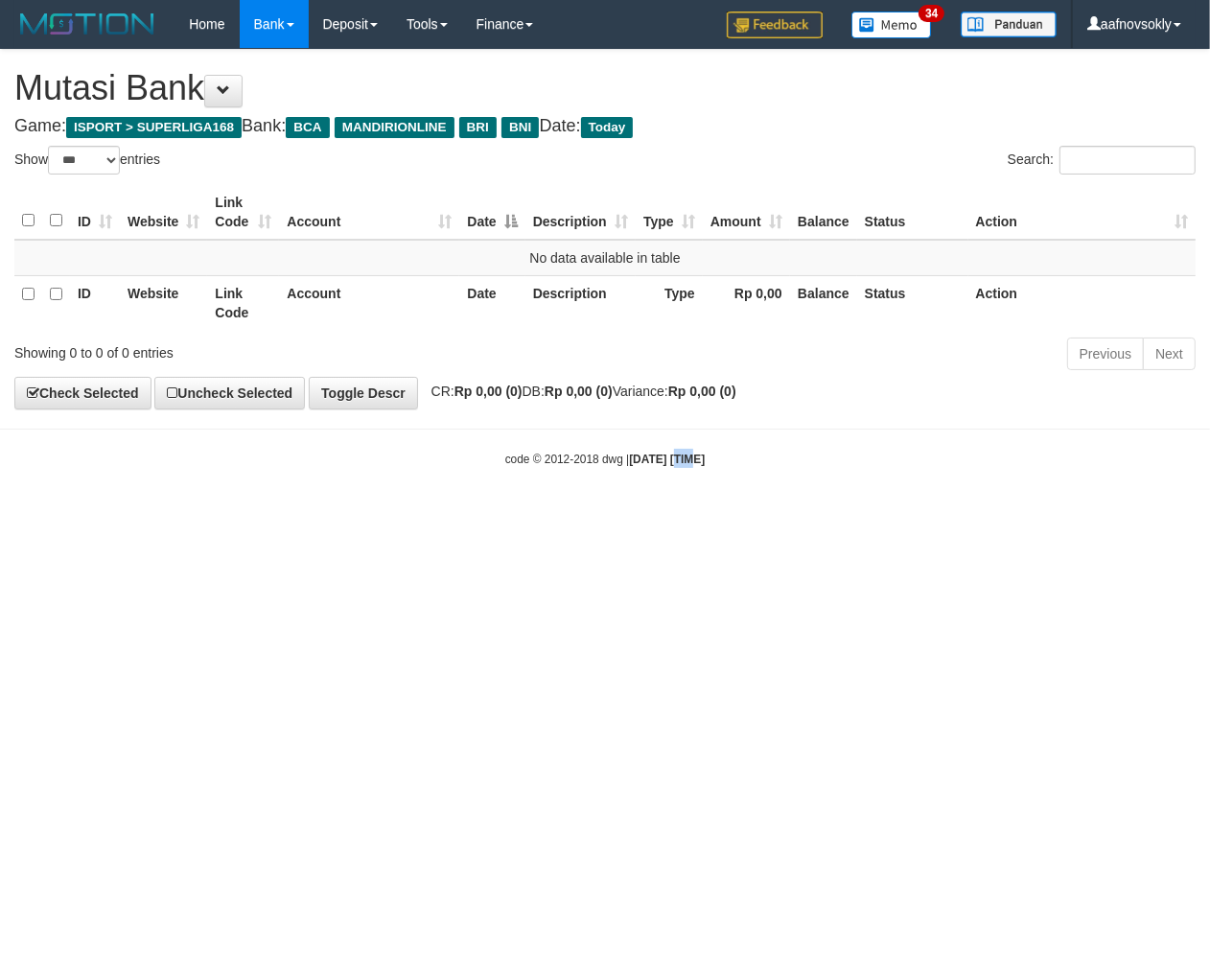 click on "Toggle navigation
Home
Bank
Account List
Load
By Website
Group
[ISPORT]													SUPERLIGA168
By Load Group (DPS)" at bounding box center [605, 258] 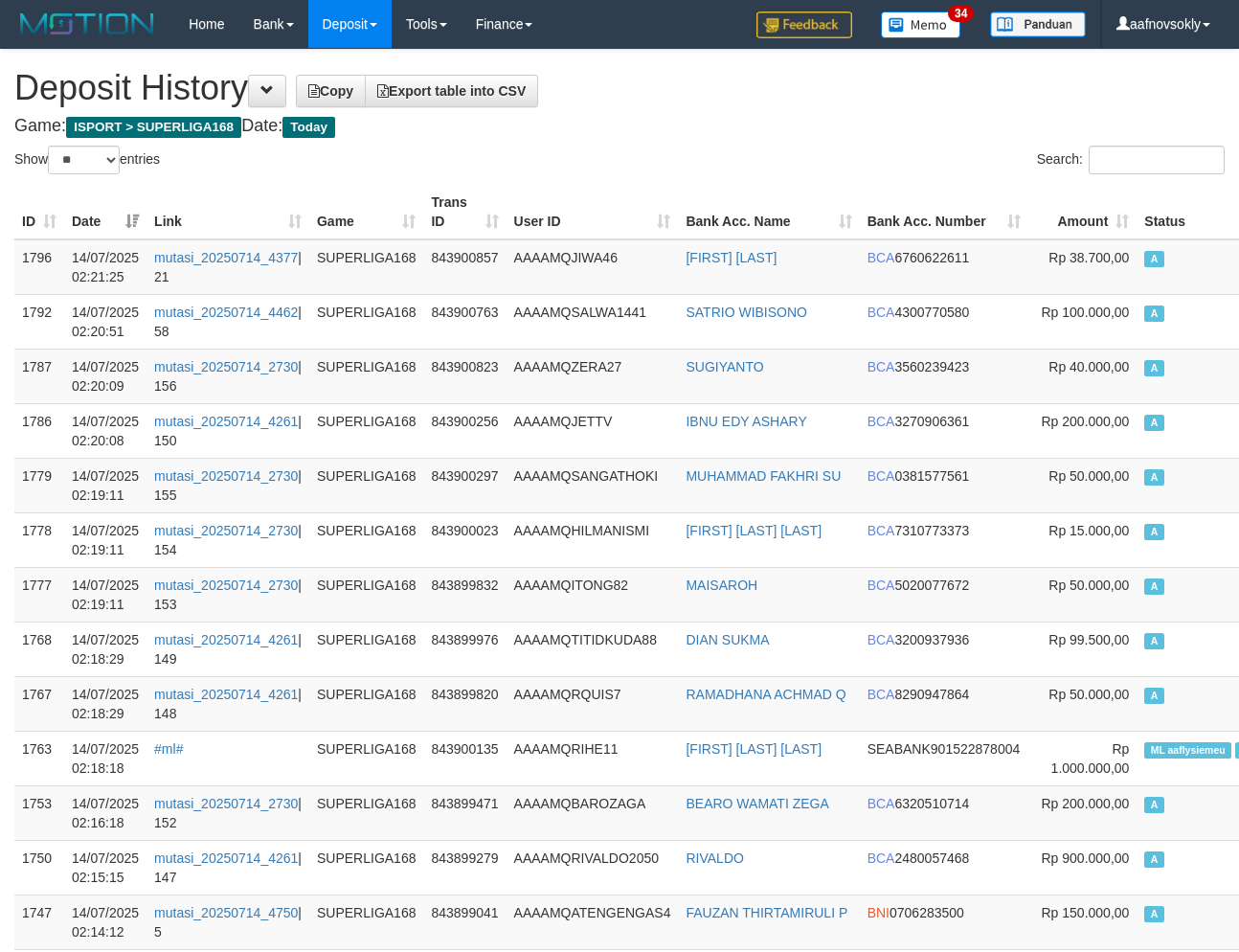 select on "**" 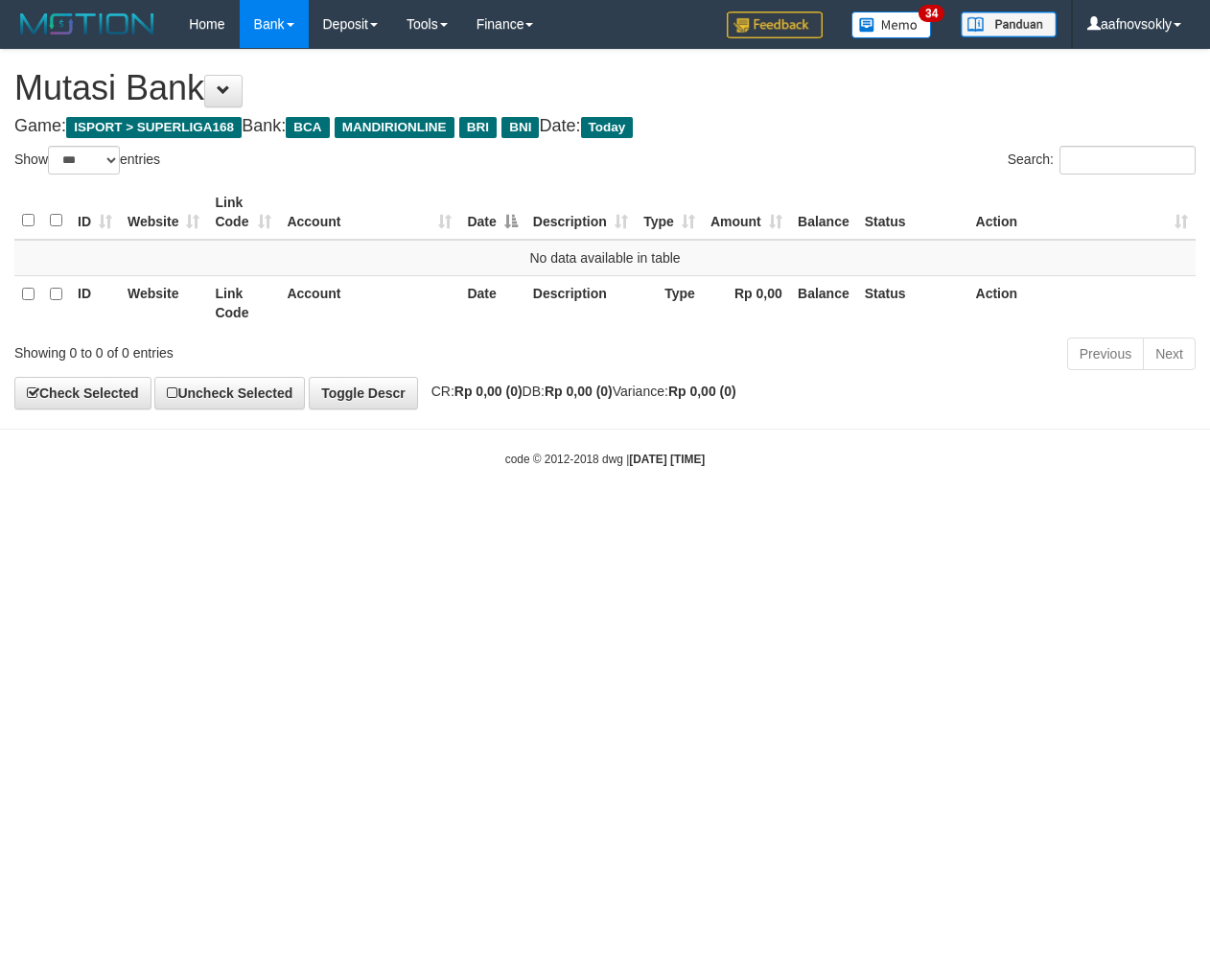 select on "***" 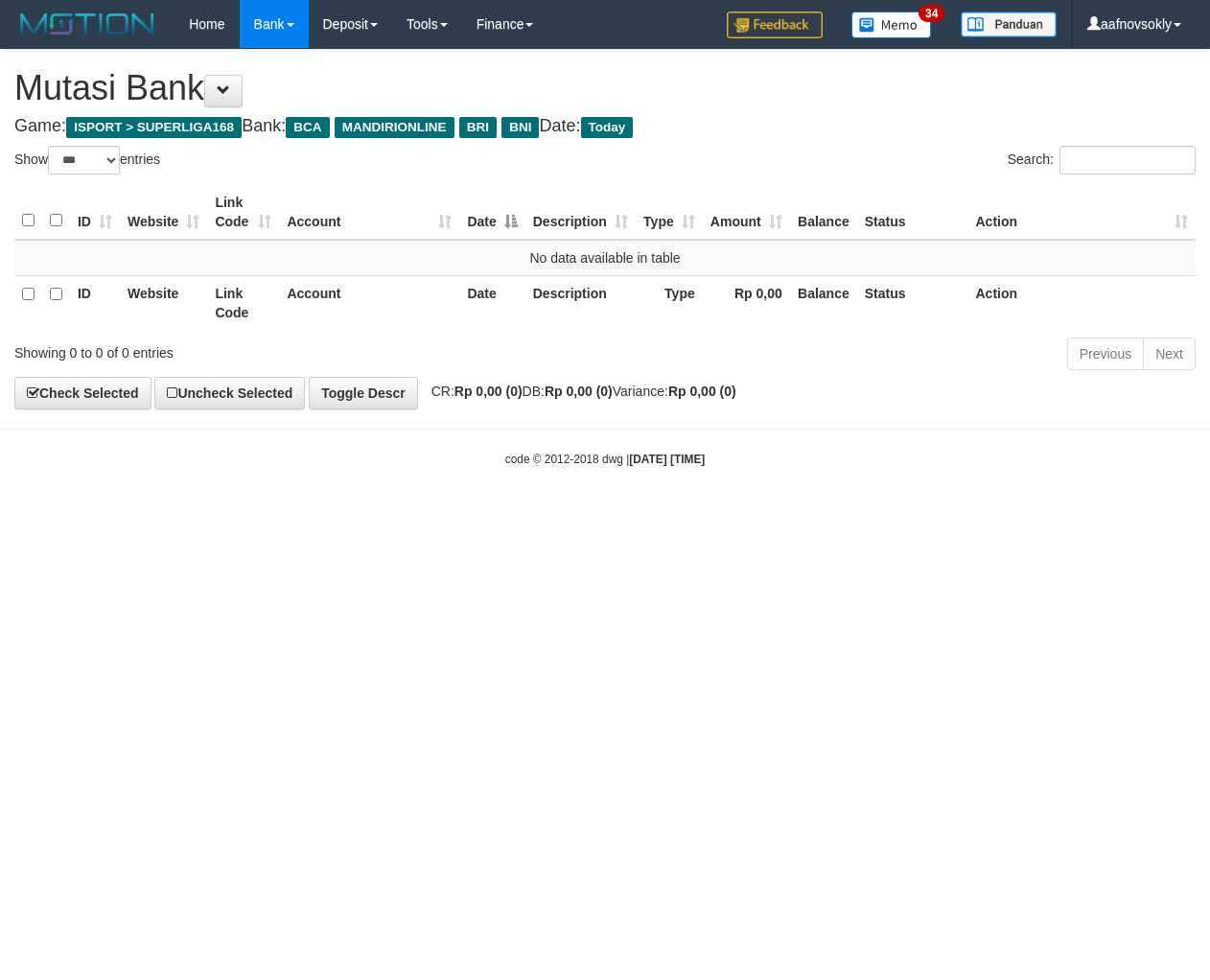 scroll, scrollTop: 0, scrollLeft: 0, axis: both 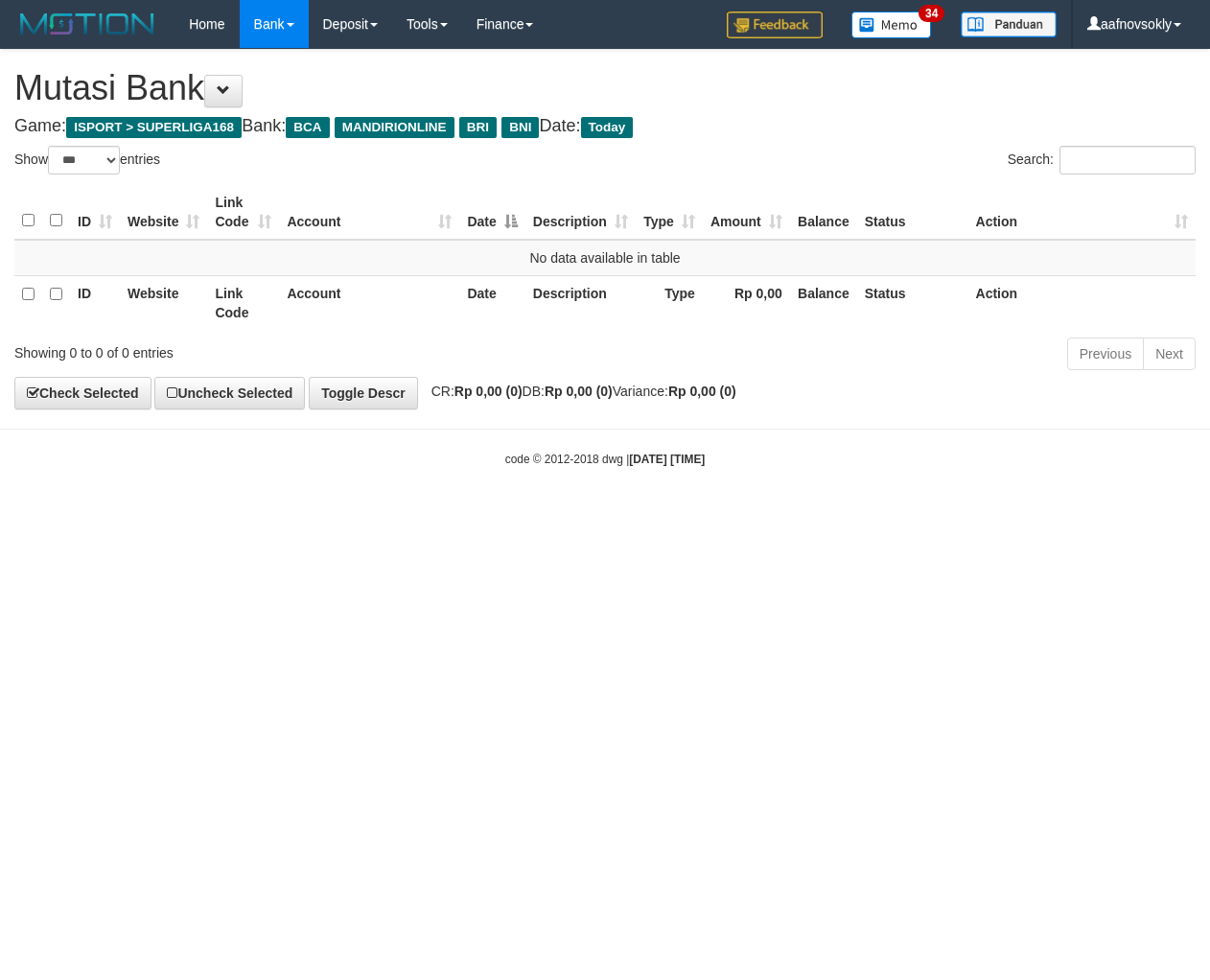 select on "***" 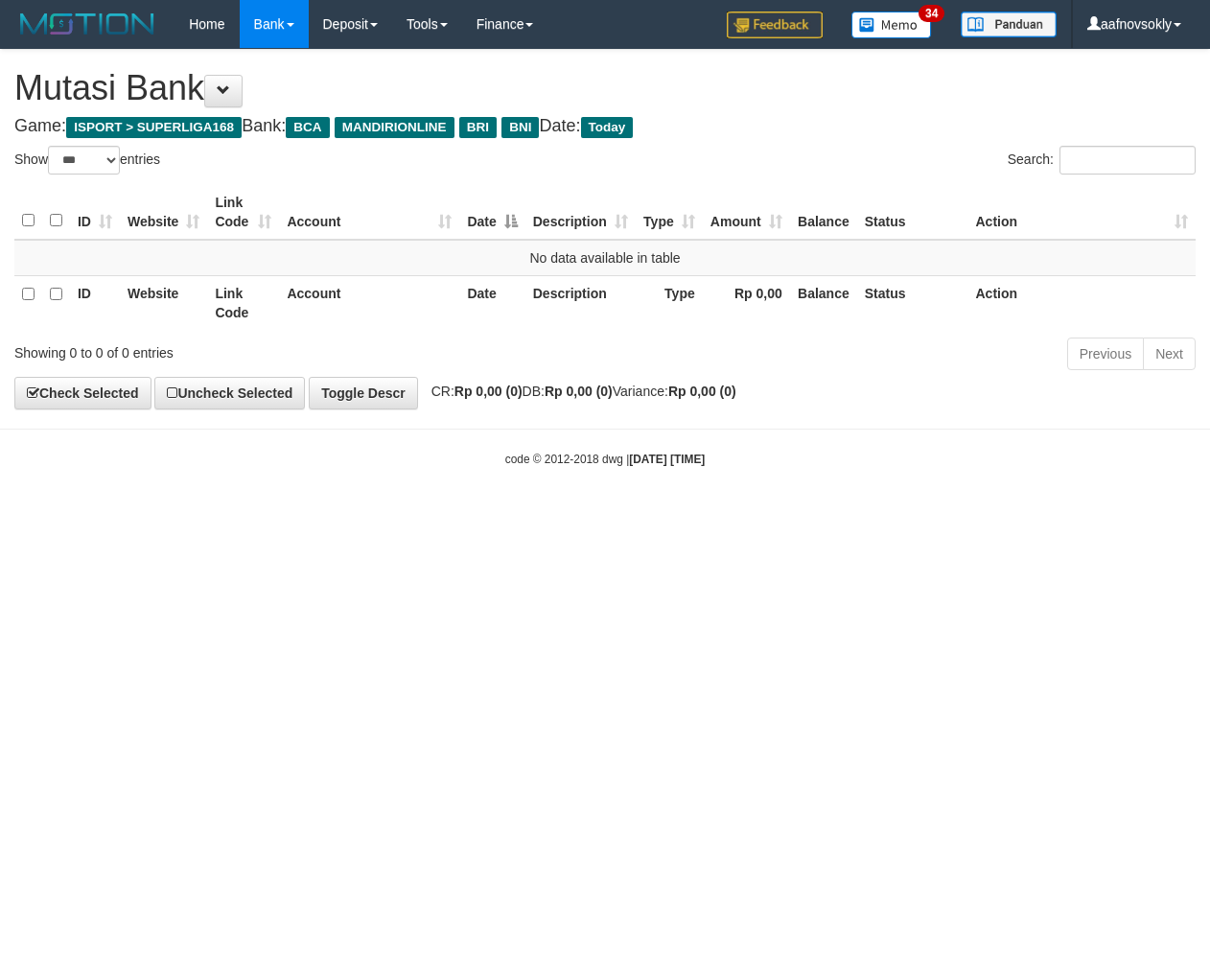 scroll, scrollTop: 0, scrollLeft: 0, axis: both 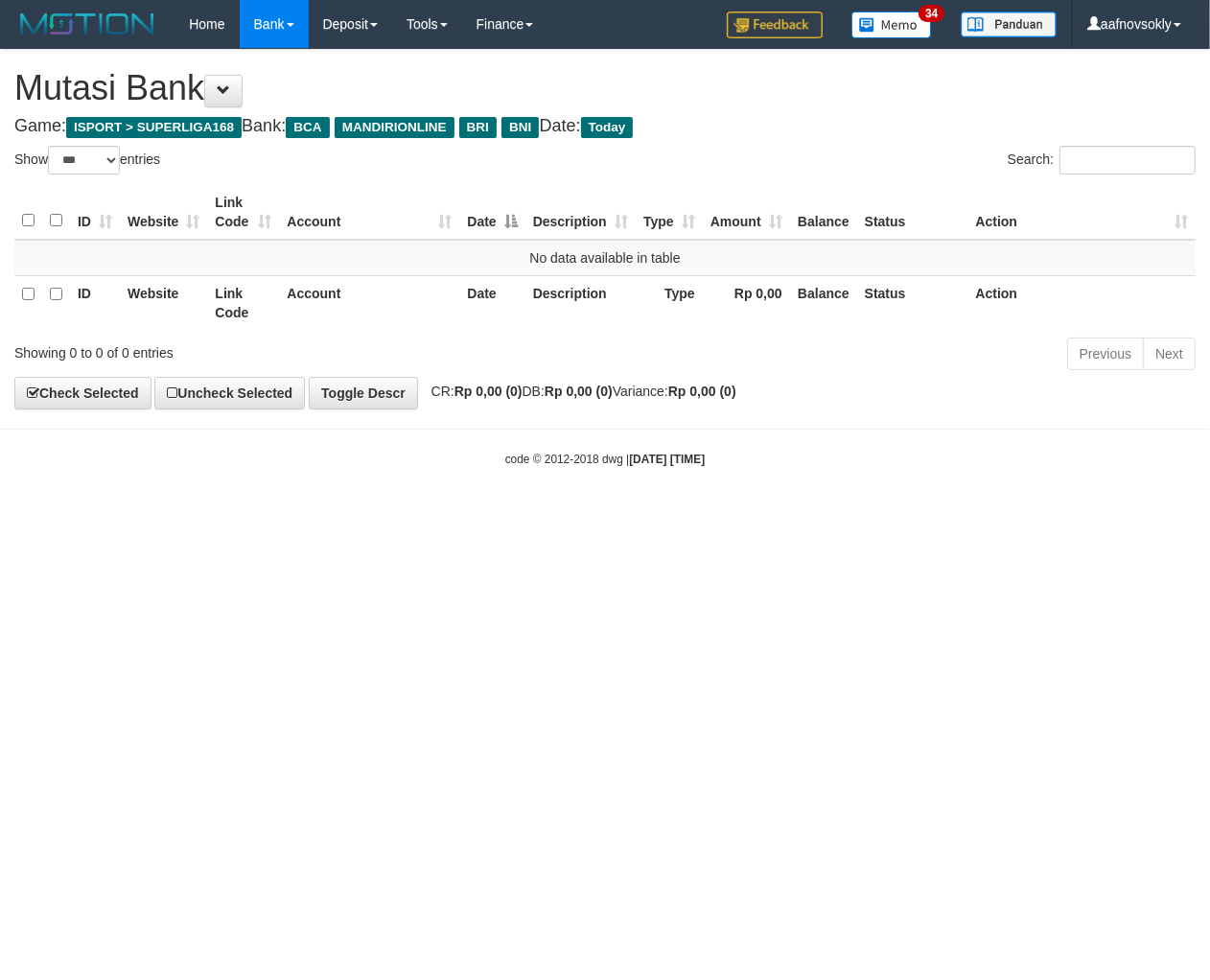 click on "code © 2012-2018 dwg |  [DATE] [TIME]" at bounding box center (605, 458) 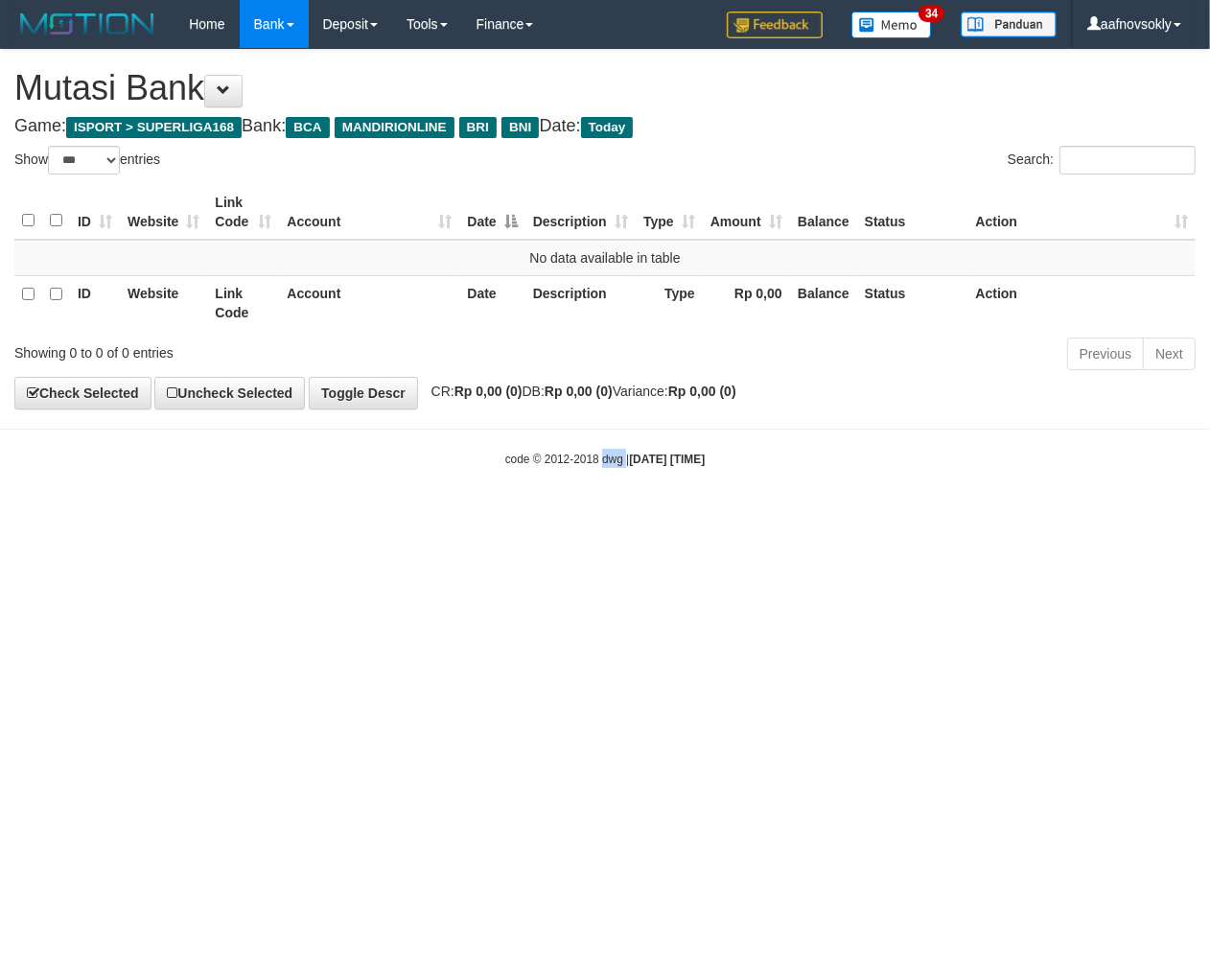 click on "code © 2012-2018 dwg |  2025/07/14 02:21:47" at bounding box center [605, 458] 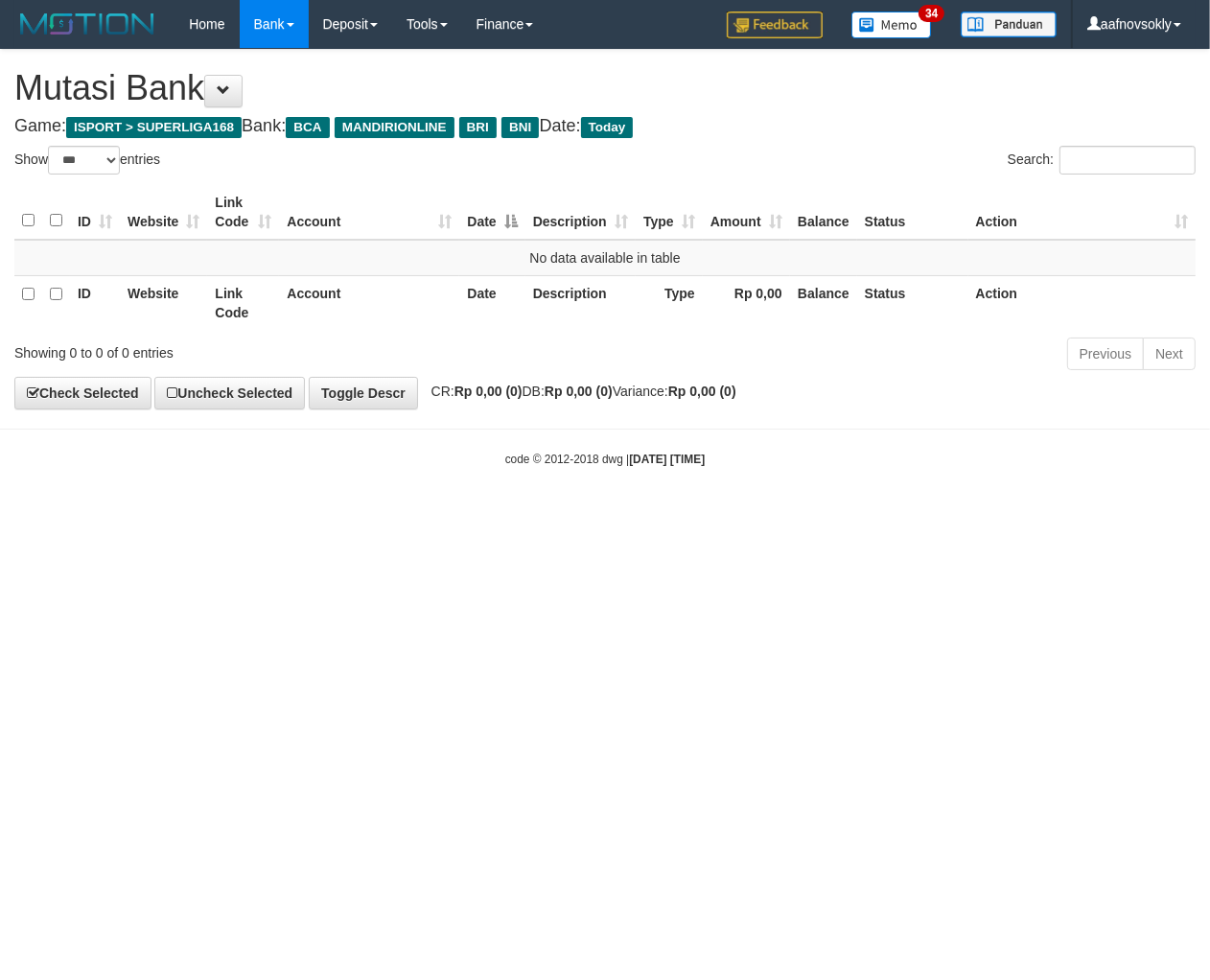 click on "Toggle navigation
Home
Bank
Account List
Load
By Website
Group
[ISPORT]													SUPERLIGA168
By Load Group (DPS)
34" at bounding box center (605, 258) 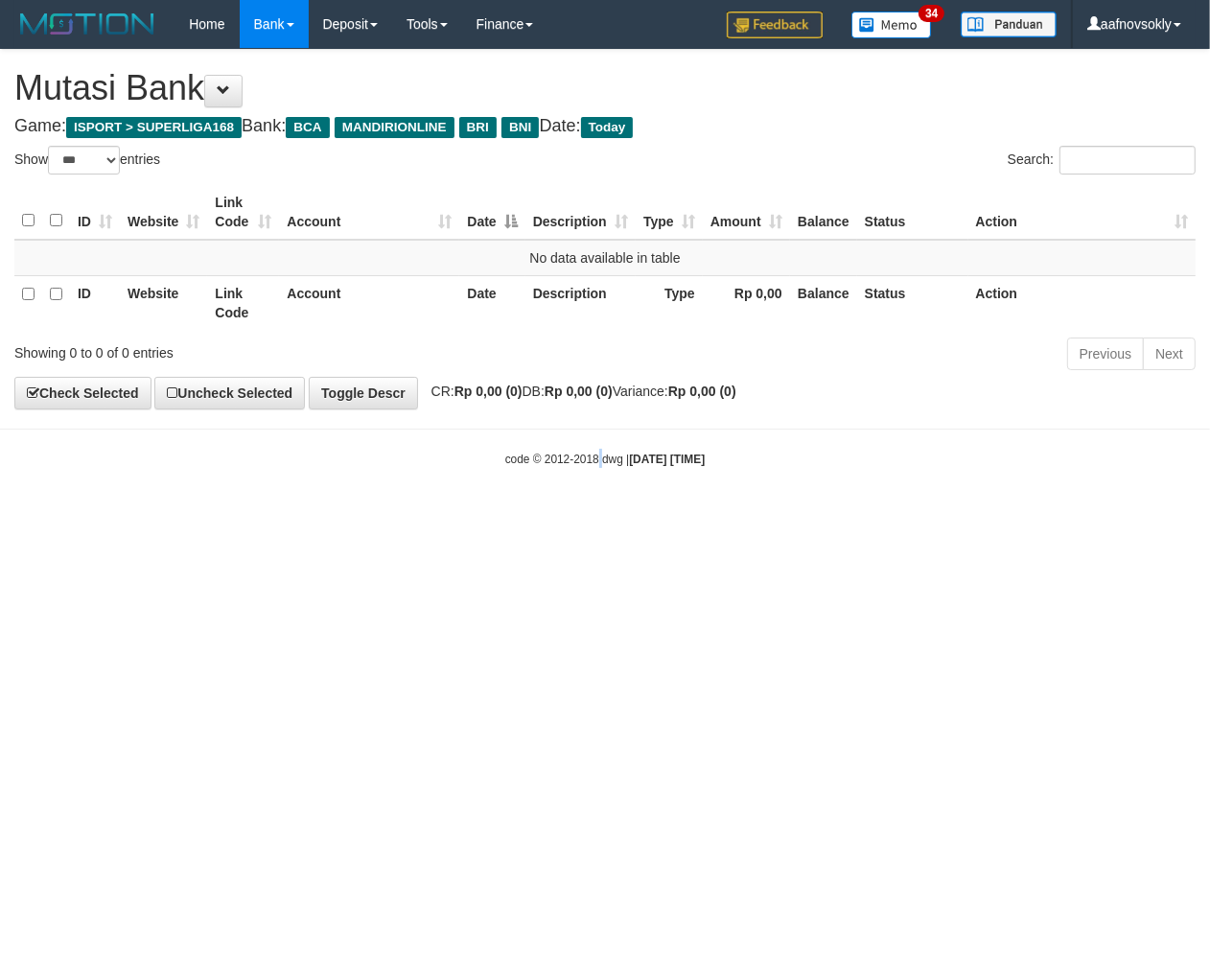 click on "Toggle navigation
Home
Bank
Account List
Load
By Website
Group
[ISPORT]													SUPERLIGA168
By Load Group (DPS)
34" at bounding box center (605, 258) 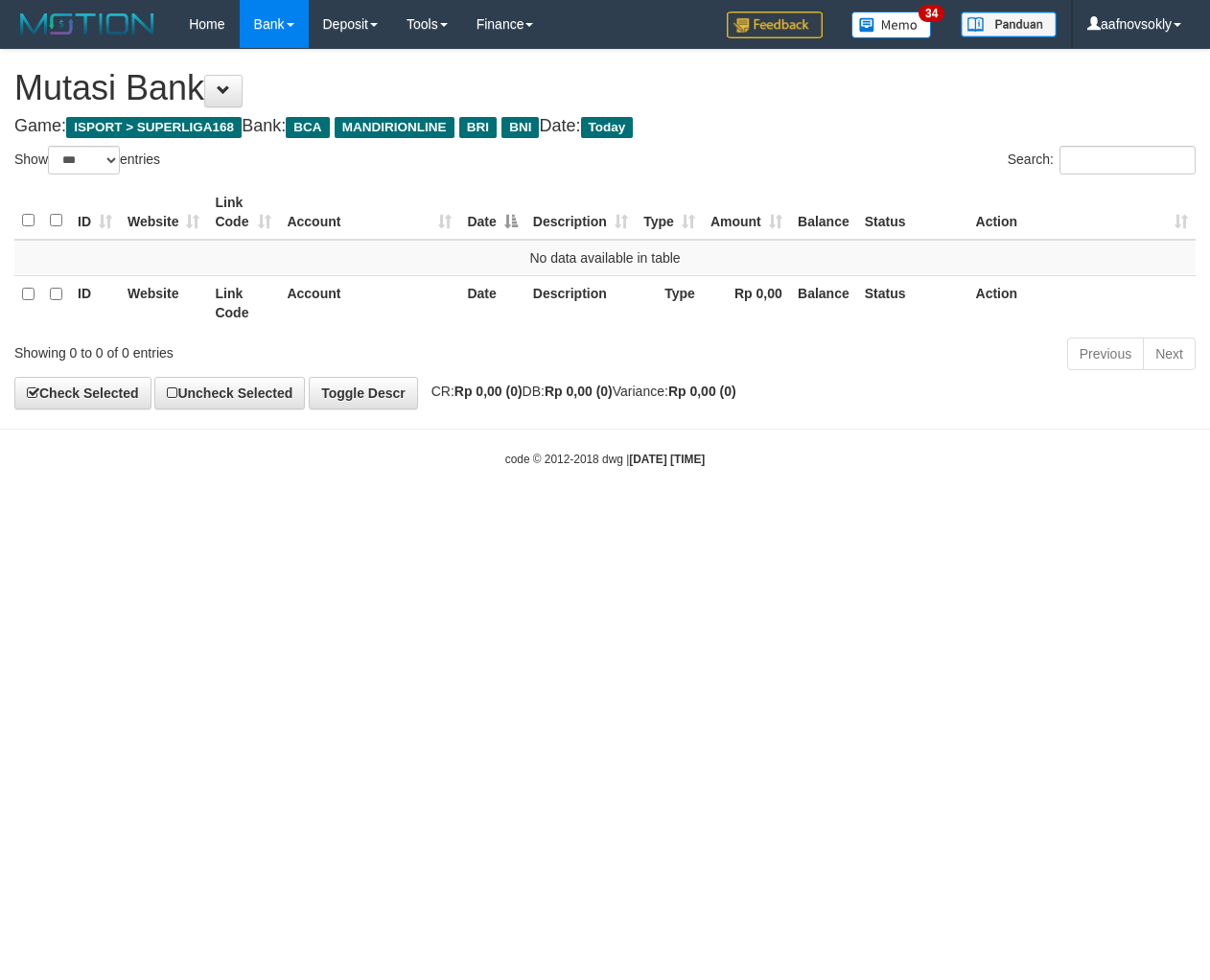 select on "***" 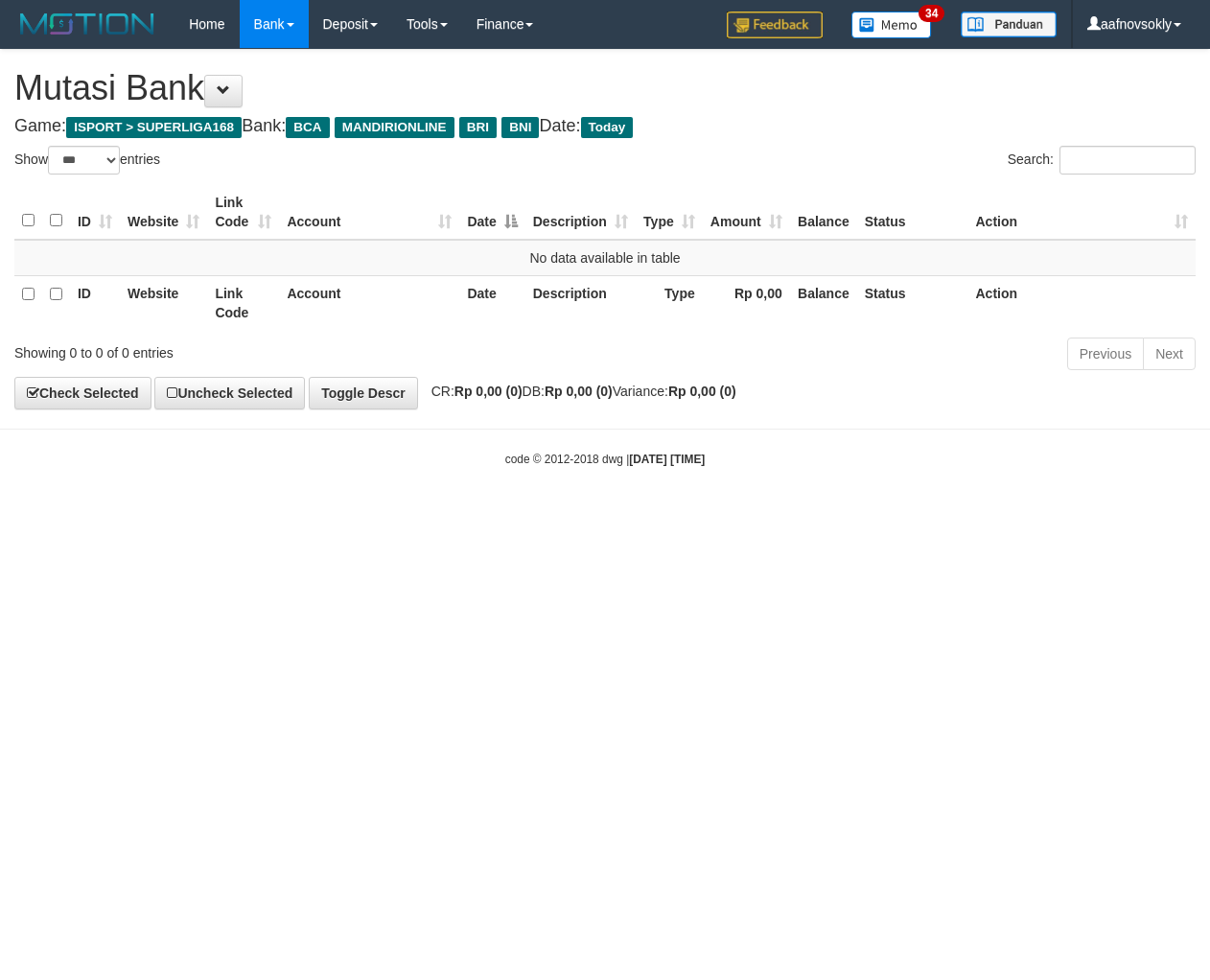 scroll, scrollTop: 0, scrollLeft: 0, axis: both 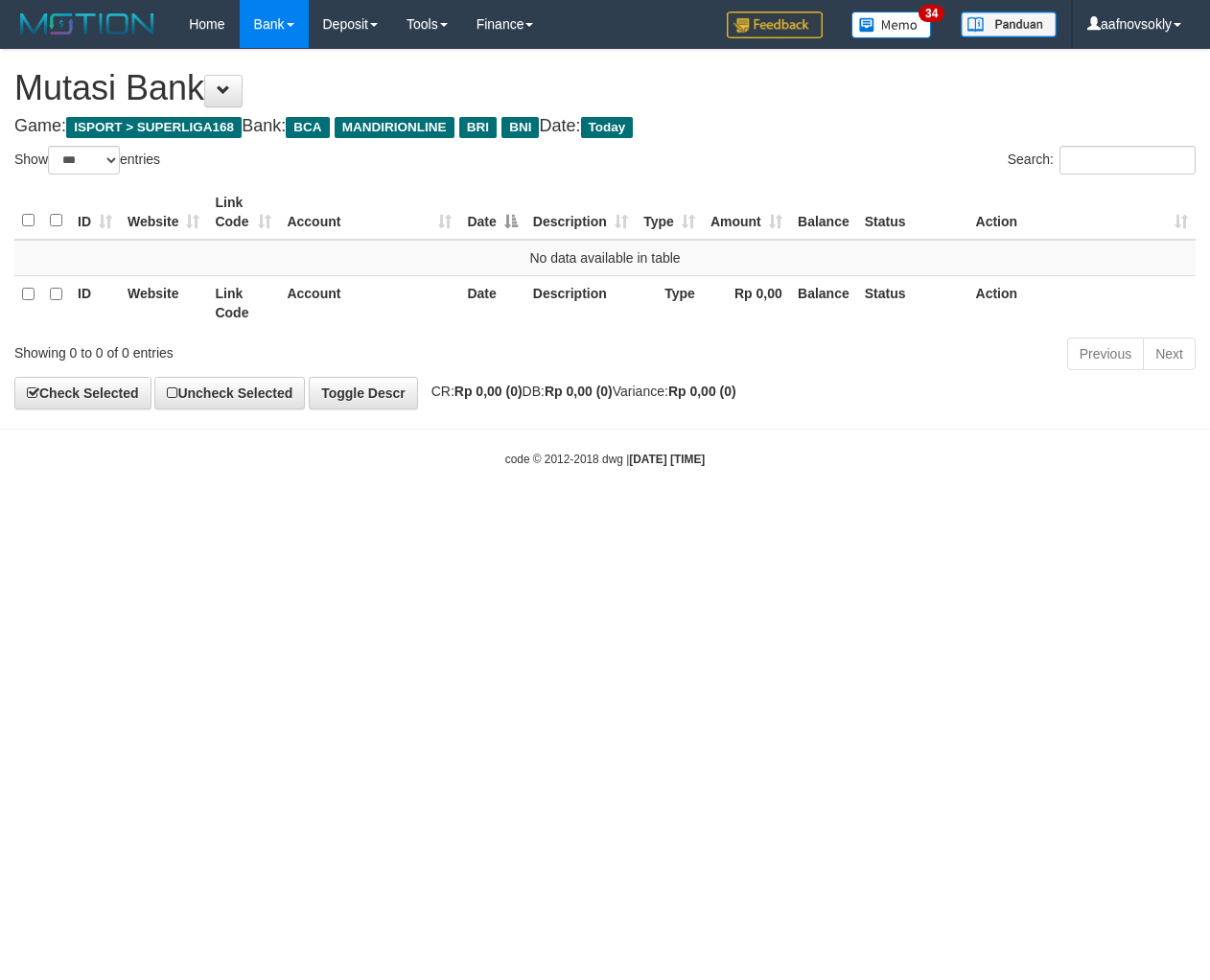select on "***" 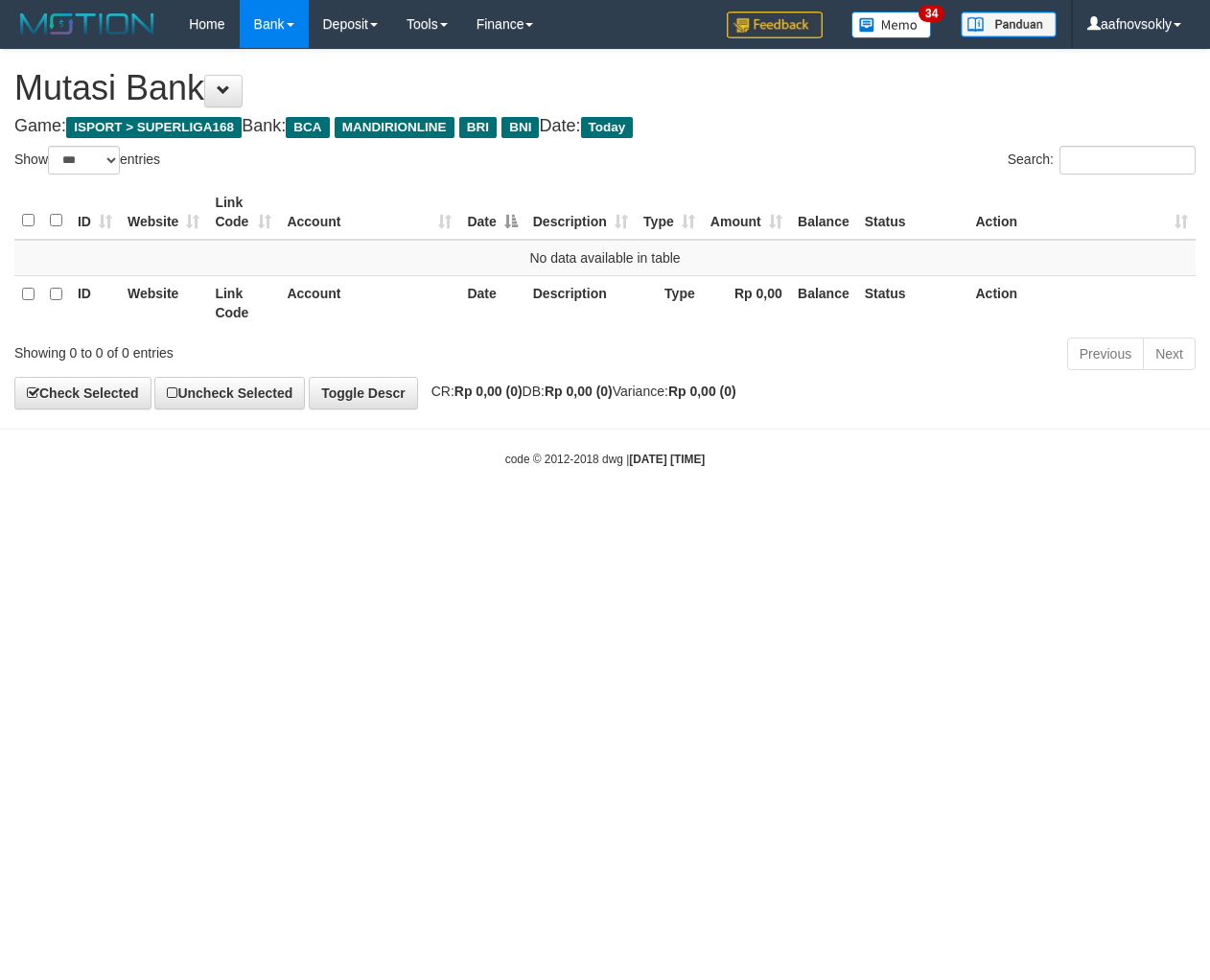 scroll, scrollTop: 0, scrollLeft: 0, axis: both 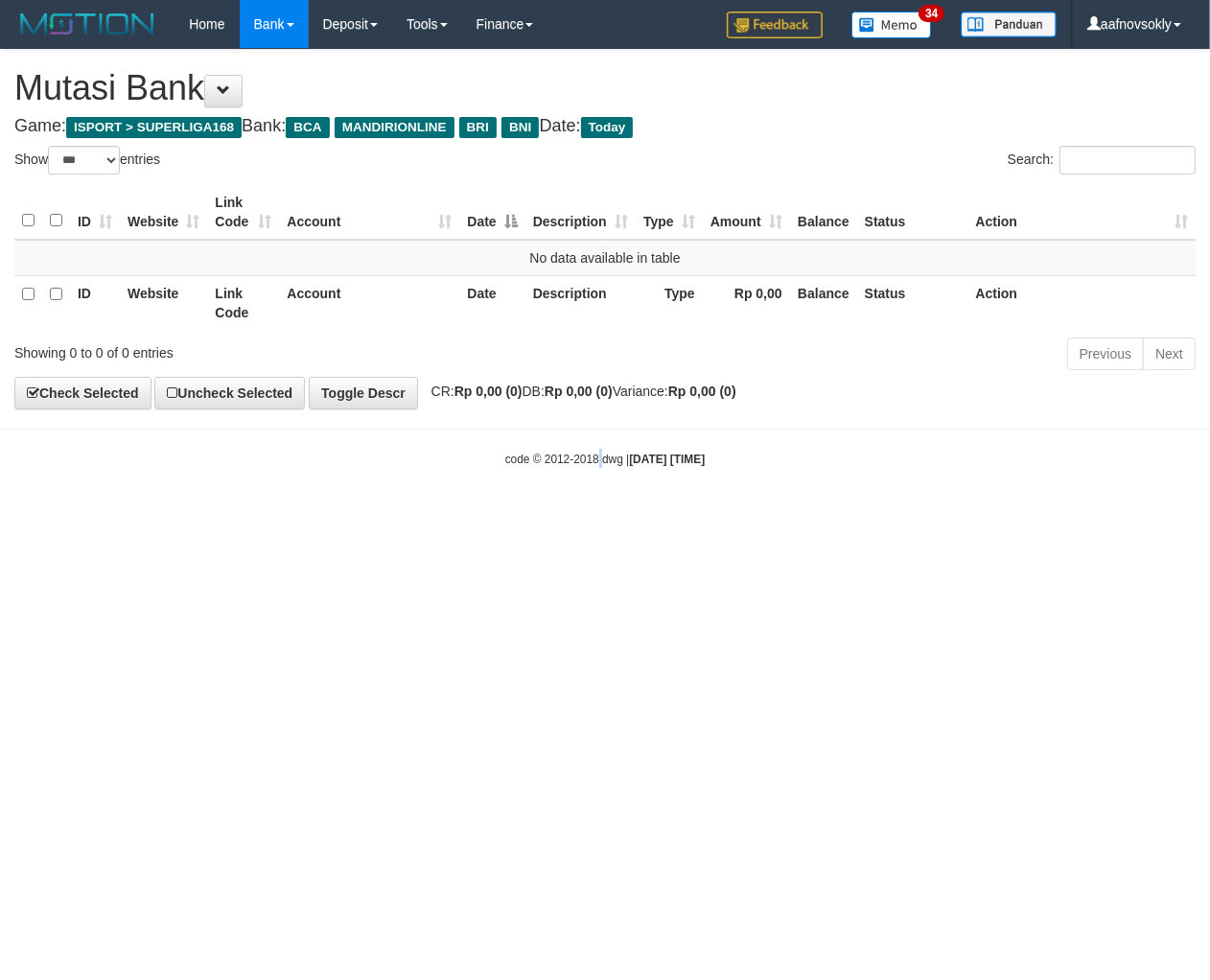 click on "code © 2012-2018 dwg |  2025/07/14 02:21:49" at bounding box center [605, 458] 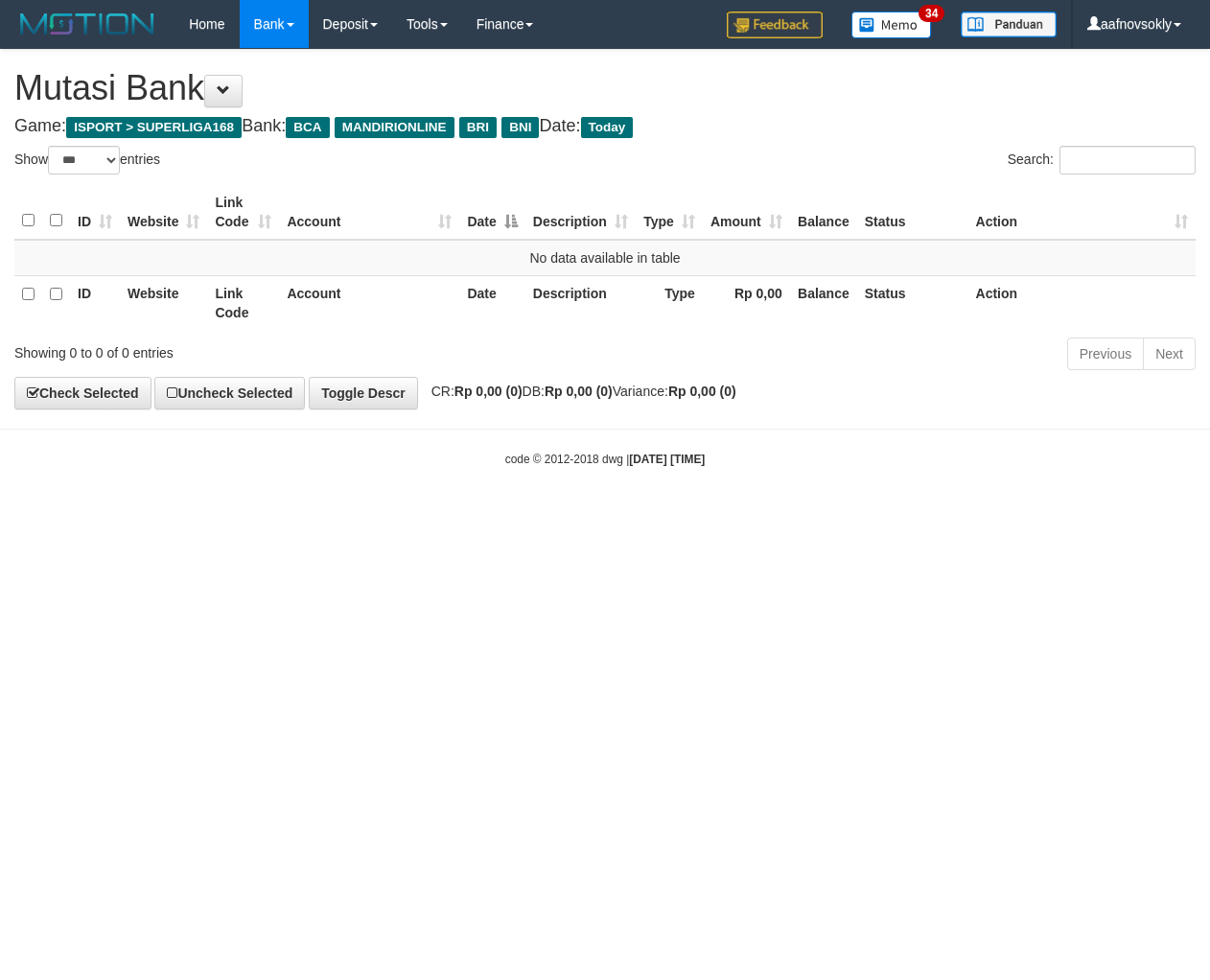 select on "***" 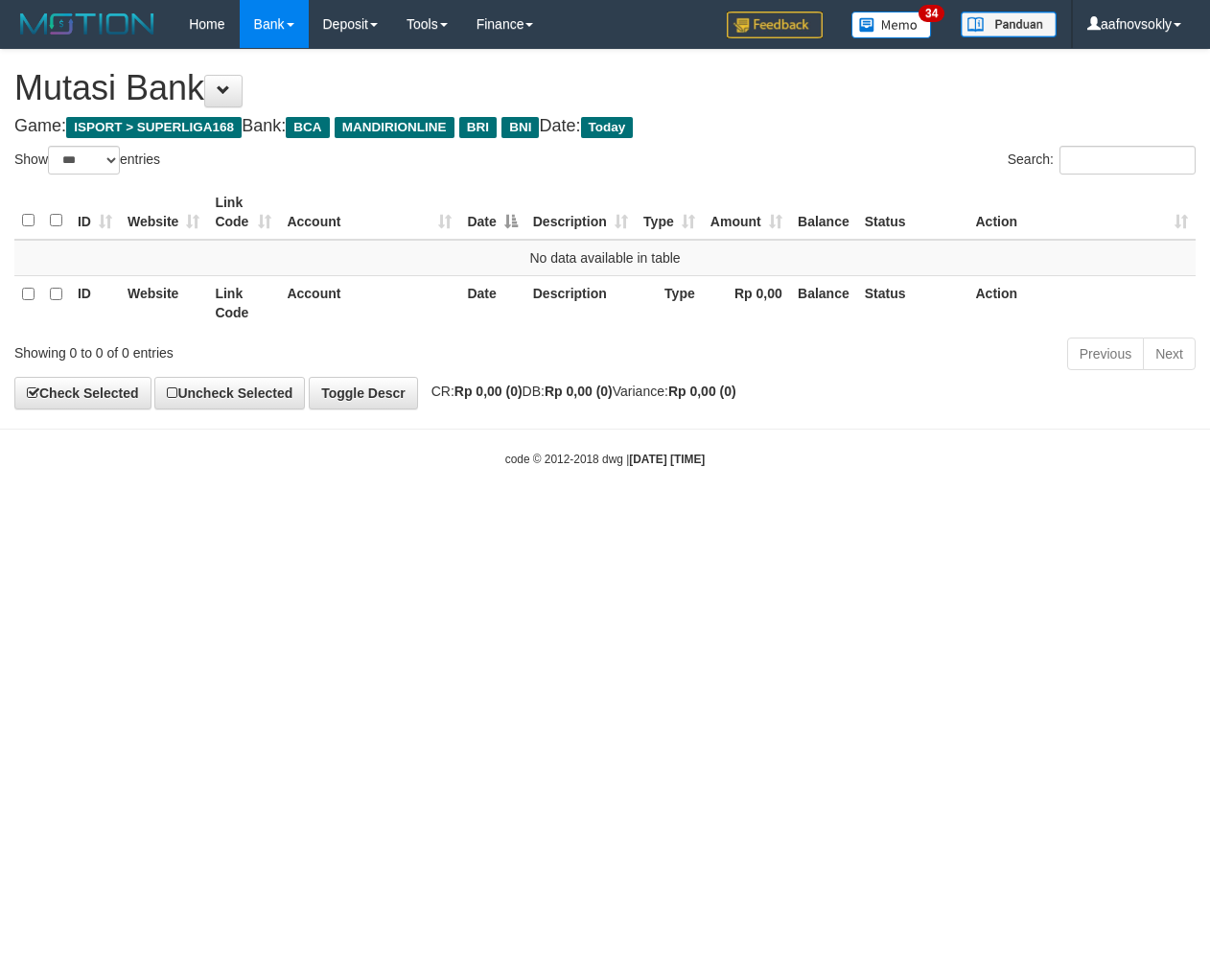 scroll, scrollTop: 0, scrollLeft: 0, axis: both 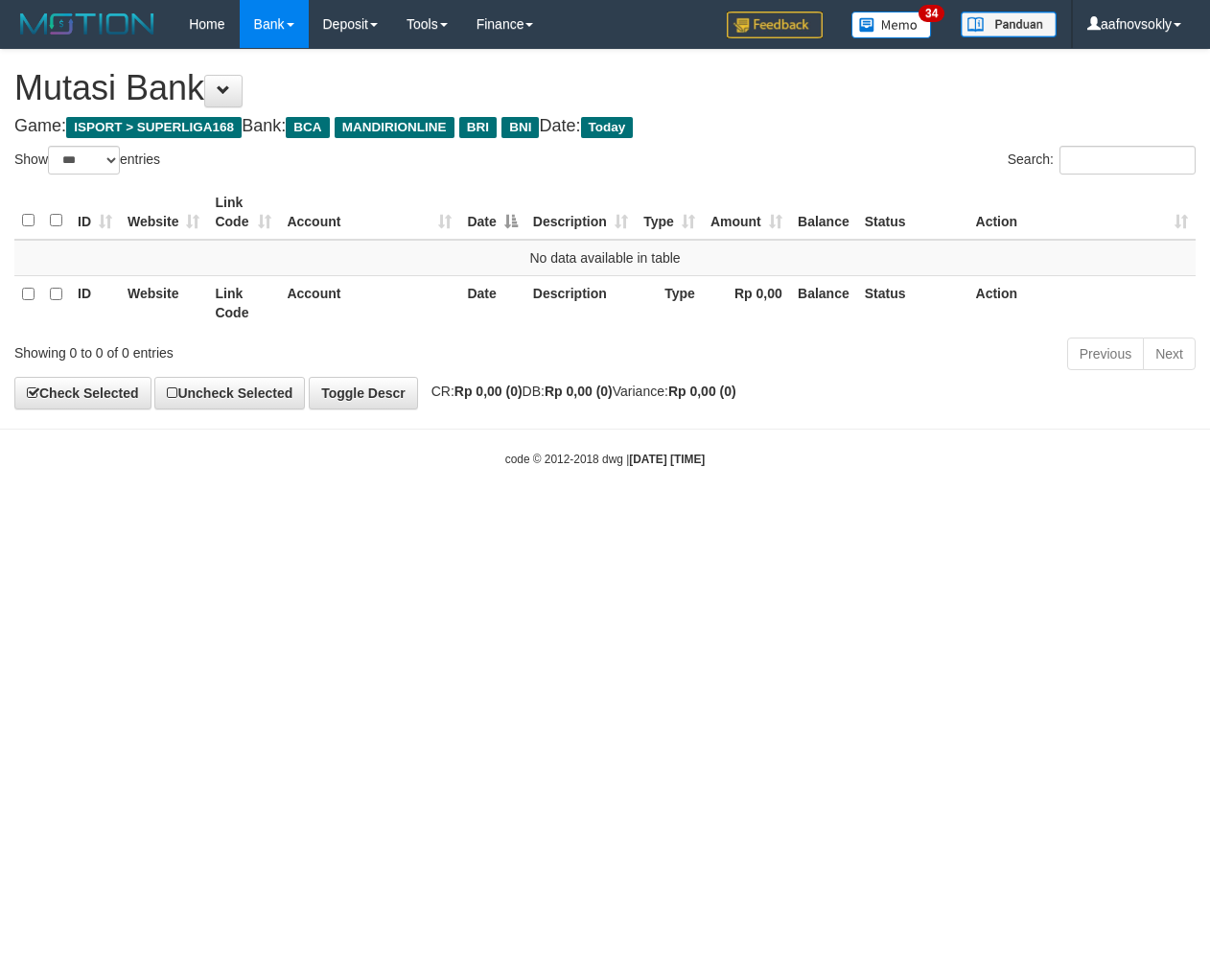 select on "***" 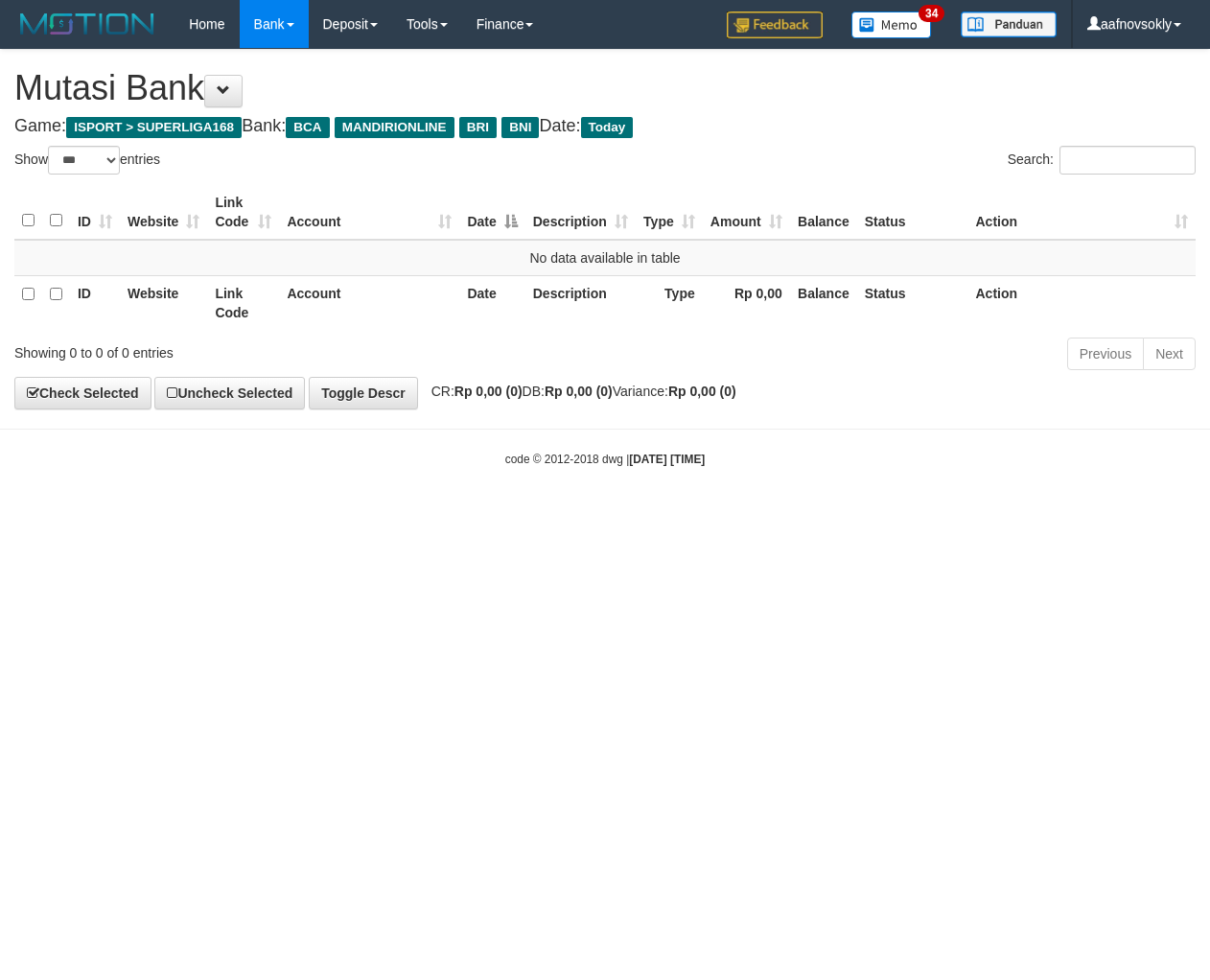scroll, scrollTop: 0, scrollLeft: 0, axis: both 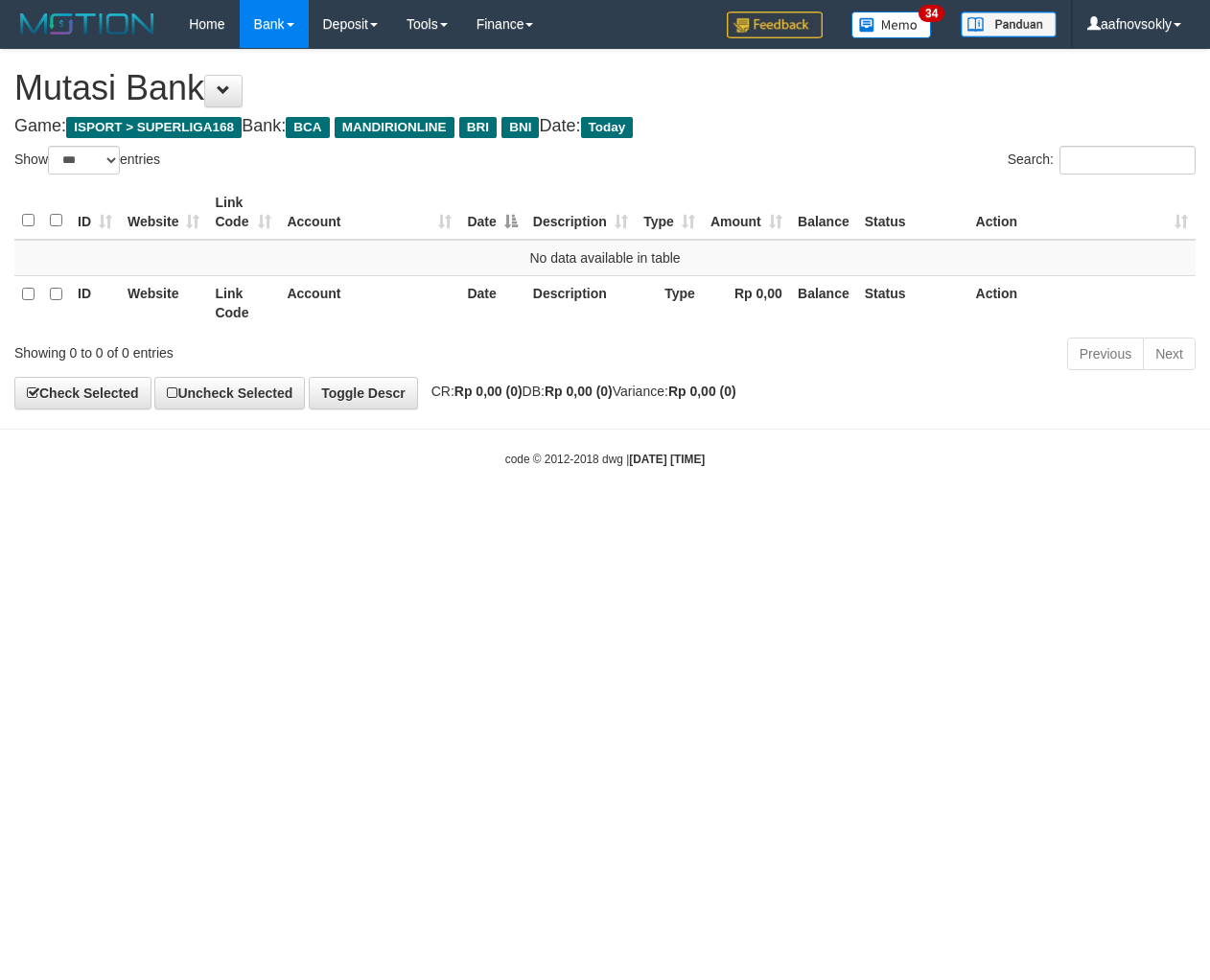 select on "***" 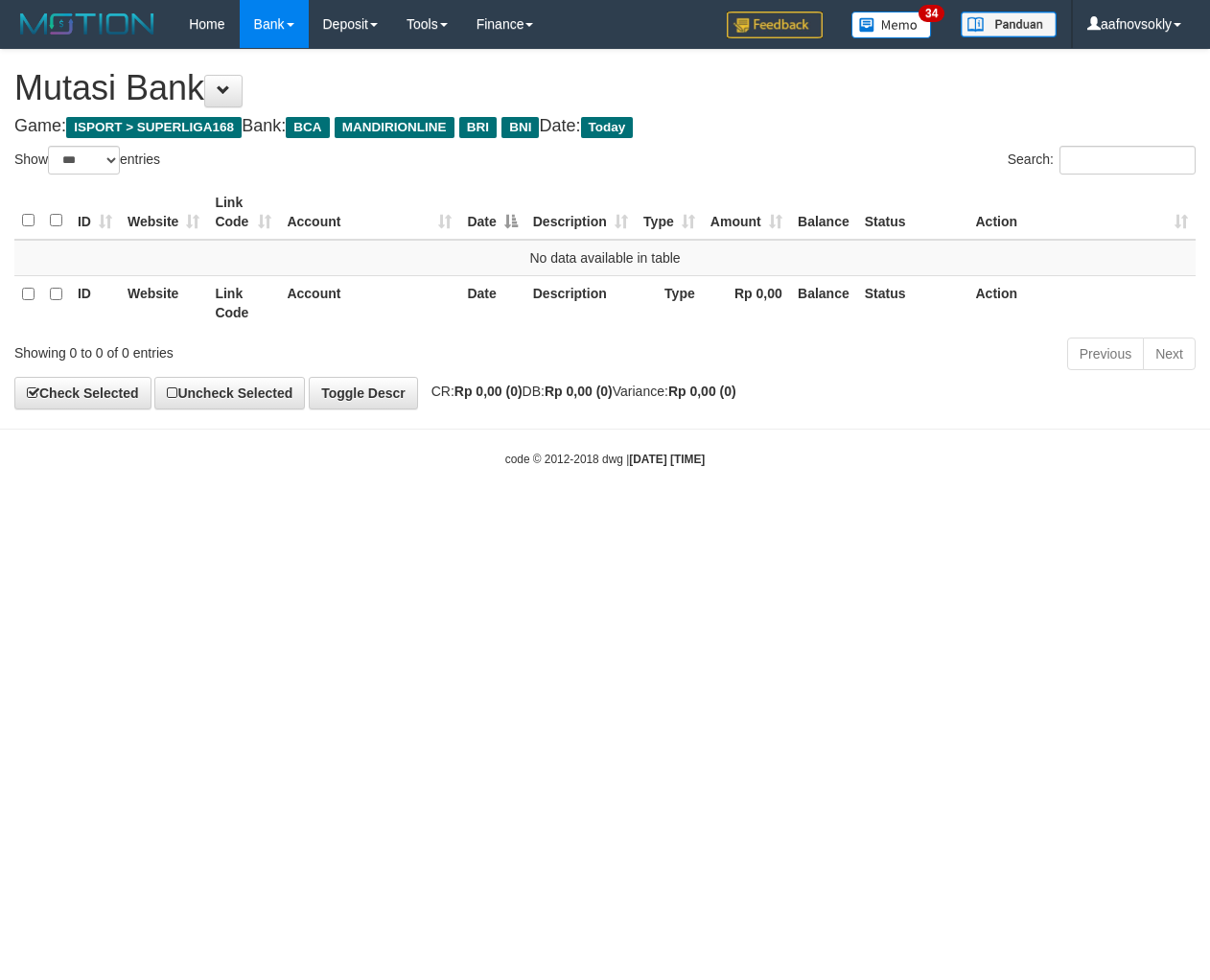 scroll, scrollTop: 0, scrollLeft: 0, axis: both 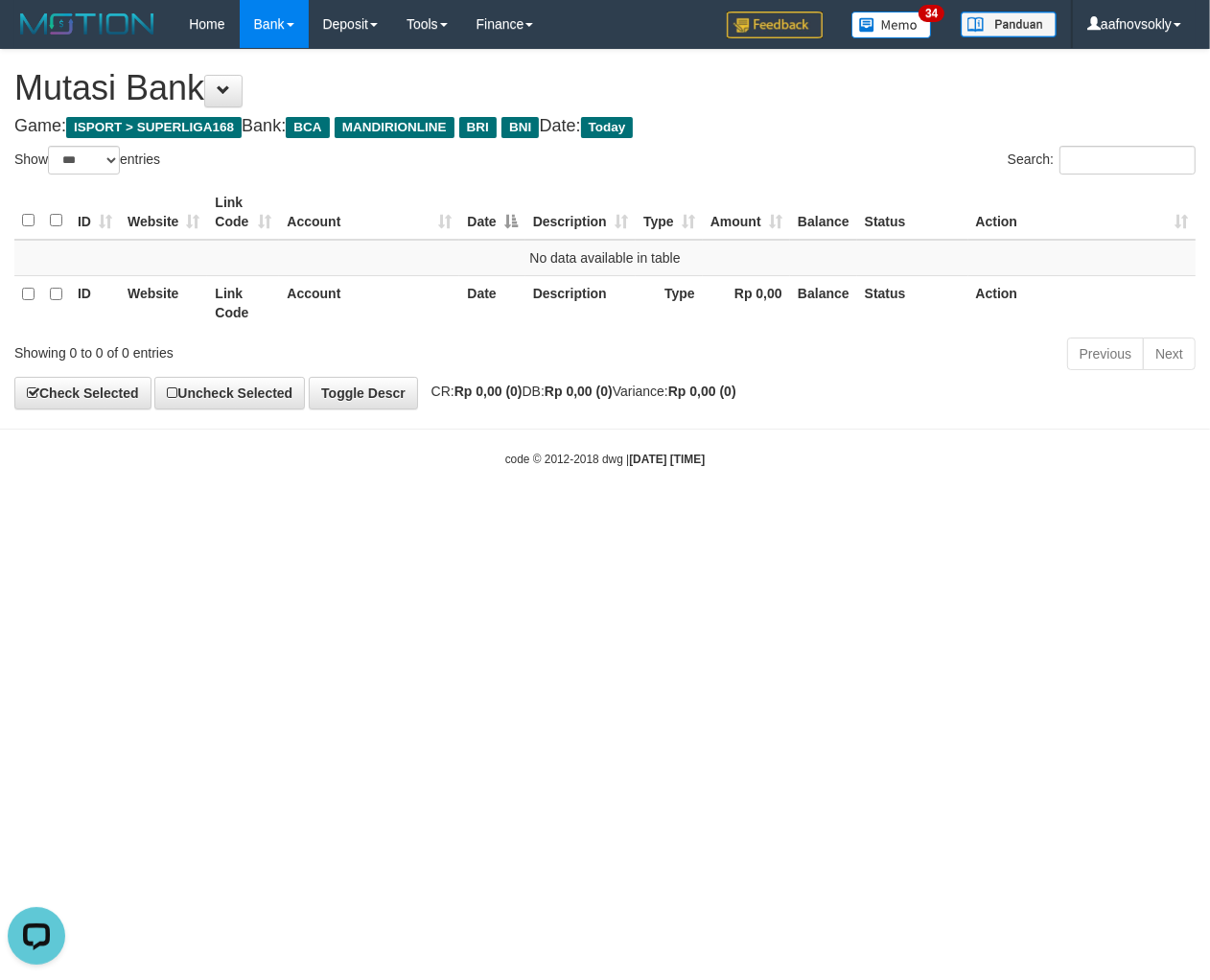 click on "Toggle navigation
Home
Bank
Account List
Load
By Website
Group
[ISPORT]													SUPERLIGA168
By Load Group (DPS)" at bounding box center (605, 258) 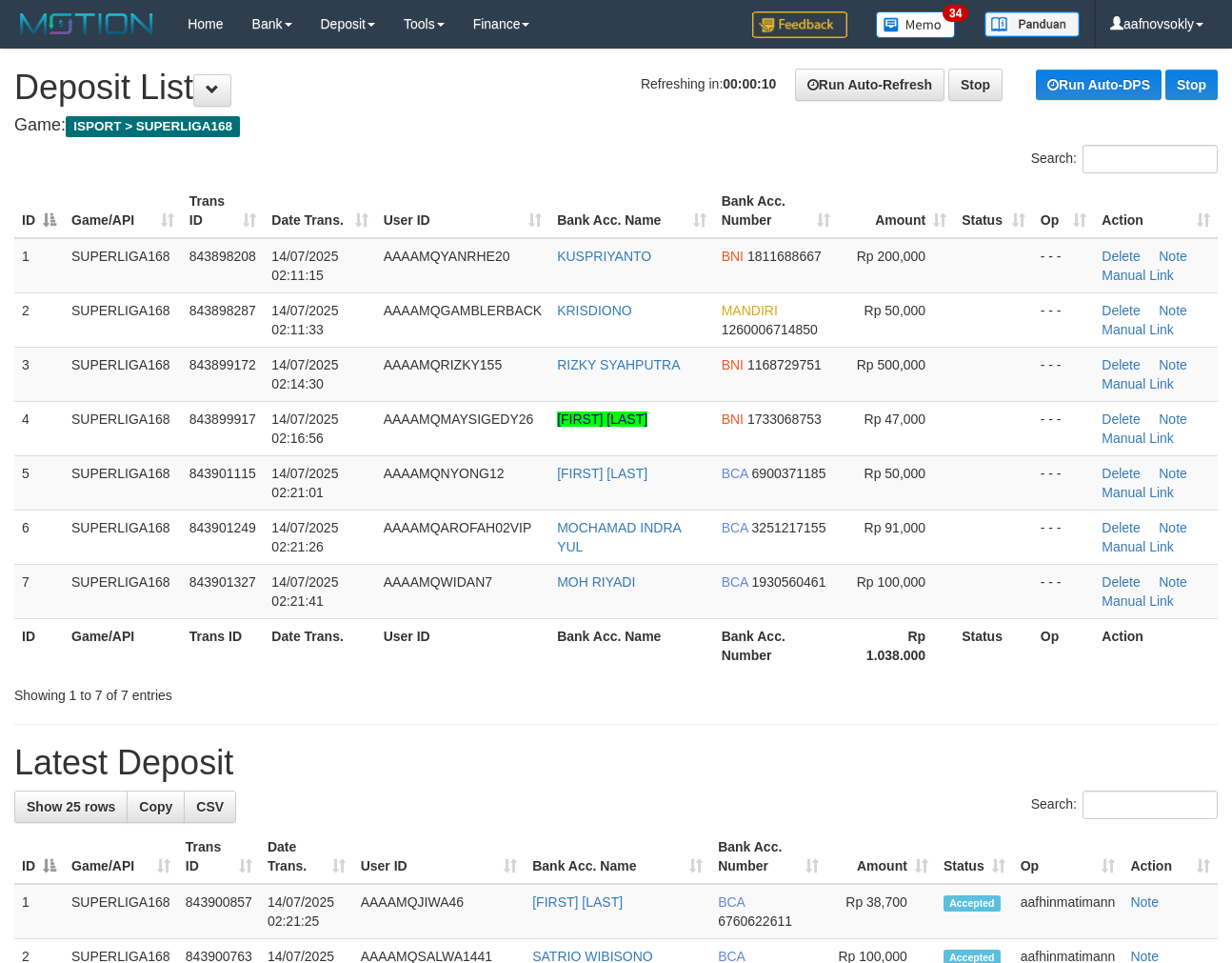scroll, scrollTop: 0, scrollLeft: 0, axis: both 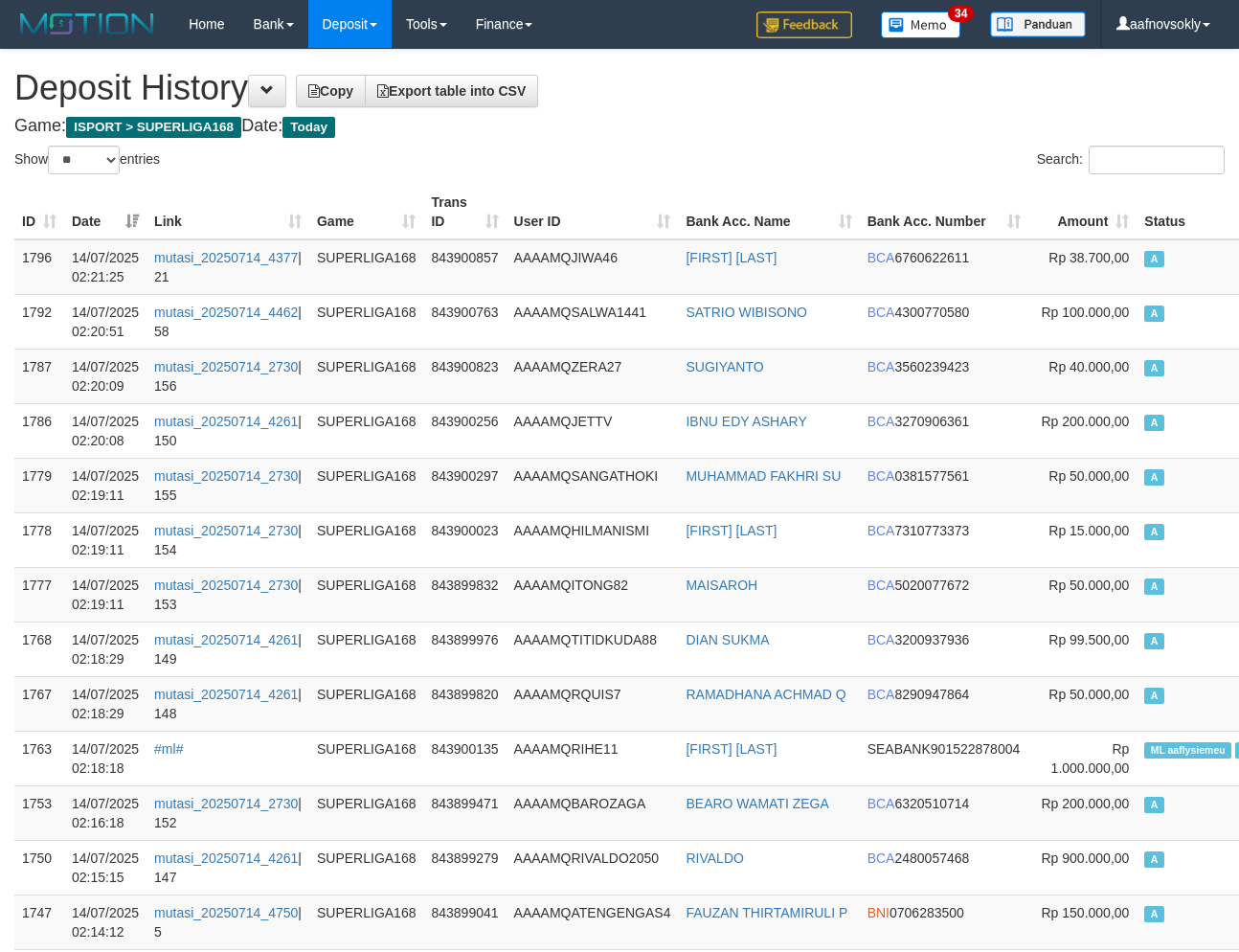 select on "**" 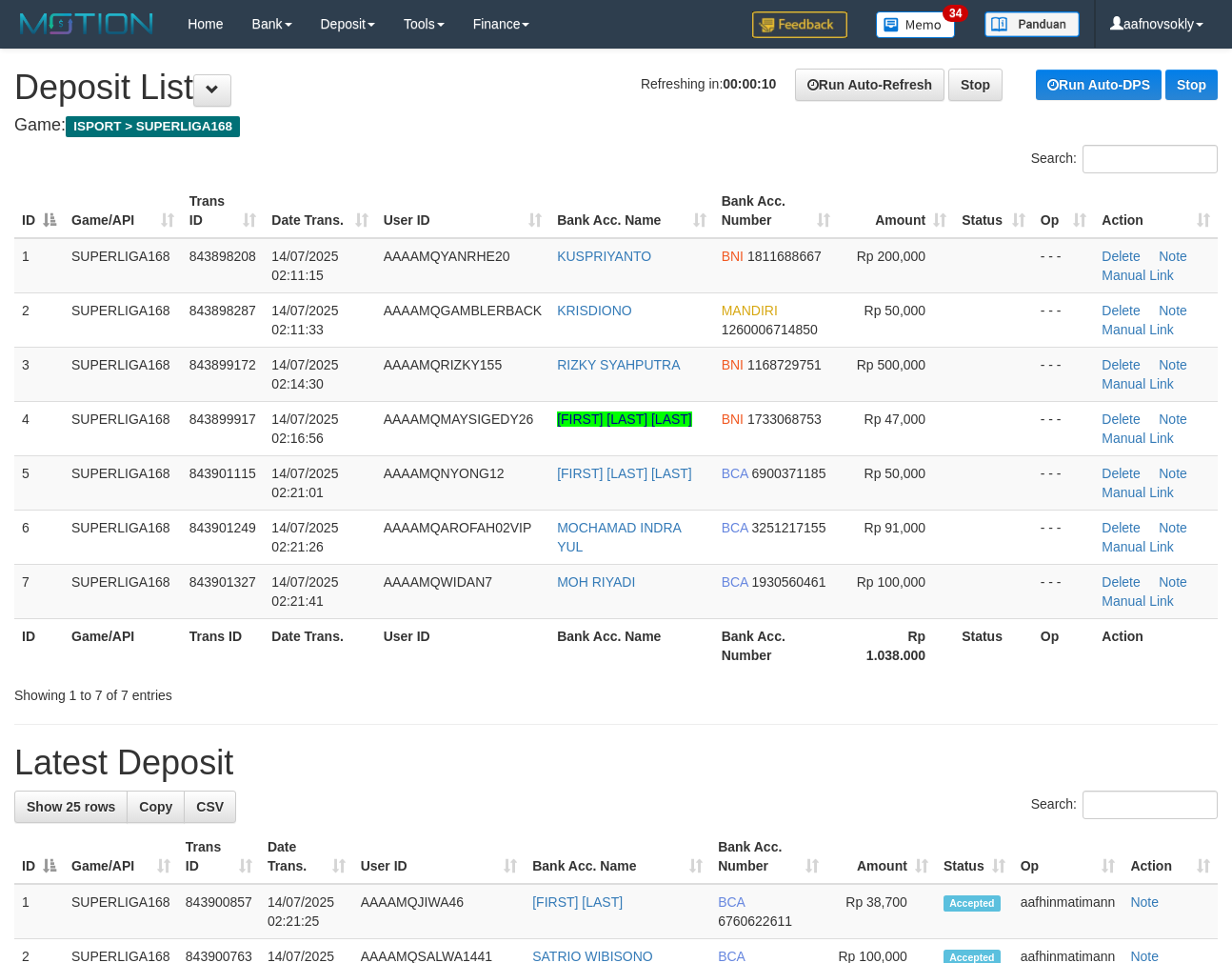 scroll, scrollTop: 0, scrollLeft: 0, axis: both 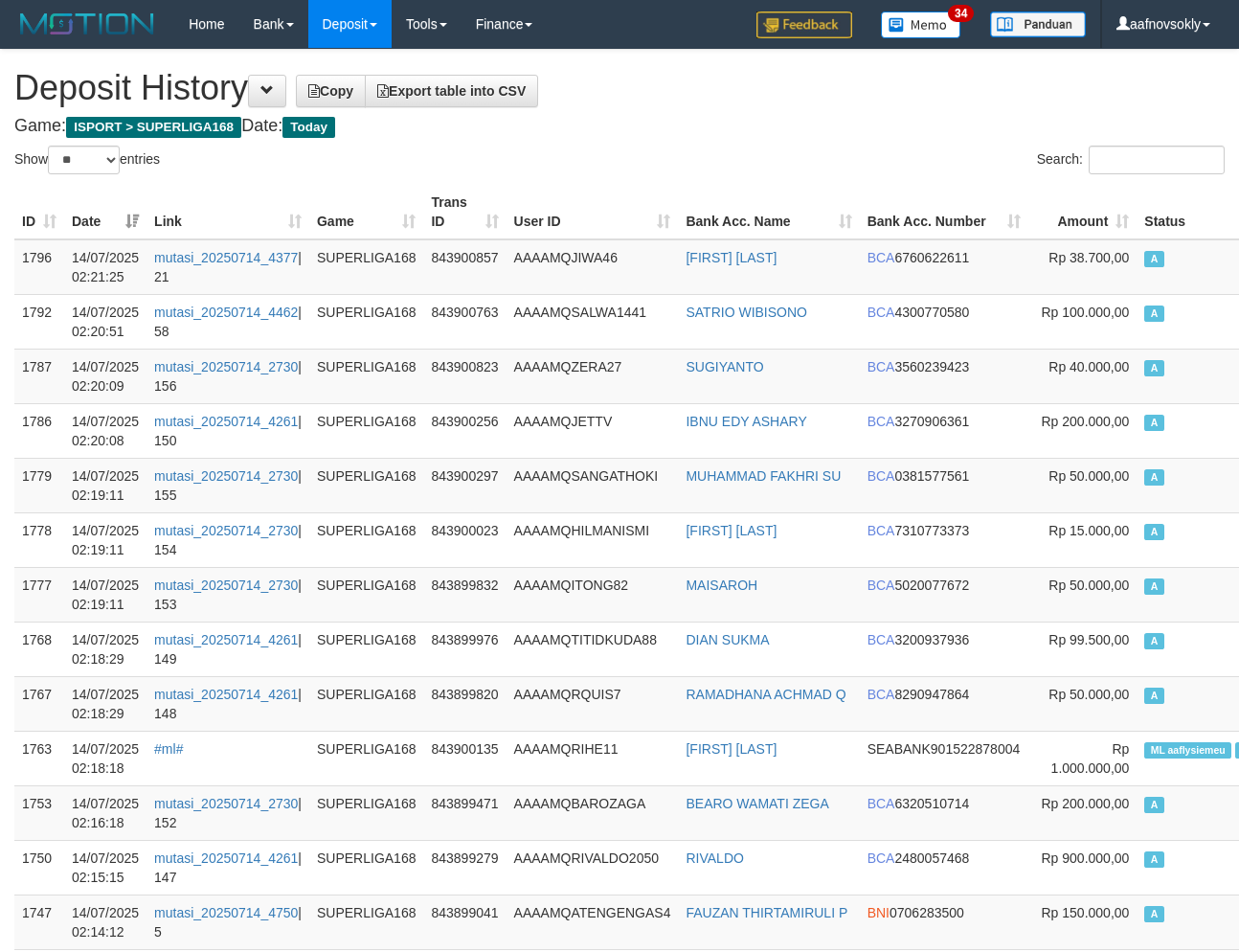 select on "**" 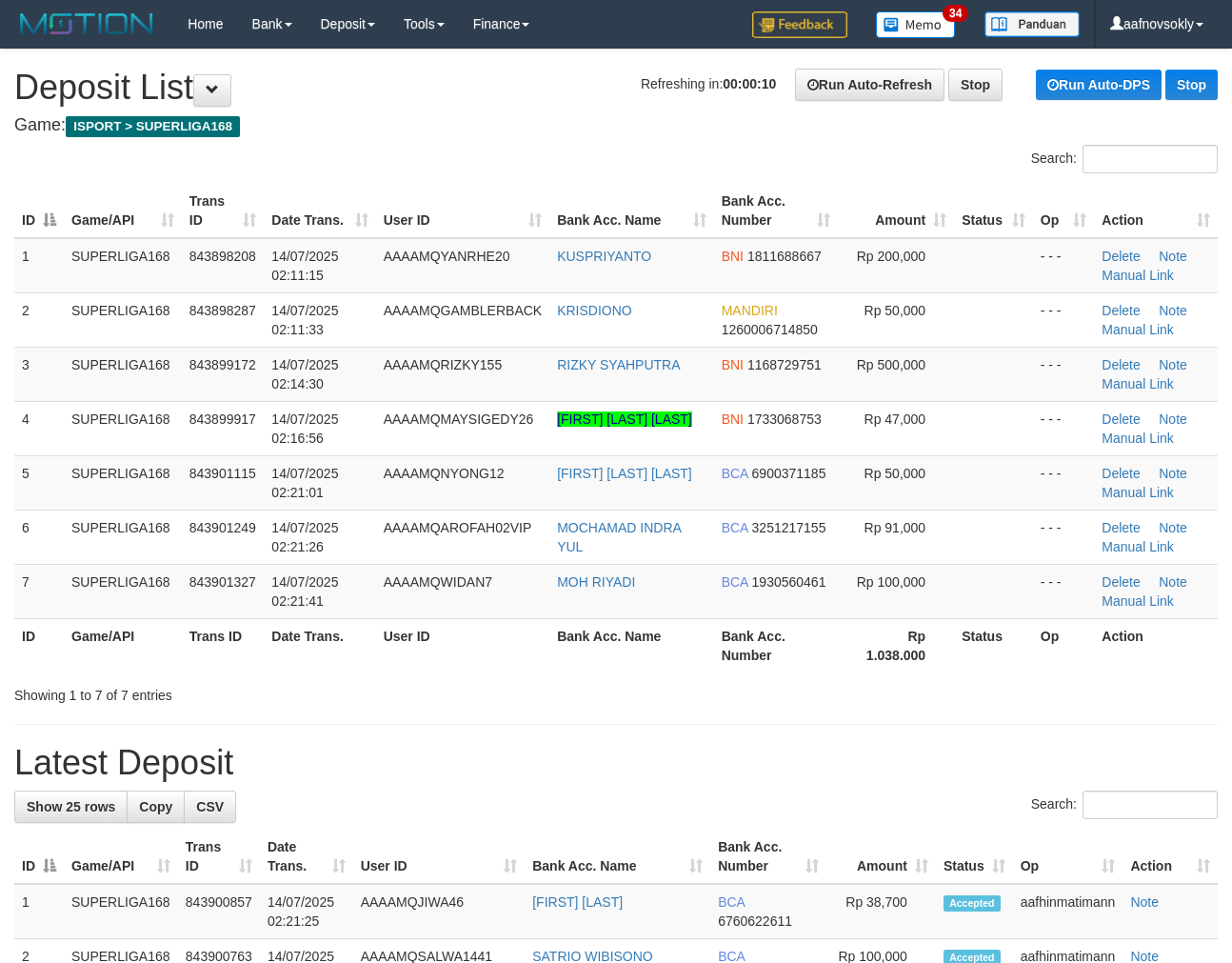 scroll, scrollTop: 0, scrollLeft: 0, axis: both 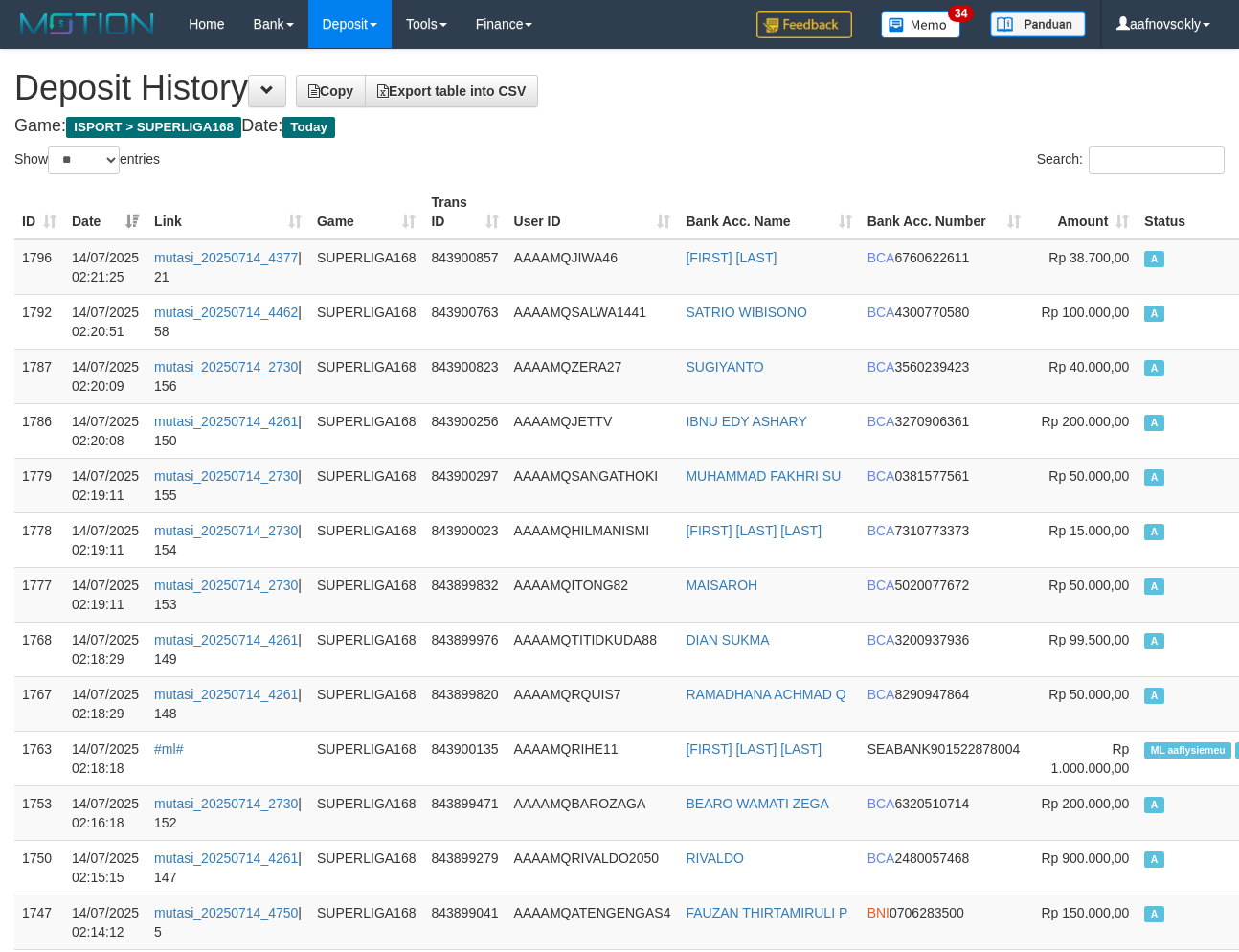 select on "**" 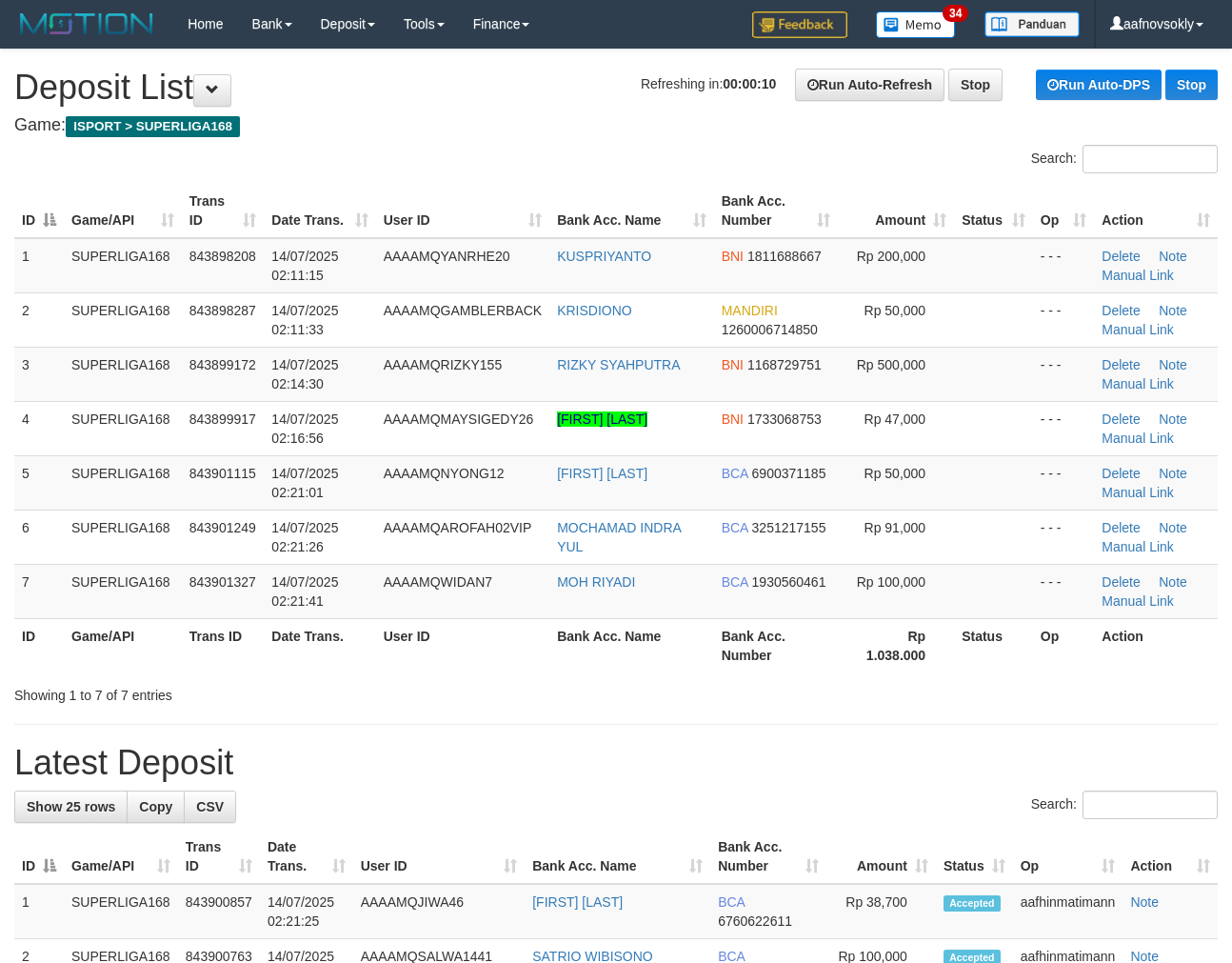 scroll, scrollTop: 0, scrollLeft: 0, axis: both 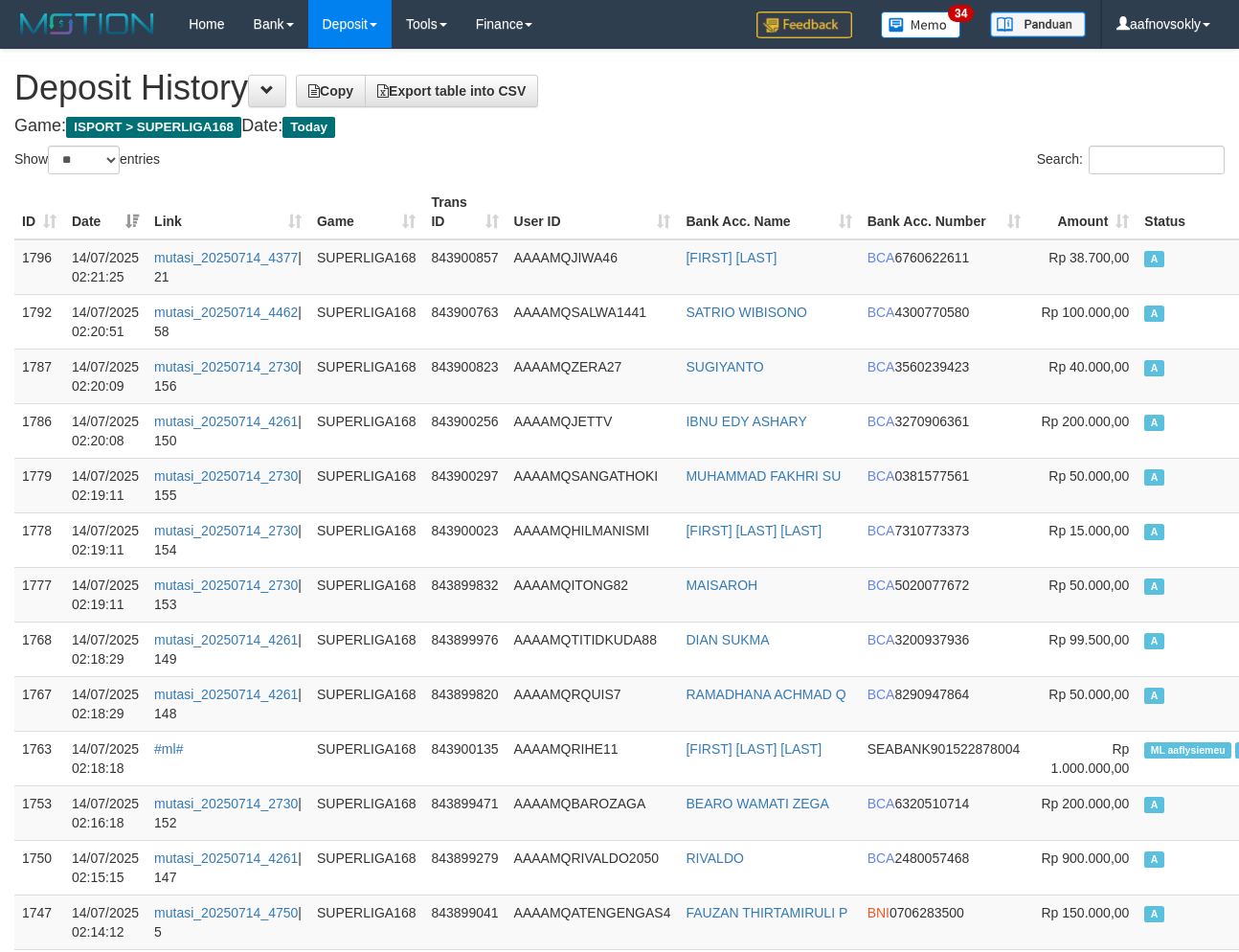 select on "**" 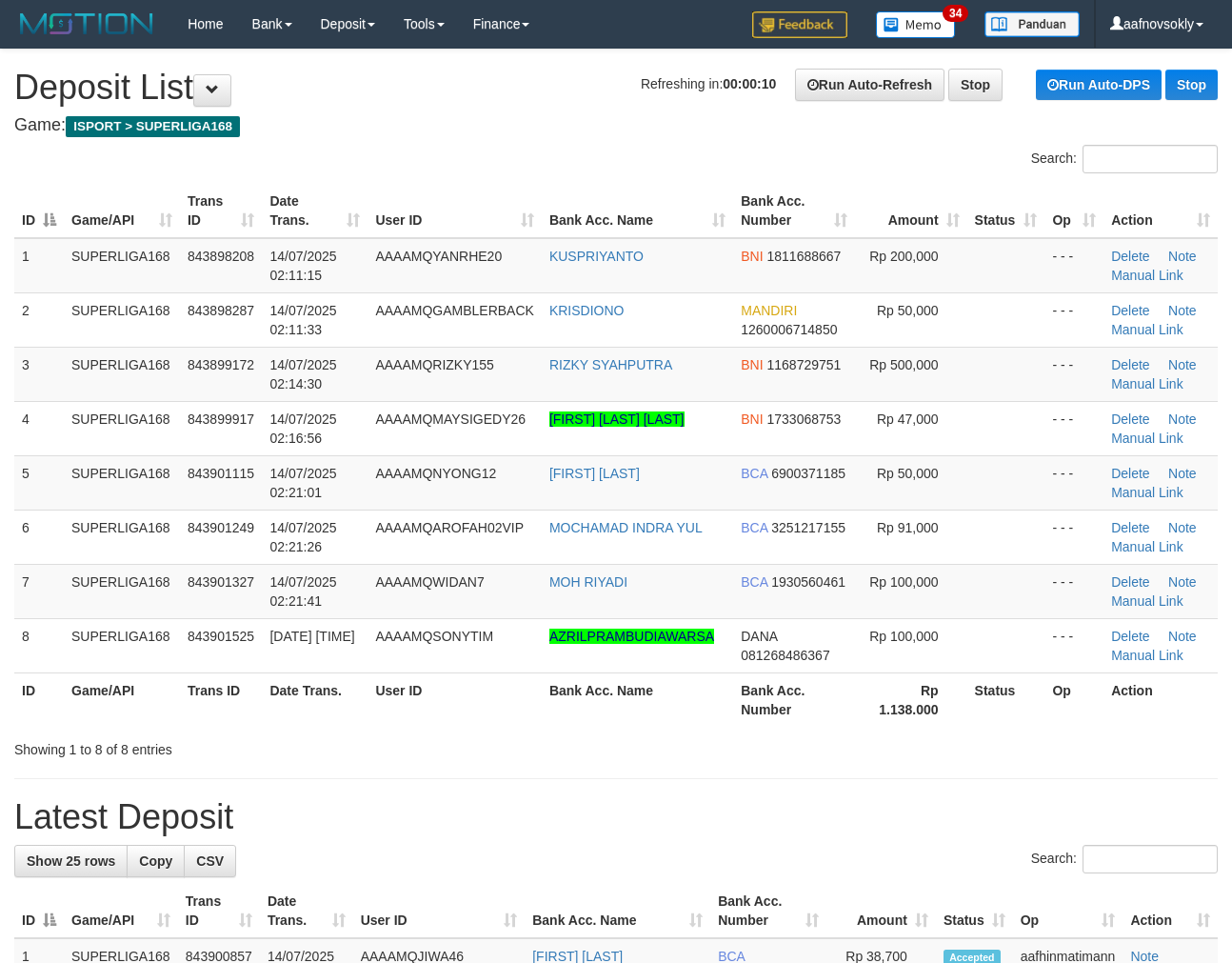 scroll, scrollTop: 0, scrollLeft: 0, axis: both 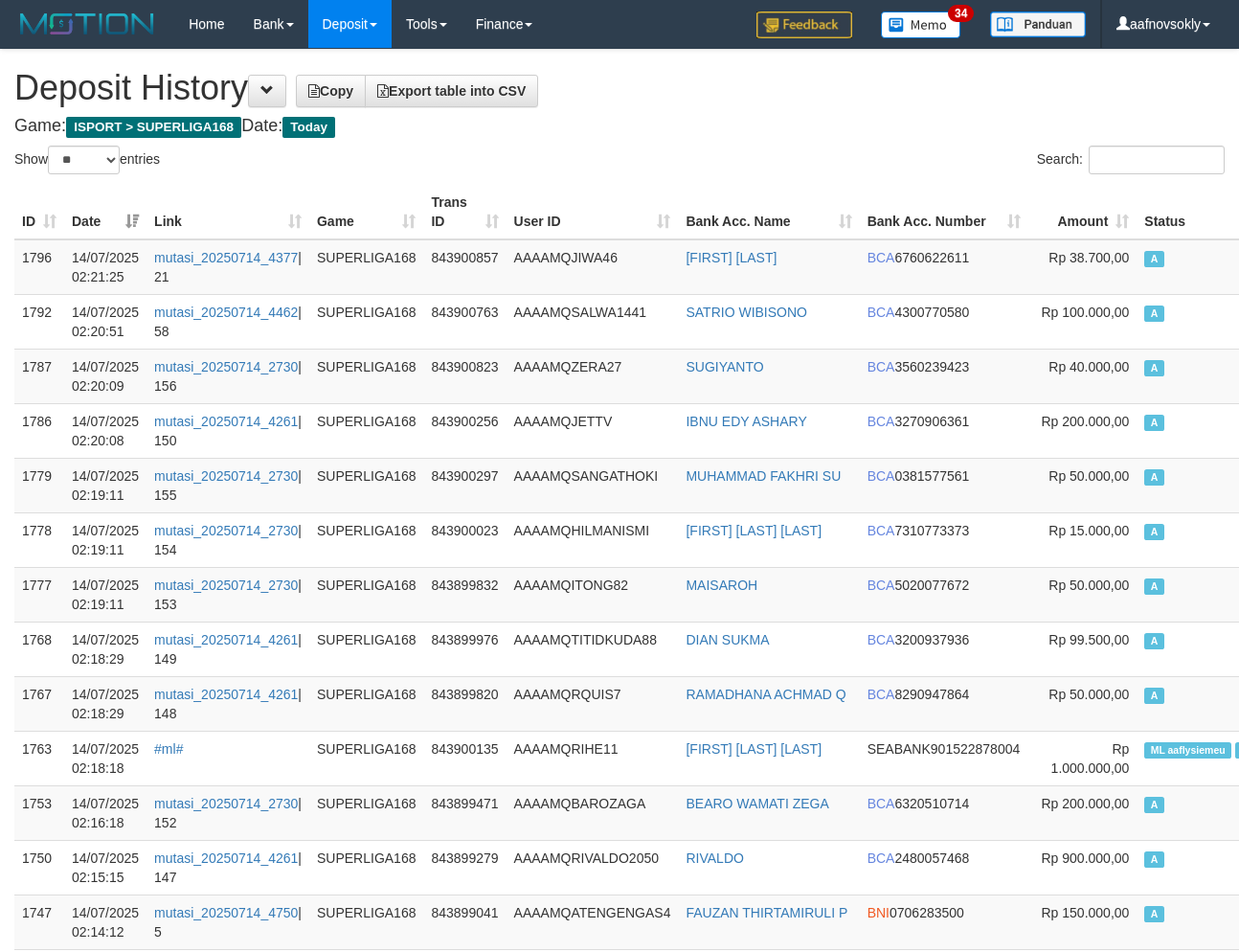 select on "**" 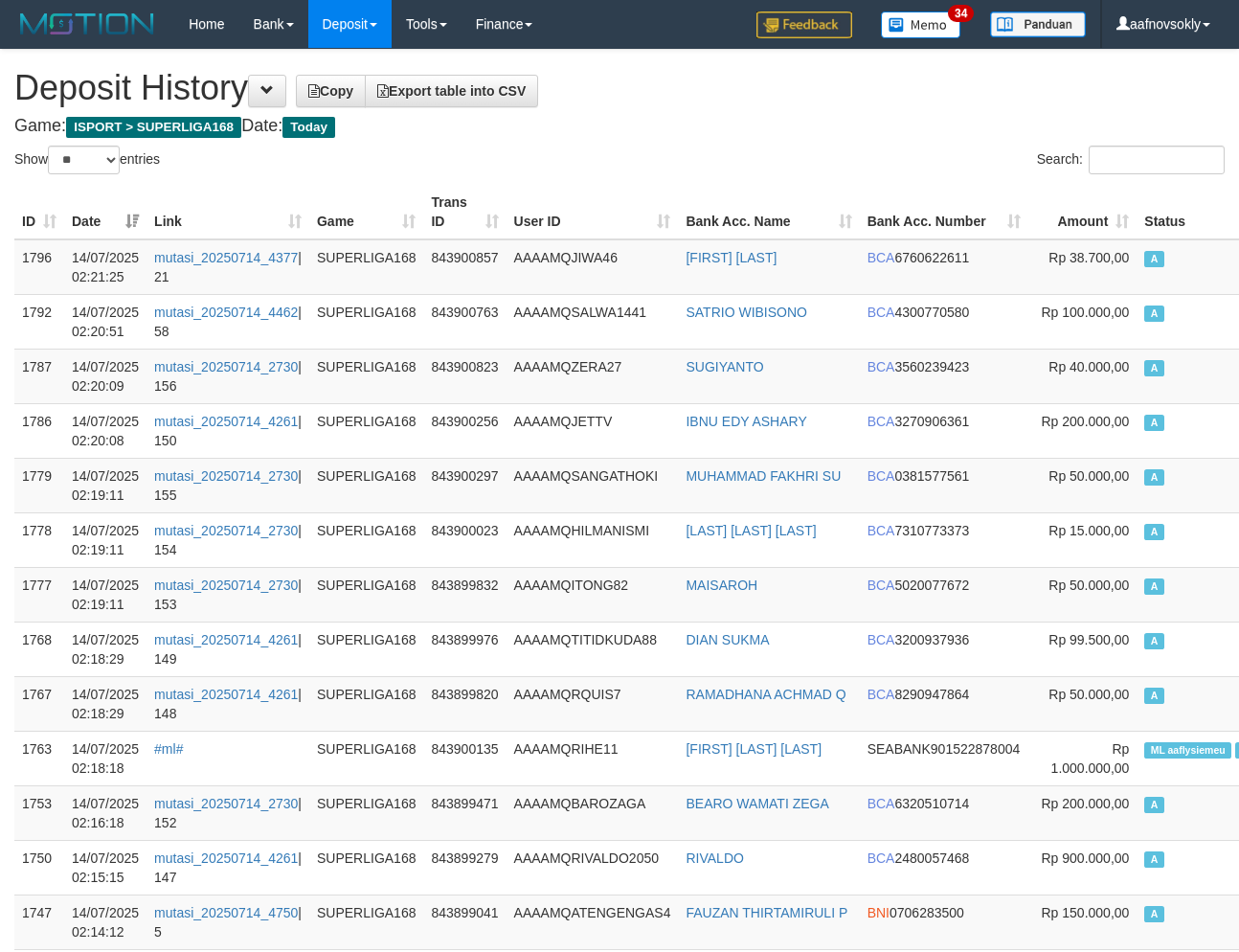 select on "**" 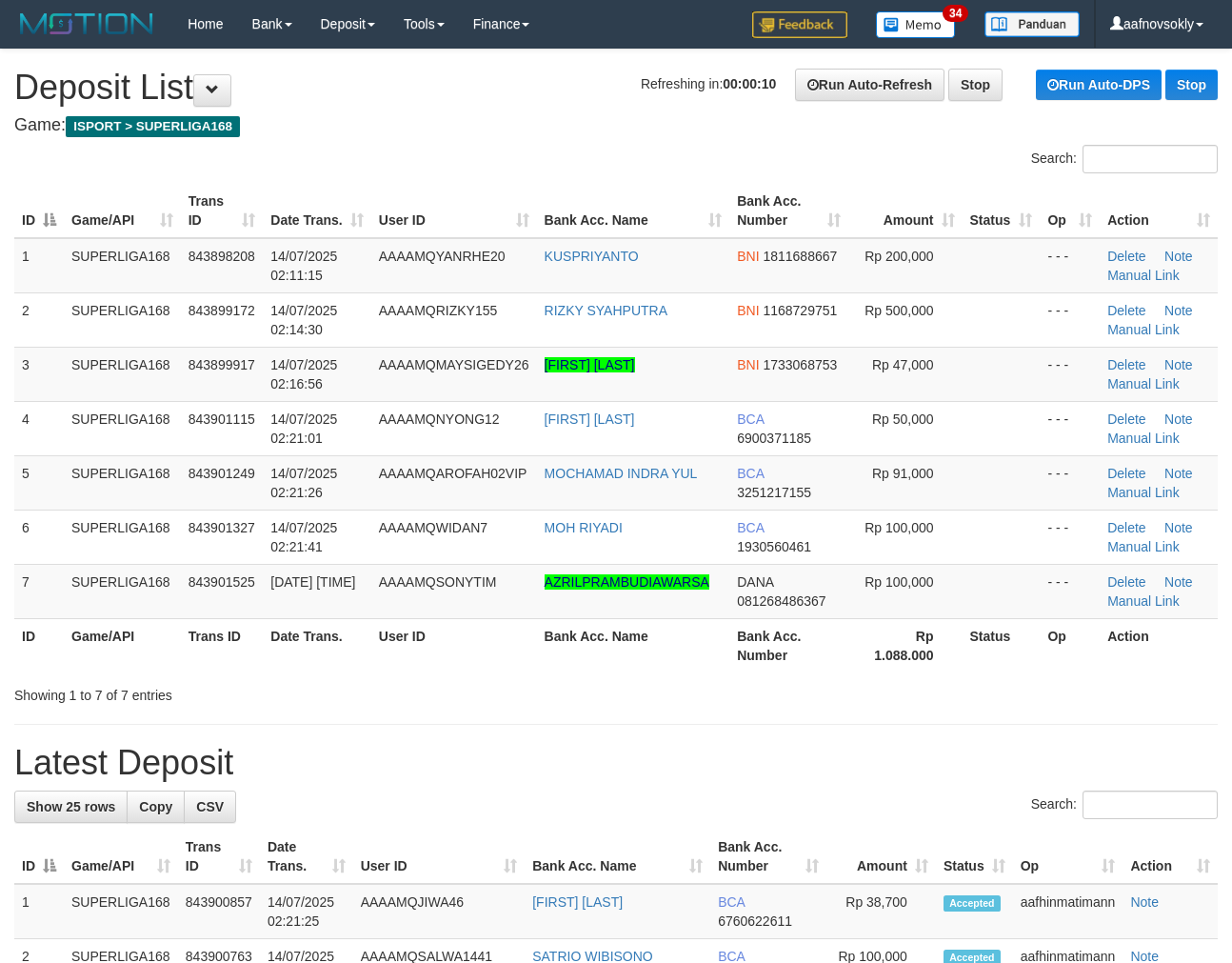 scroll, scrollTop: 0, scrollLeft: 0, axis: both 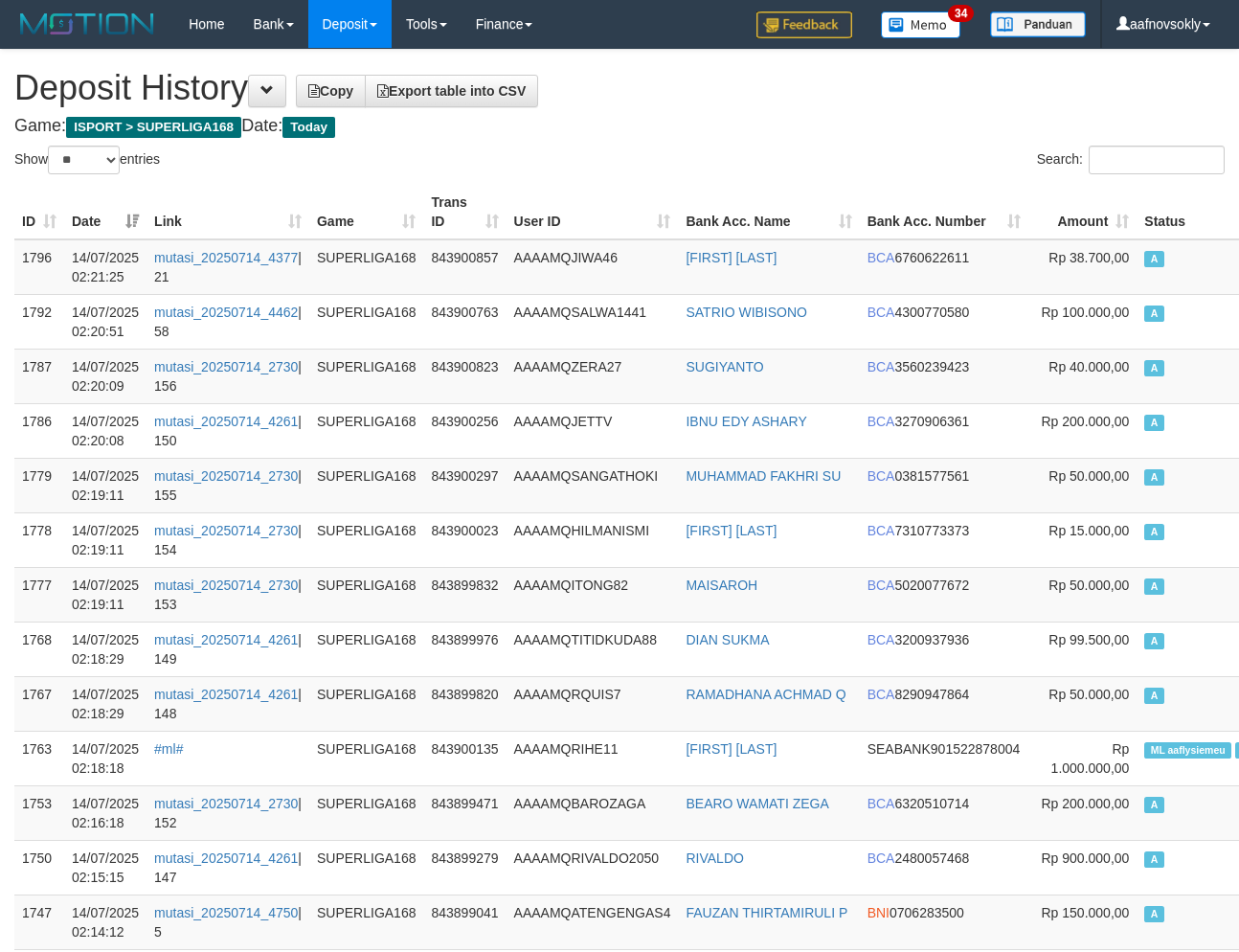 select on "**" 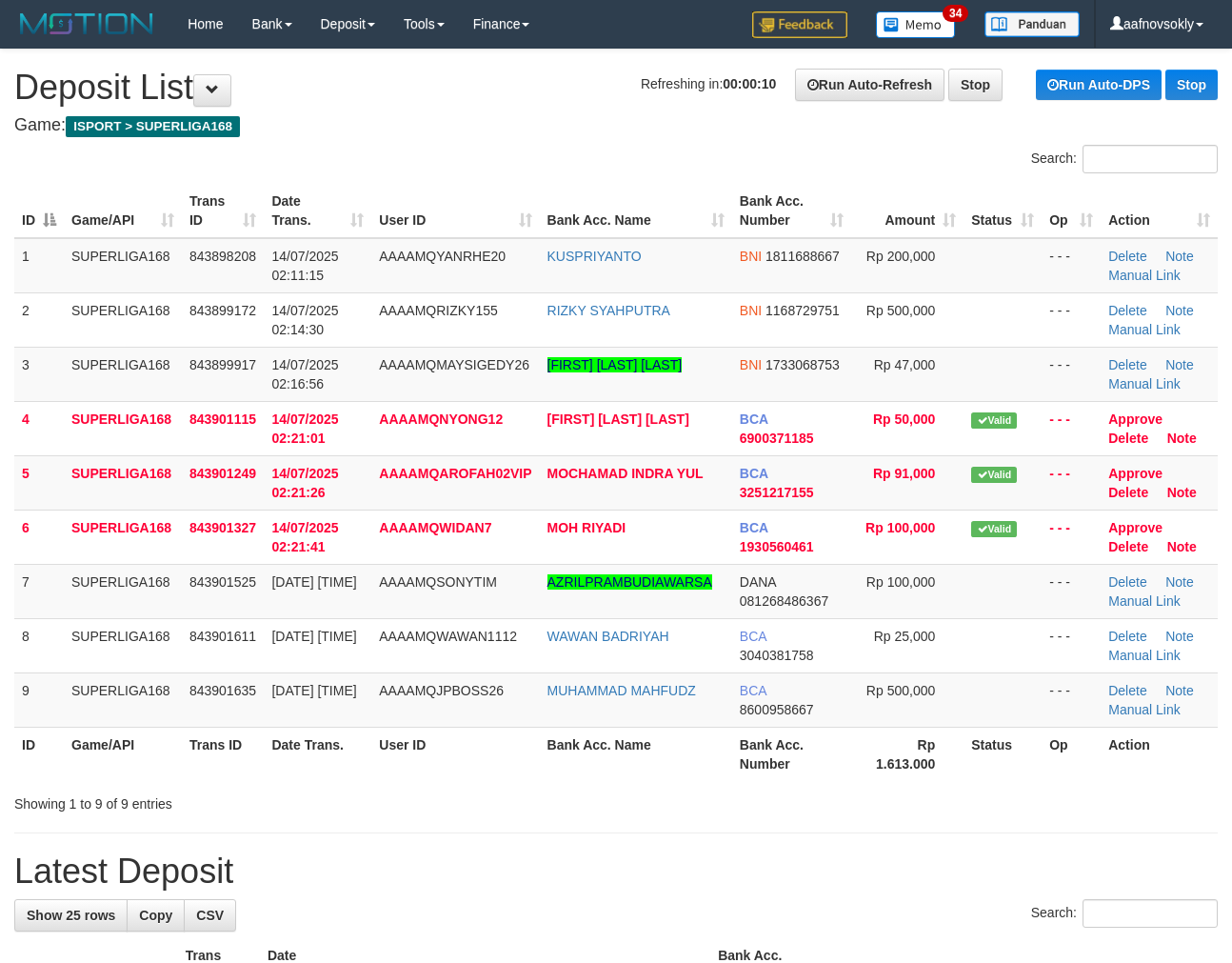 scroll, scrollTop: 0, scrollLeft: 0, axis: both 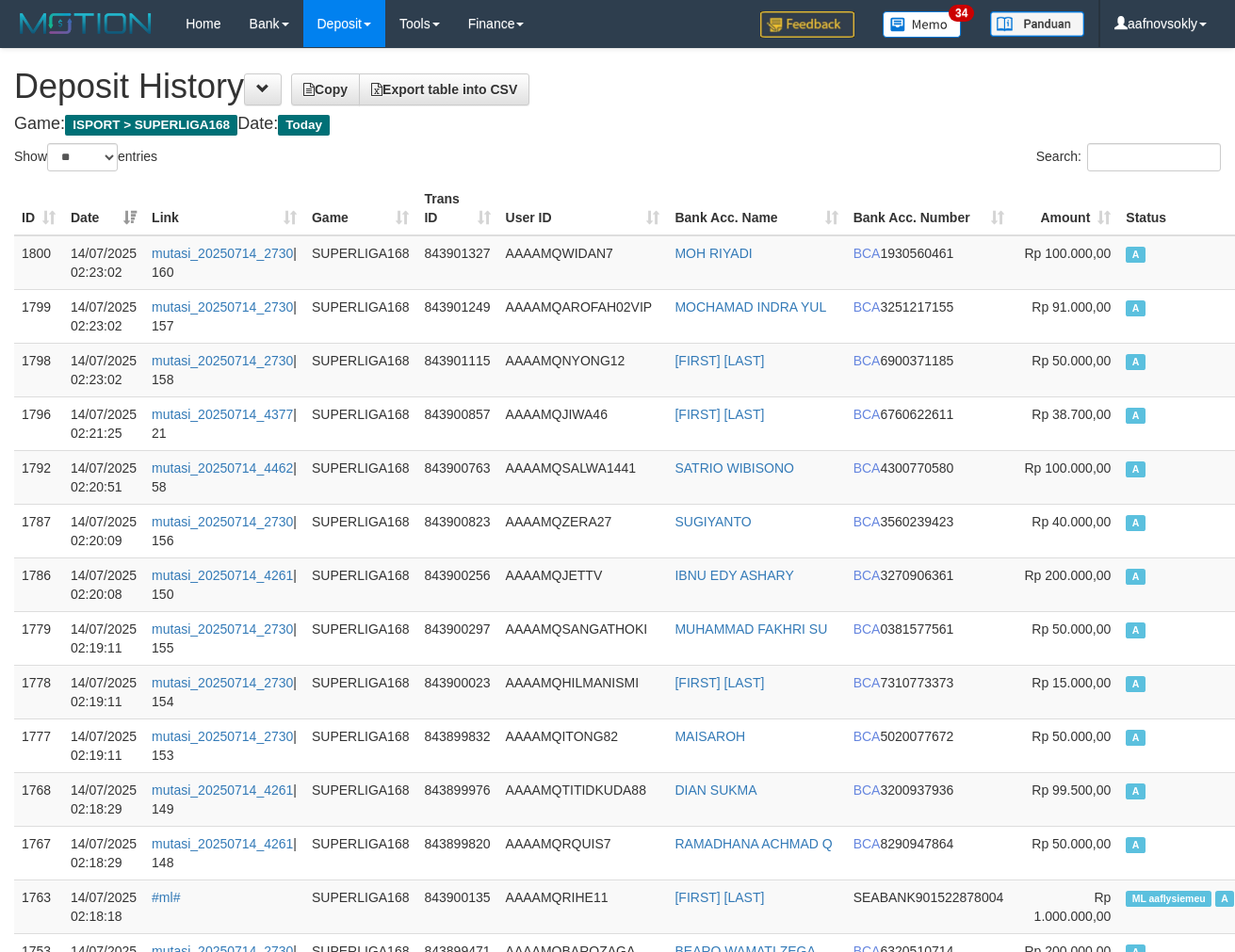 select on "**" 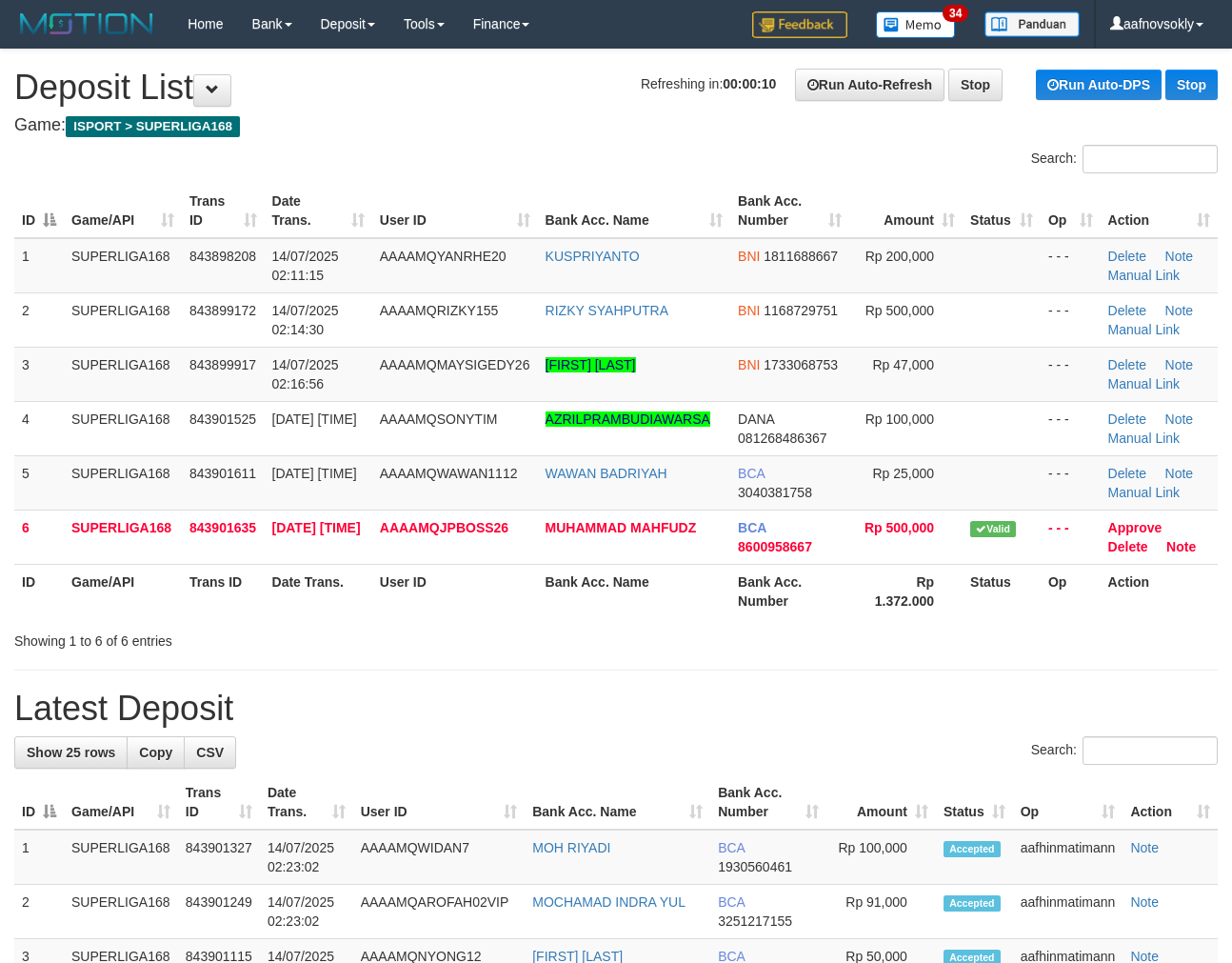 scroll, scrollTop: 0, scrollLeft: 0, axis: both 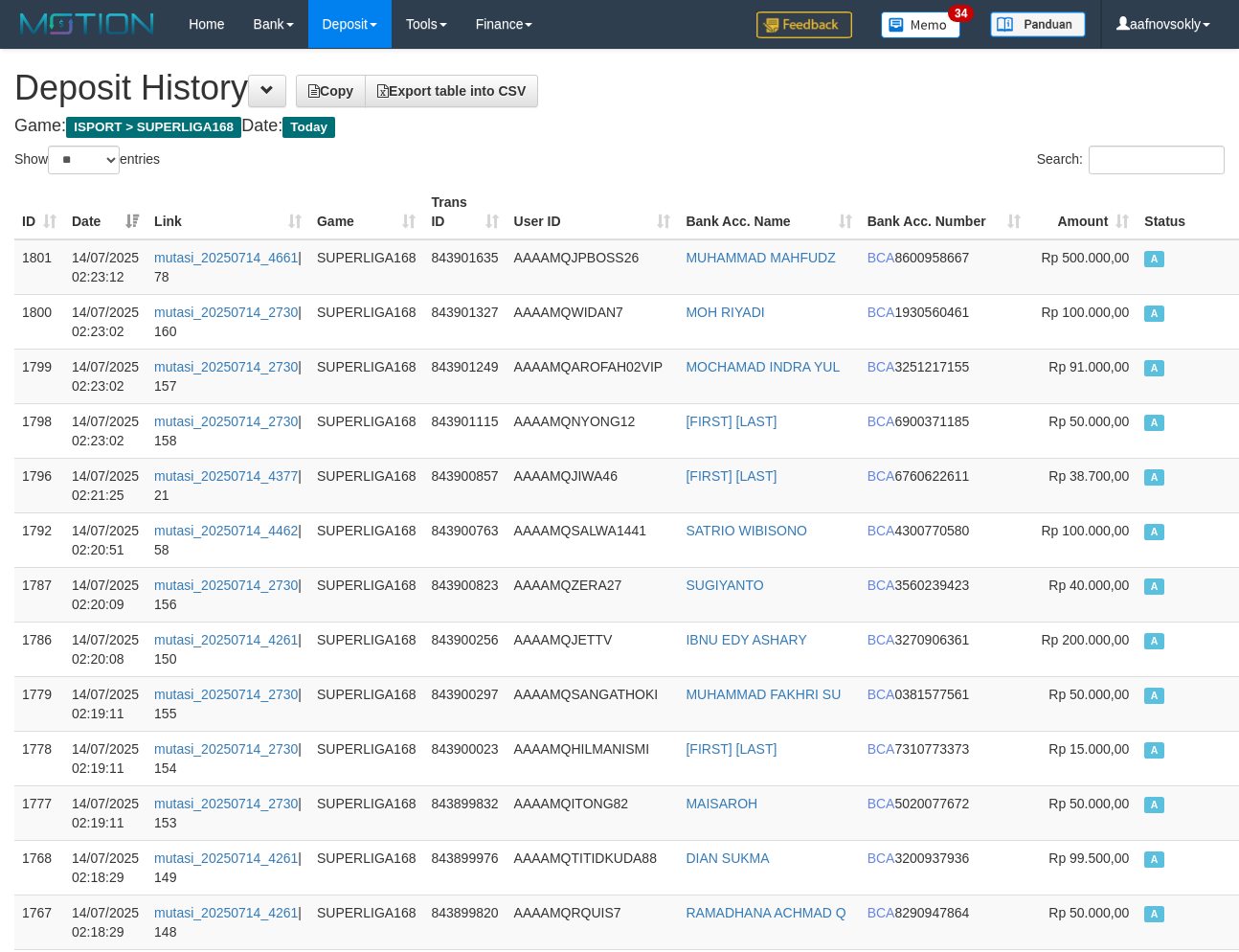 select on "**" 